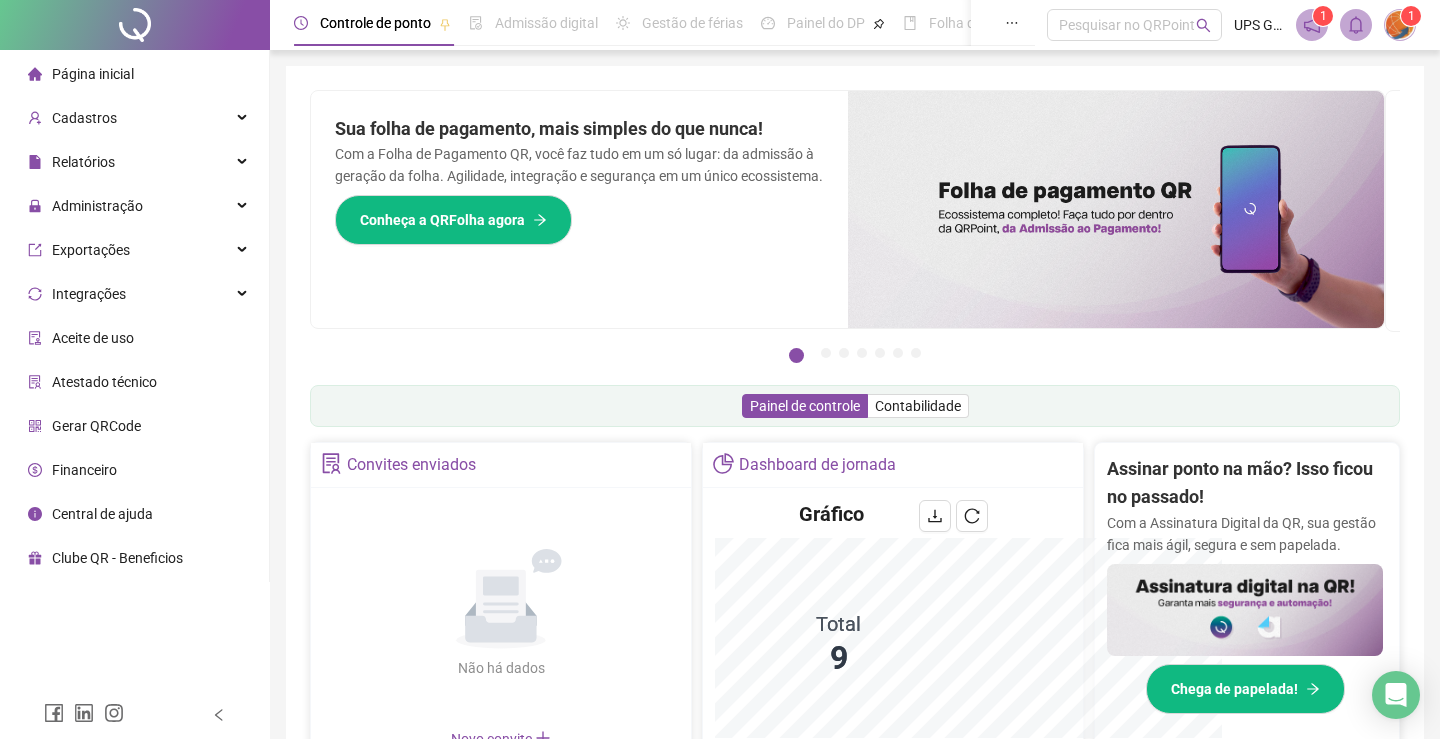 scroll, scrollTop: 0, scrollLeft: 0, axis: both 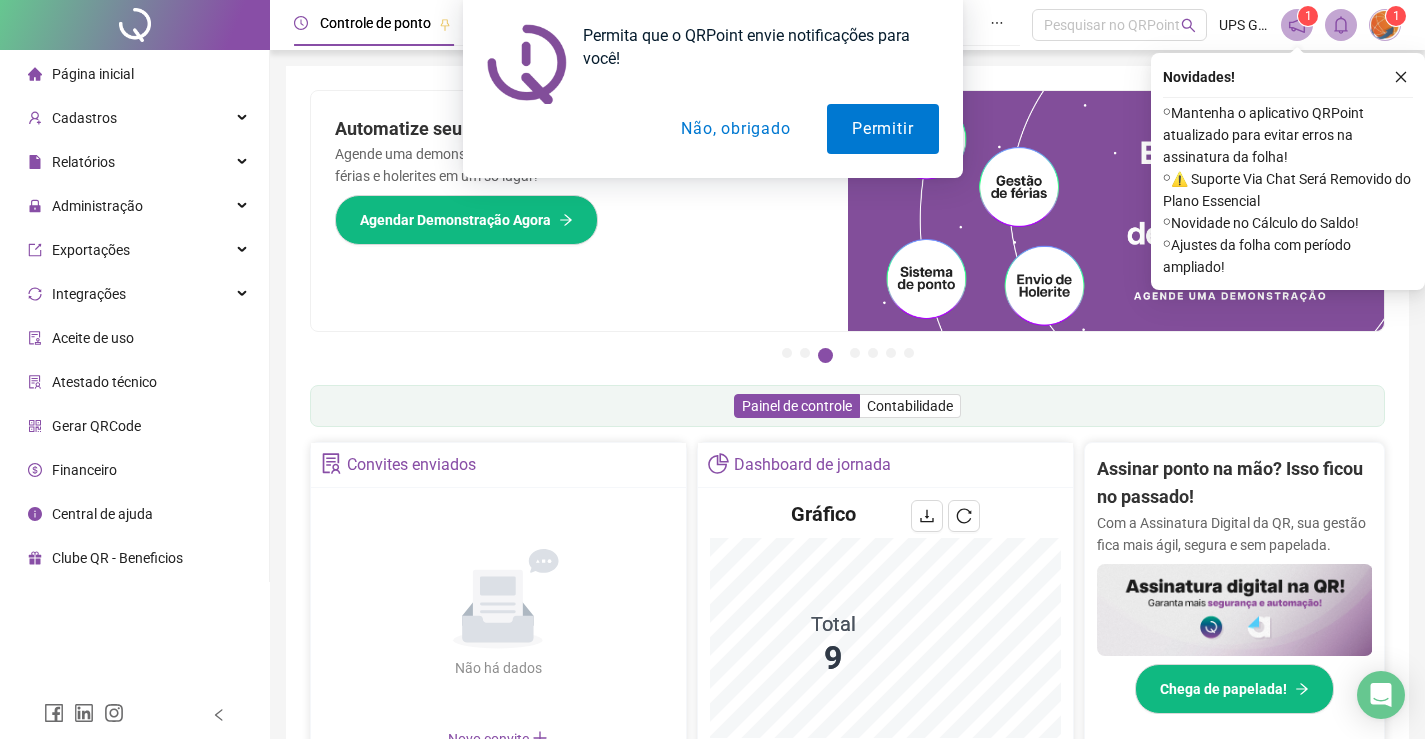 click on "Não, obrigado" at bounding box center (735, 129) 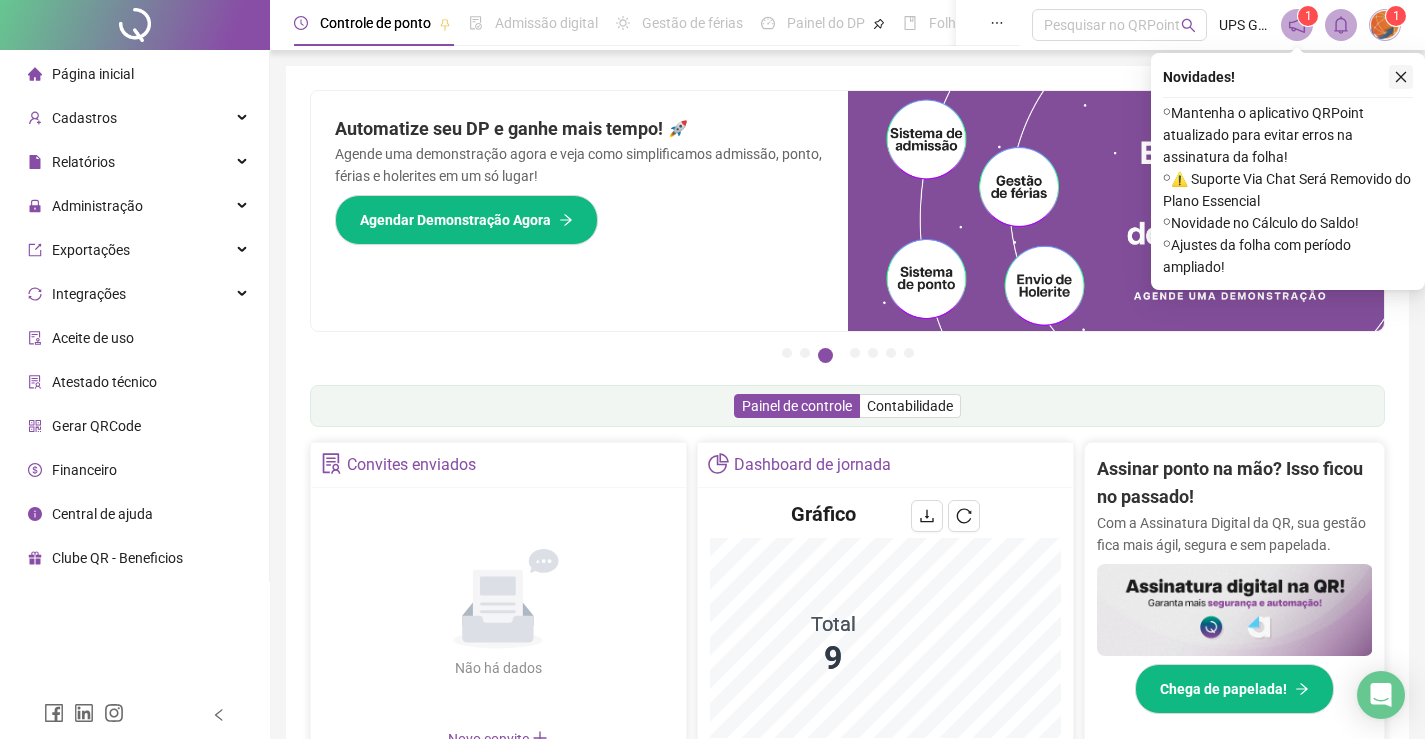 click 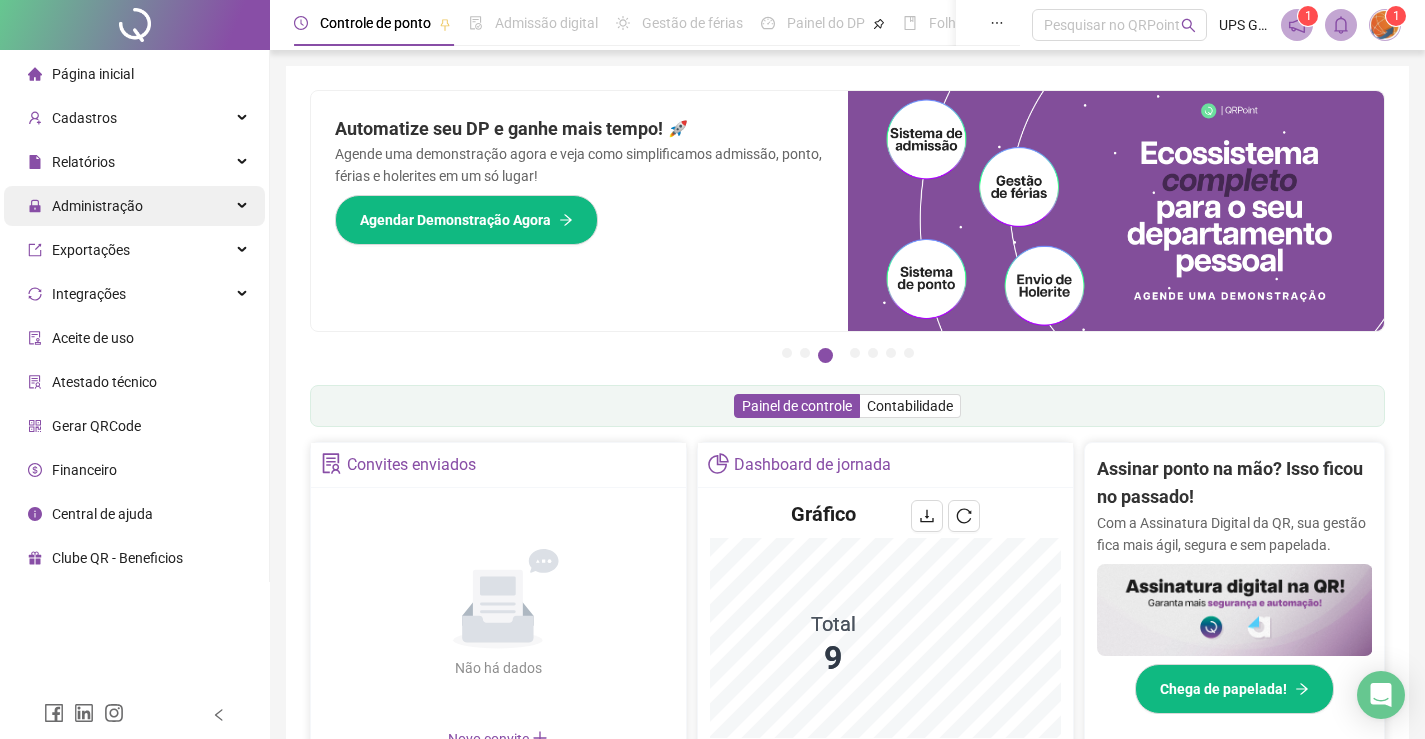 click on "Administração" at bounding box center [97, 206] 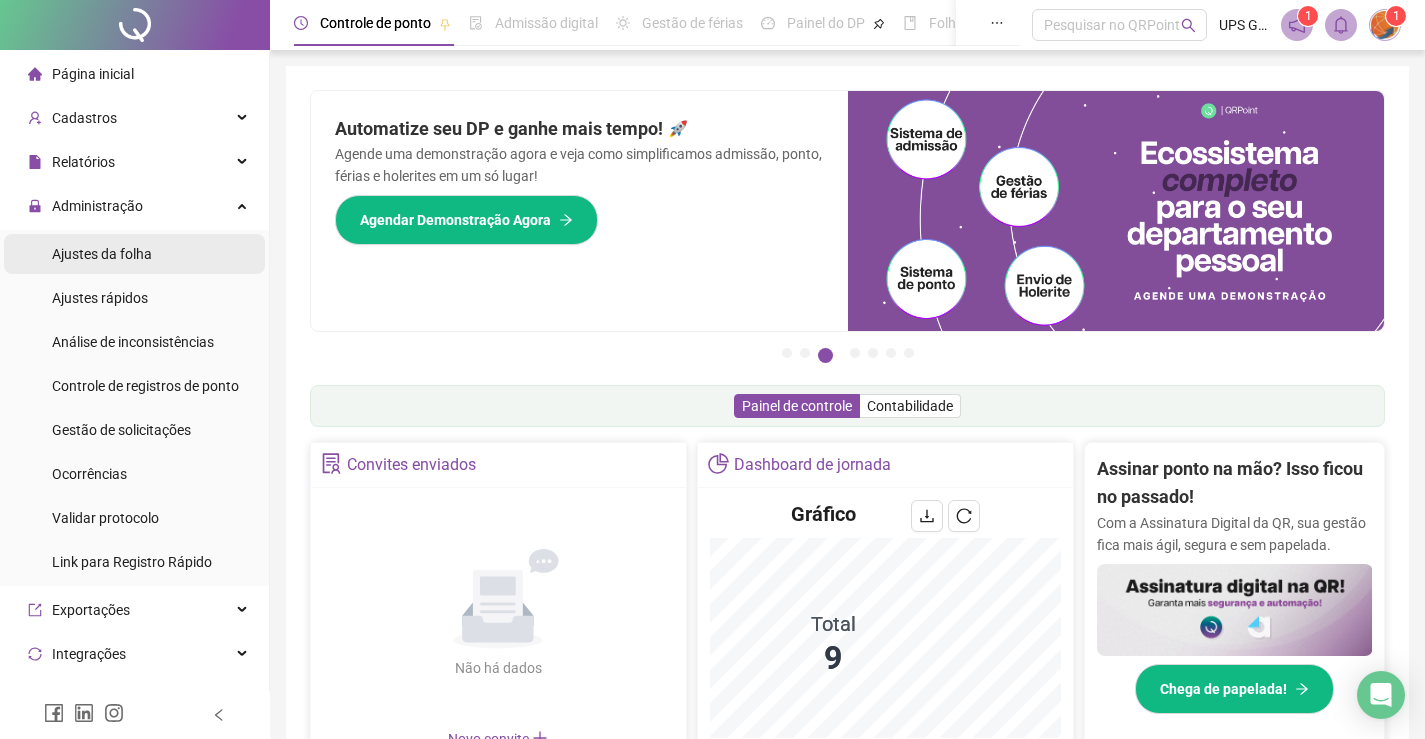 click on "Ajustes da folha" at bounding box center (102, 254) 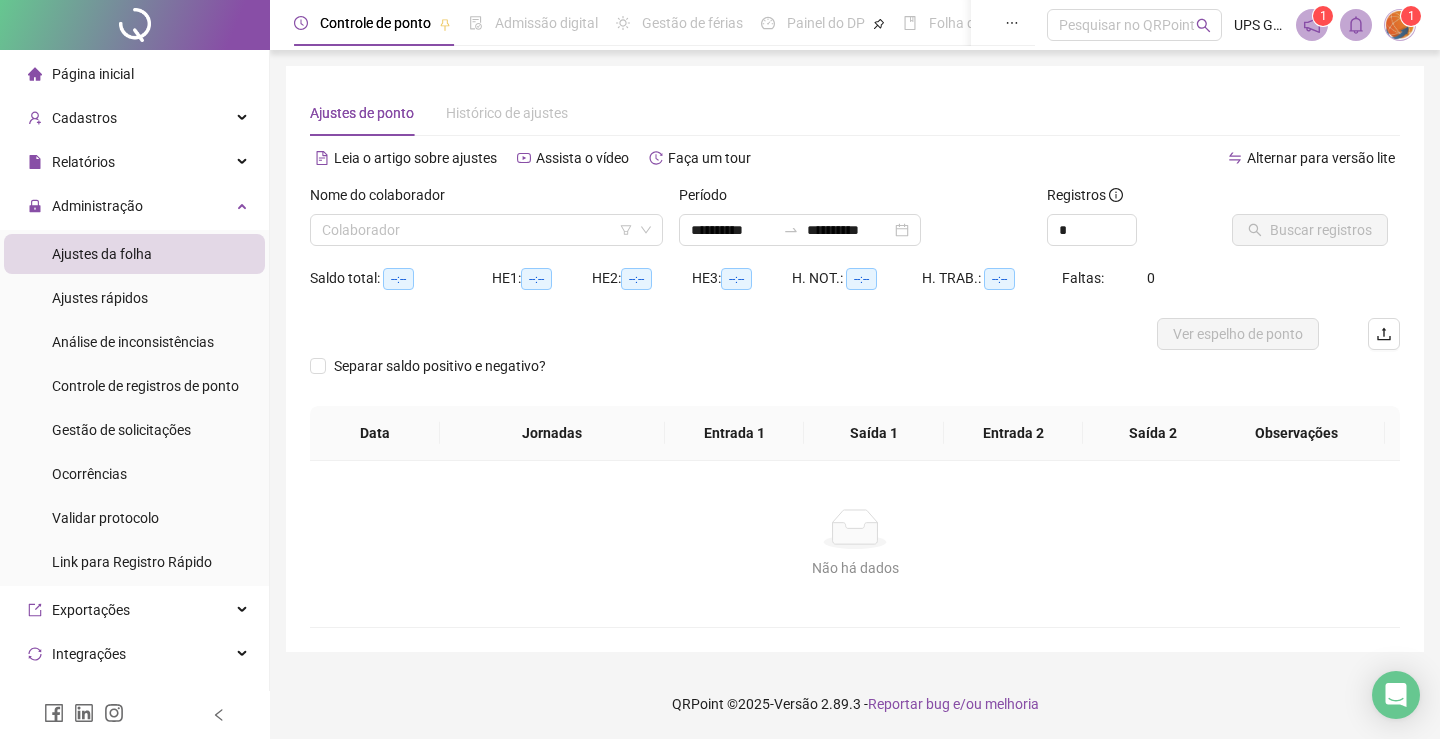 click on "Histórico de ajustes" at bounding box center [507, 113] 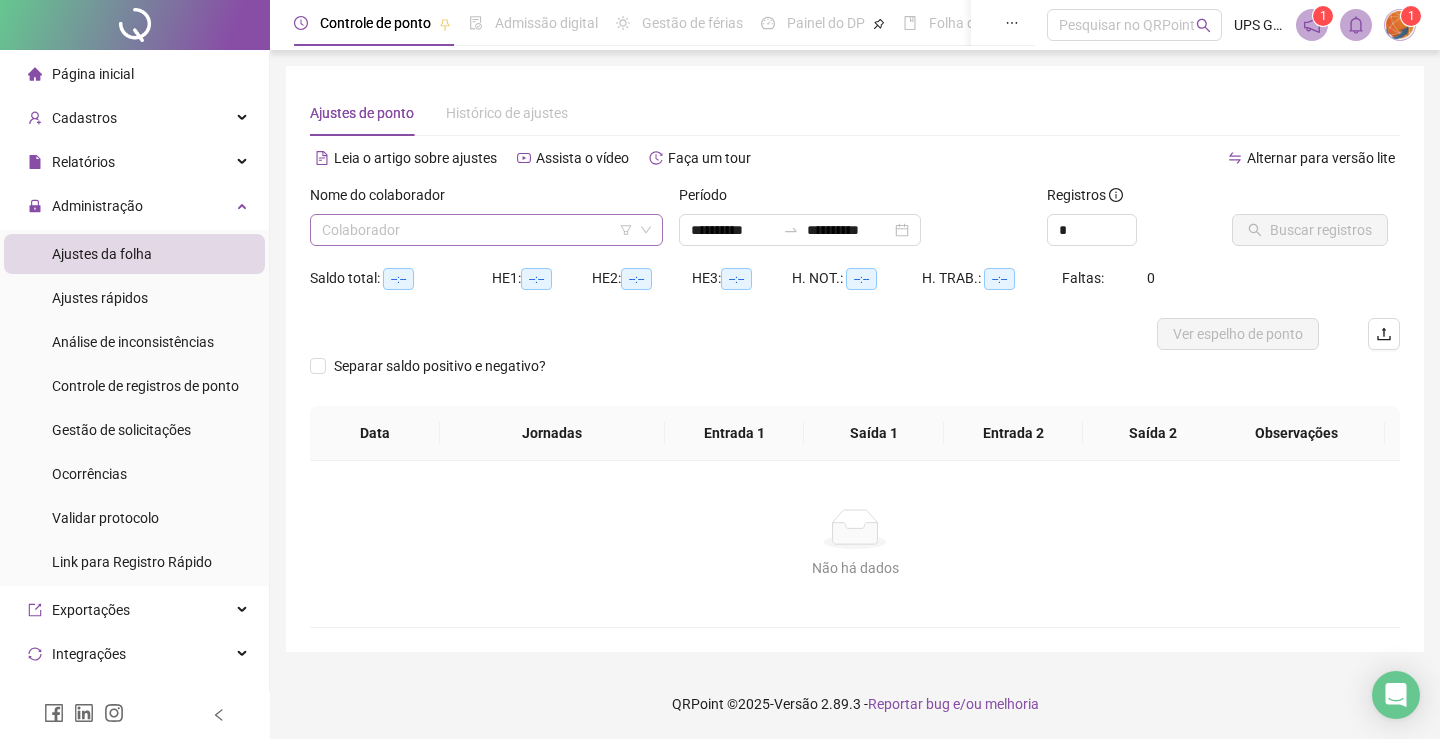 click at bounding box center (477, 230) 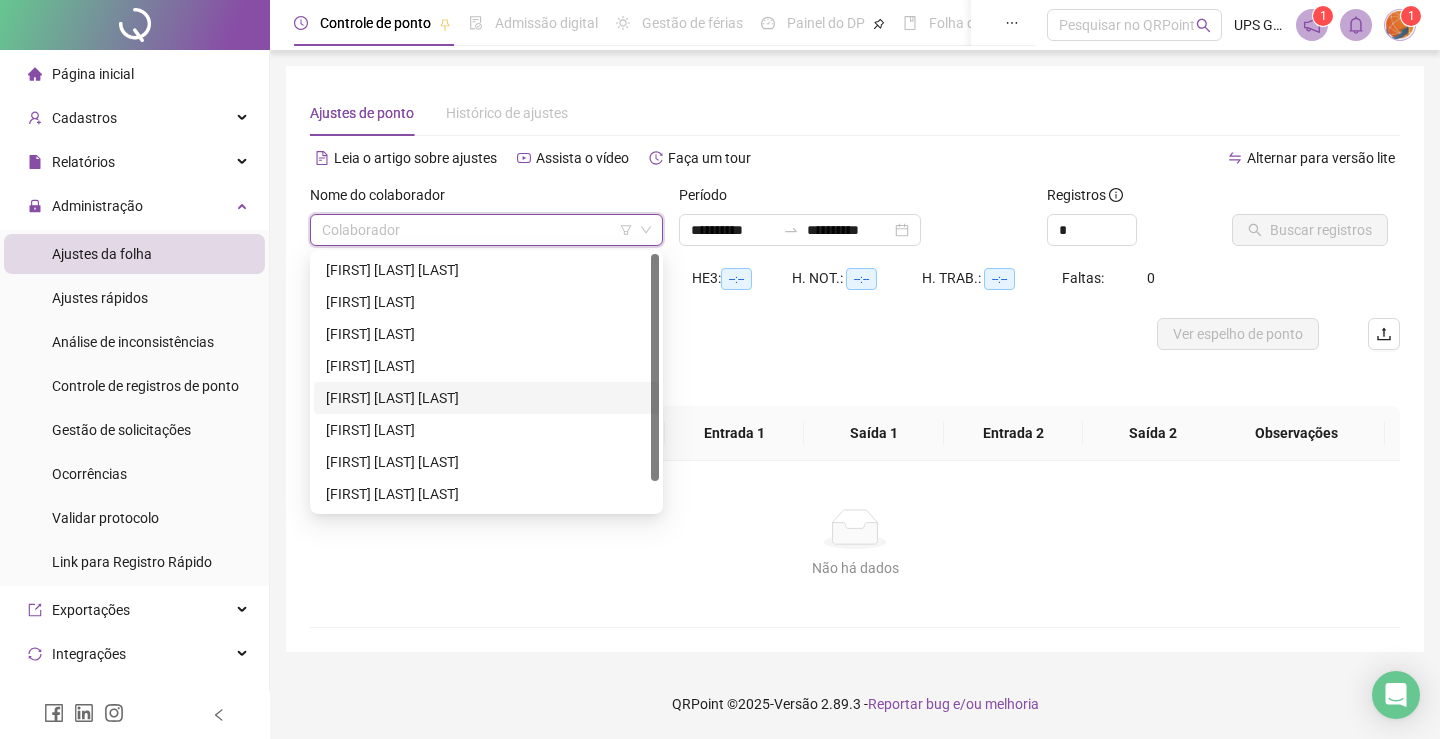 click on "Não há dados Não há dados" at bounding box center (855, 544) 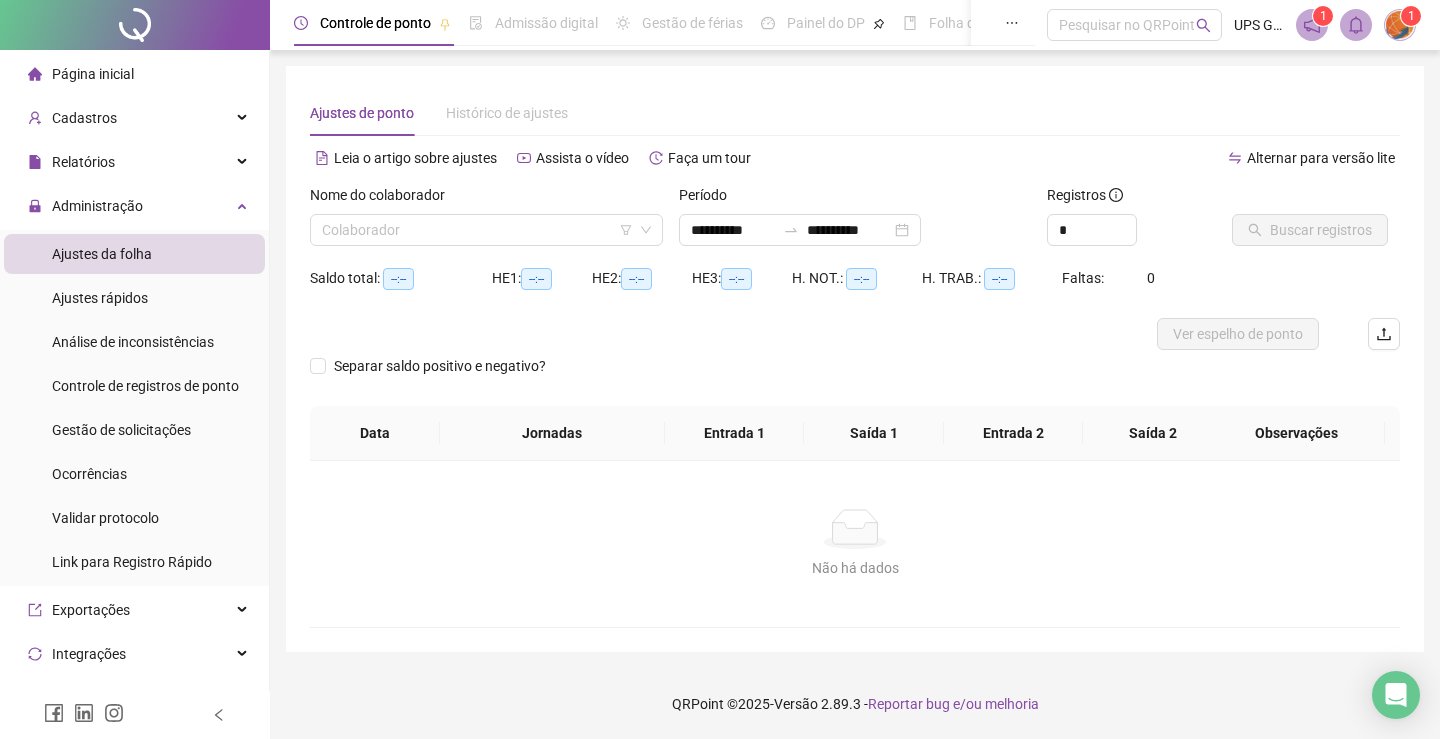 drag, startPoint x: 515, startPoint y: 119, endPoint x: 470, endPoint y: 118, distance: 45.01111 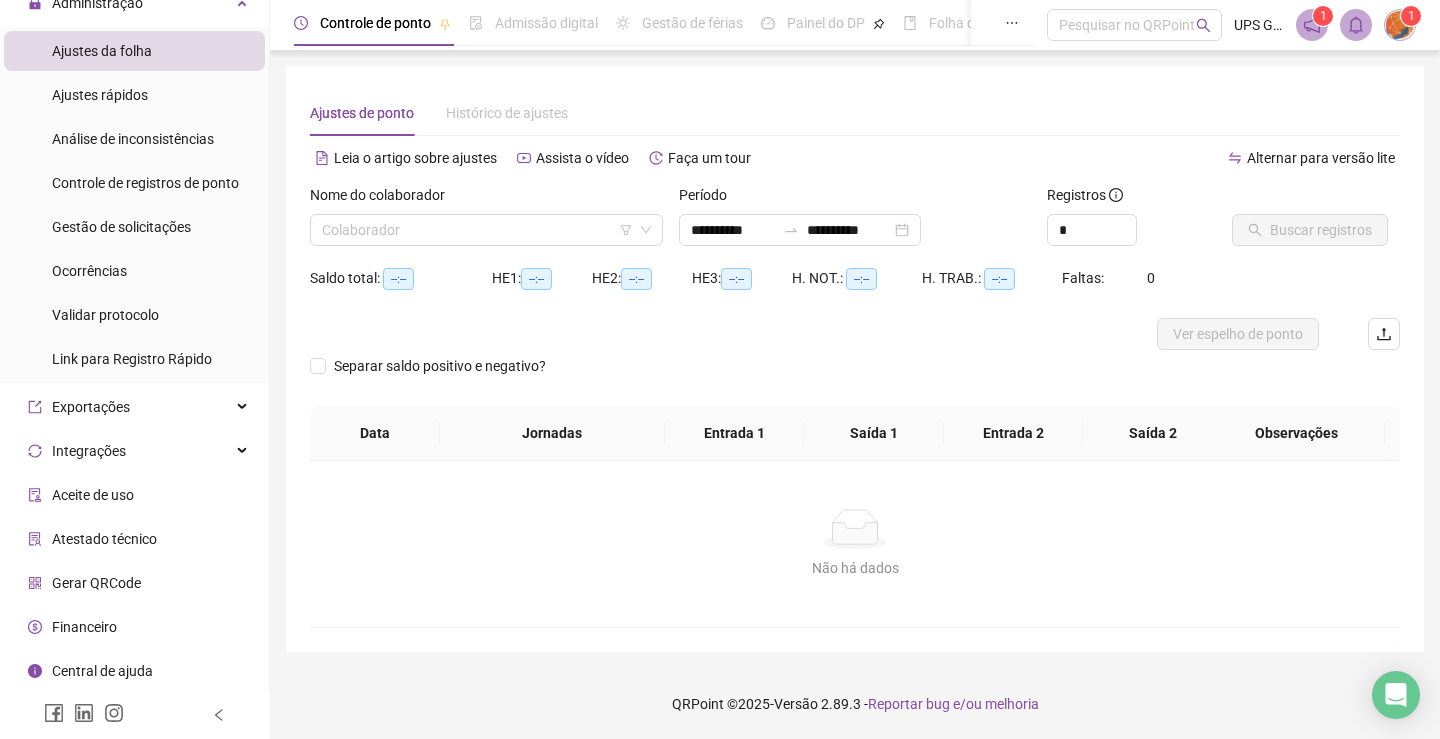 scroll, scrollTop: 0, scrollLeft: 0, axis: both 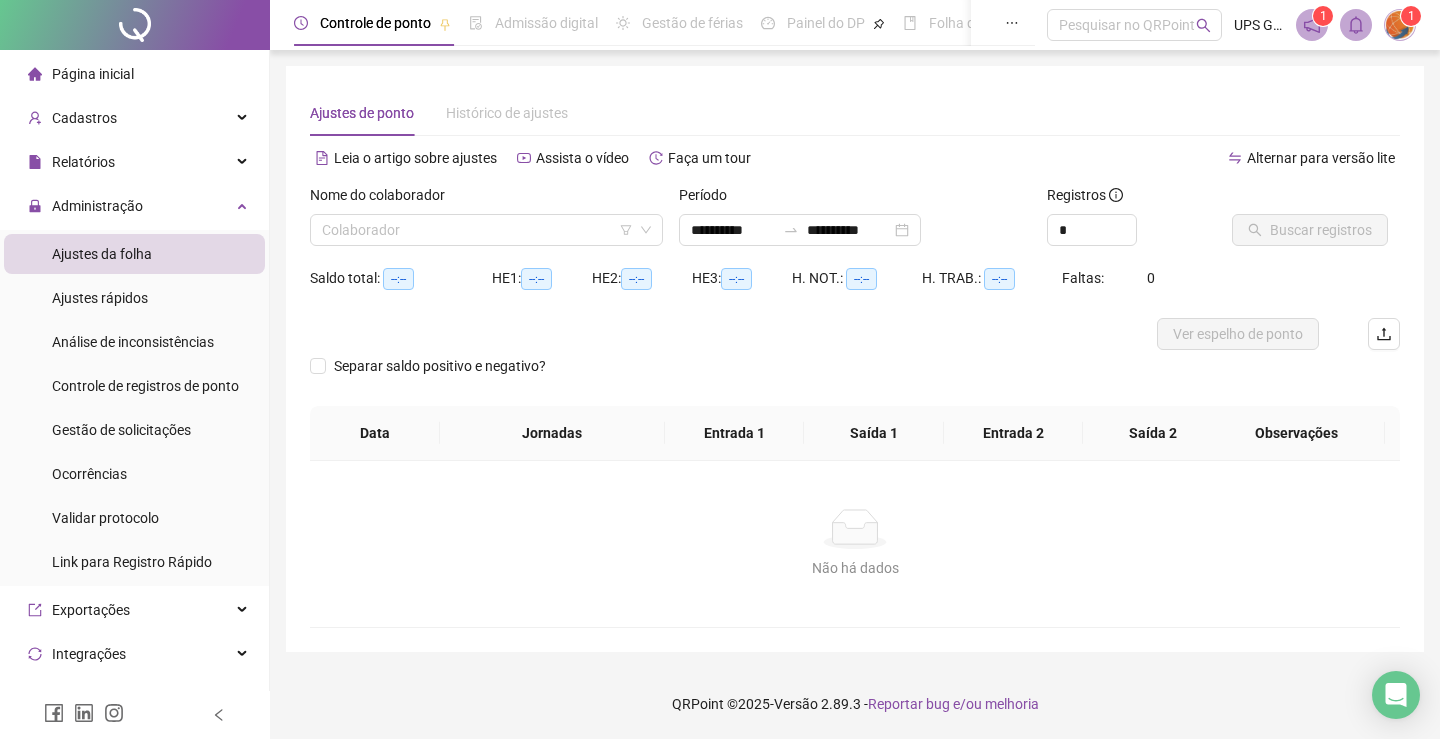 click on "**********" at bounding box center (855, 359) 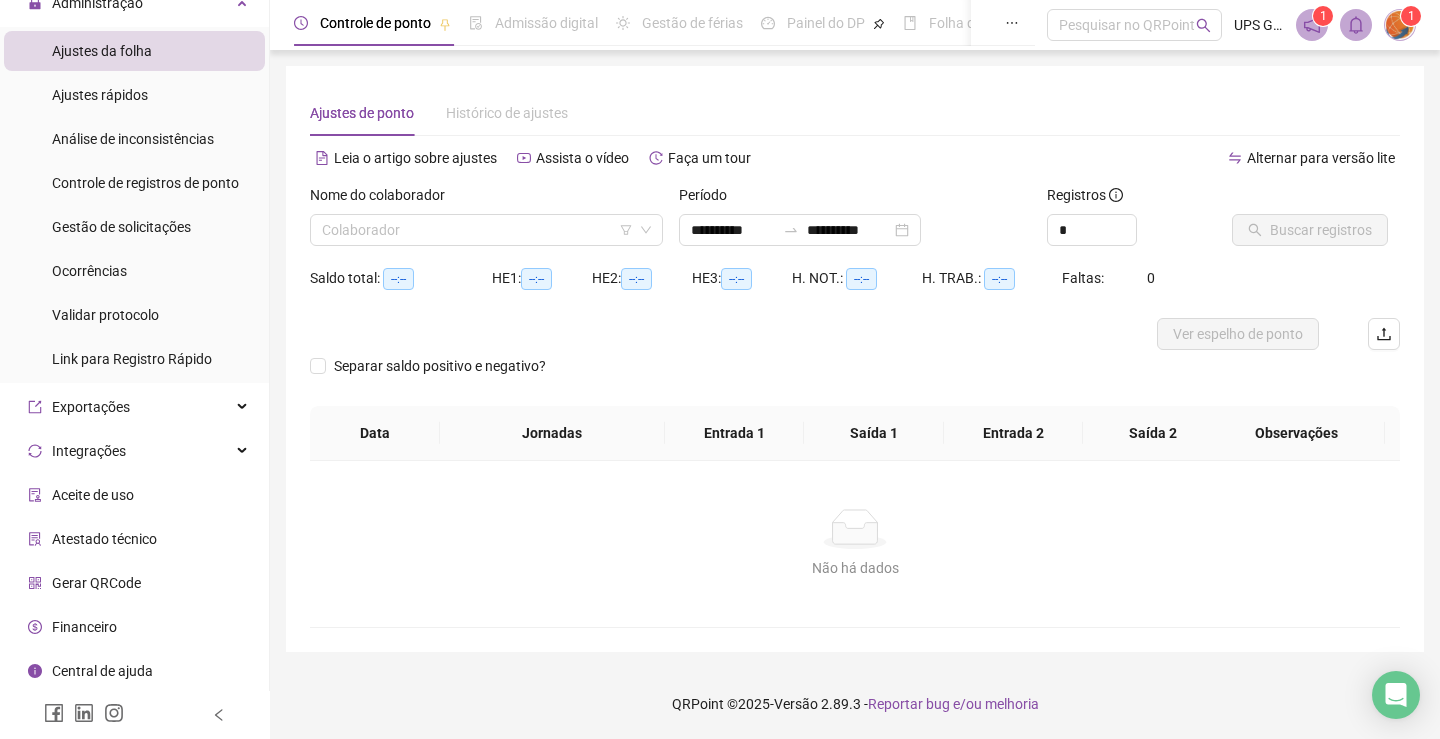 scroll, scrollTop: 0, scrollLeft: 0, axis: both 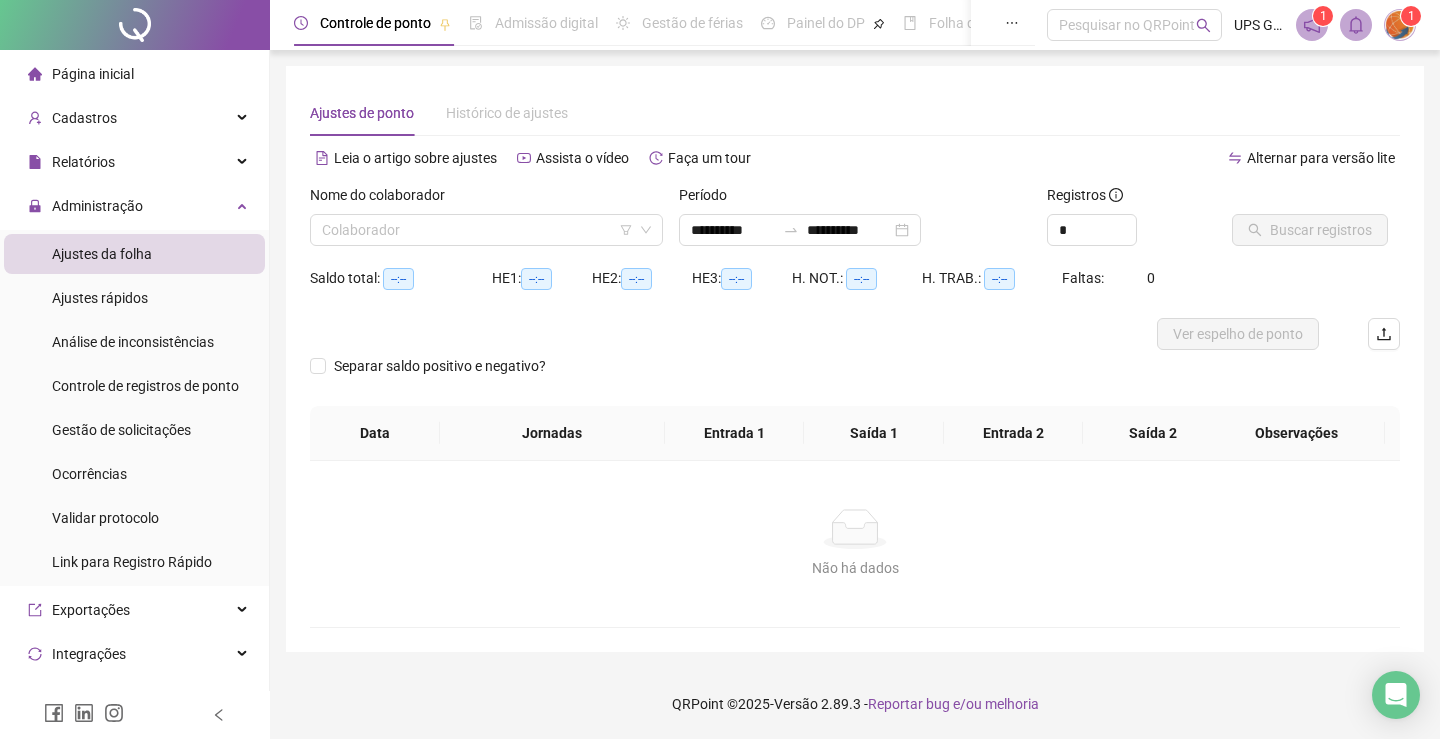 click on "Nome do colaborador" at bounding box center (486, 199) 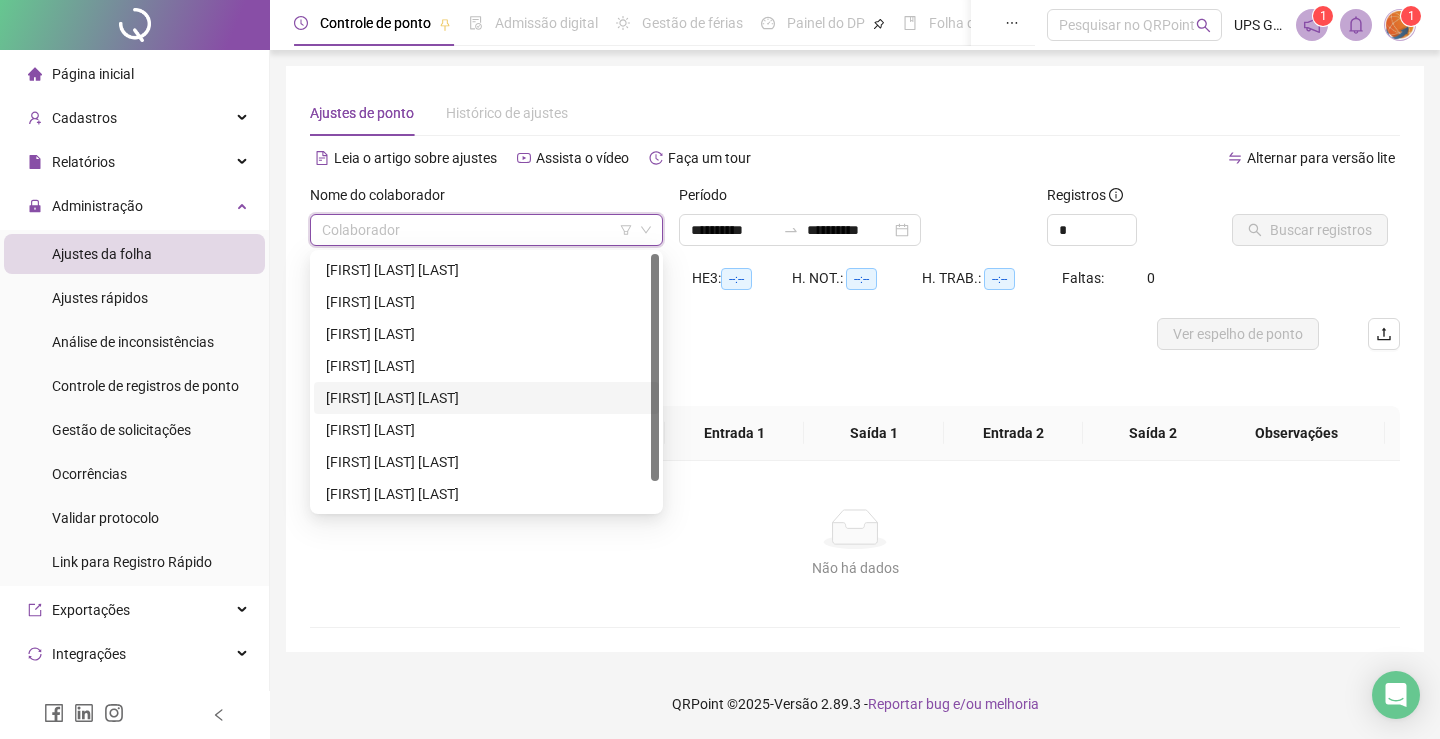 click at bounding box center (477, 230) 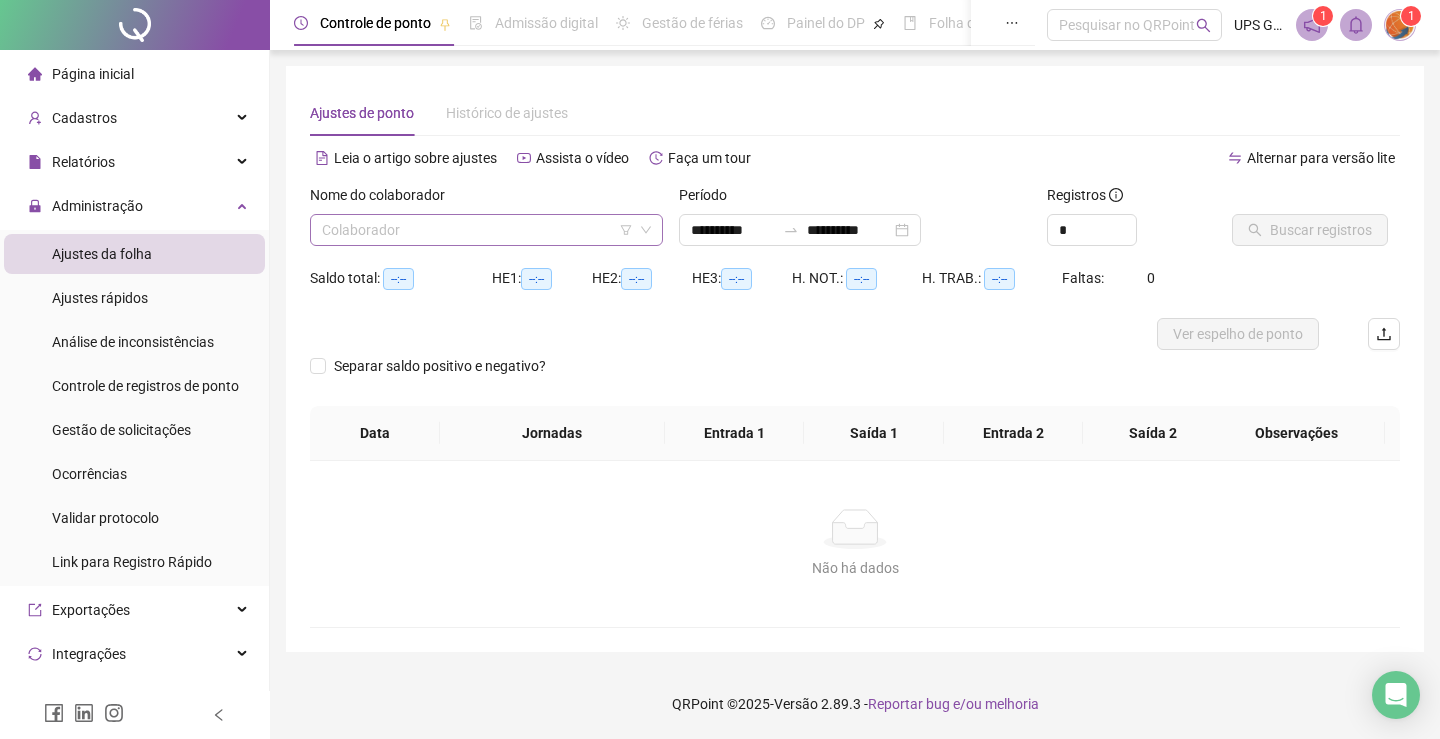 click at bounding box center (477, 230) 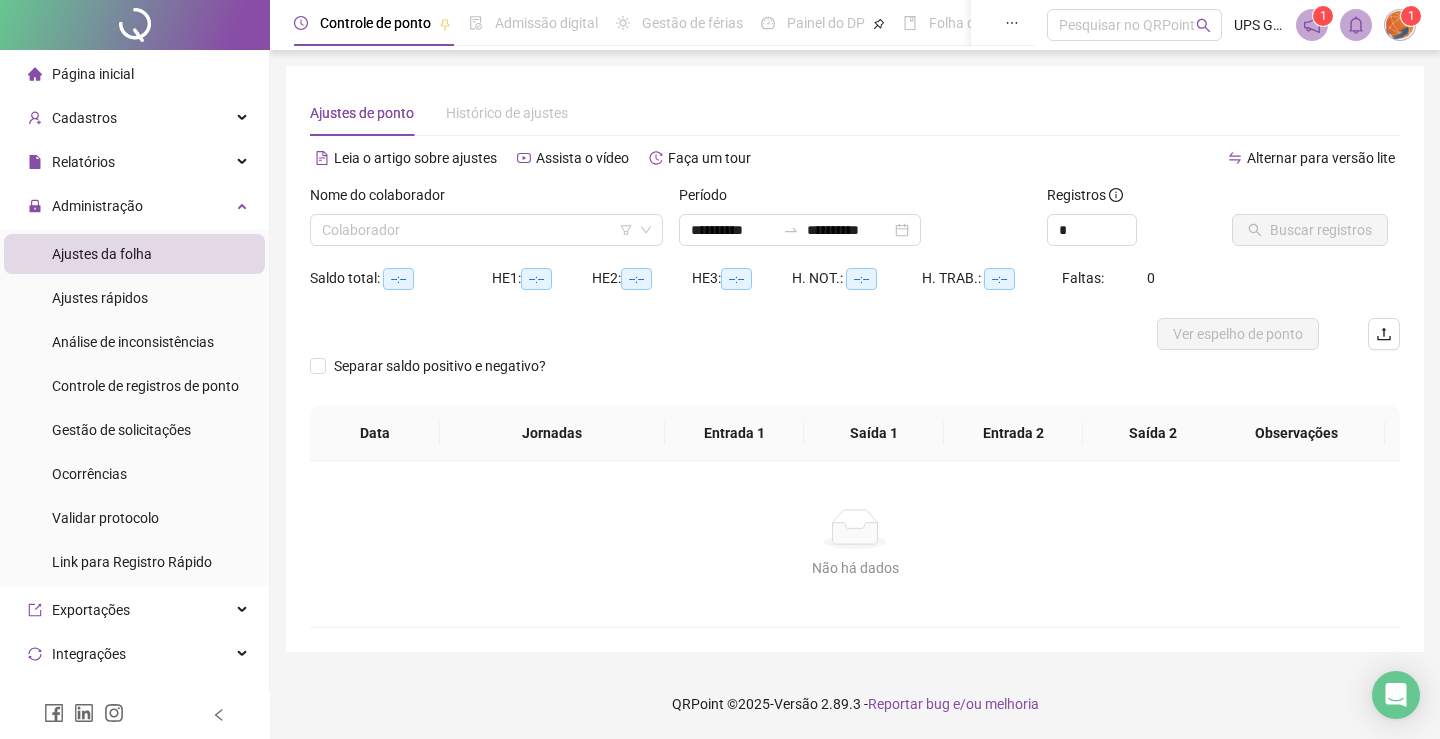 click on "Não há dados Não há dados" at bounding box center [855, 544] 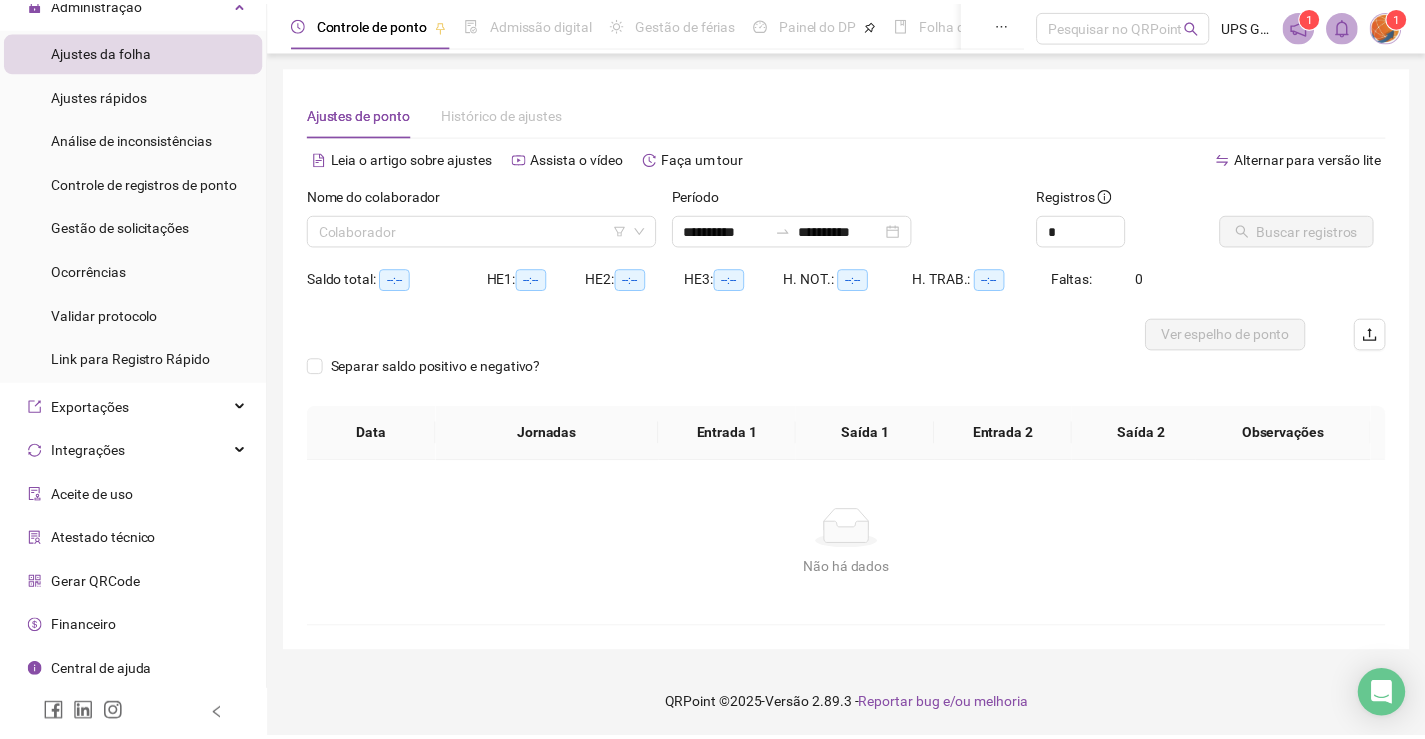 scroll, scrollTop: 0, scrollLeft: 0, axis: both 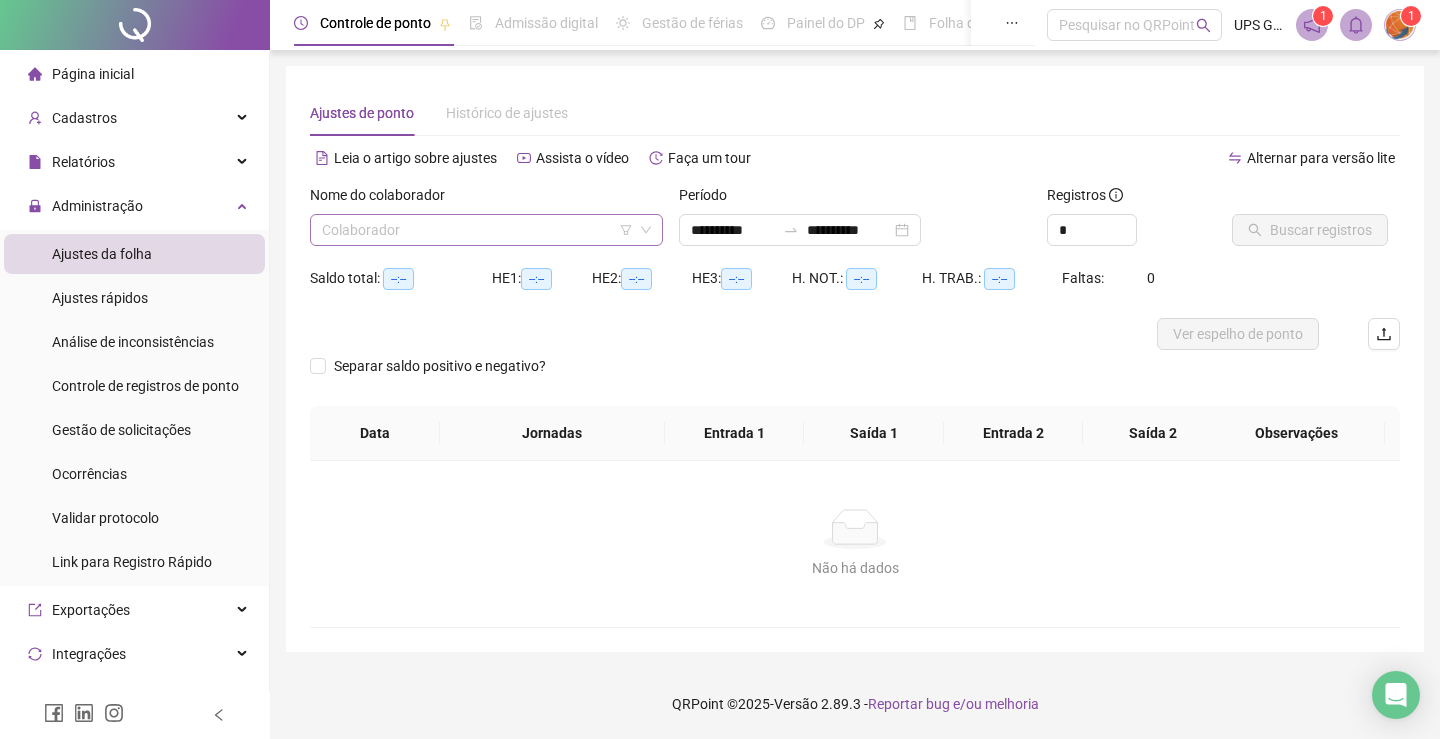 click at bounding box center (477, 230) 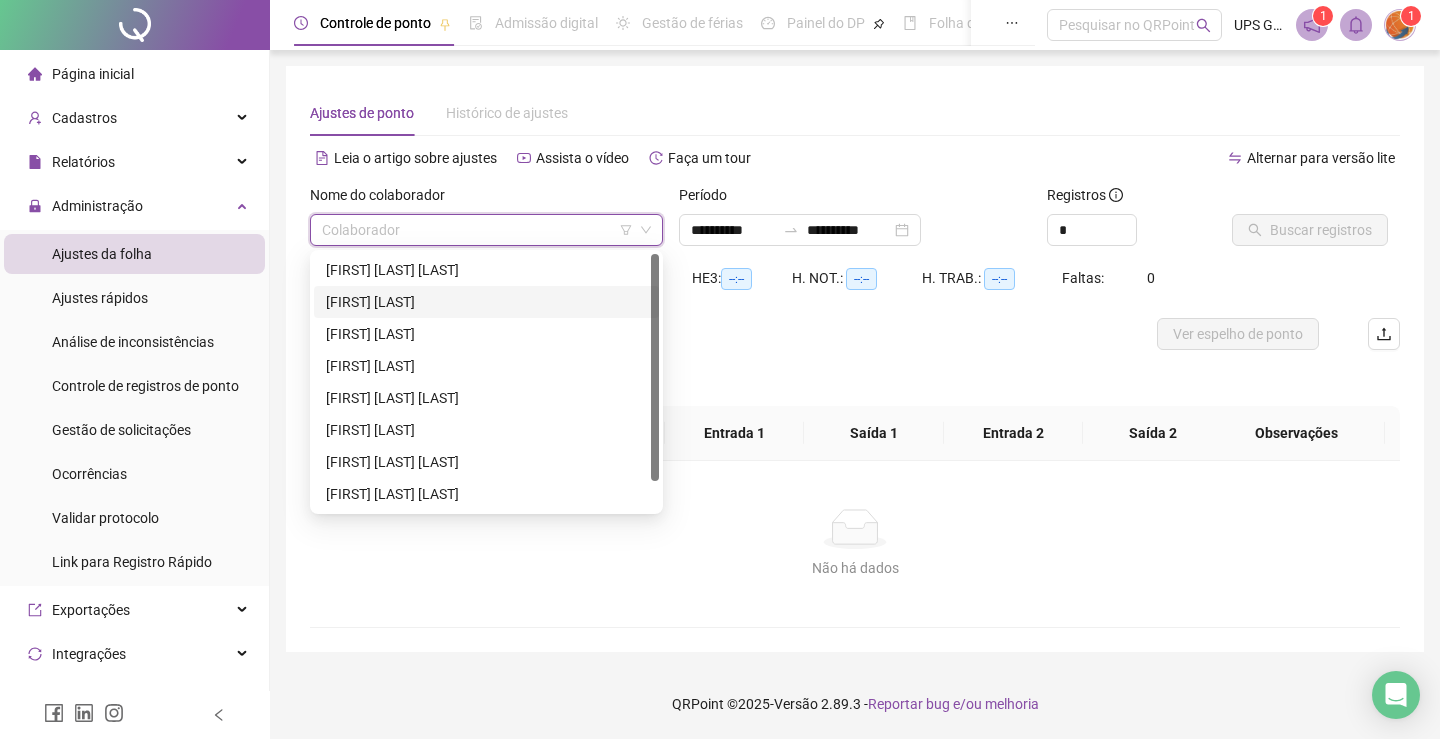click on "[FIRST] [LAST]" at bounding box center [486, 302] 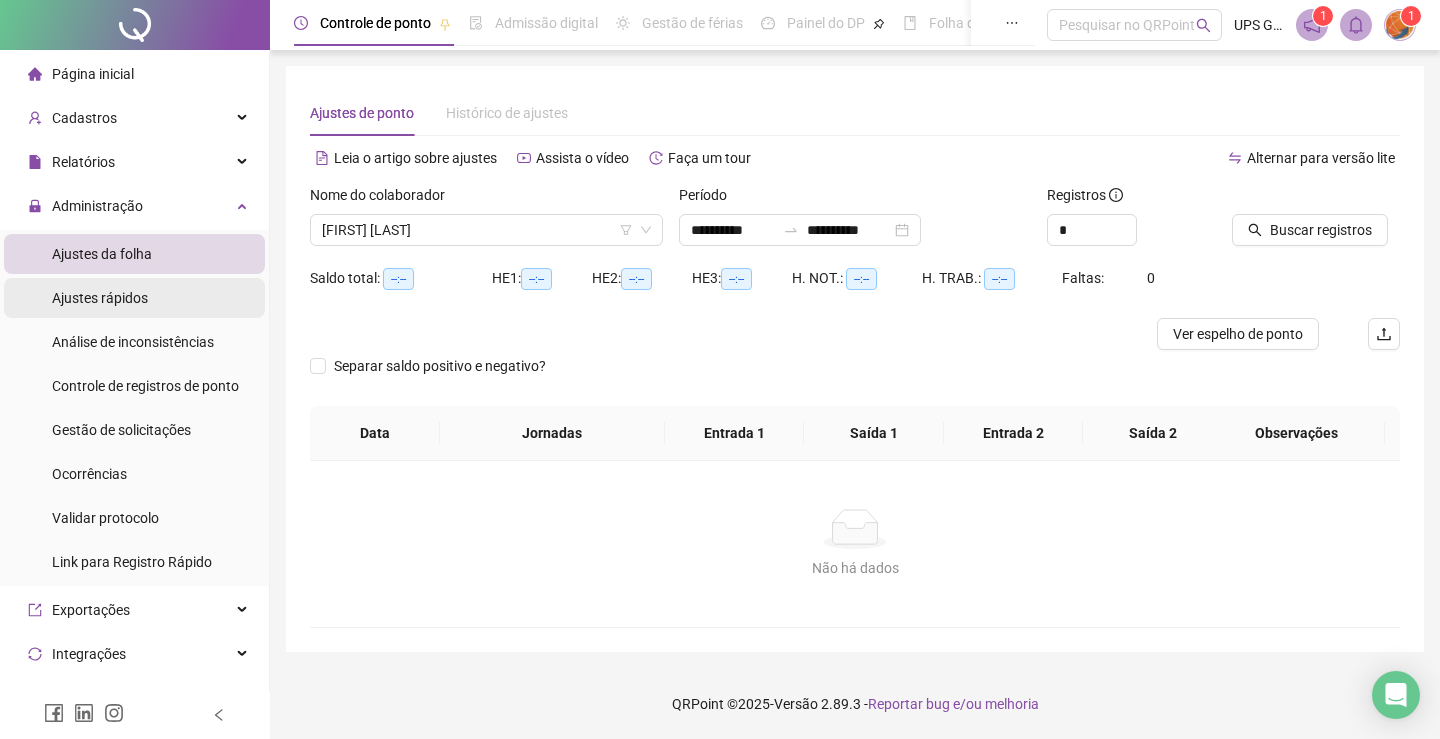 click on "Ajustes rápidos" at bounding box center [100, 298] 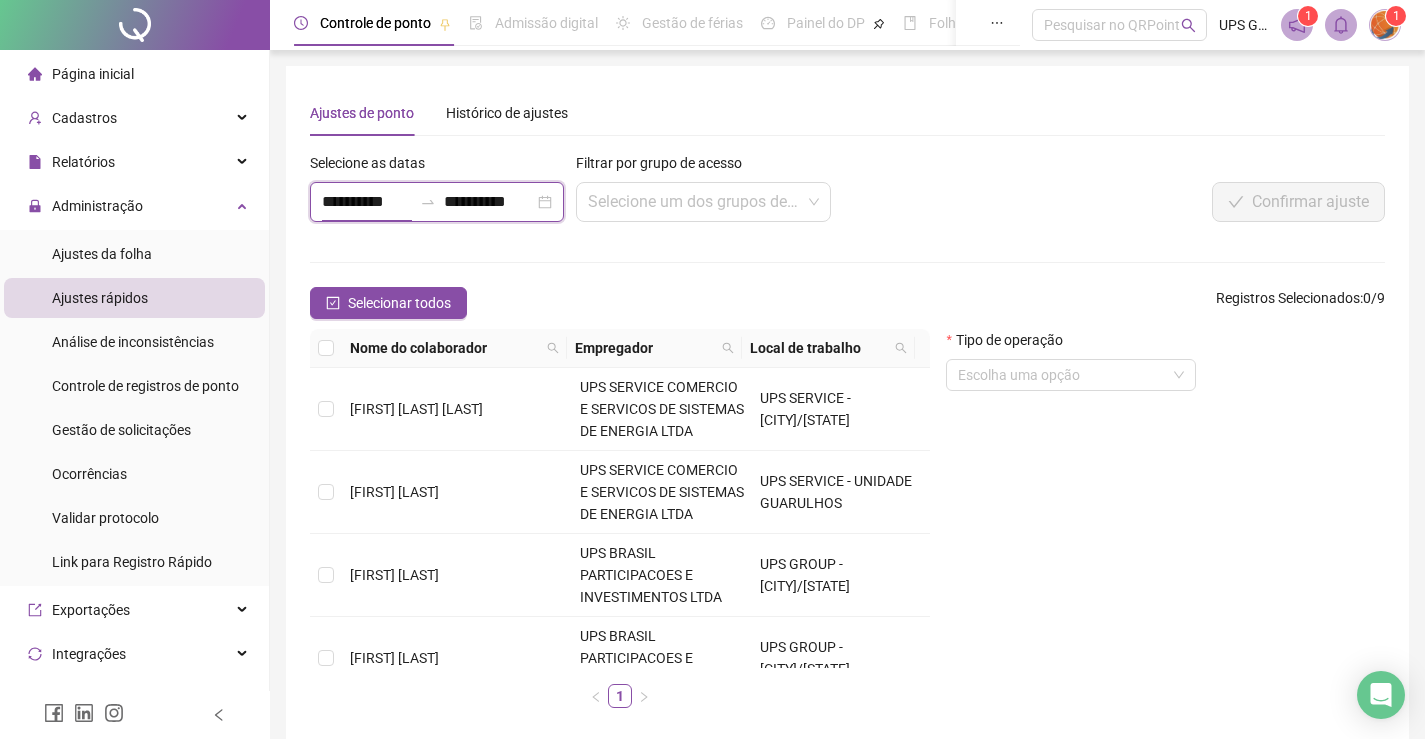 click on "**********" at bounding box center [367, 202] 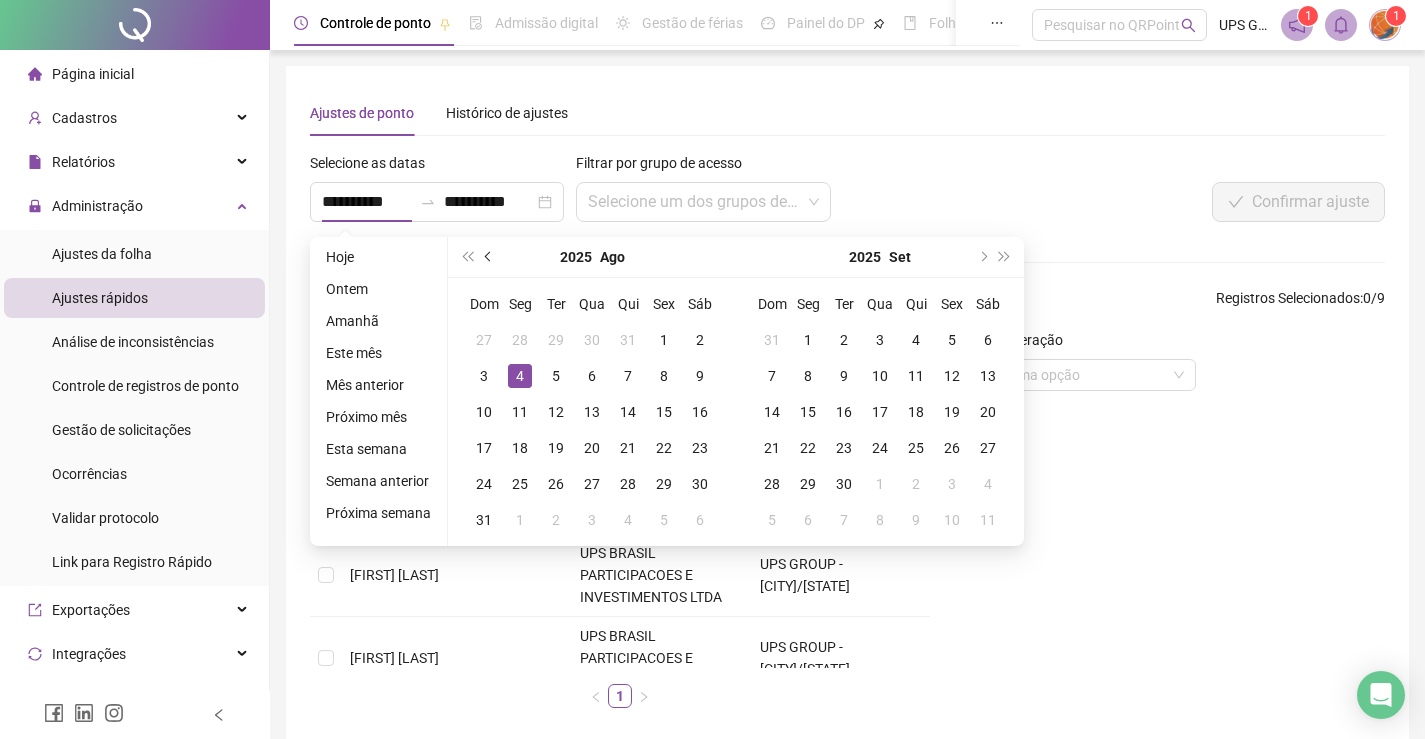 click at bounding box center [489, 257] 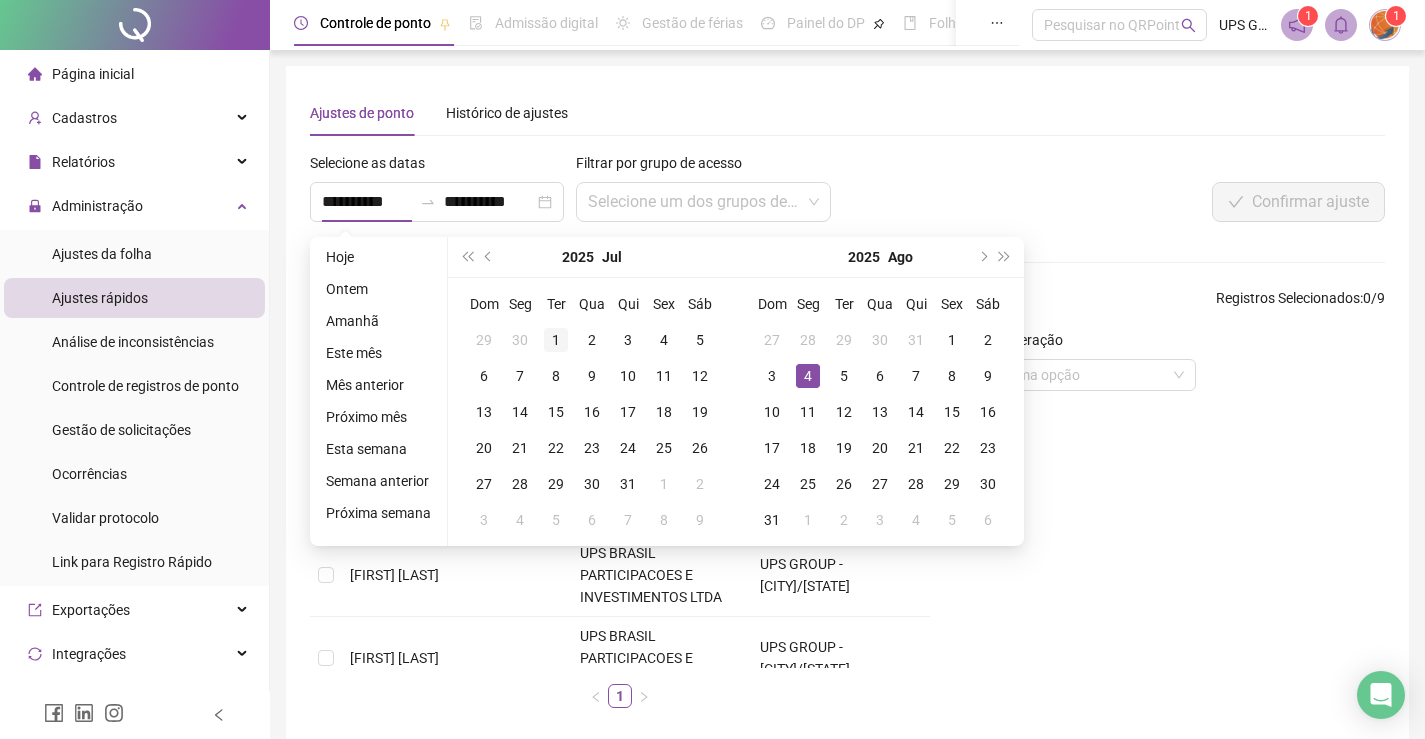 type on "**********" 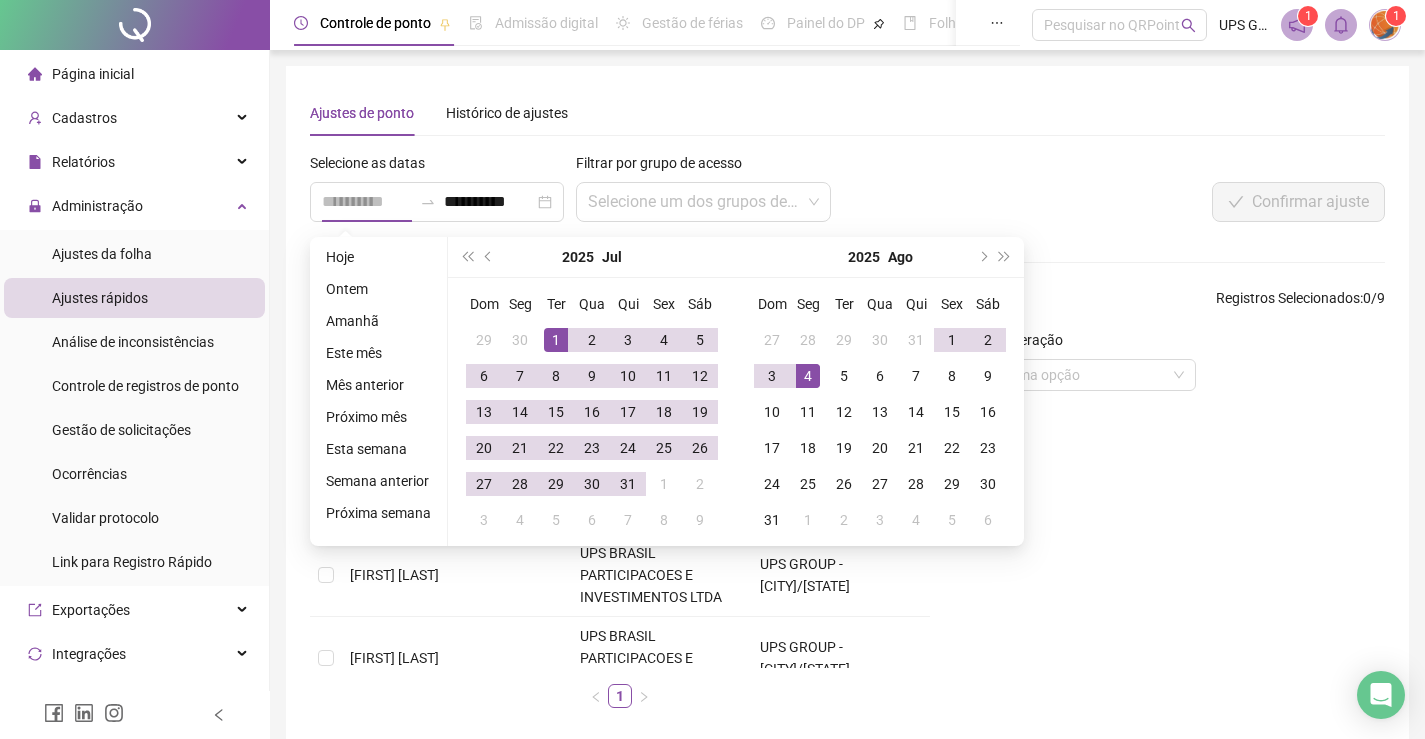 click on "1" at bounding box center [556, 340] 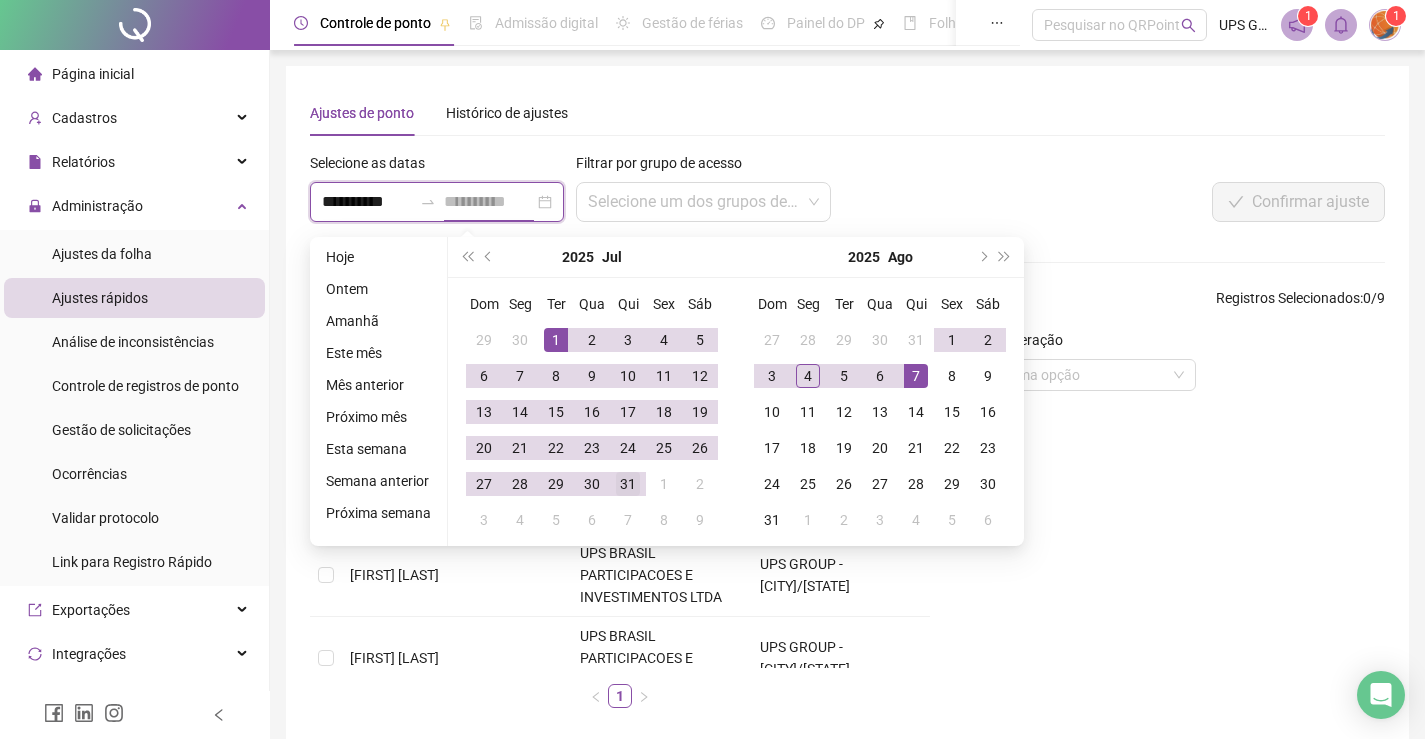type on "**********" 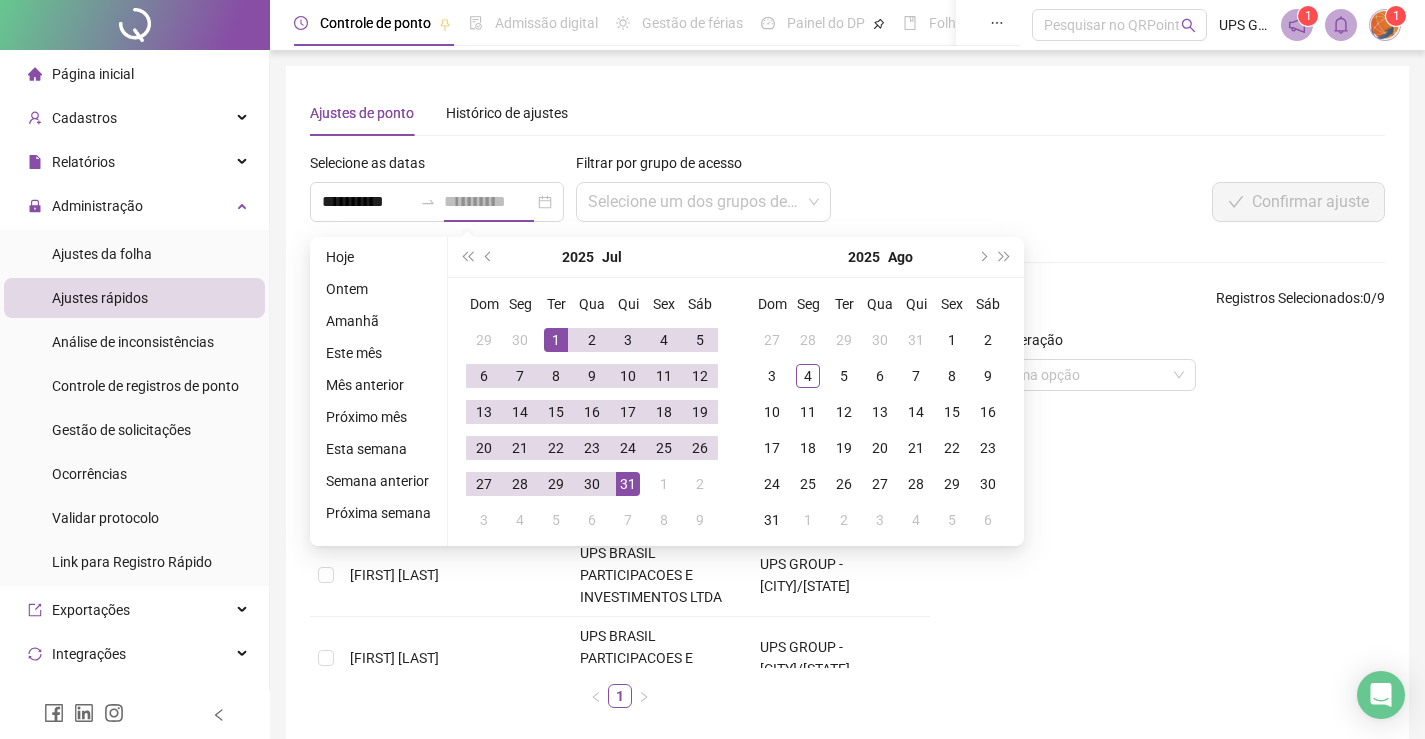 click on "31" at bounding box center (628, 484) 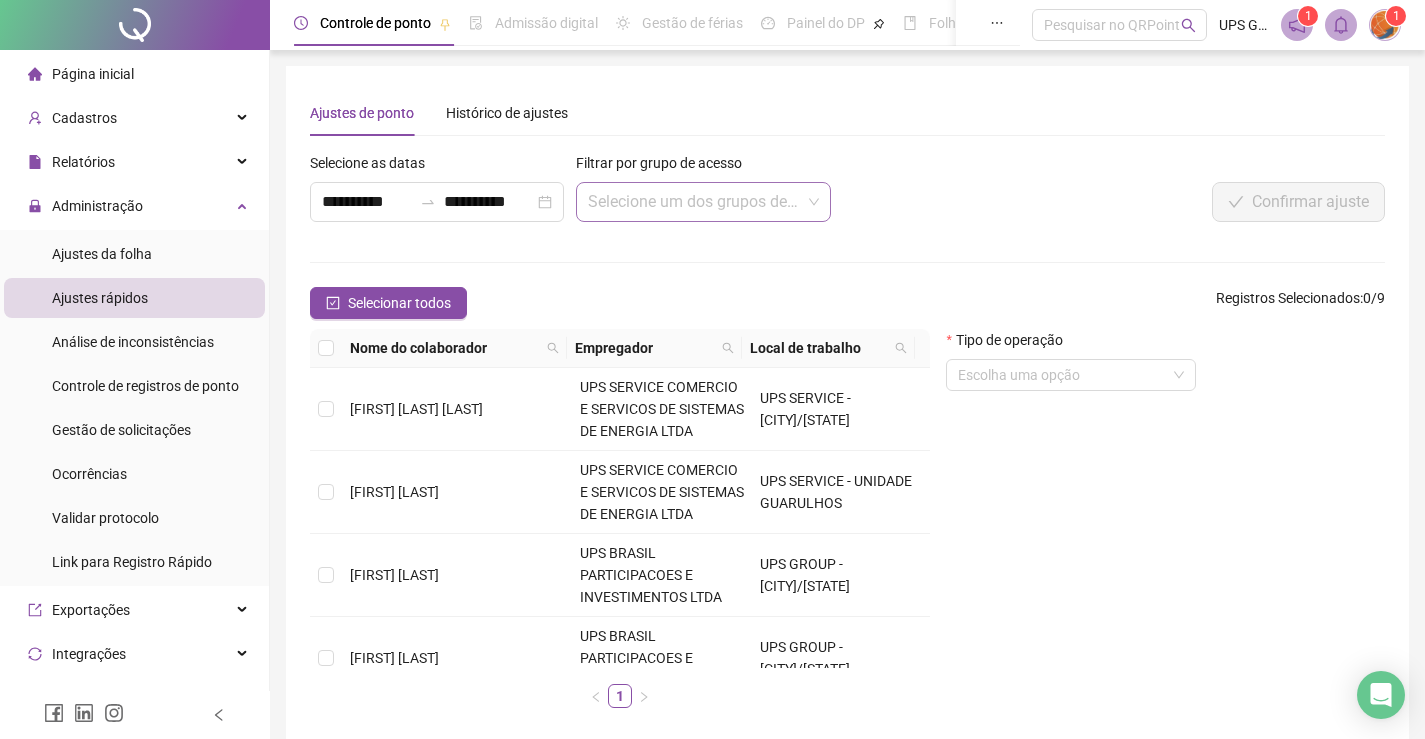 click at bounding box center (694, 202) 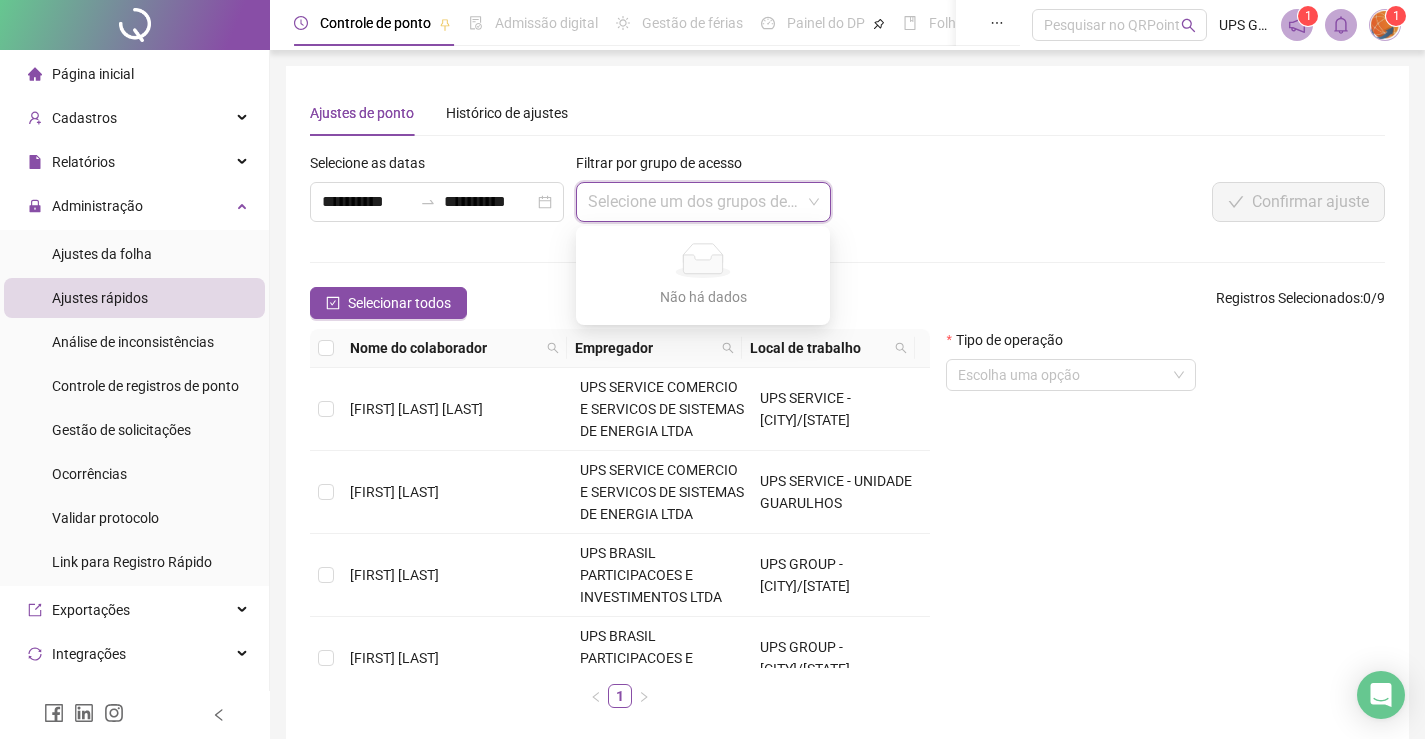 click on "Ajustes de ponto Histórico de ajustes" at bounding box center (847, 113) 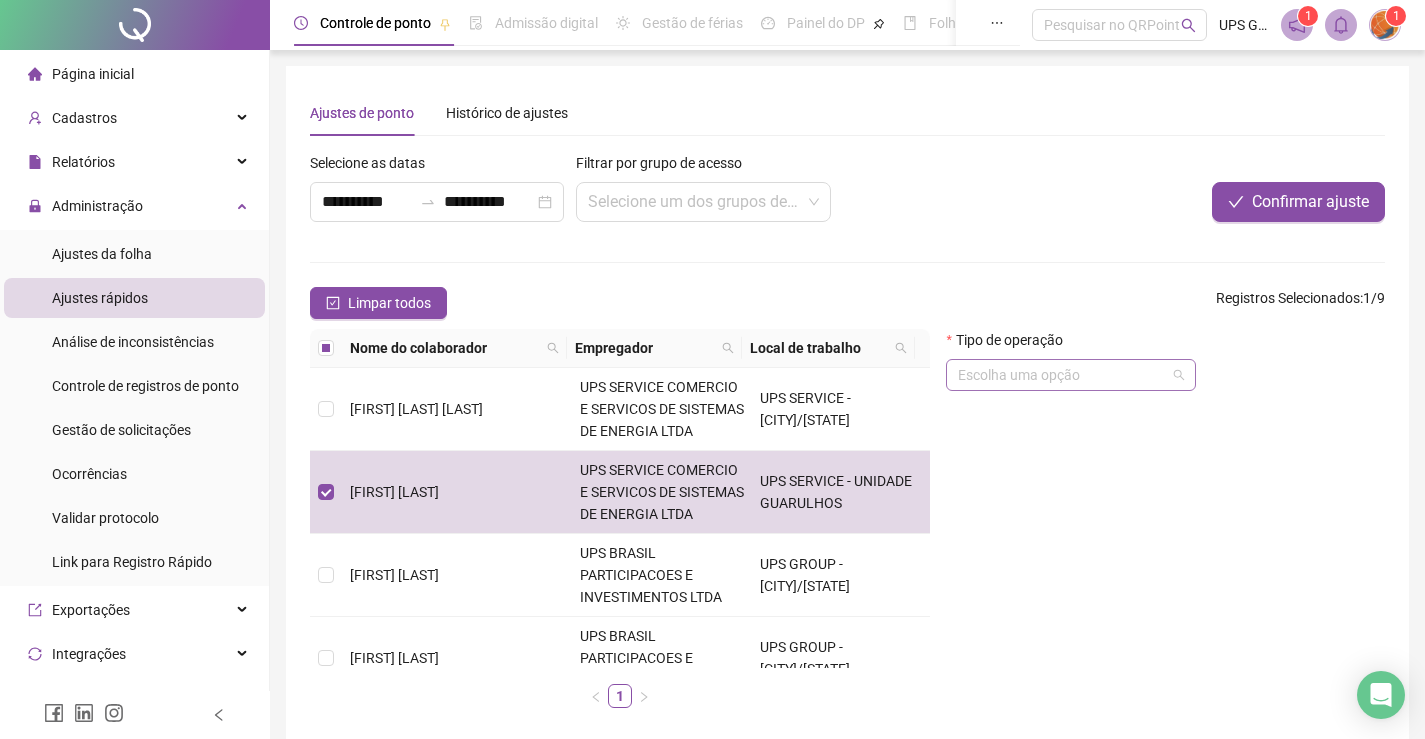 click at bounding box center (1062, 375) 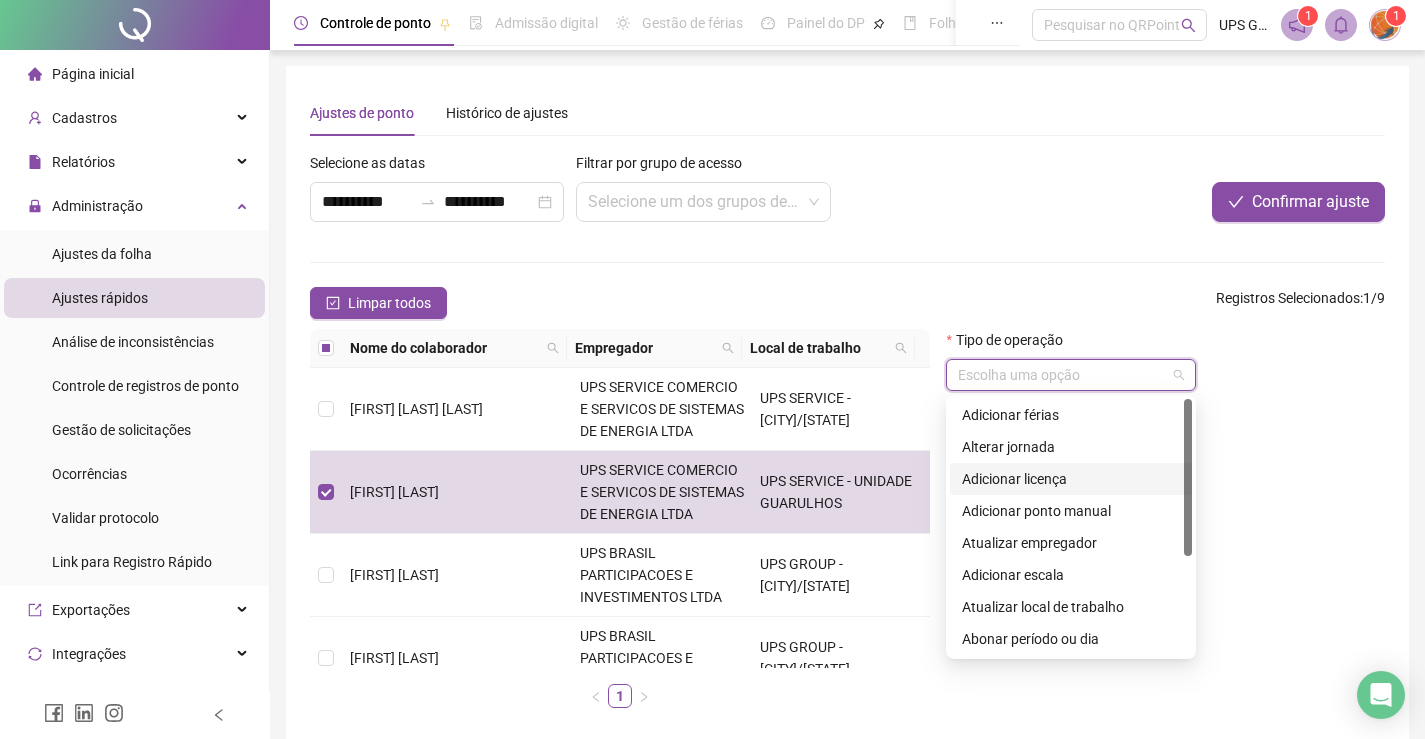 click on "Adicionar licença" at bounding box center (1071, 479) 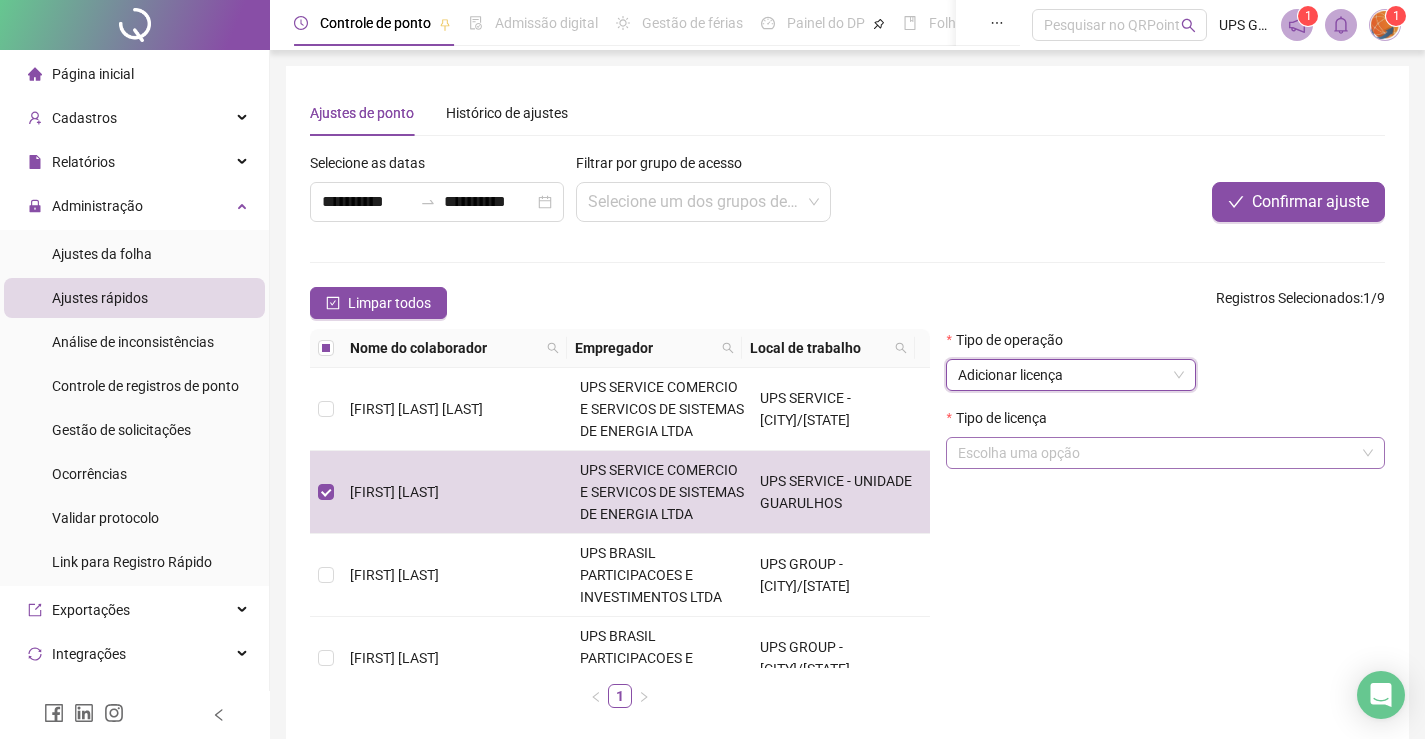 click at bounding box center [1156, 453] 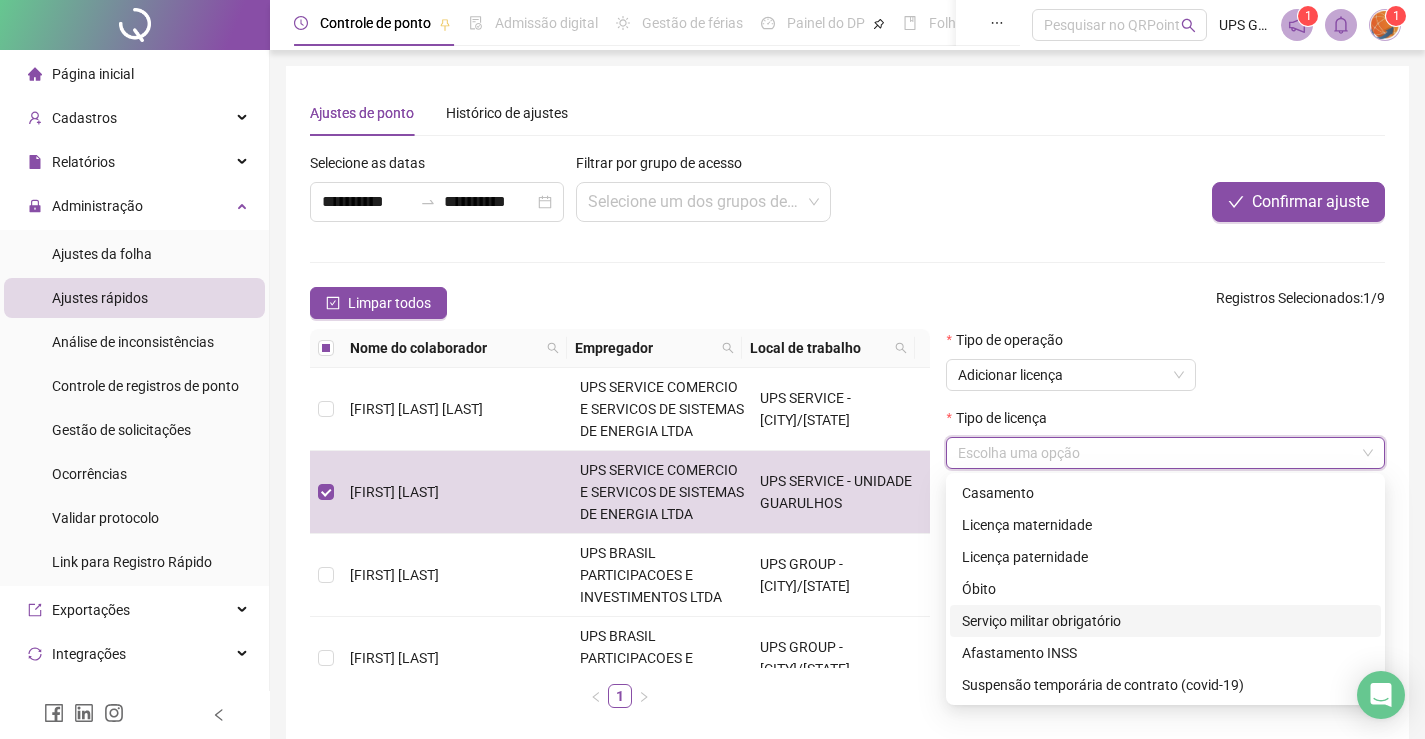 scroll, scrollTop: 95, scrollLeft: 0, axis: vertical 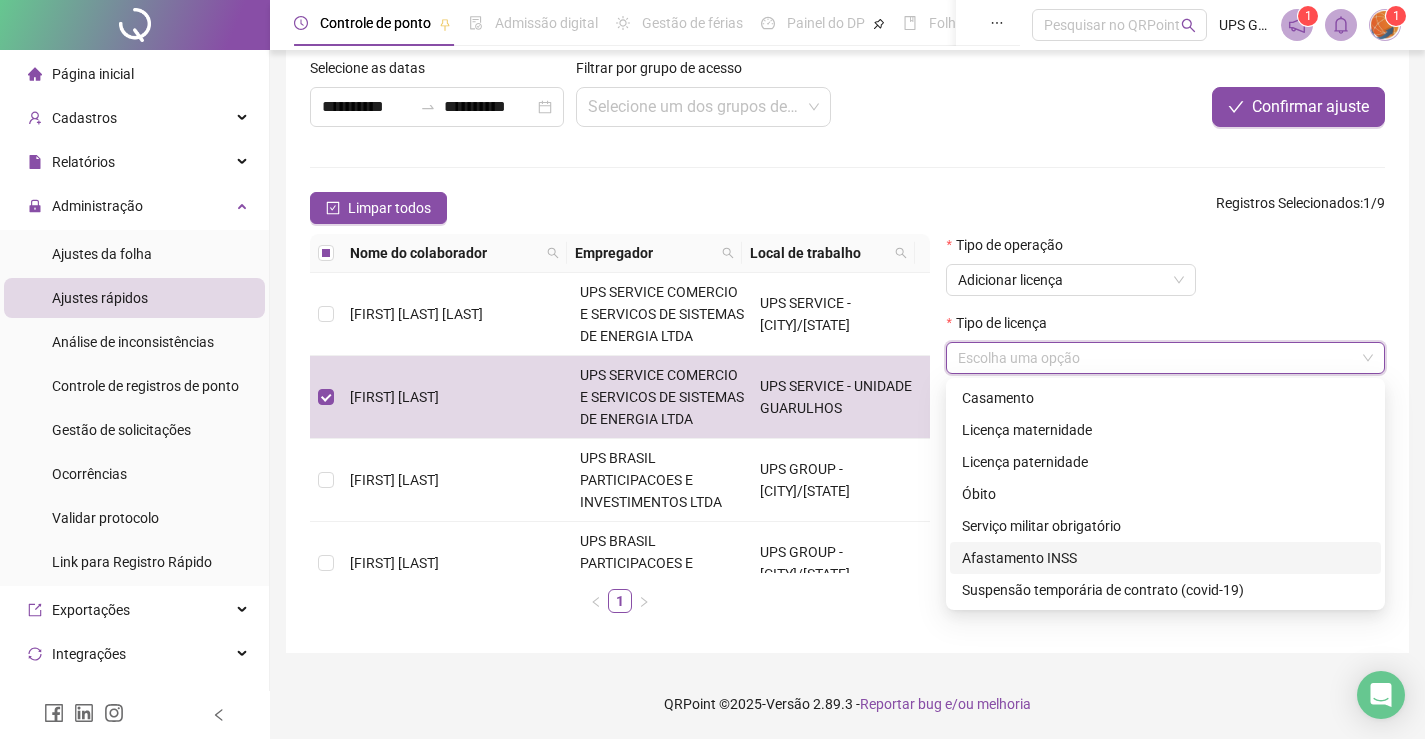 click on "Afastamento INSS" at bounding box center [1165, 558] 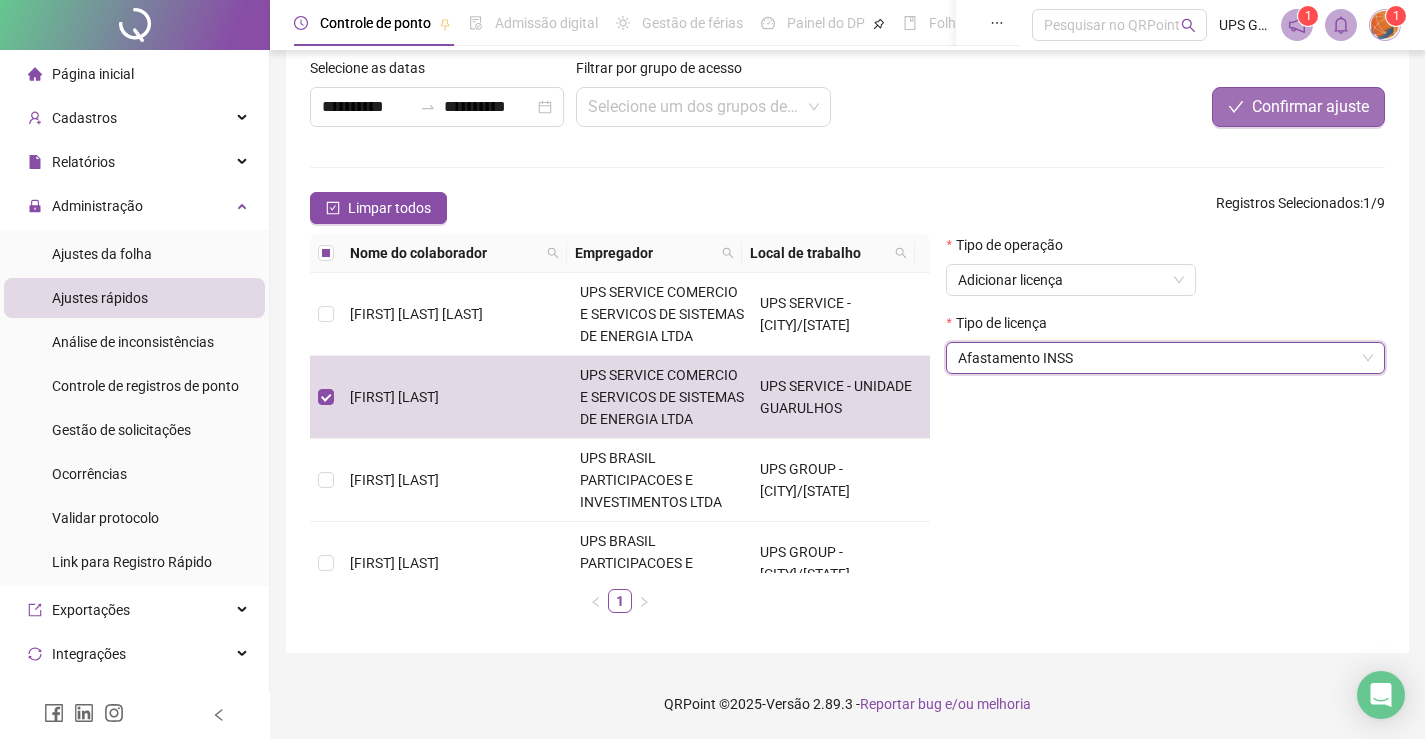 click on "Confirmar ajuste" at bounding box center (1310, 107) 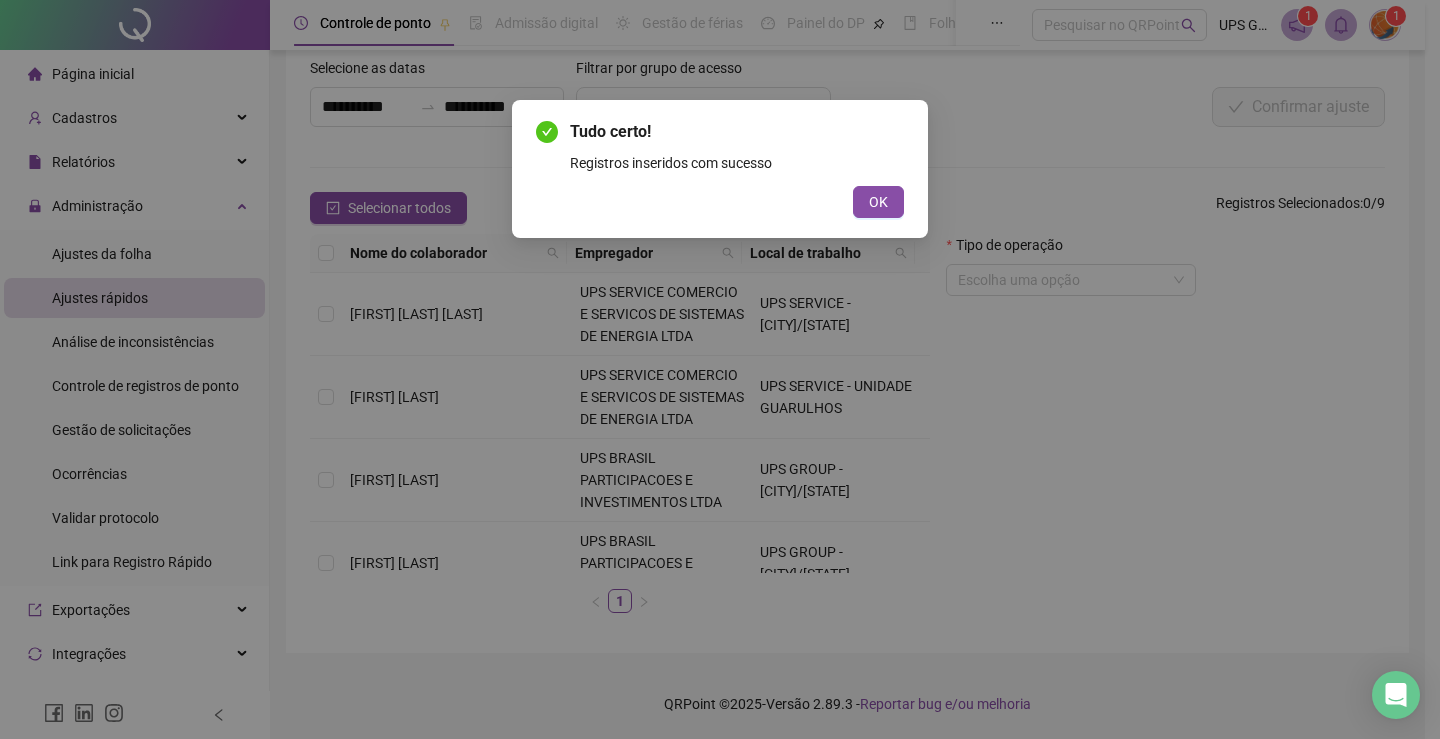 drag, startPoint x: 880, startPoint y: 194, endPoint x: 854, endPoint y: 197, distance: 26.172504 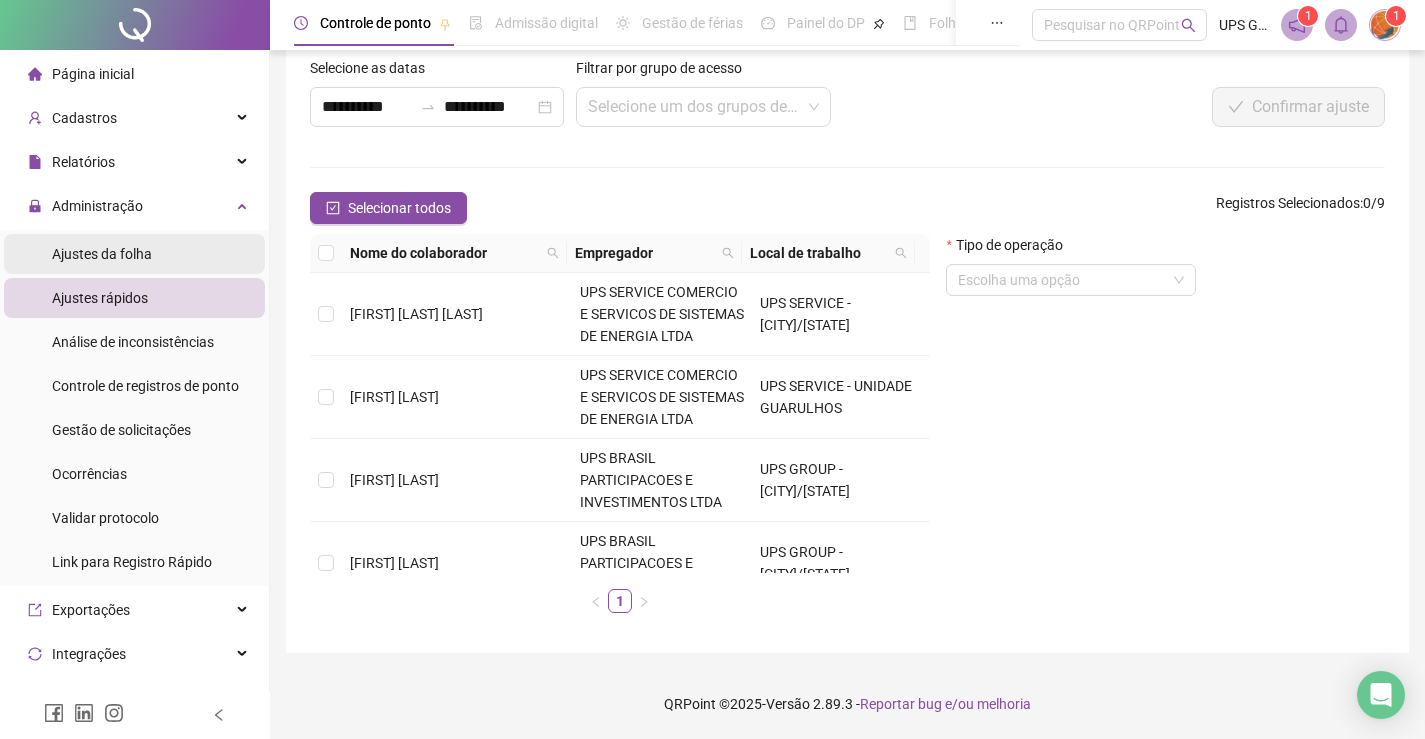 click on "Ajustes da folha" at bounding box center [102, 254] 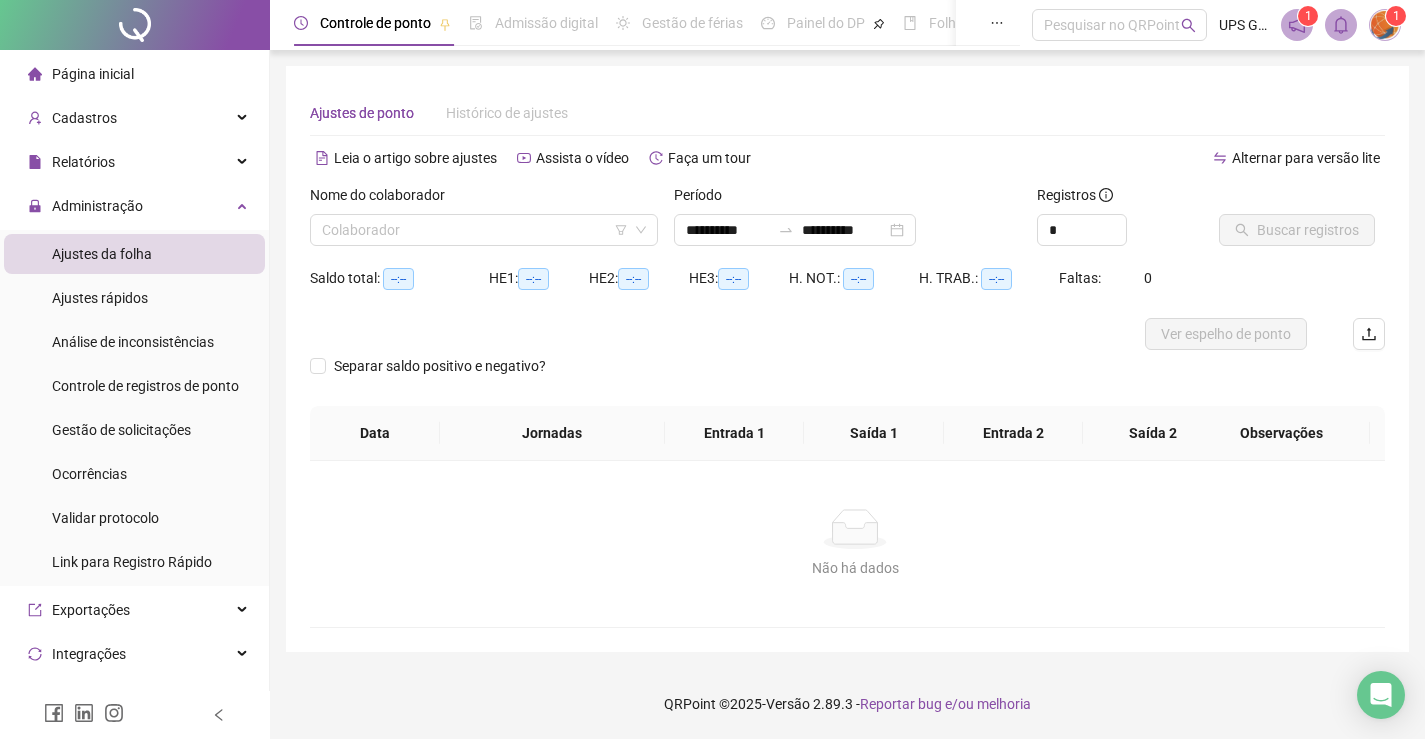 scroll, scrollTop: 0, scrollLeft: 0, axis: both 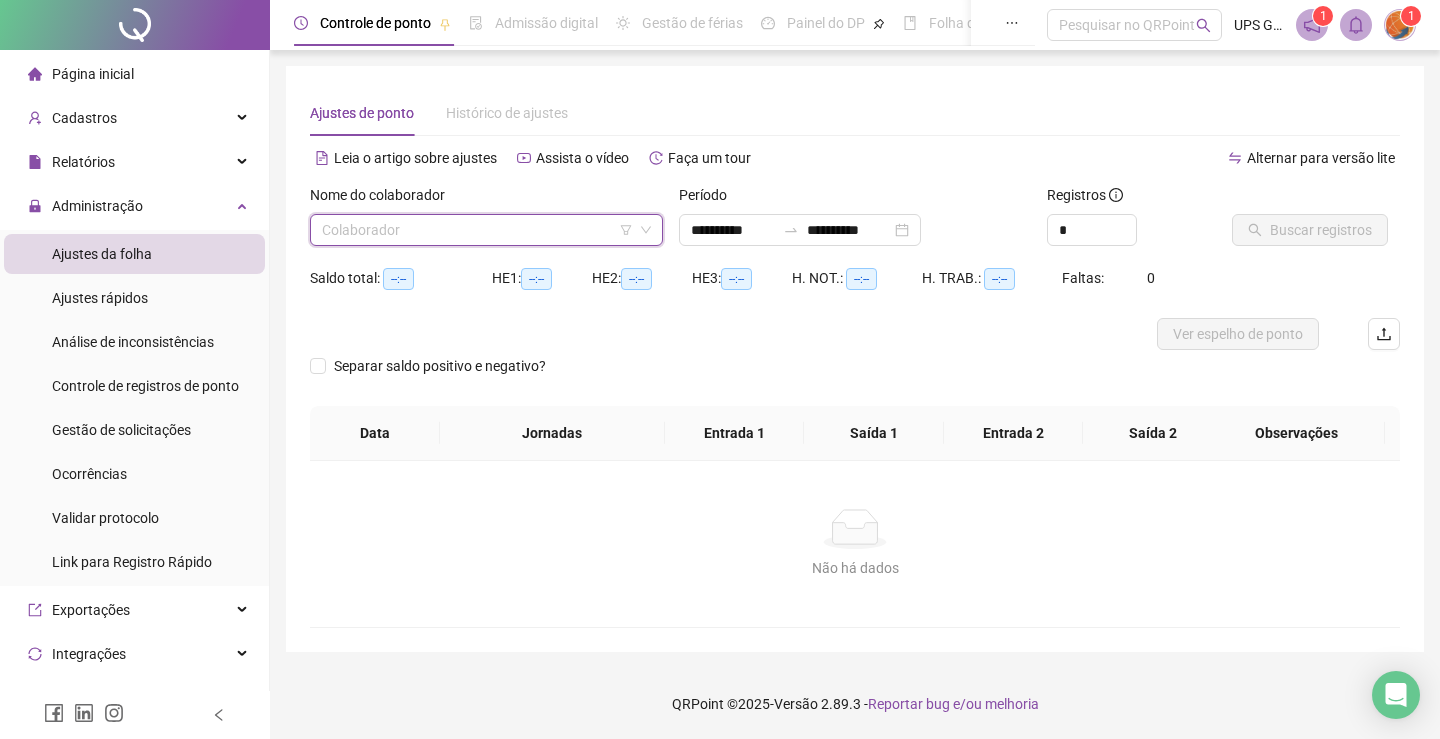 click at bounding box center (477, 230) 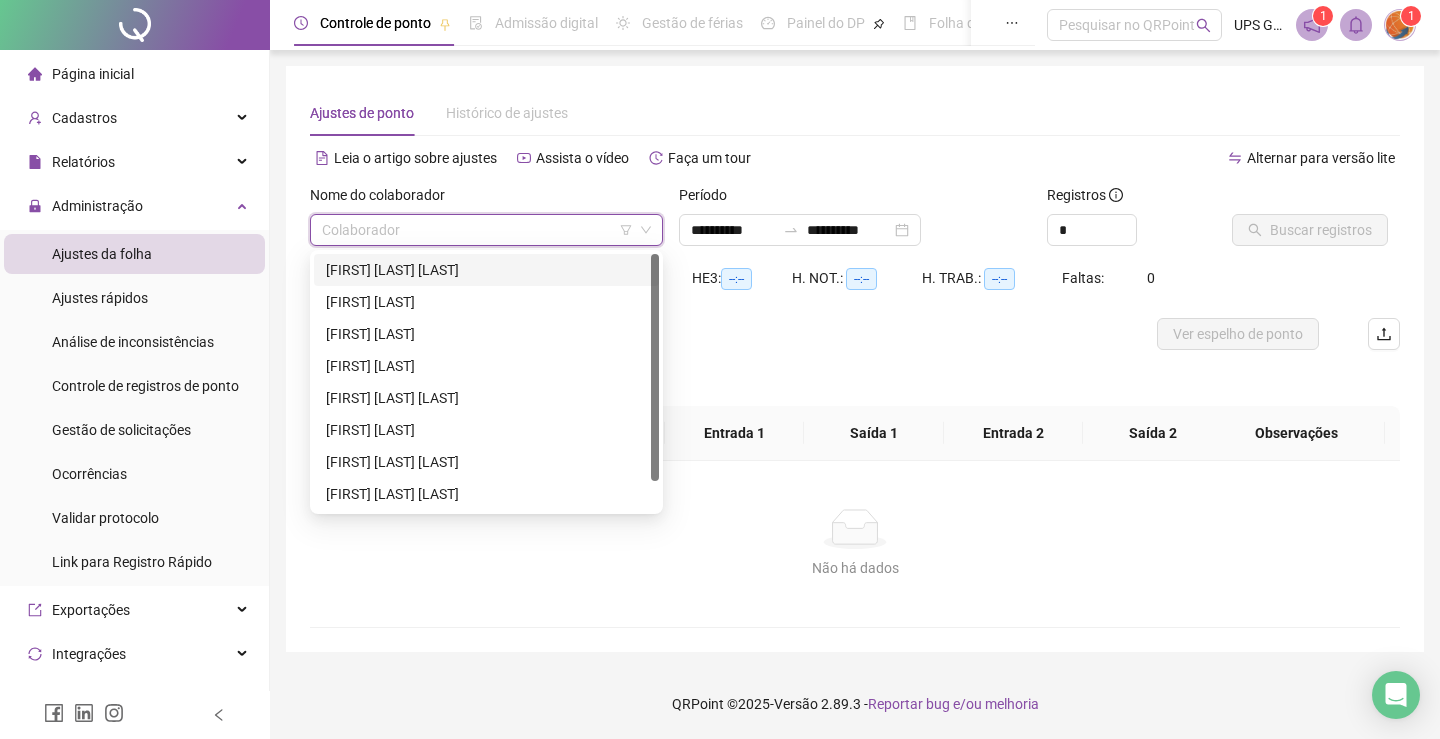 click on "[FIRST] [LAST] [LAST]" at bounding box center (486, 270) 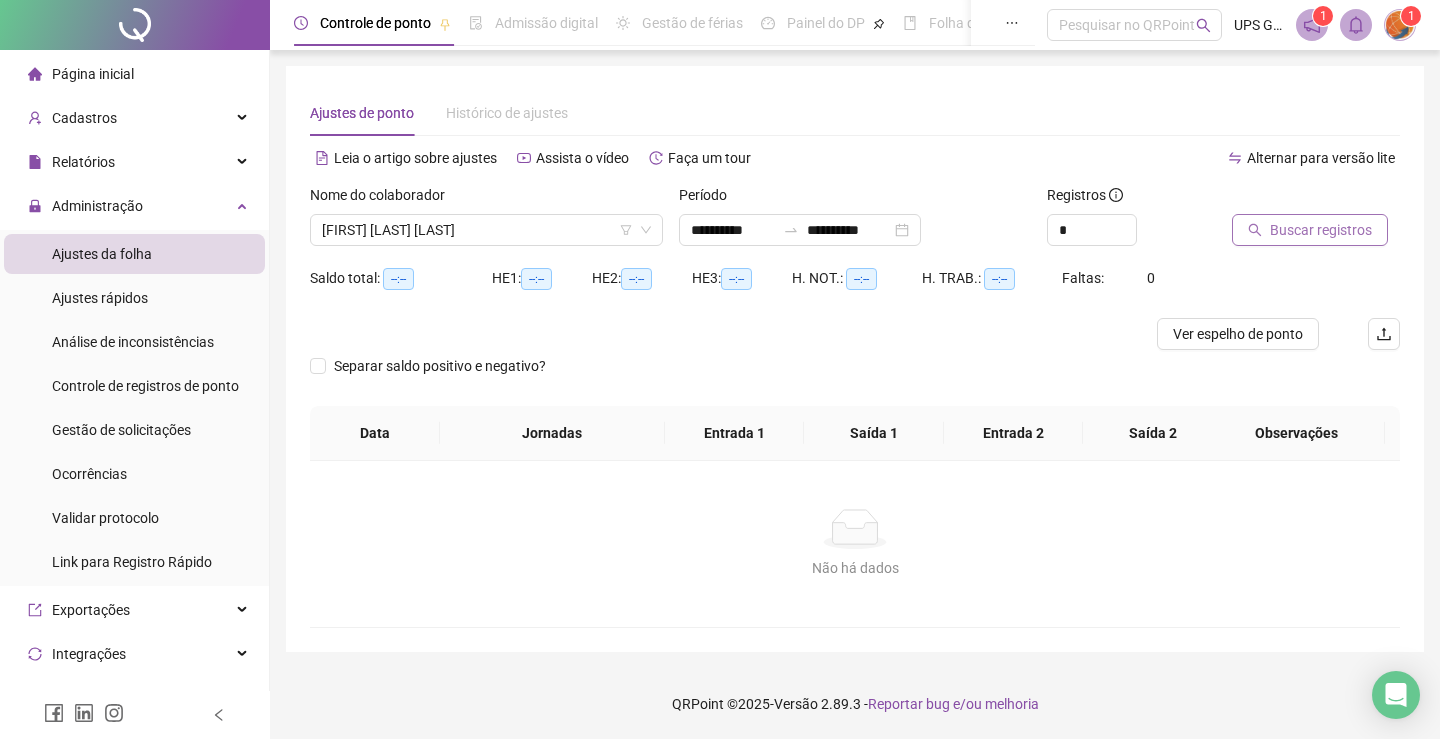 click on "Buscar registros" at bounding box center [1321, 230] 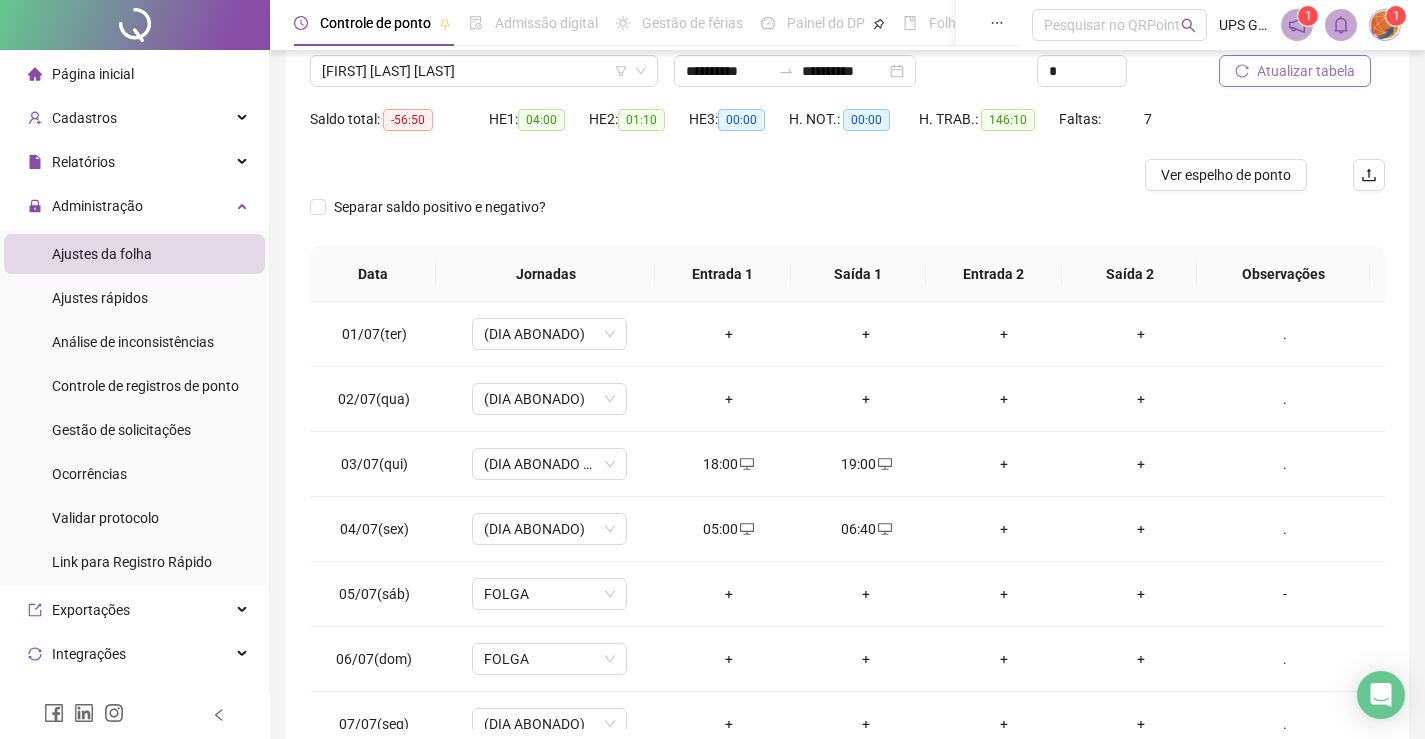 scroll, scrollTop: 59, scrollLeft: 0, axis: vertical 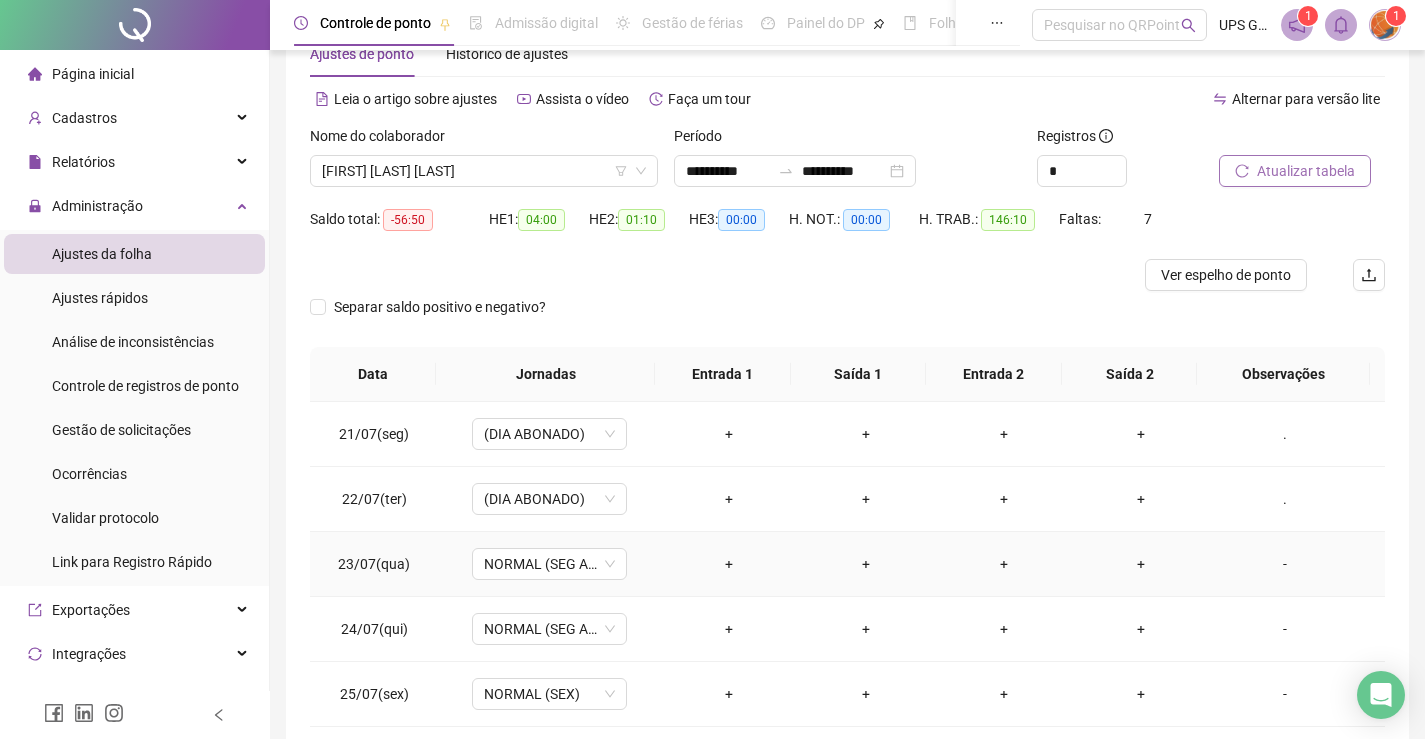 click on "-" at bounding box center (1285, 564) 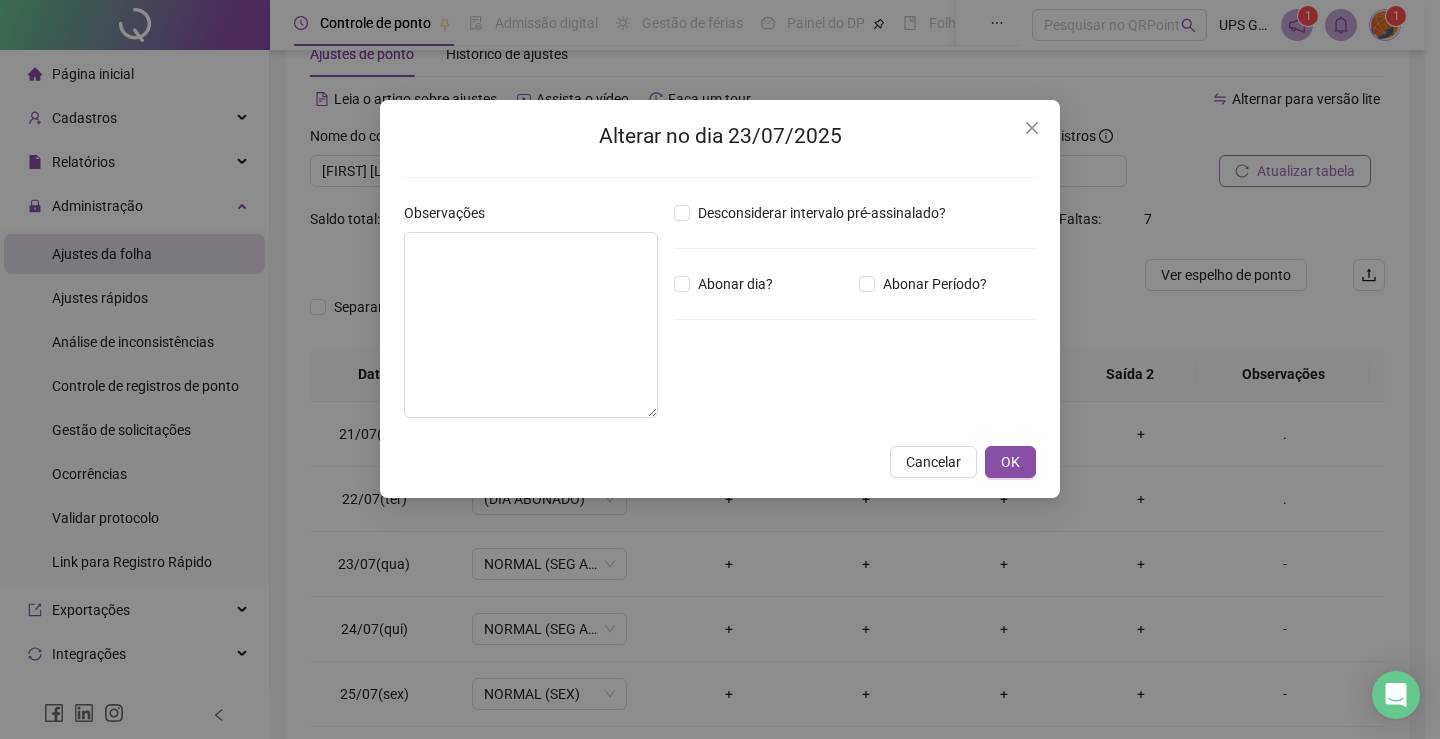 drag, startPoint x: 742, startPoint y: 283, endPoint x: 696, endPoint y: 313, distance: 54.91812 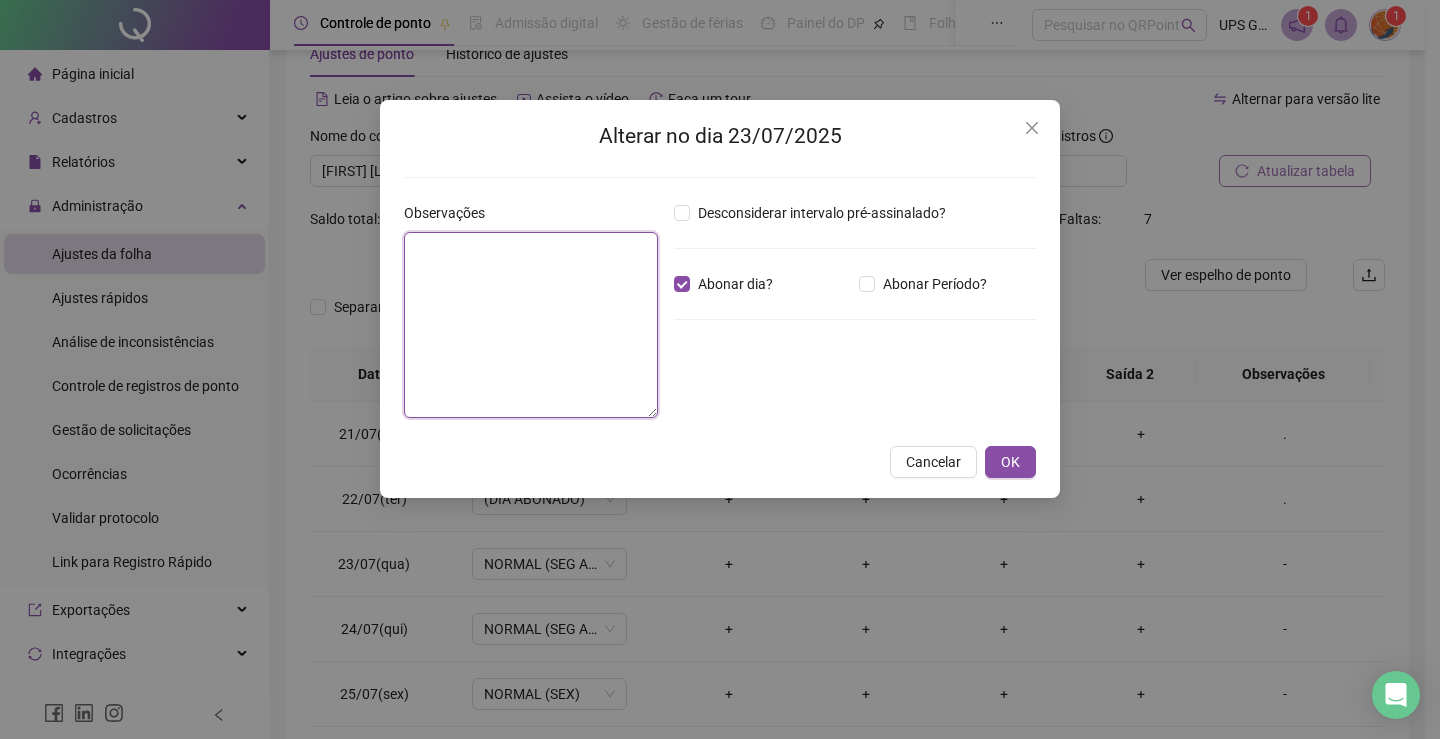 click at bounding box center [531, 325] 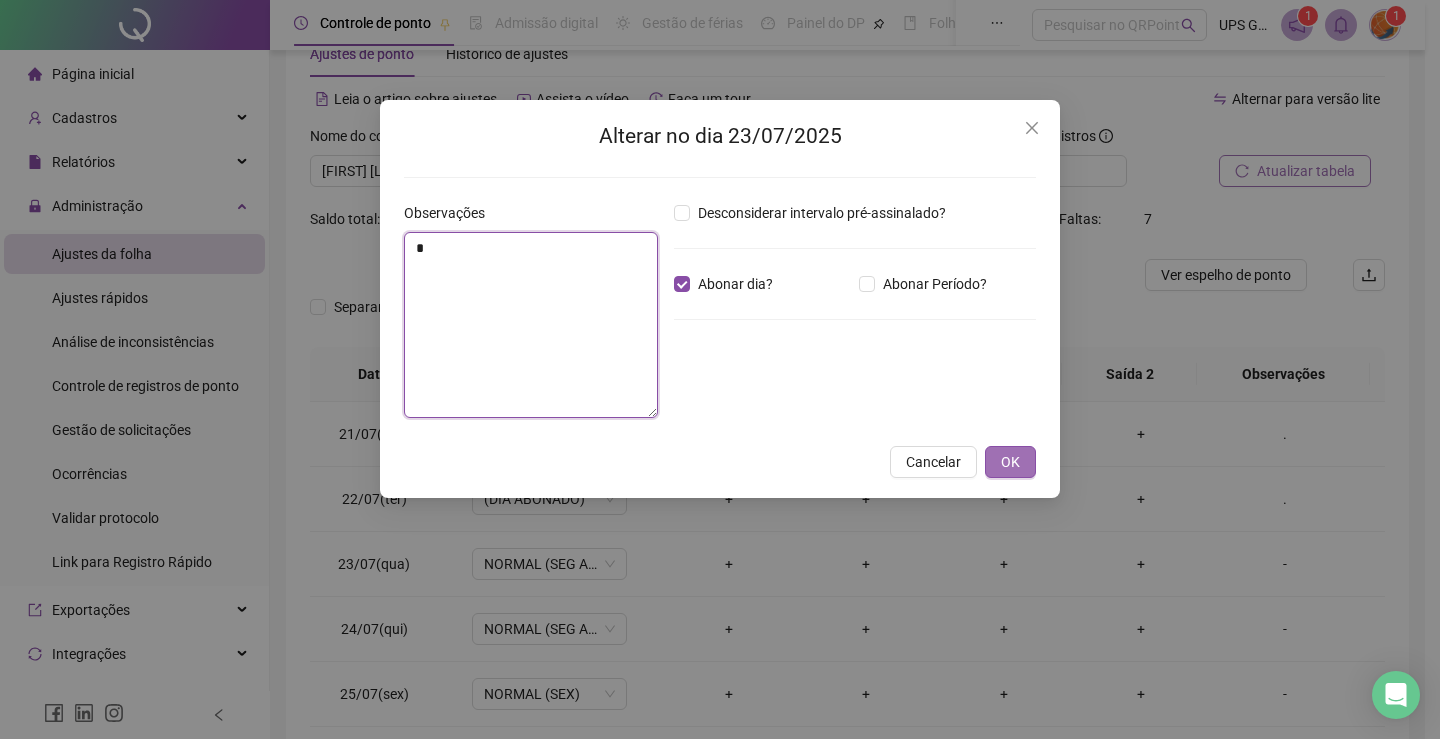 type on "*" 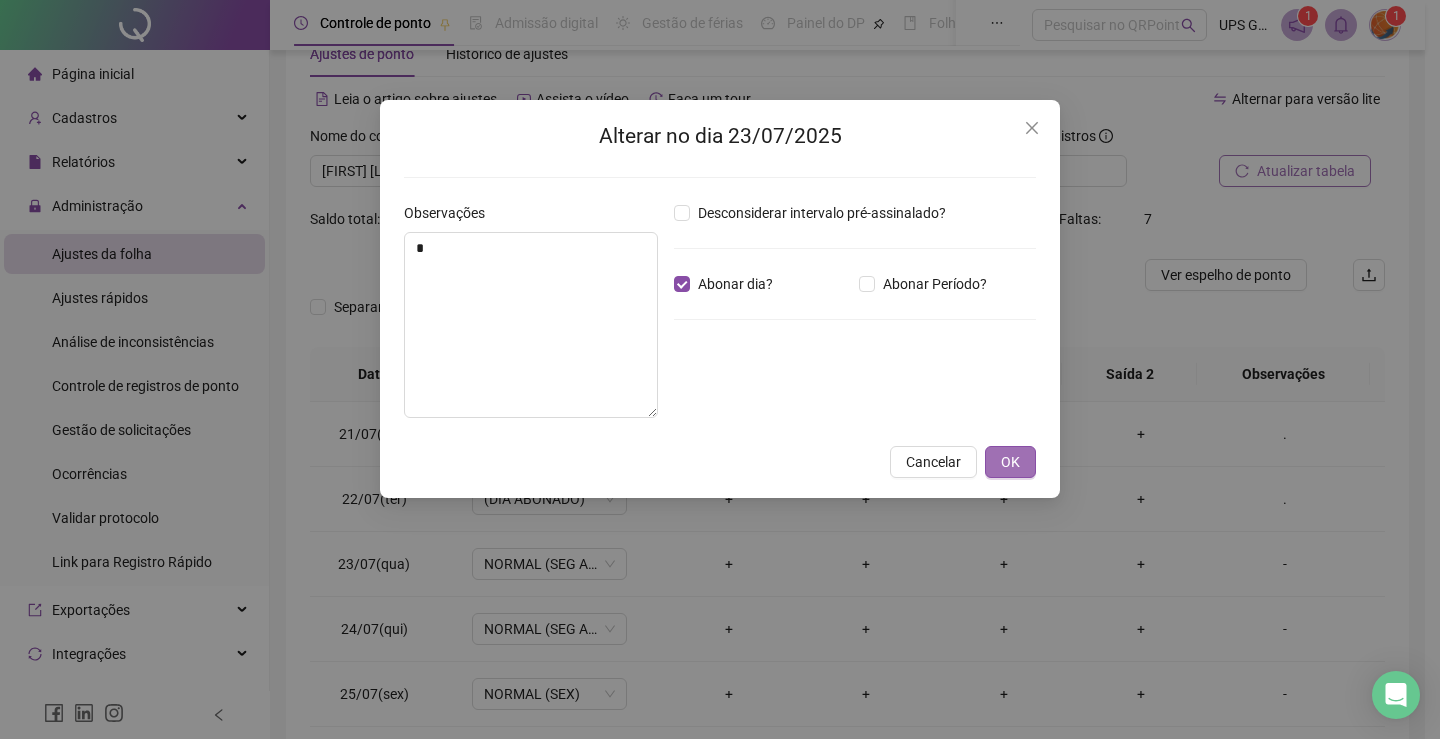 click on "OK" at bounding box center [1010, 462] 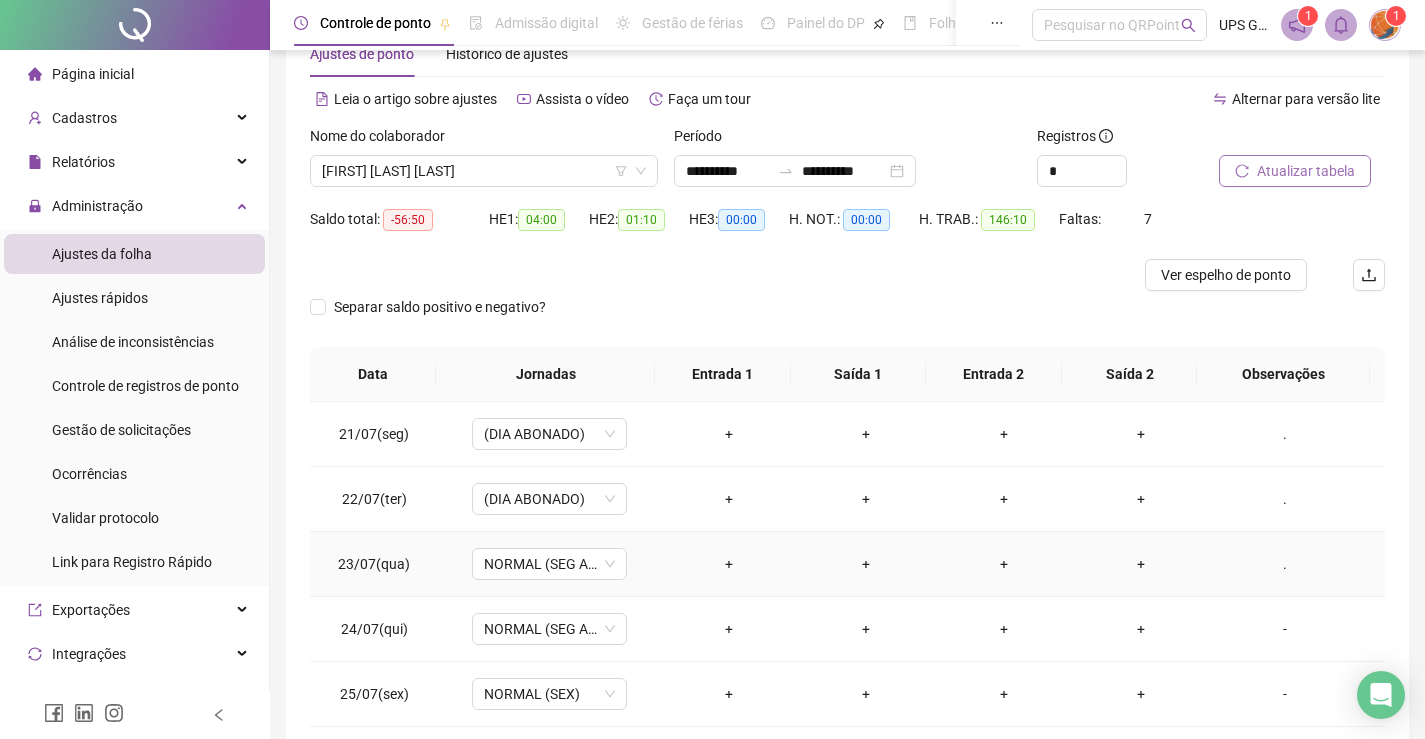 click on "." at bounding box center (1285, 564) 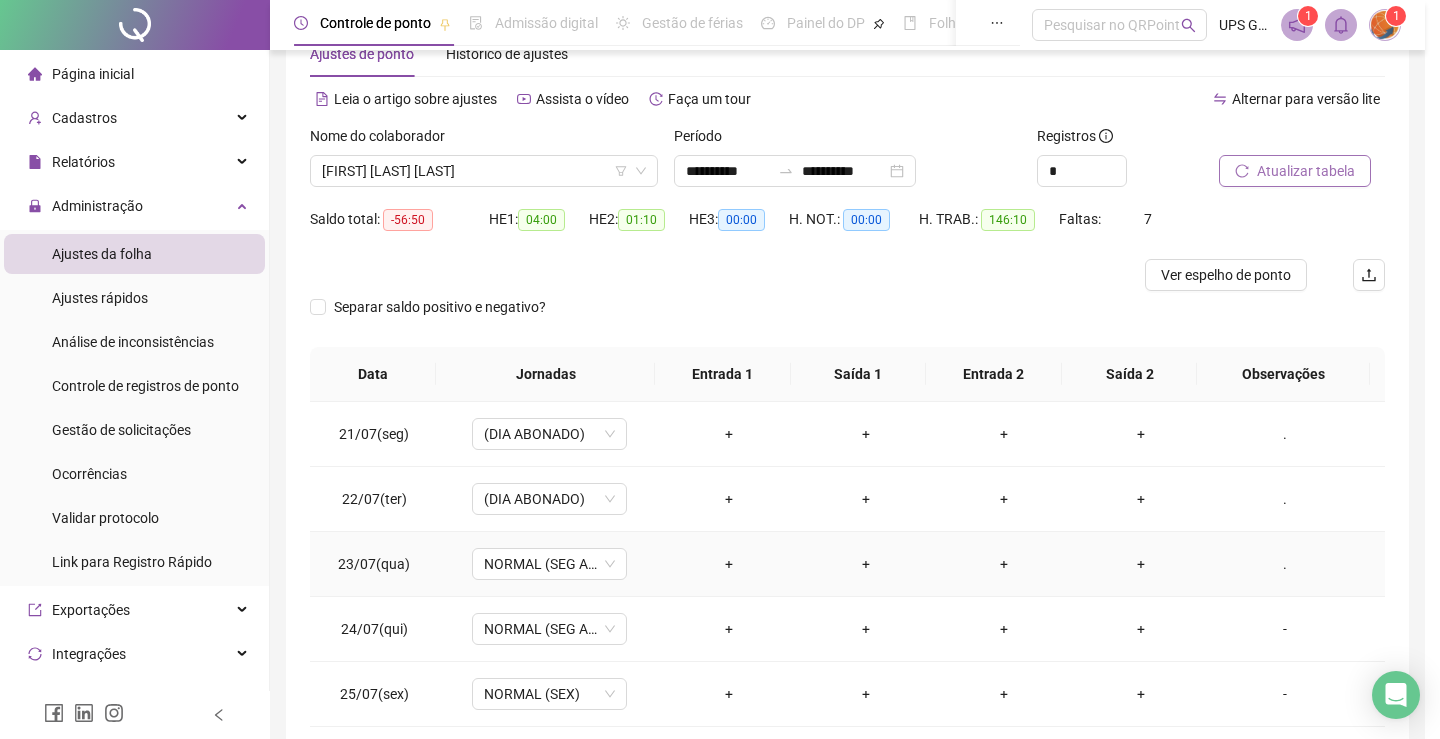 type on "*" 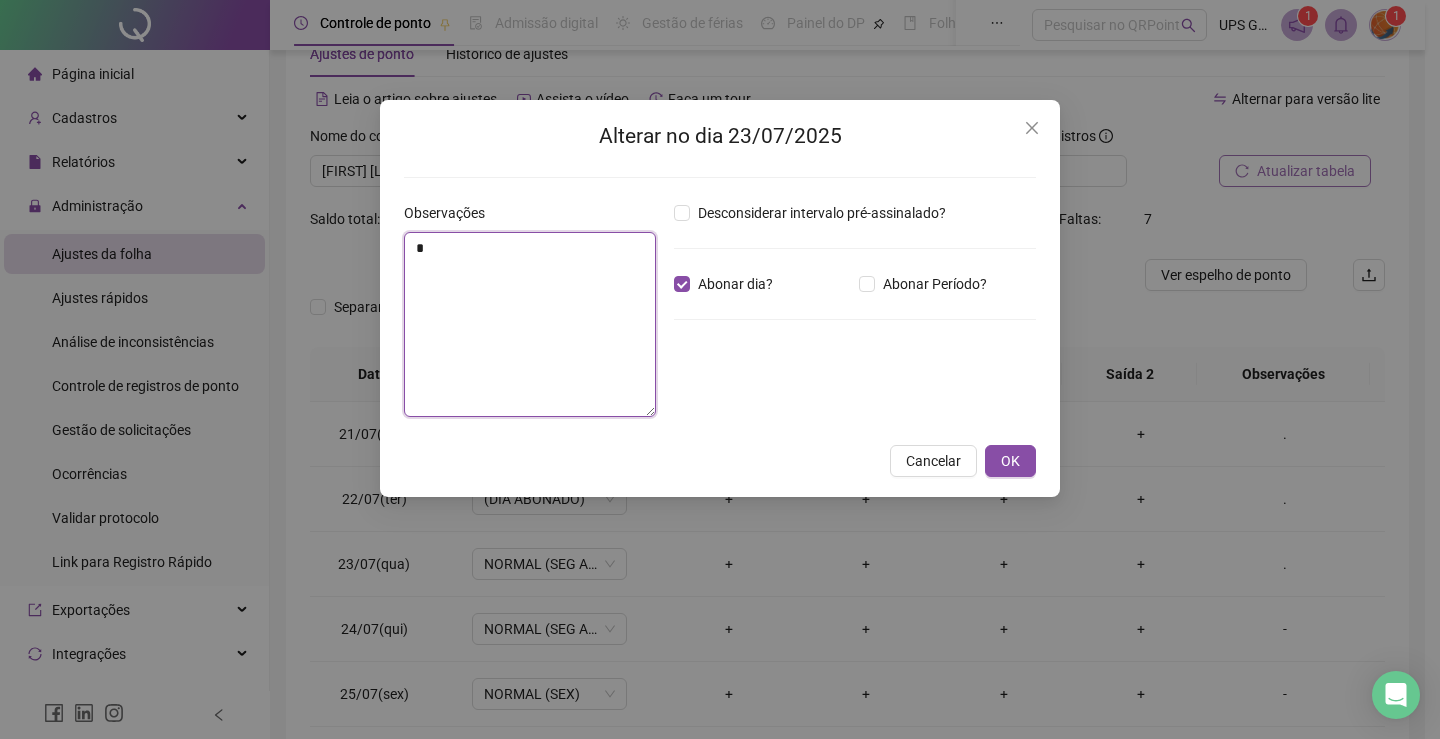 click on "*" at bounding box center (530, 324) 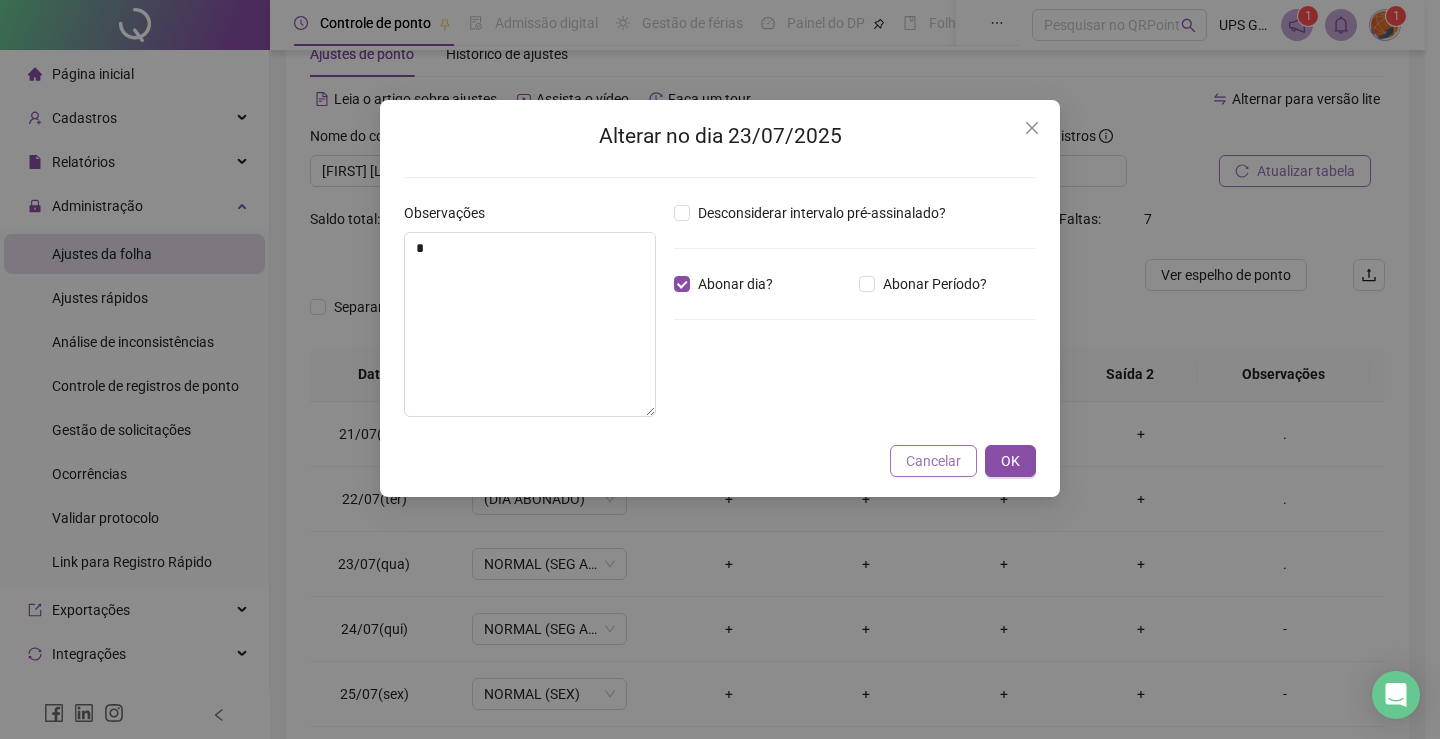 click on "Cancelar" at bounding box center [933, 461] 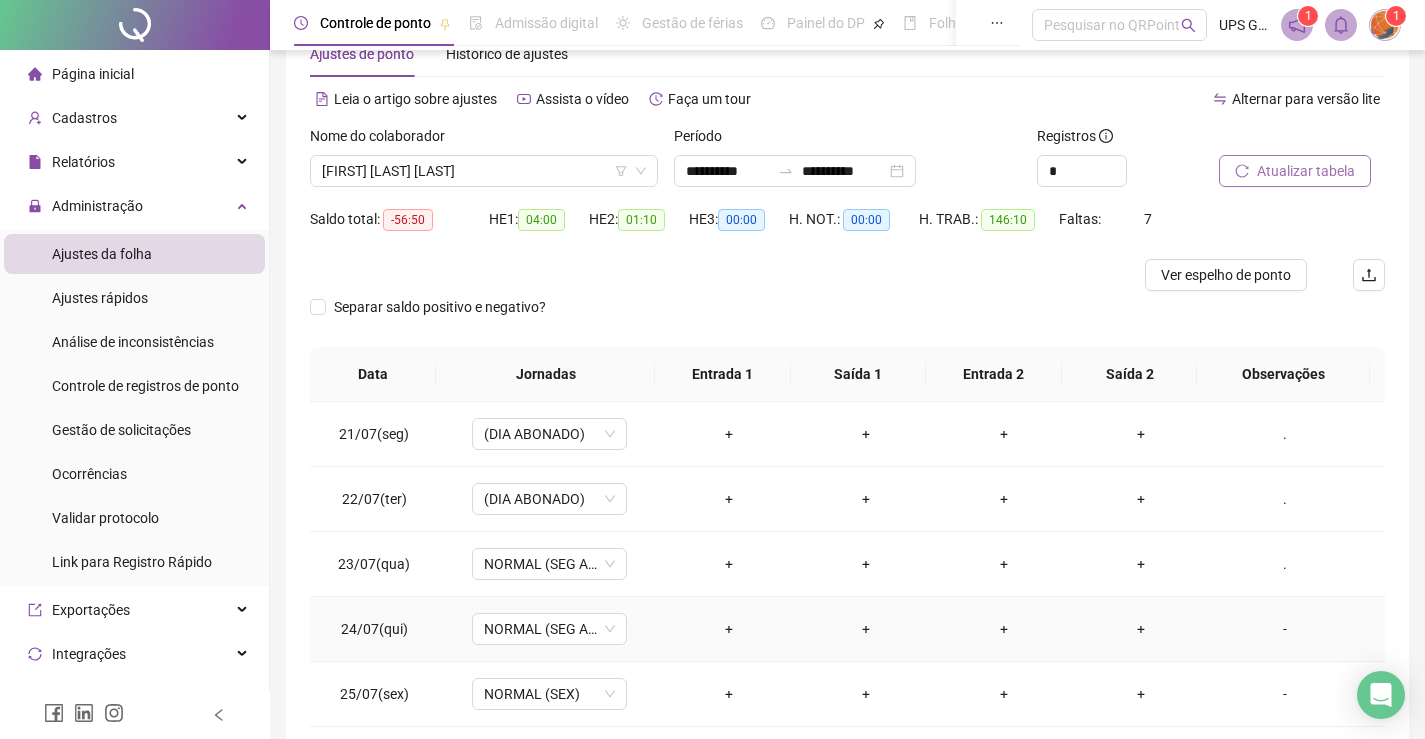 click on "-" at bounding box center [1285, 629] 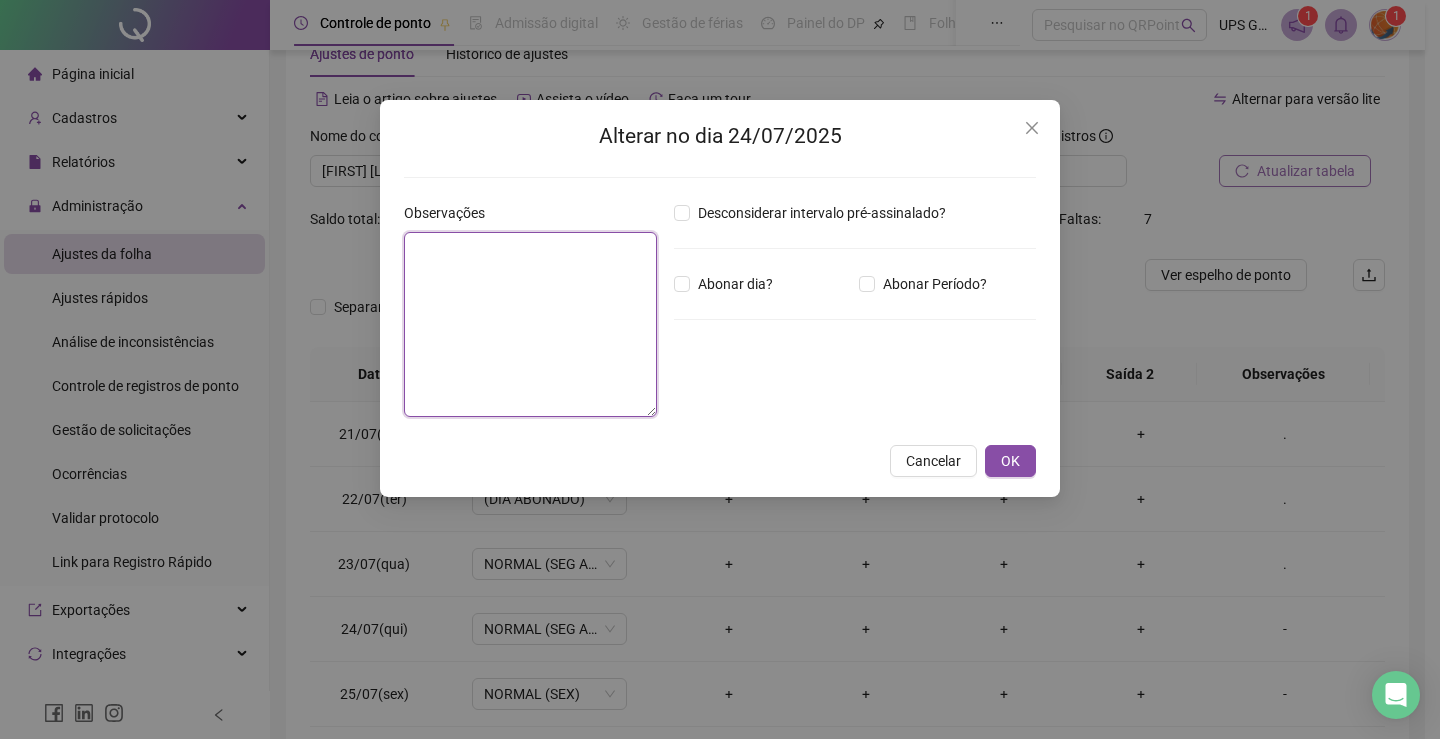 click at bounding box center (530, 324) 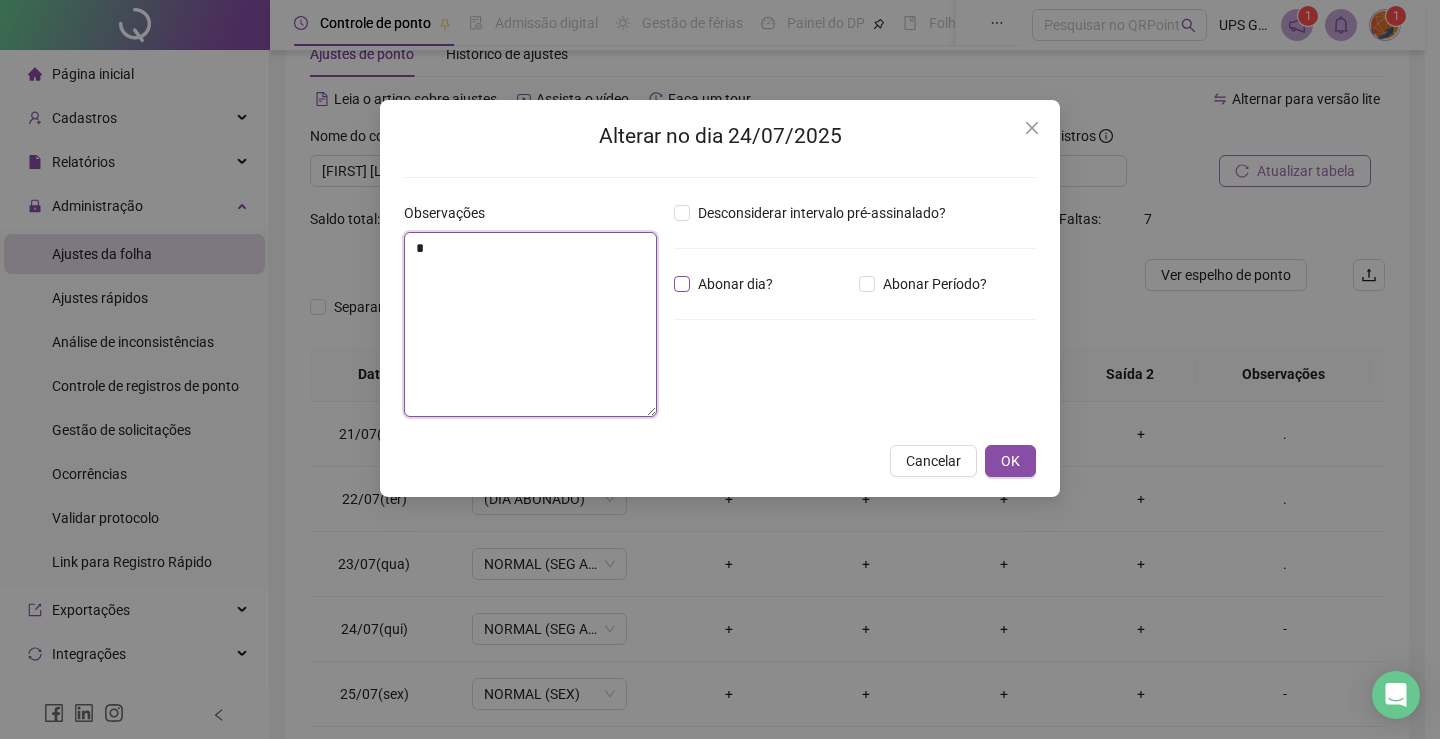 type on "*" 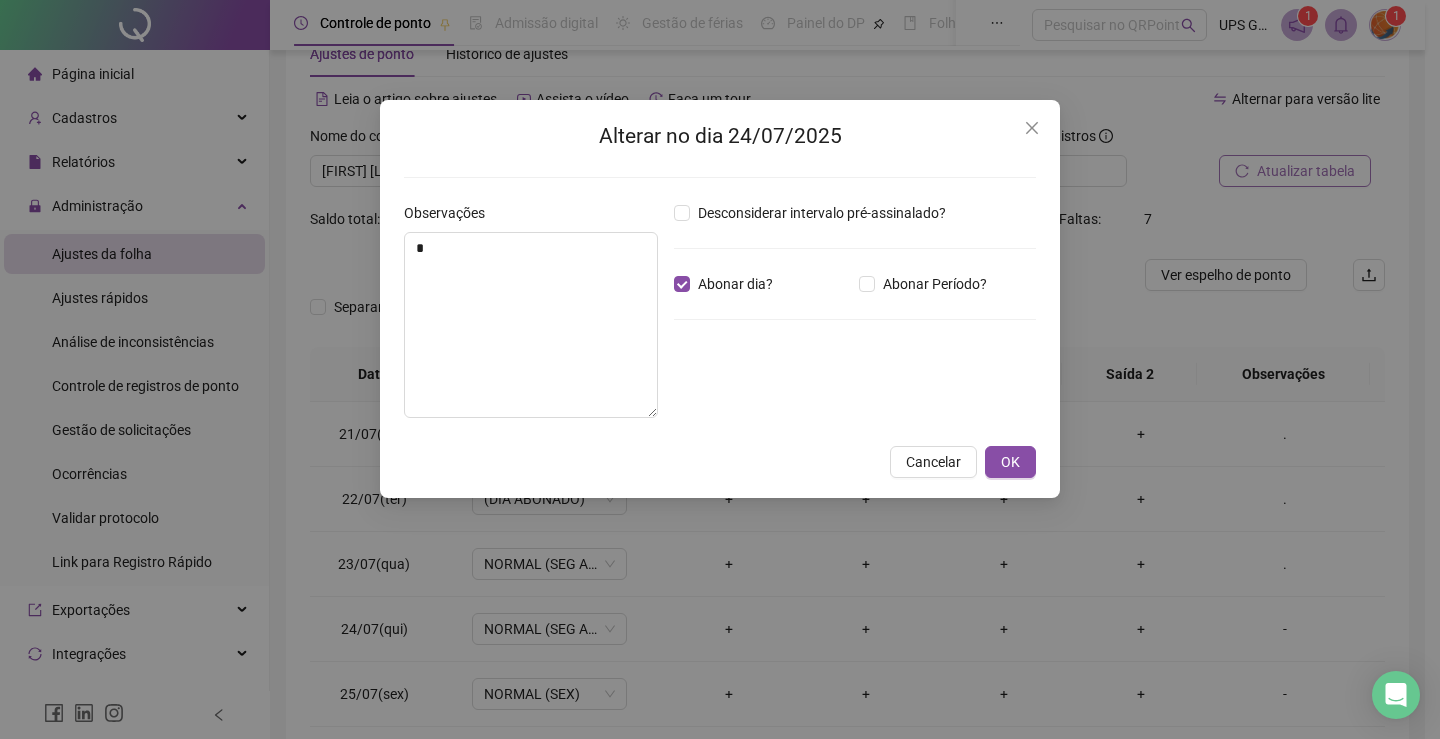 click on "OK" at bounding box center [1010, 462] 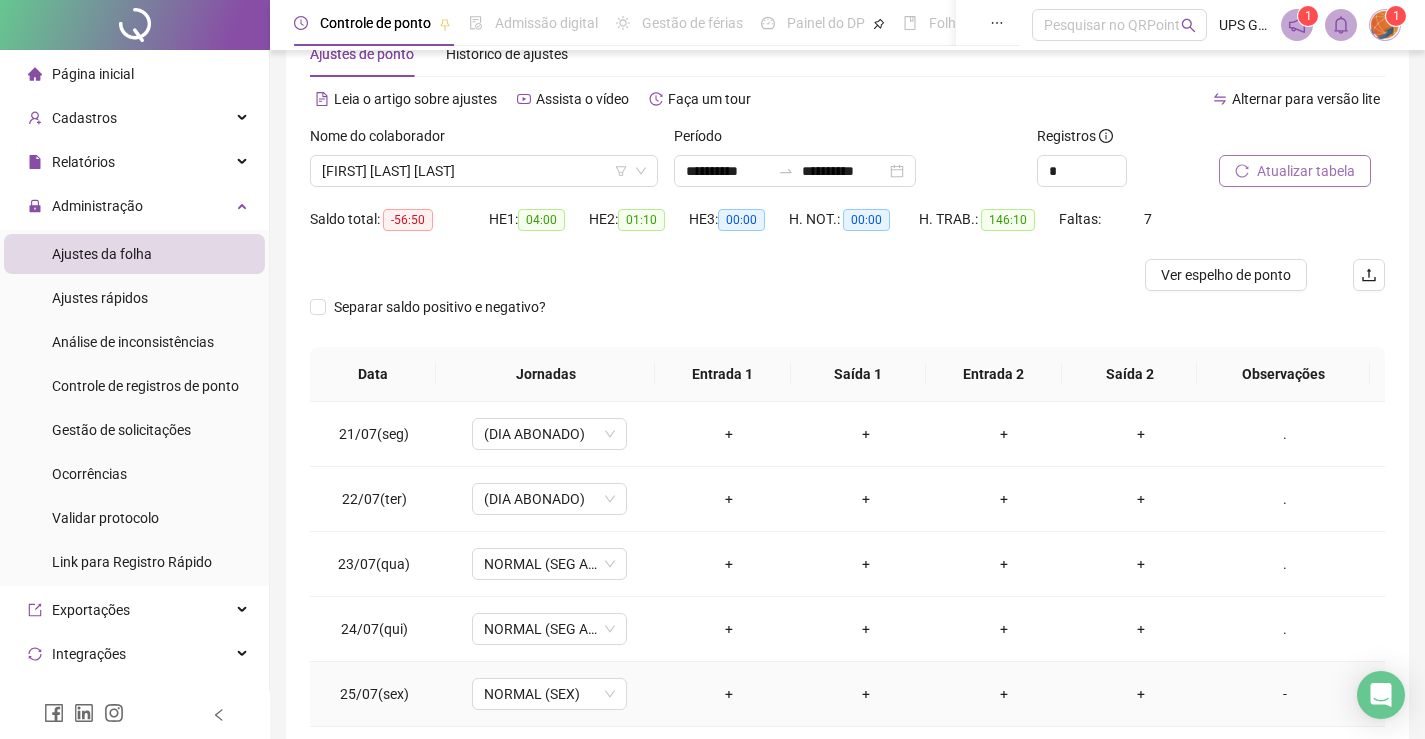 click on "-" at bounding box center (1285, 694) 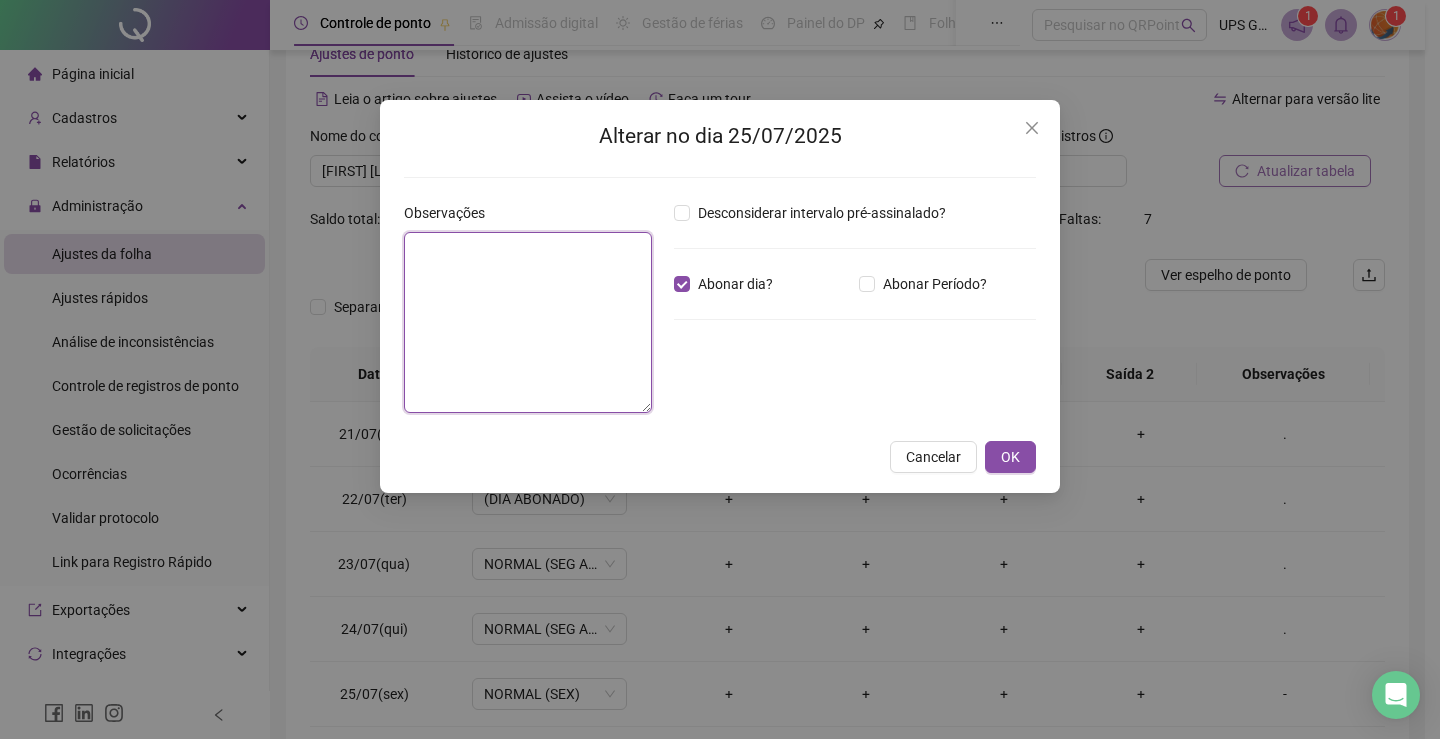click at bounding box center [528, 322] 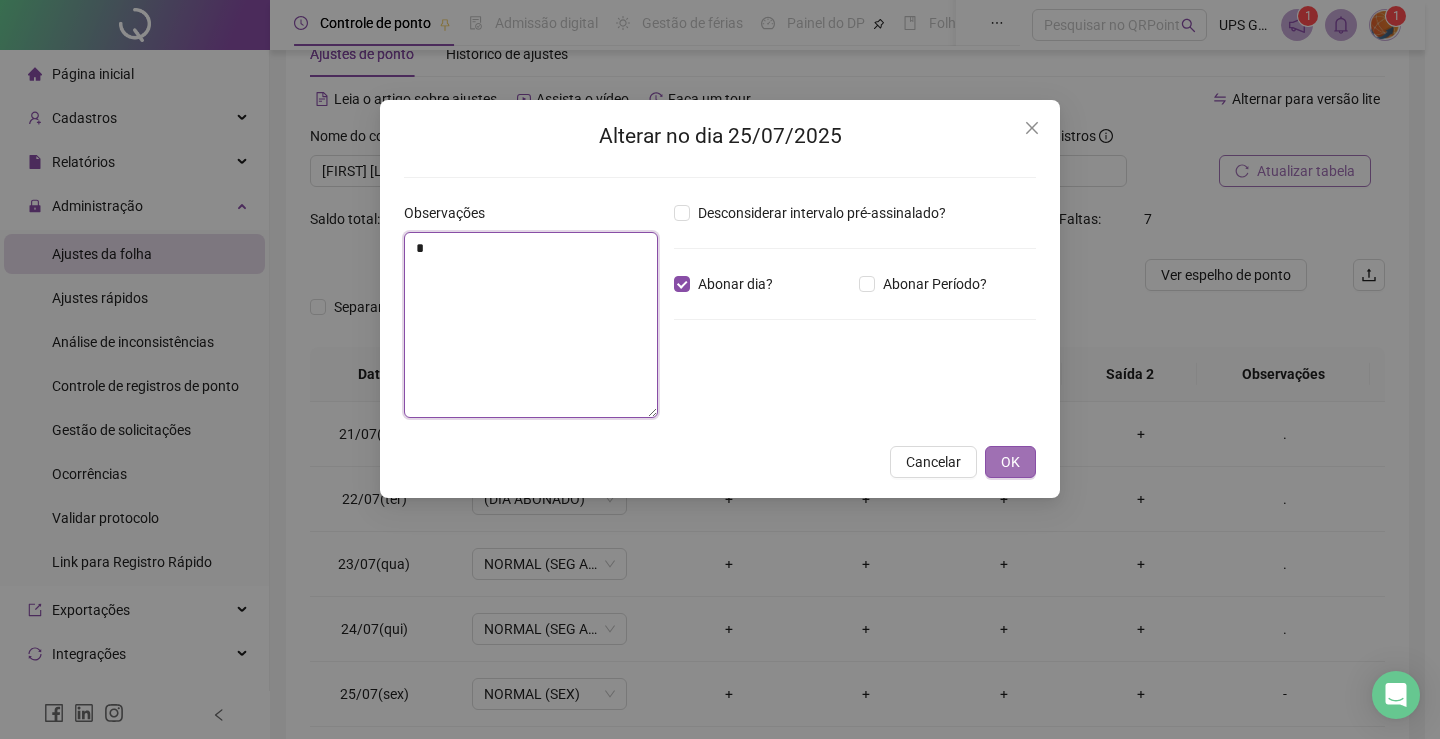 type on "*" 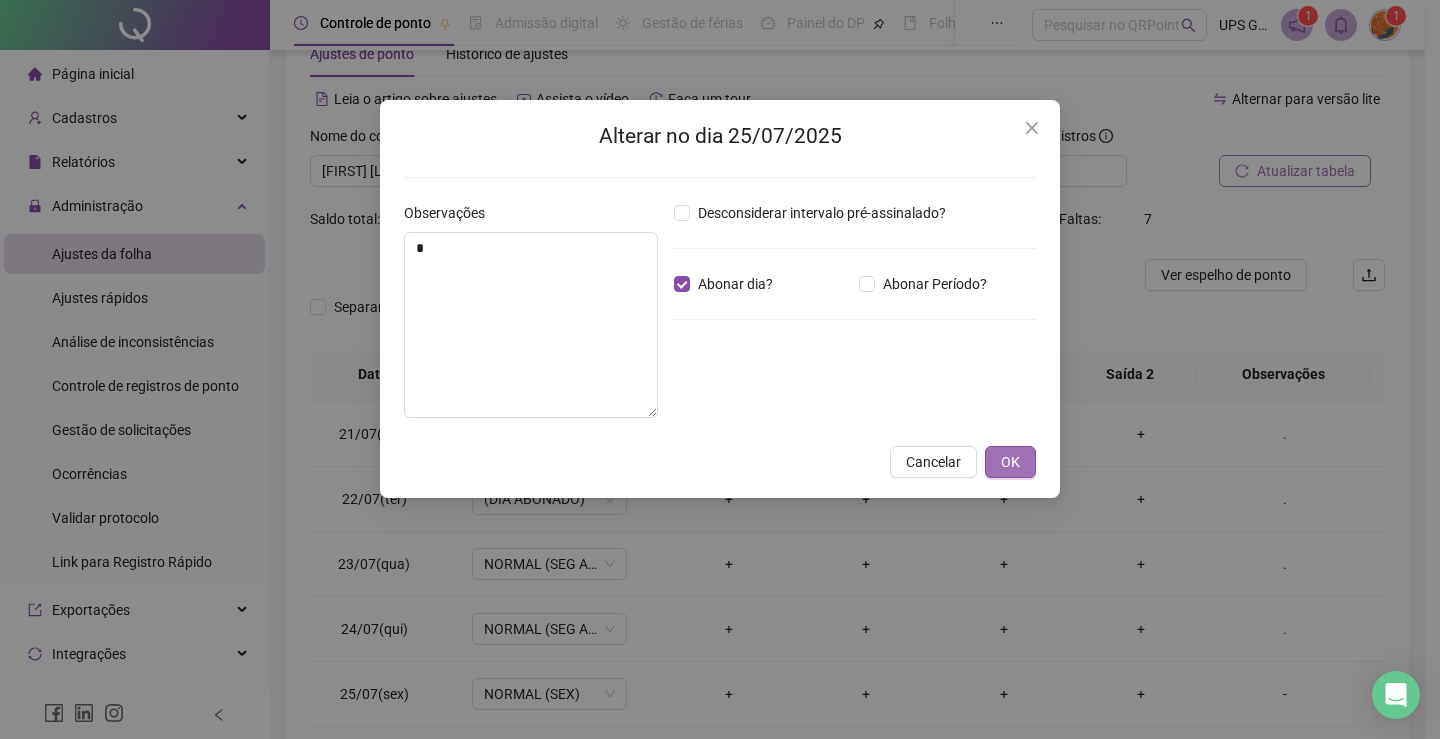 click on "OK" at bounding box center (1010, 462) 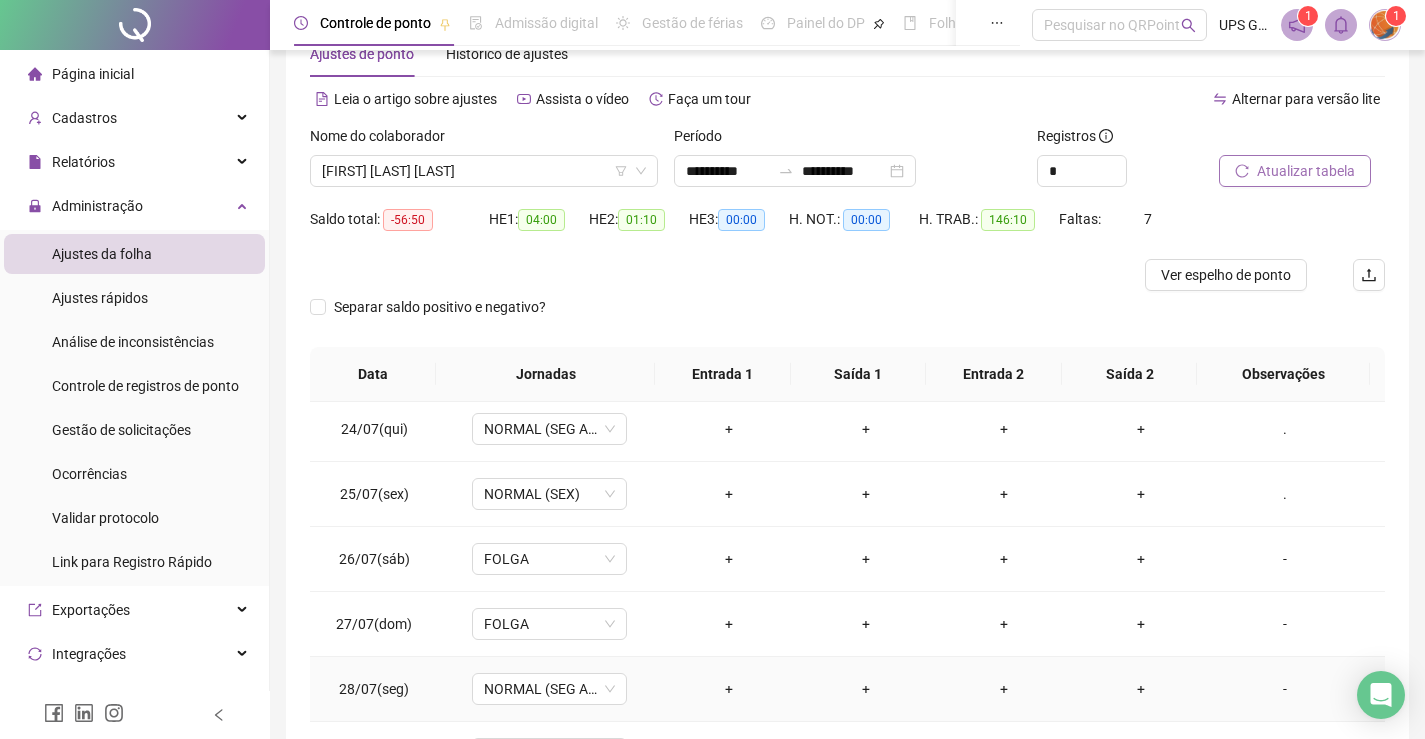 scroll, scrollTop: 1588, scrollLeft: 0, axis: vertical 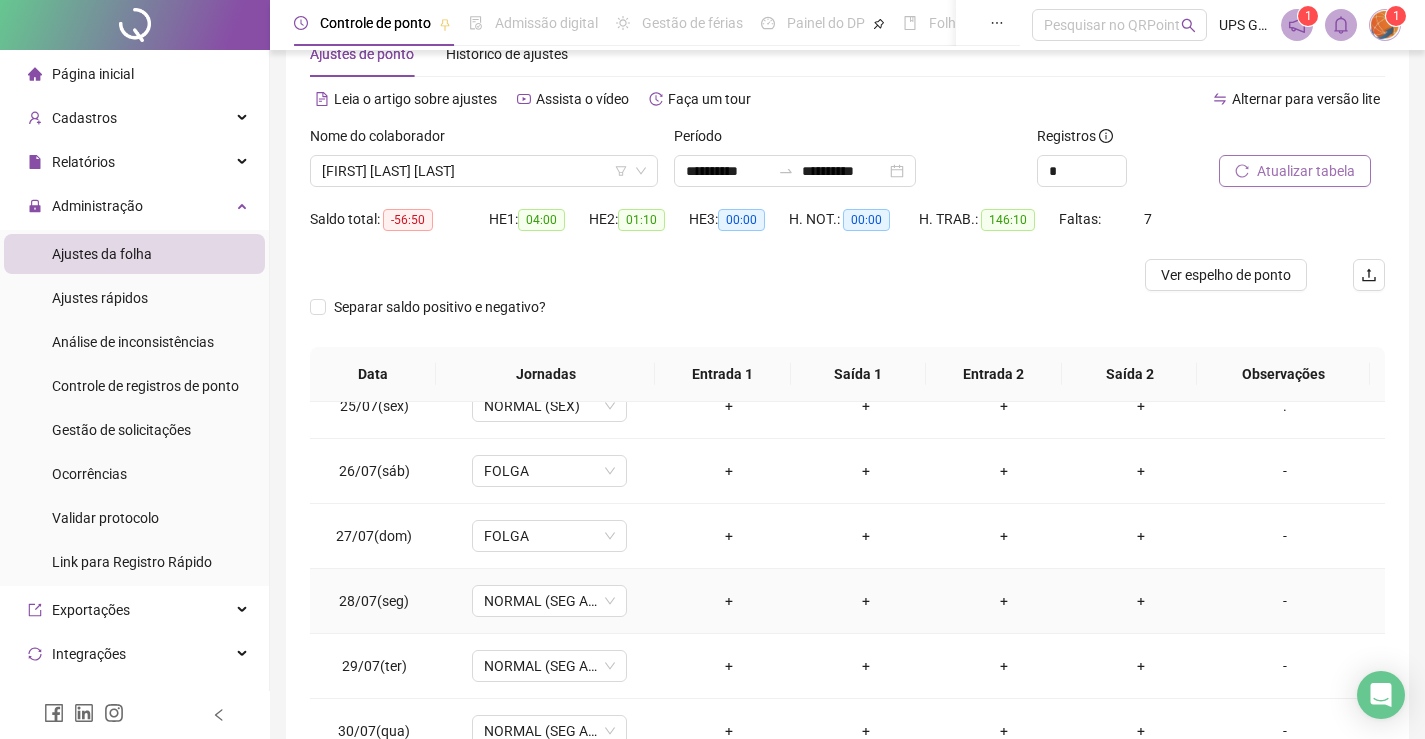 click on "-" at bounding box center [1285, 601] 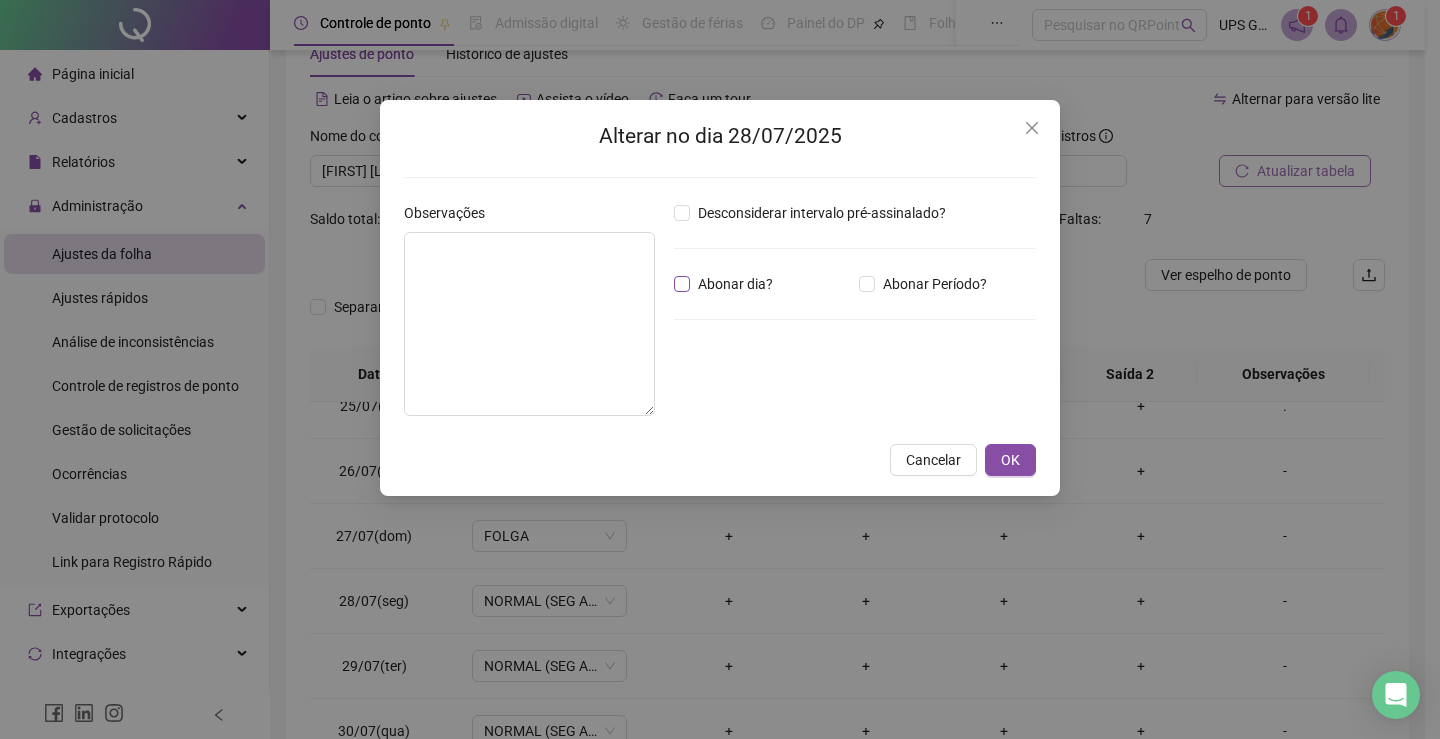 click on "Abonar dia?" at bounding box center [735, 284] 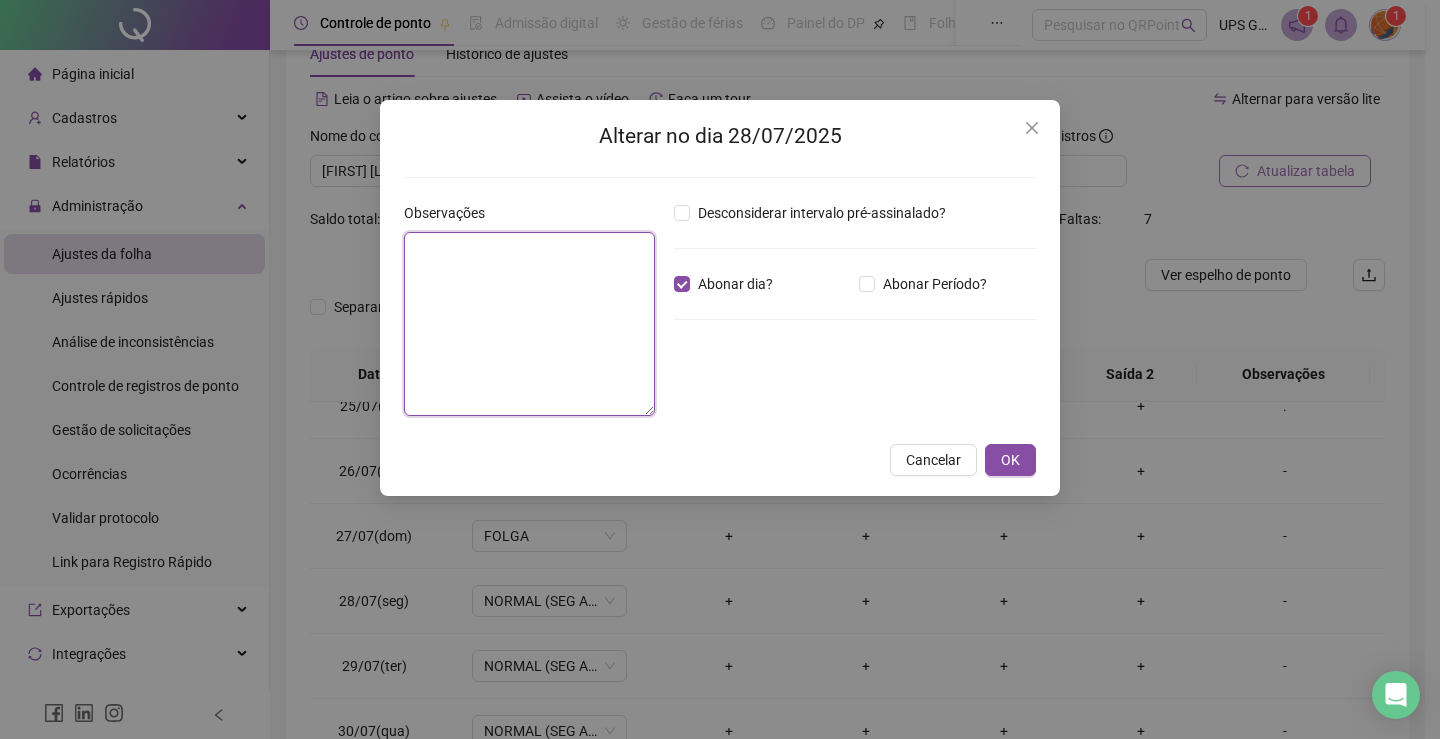 click at bounding box center [529, 324] 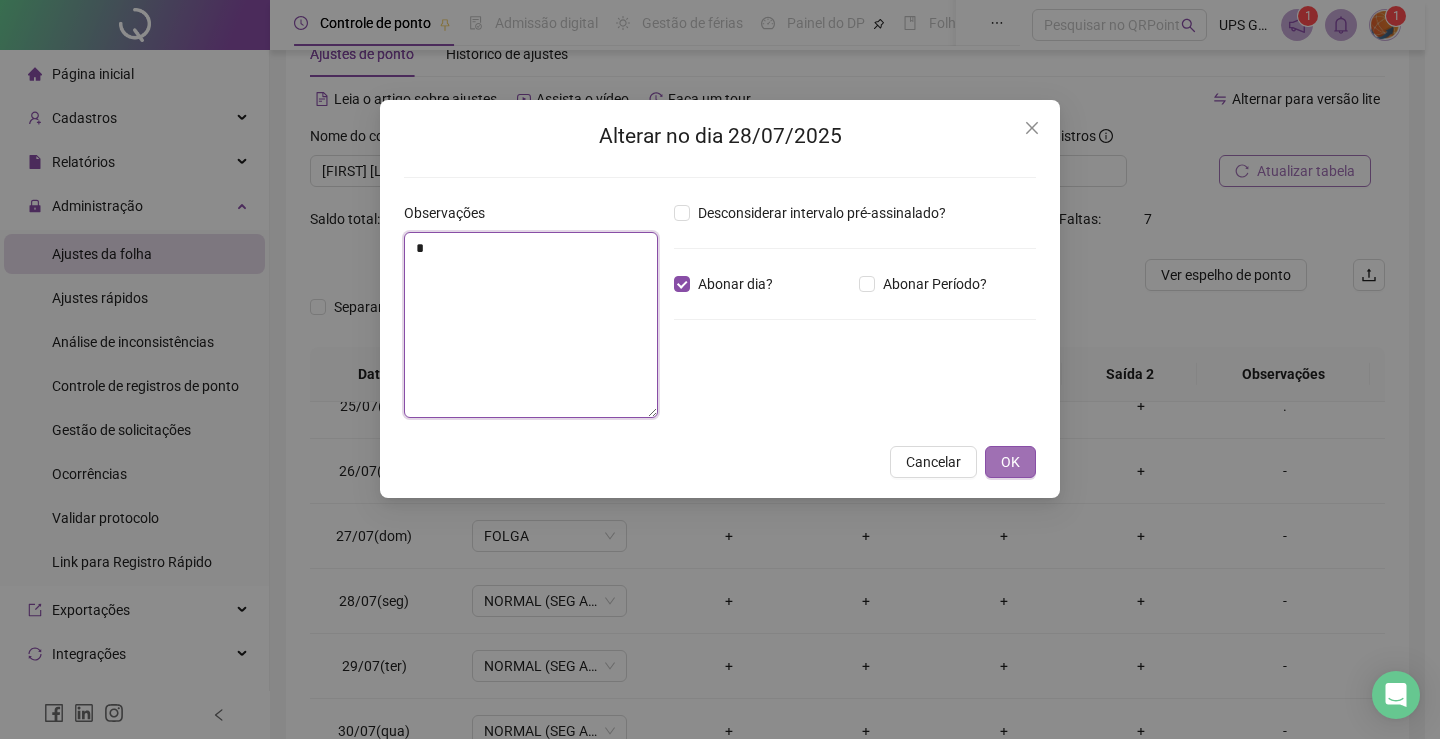 type on "*" 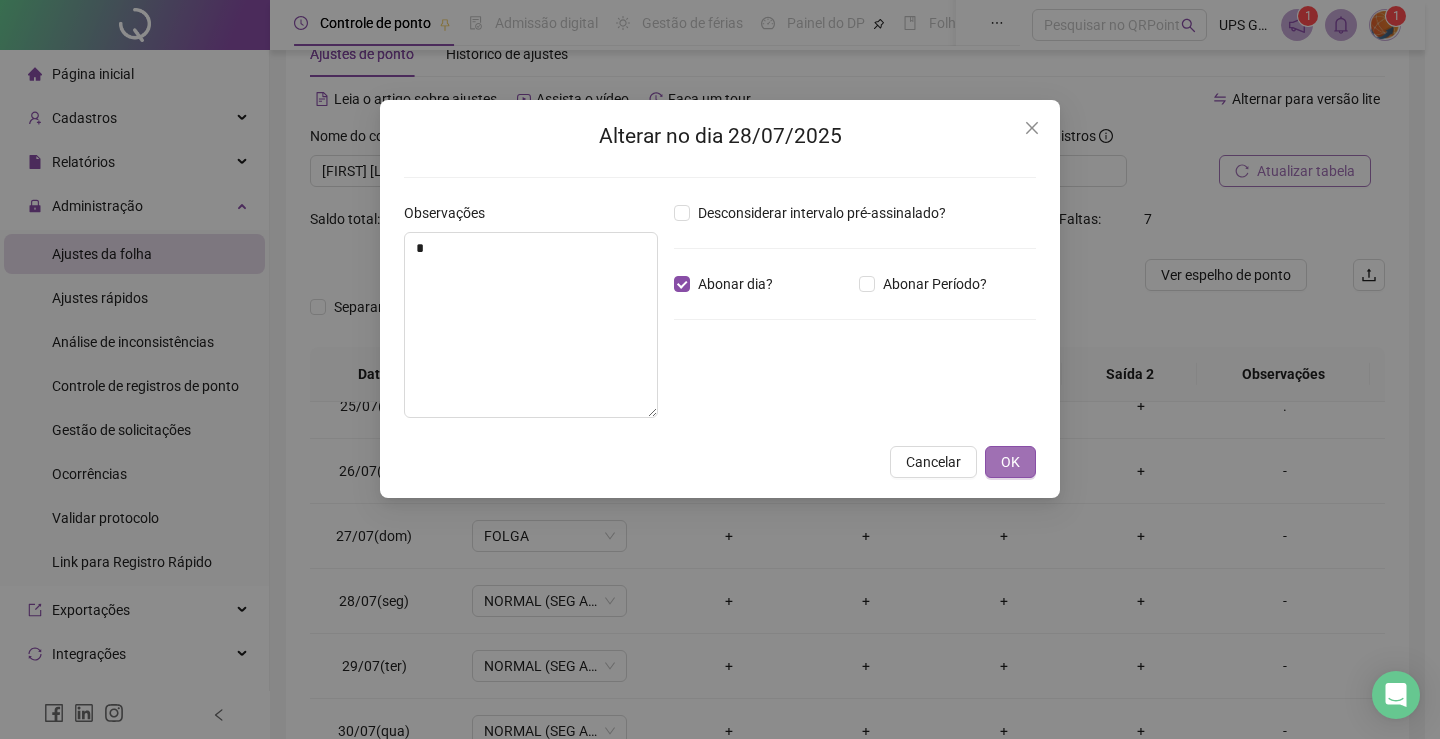 click on "OK" at bounding box center (1010, 462) 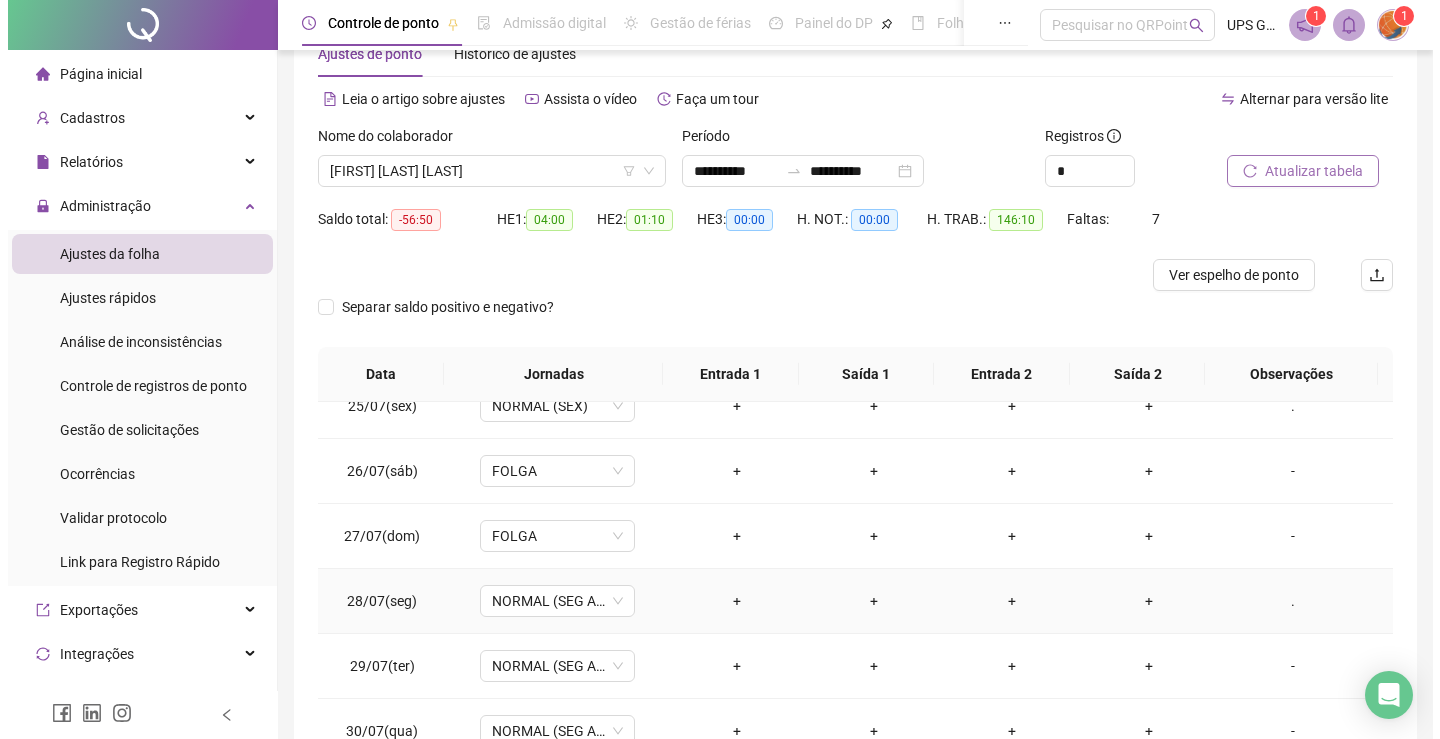 scroll, scrollTop: 159, scrollLeft: 0, axis: vertical 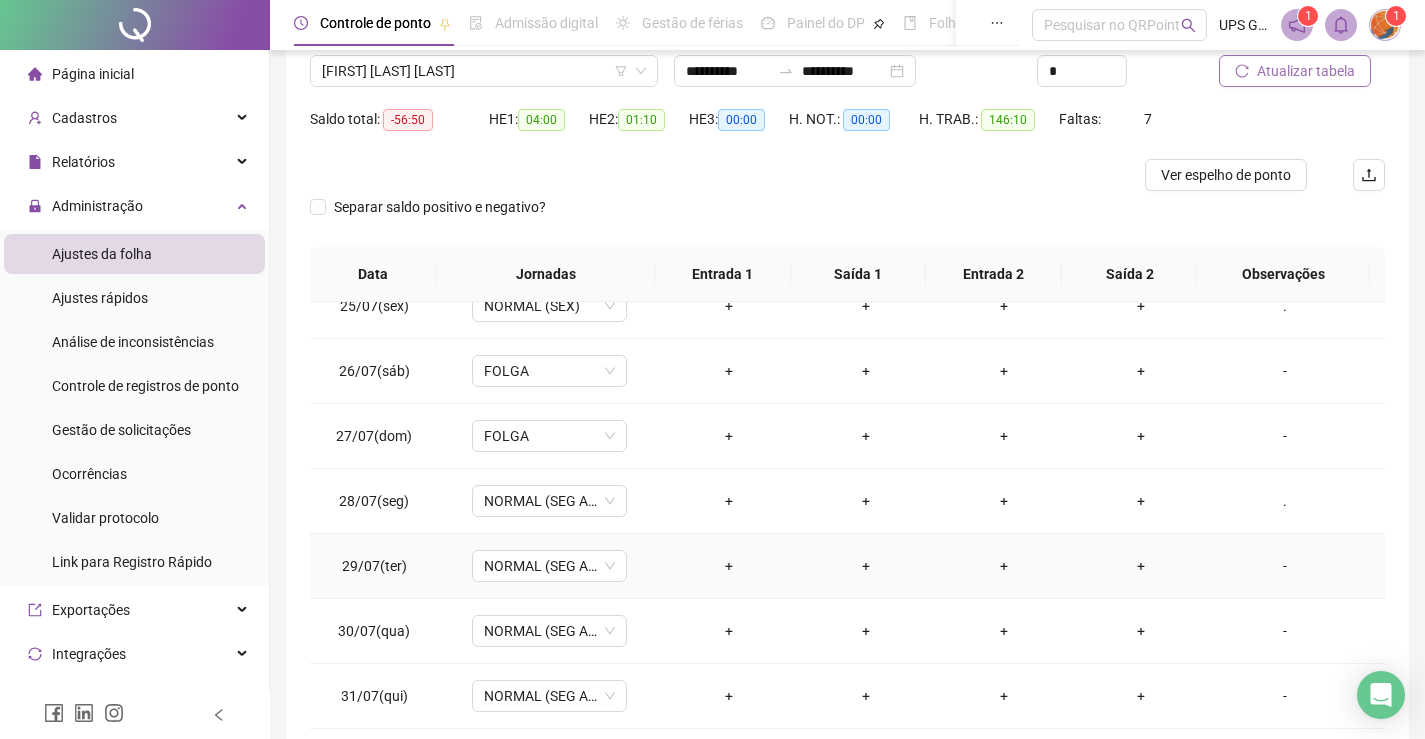 click on "-" at bounding box center (1285, 566) 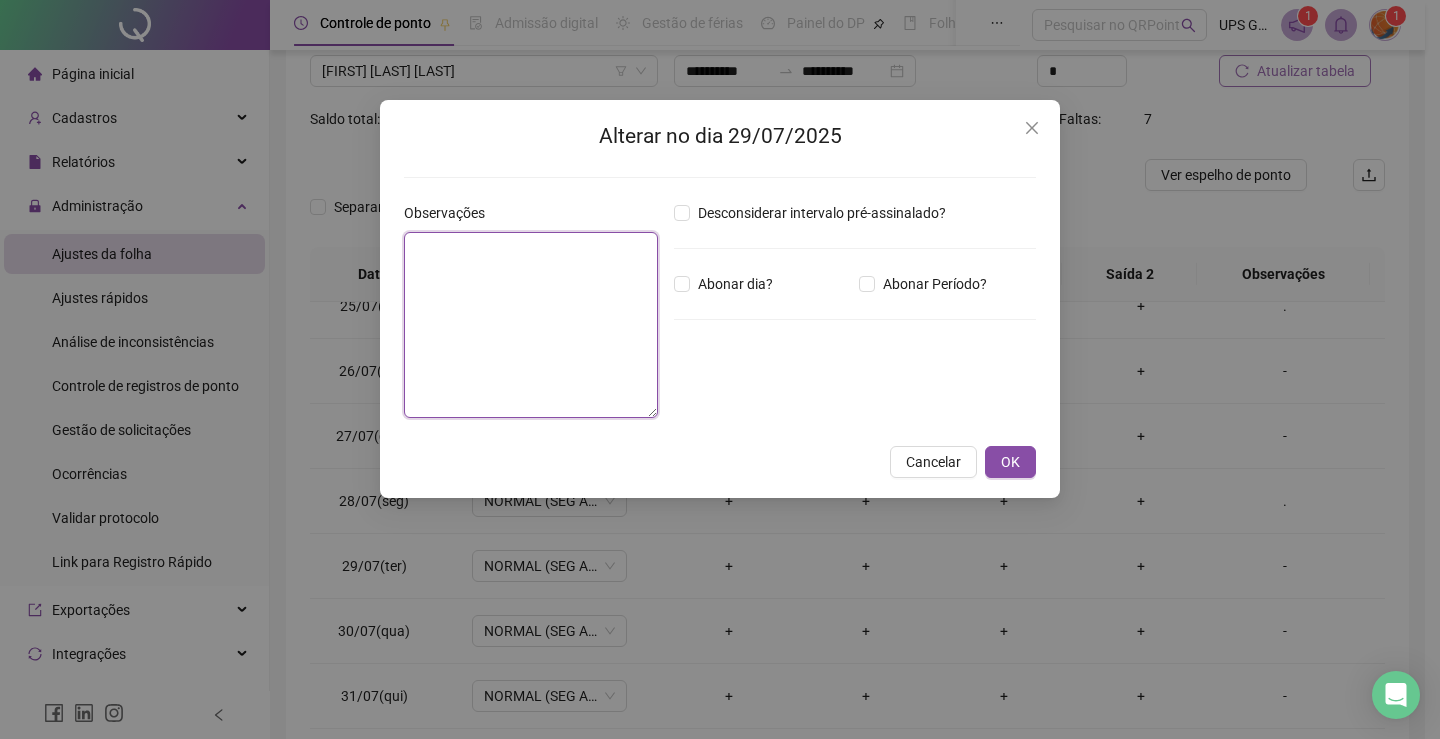 click at bounding box center [531, 325] 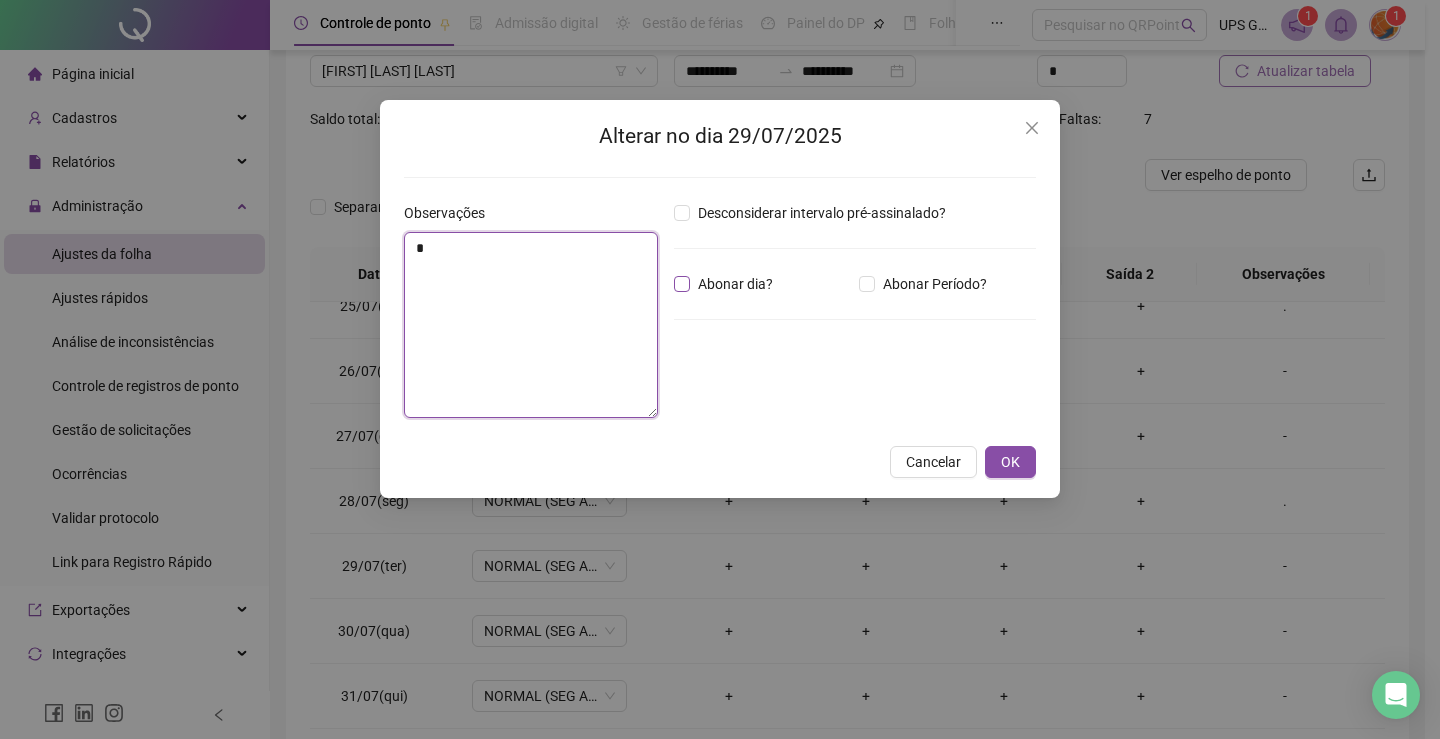 type on "*" 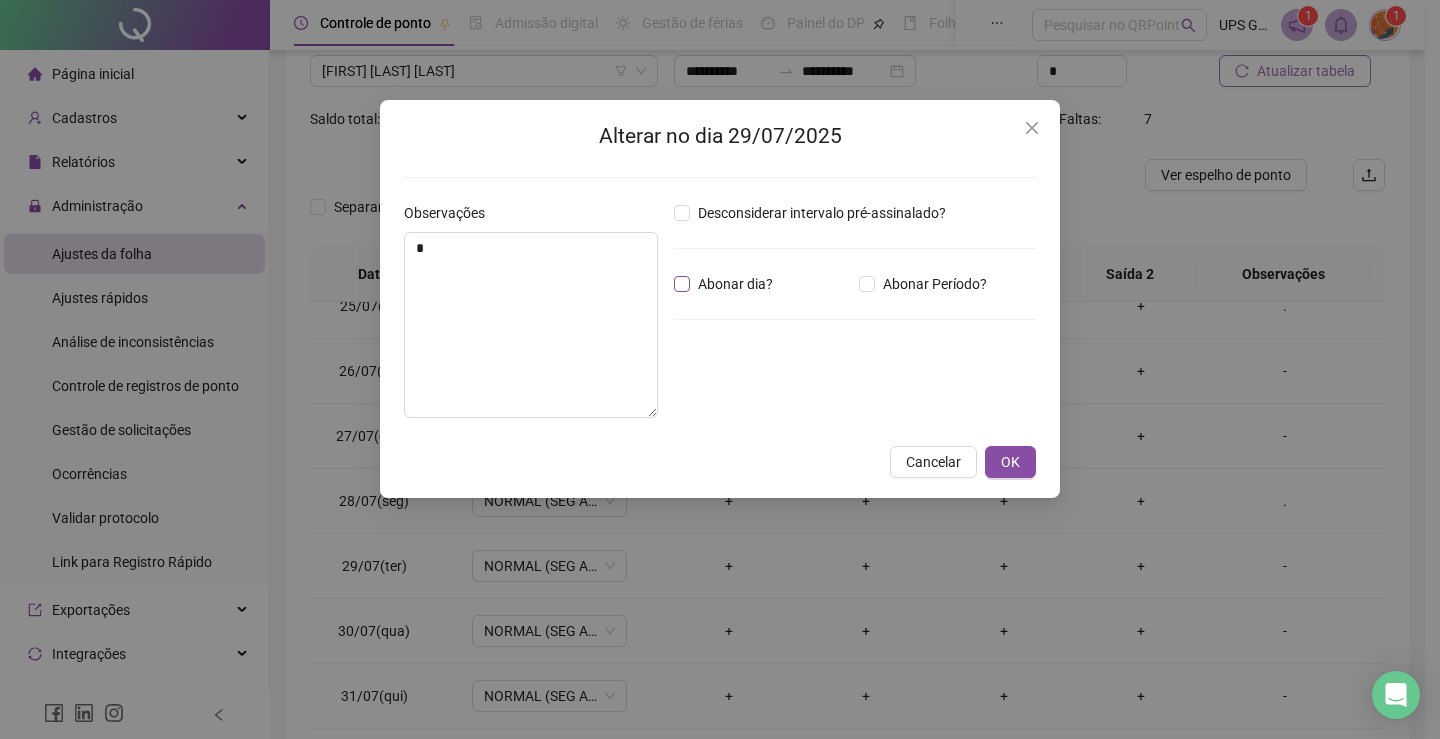 click on "Abonar dia?" at bounding box center (735, 284) 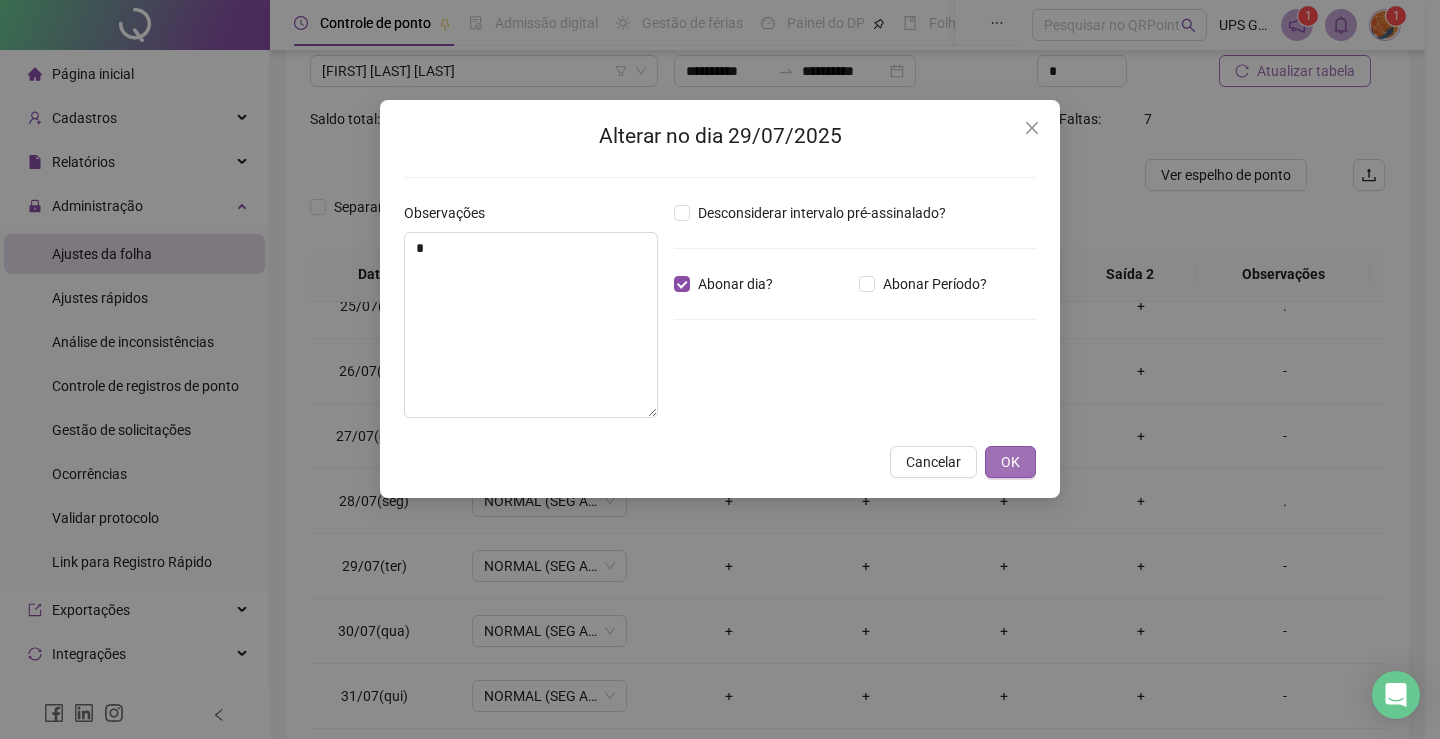 click on "OK" at bounding box center (1010, 462) 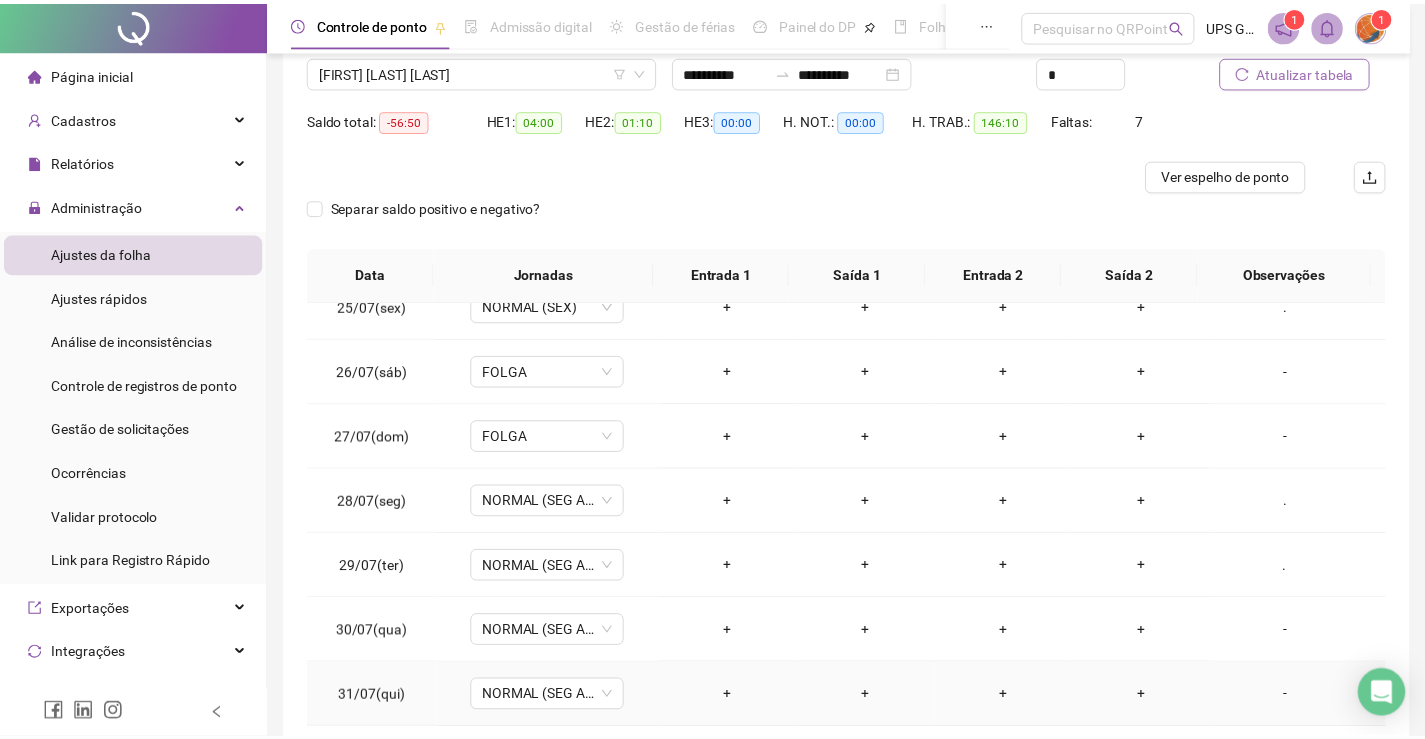 scroll, scrollTop: 259, scrollLeft: 0, axis: vertical 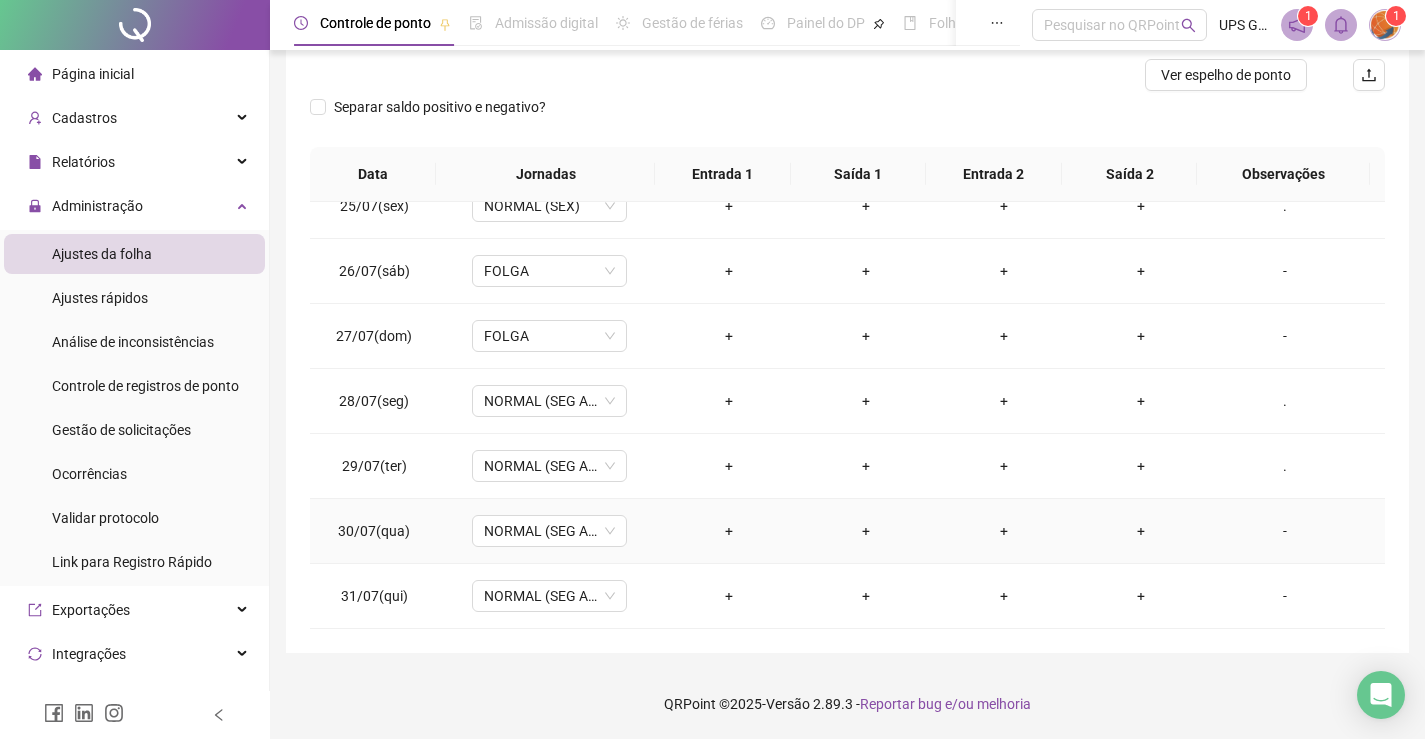 click on "-" at bounding box center (1285, 531) 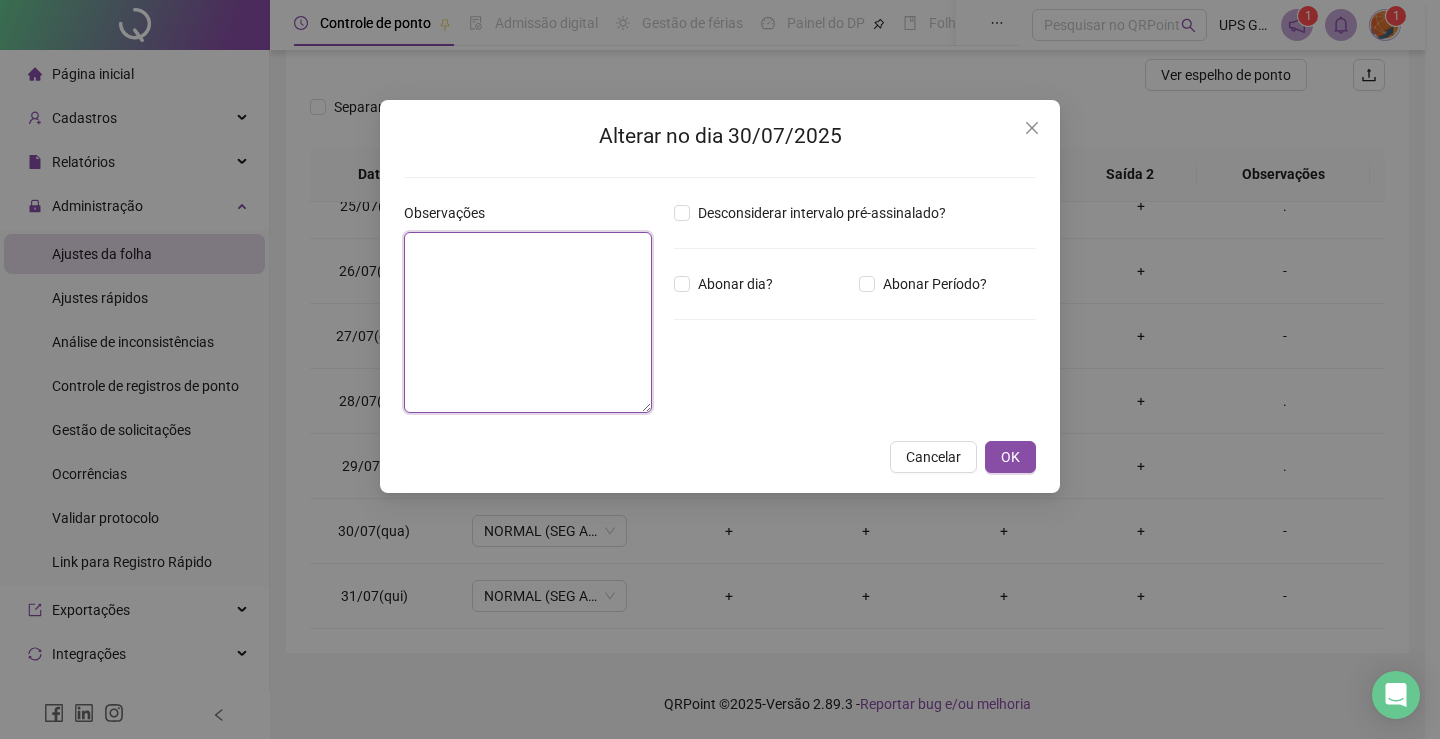 click at bounding box center (528, 322) 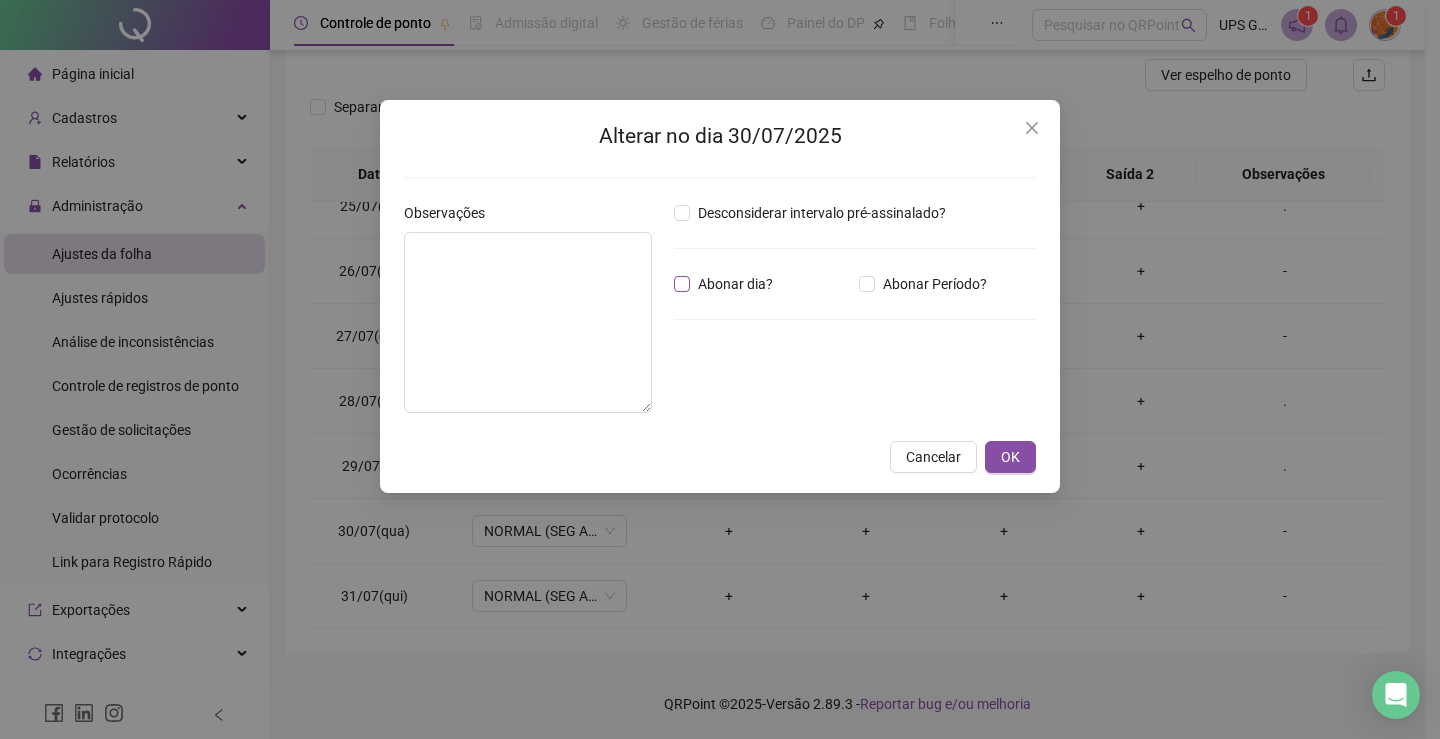 click on "Abonar dia?" at bounding box center (735, 284) 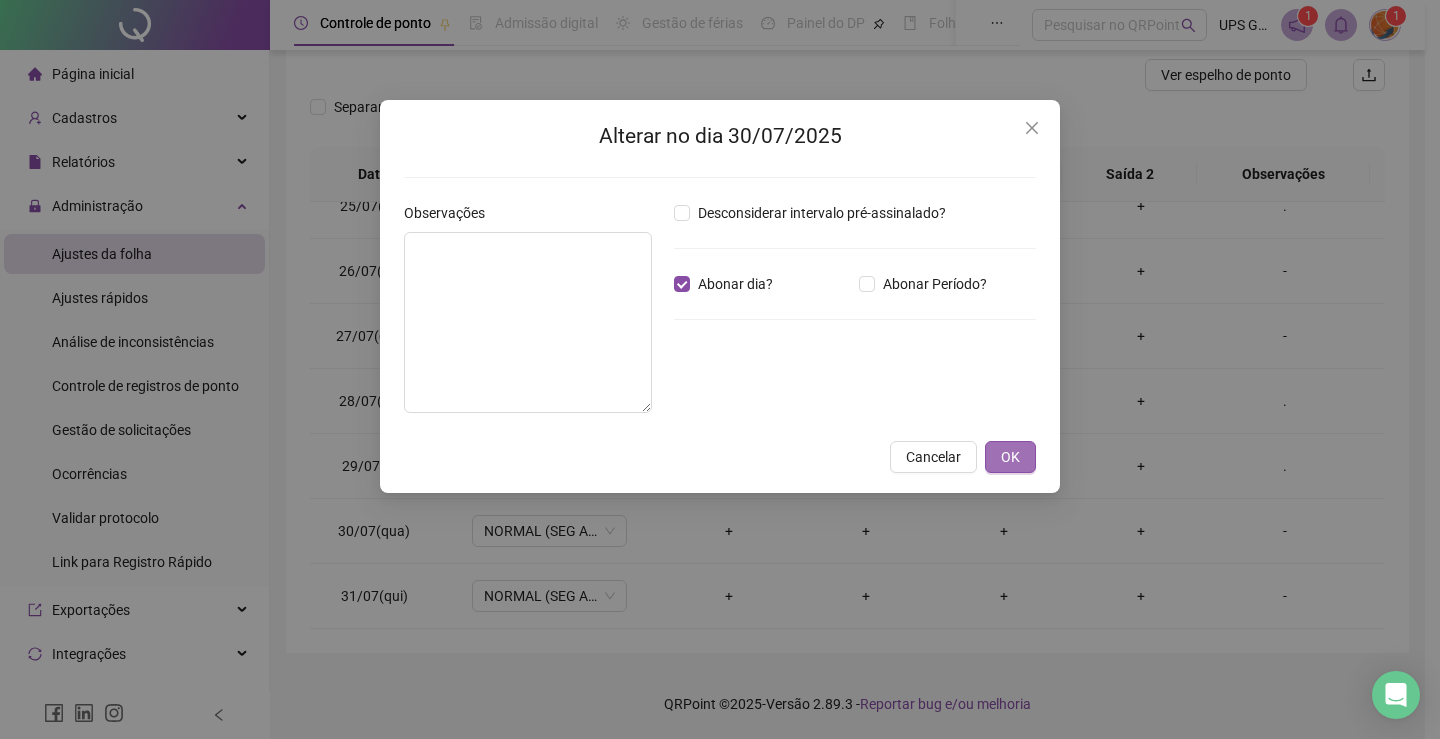 click on "OK" at bounding box center (1010, 457) 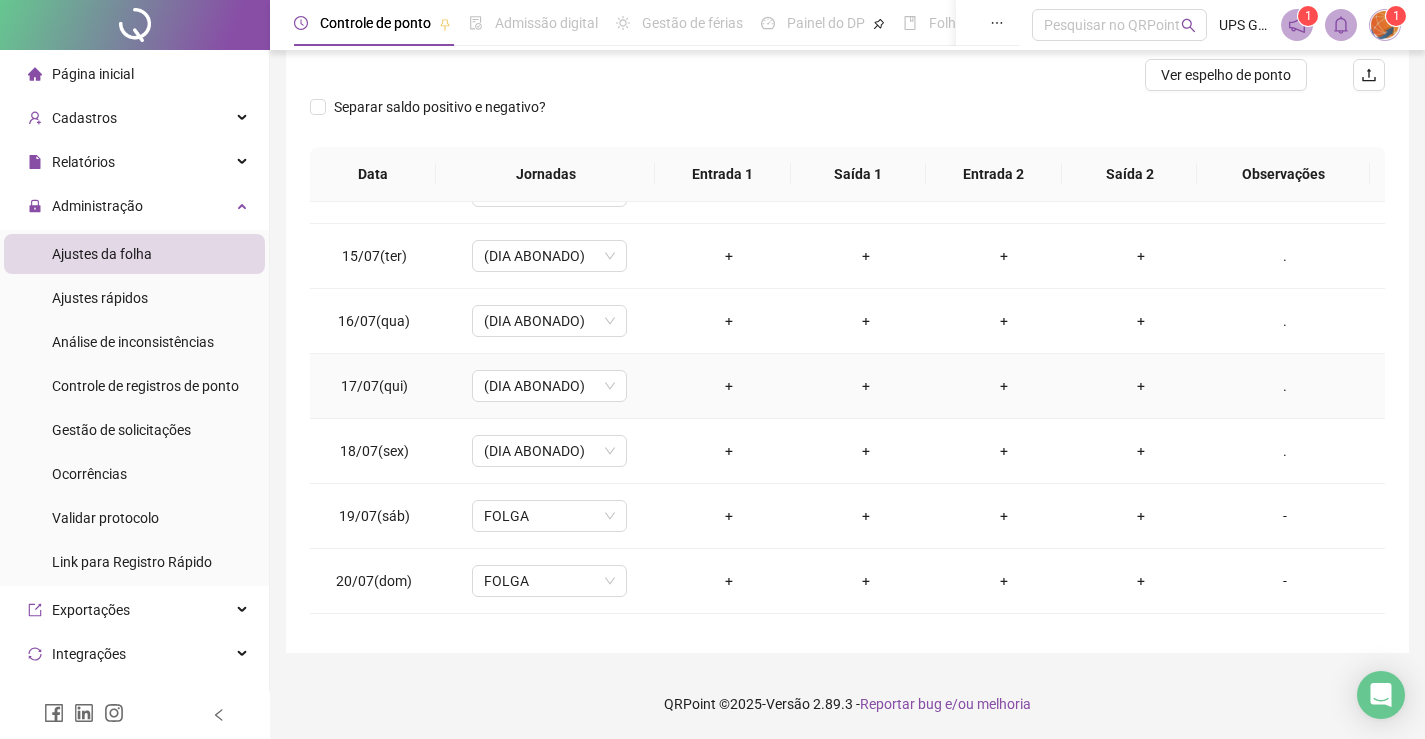 scroll, scrollTop: 388, scrollLeft: 0, axis: vertical 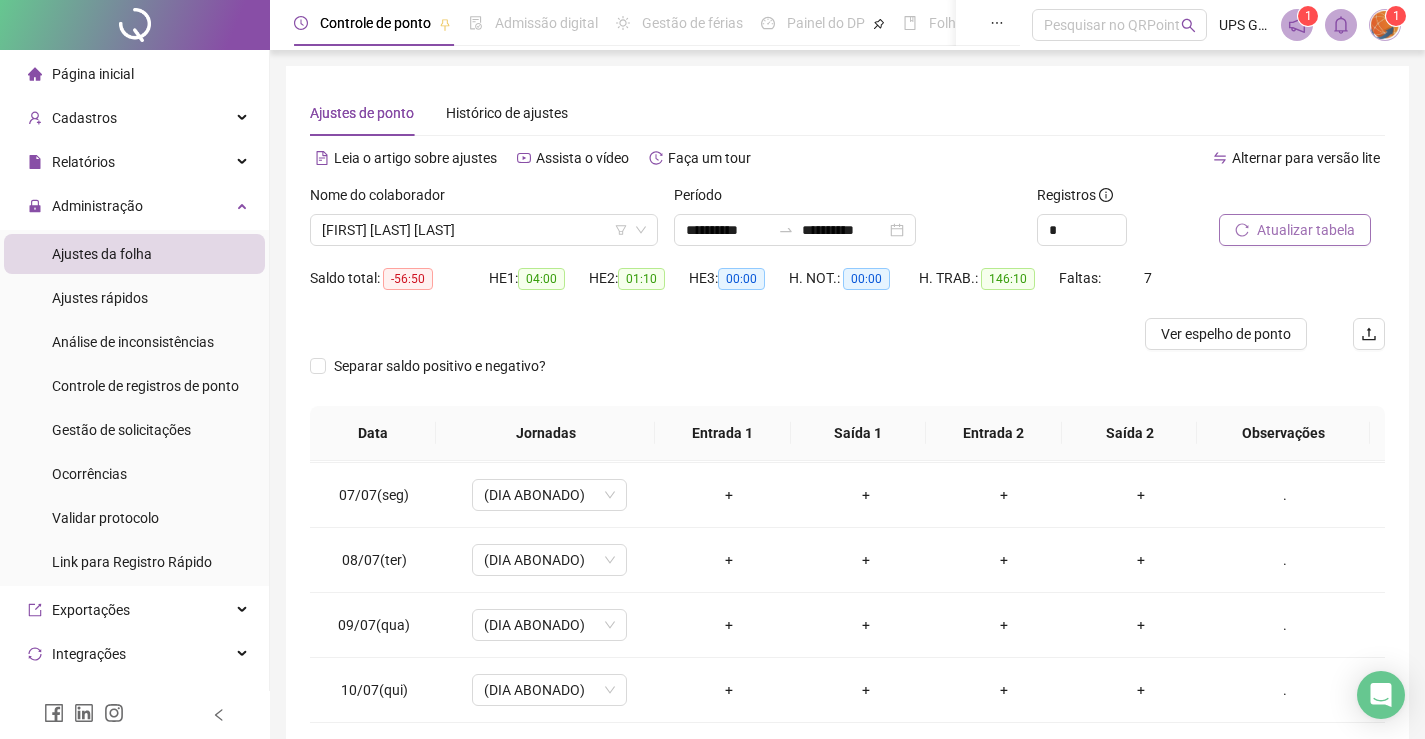 click on "Atualizar tabela" at bounding box center (1306, 230) 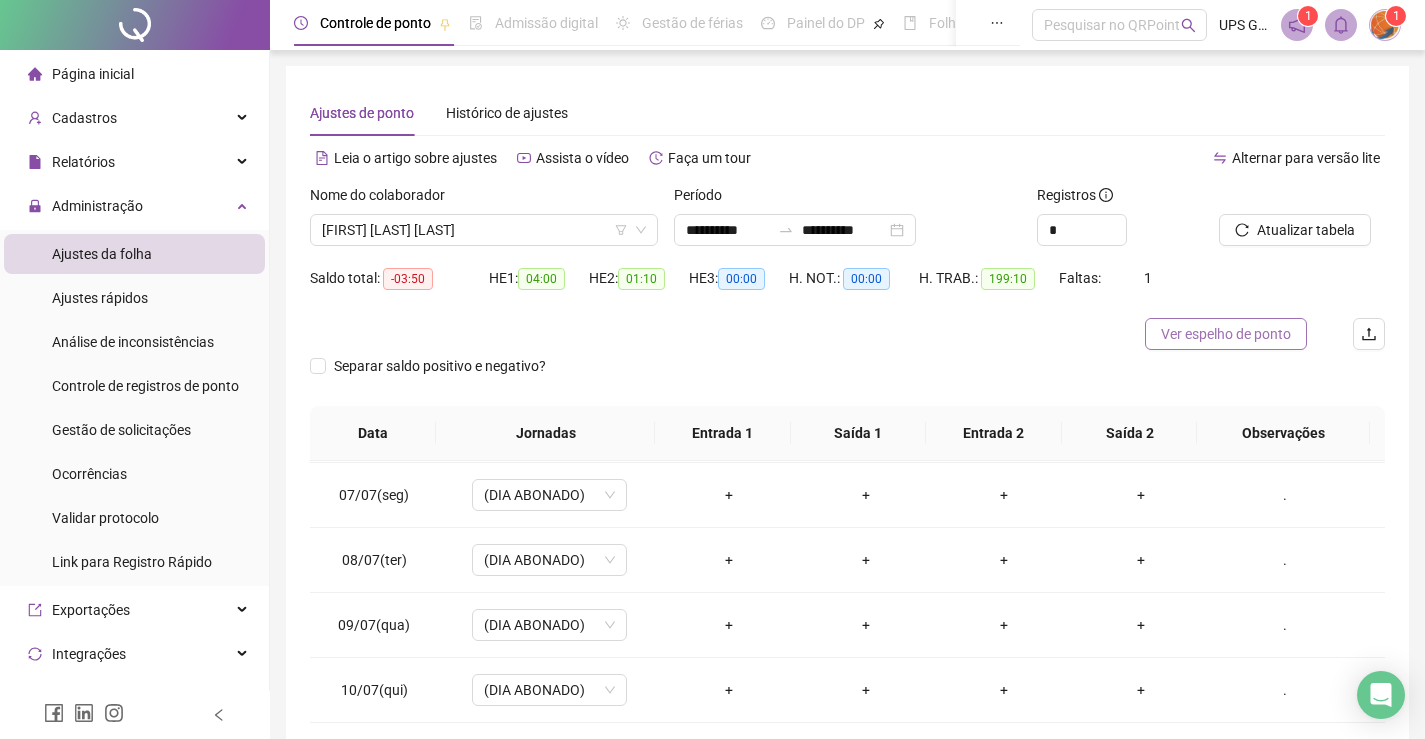 click on "Ver espelho de ponto" at bounding box center (1226, 334) 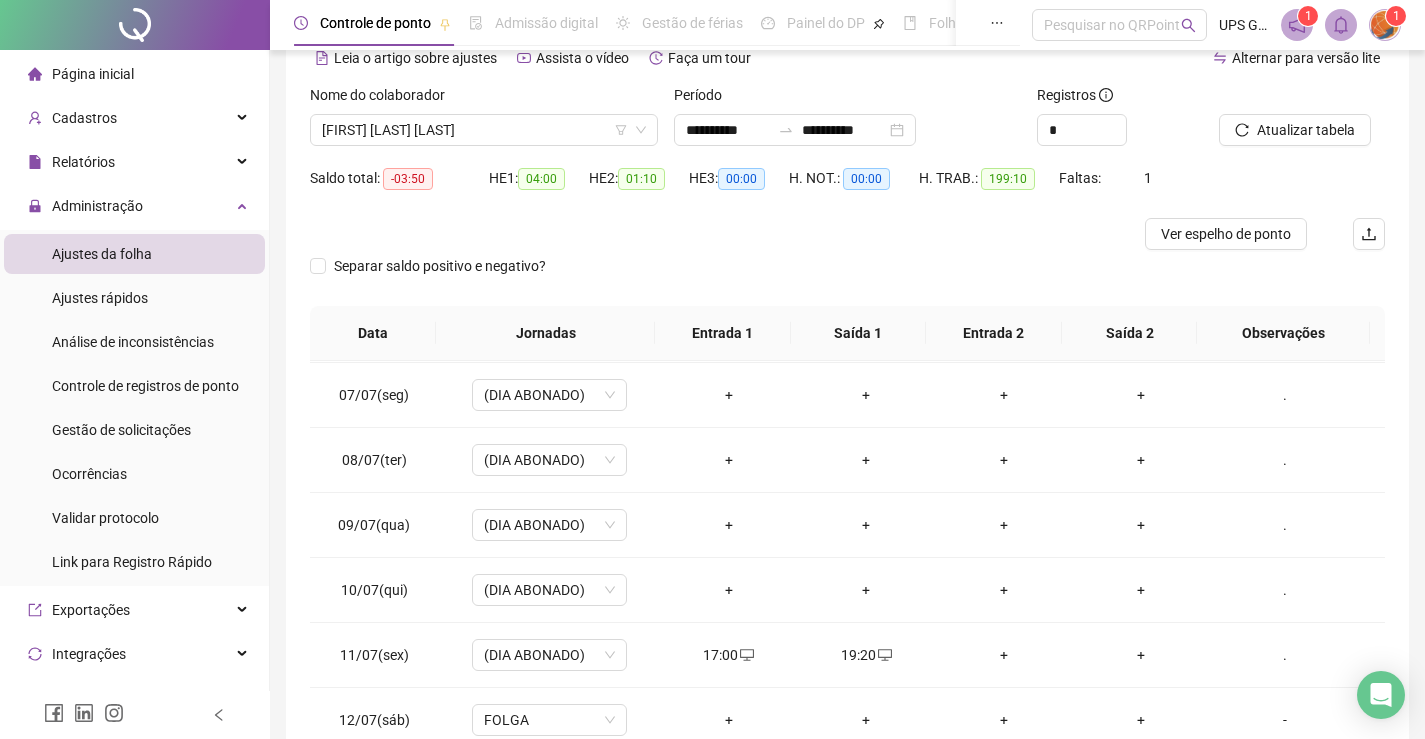 scroll, scrollTop: 259, scrollLeft: 0, axis: vertical 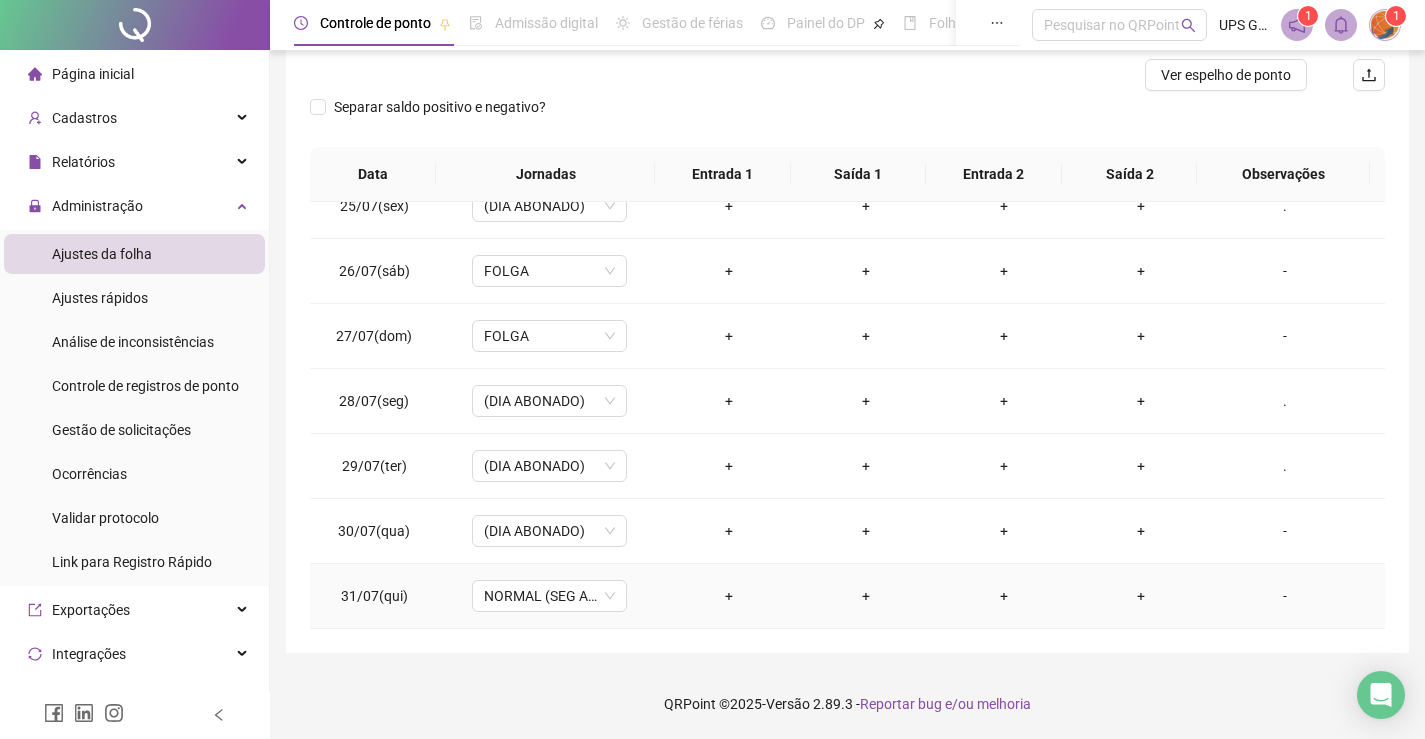 drag, startPoint x: 1271, startPoint y: 601, endPoint x: 1225, endPoint y: 587, distance: 48.08326 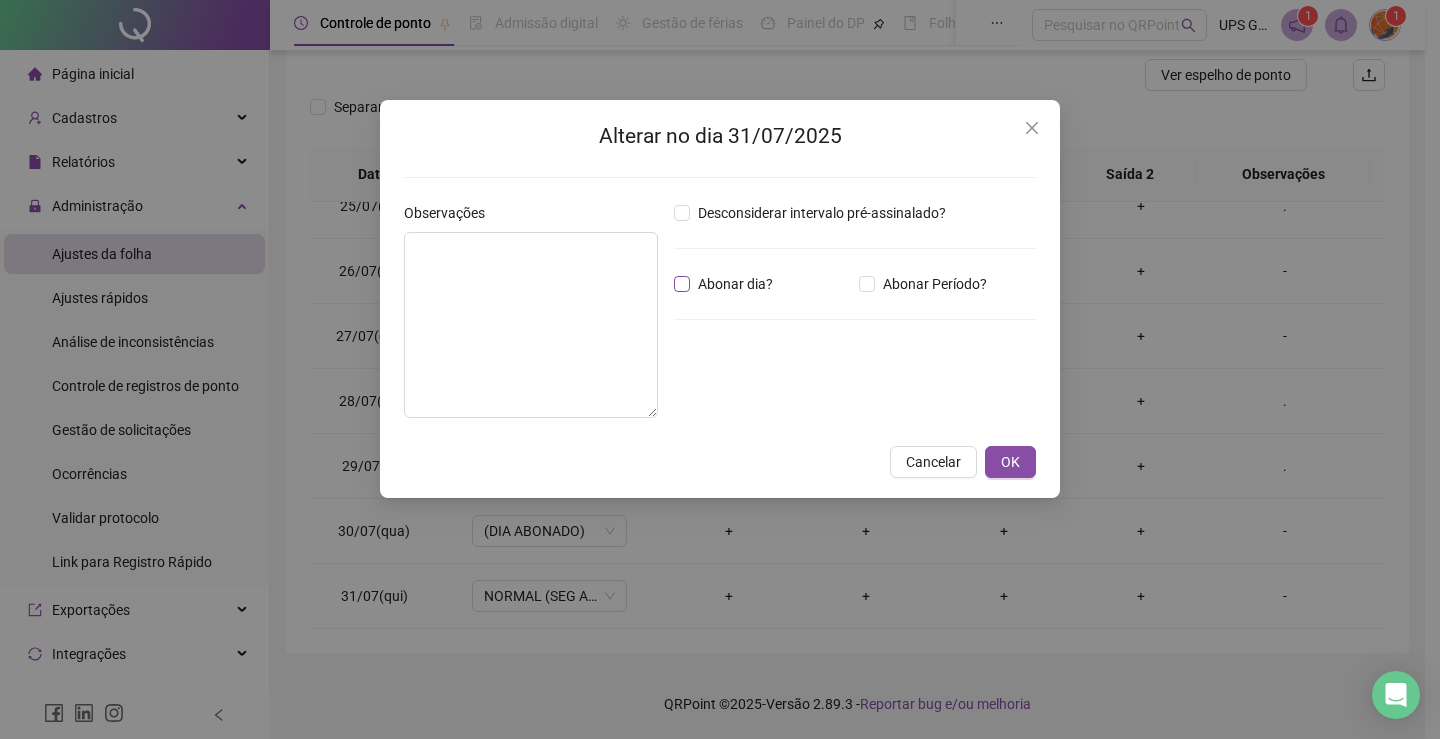 click on "Abonar dia?" at bounding box center [735, 284] 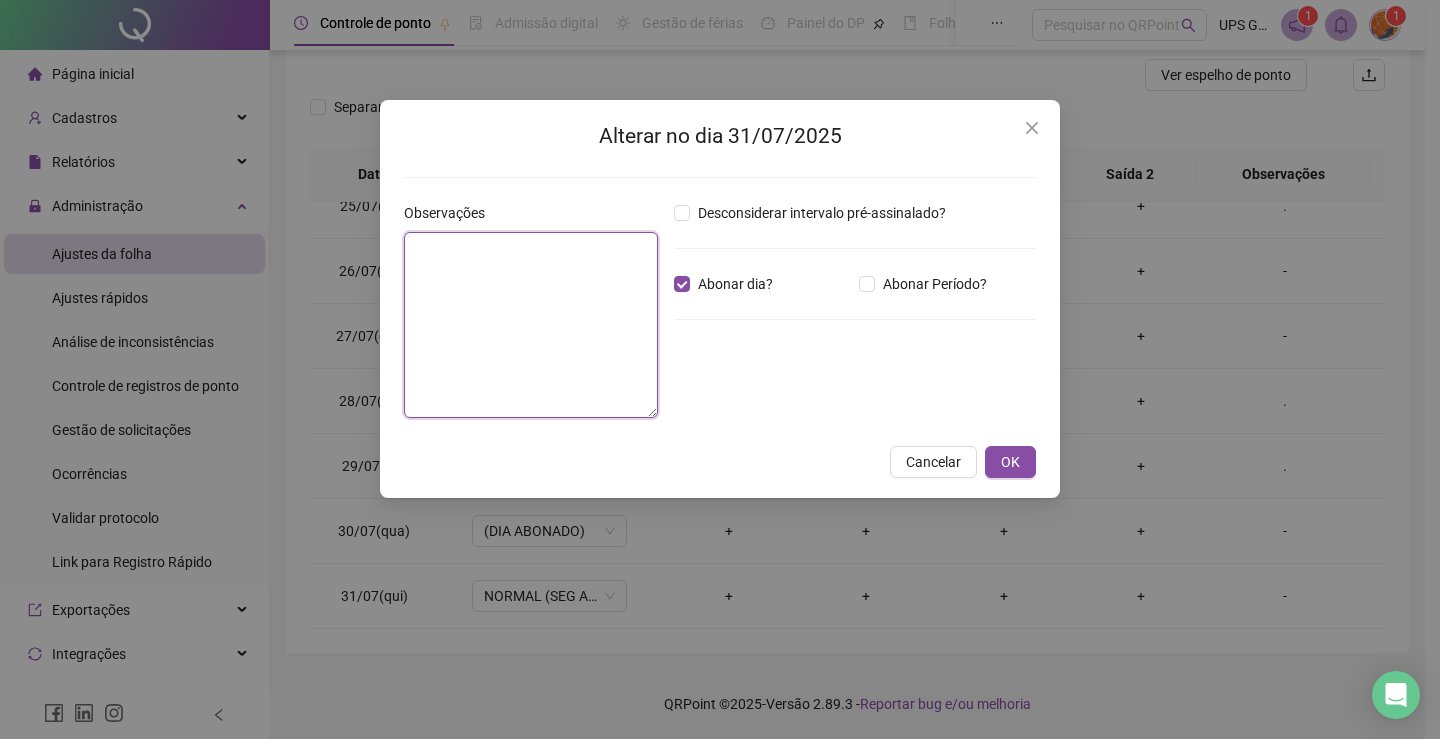 click at bounding box center (531, 325) 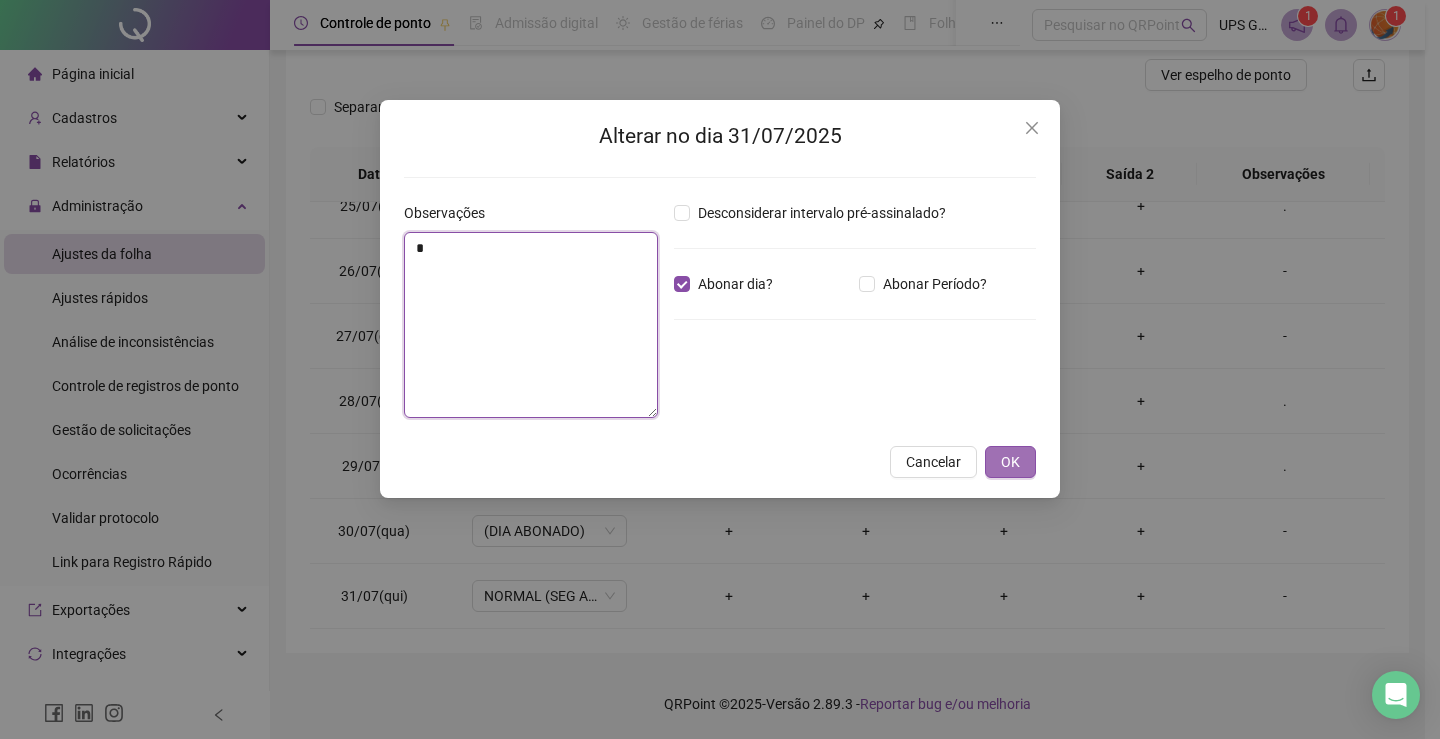 type on "*" 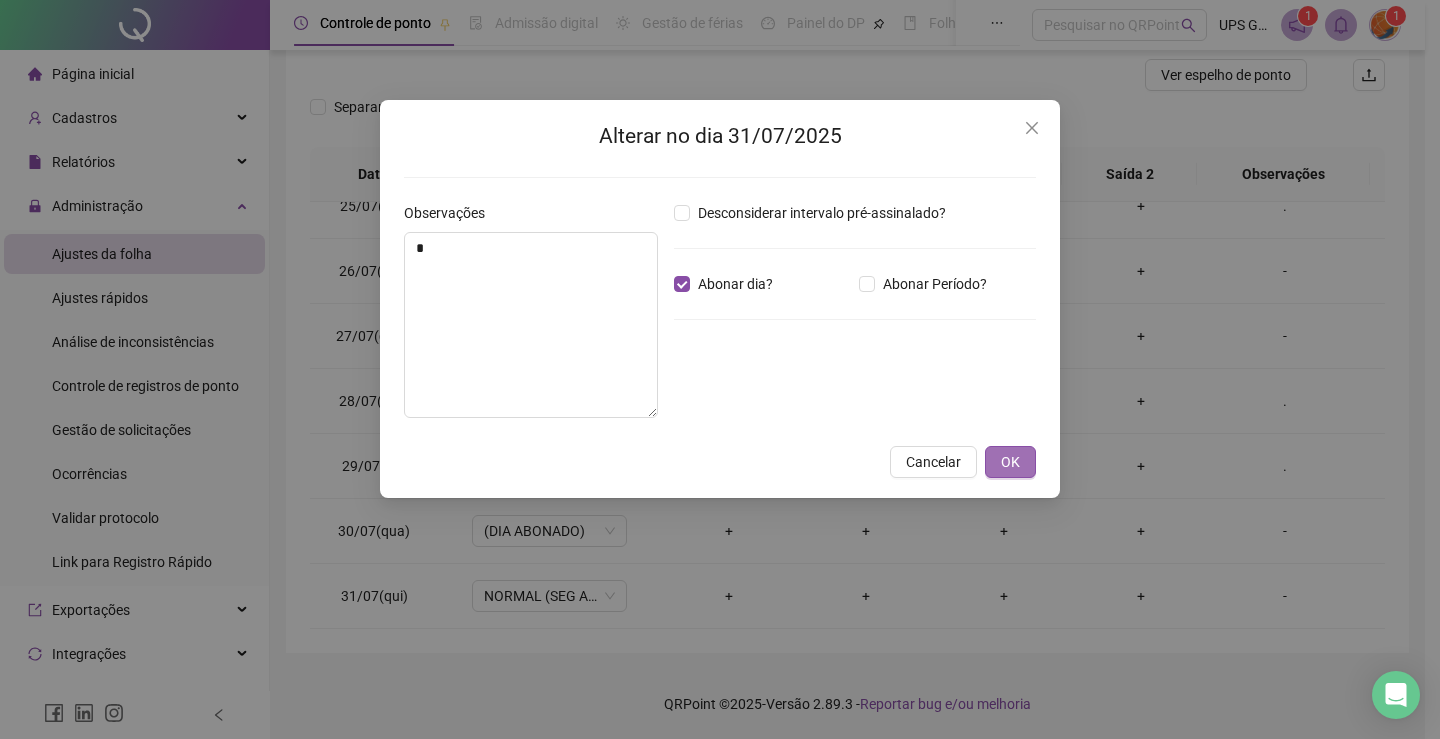 click on "OK" at bounding box center [1010, 462] 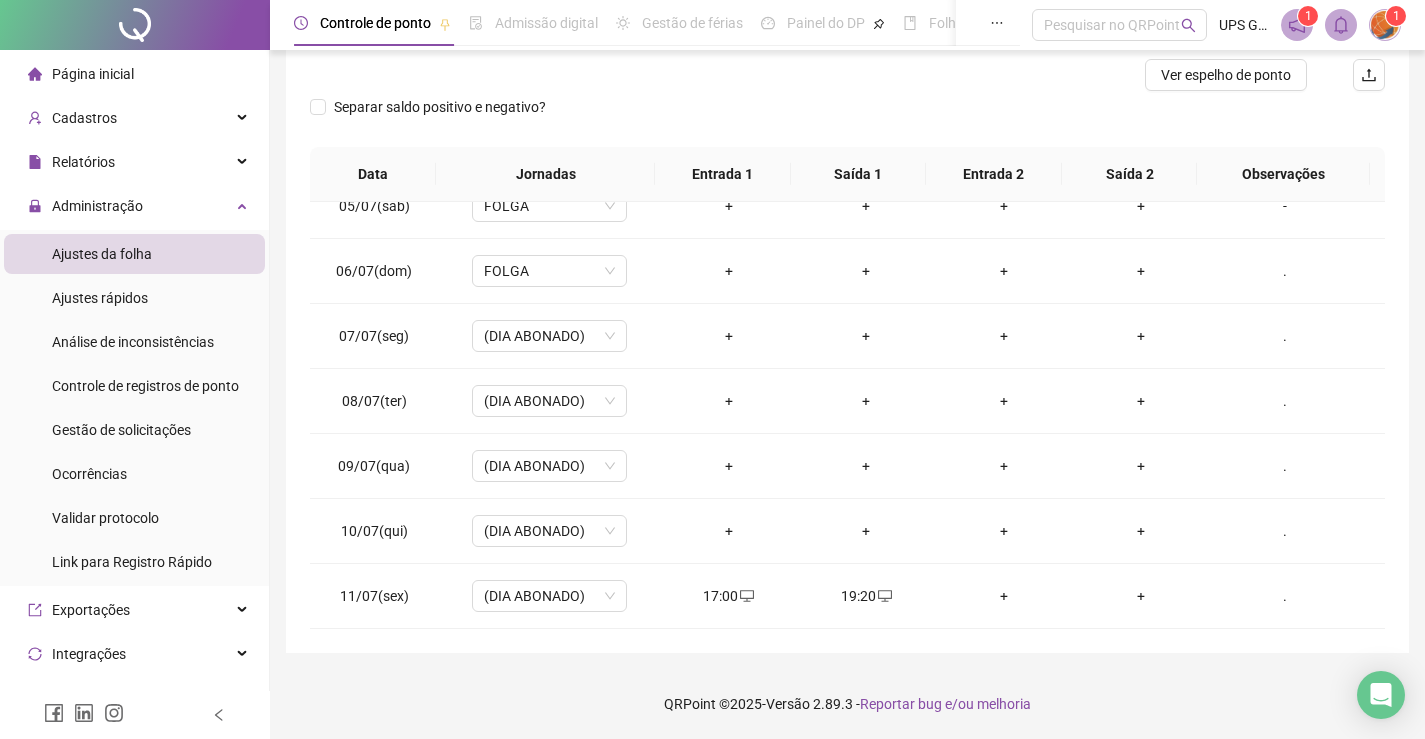 scroll, scrollTop: 0, scrollLeft: 0, axis: both 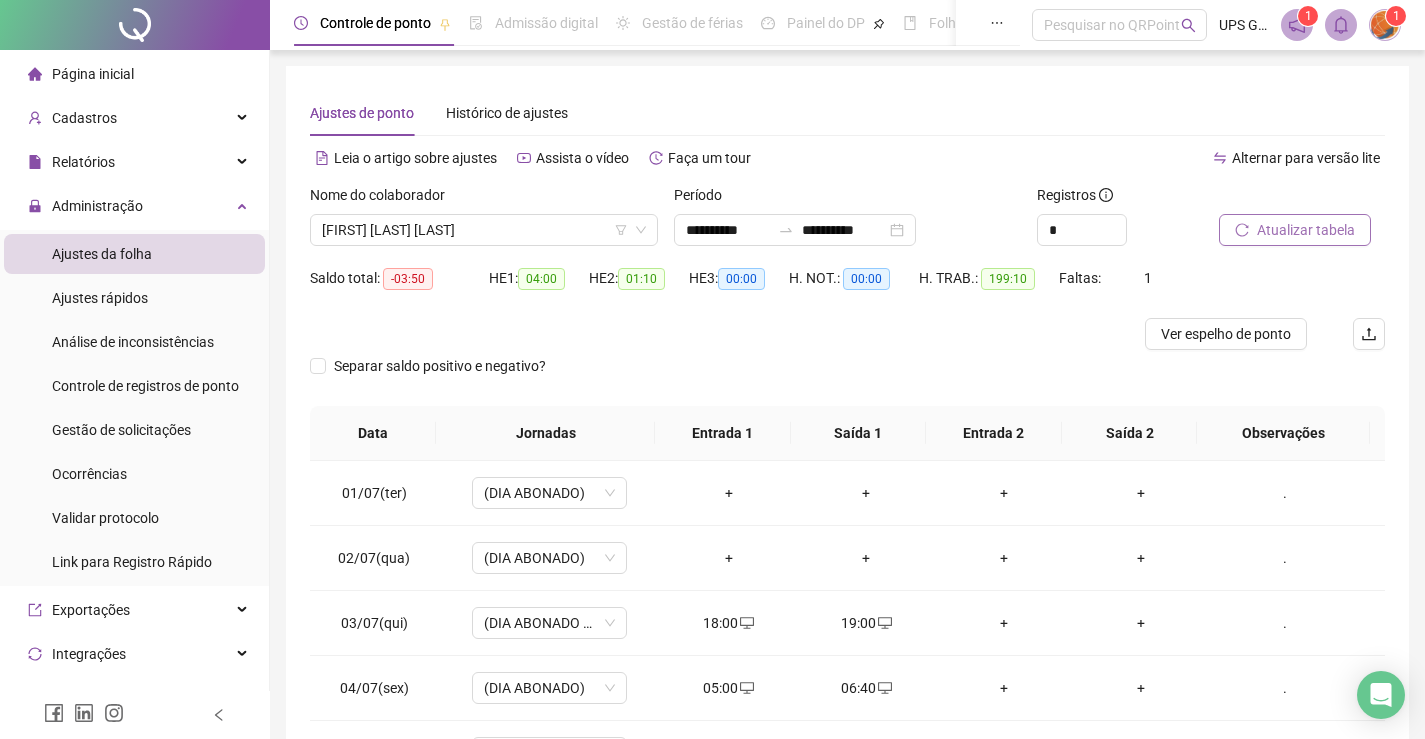 click on "Atualizar tabela" at bounding box center (1306, 230) 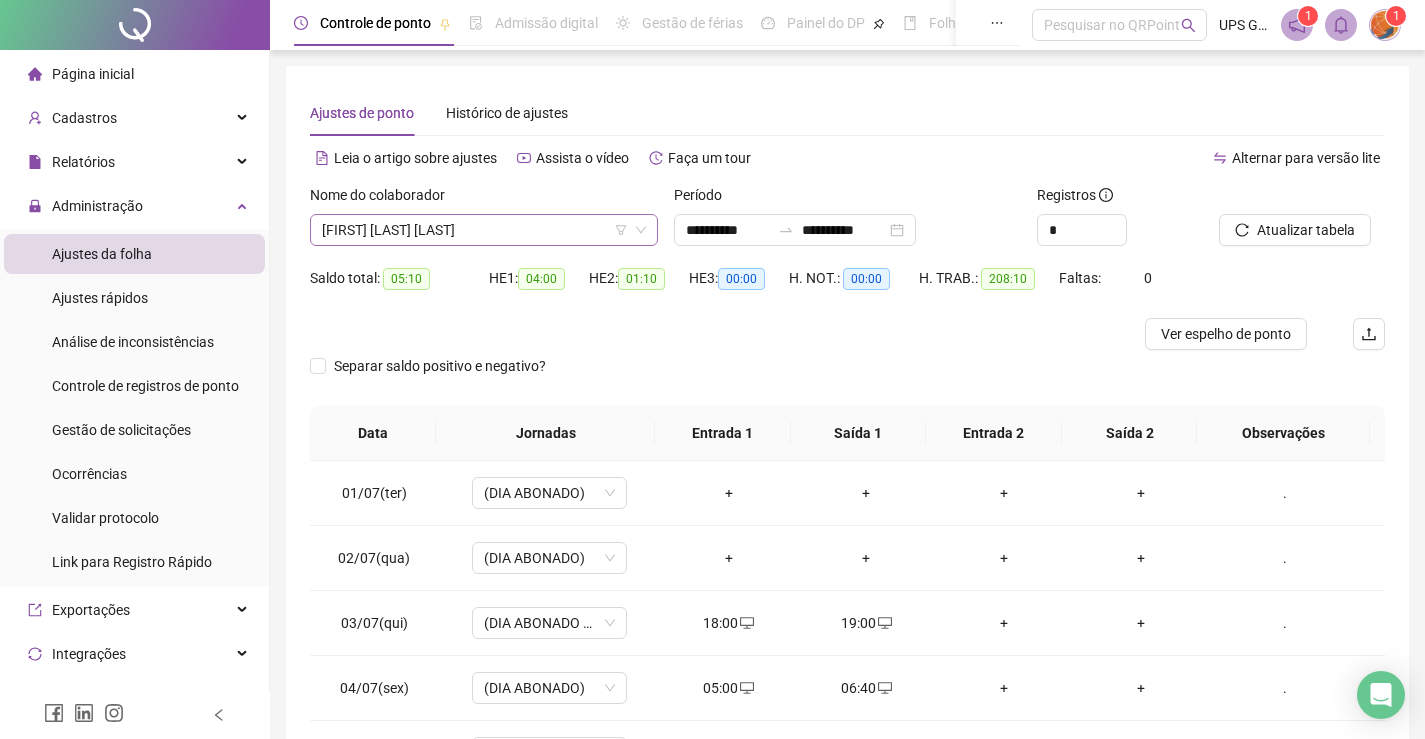 click on "[FIRST] [LAST] [LAST]" at bounding box center [484, 230] 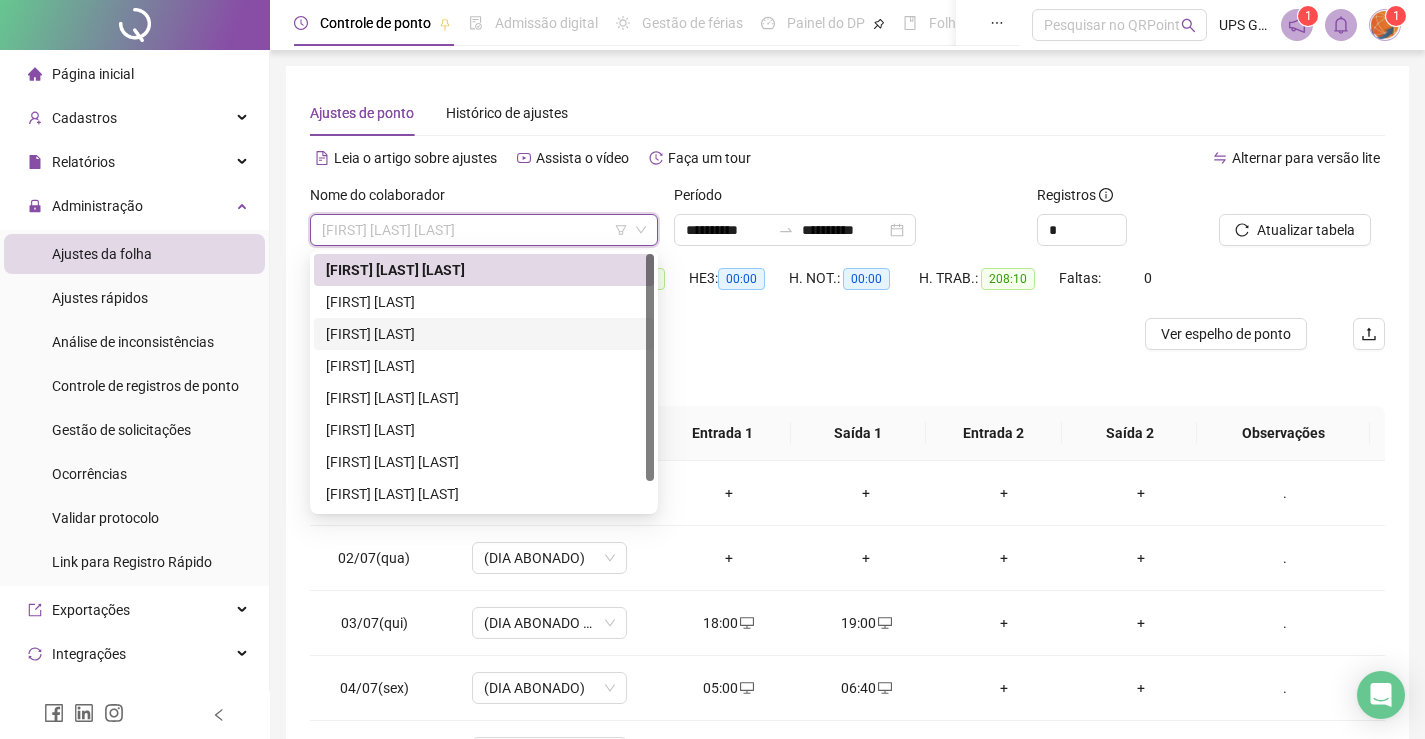 click on "[FIRST] [LAST]" at bounding box center (484, 334) 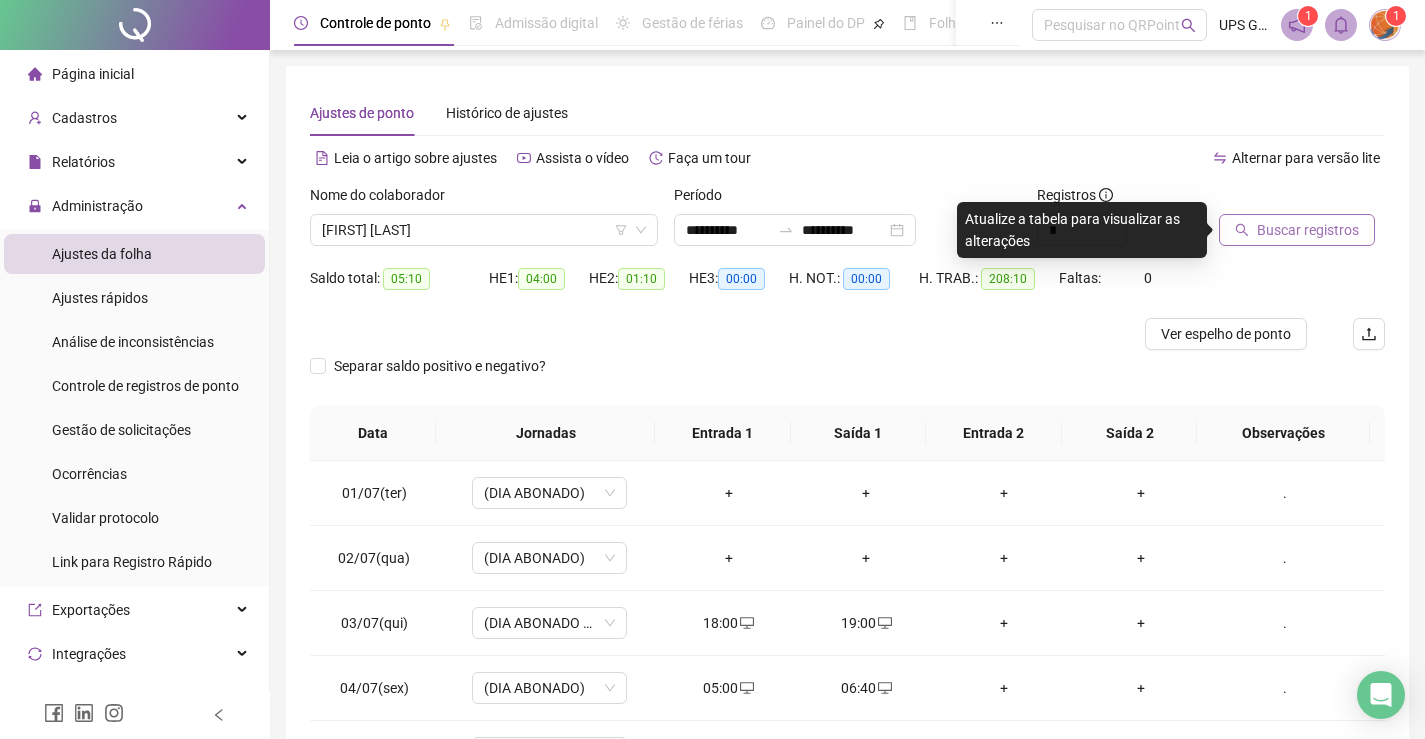 click on "Buscar registros" at bounding box center [1308, 230] 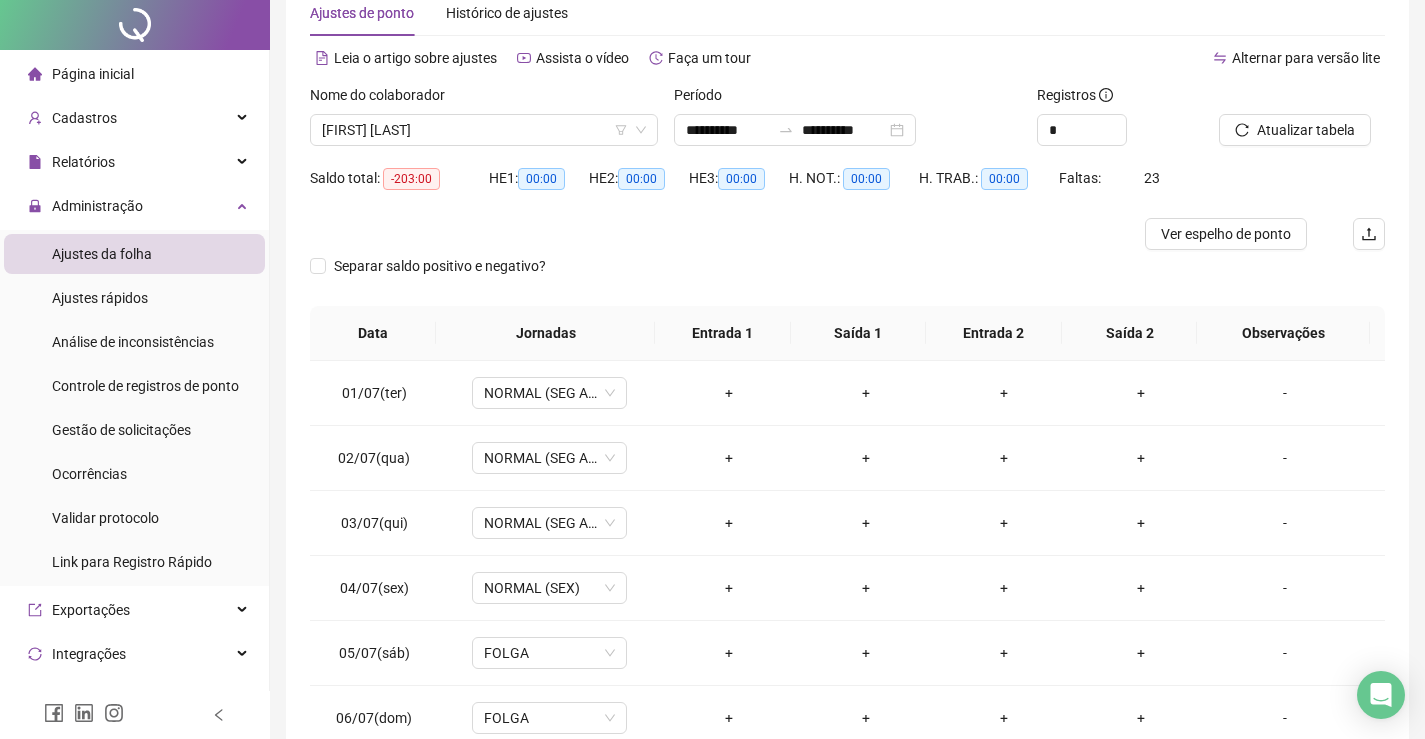 scroll, scrollTop: 0, scrollLeft: 0, axis: both 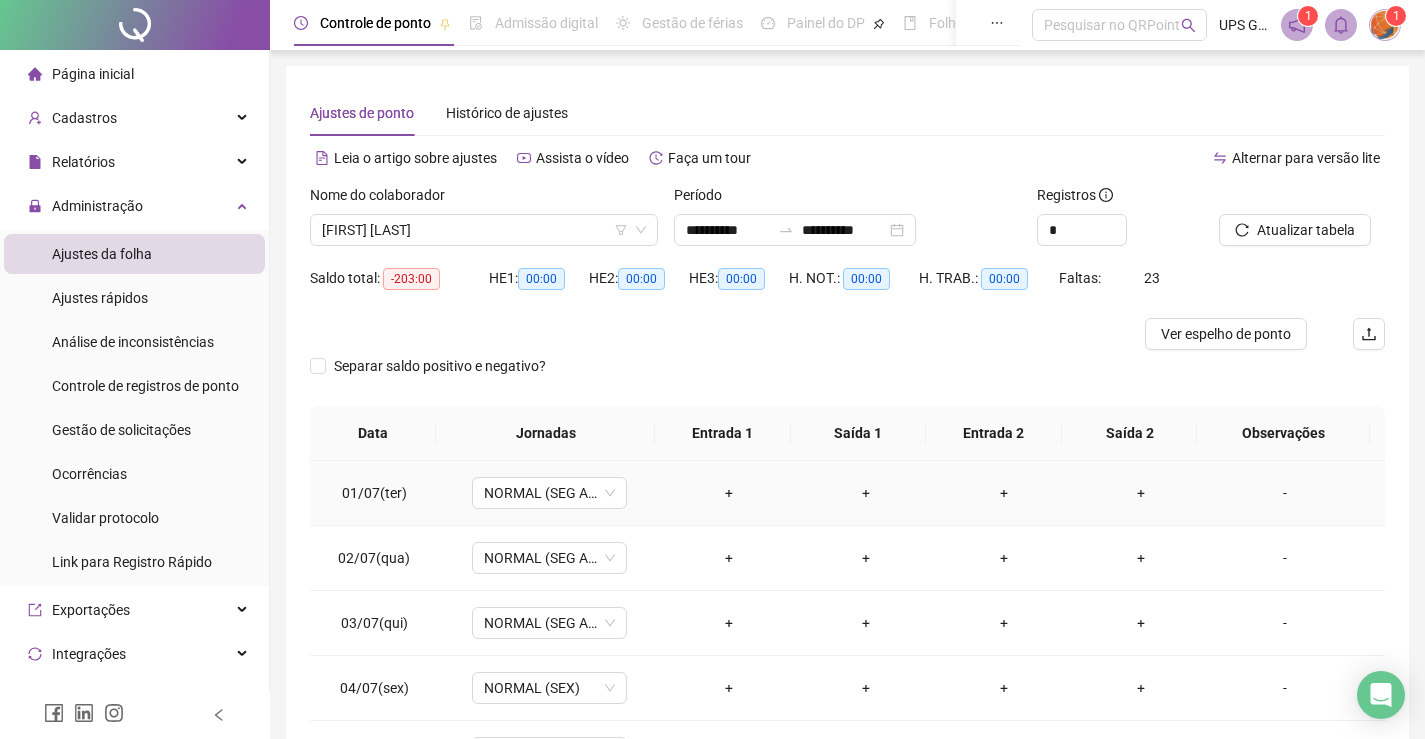 click on "+" at bounding box center [729, 493] 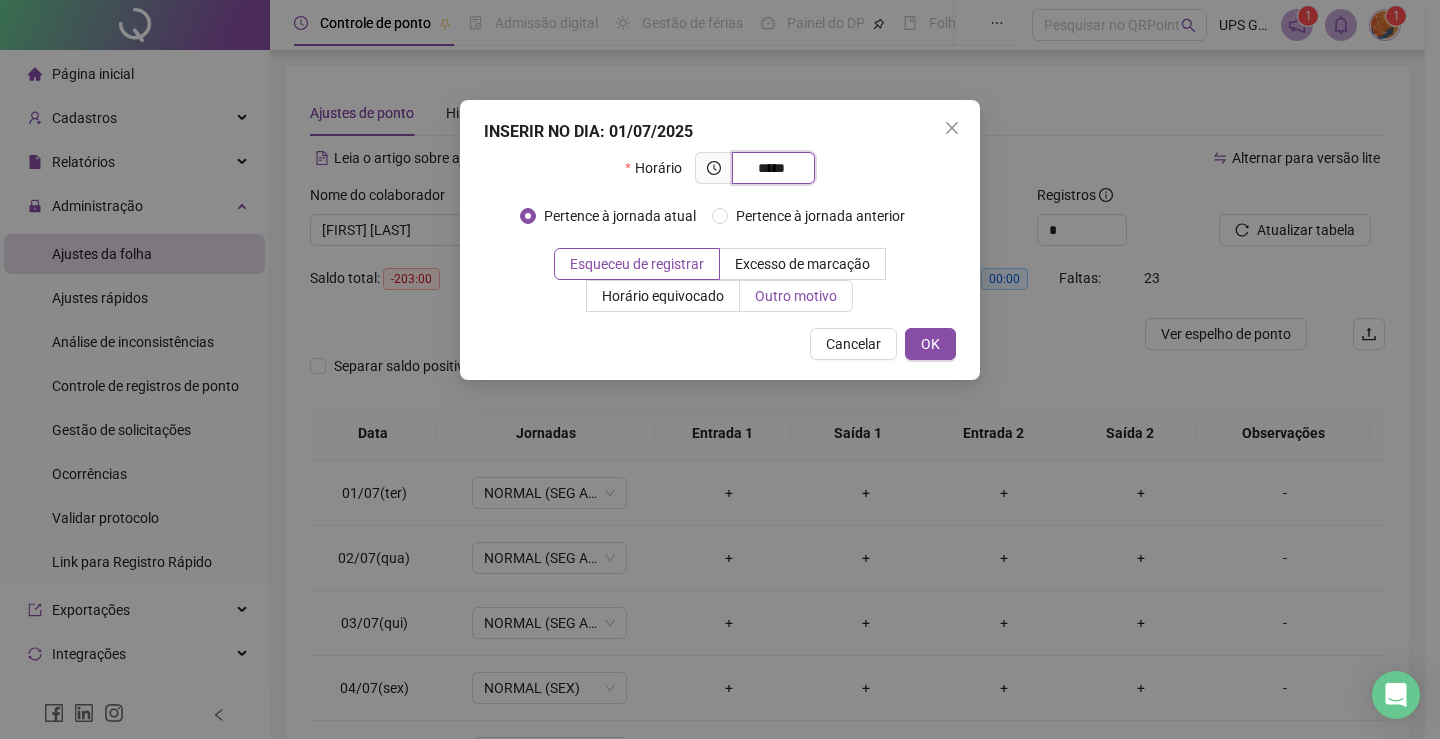 type on "*****" 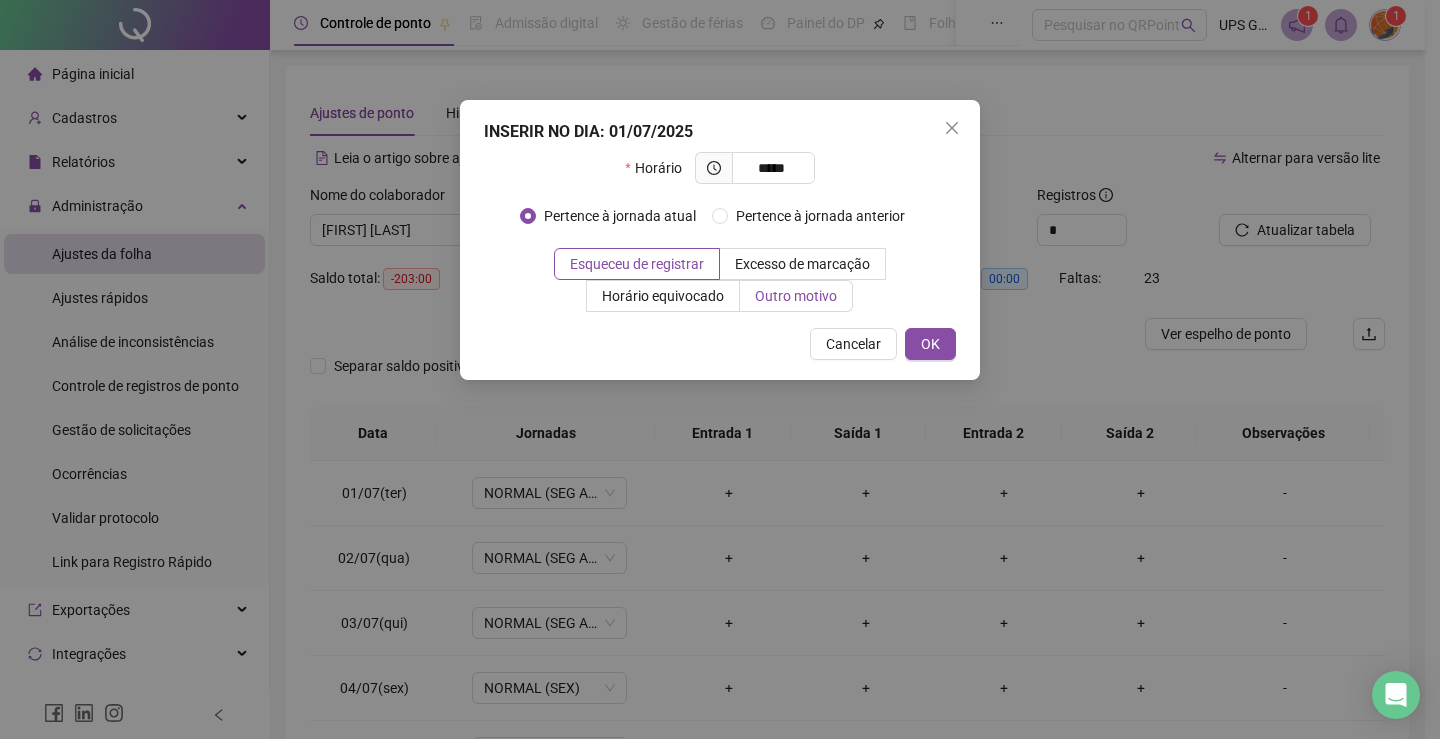 drag, startPoint x: 767, startPoint y: 293, endPoint x: 769, endPoint y: 304, distance: 11.18034 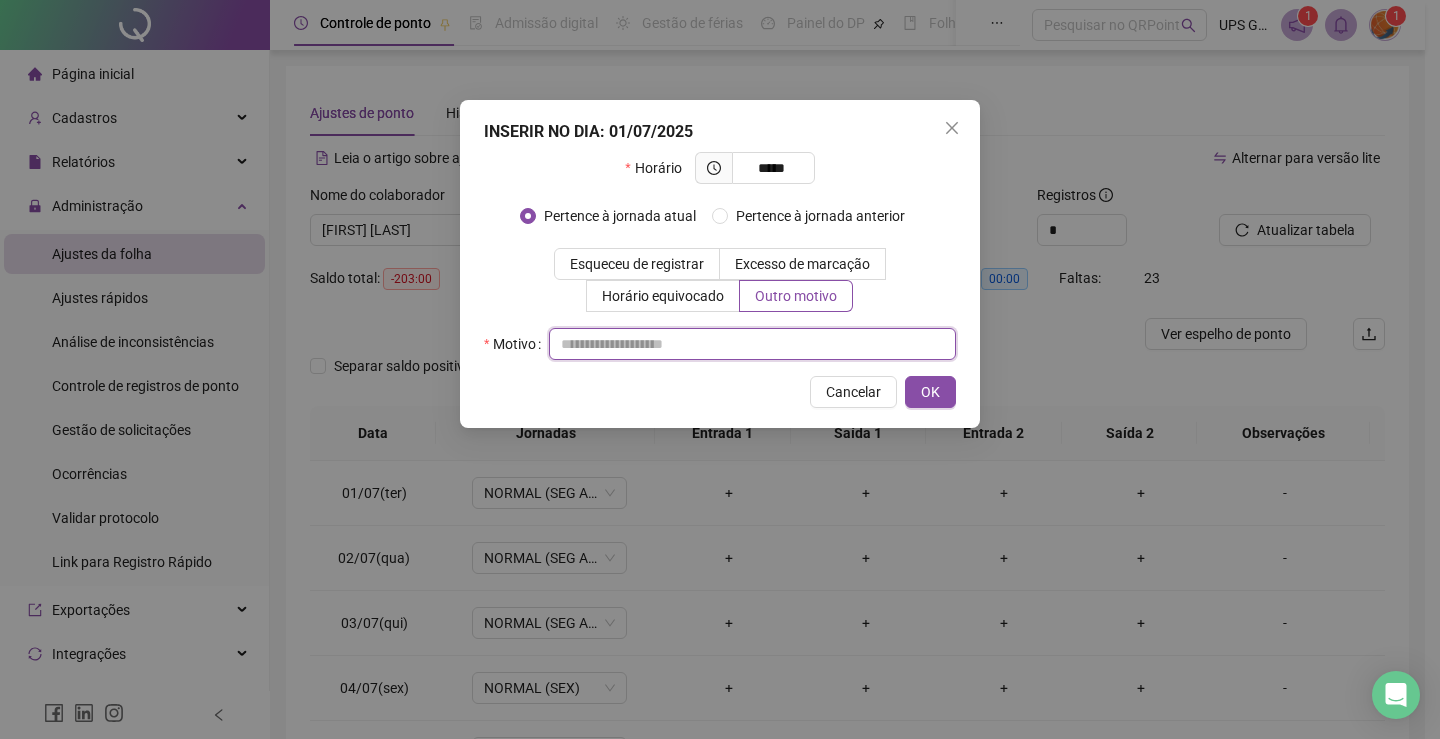 click at bounding box center [752, 344] 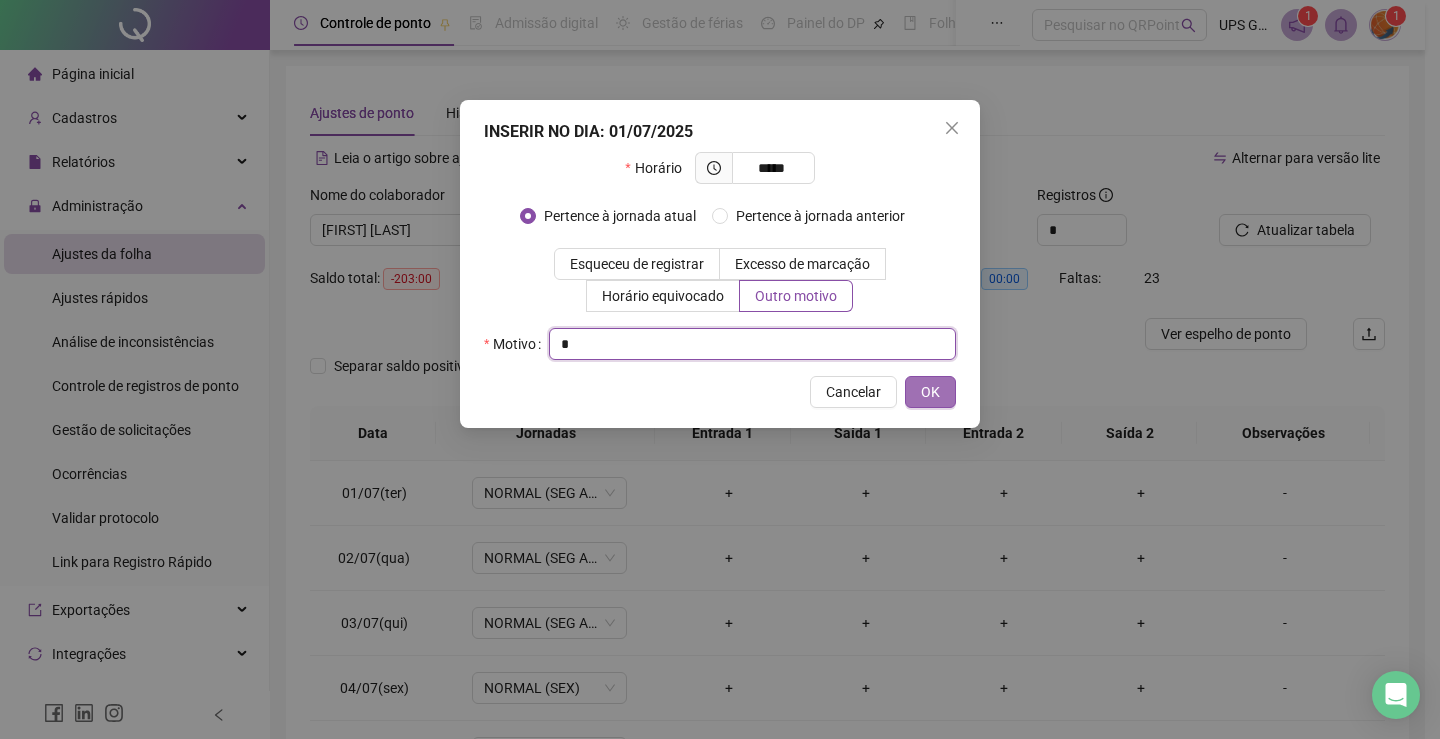 type on "*" 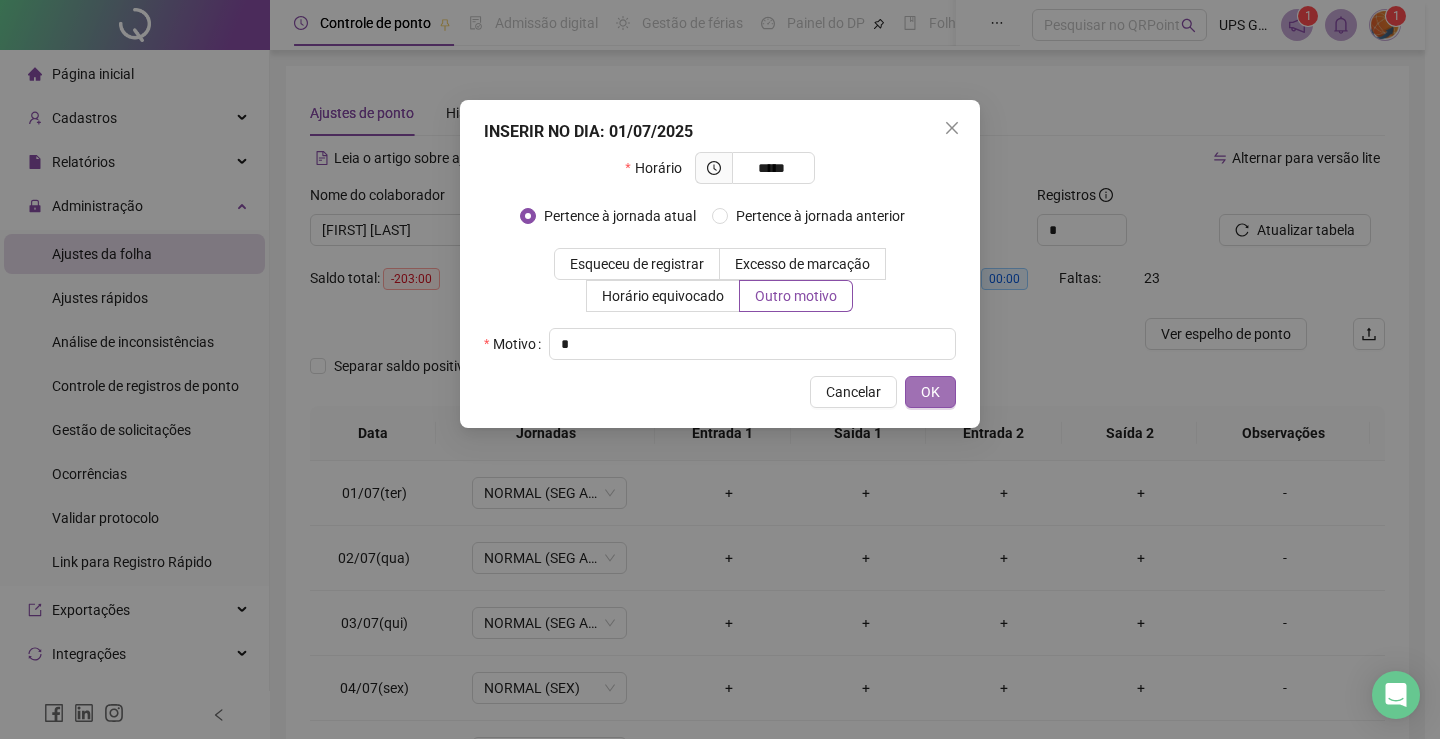 click on "OK" at bounding box center [930, 392] 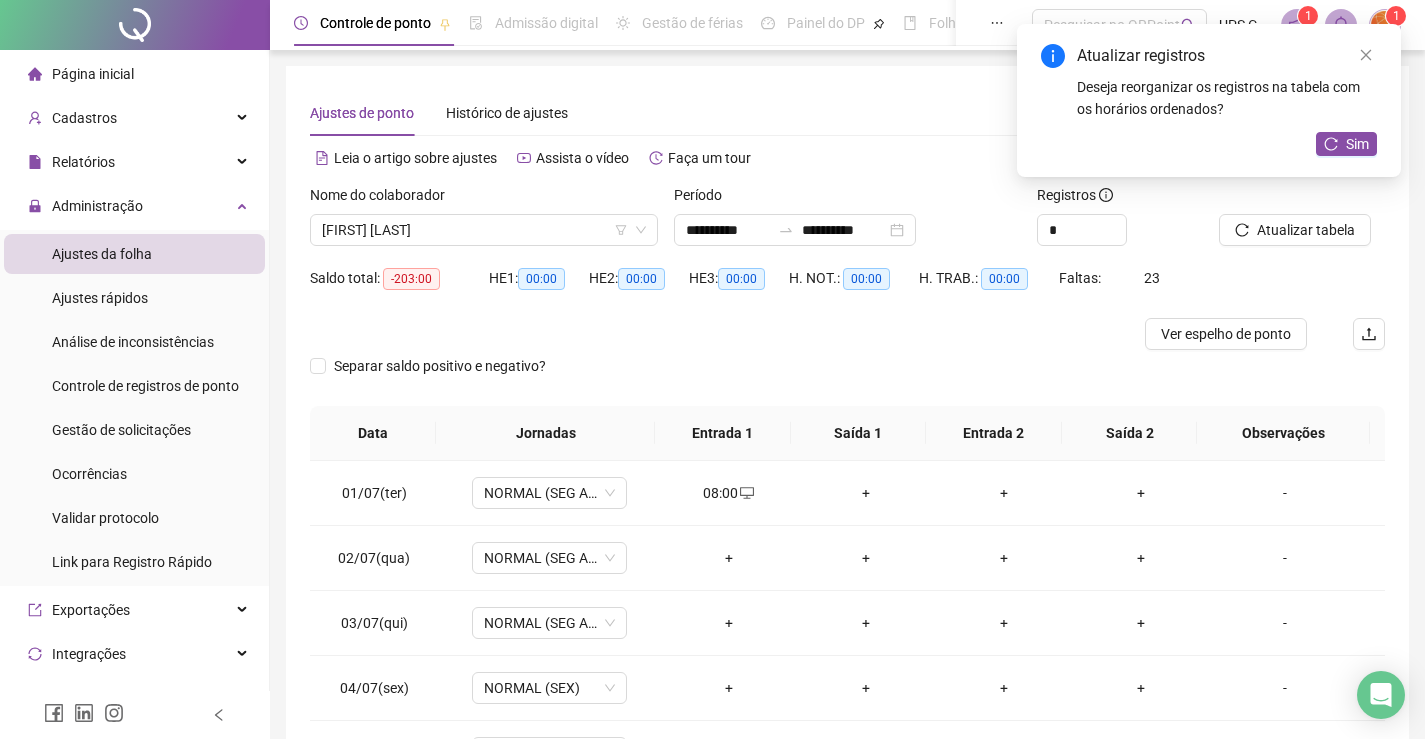 scroll, scrollTop: 100, scrollLeft: 0, axis: vertical 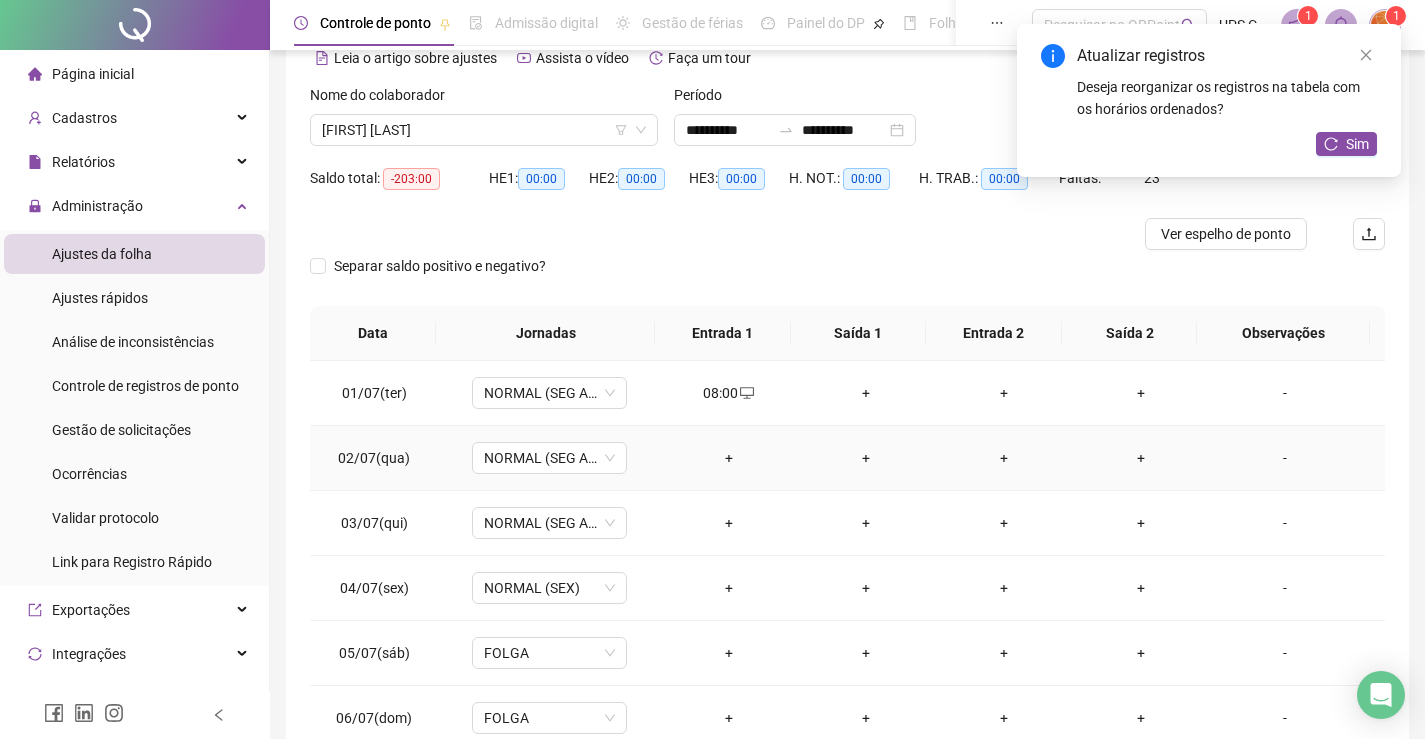 click on "+" at bounding box center (729, 458) 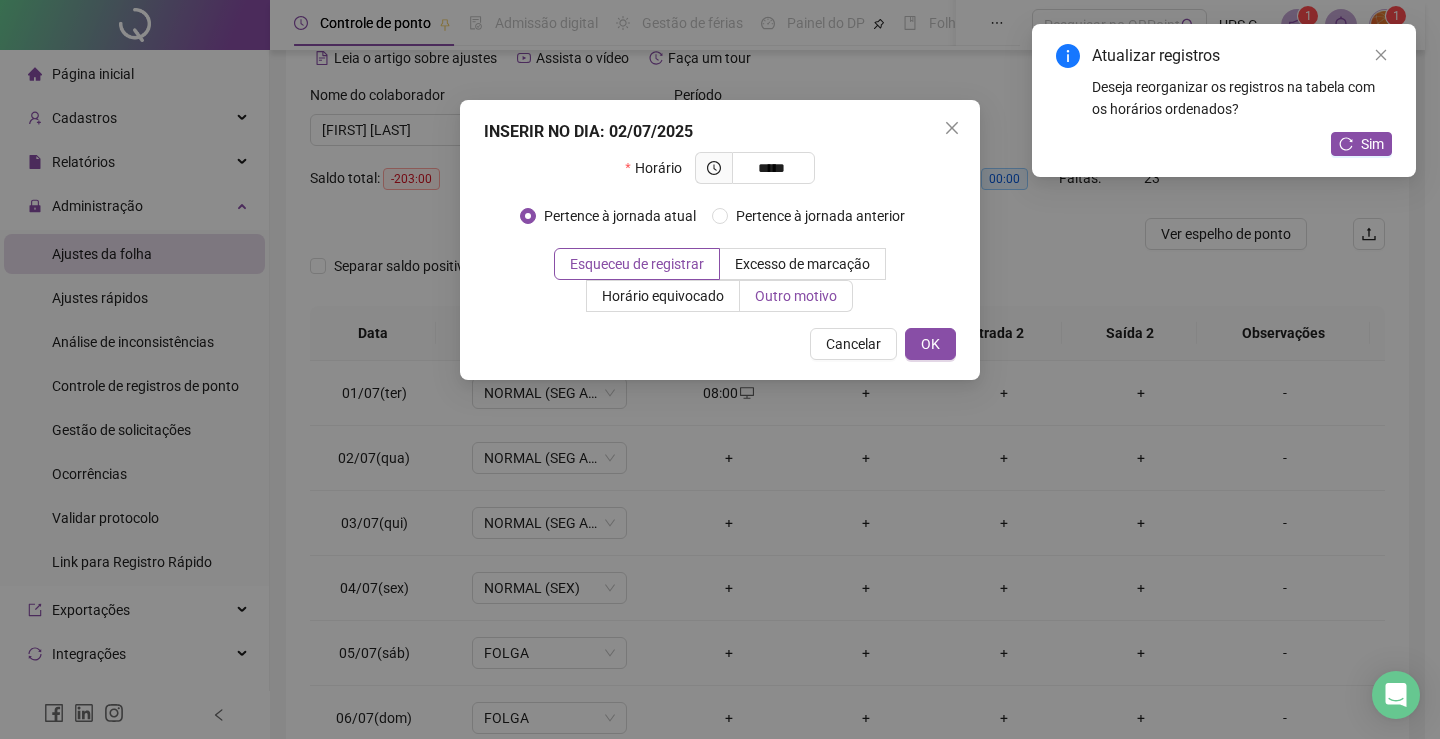 type on "*****" 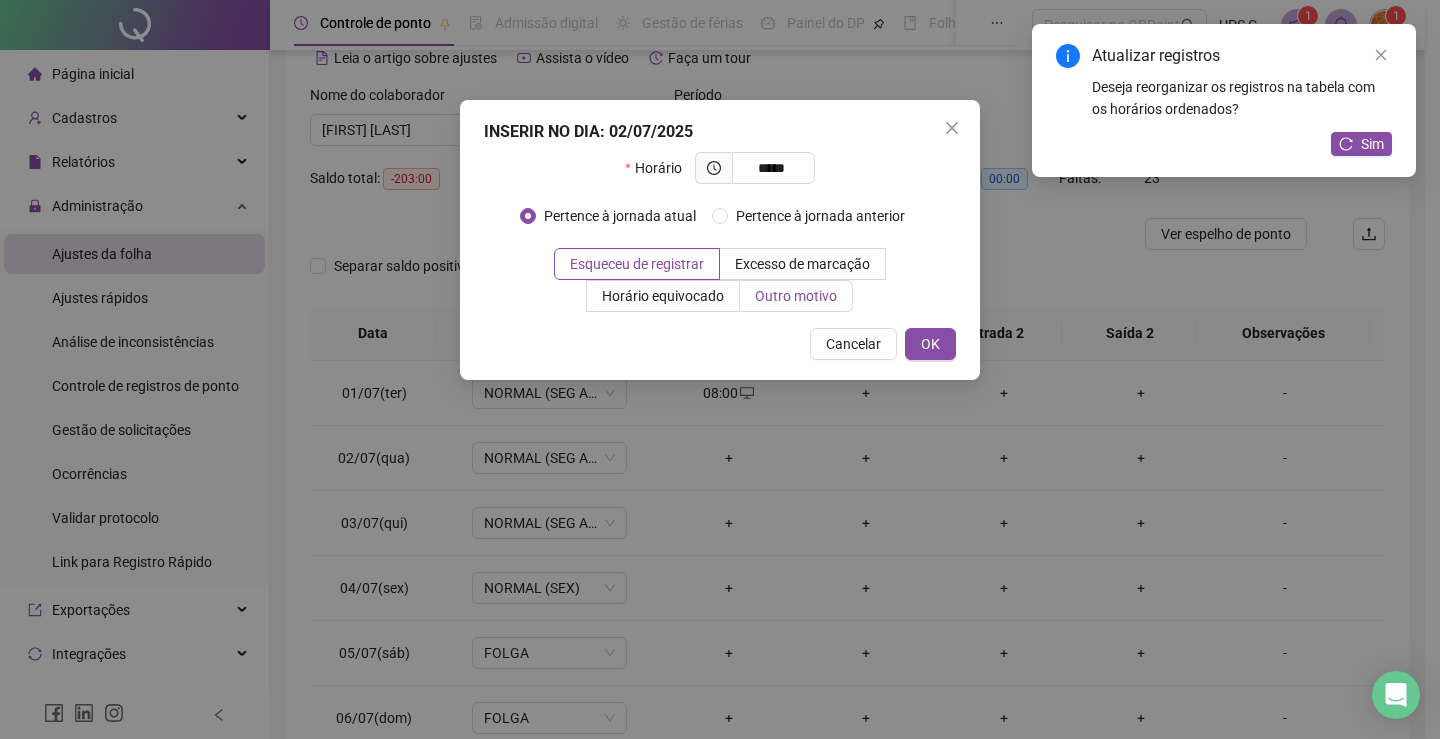 click on "Outro motivo" at bounding box center (796, 296) 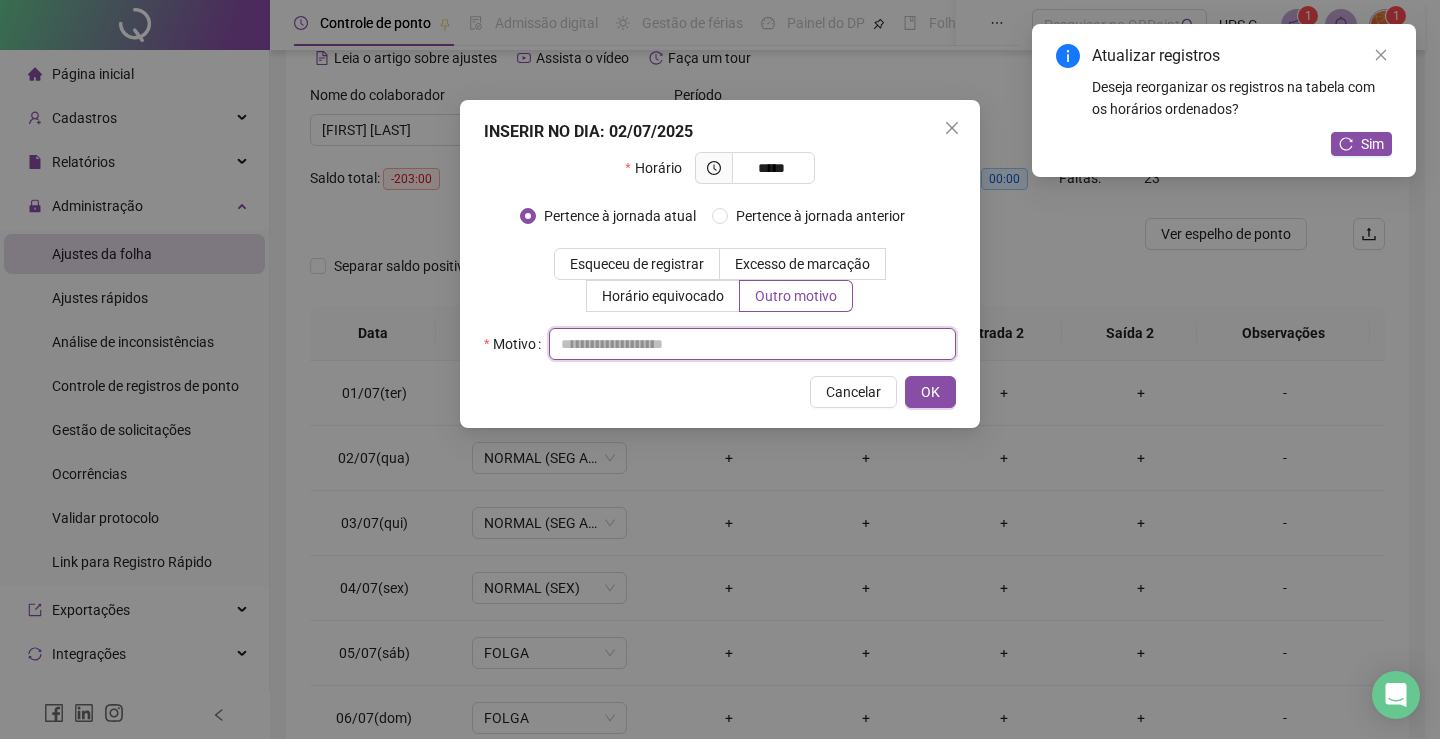 click at bounding box center [752, 344] 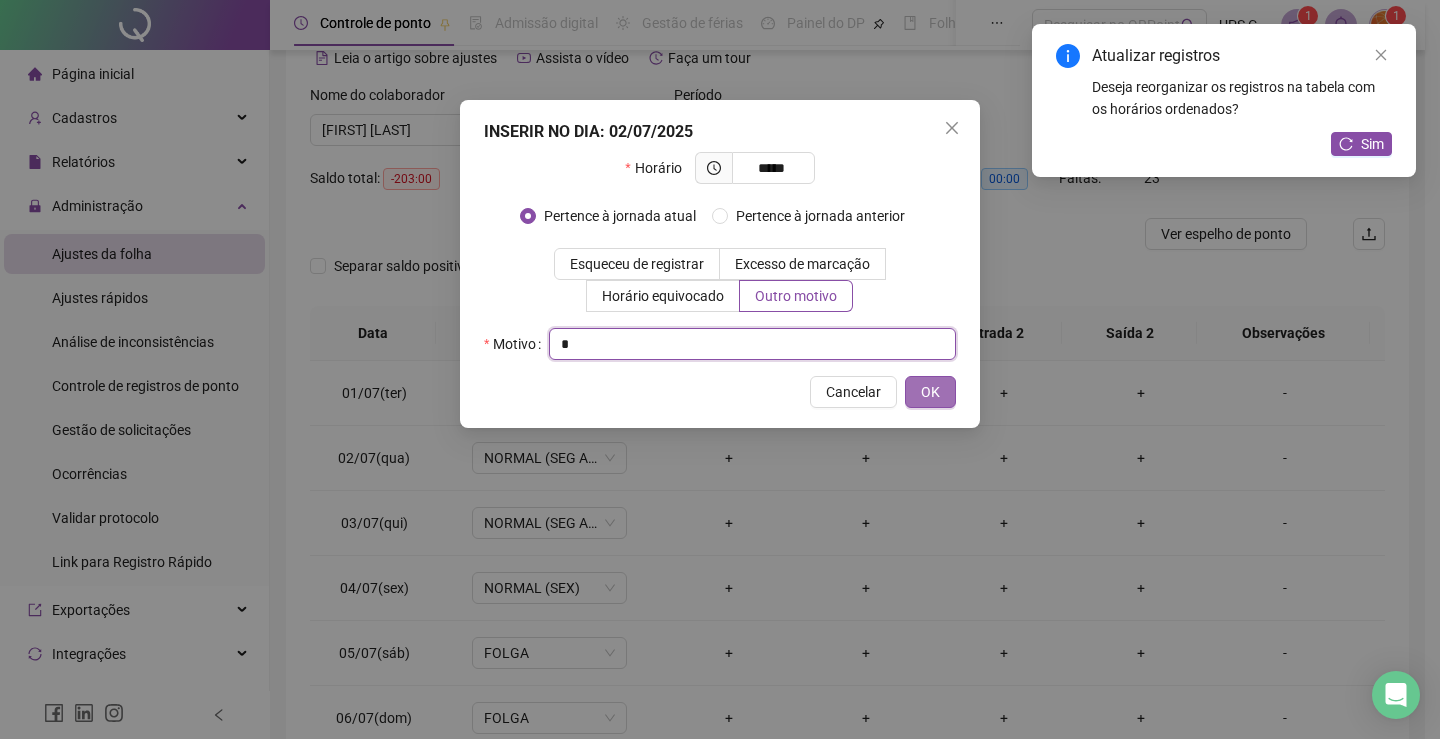 type on "*" 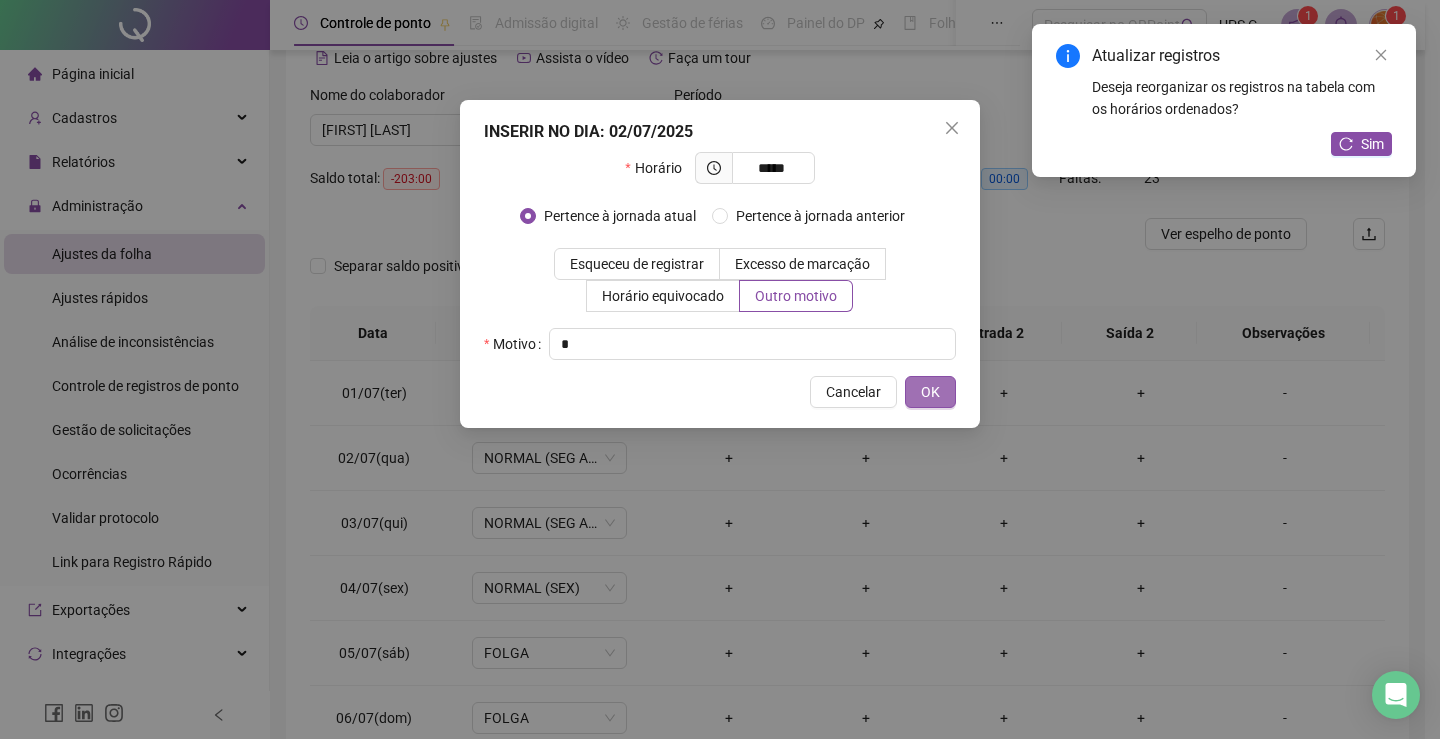 click on "OK" at bounding box center [930, 392] 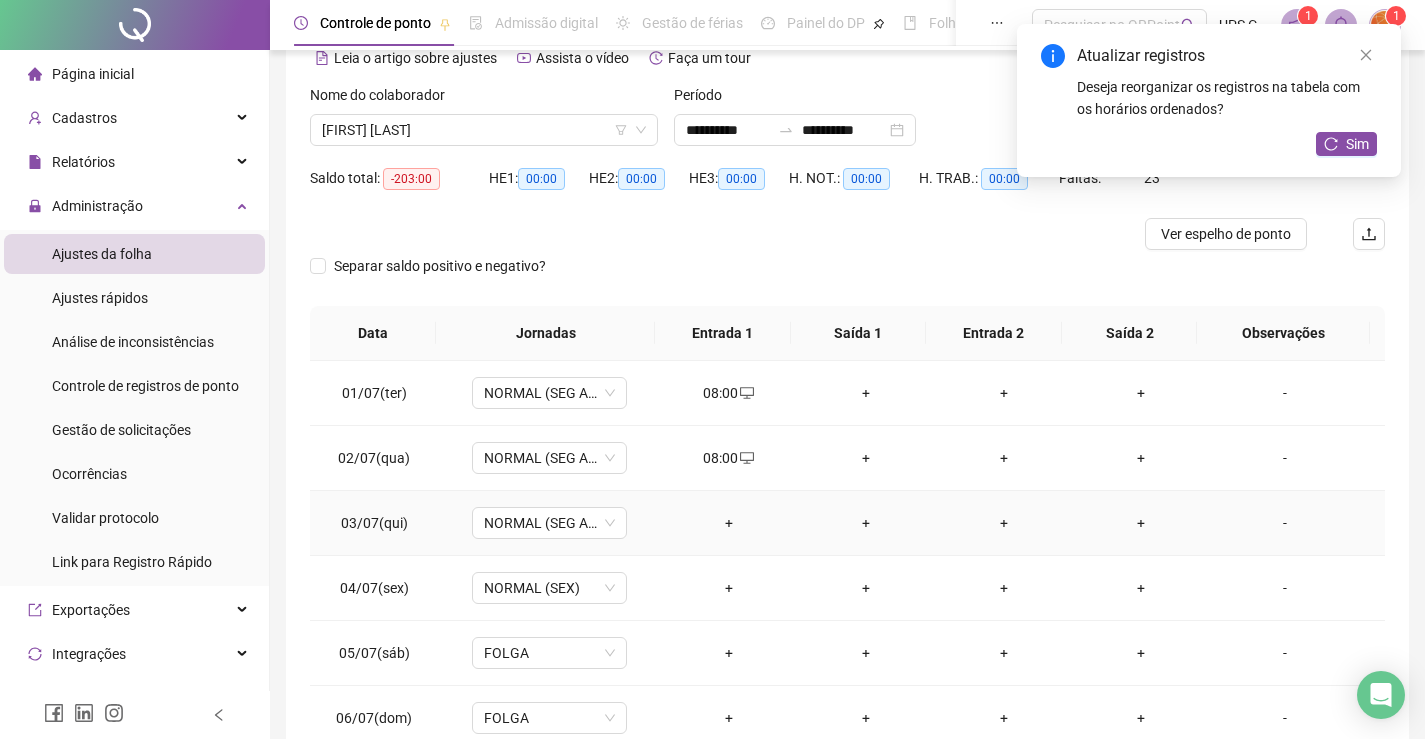 click on "+" at bounding box center (729, 523) 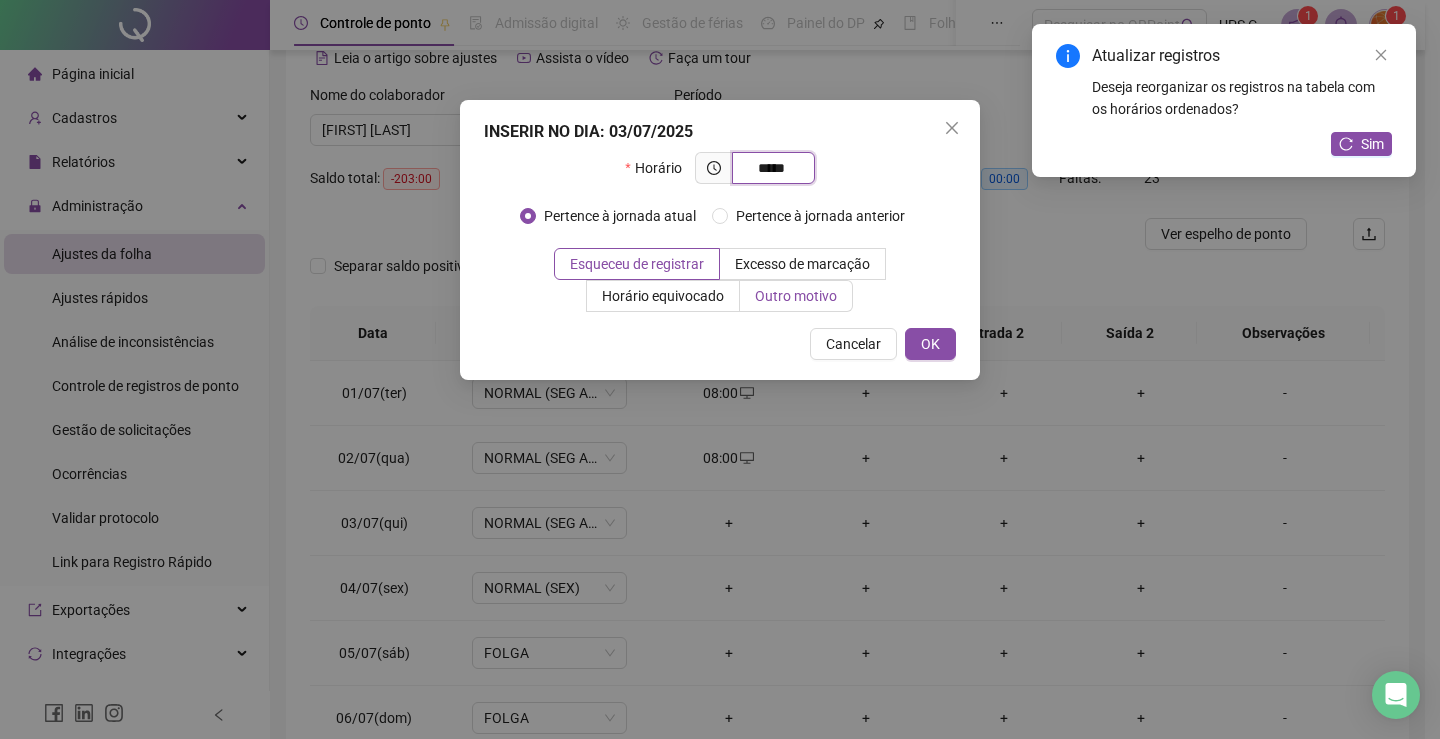 type on "*****" 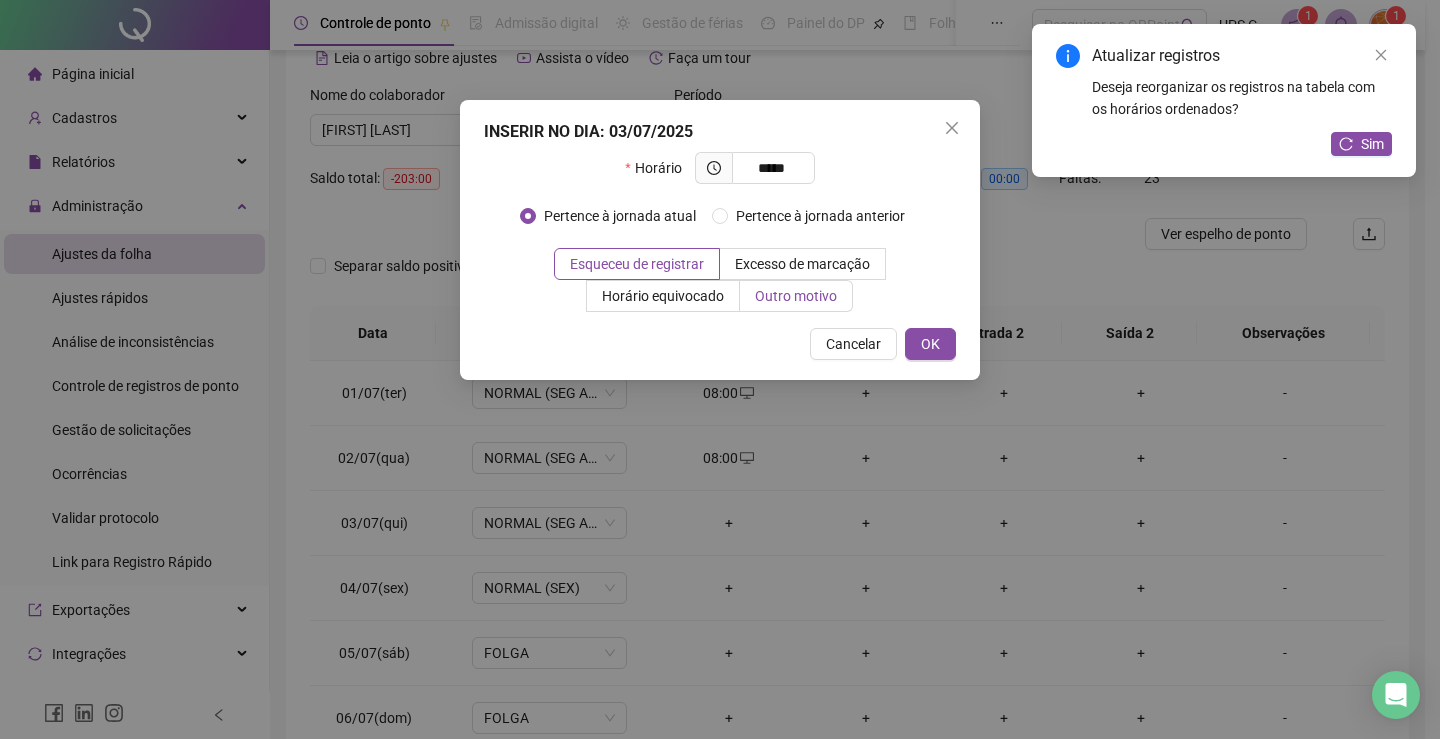 click on "Outro motivo" at bounding box center [796, 296] 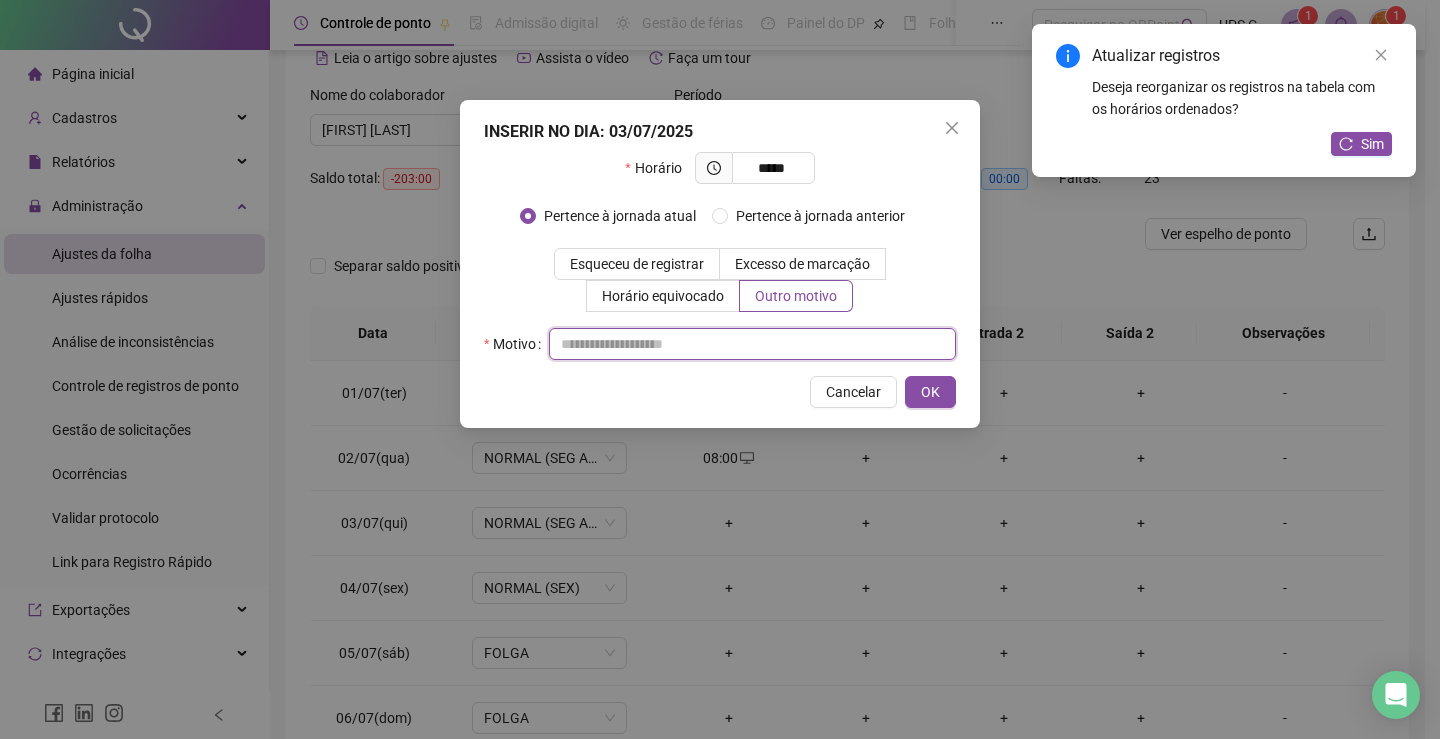 click at bounding box center [752, 344] 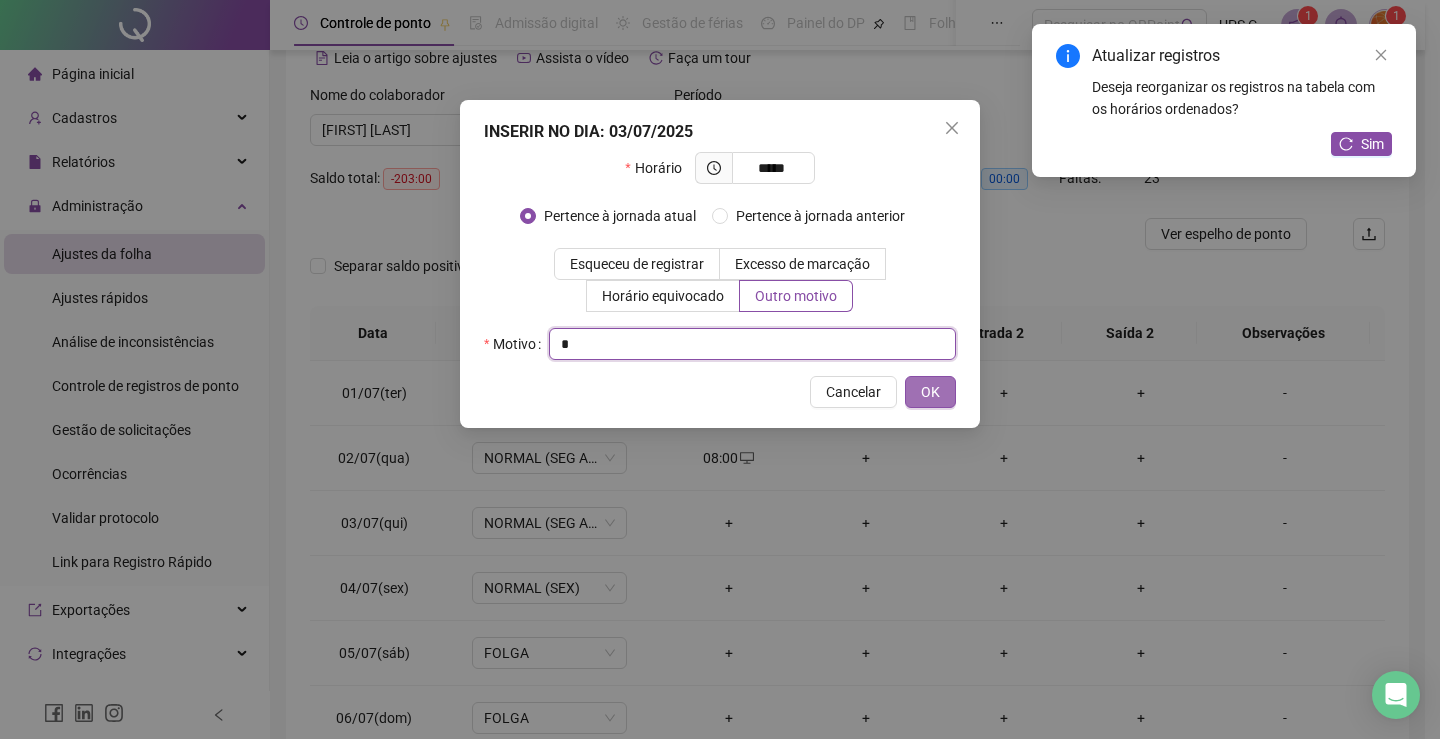 type on "*" 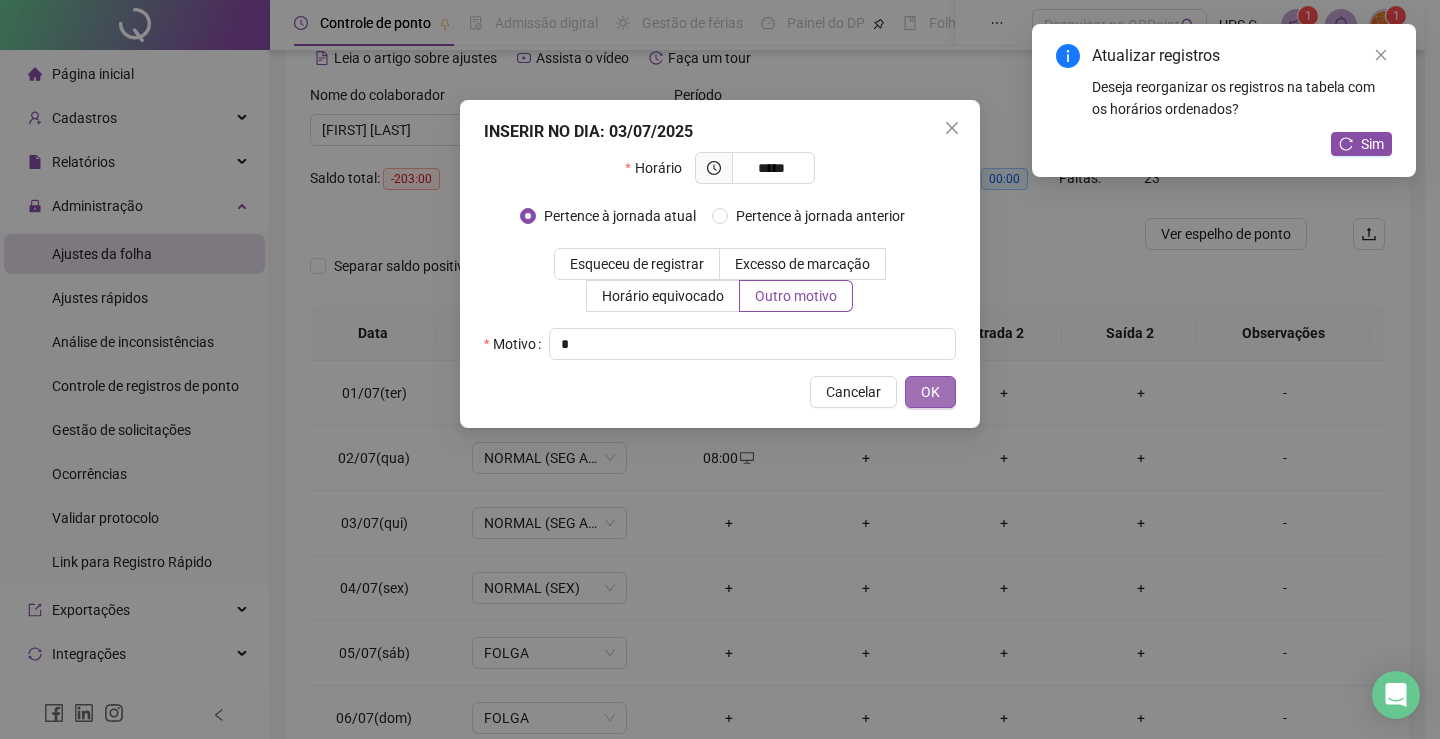 click on "OK" at bounding box center (930, 392) 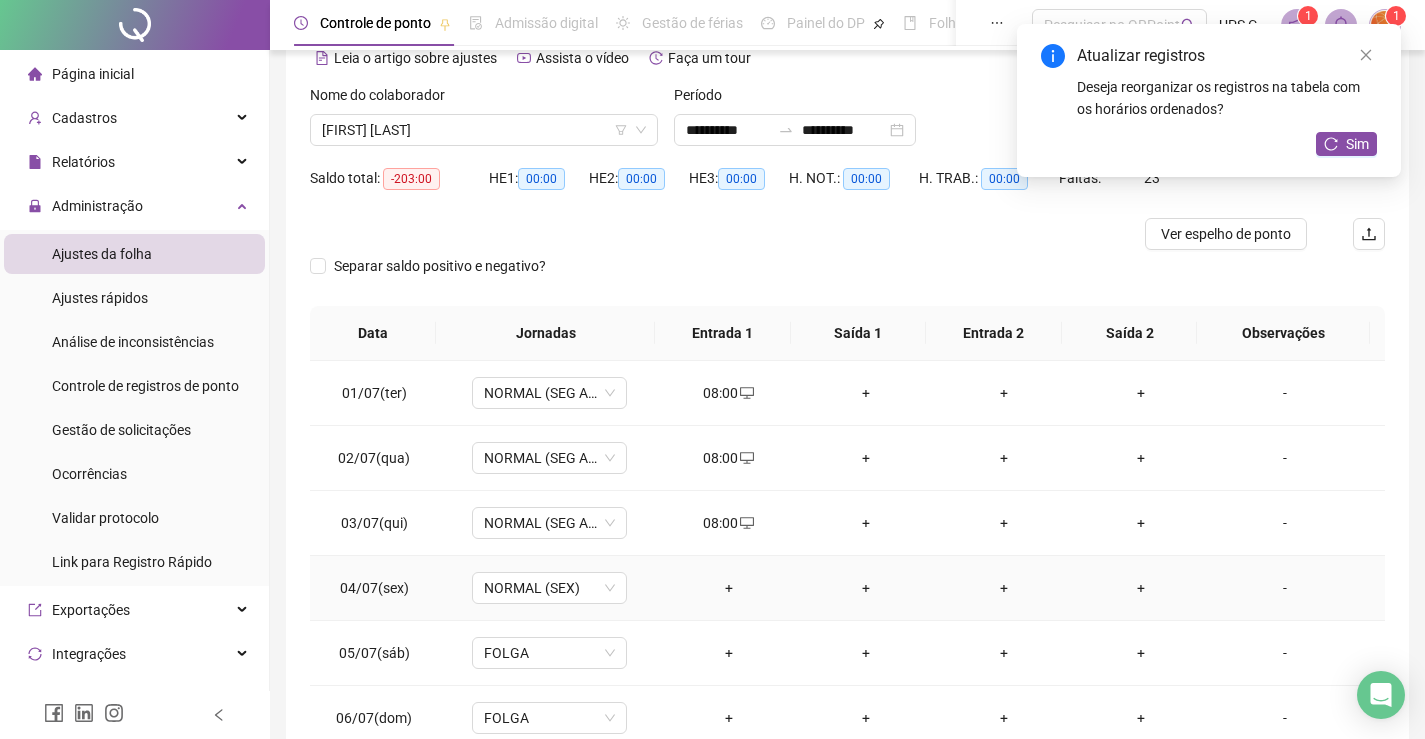 click on "+" at bounding box center [729, 588] 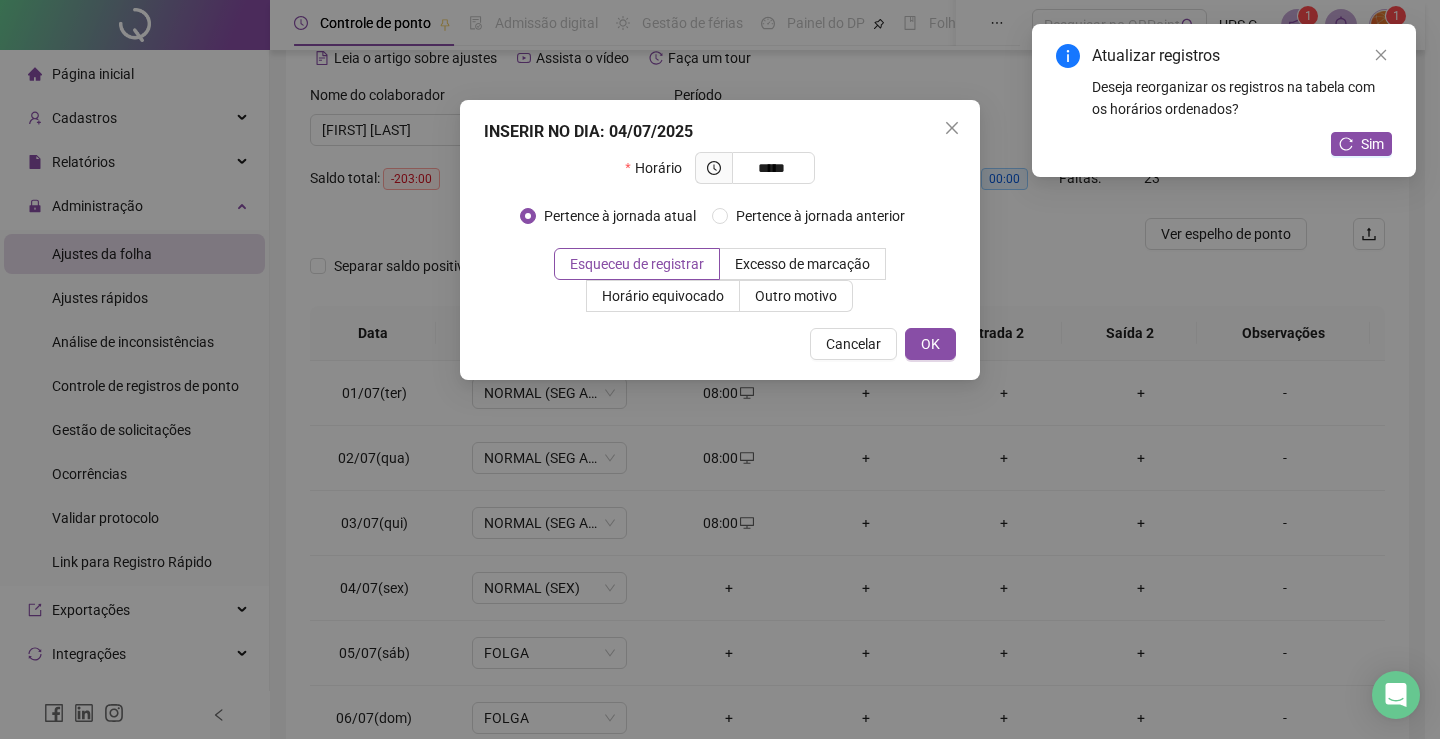 type on "*****" 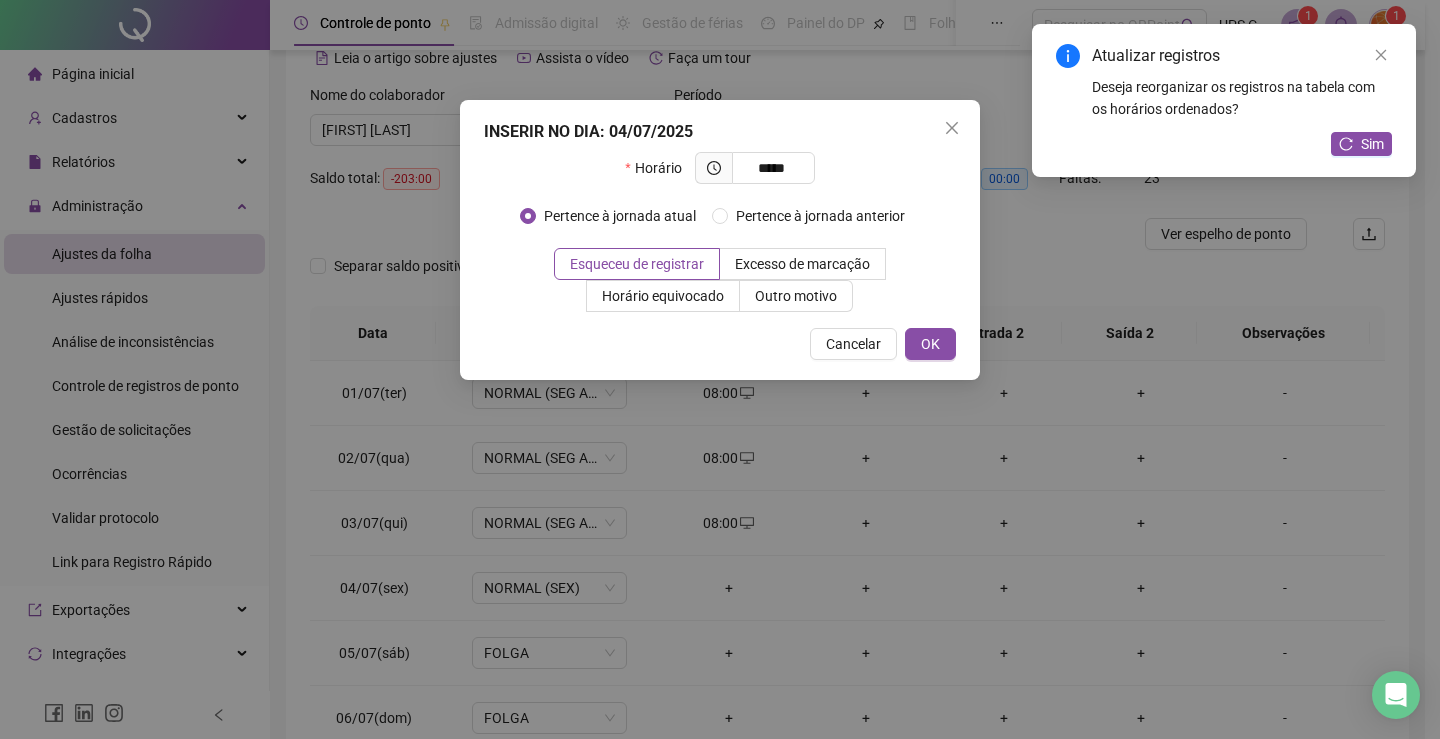 drag, startPoint x: 765, startPoint y: 308, endPoint x: 757, endPoint y: 330, distance: 23.409399 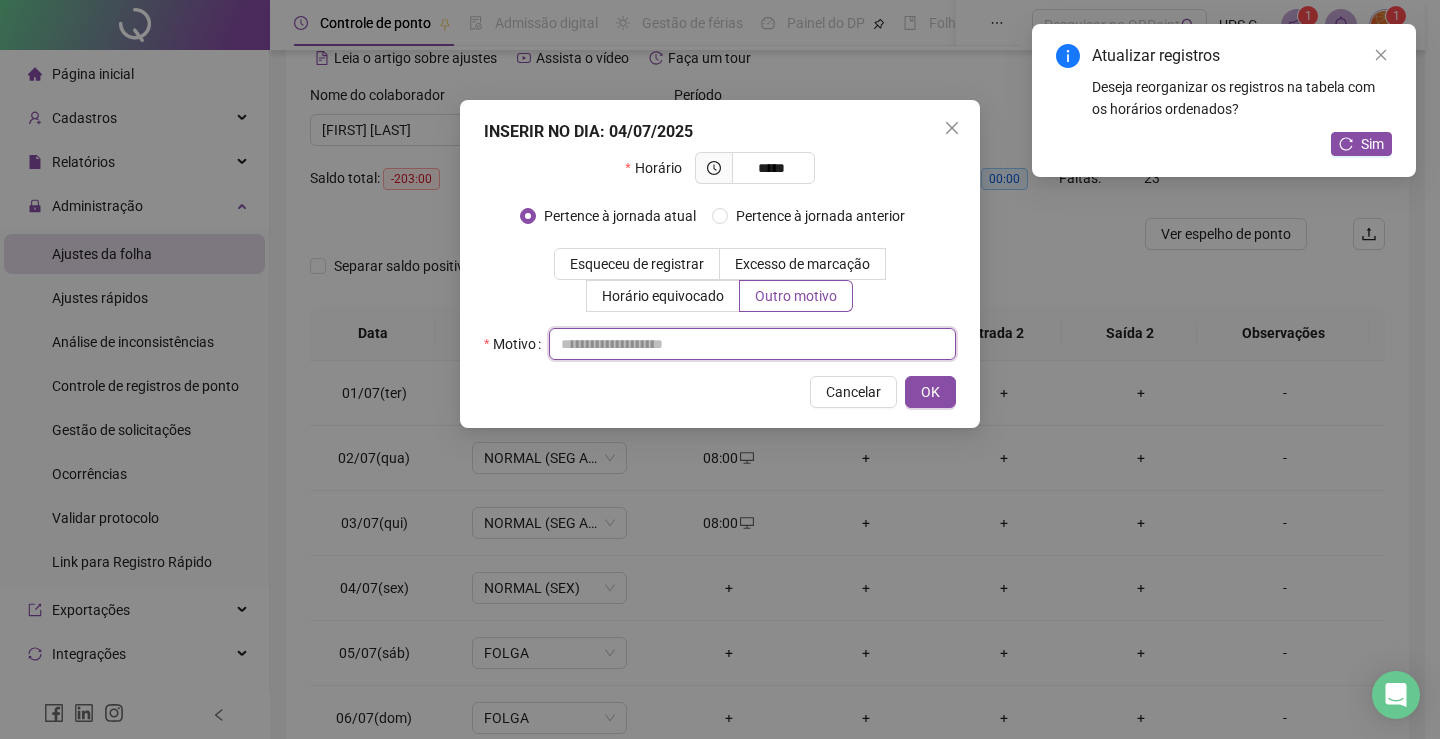 click at bounding box center [752, 344] 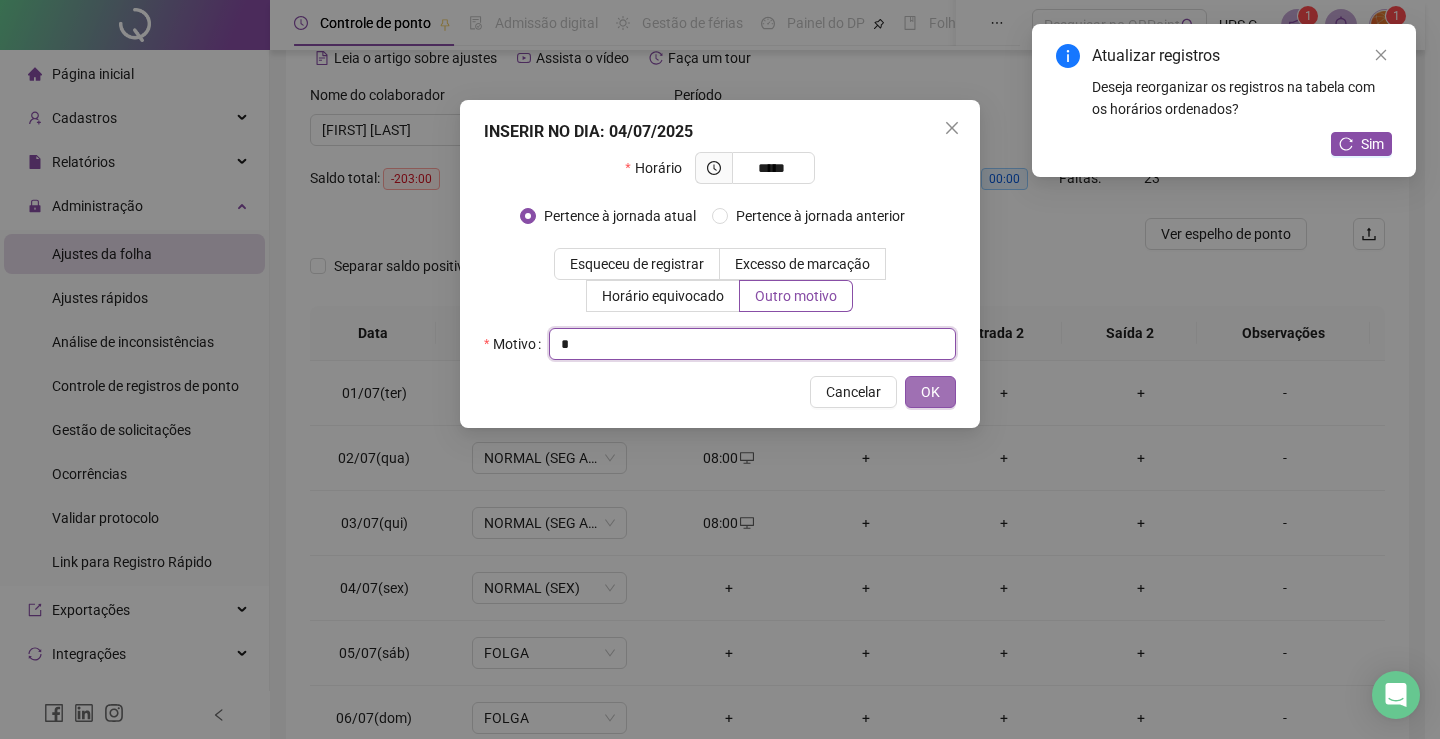 type on "*" 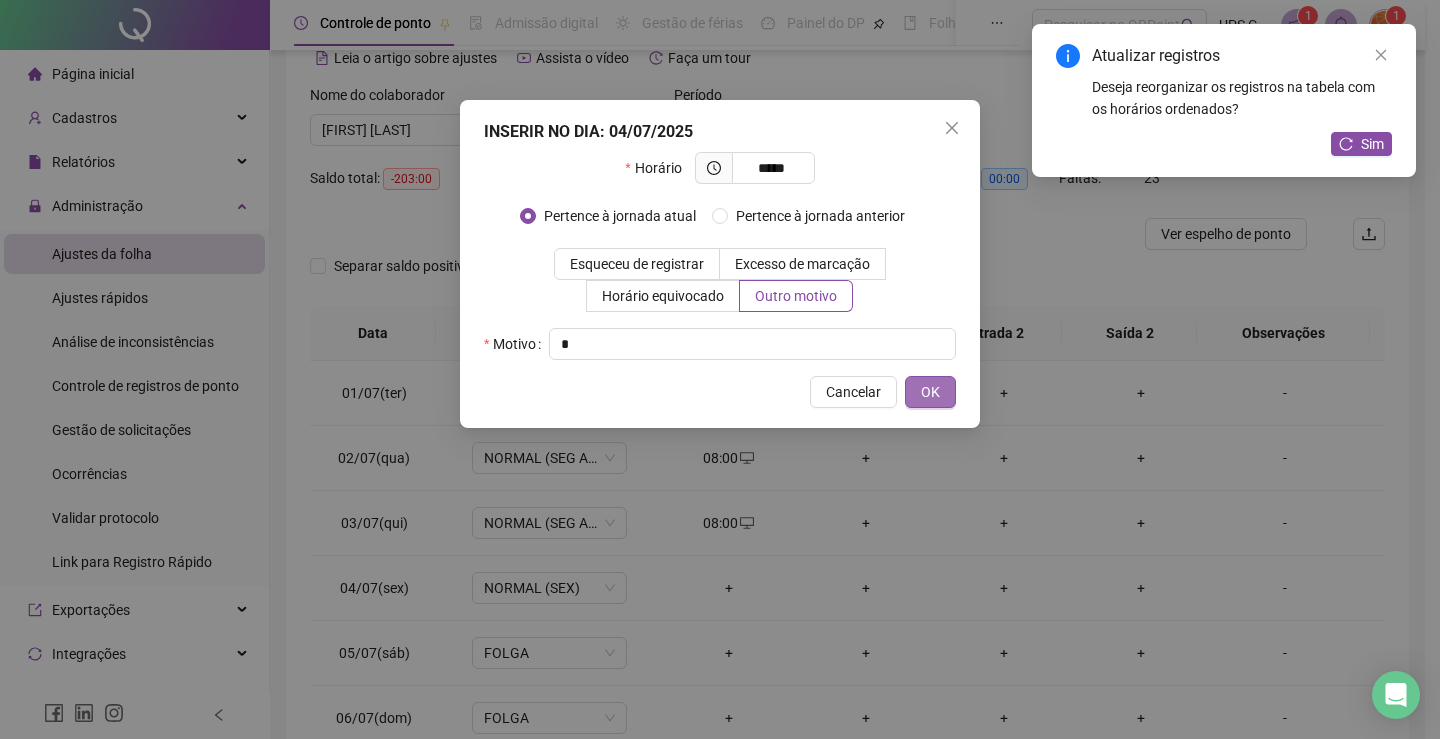 click on "OK" at bounding box center (930, 392) 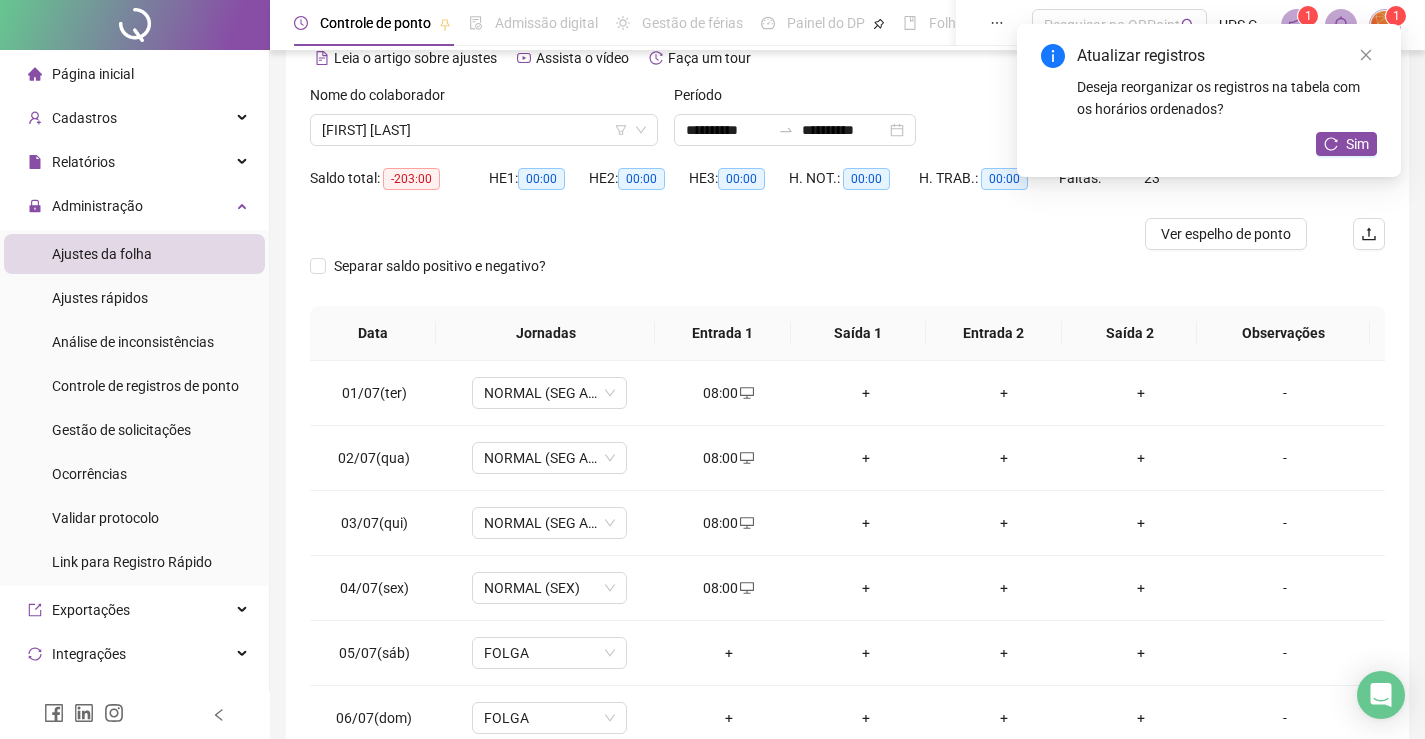 scroll, scrollTop: 0, scrollLeft: 0, axis: both 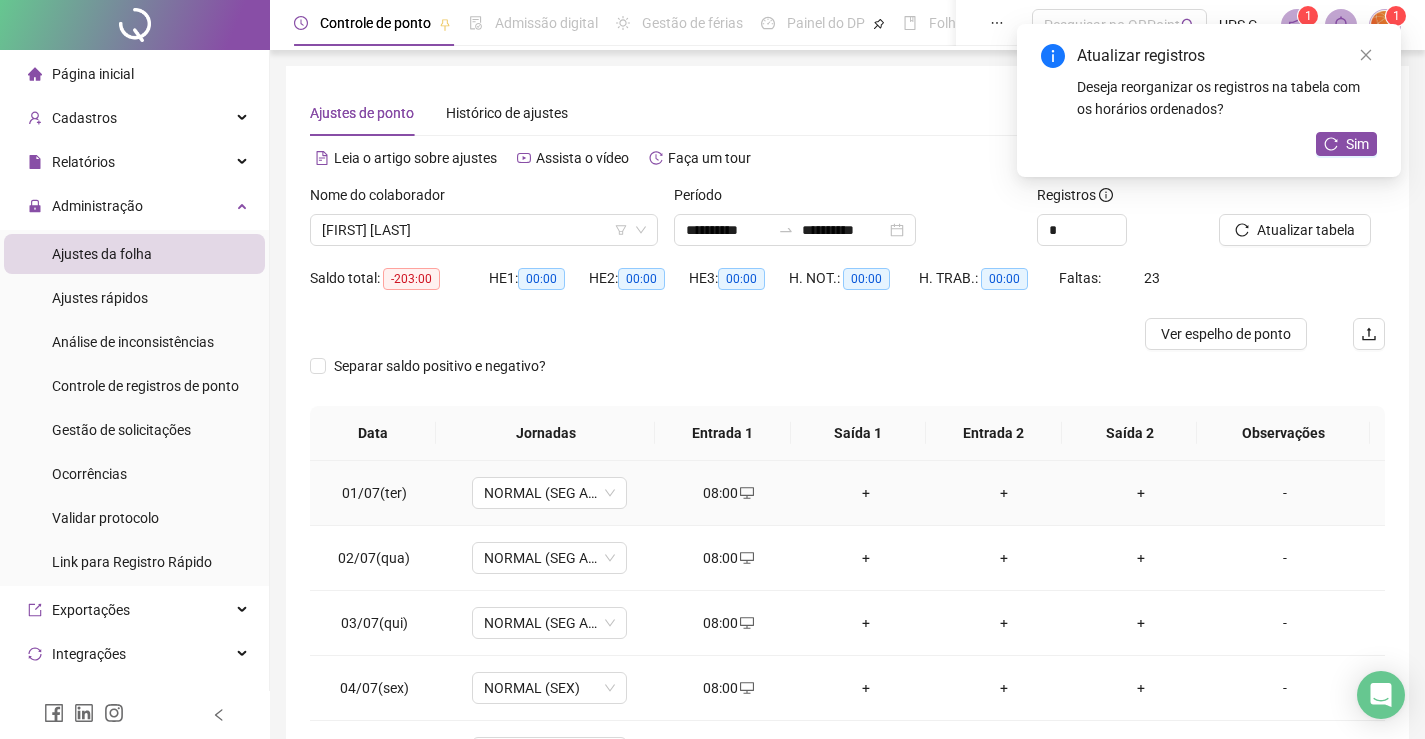 click on "+" at bounding box center (866, 493) 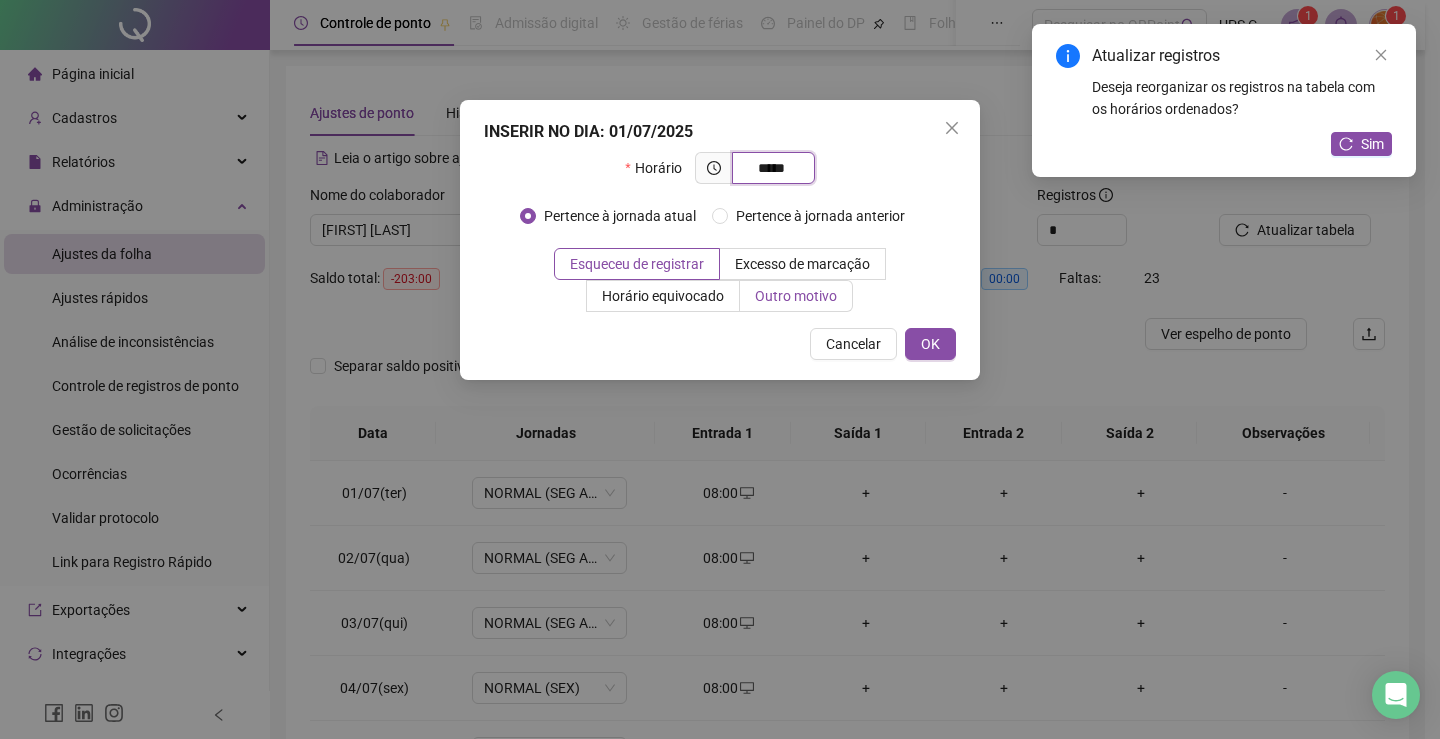 type on "*****" 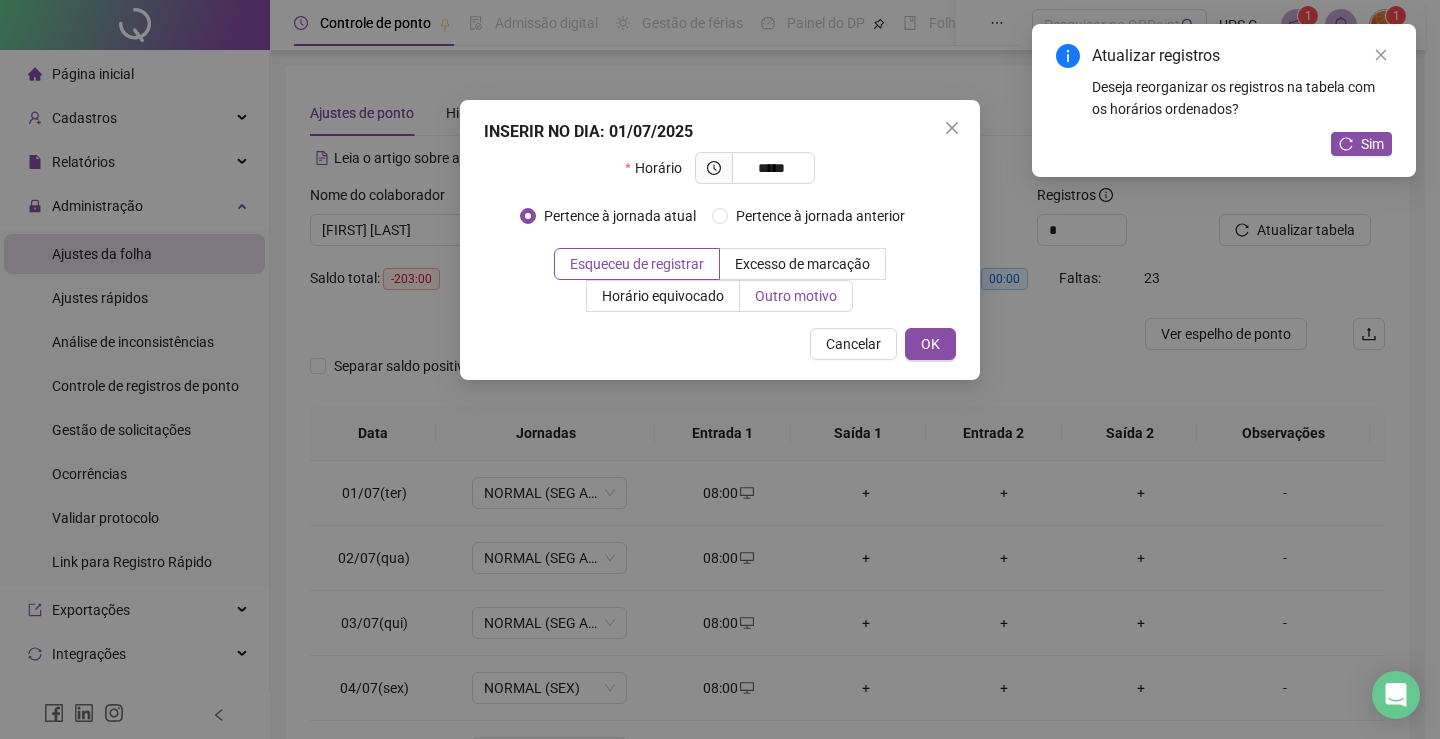 click on "Outro motivo" at bounding box center (796, 296) 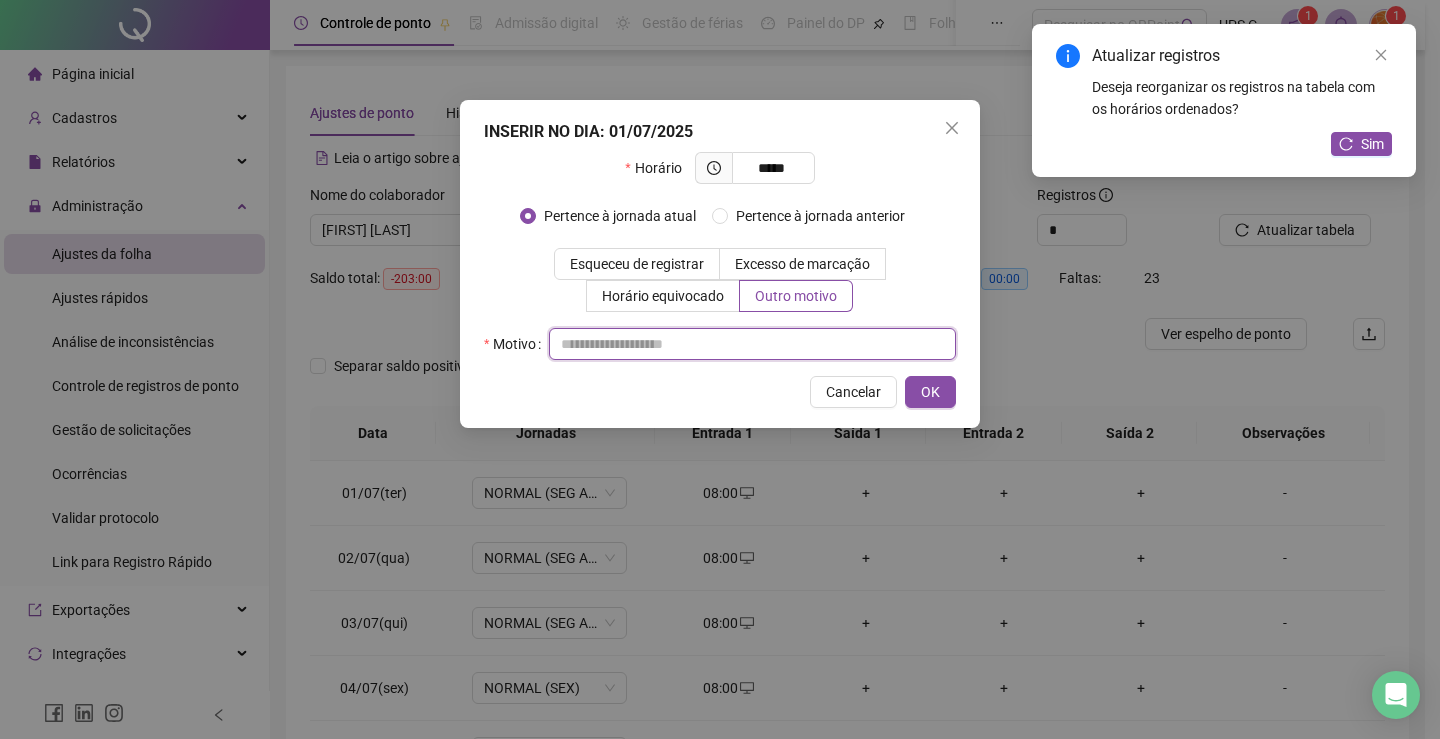 click at bounding box center [752, 344] 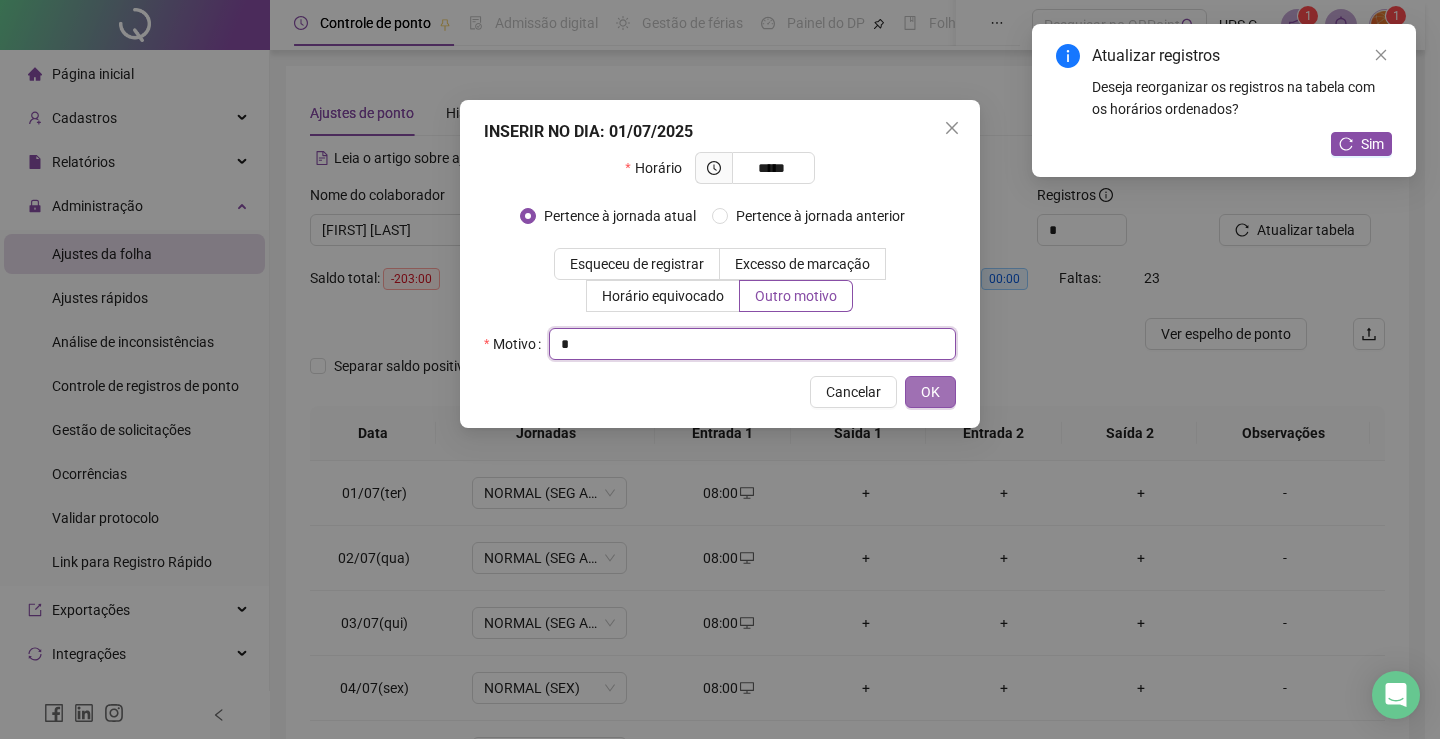 type on "*" 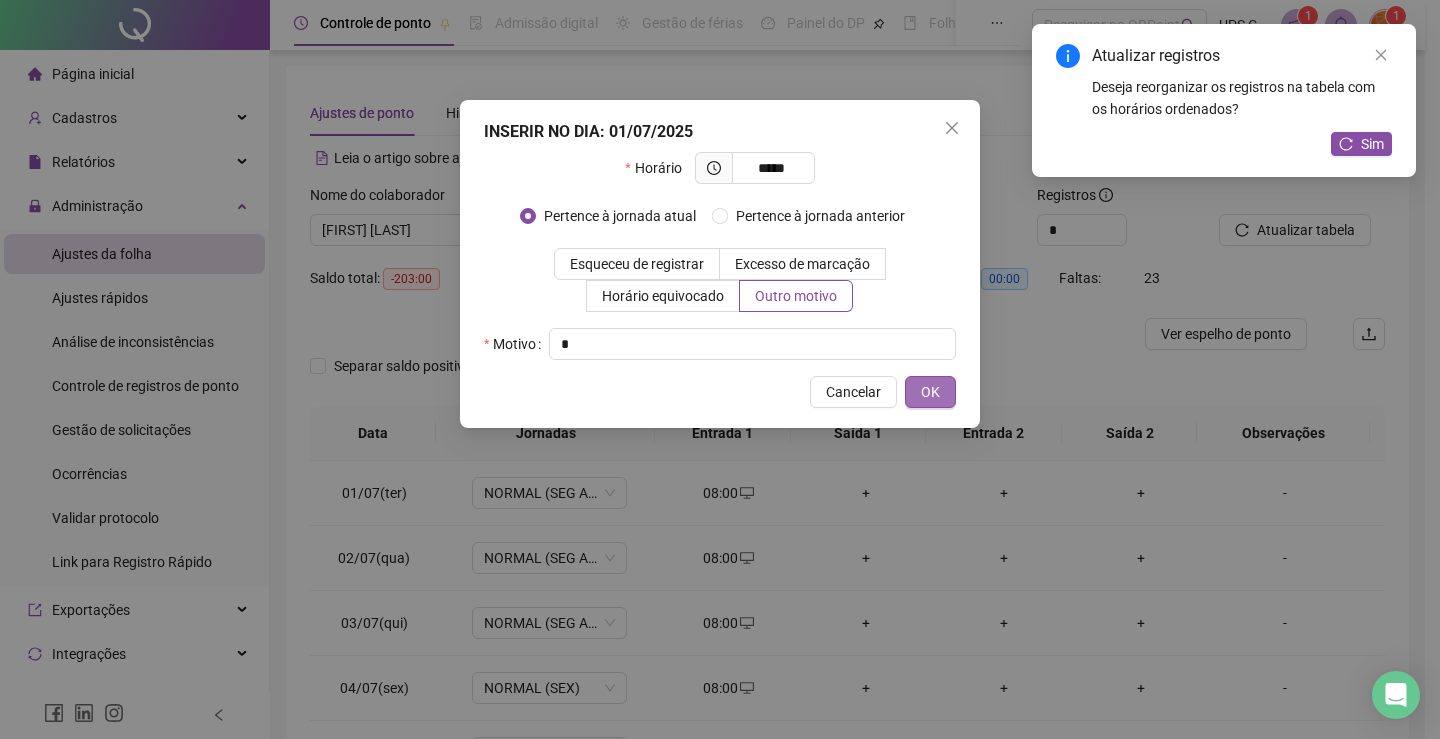 click on "OK" at bounding box center [930, 392] 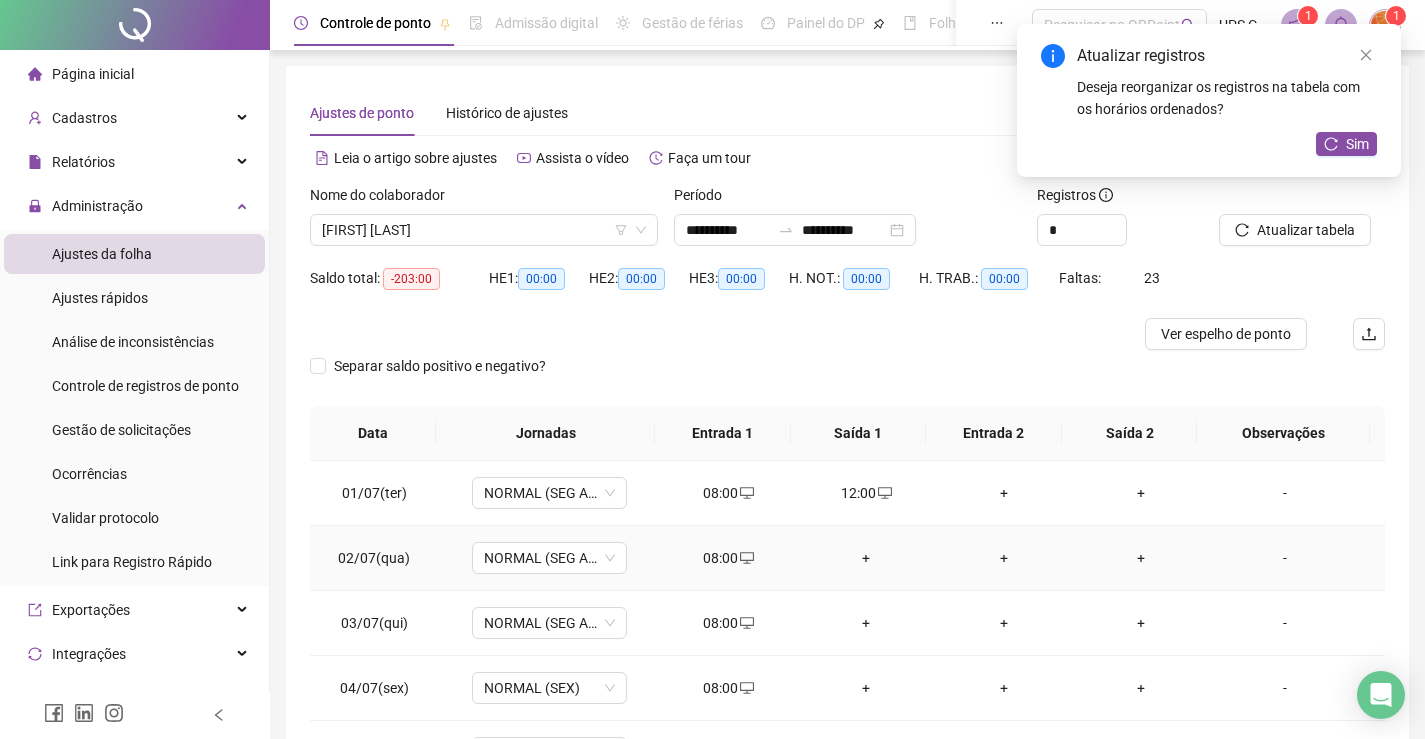click on "+" at bounding box center (866, 558) 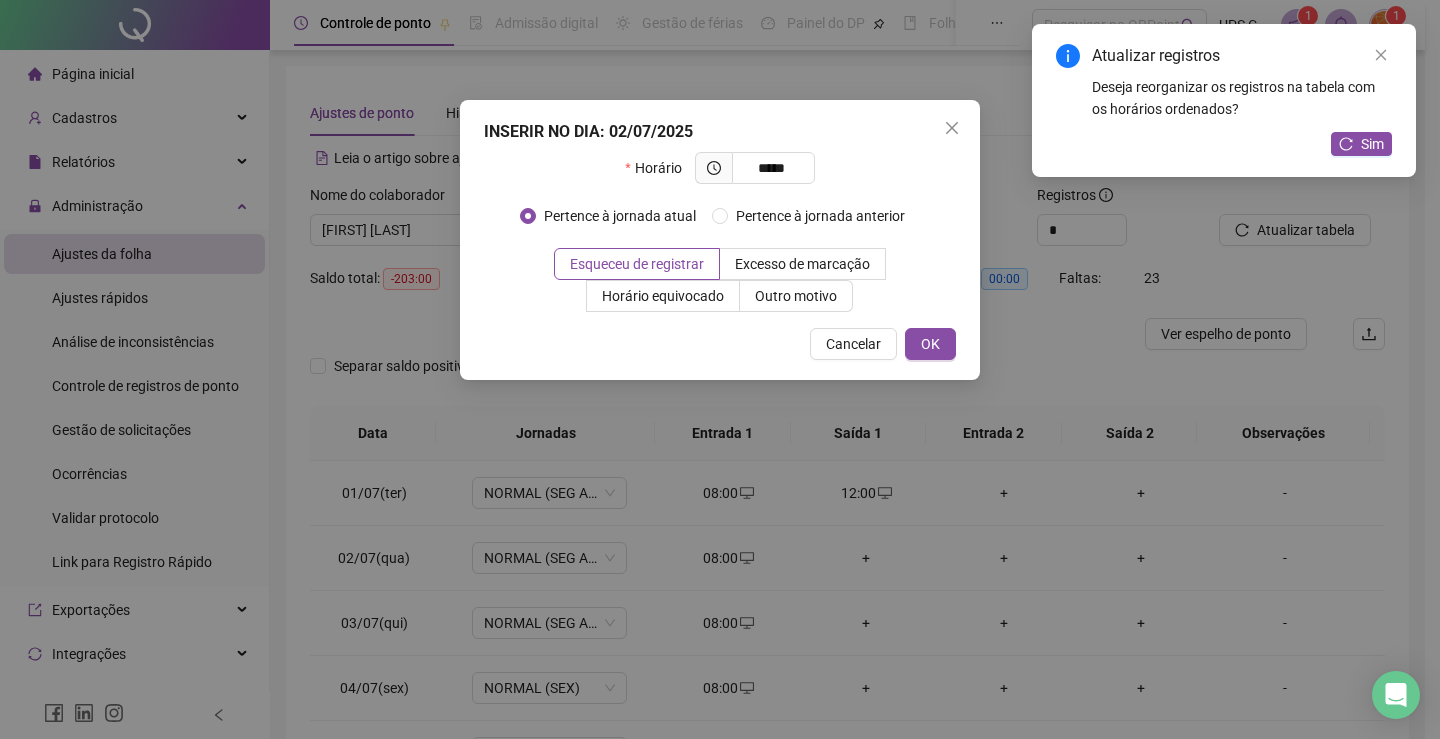 type on "*****" 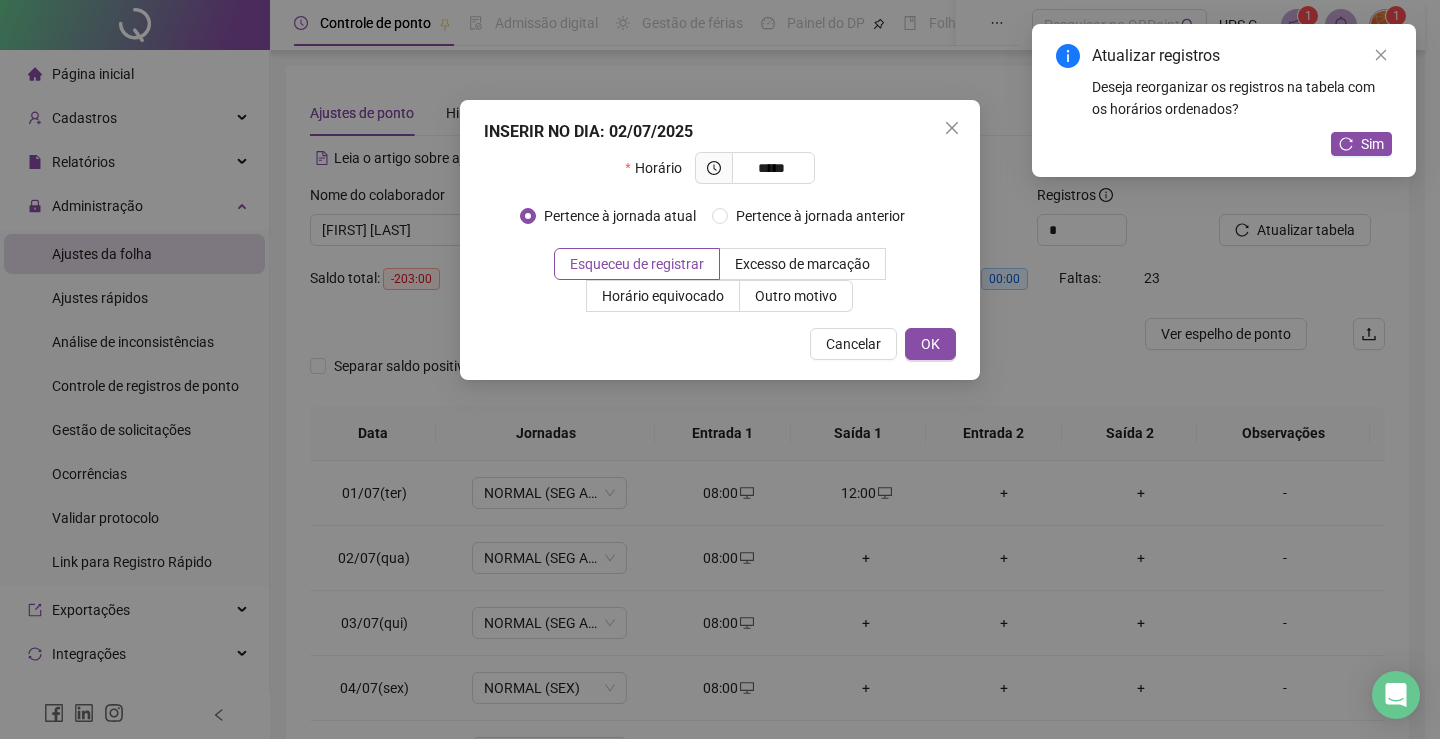 click on "Outro motivo" at bounding box center [796, 296] 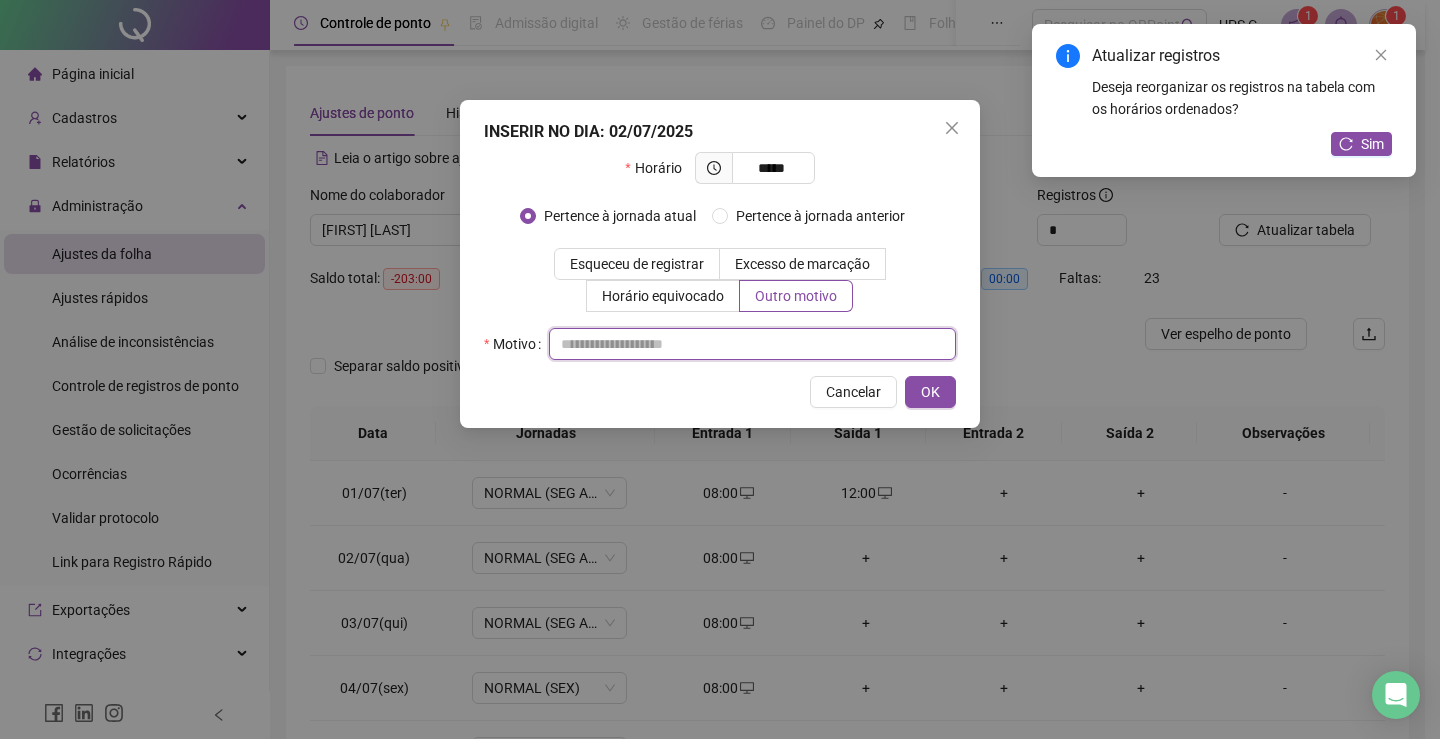 click at bounding box center (752, 344) 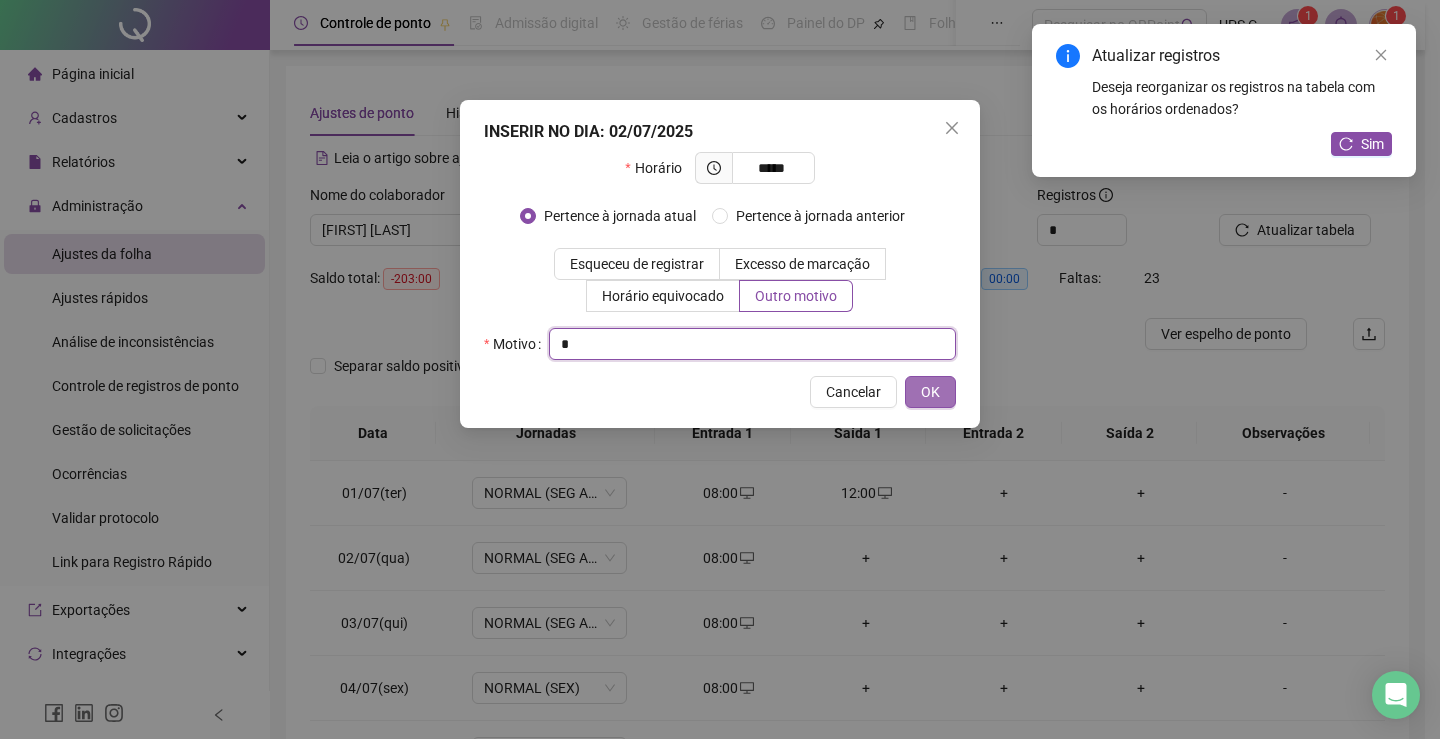 type on "*" 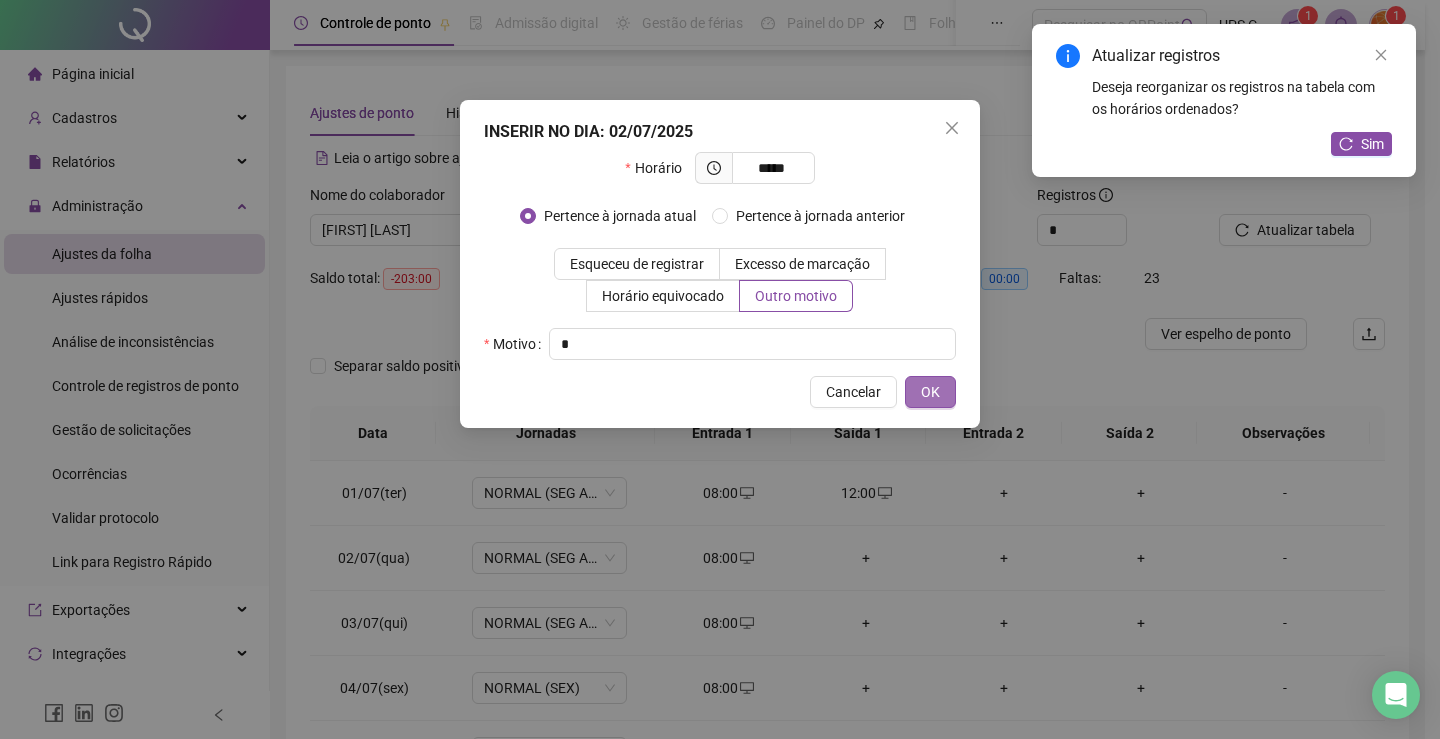 click on "OK" at bounding box center (930, 392) 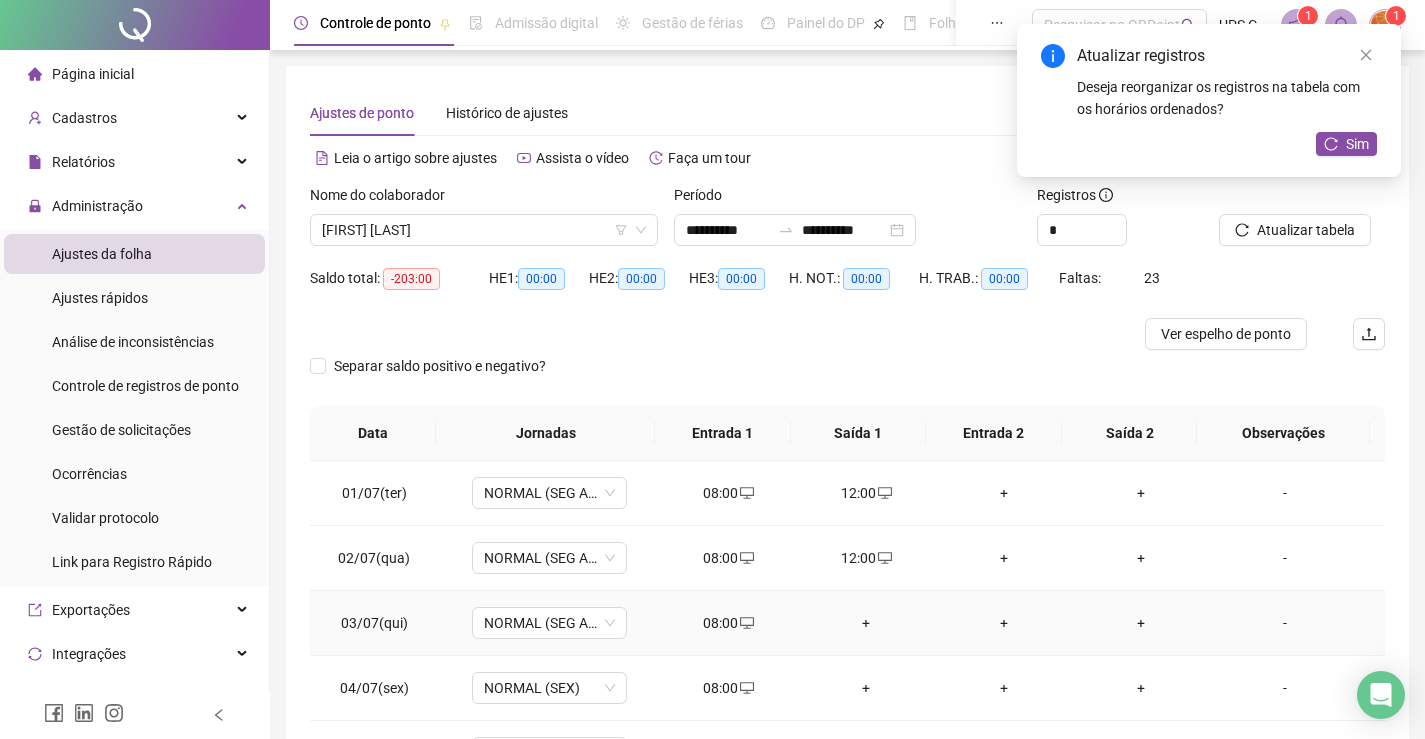 click on "+" at bounding box center (866, 623) 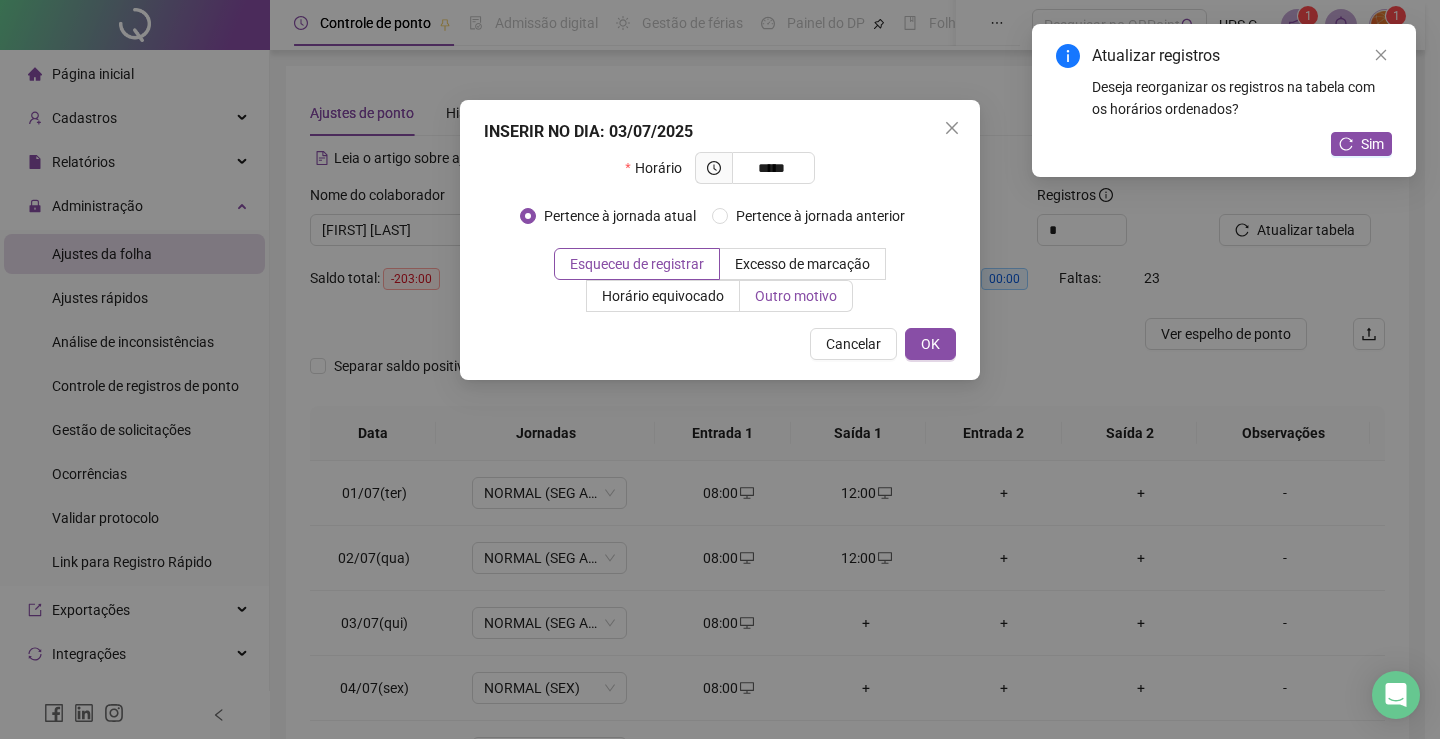 type on "*****" 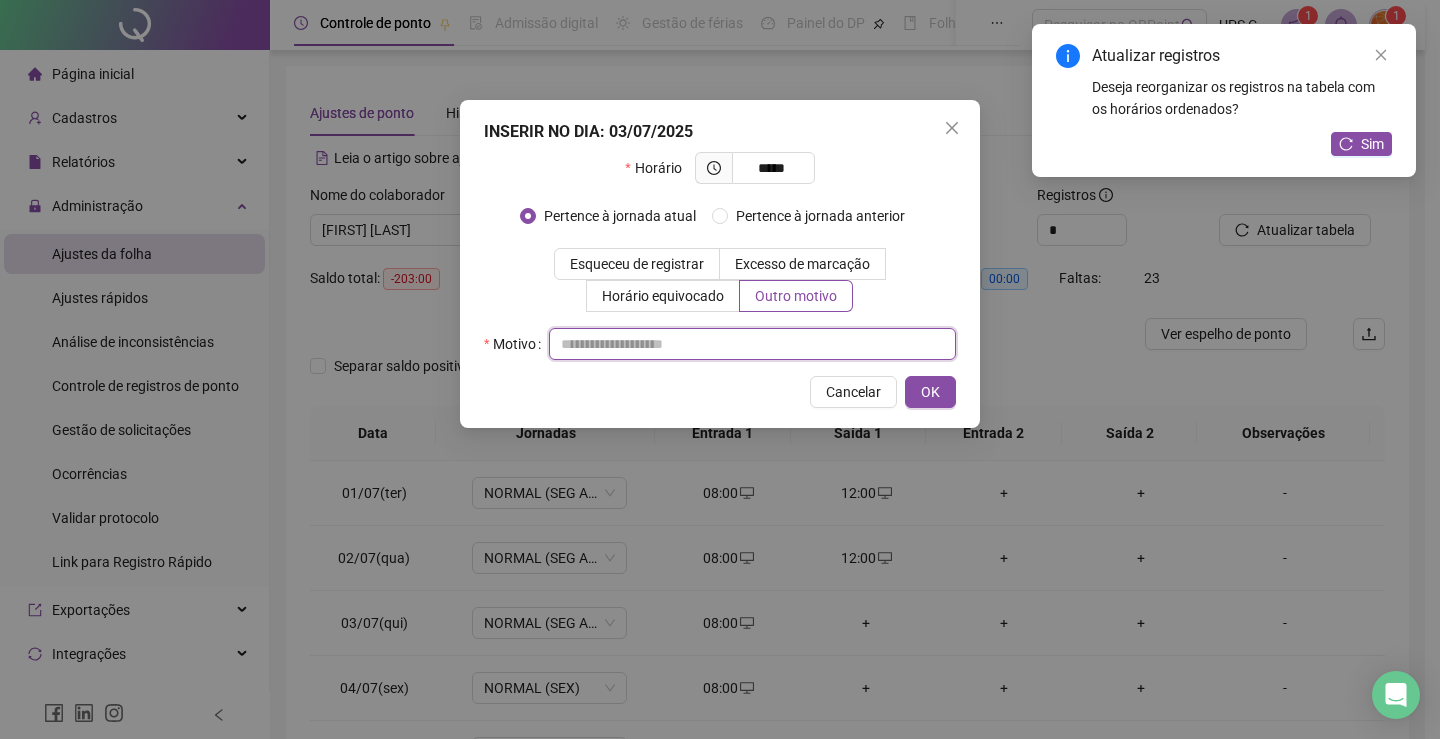click at bounding box center (752, 344) 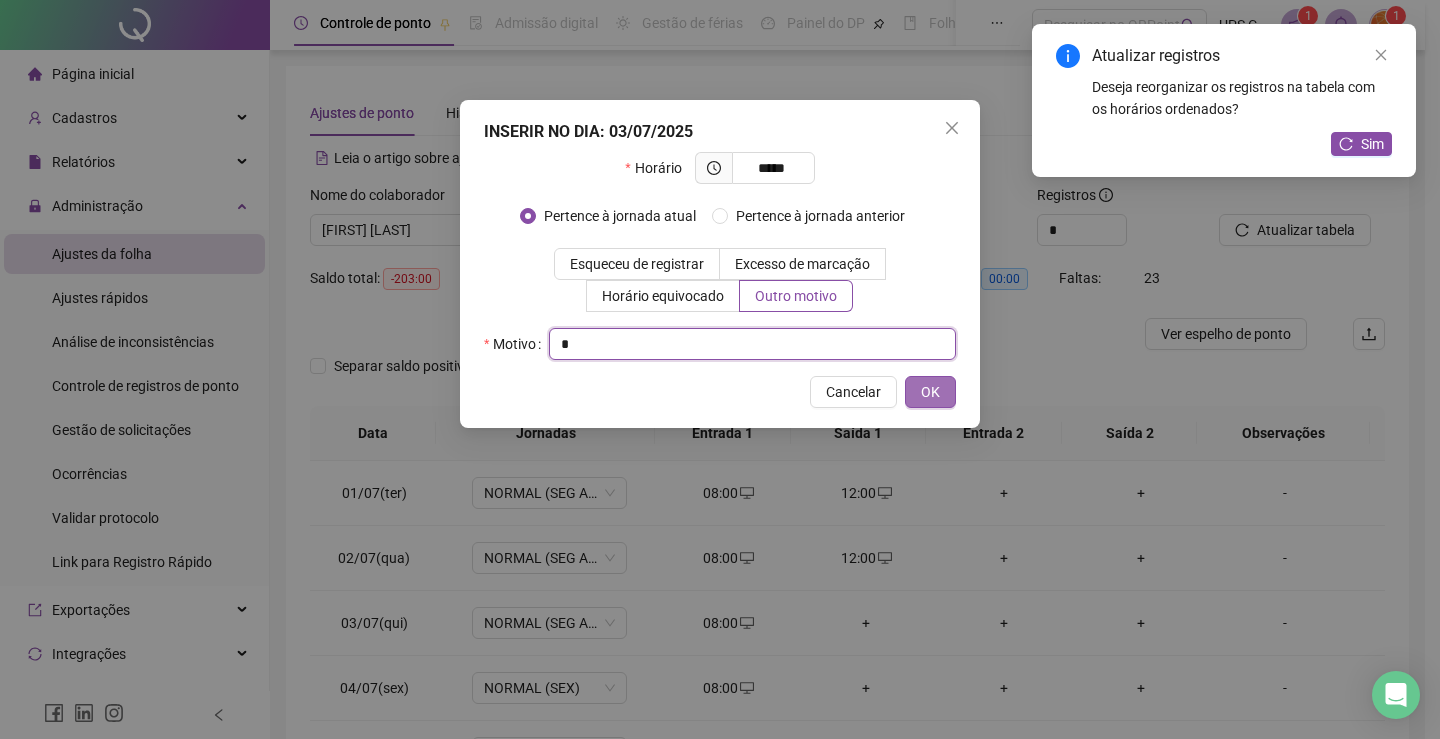 type on "*" 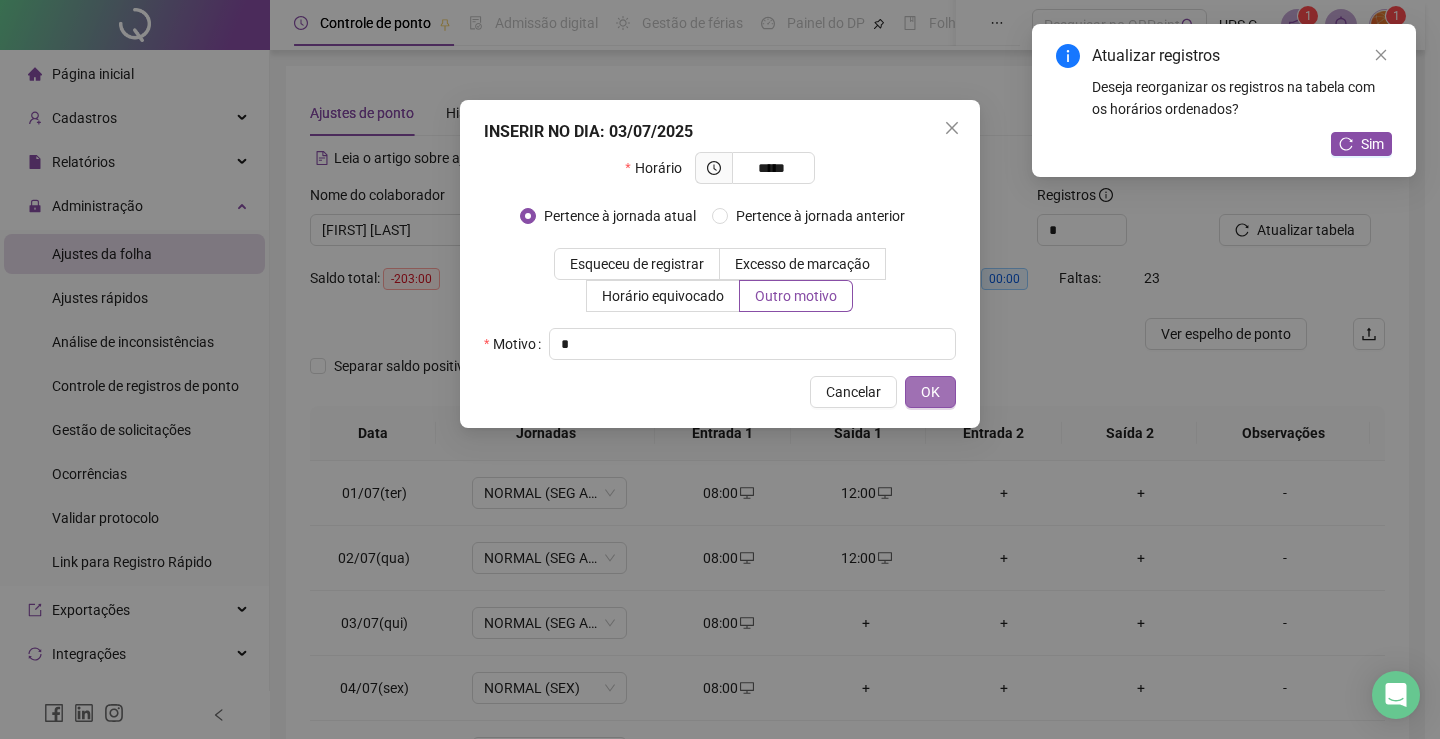 click on "OK" at bounding box center (930, 392) 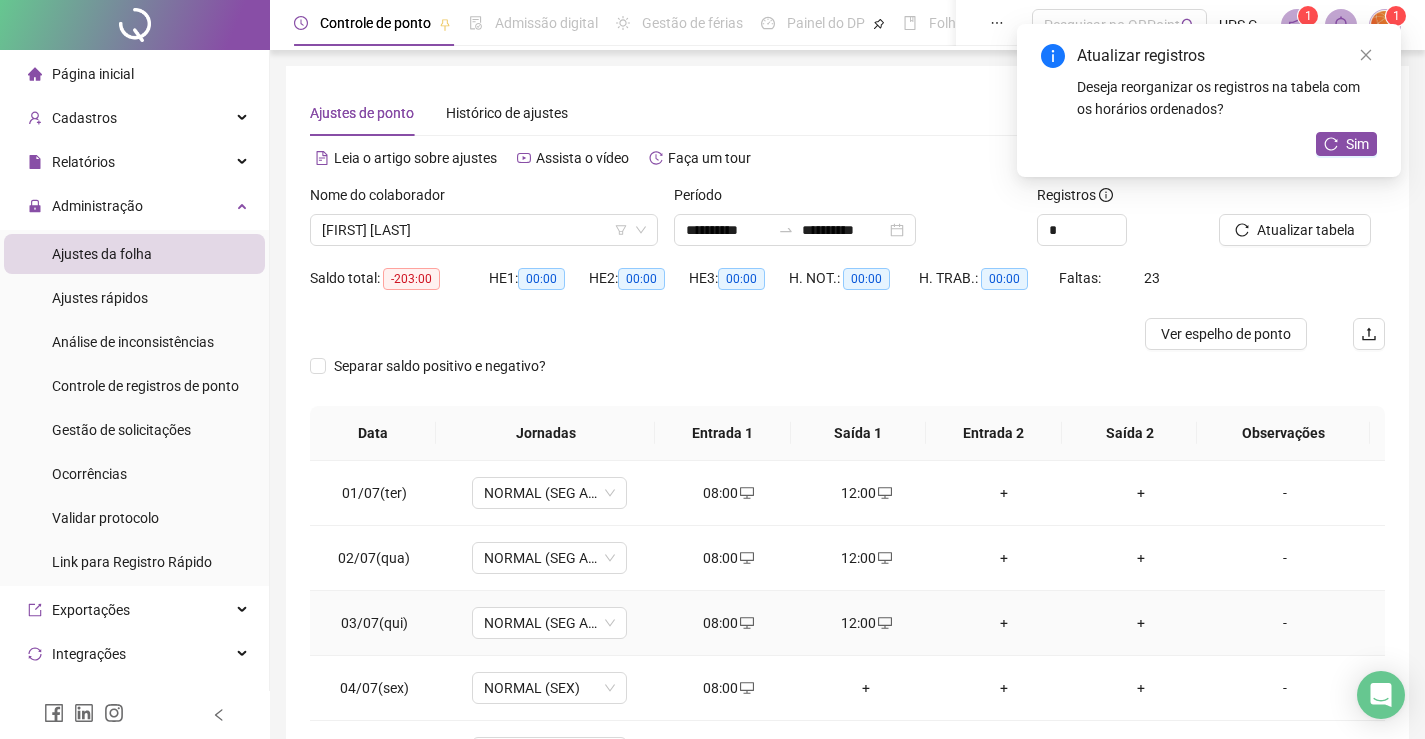 scroll, scrollTop: 100, scrollLeft: 0, axis: vertical 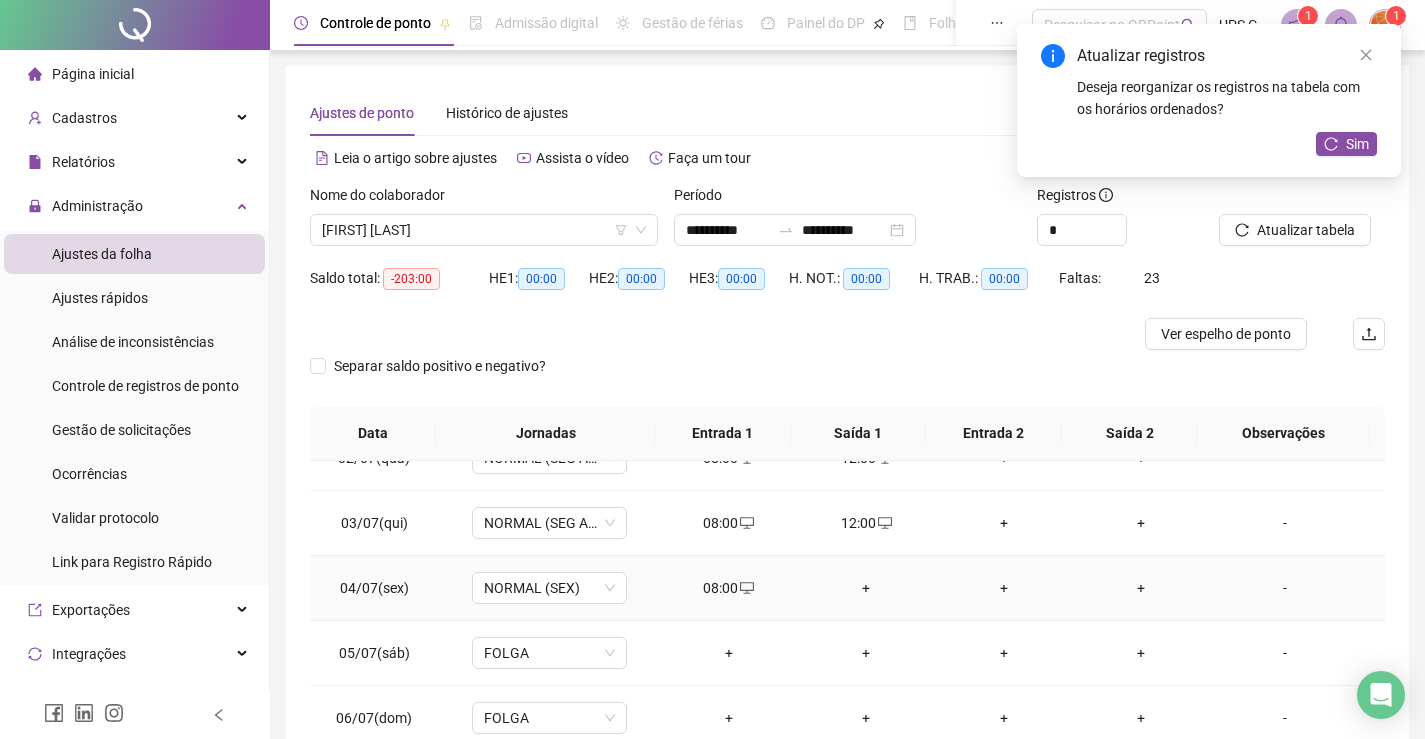 click on "+" at bounding box center (866, 588) 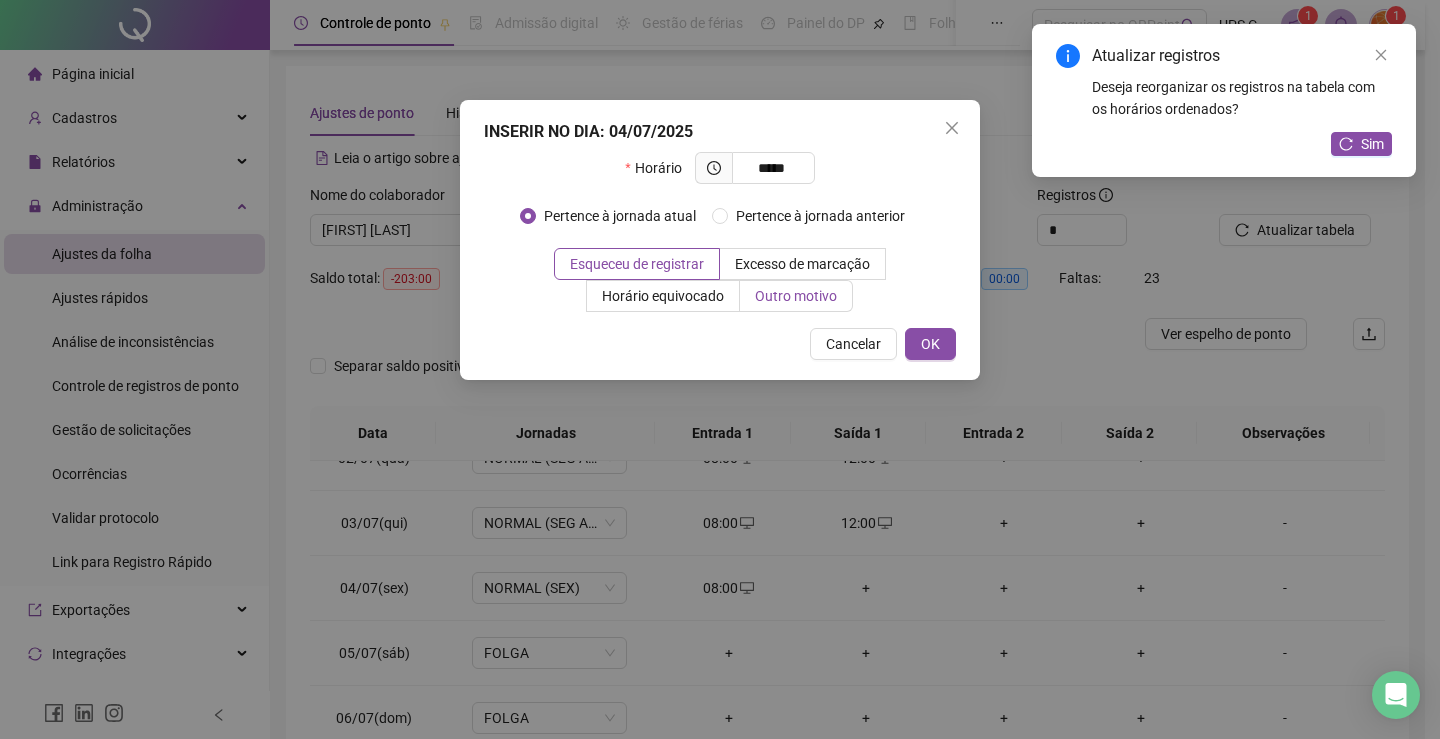 type on "*****" 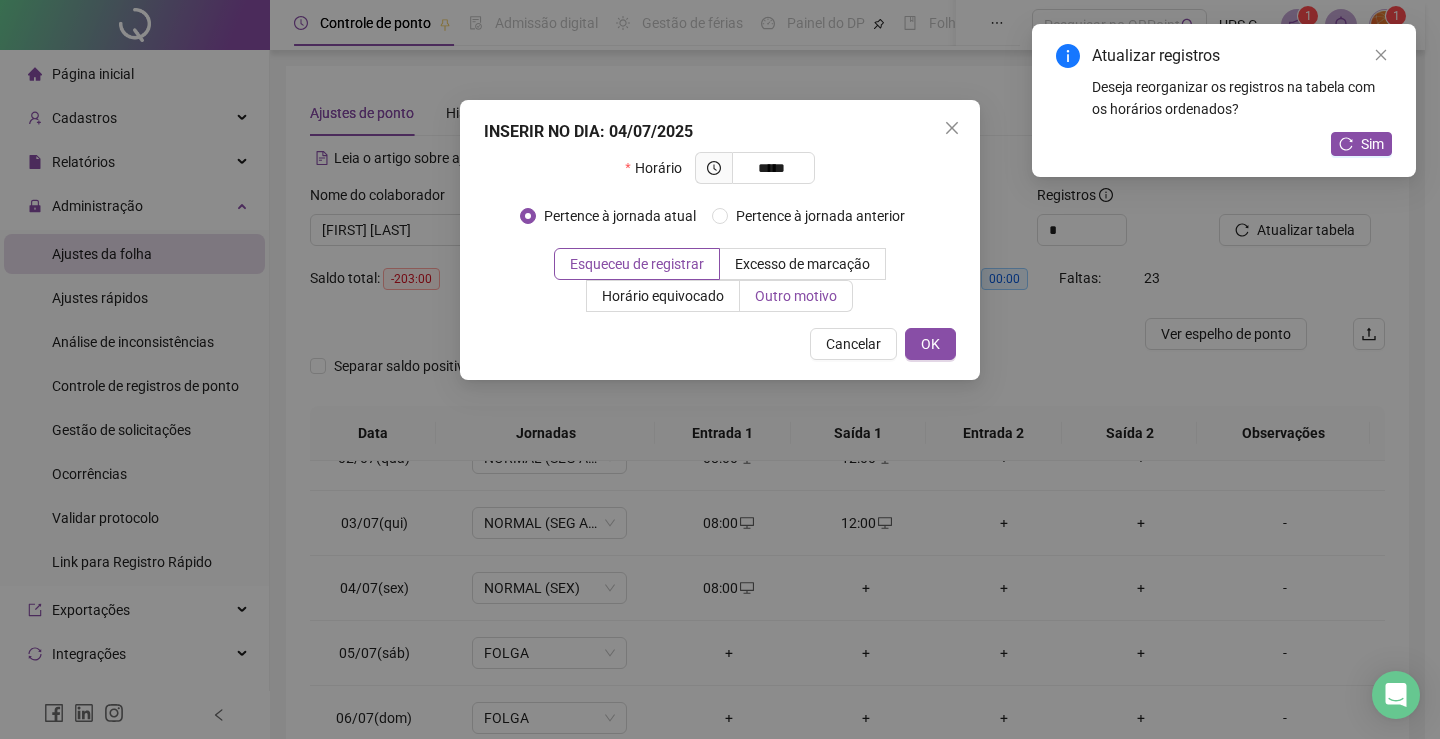 click on "Outro motivo" at bounding box center (796, 296) 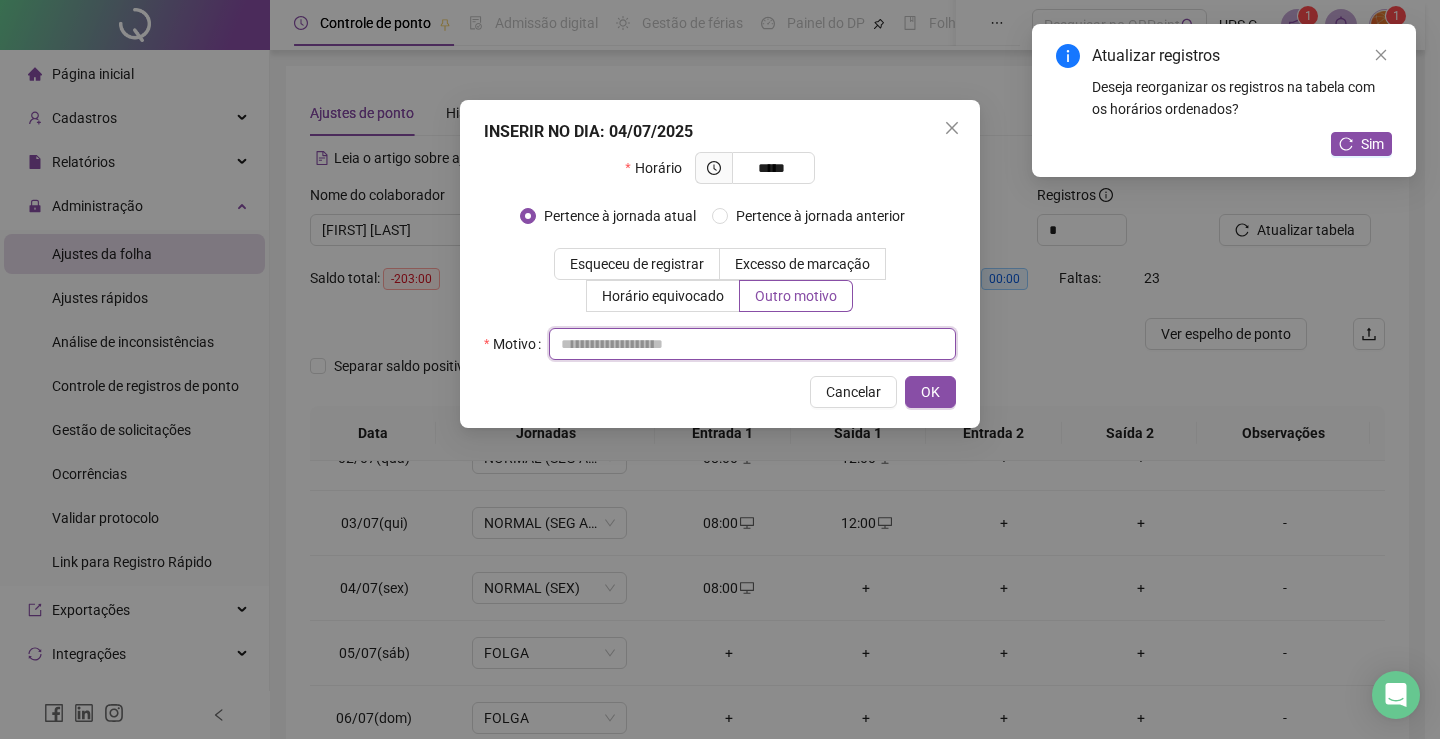 click at bounding box center (752, 344) 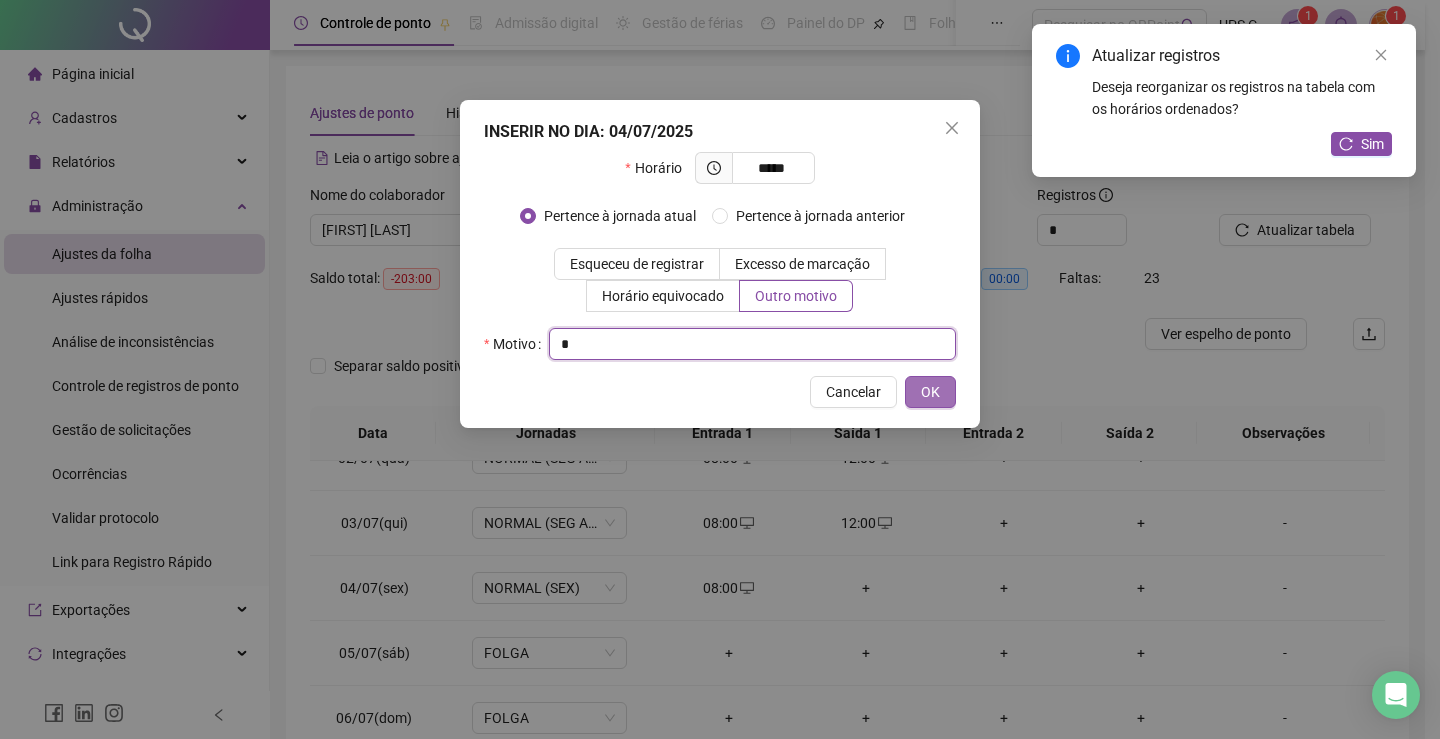 type on "*" 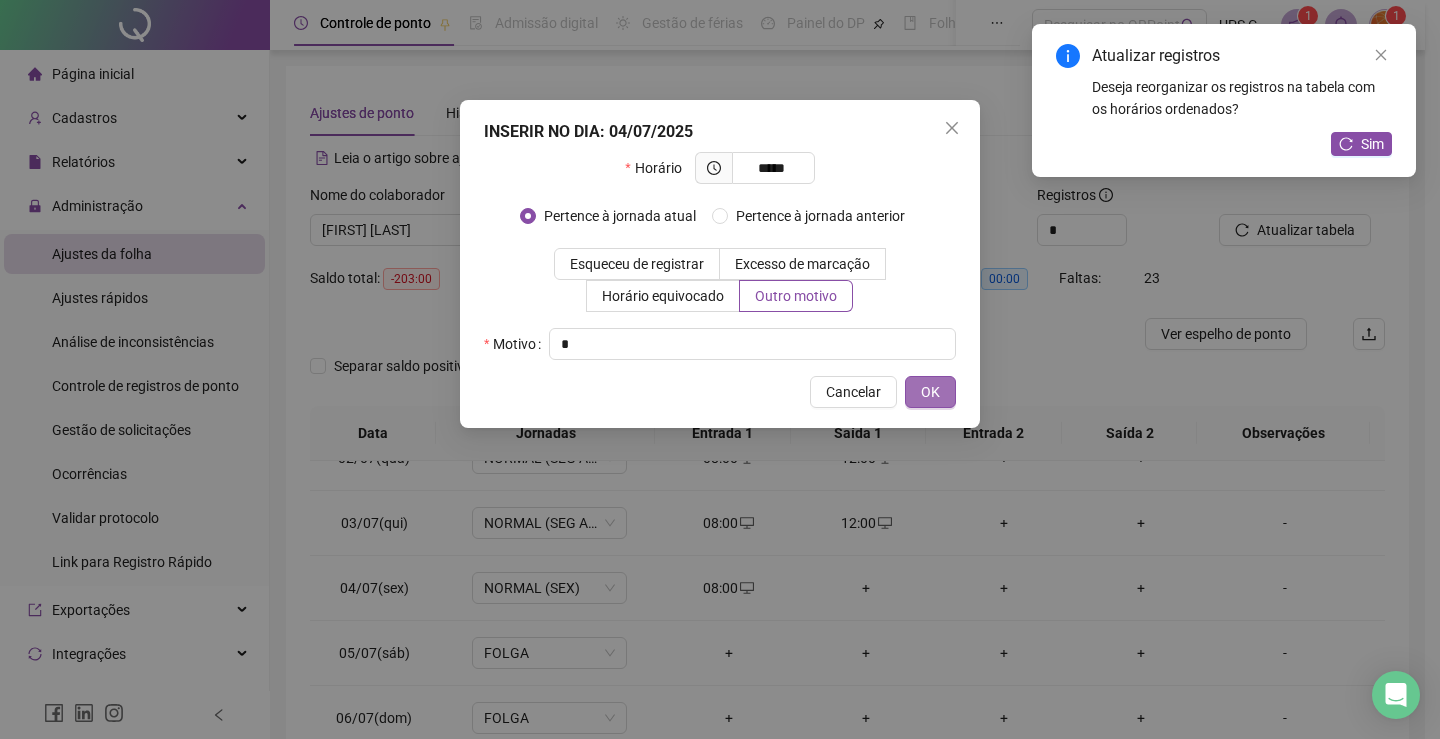 click on "OK" at bounding box center [930, 392] 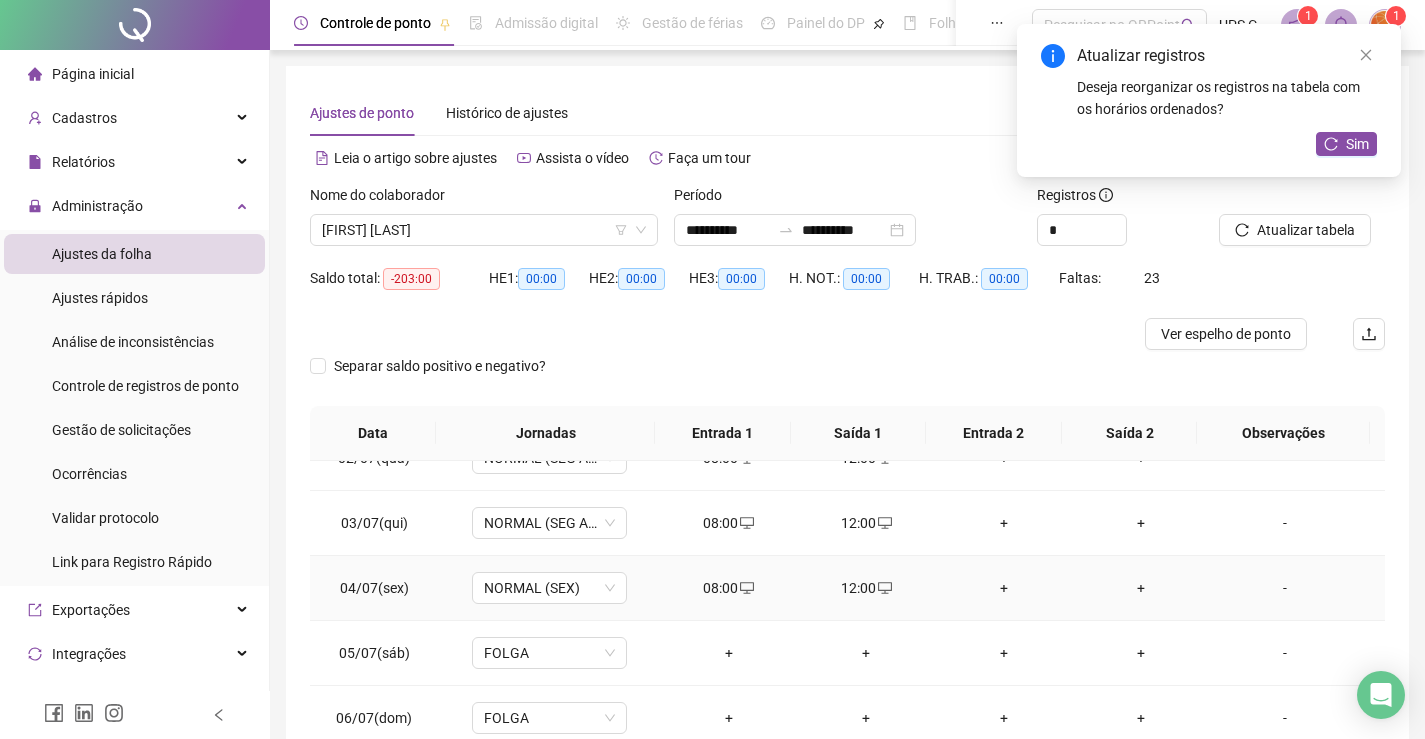 scroll, scrollTop: 0, scrollLeft: 0, axis: both 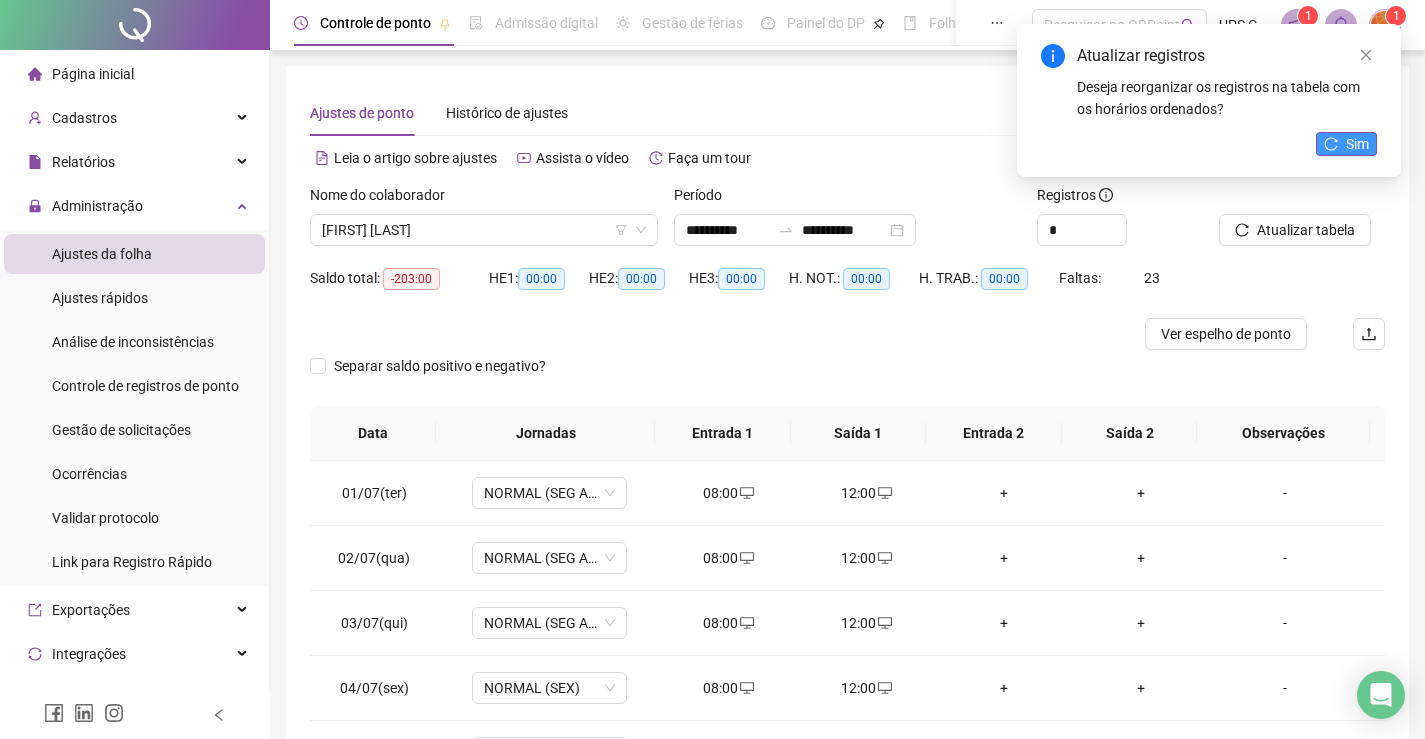 click 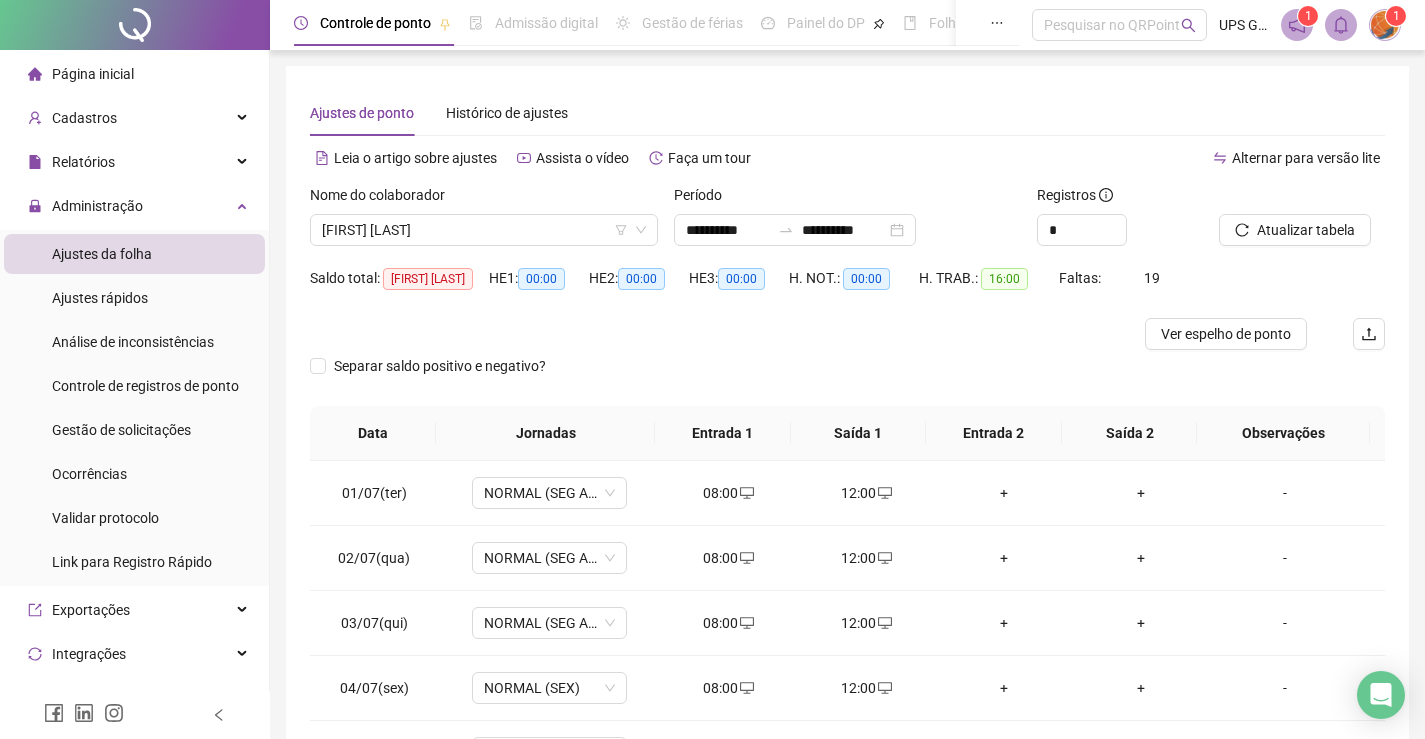 scroll, scrollTop: 100, scrollLeft: 0, axis: vertical 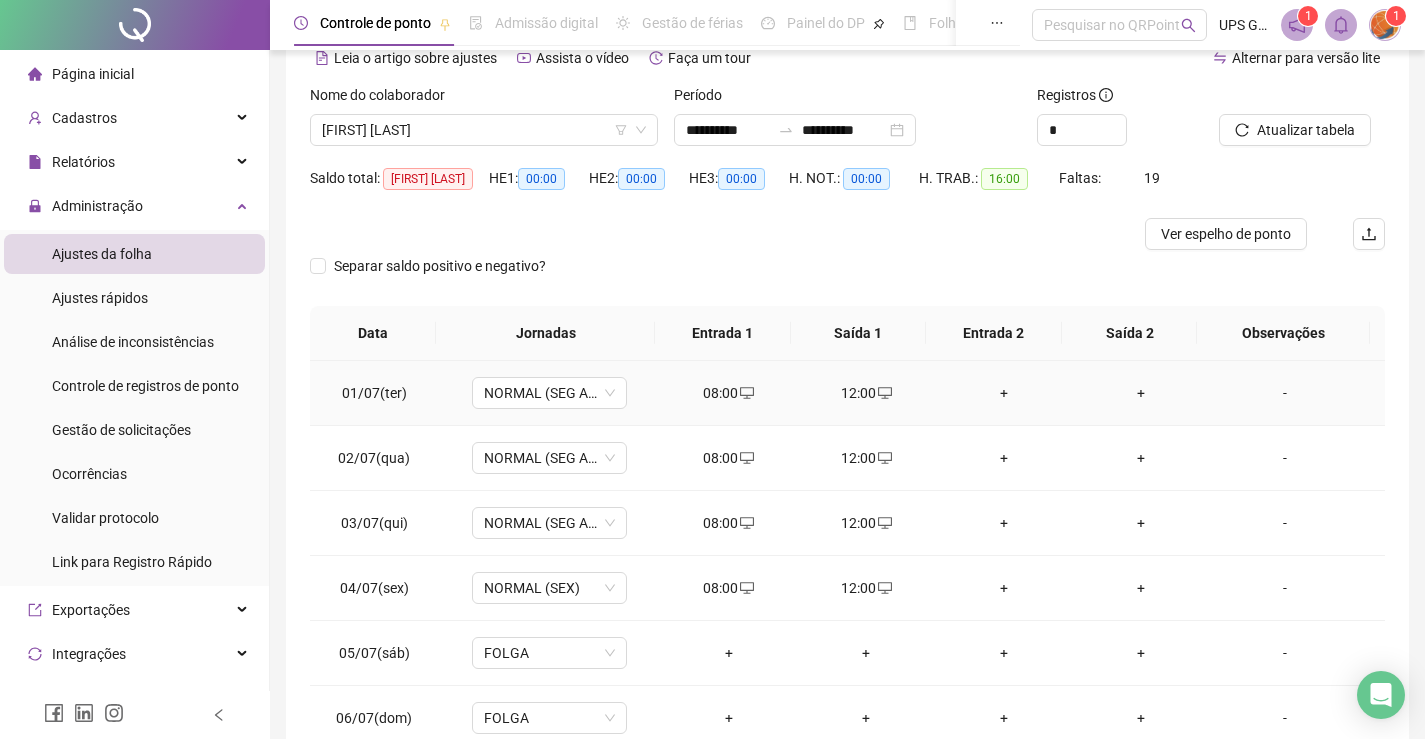 drag, startPoint x: 988, startPoint y: 397, endPoint x: 1009, endPoint y: 388, distance: 22.847319 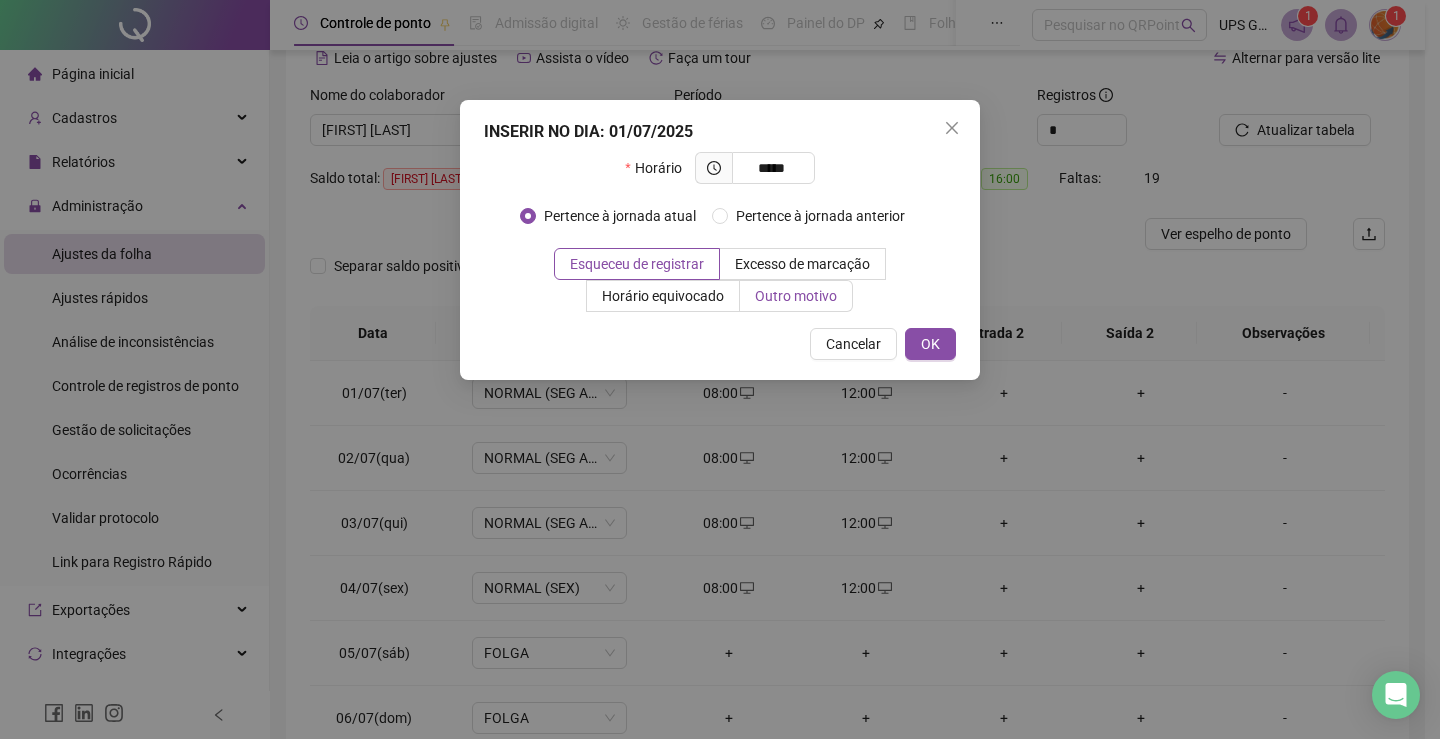 type on "*****" 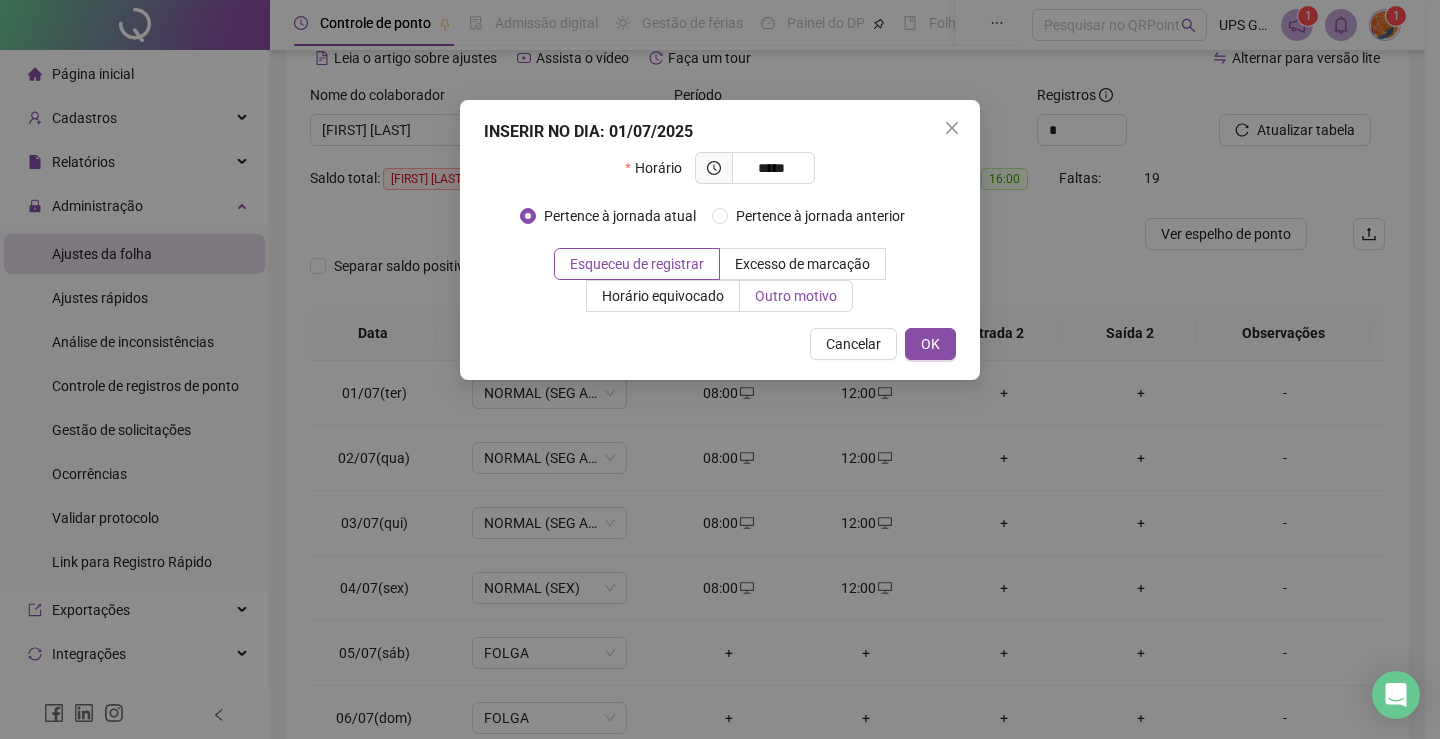 click on "Outro motivo" at bounding box center [796, 296] 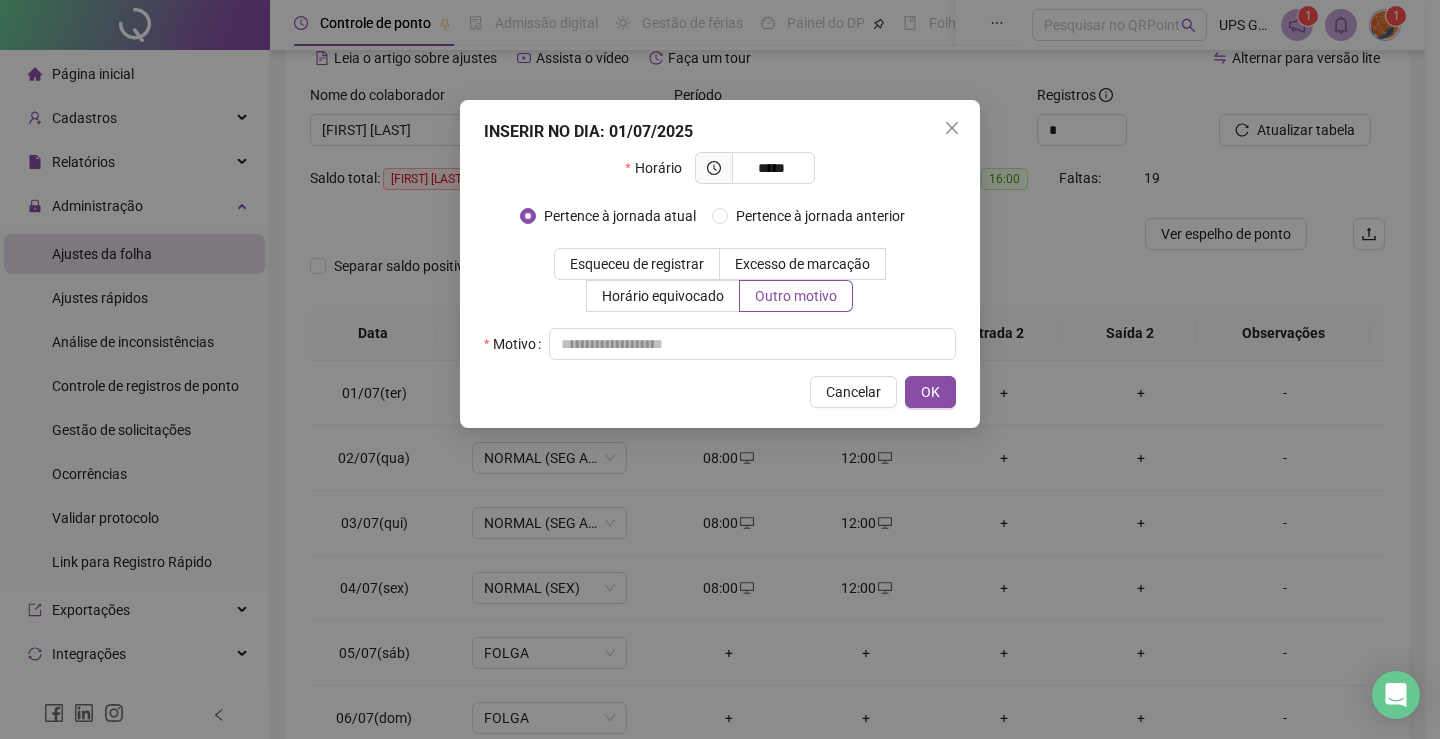 click on "Horário ***** Pertence à jornada atual Pertence à jornada anterior Esqueceu de registrar Excesso de marcação Horário equivocado Outro motivo Motivo" at bounding box center (720, 256) 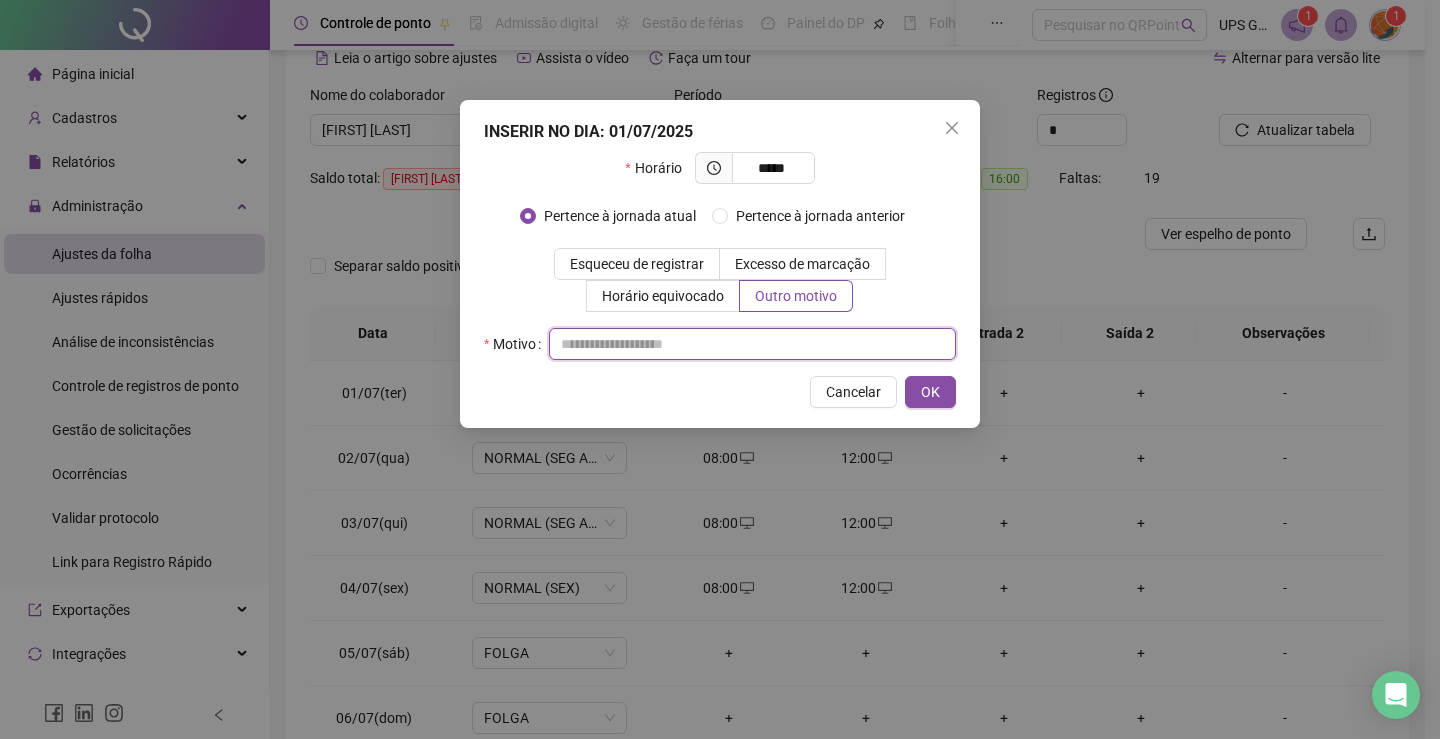 click at bounding box center (752, 344) 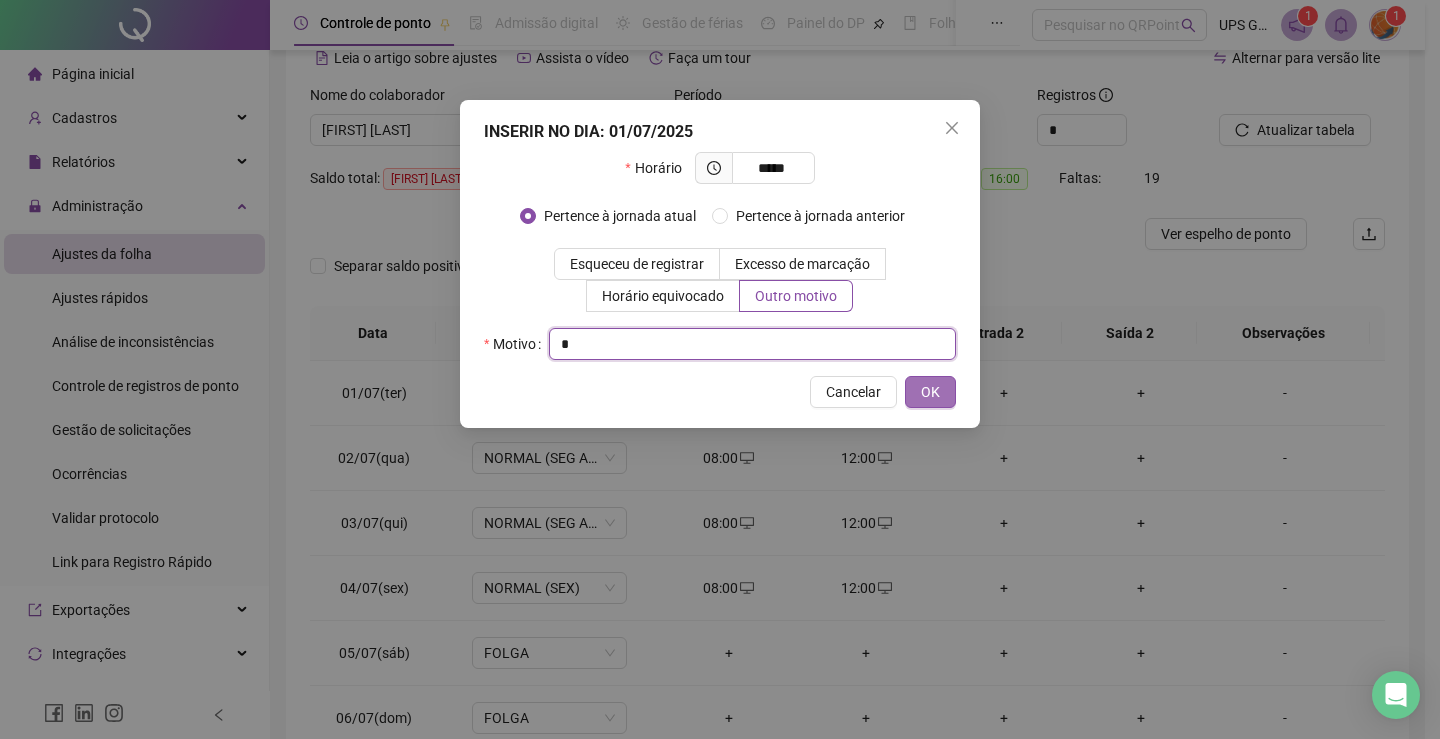type on "*" 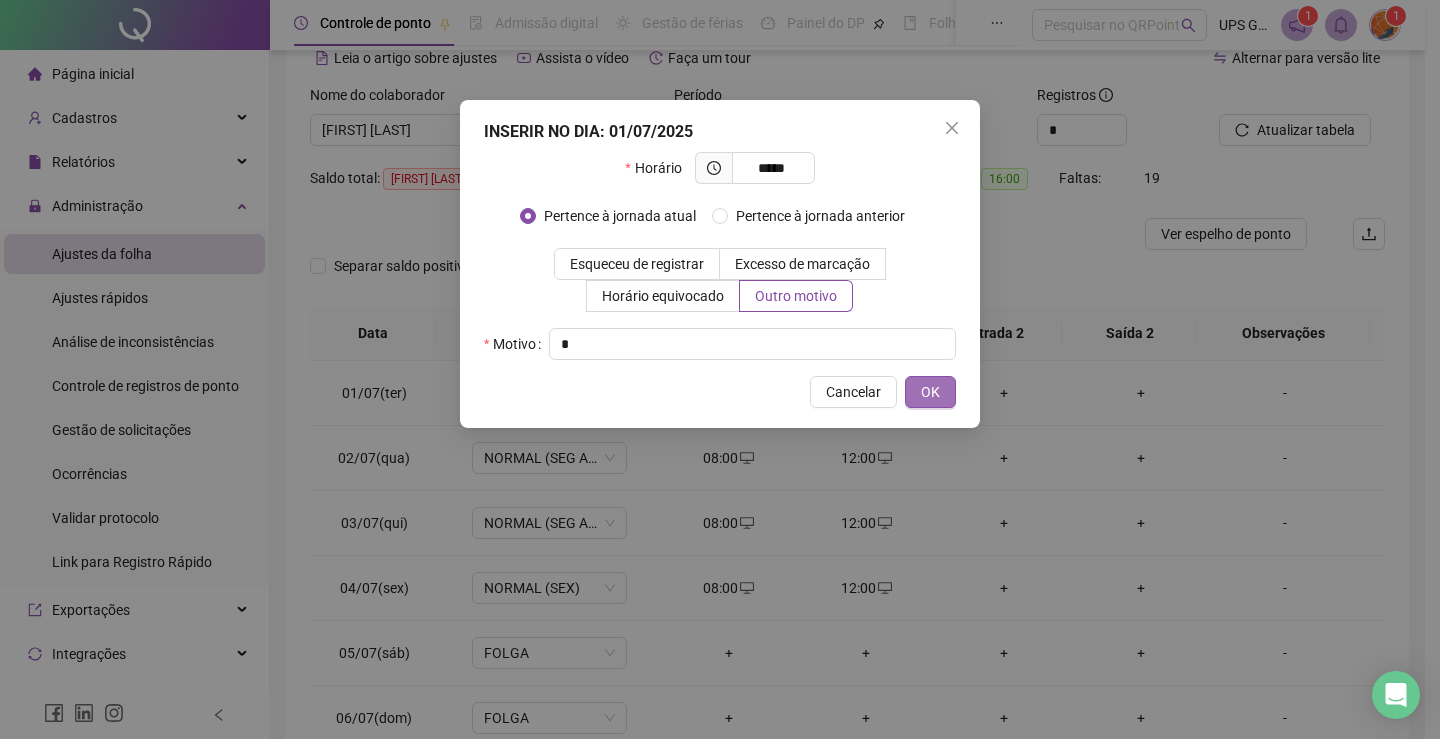 click on "OK" at bounding box center (930, 392) 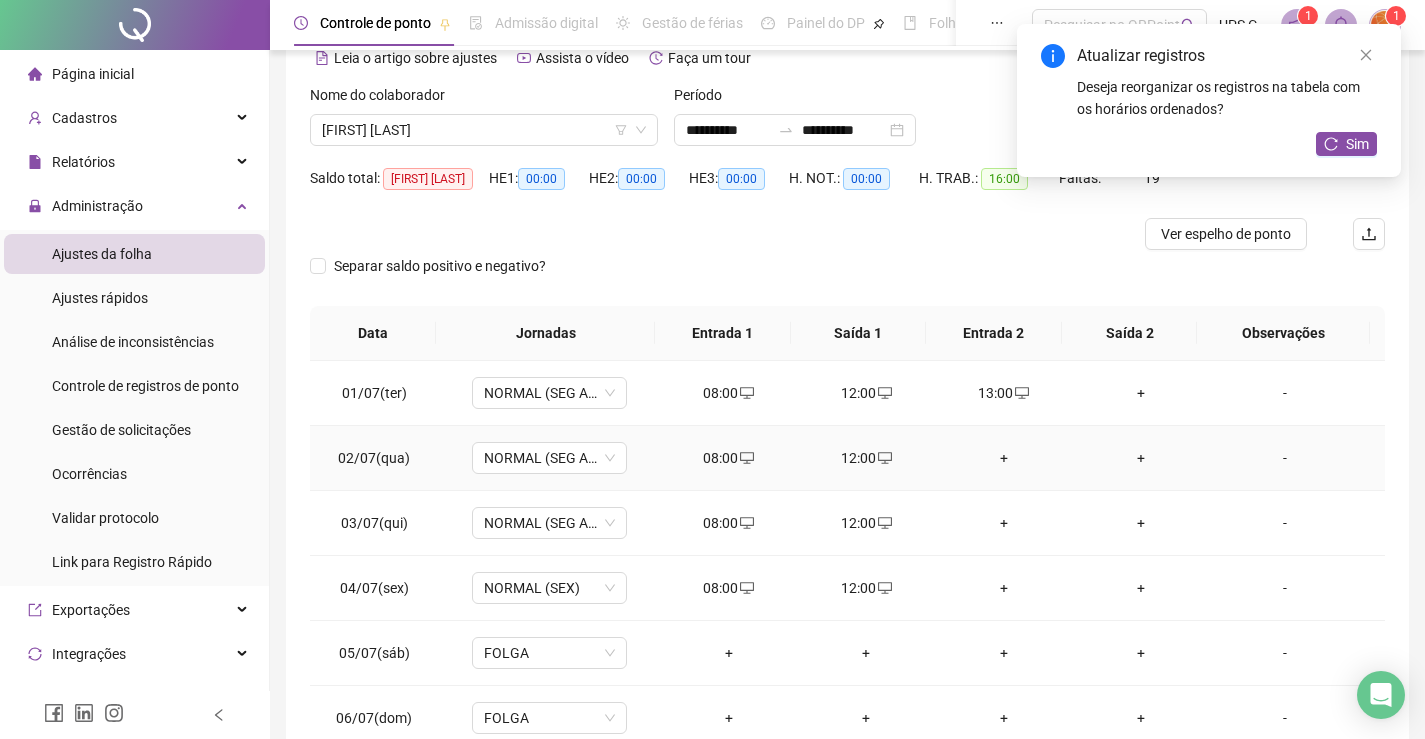 click on "+" at bounding box center [1004, 458] 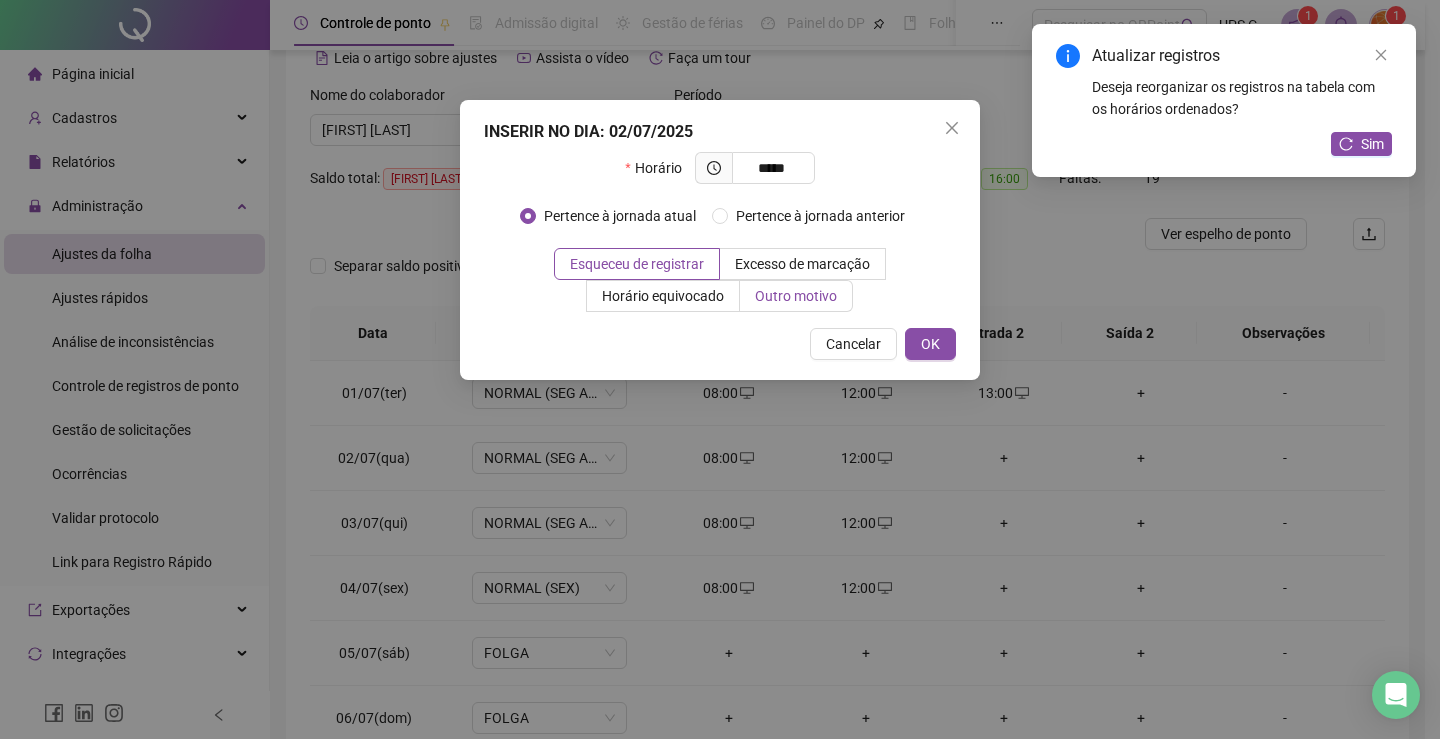 type on "*****" 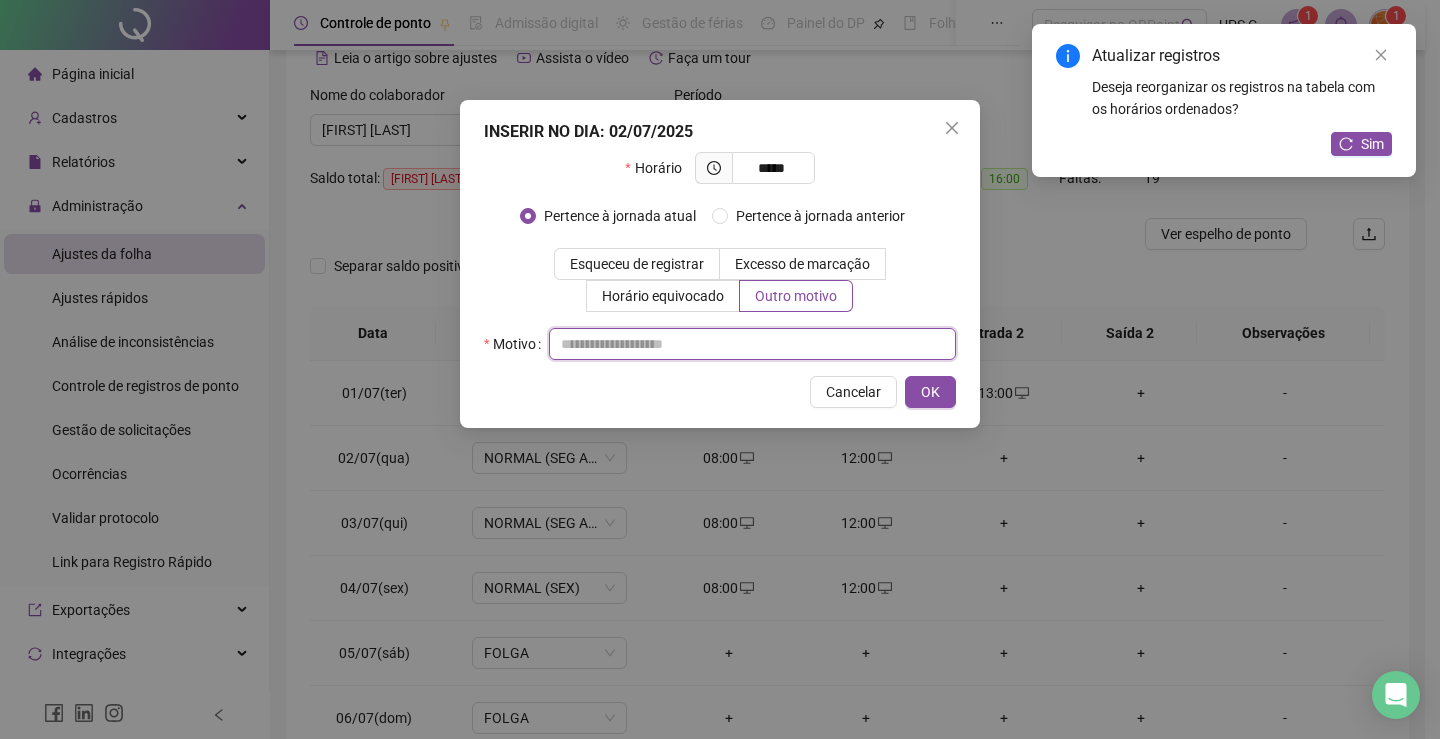 click at bounding box center (752, 344) 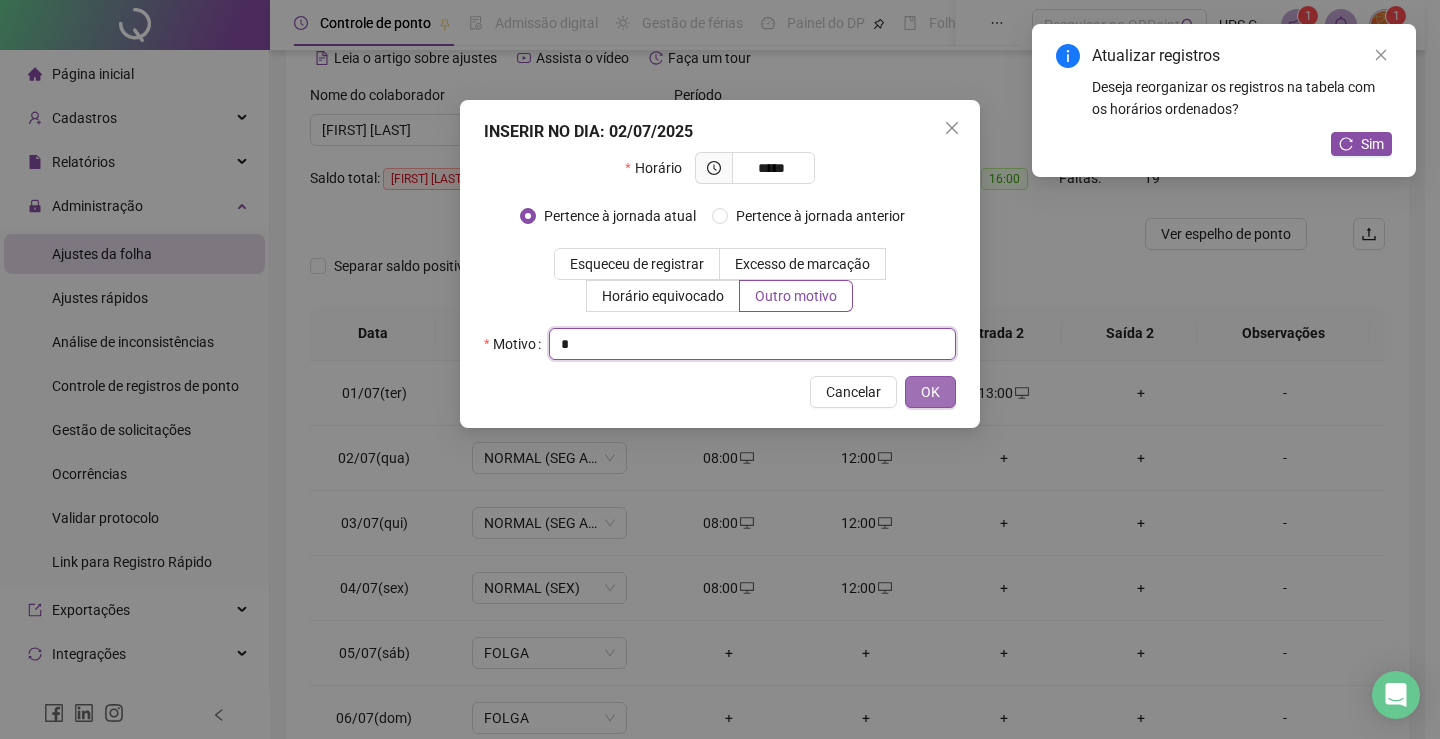type on "*" 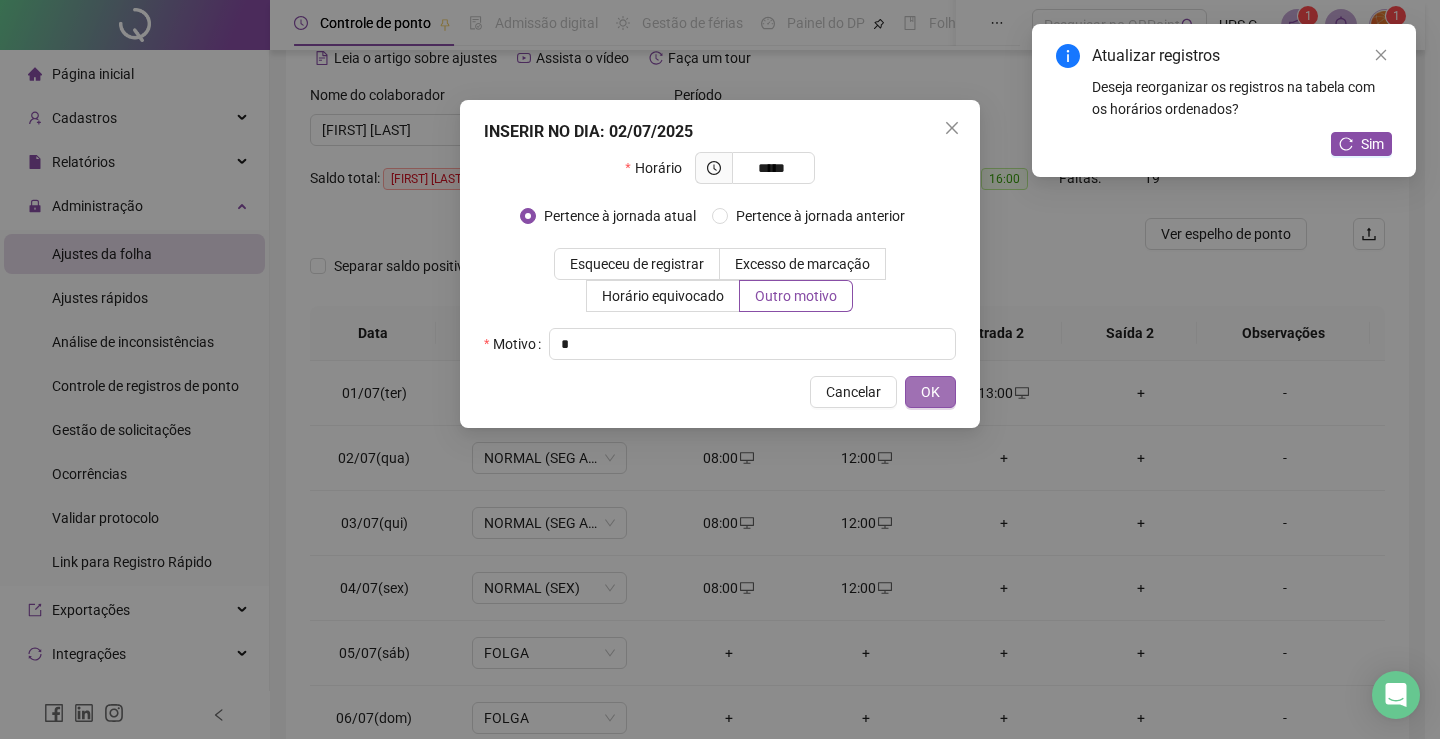 click on "OK" at bounding box center (930, 392) 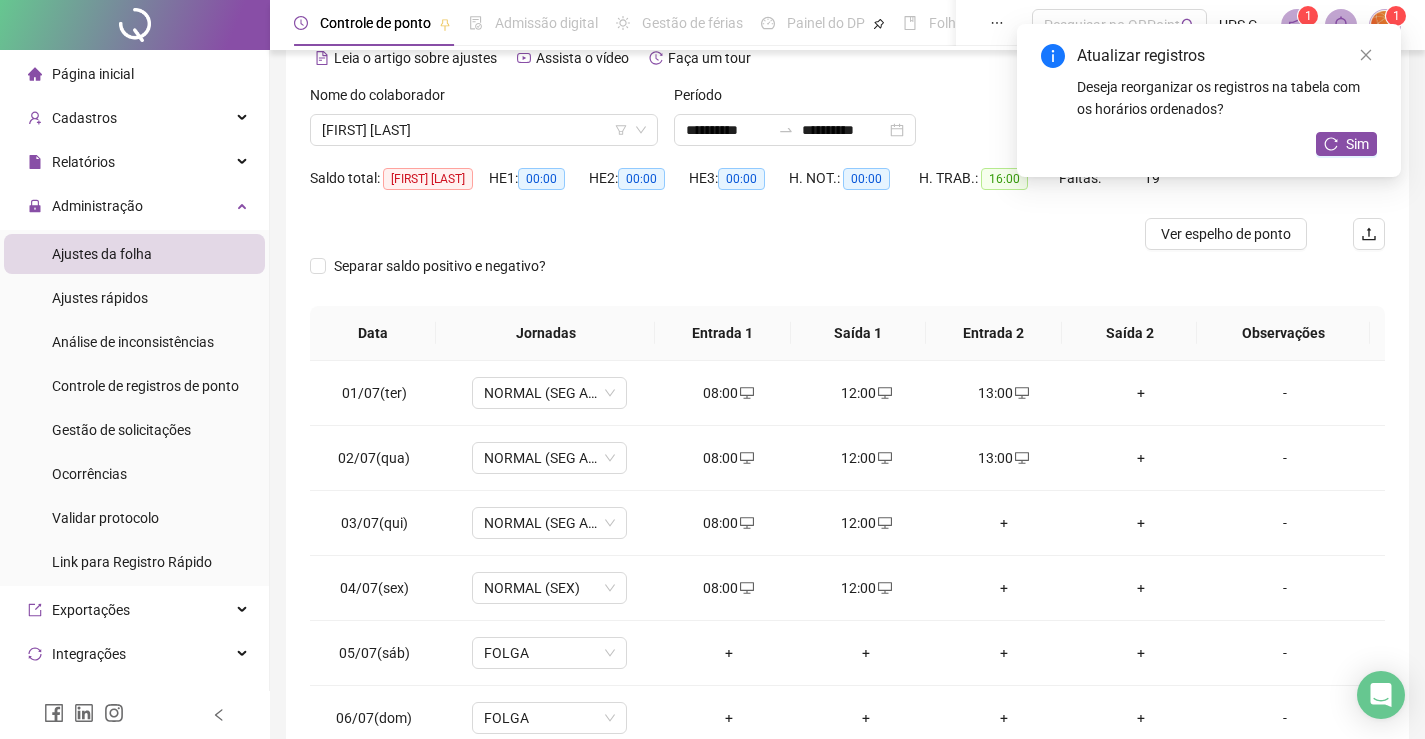 click on "+" at bounding box center (1004, 523) 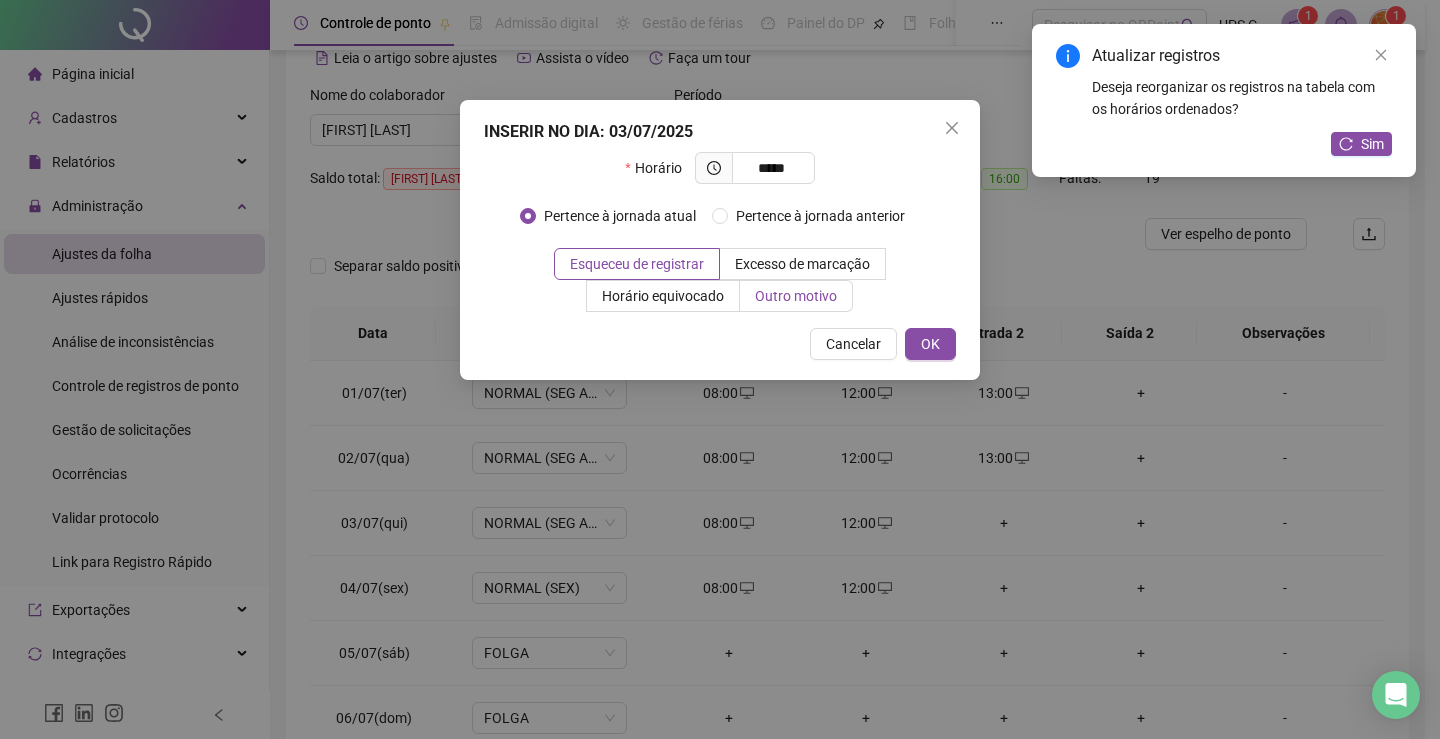 type on "*****" 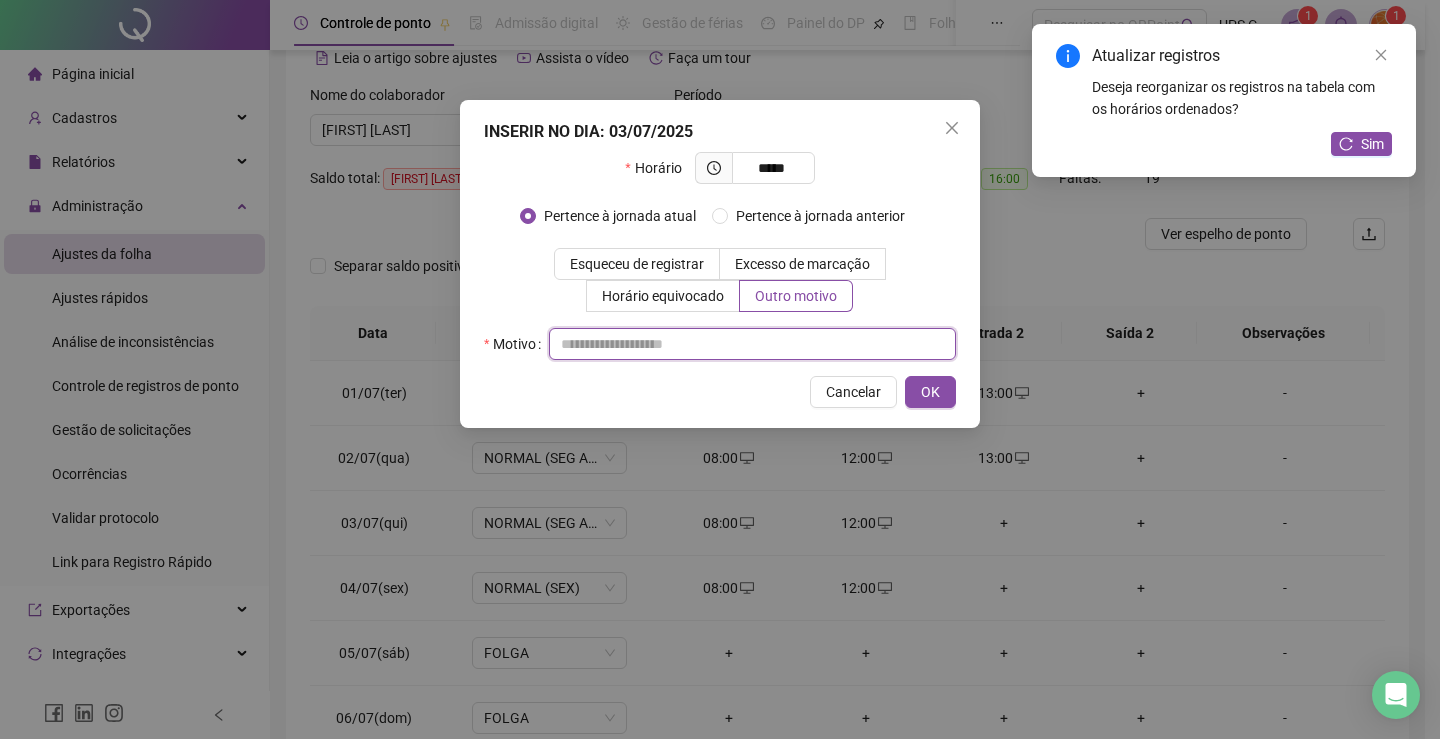 click at bounding box center (752, 344) 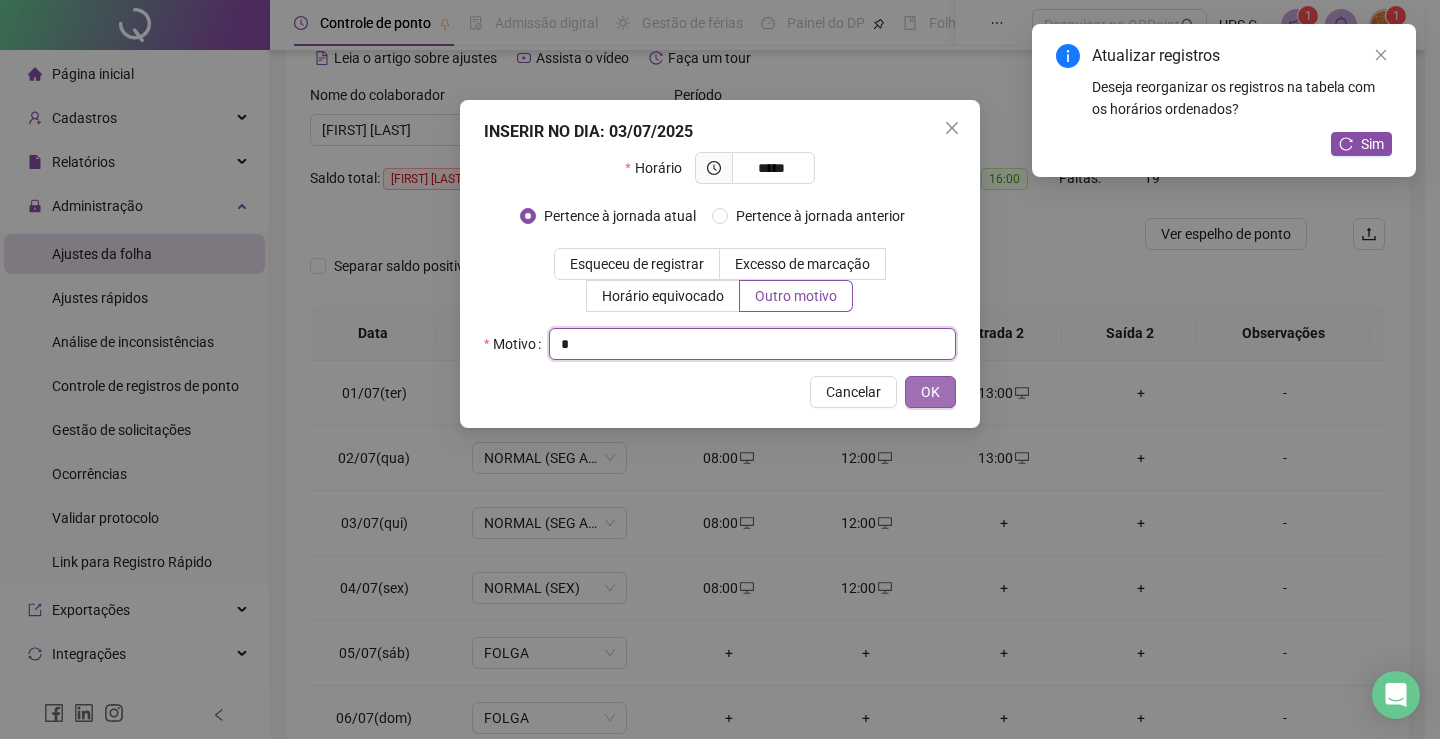 type on "*" 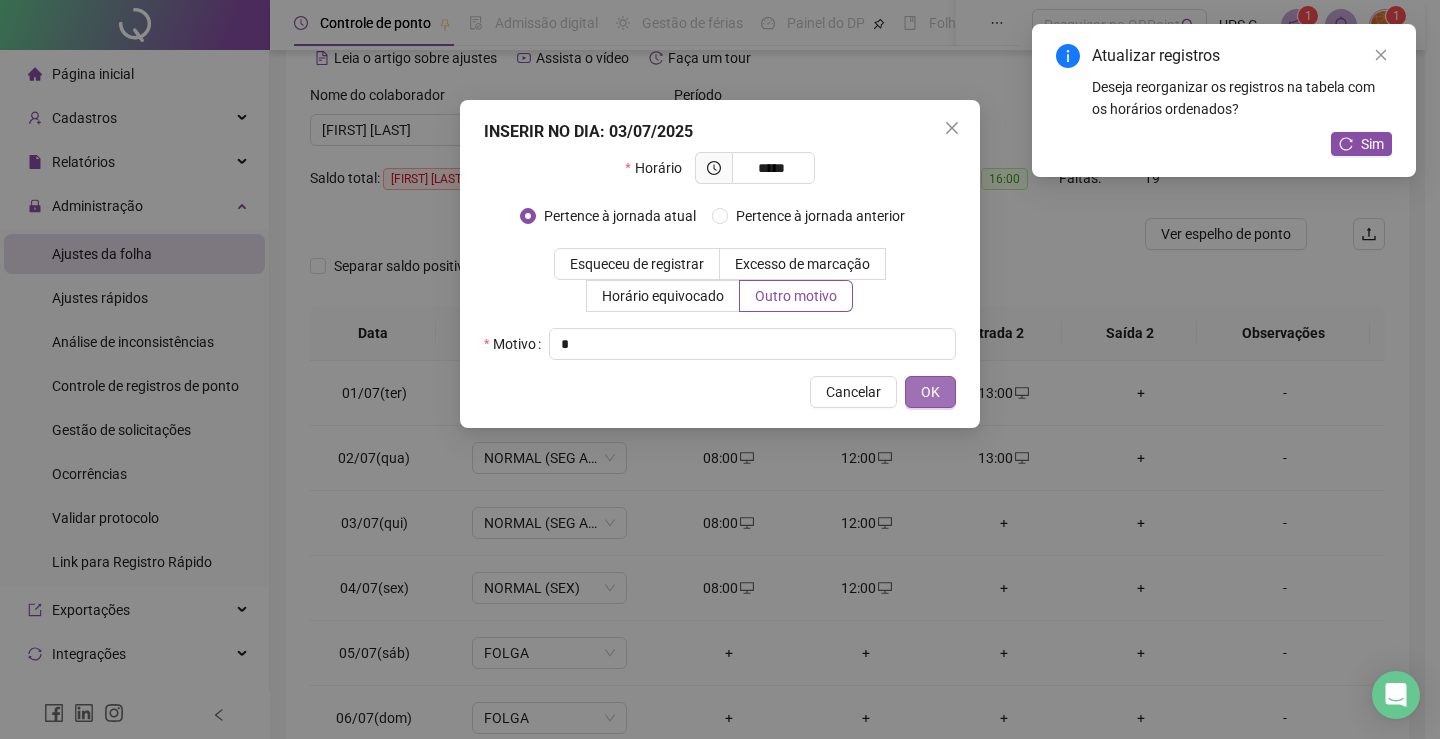 click on "OK" at bounding box center (930, 392) 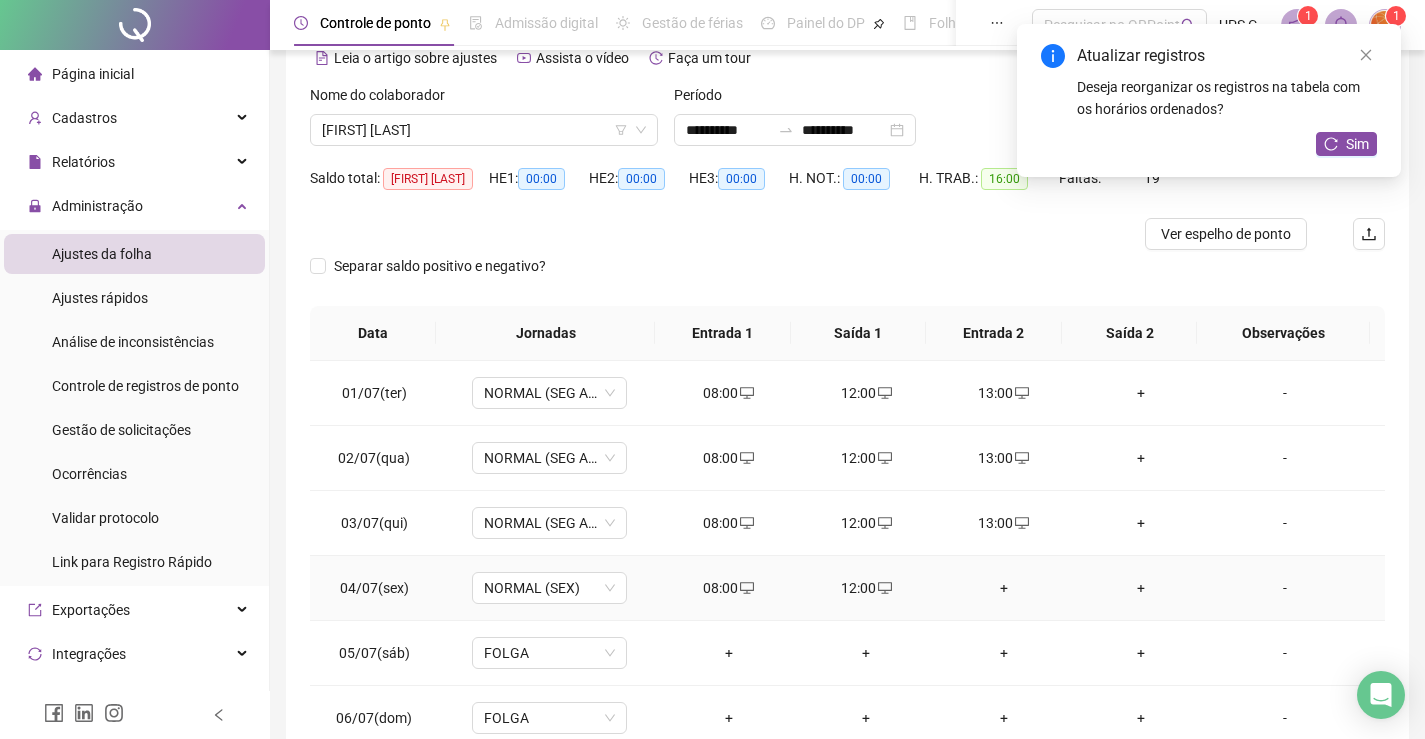 click on "+" at bounding box center [1004, 588] 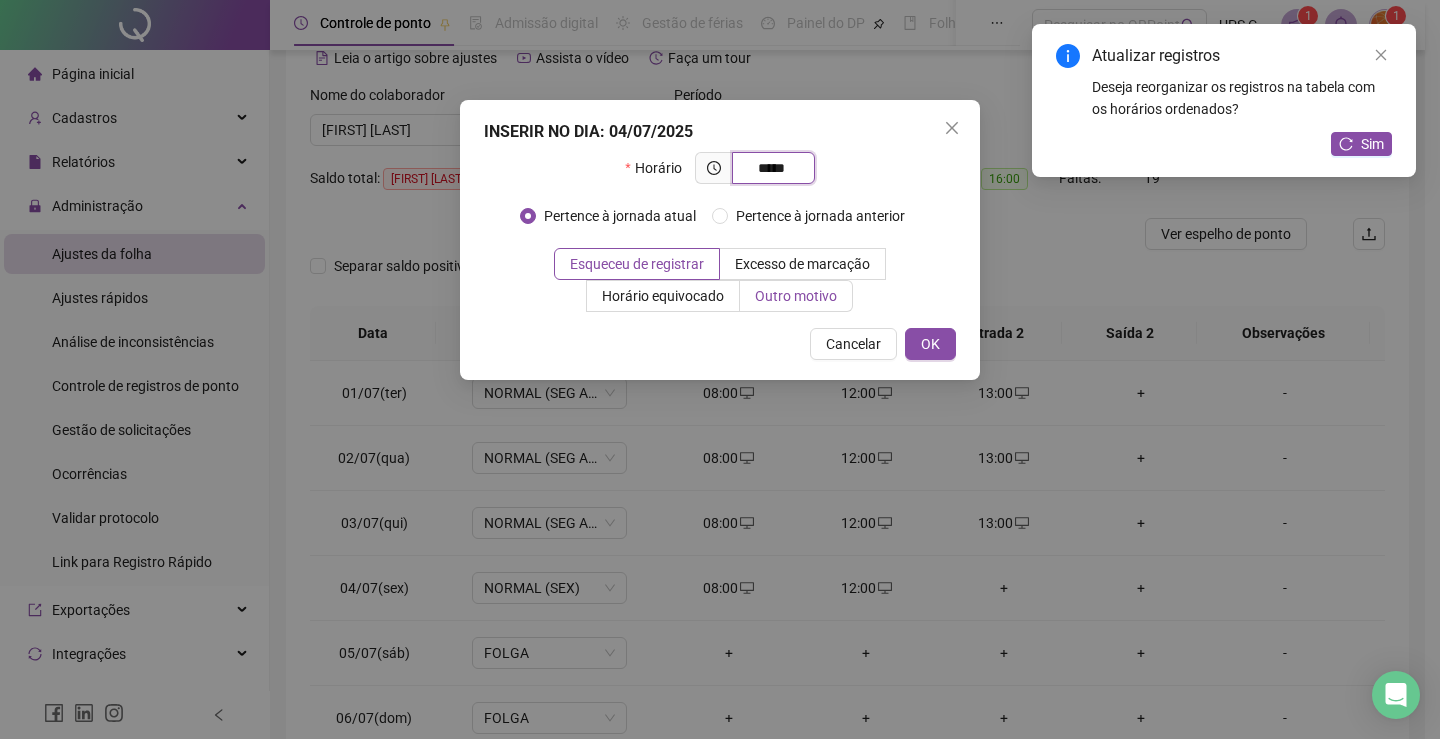 type on "*****" 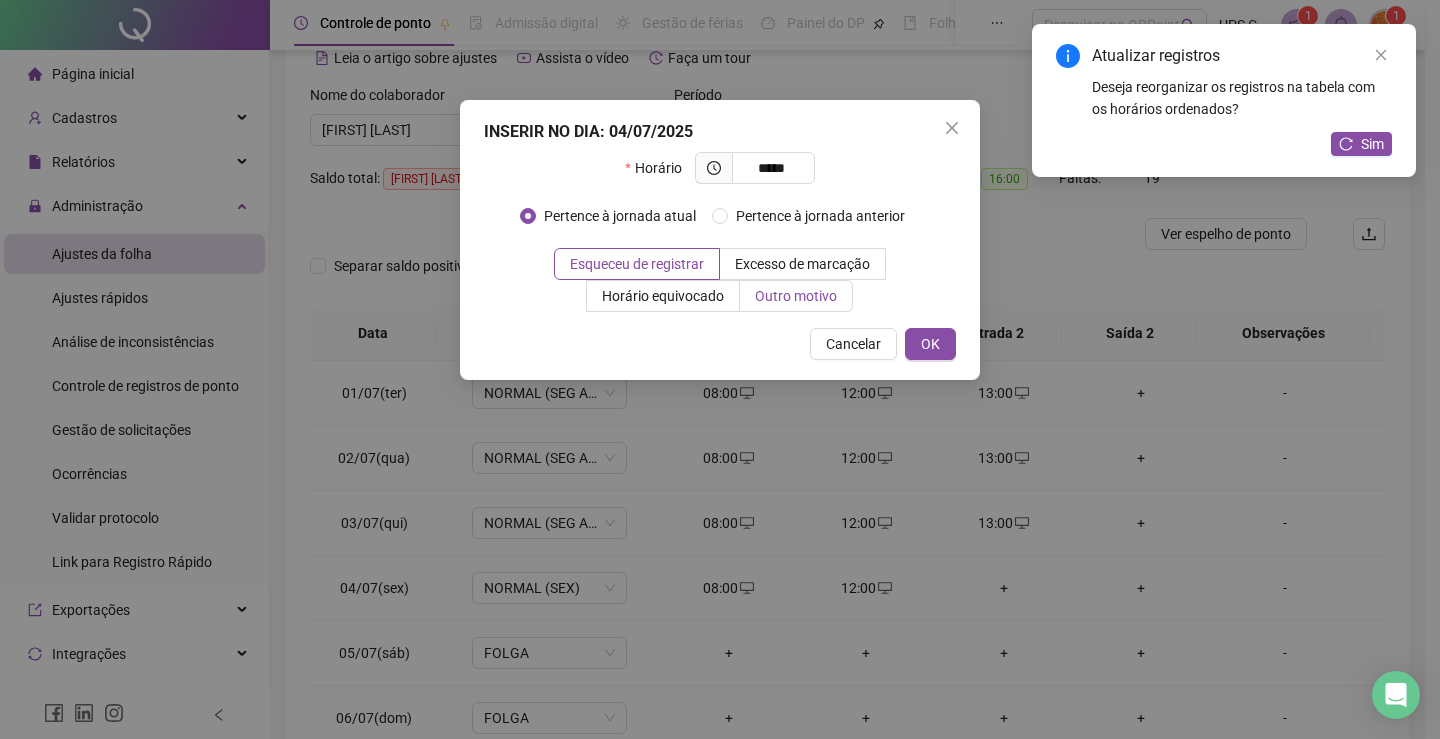 click on "Outro motivo" at bounding box center [796, 296] 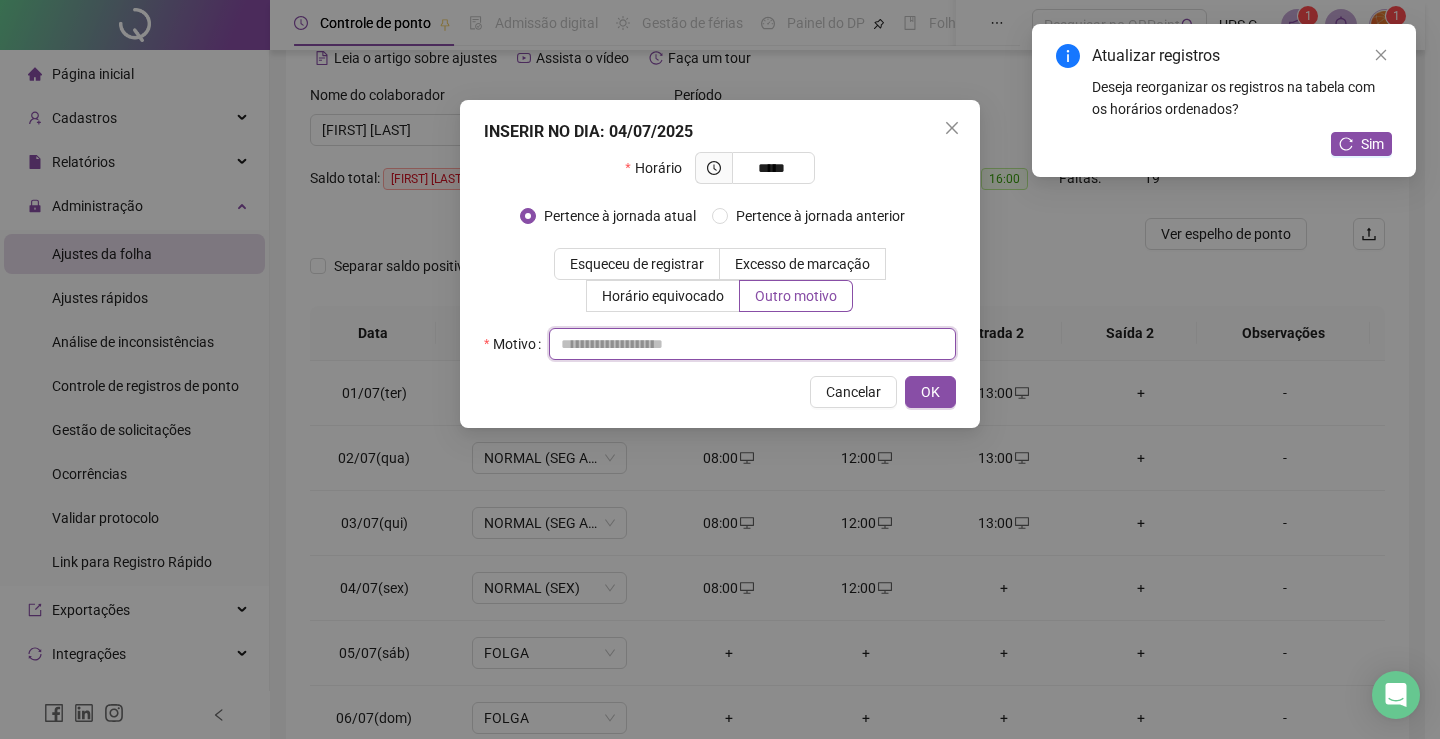 click at bounding box center [752, 344] 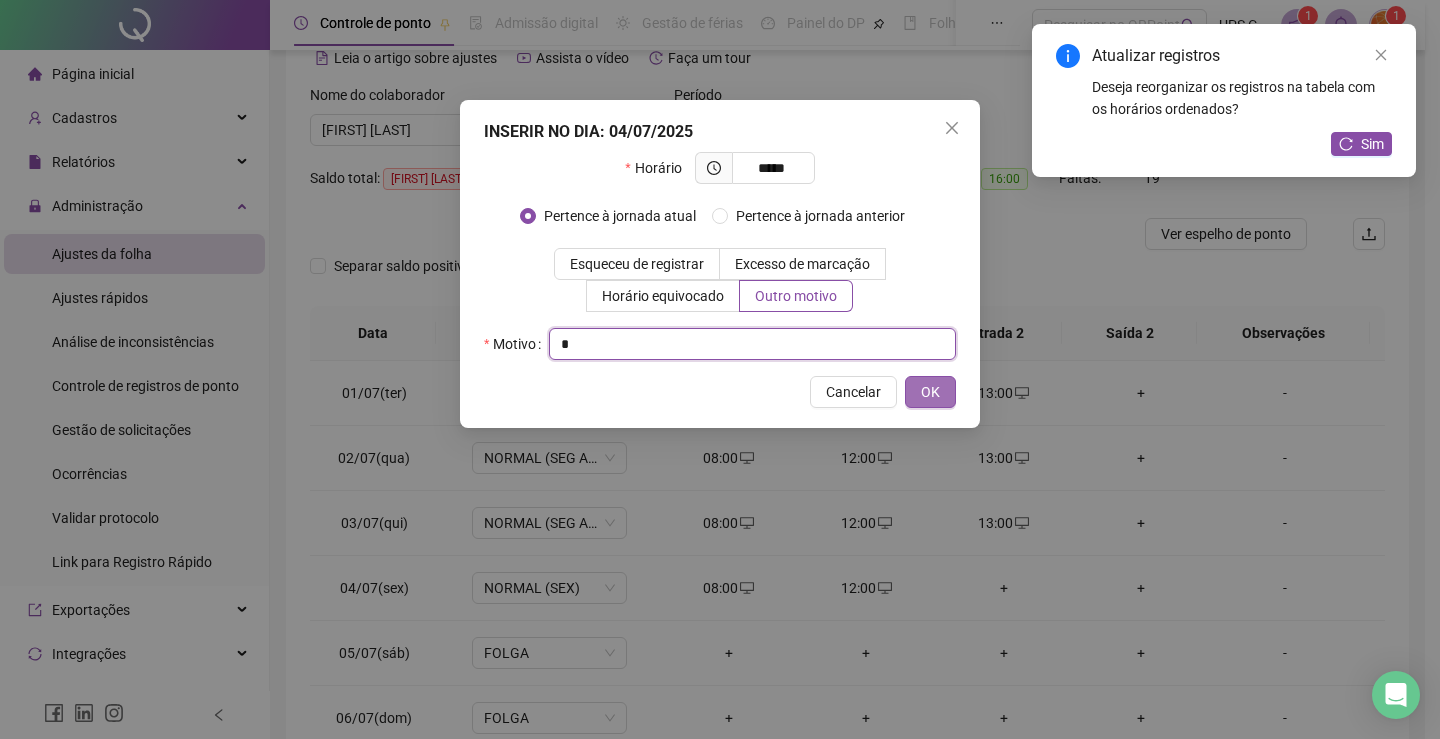 type on "*" 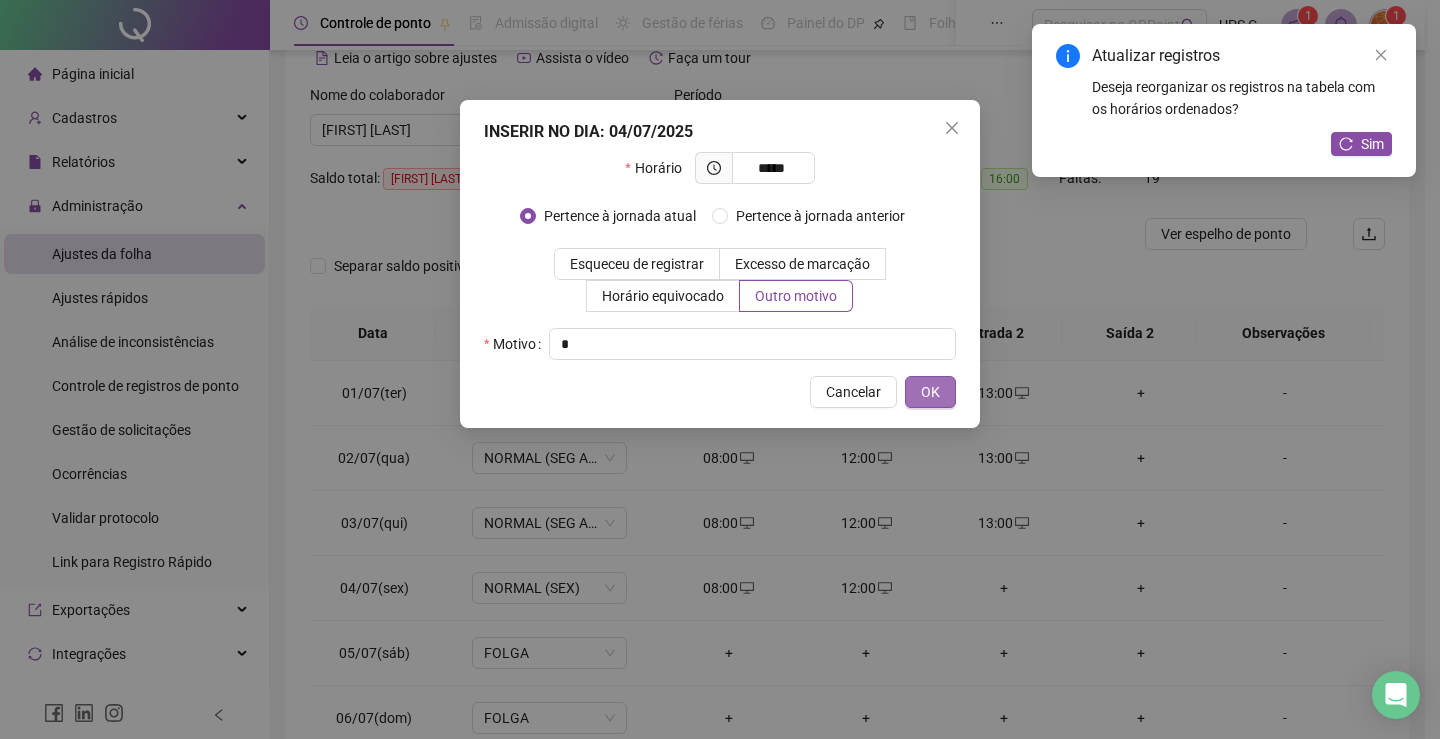 click on "OK" at bounding box center [930, 392] 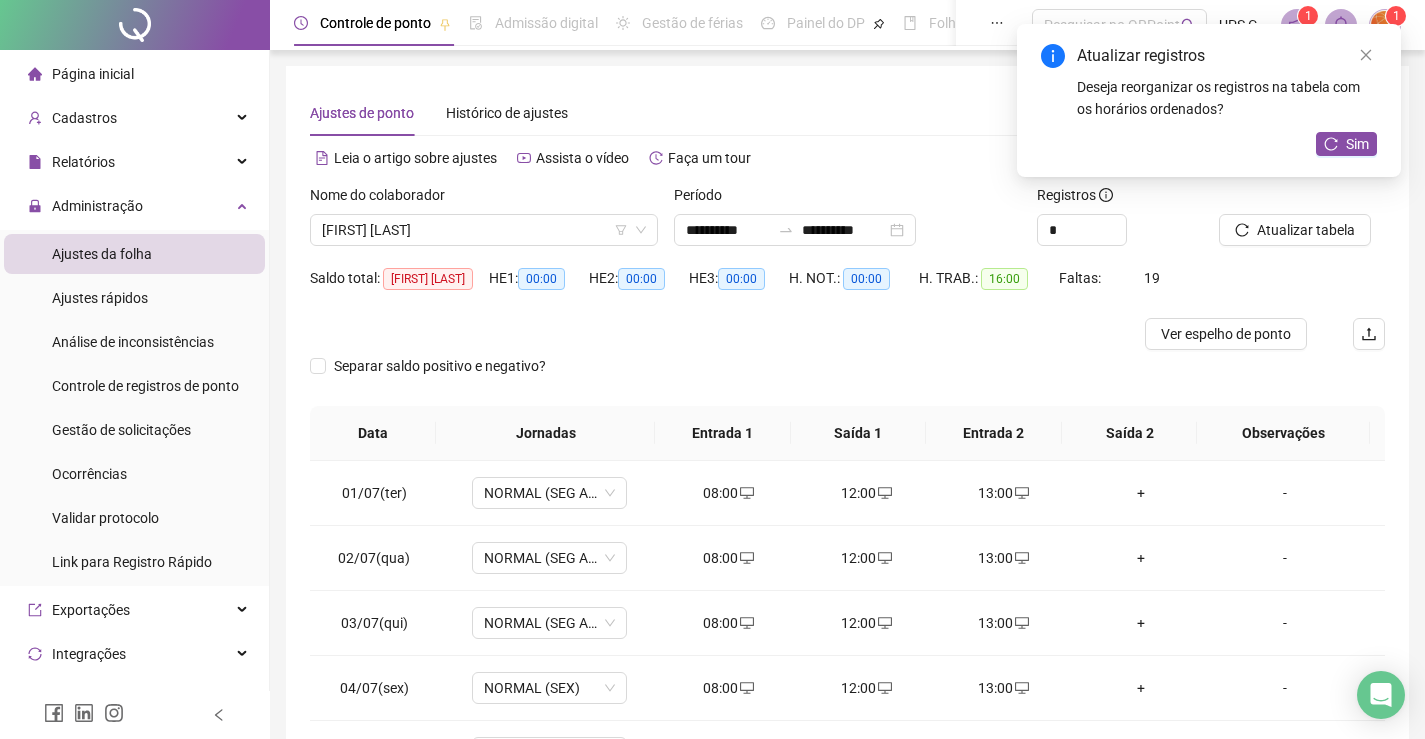 scroll, scrollTop: 100, scrollLeft: 0, axis: vertical 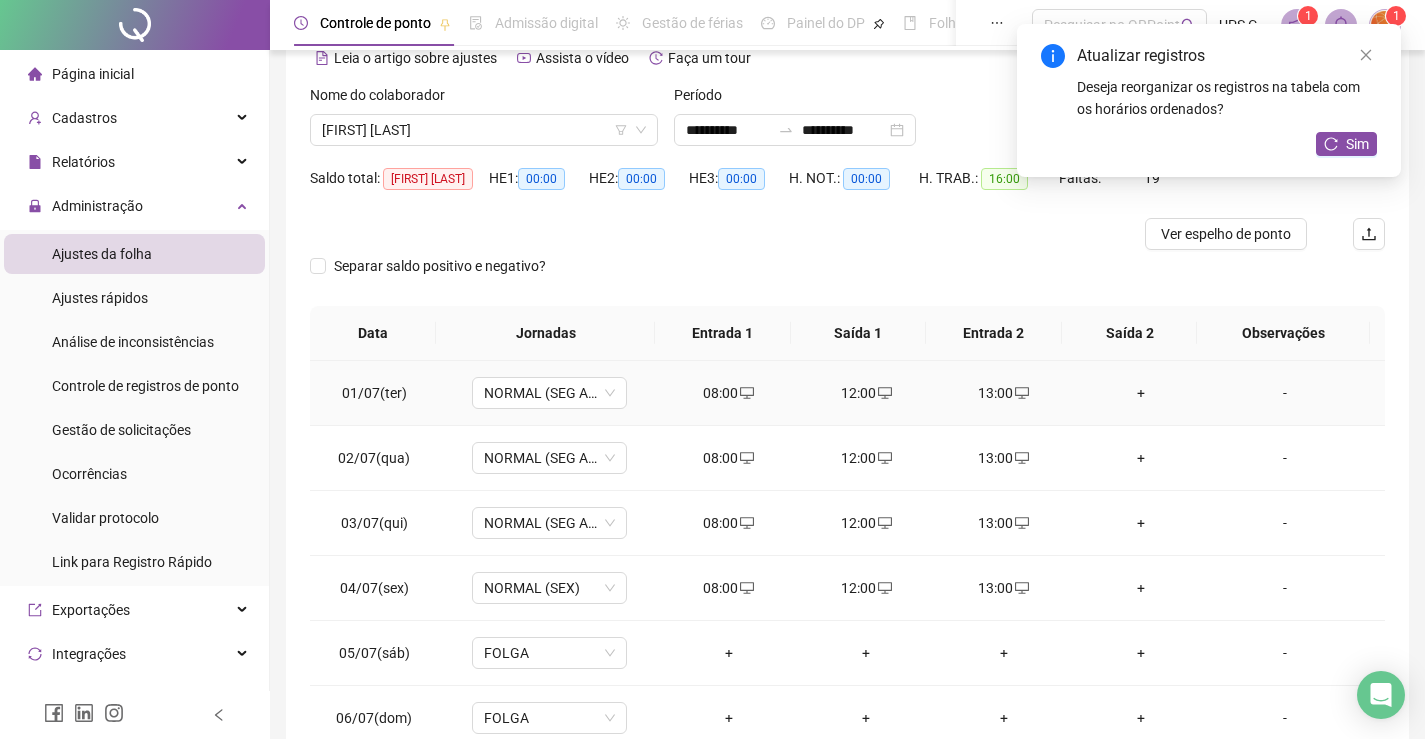 click on "+" at bounding box center [1142, 393] 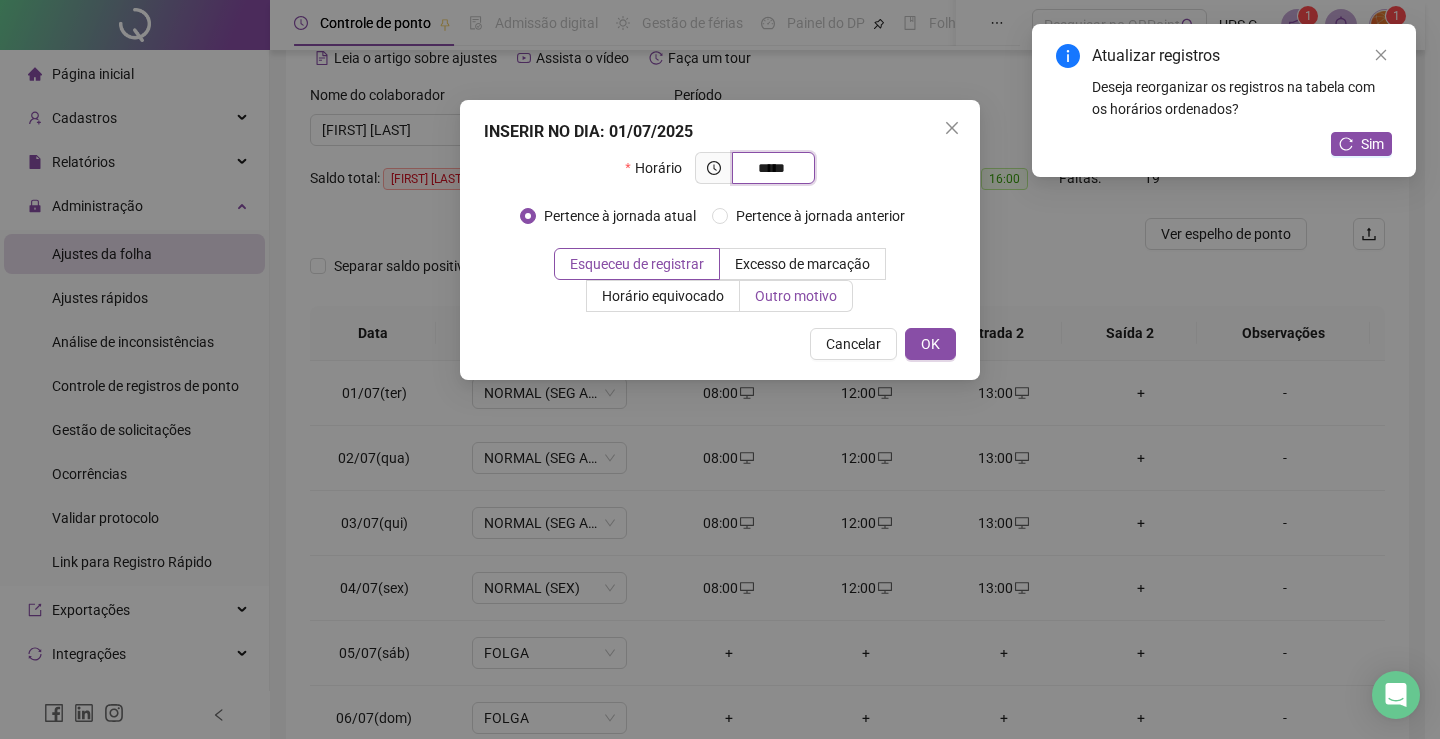 type on "*****" 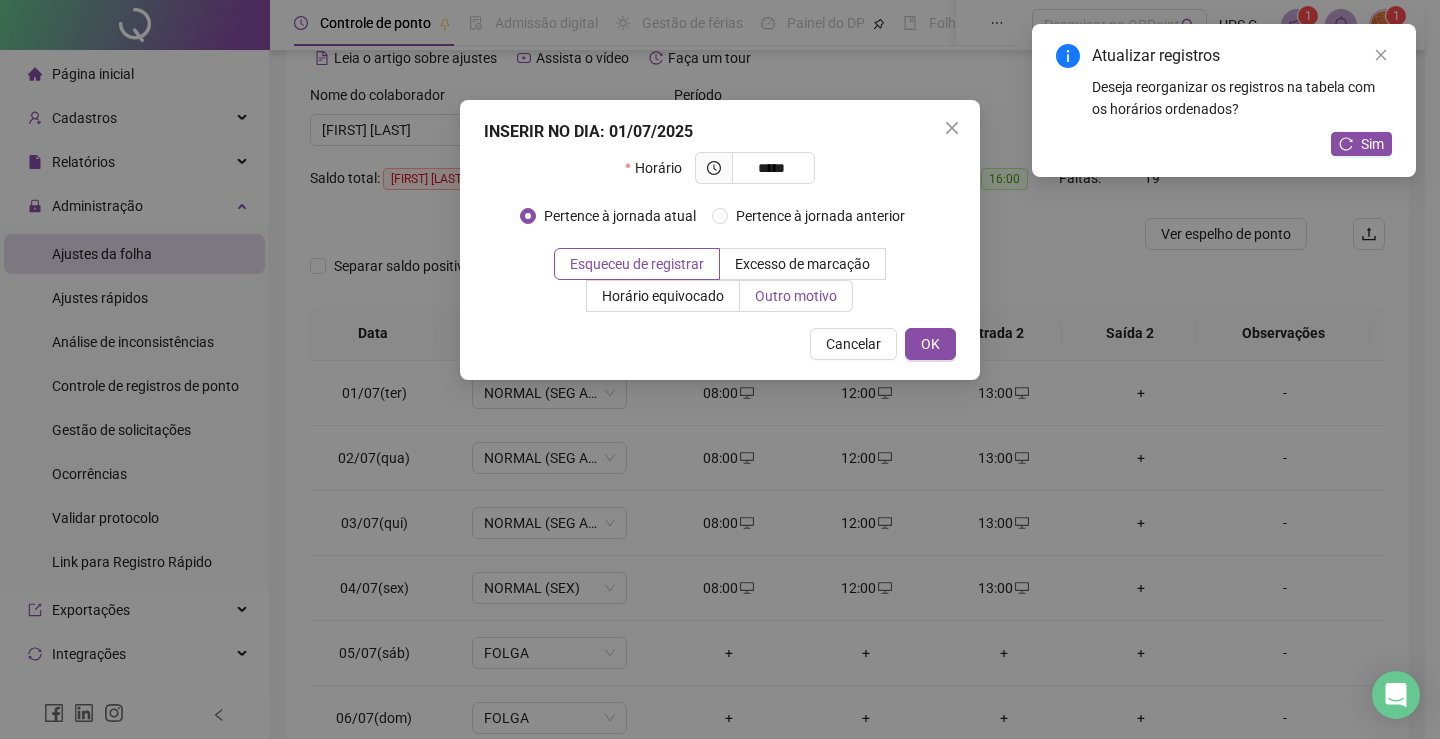 click on "Outro motivo" at bounding box center [796, 296] 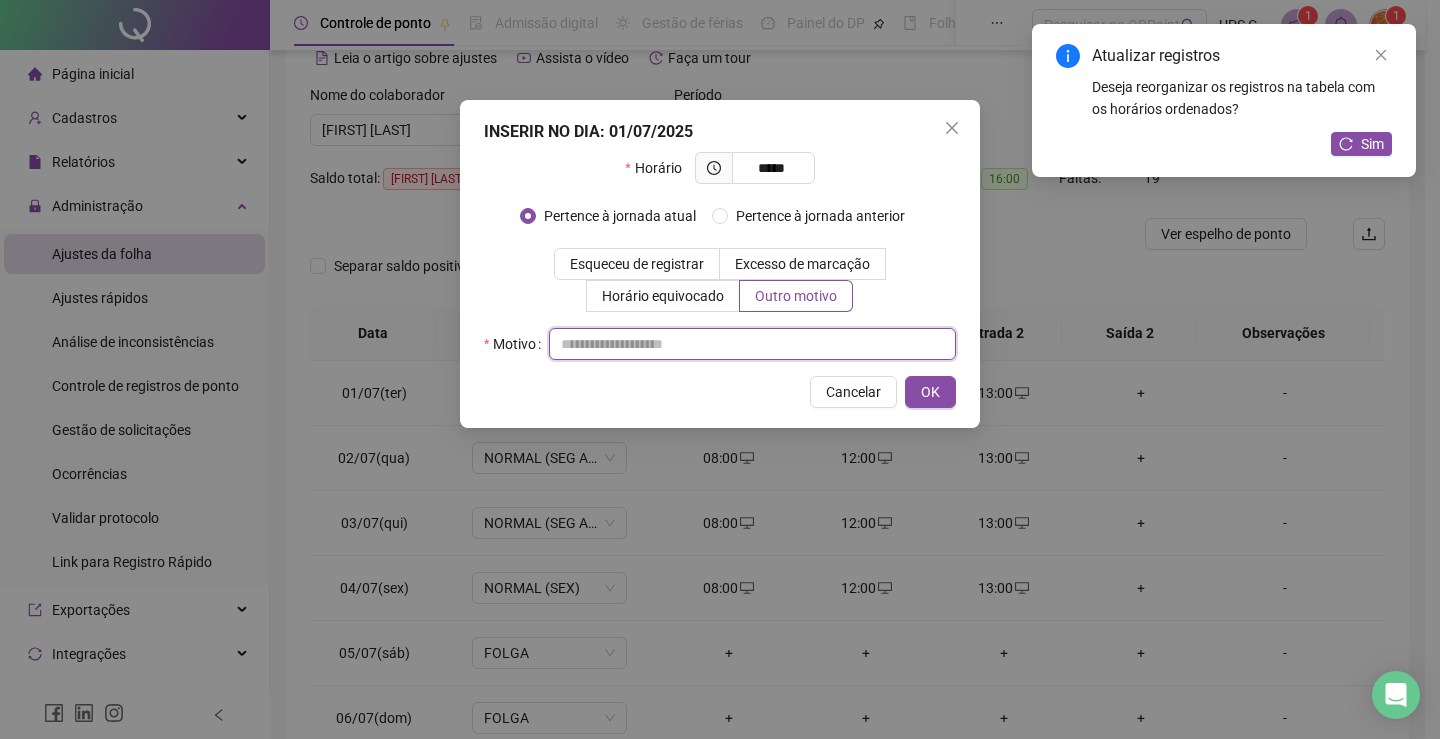 drag, startPoint x: 779, startPoint y: 347, endPoint x: 887, endPoint y: 366, distance: 109.65856 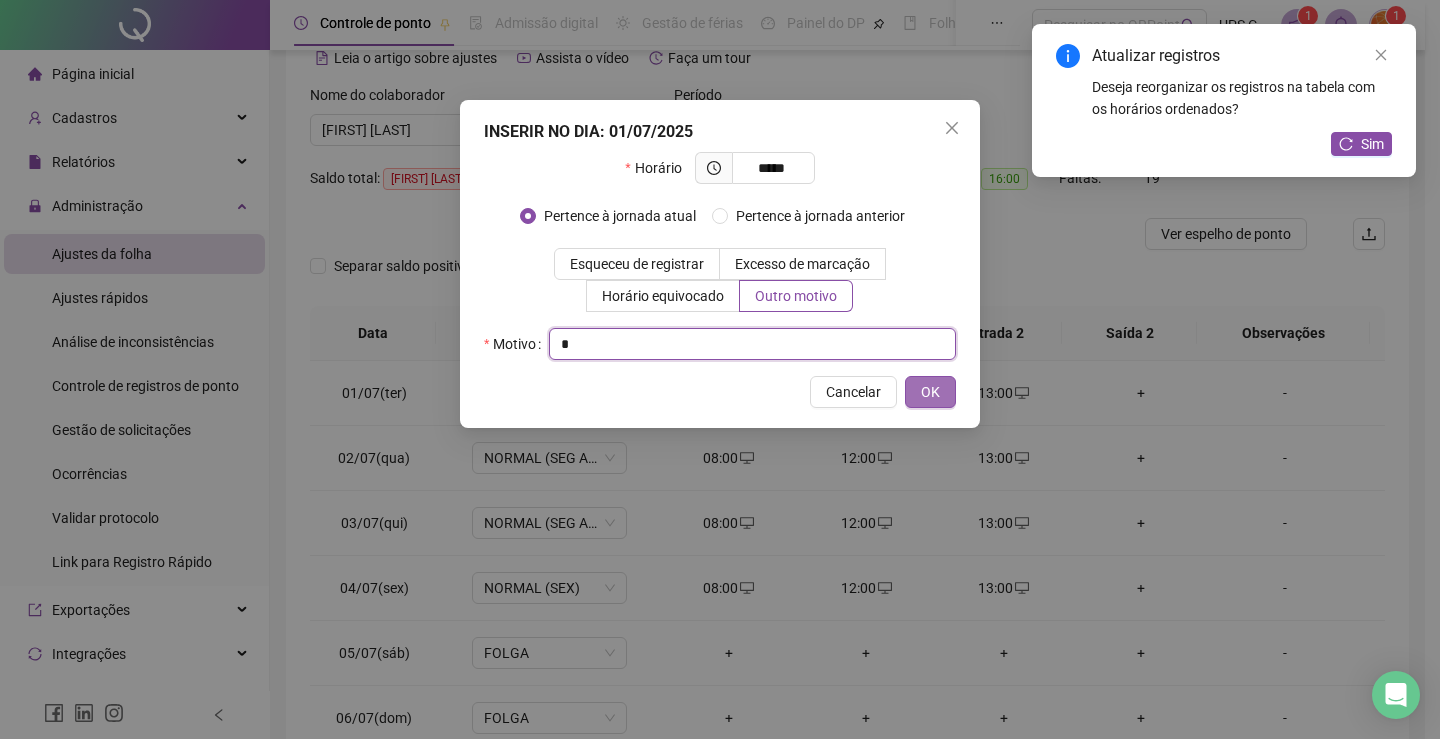 type on "*" 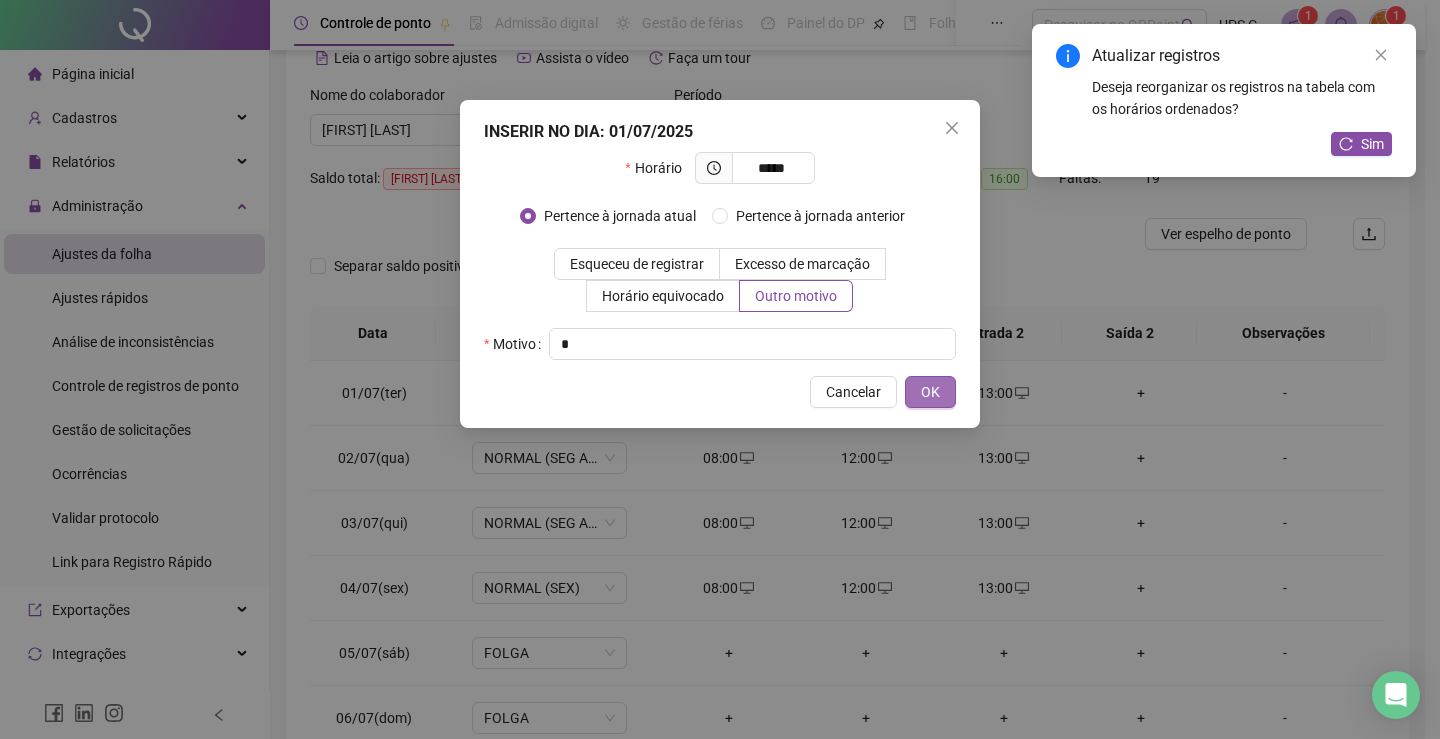 click on "OK" at bounding box center (930, 392) 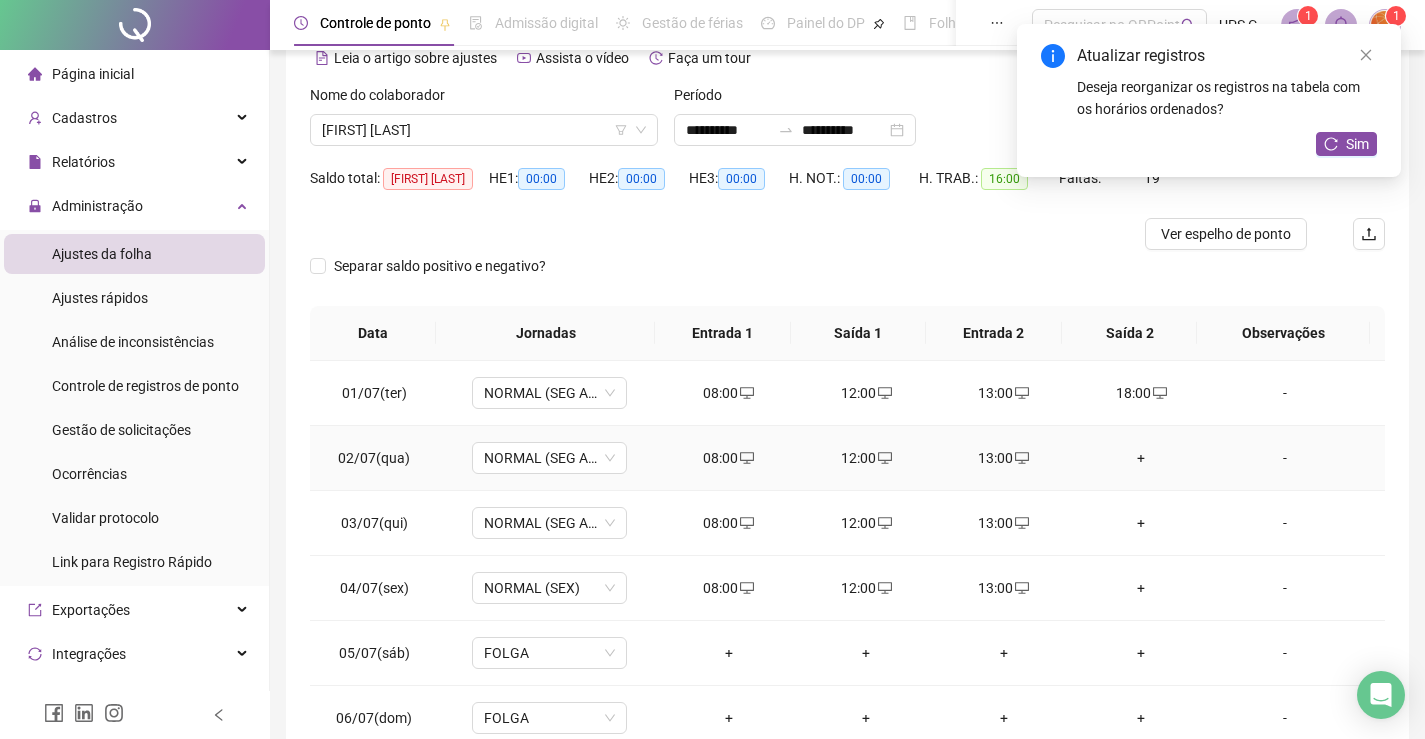 click on "+" at bounding box center [1142, 458] 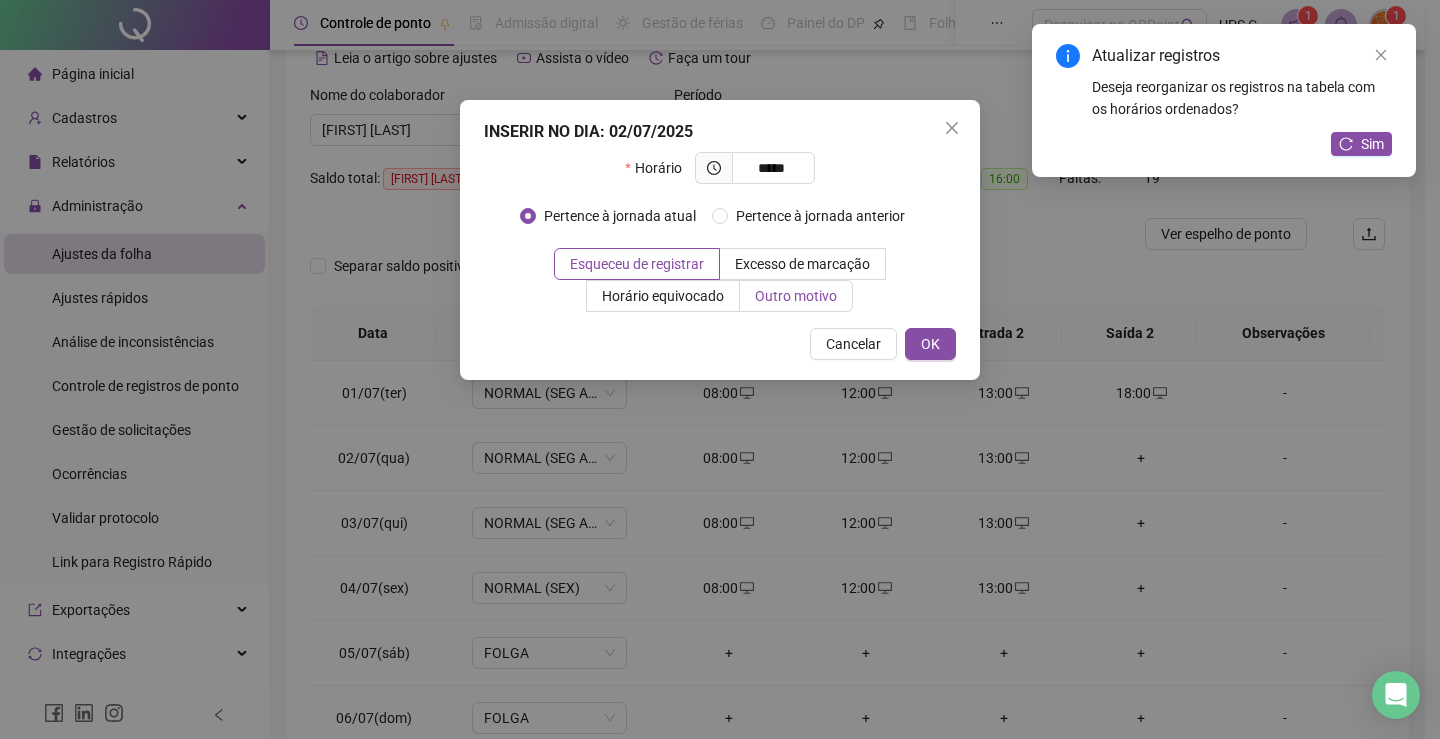 type on "*****" 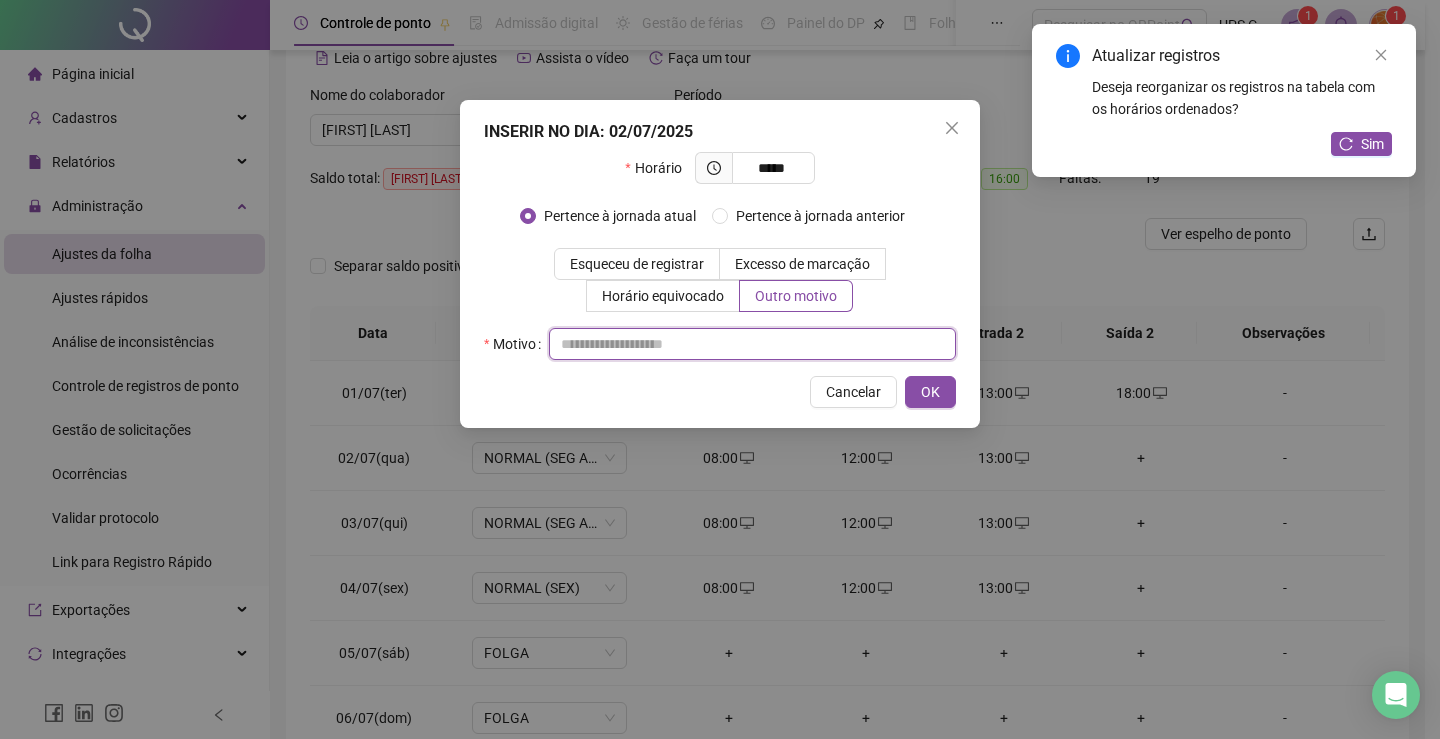 click at bounding box center (752, 344) 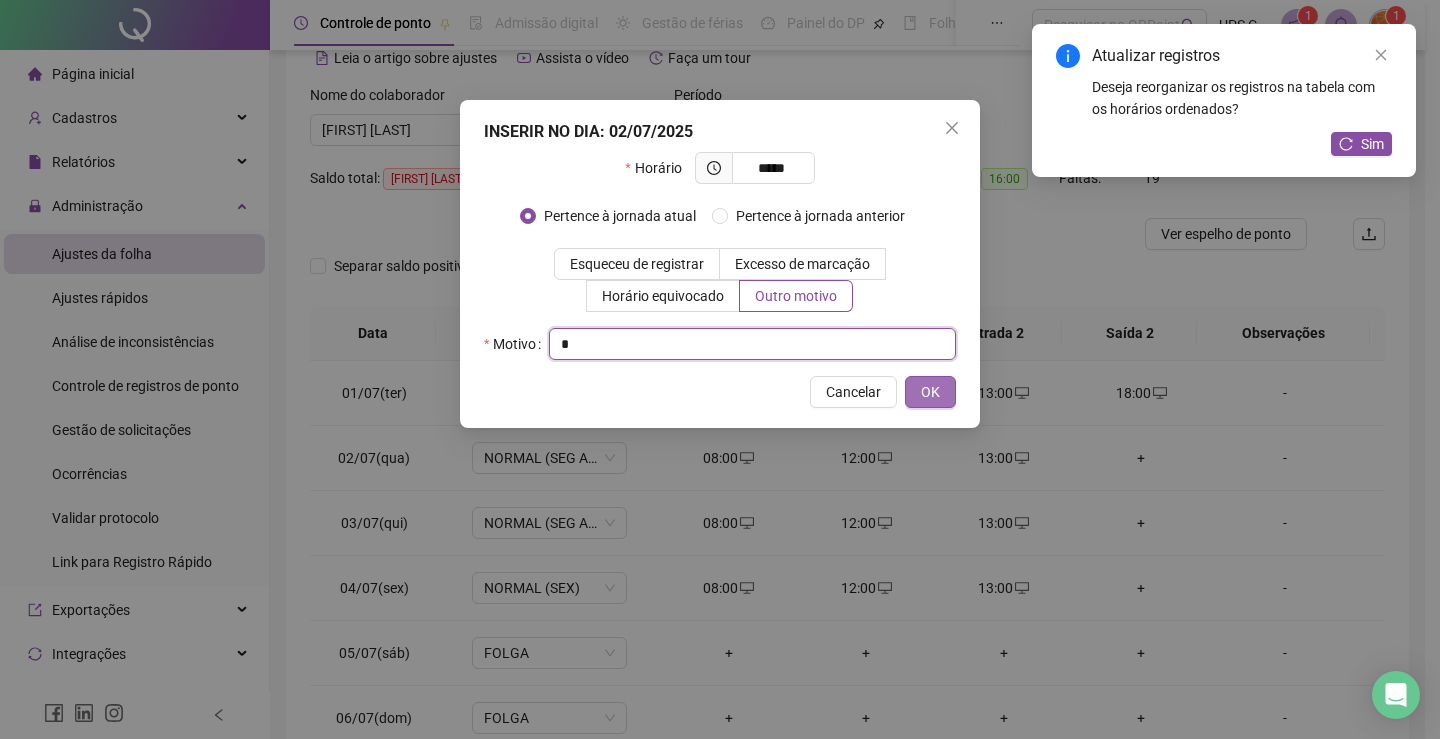 type on "*" 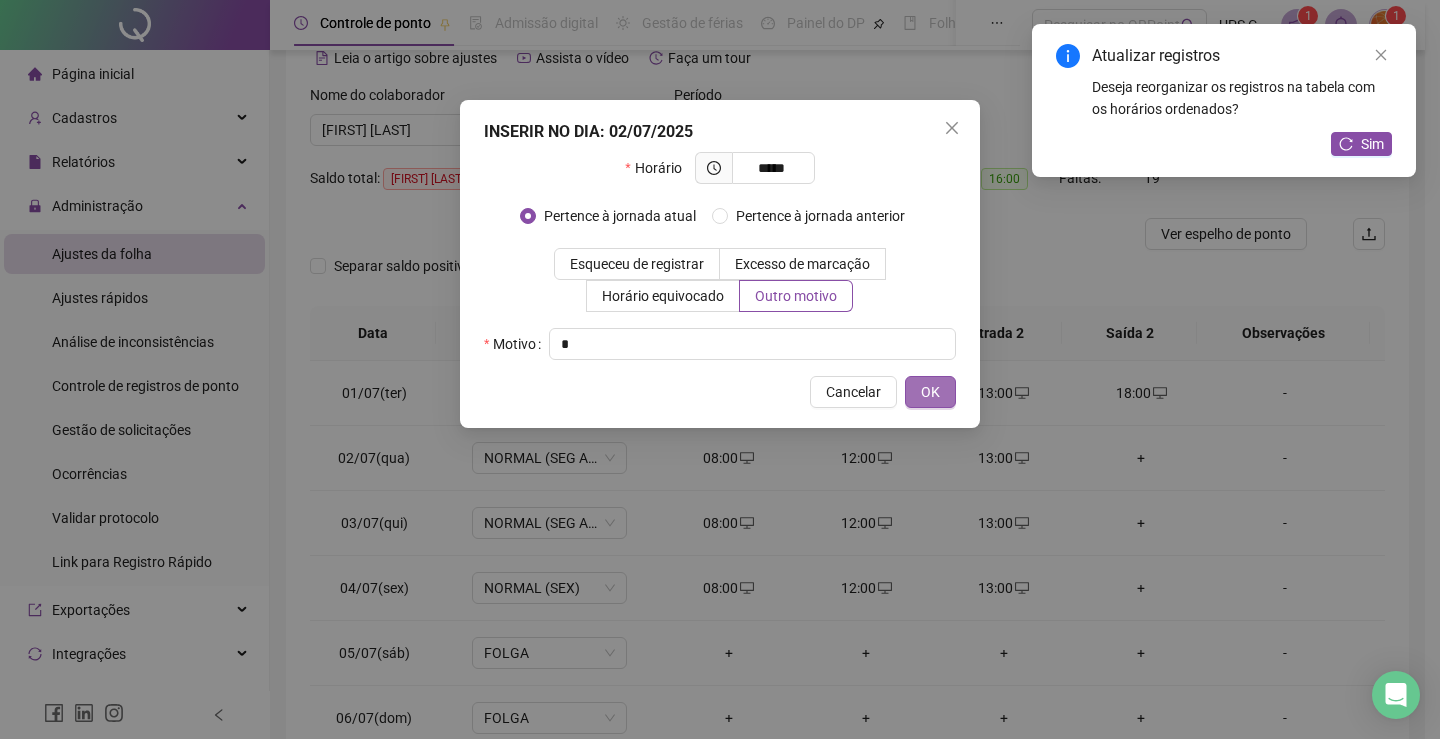 click on "OK" at bounding box center [930, 392] 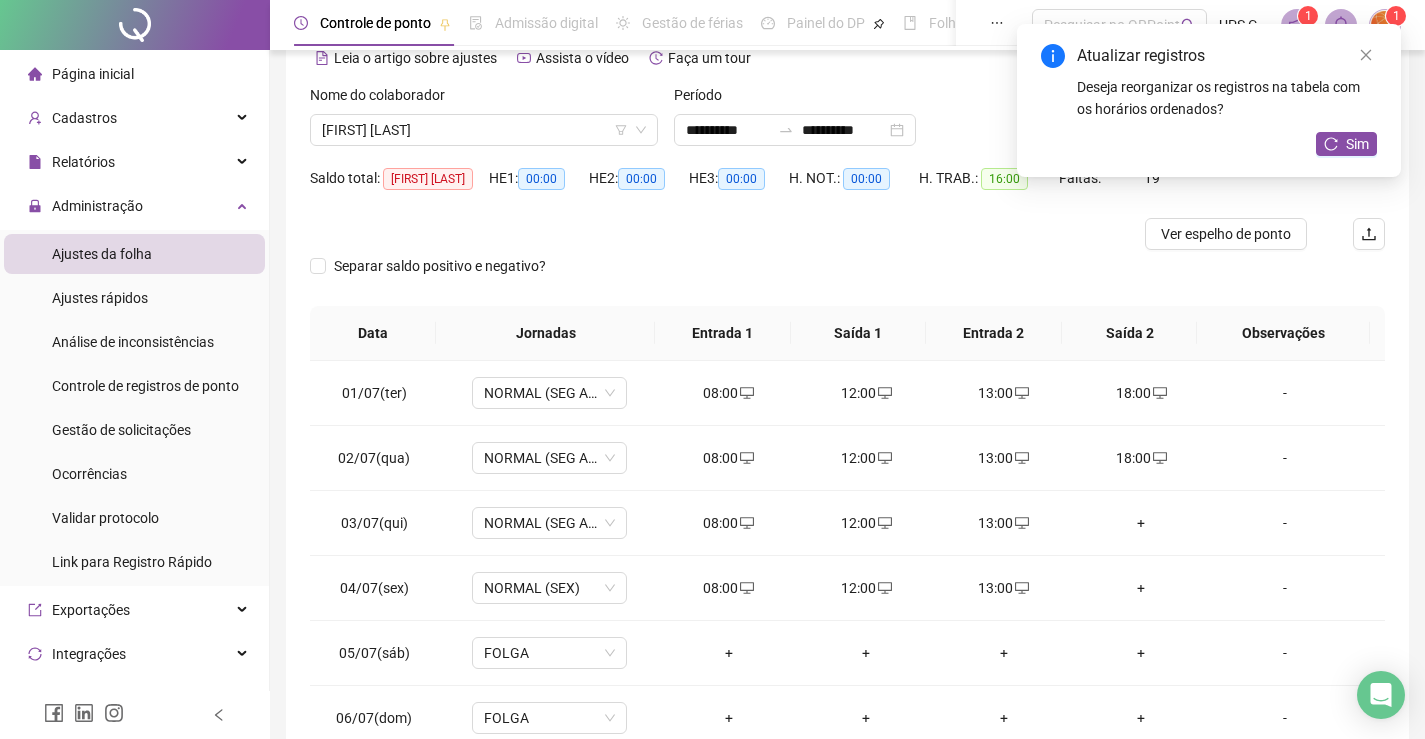 click on "+" at bounding box center [1142, 523] 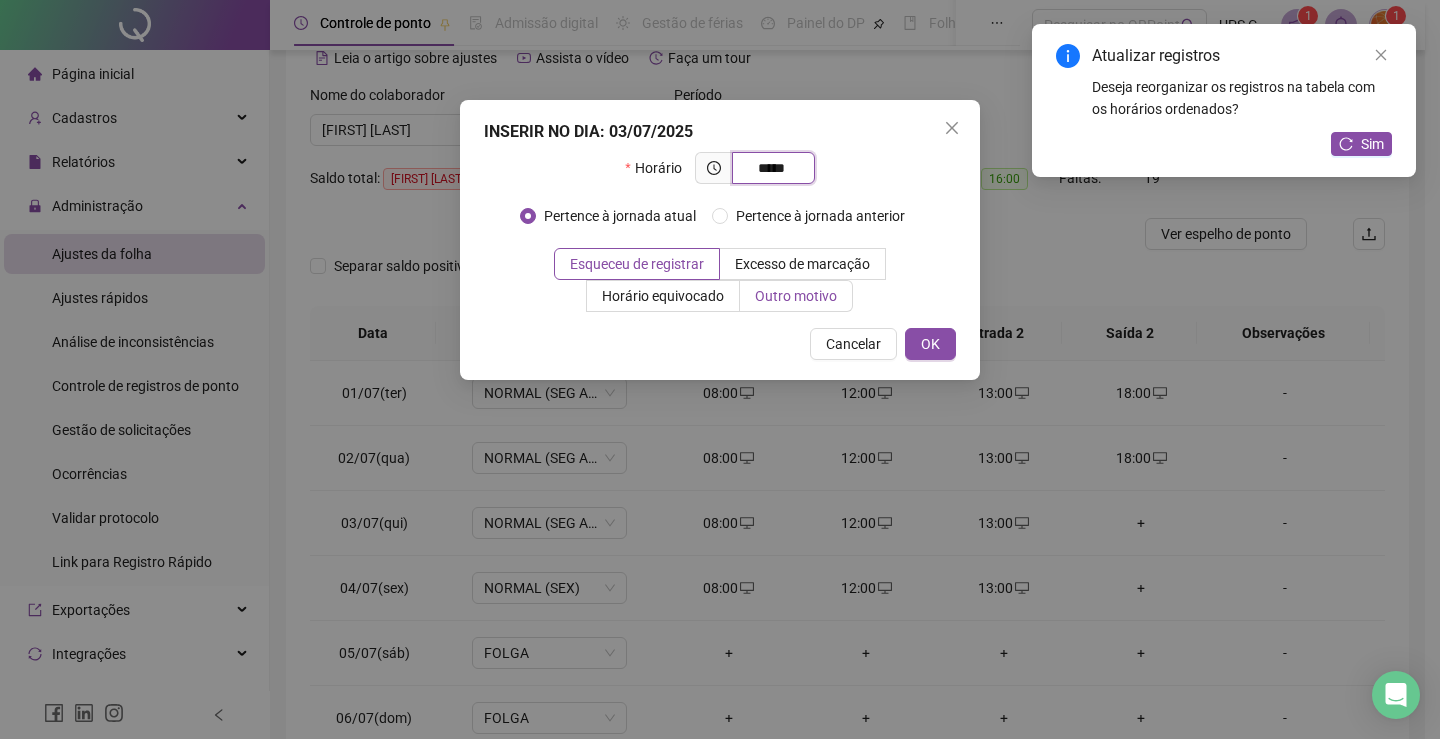 type on "*****" 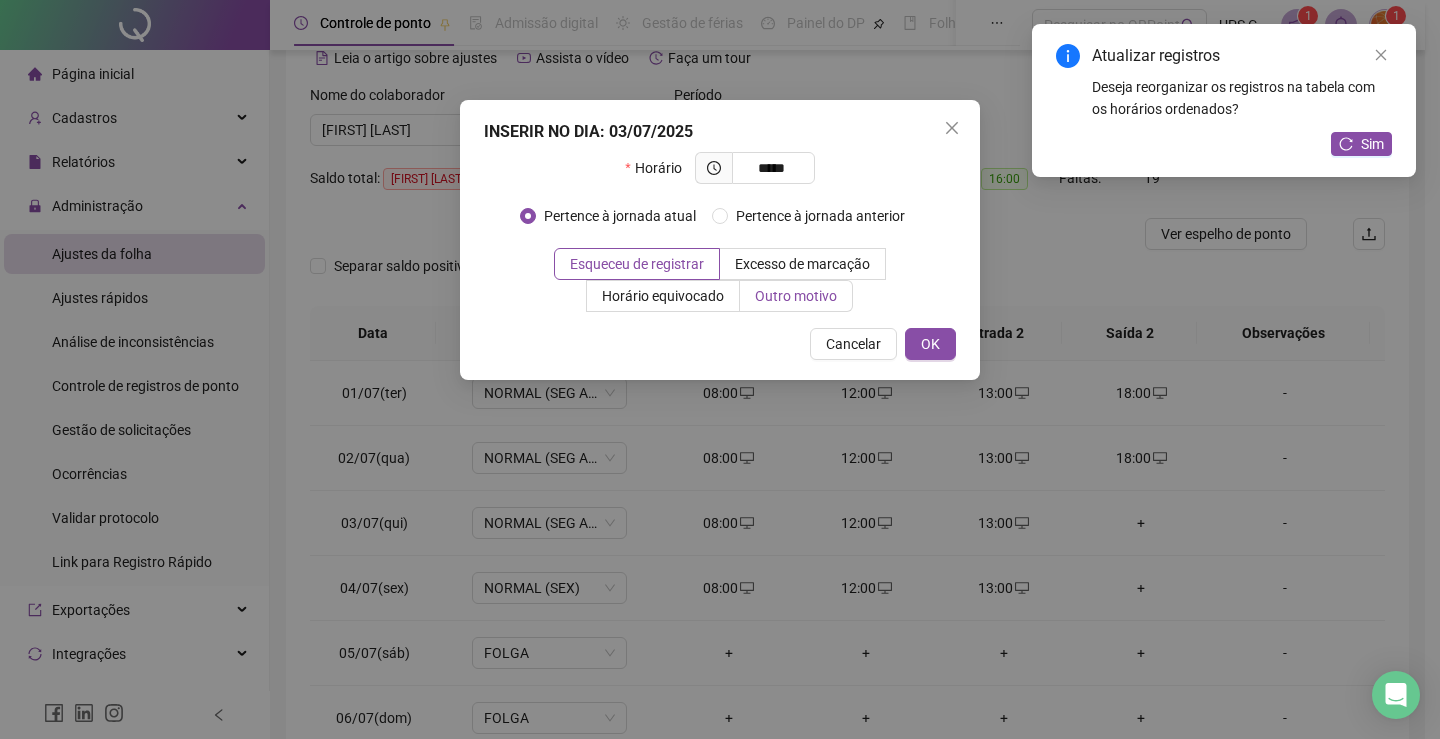 click on "Outro motivo" at bounding box center [796, 296] 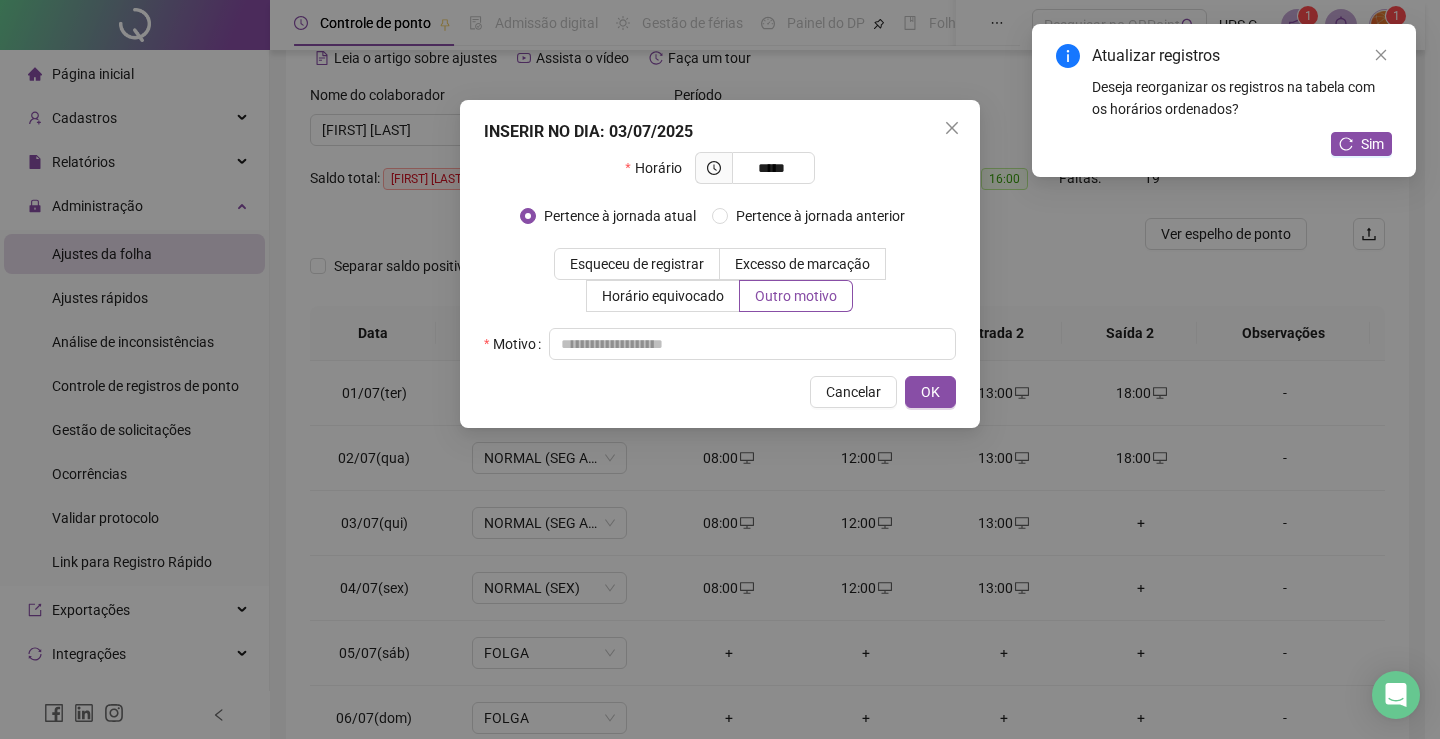 click on "Horário ***** Pertence à jornada atual Pertence à jornada anterior Esqueceu de registrar Excesso de marcação Horário equivocado Outro motivo Motivo" at bounding box center [720, 256] 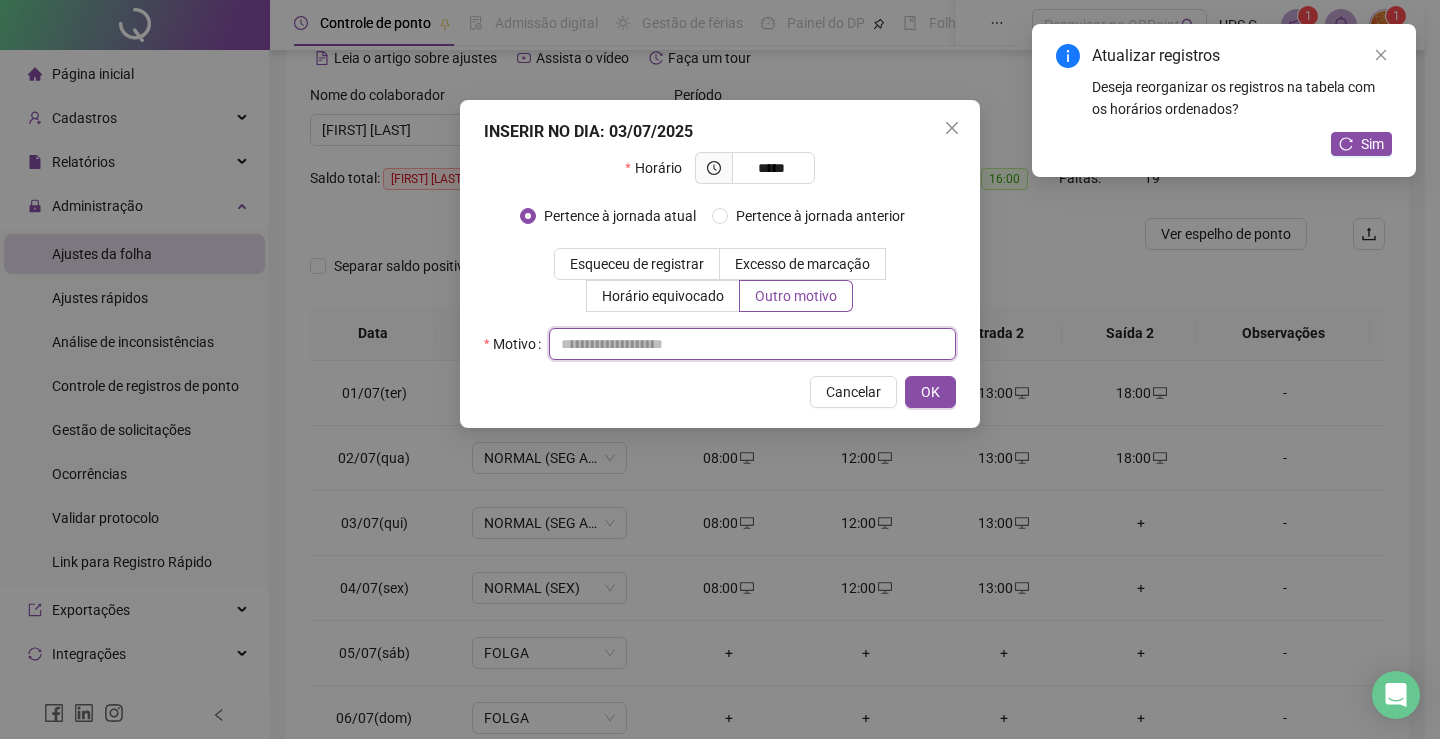 click at bounding box center [752, 344] 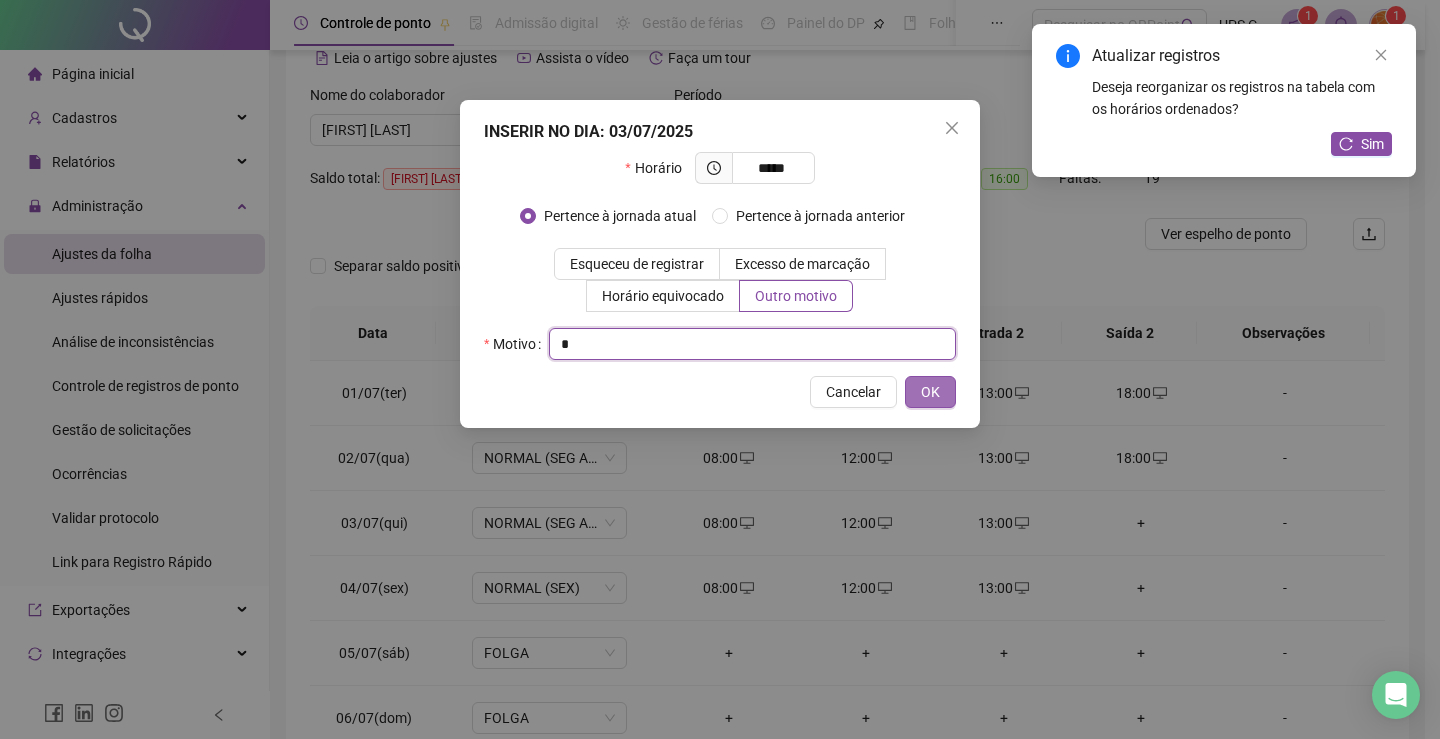type on "*" 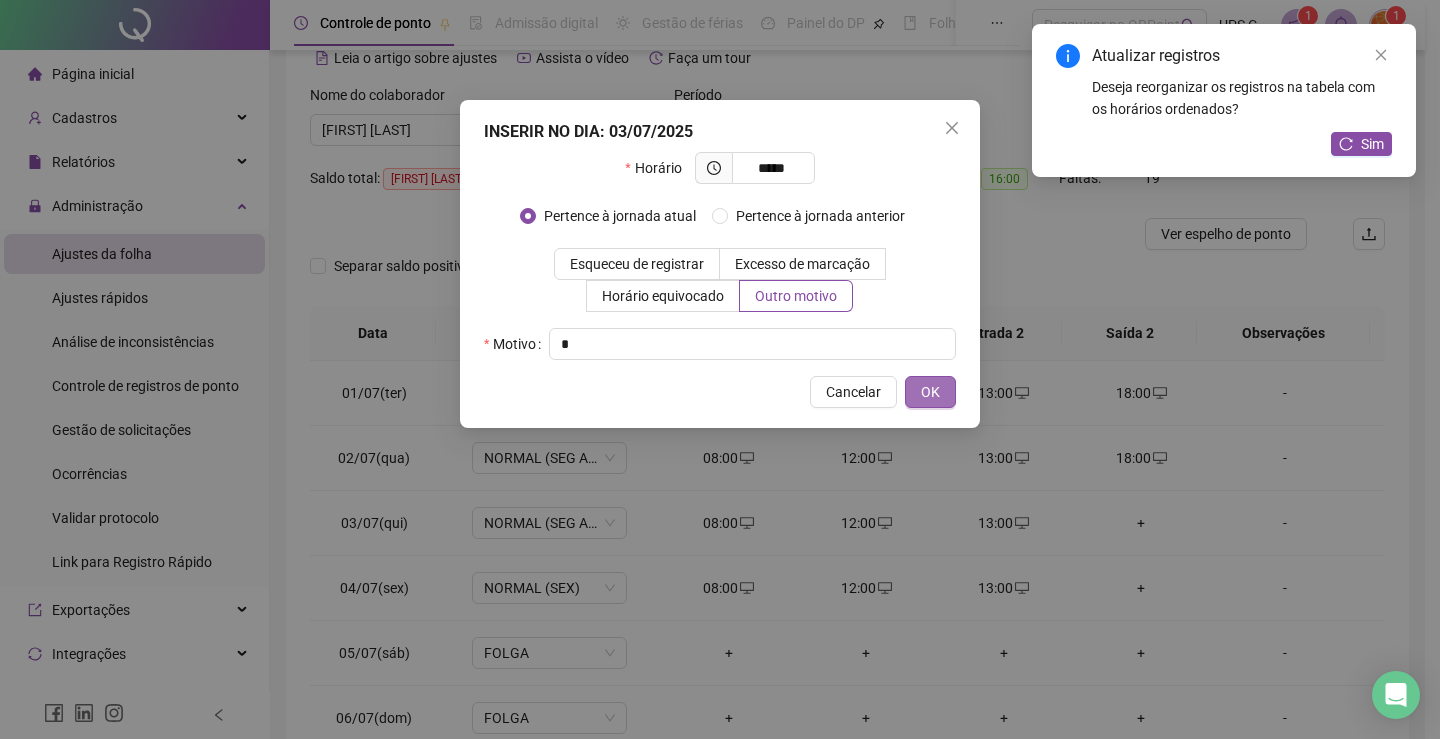 click on "OK" at bounding box center (930, 392) 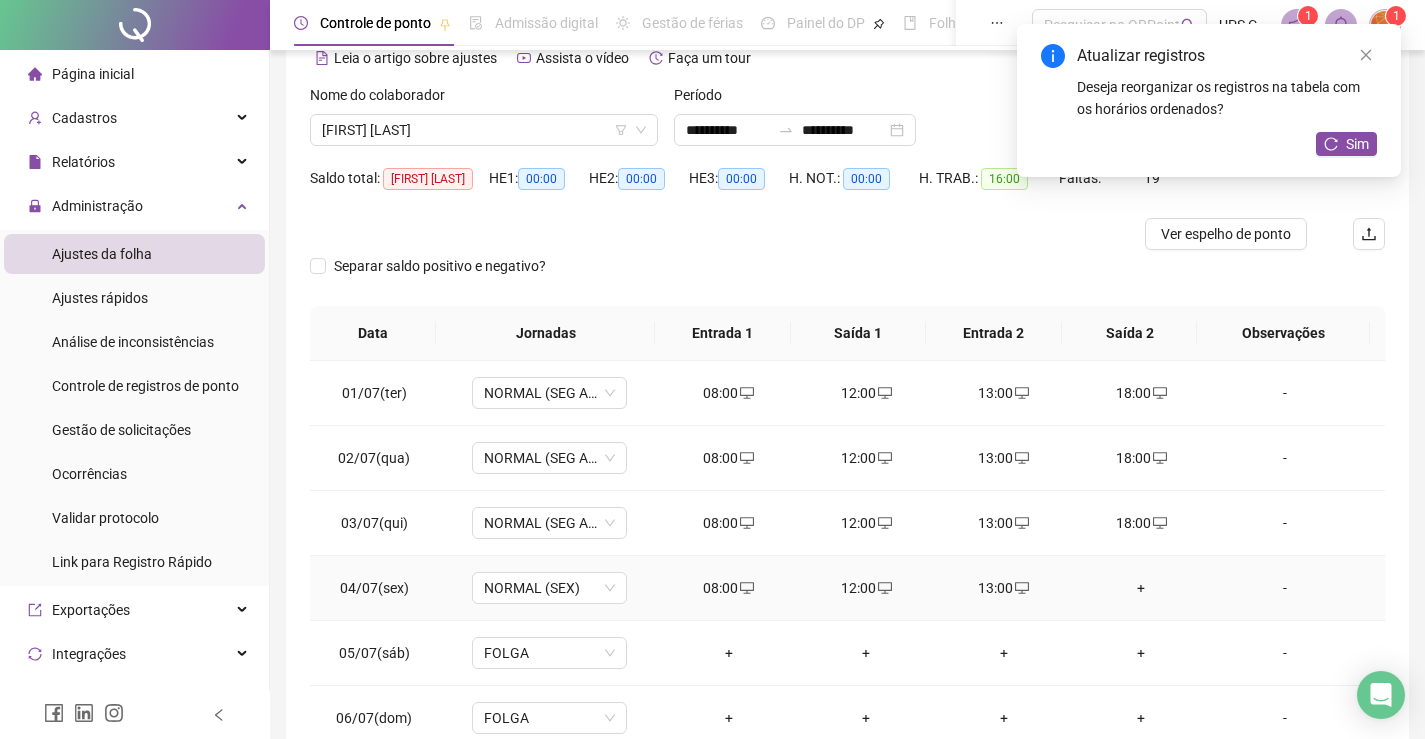 click on "+" at bounding box center [1142, 588] 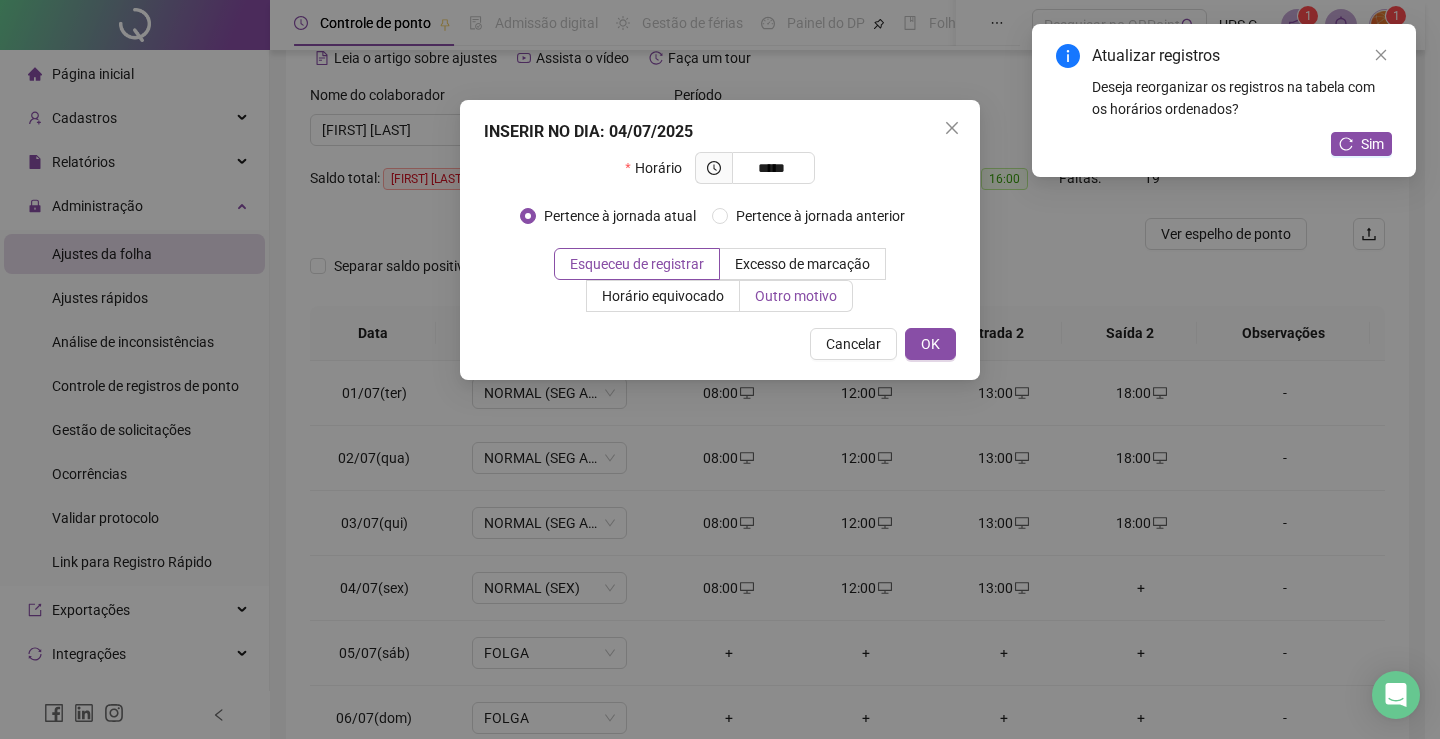 type on "*****" 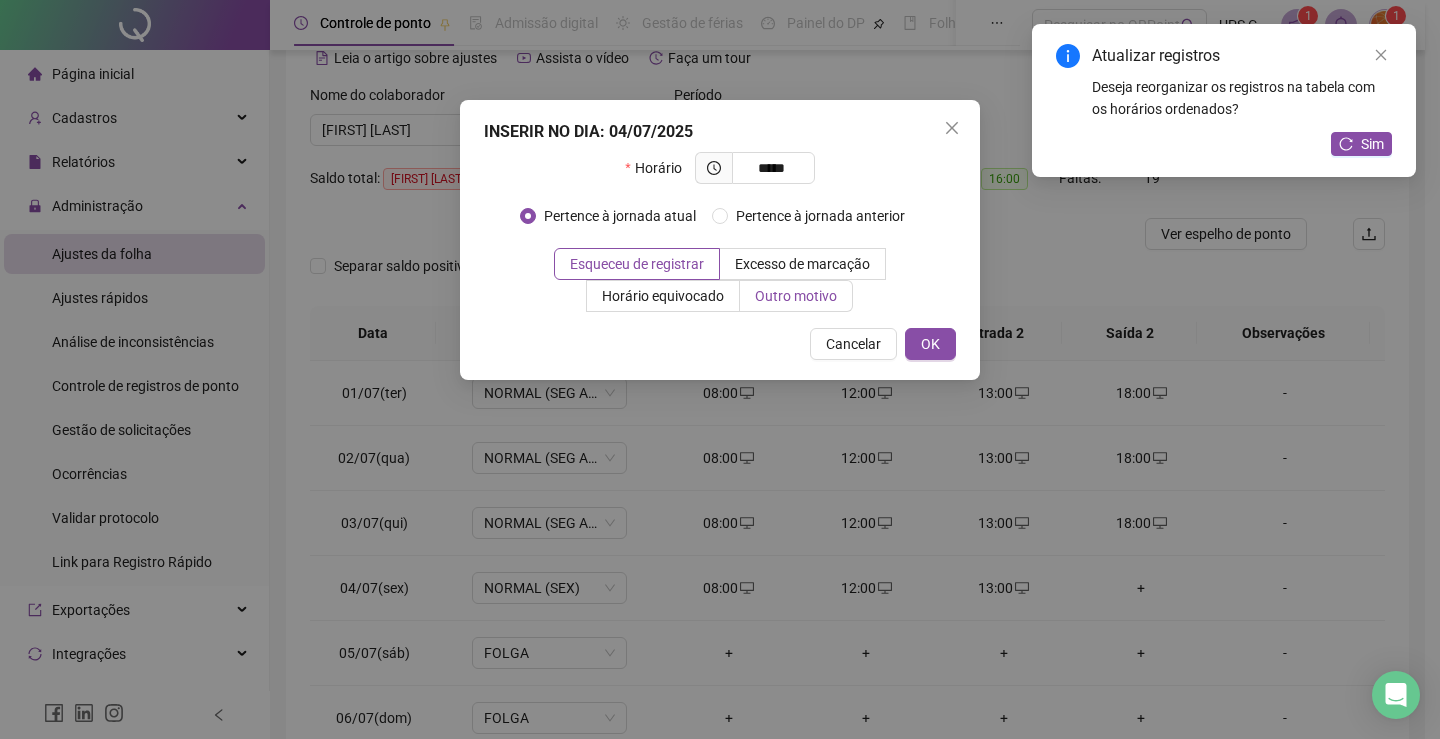 drag, startPoint x: 799, startPoint y: 282, endPoint x: 800, endPoint y: 312, distance: 30.016663 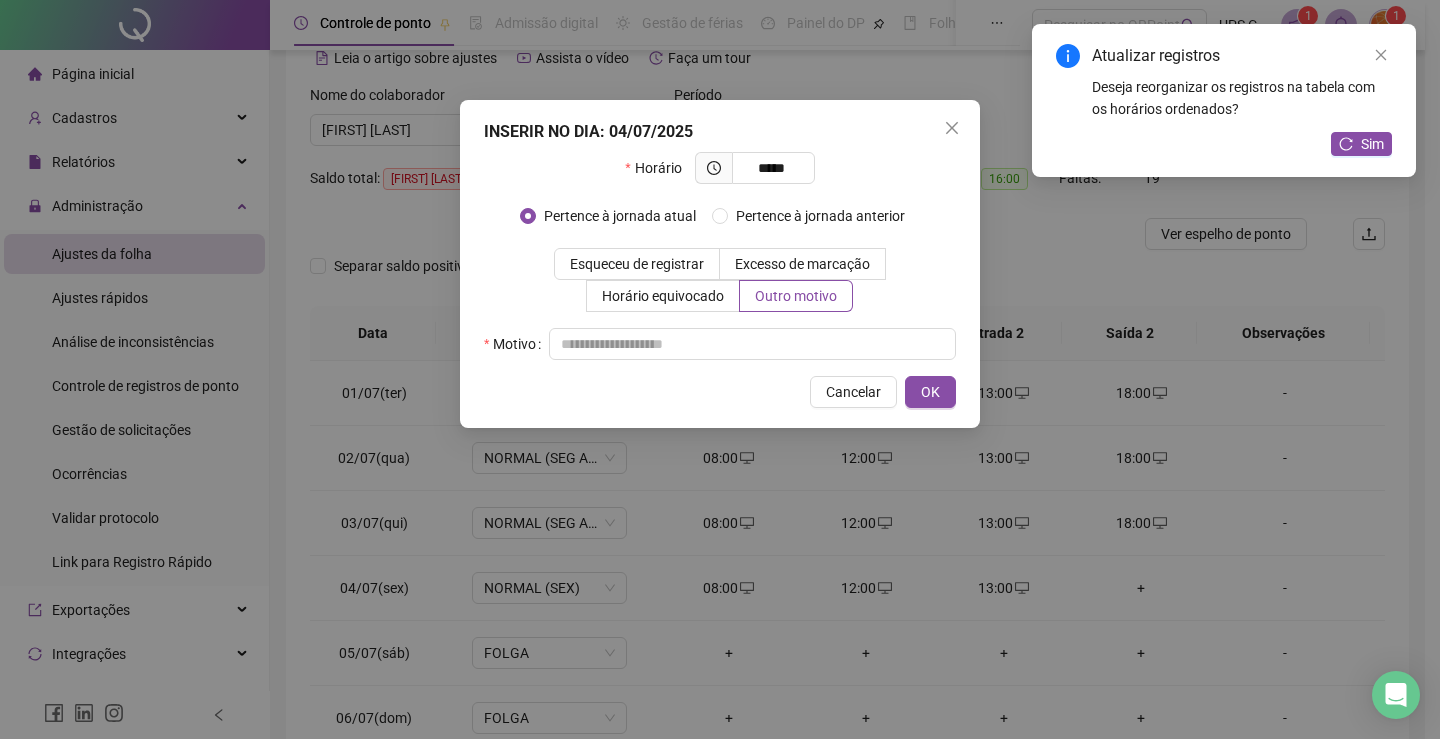 click on "Horário ***** Pertence à jornada atual Pertence à jornada anterior Esqueceu de registrar Excesso de marcação Horário equivocado Outro motivo Motivo" at bounding box center [720, 256] 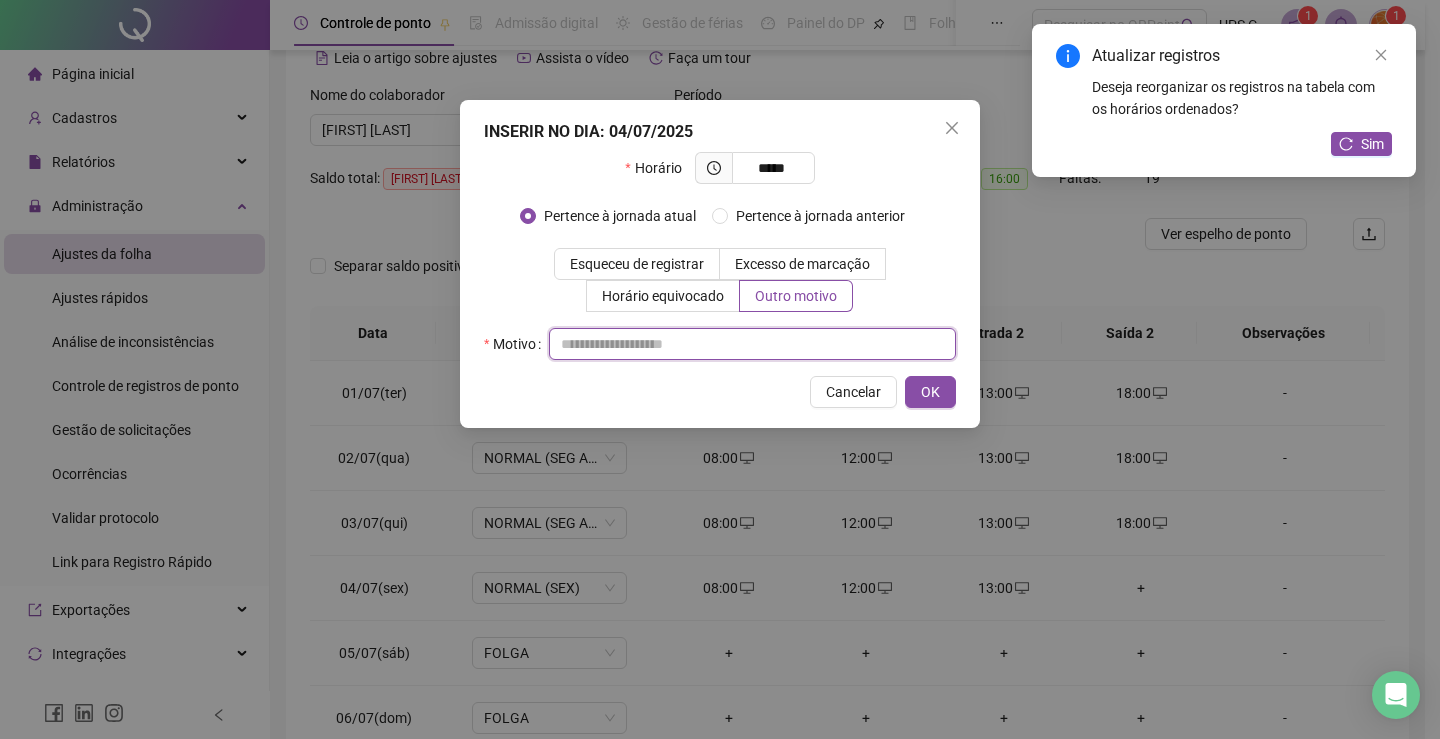 click at bounding box center [752, 344] 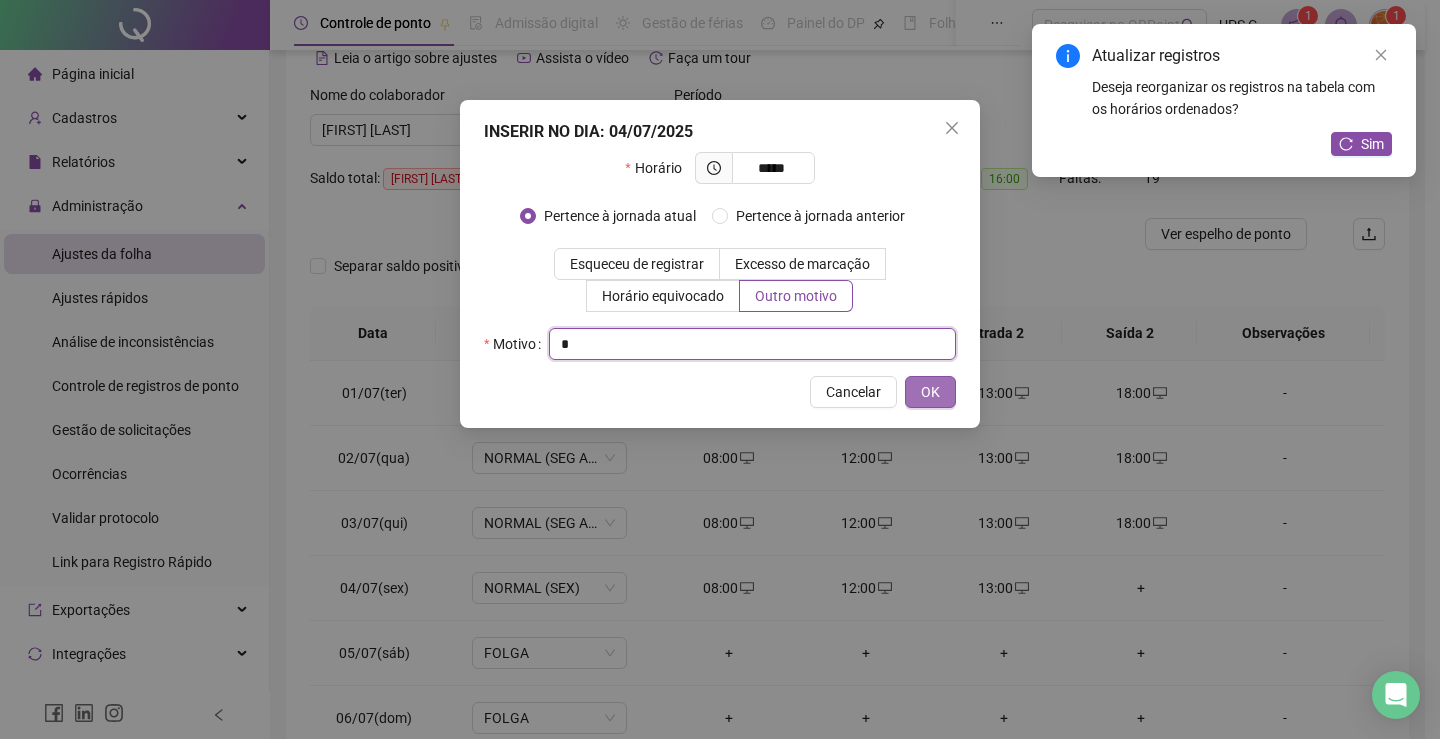 type on "*" 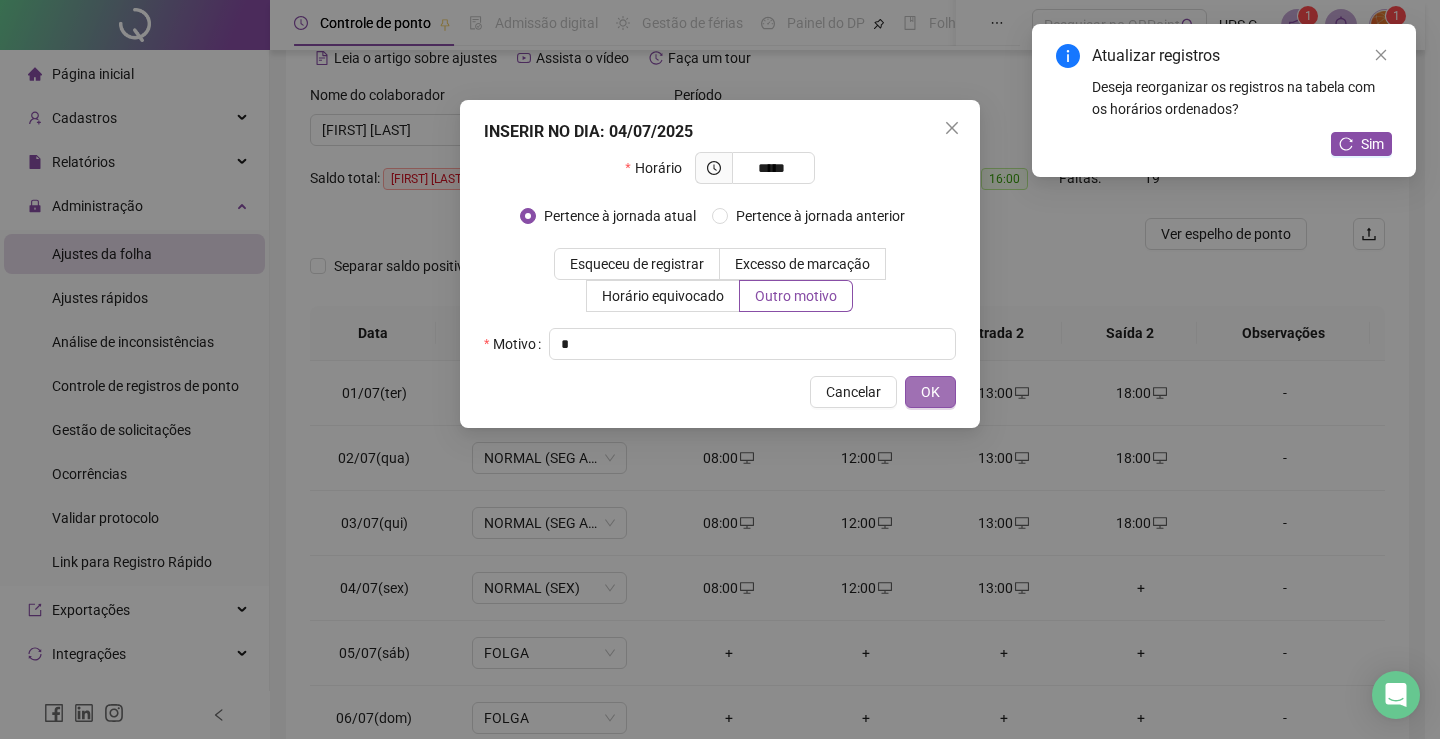 click on "OK" at bounding box center [930, 392] 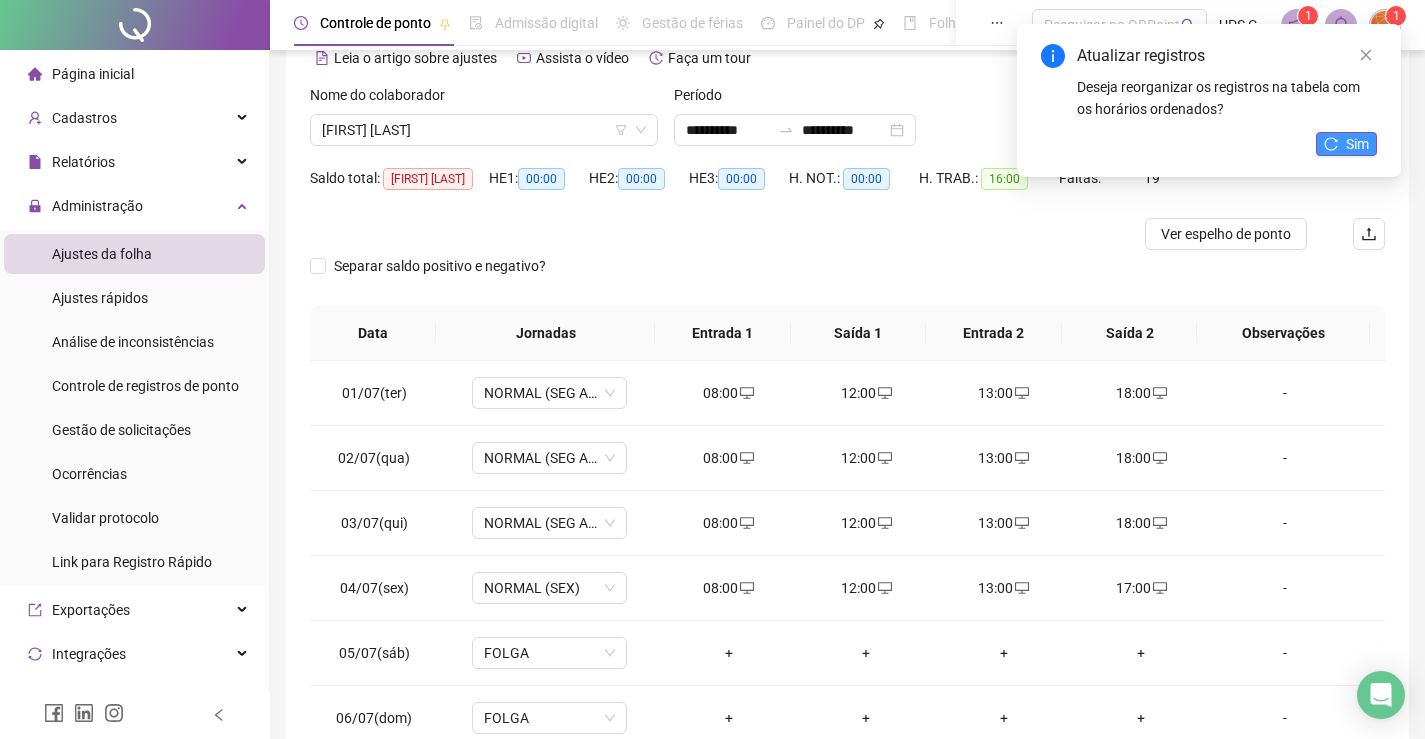 click on "Sim" at bounding box center [1346, 144] 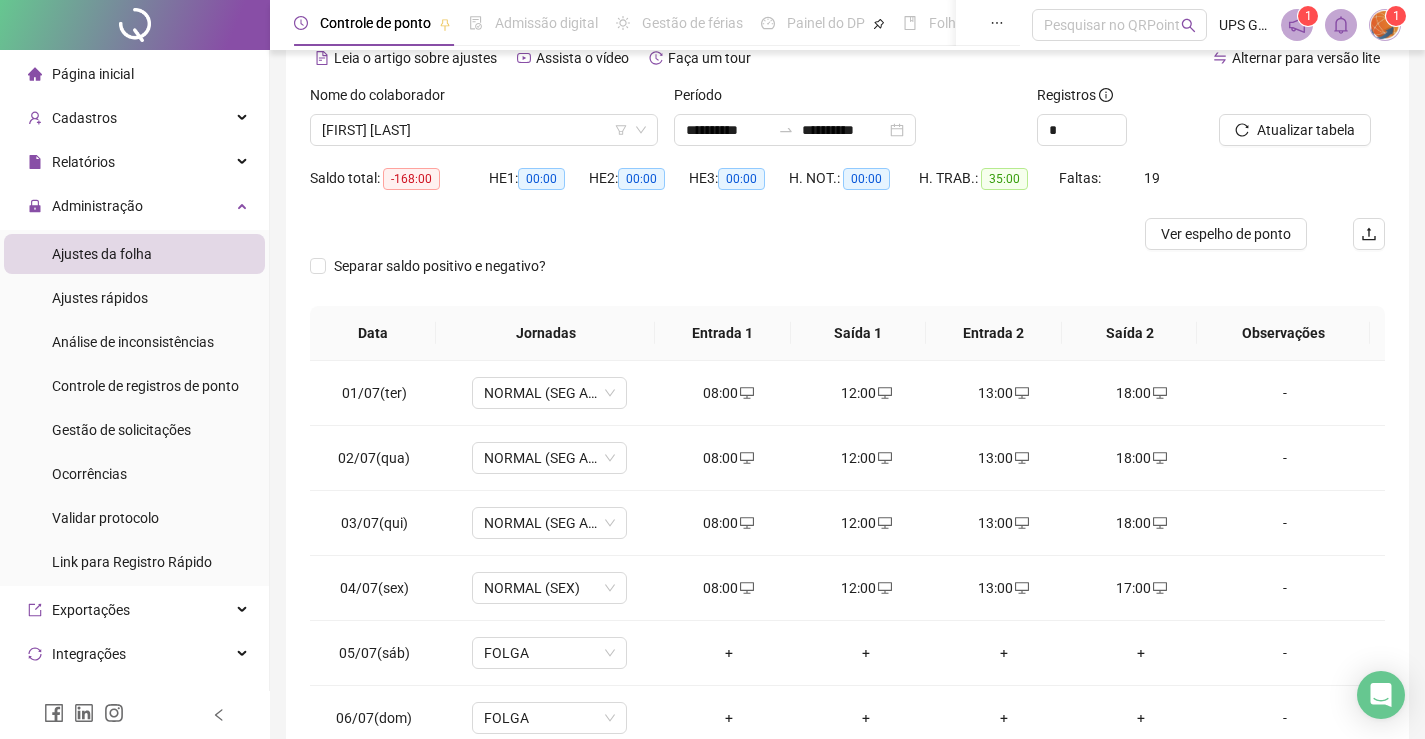 scroll, scrollTop: 200, scrollLeft: 0, axis: vertical 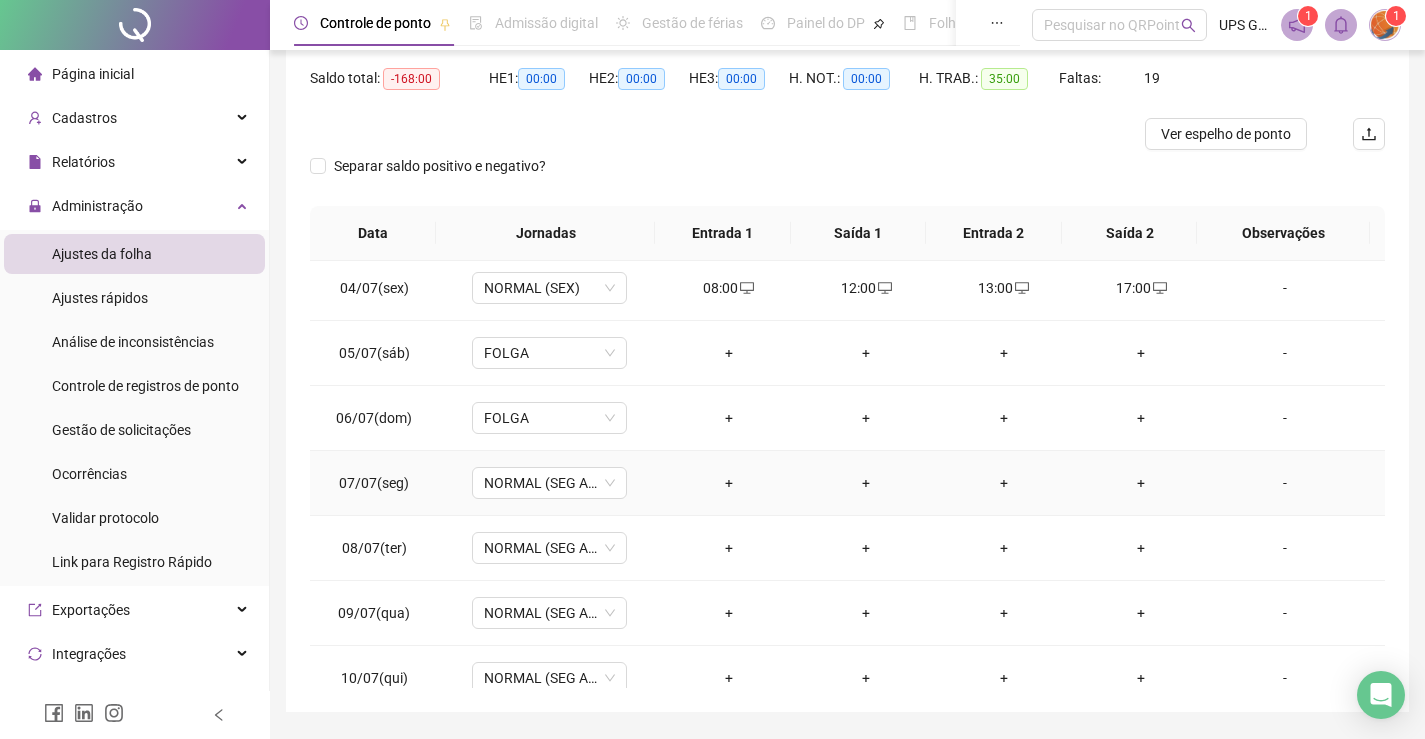 click on "+" at bounding box center (729, 483) 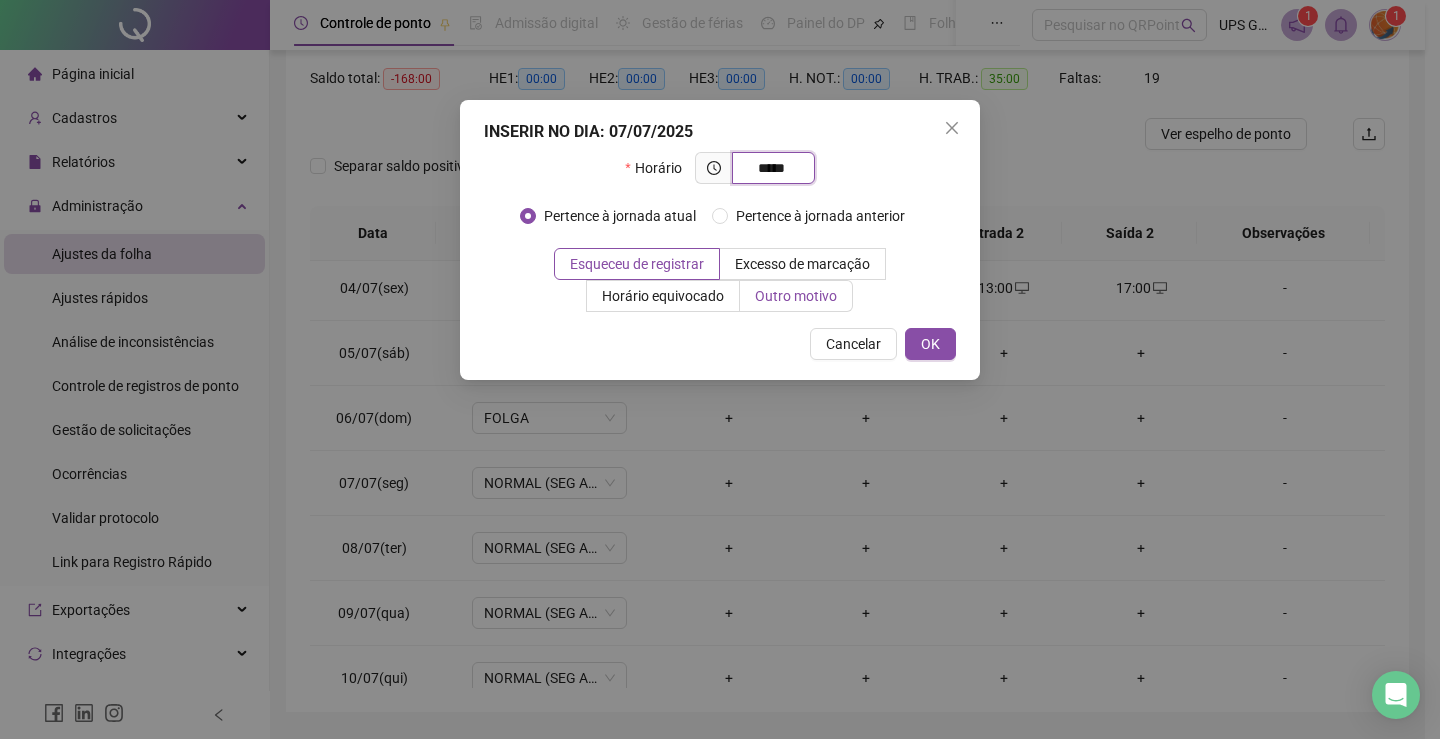 type on "*****" 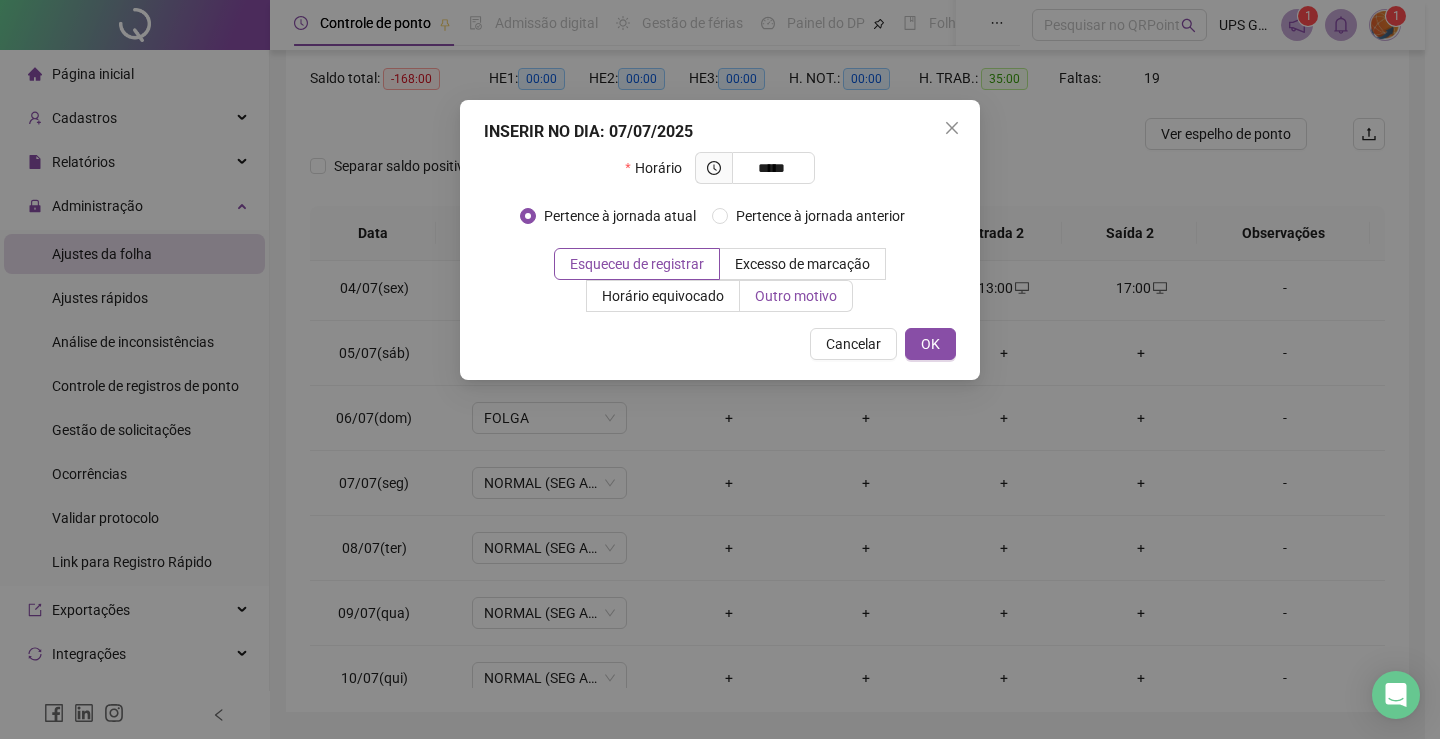 drag, startPoint x: 773, startPoint y: 293, endPoint x: 770, endPoint y: 324, distance: 31.144823 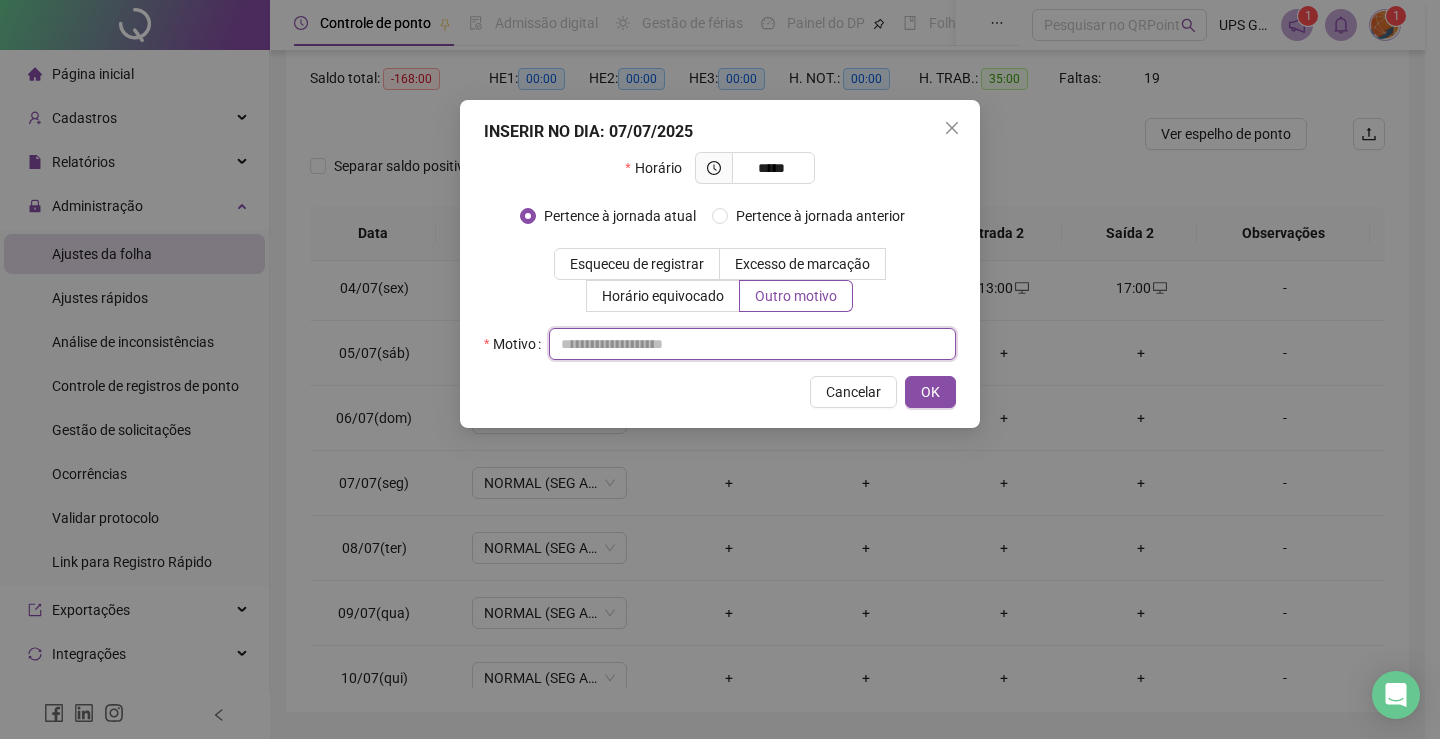 click at bounding box center [752, 344] 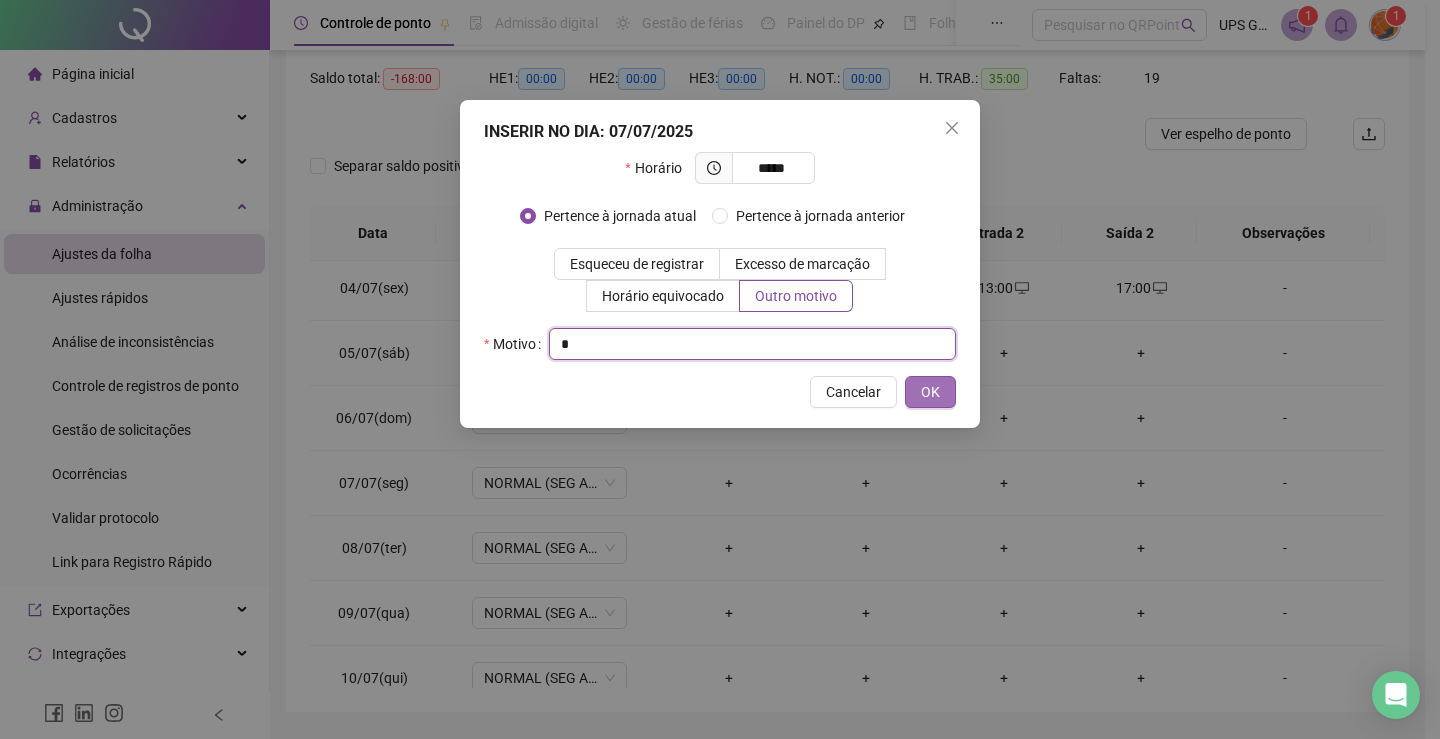 type on "*" 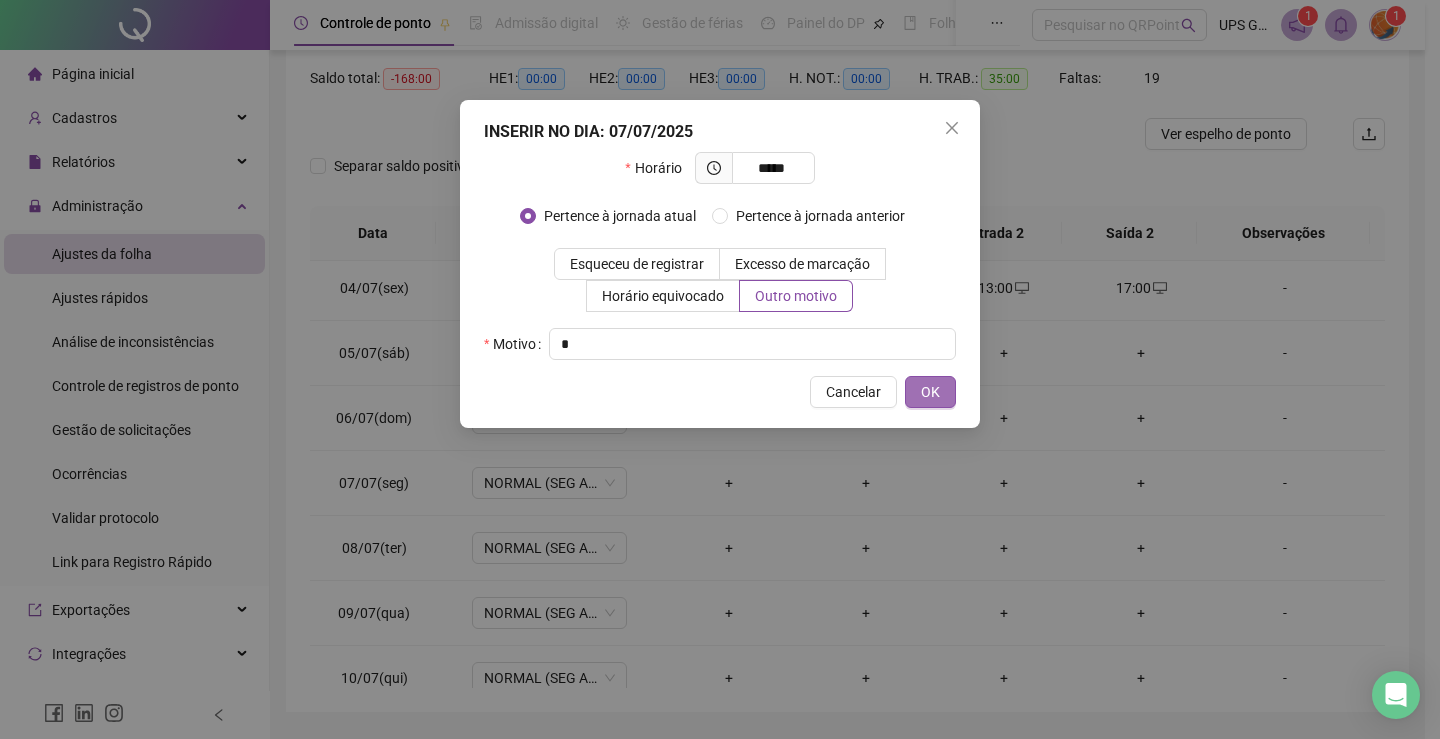 click on "OK" at bounding box center [930, 392] 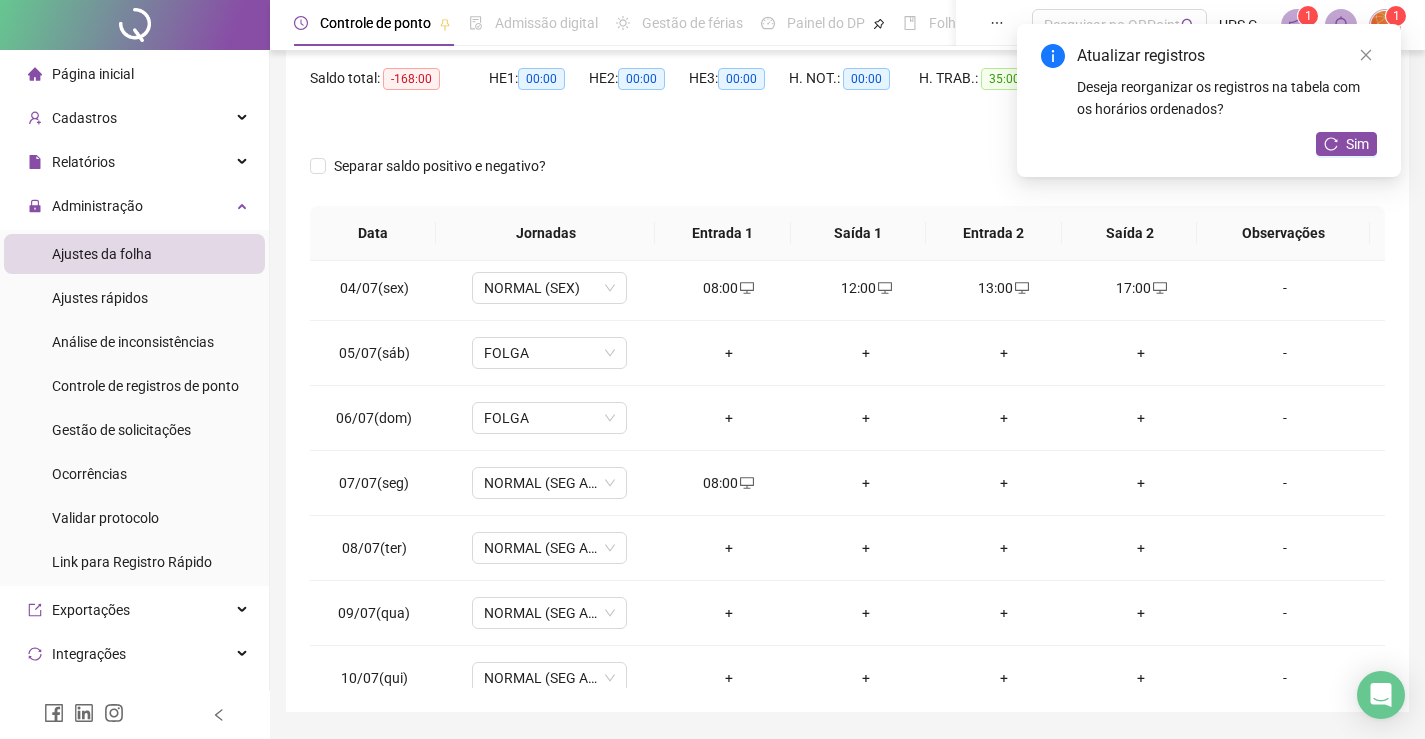 click on "+" at bounding box center (866, 483) 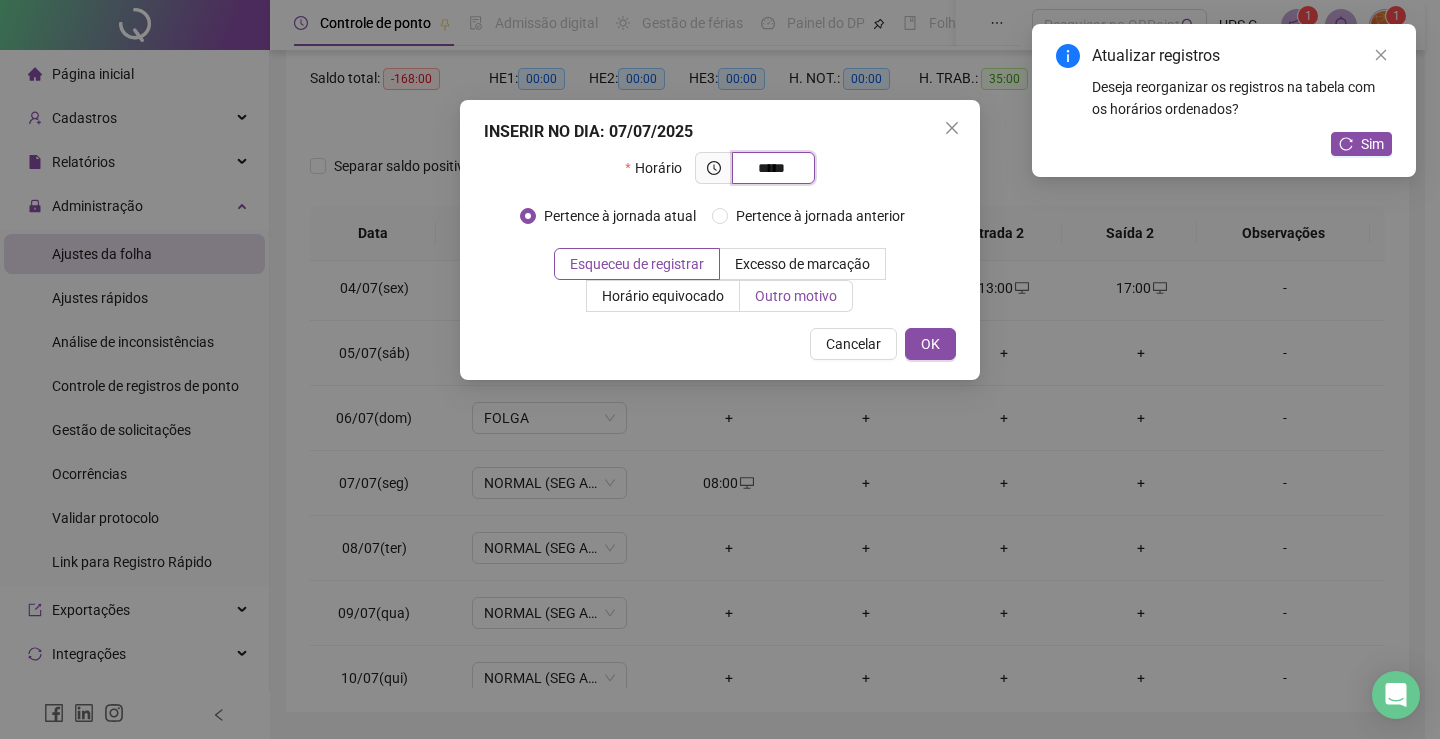type on "*****" 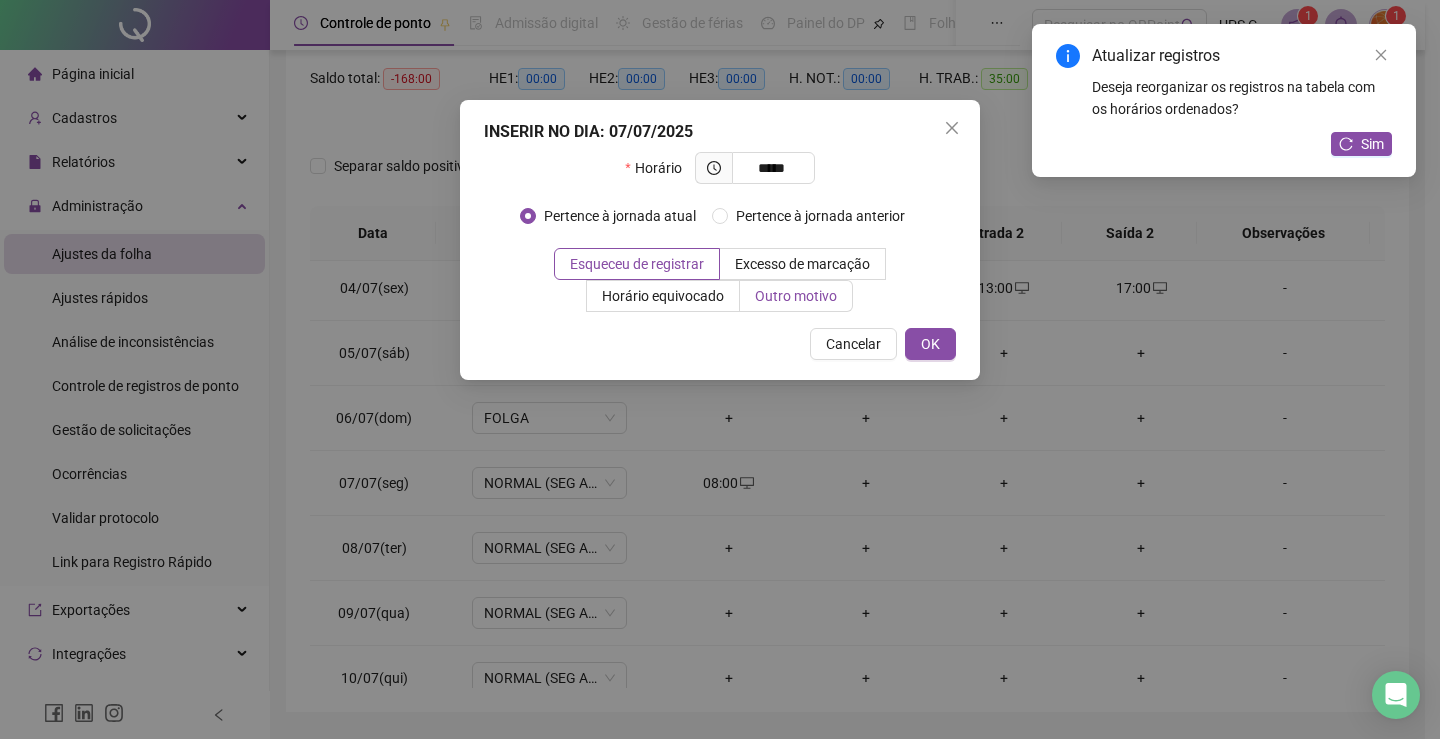 click on "Outro motivo" at bounding box center (796, 296) 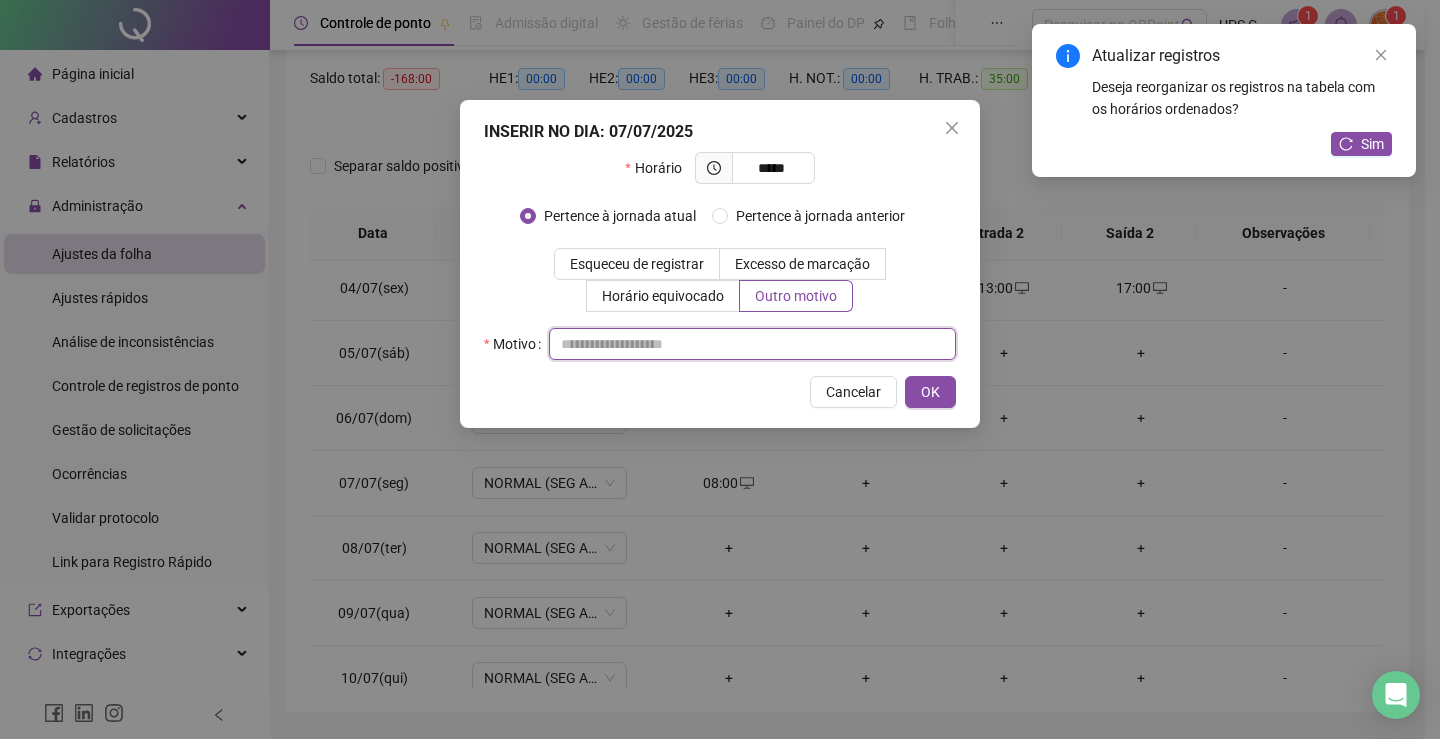 click at bounding box center [752, 344] 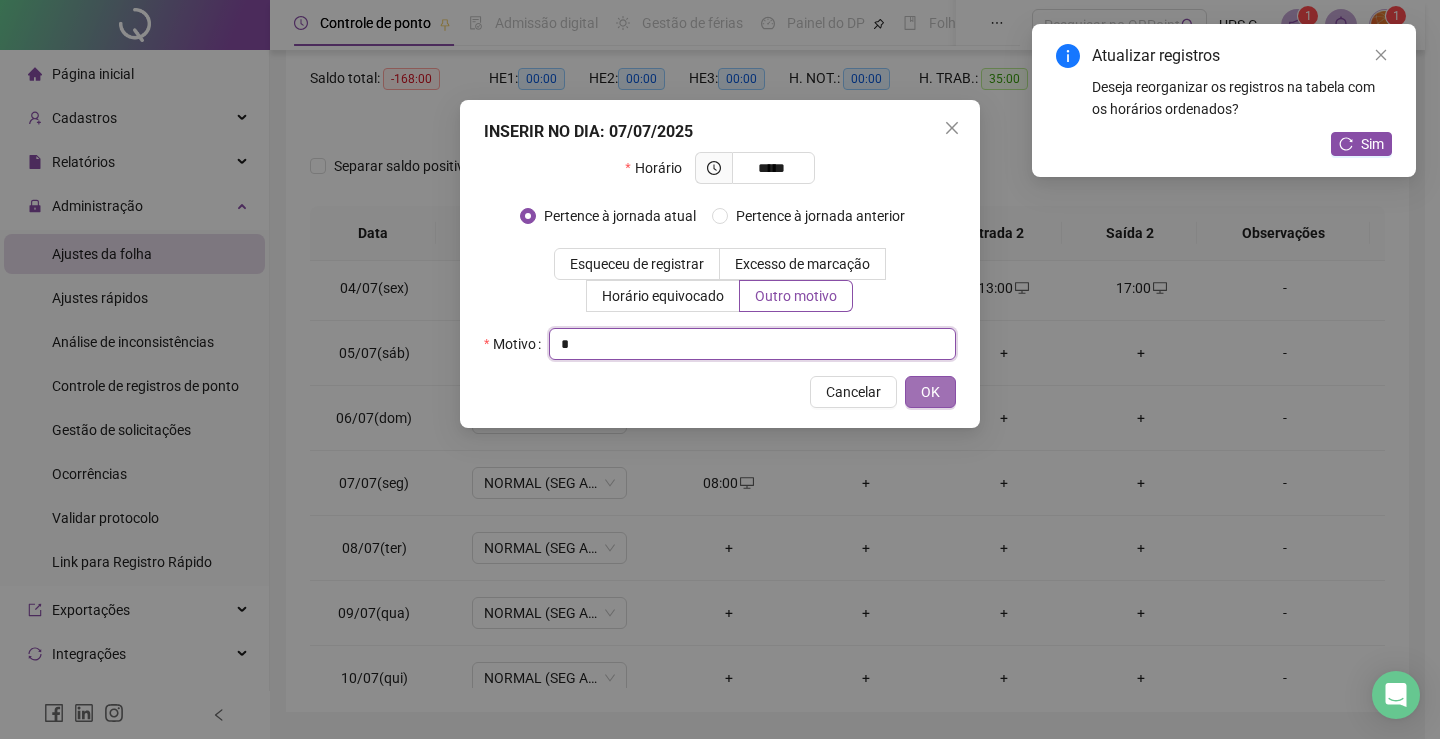 type on "*" 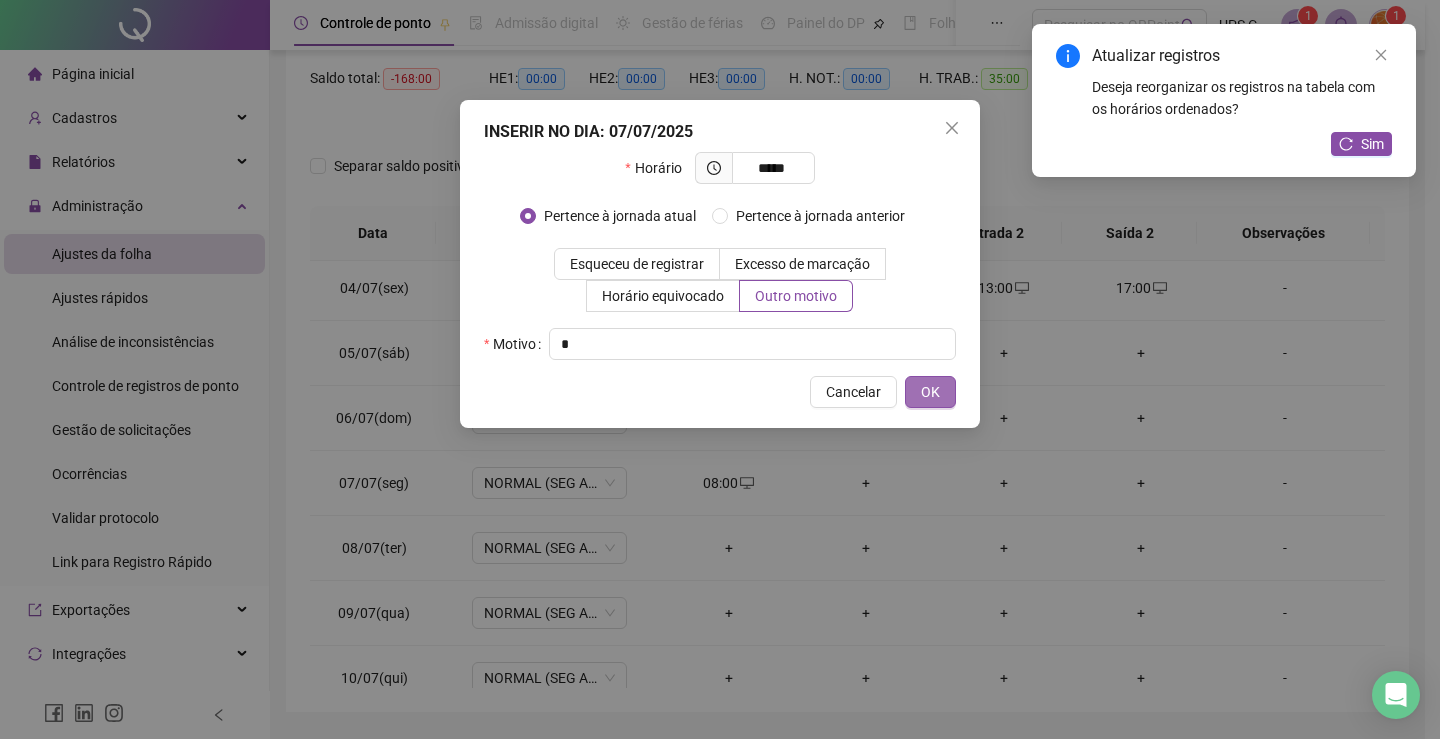 click on "OK" at bounding box center [930, 392] 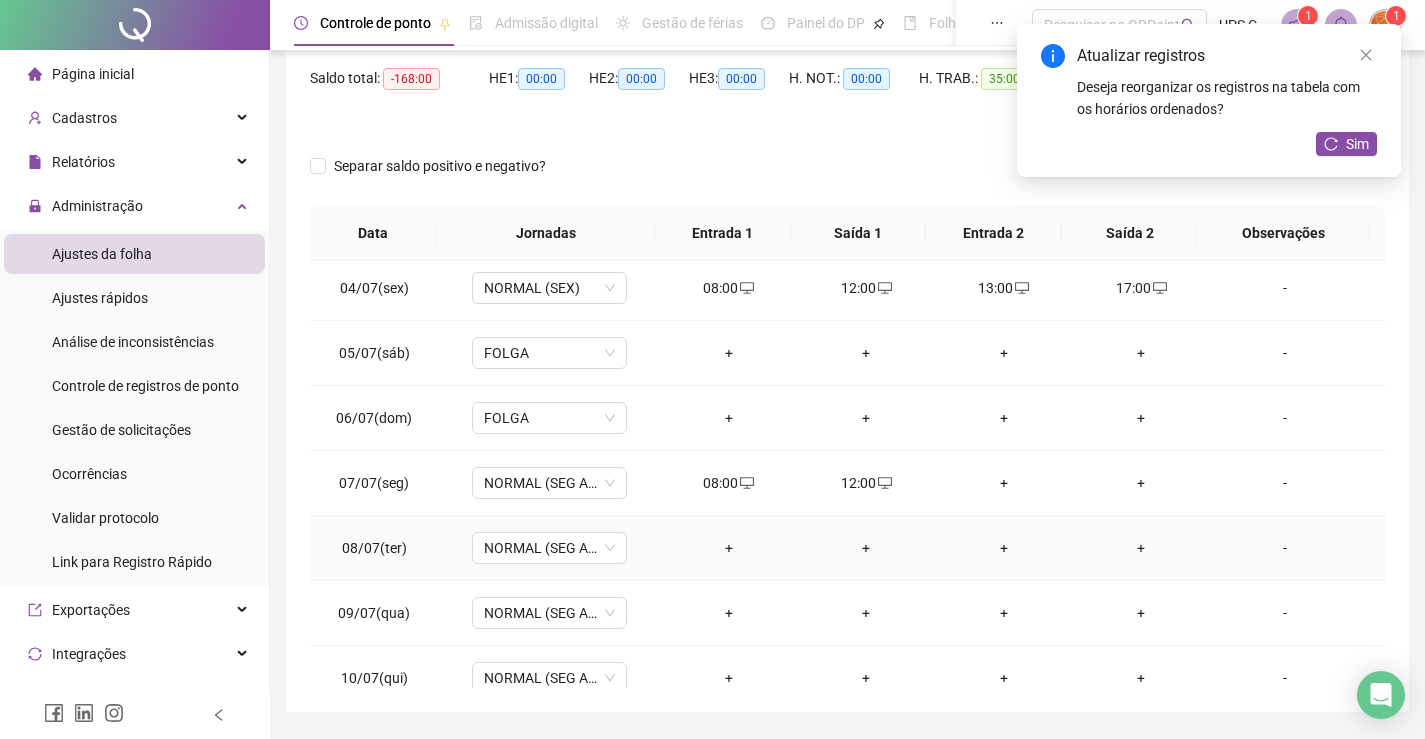 click on "+" at bounding box center (729, 548) 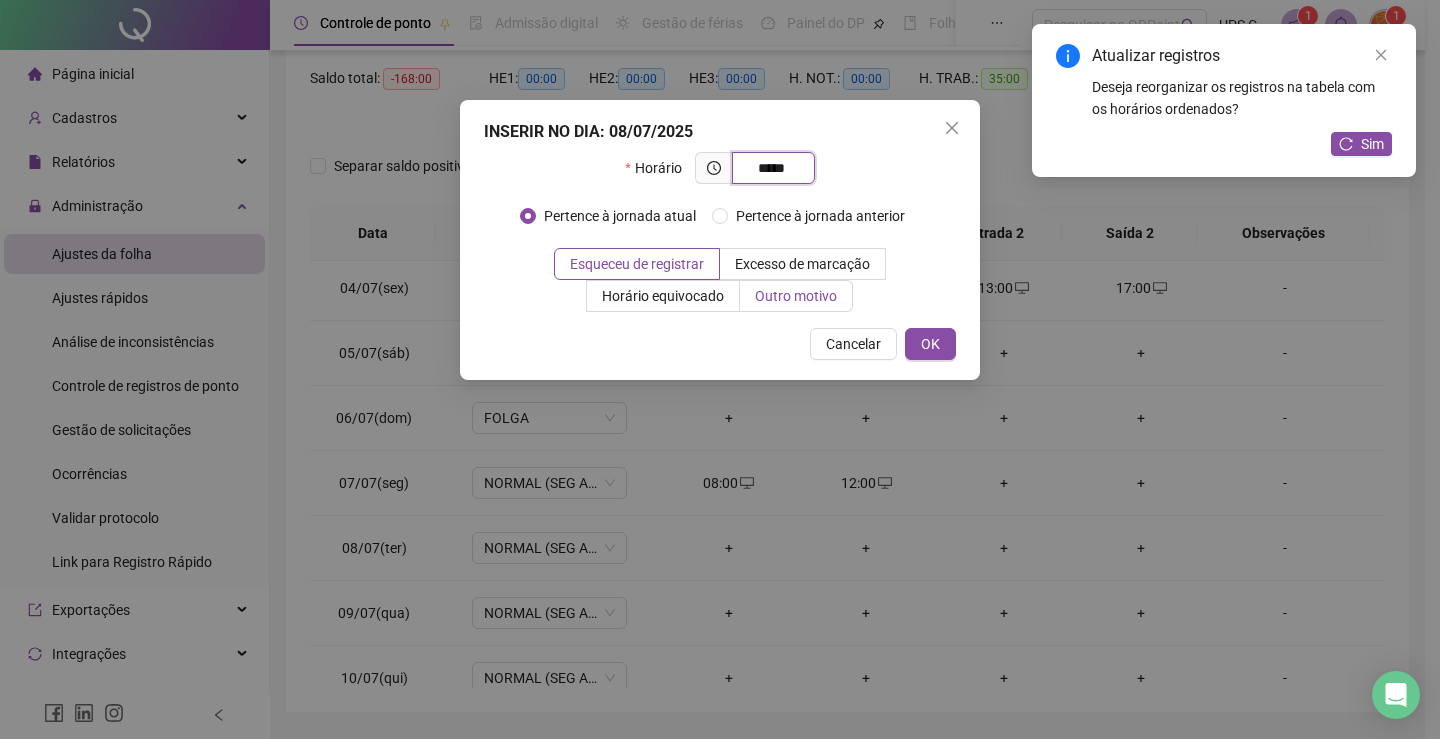 type on "*****" 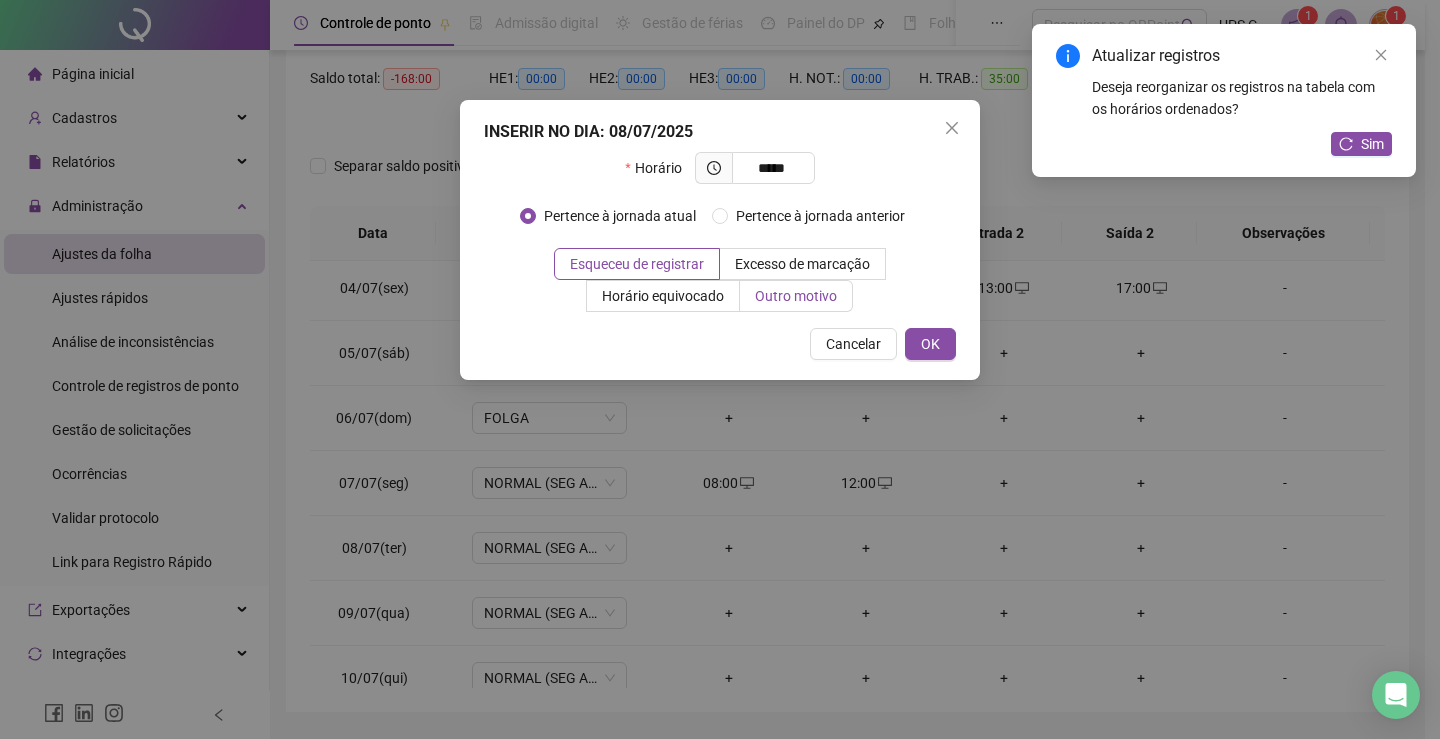 click on "Outro motivo" at bounding box center (796, 296) 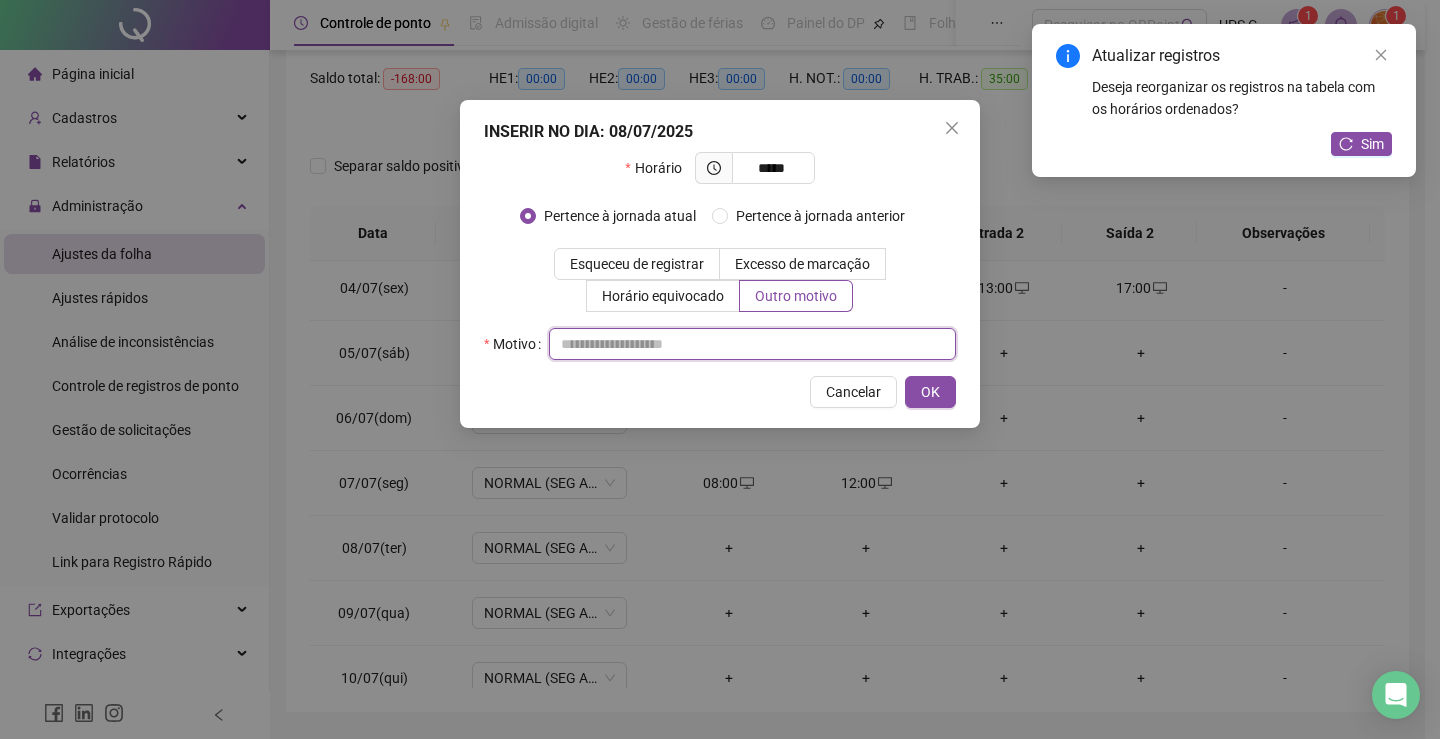 click at bounding box center [752, 344] 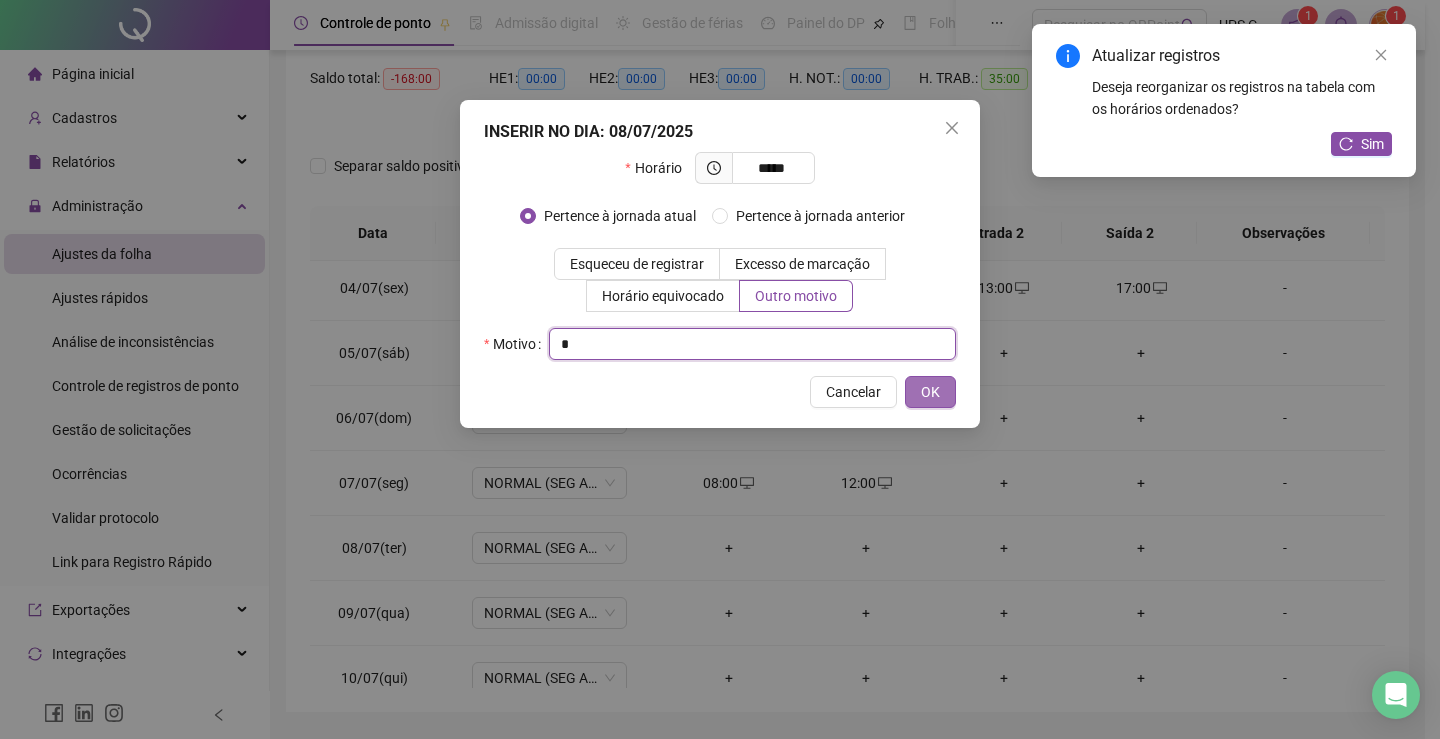 type on "*" 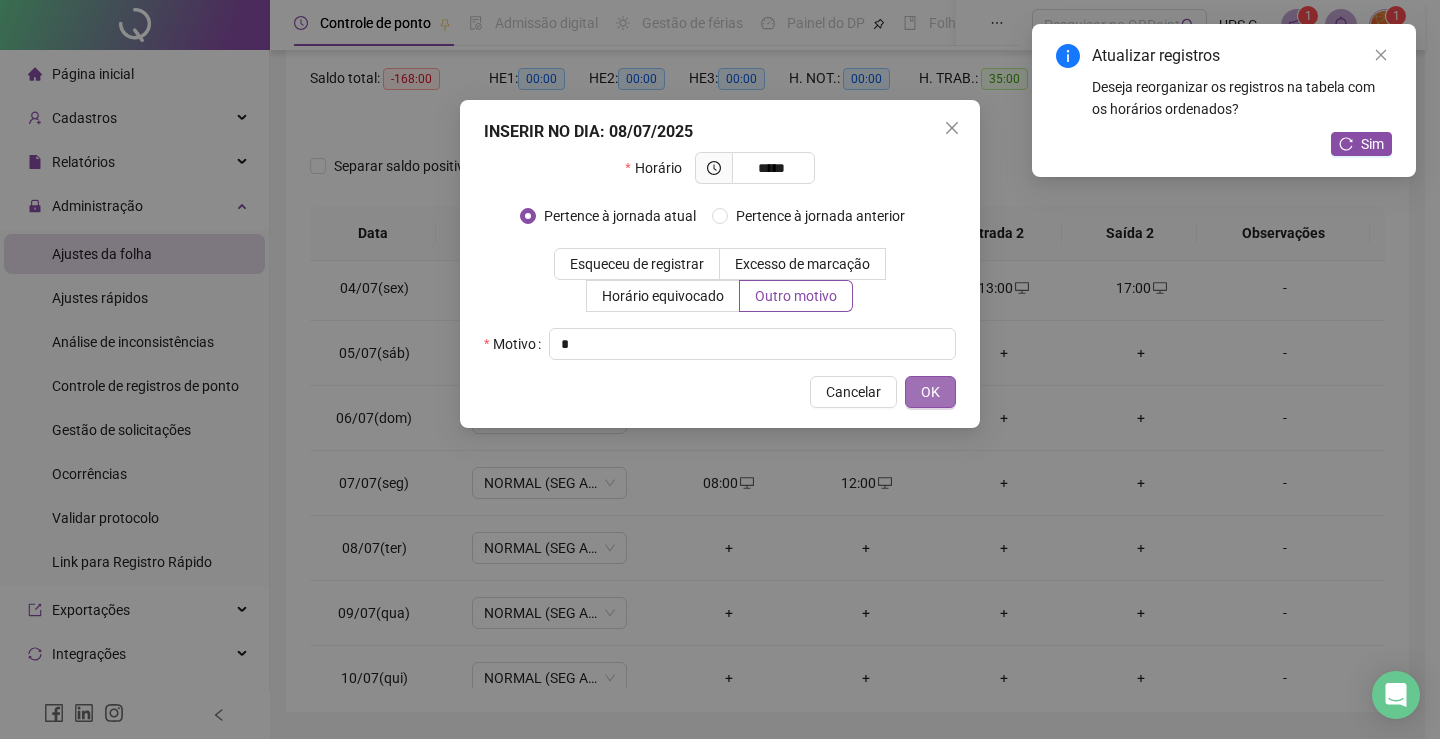 click on "OK" at bounding box center [930, 392] 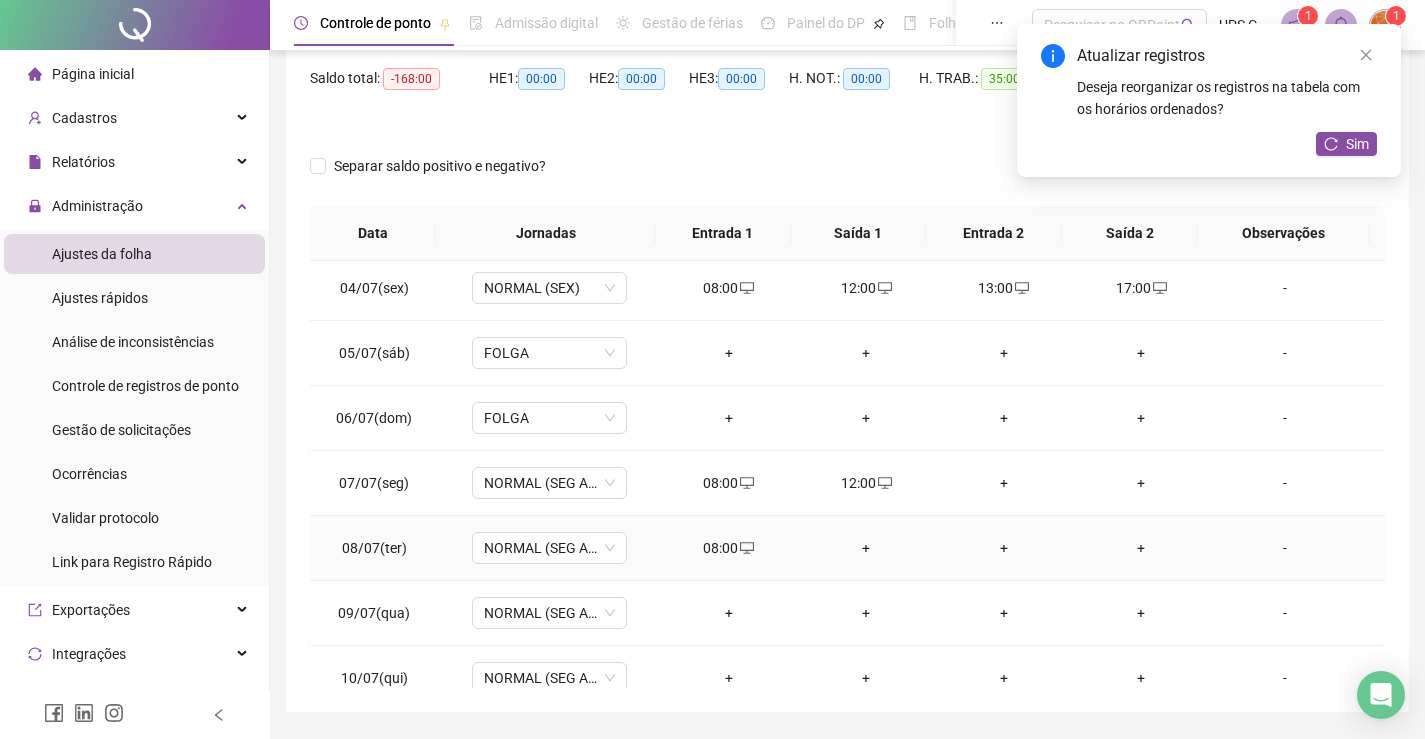 click on "+" at bounding box center [866, 548] 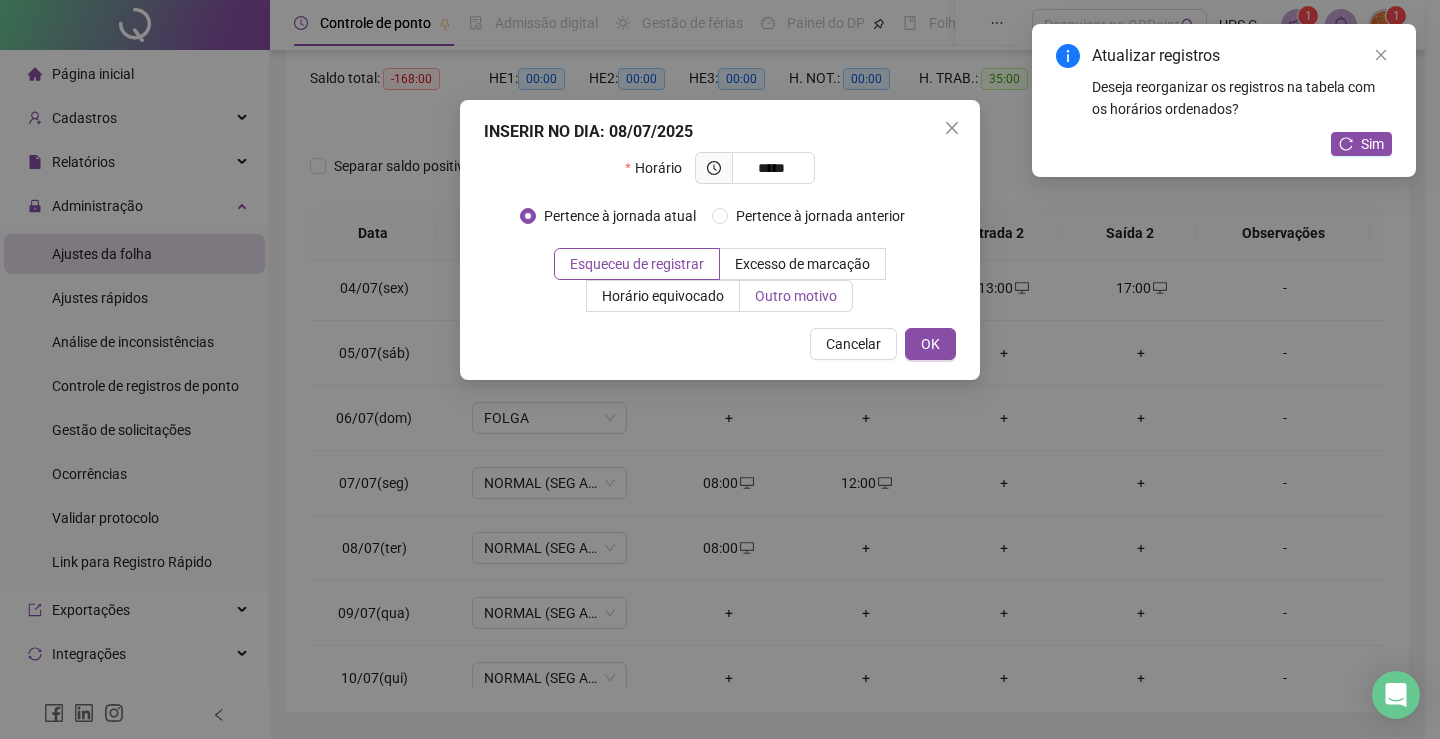 type on "*****" 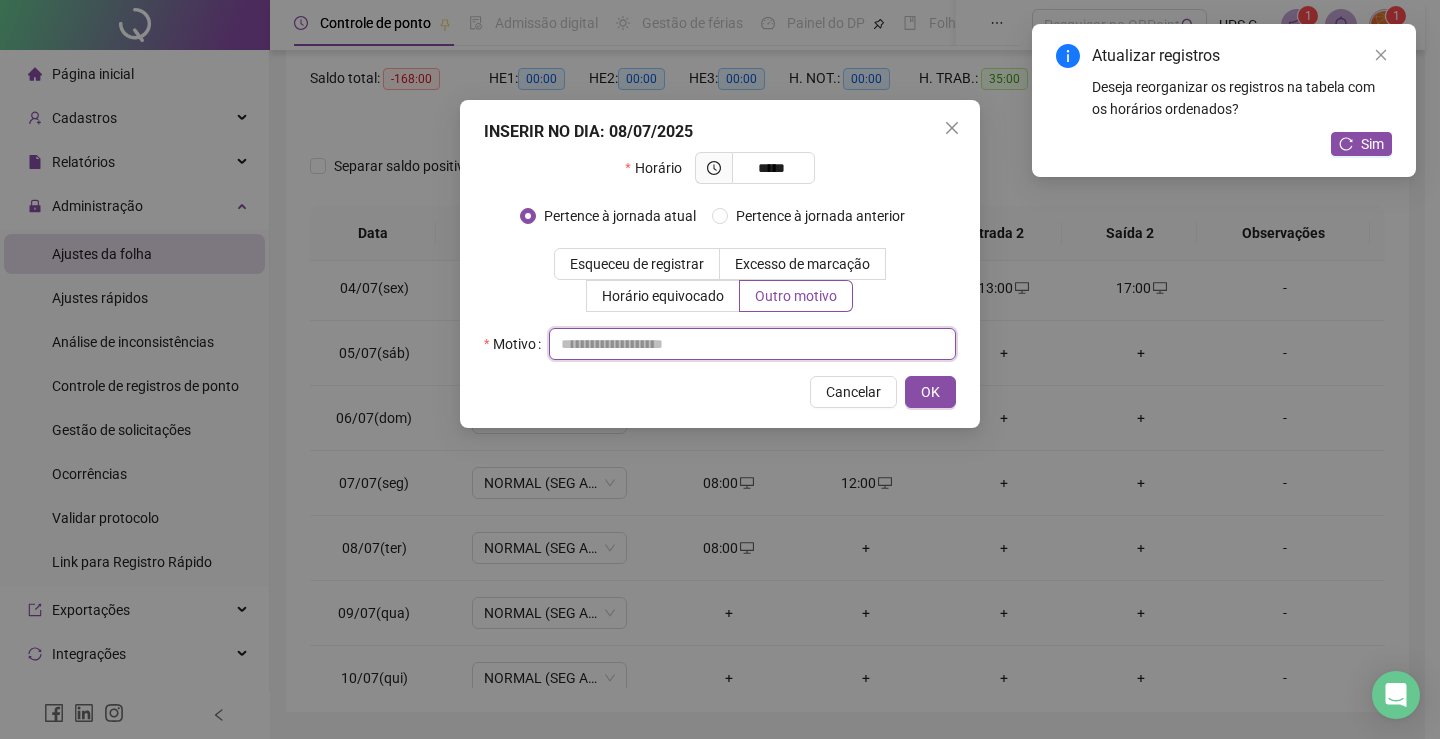 click at bounding box center (752, 344) 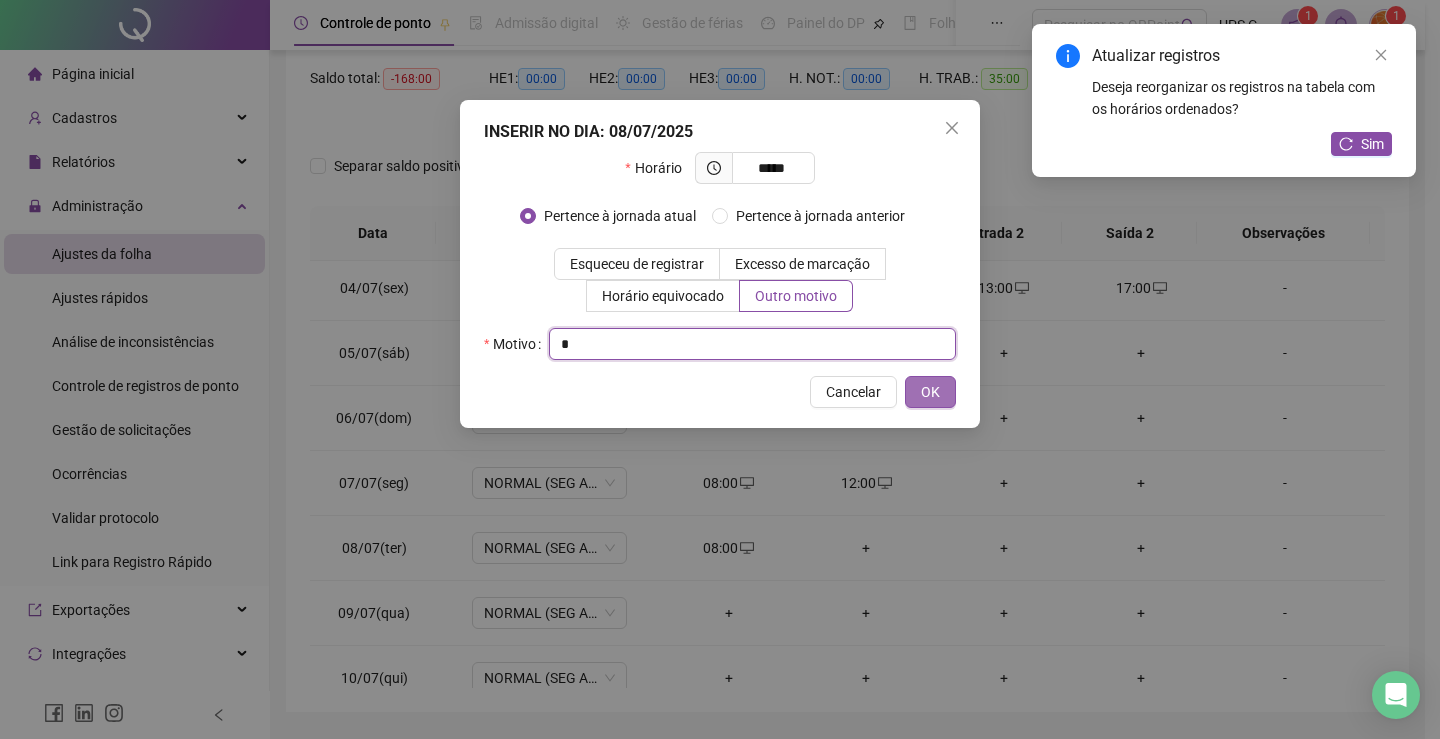 type on "*" 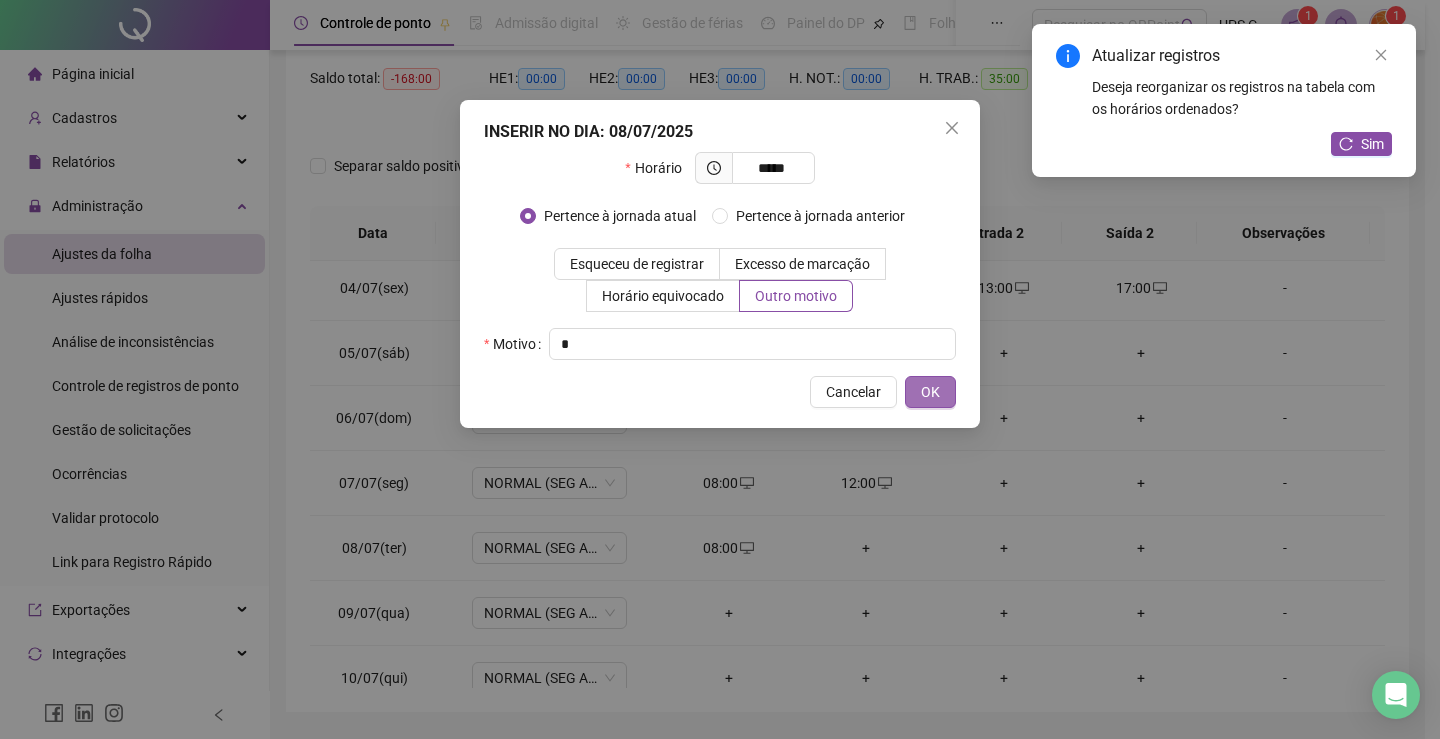 click on "OK" at bounding box center [930, 392] 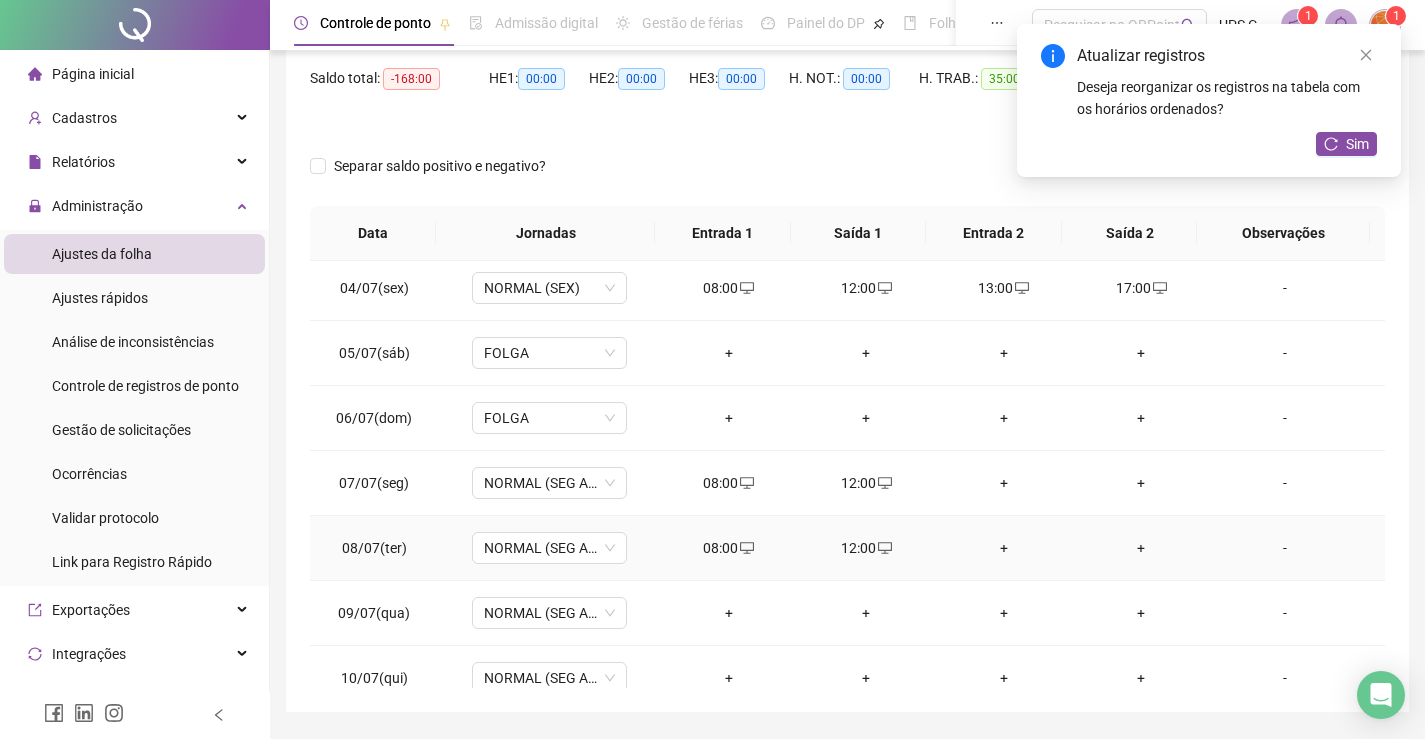 scroll, scrollTop: 300, scrollLeft: 0, axis: vertical 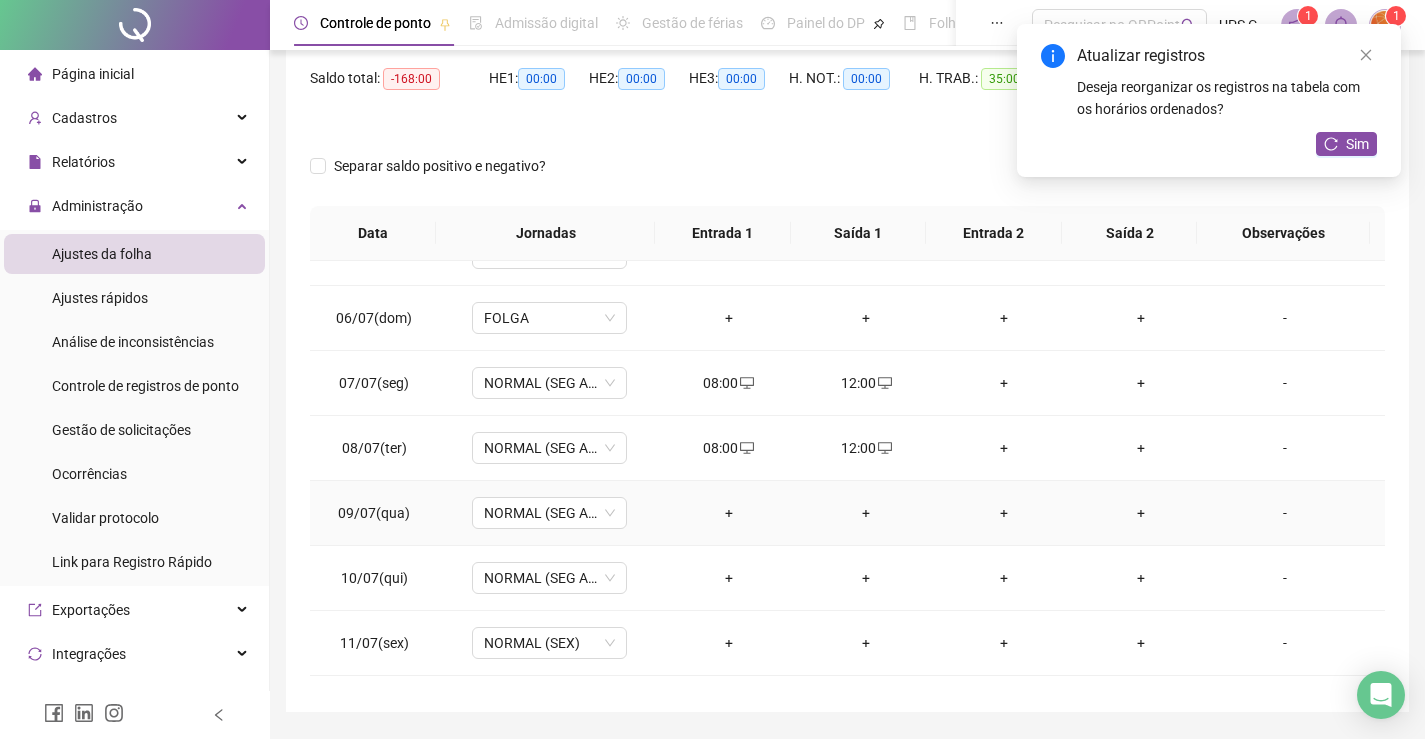 click on "+" at bounding box center [729, 513] 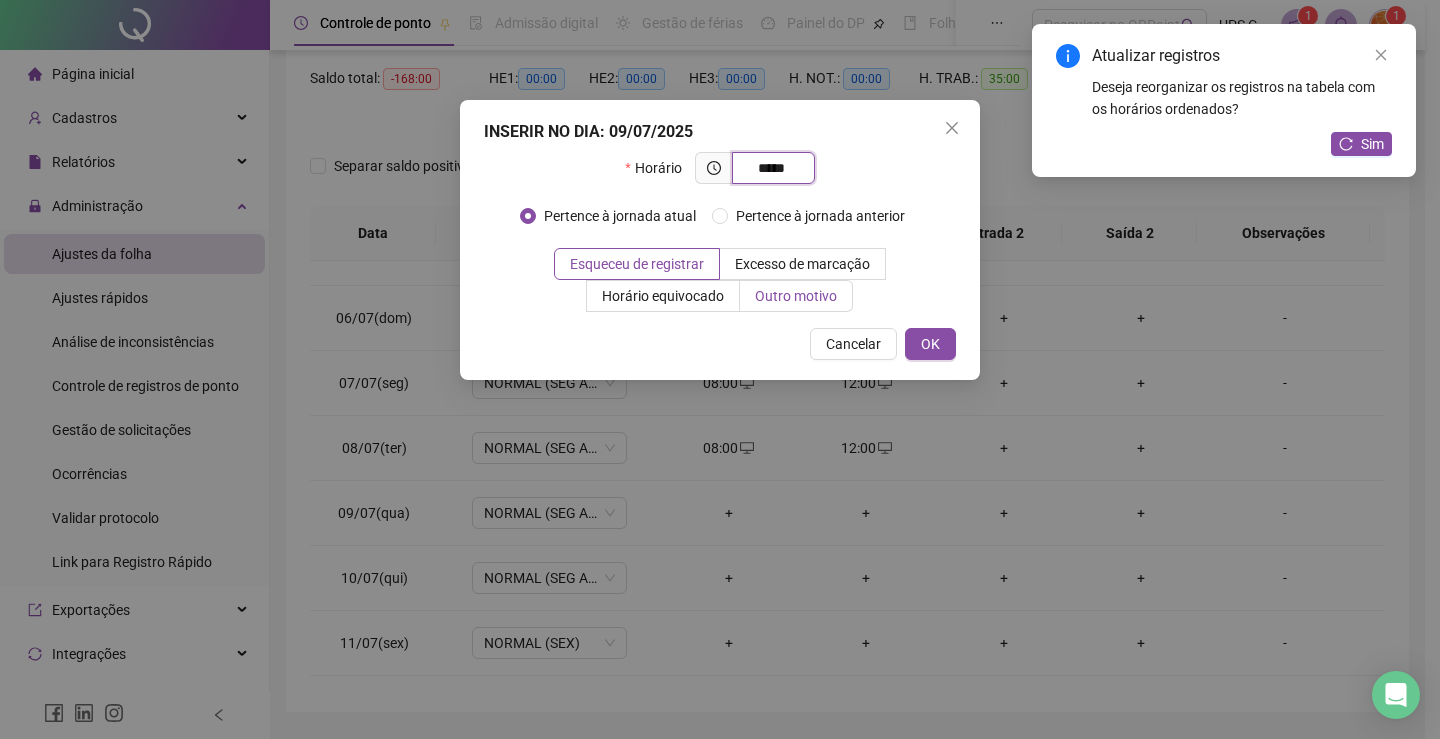 type on "*****" 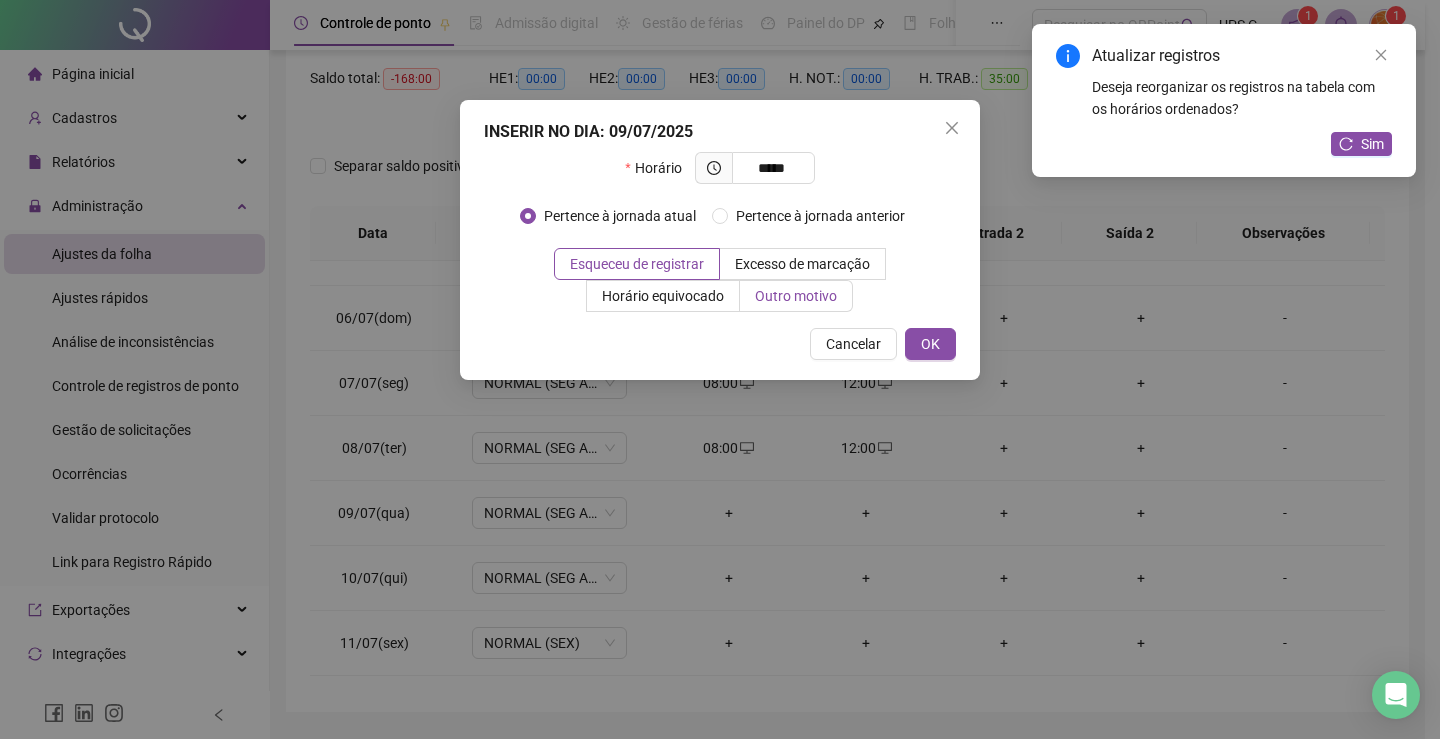 click on "Outro motivo" at bounding box center (796, 296) 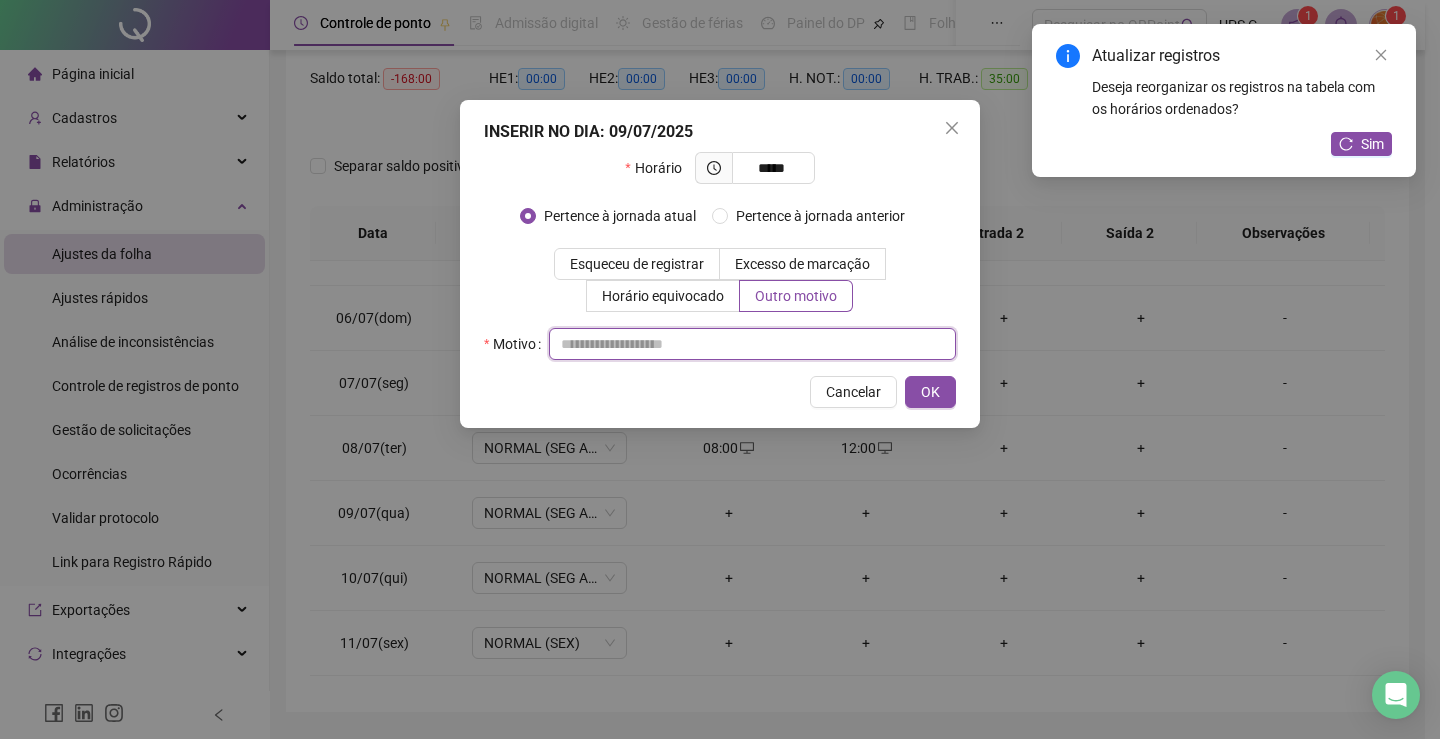 click at bounding box center [752, 344] 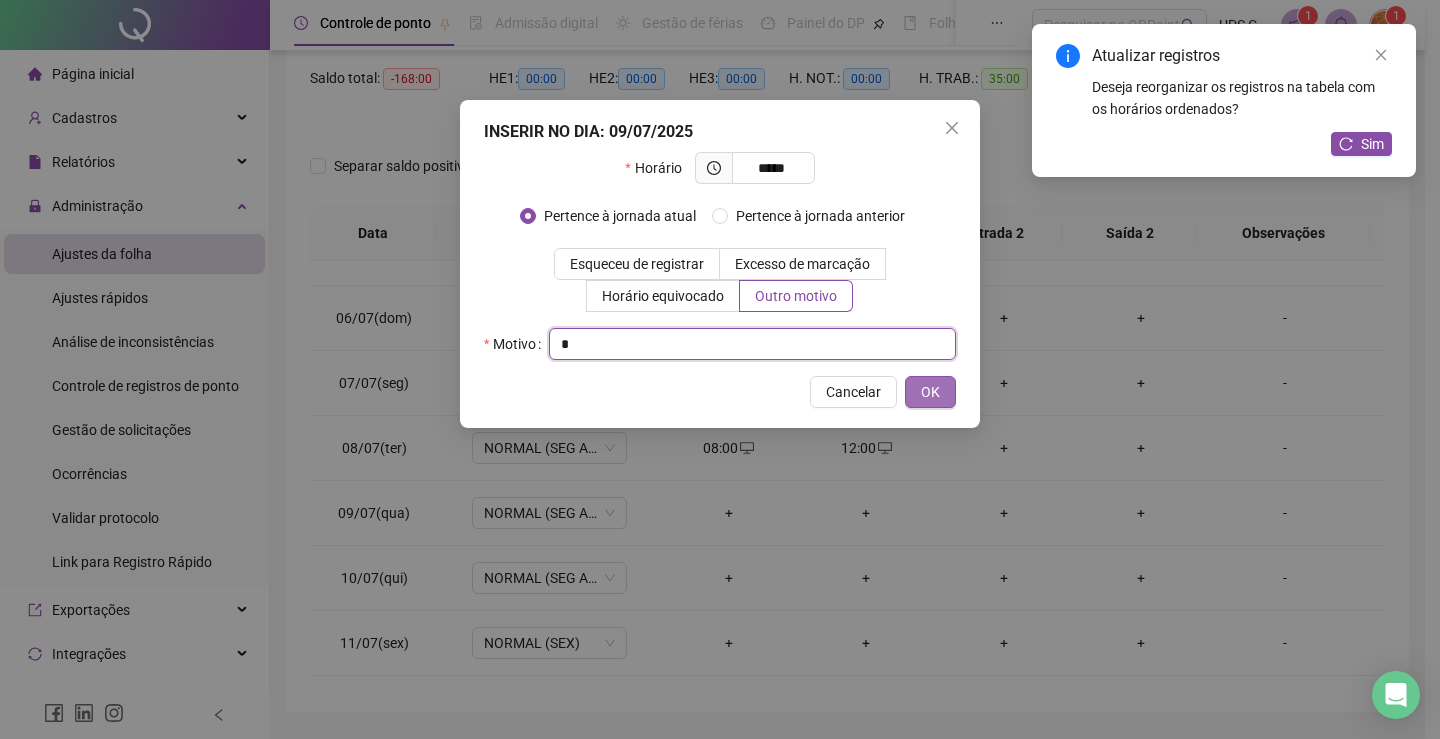 type on "*" 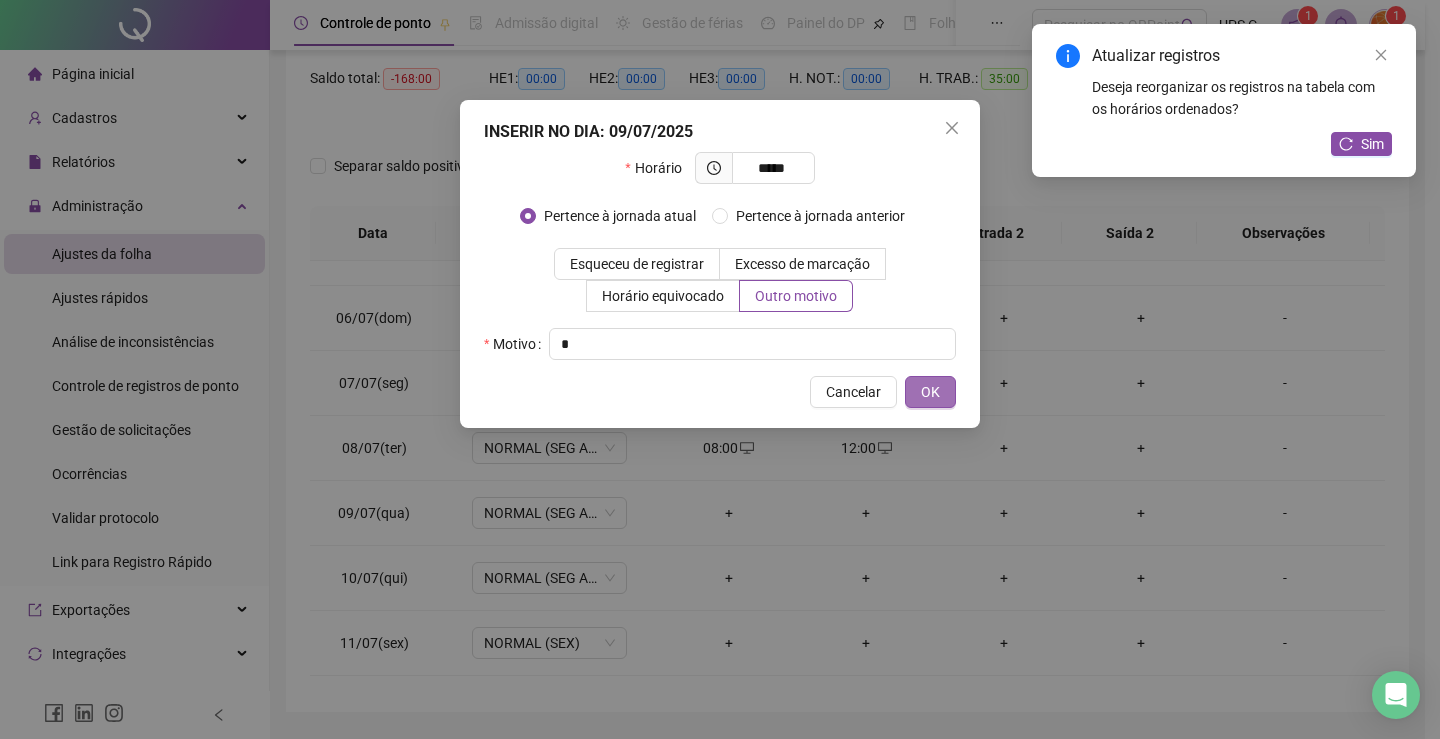 click on "OK" at bounding box center (930, 392) 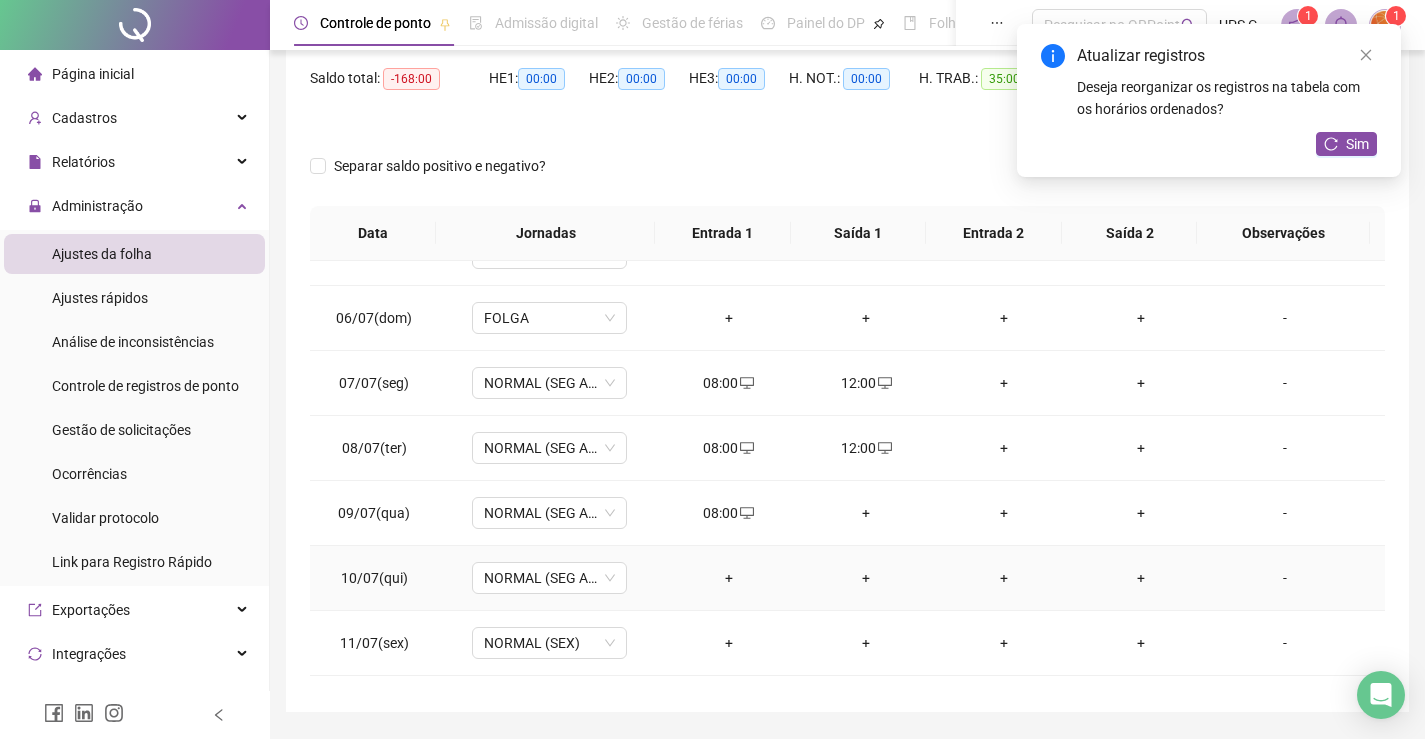 click on "+" at bounding box center [729, 578] 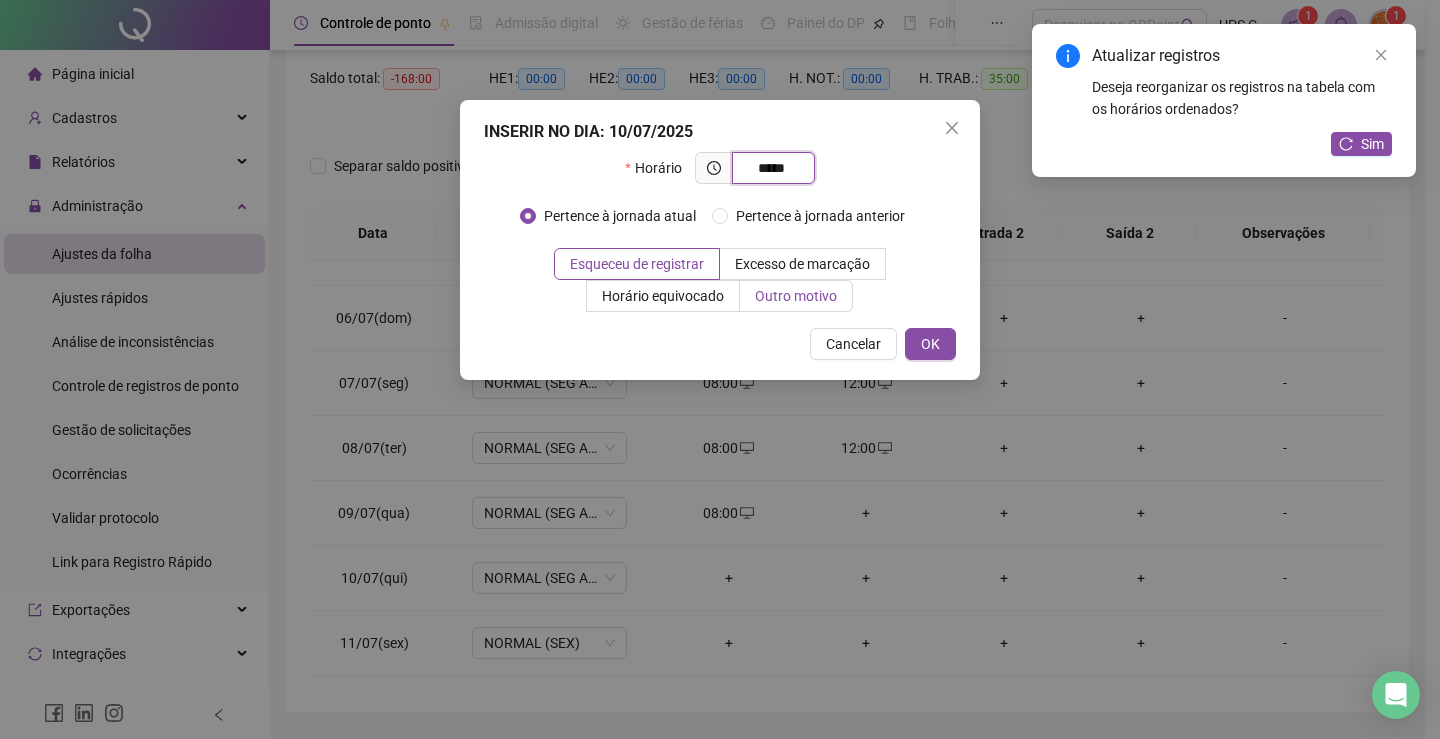 type on "*****" 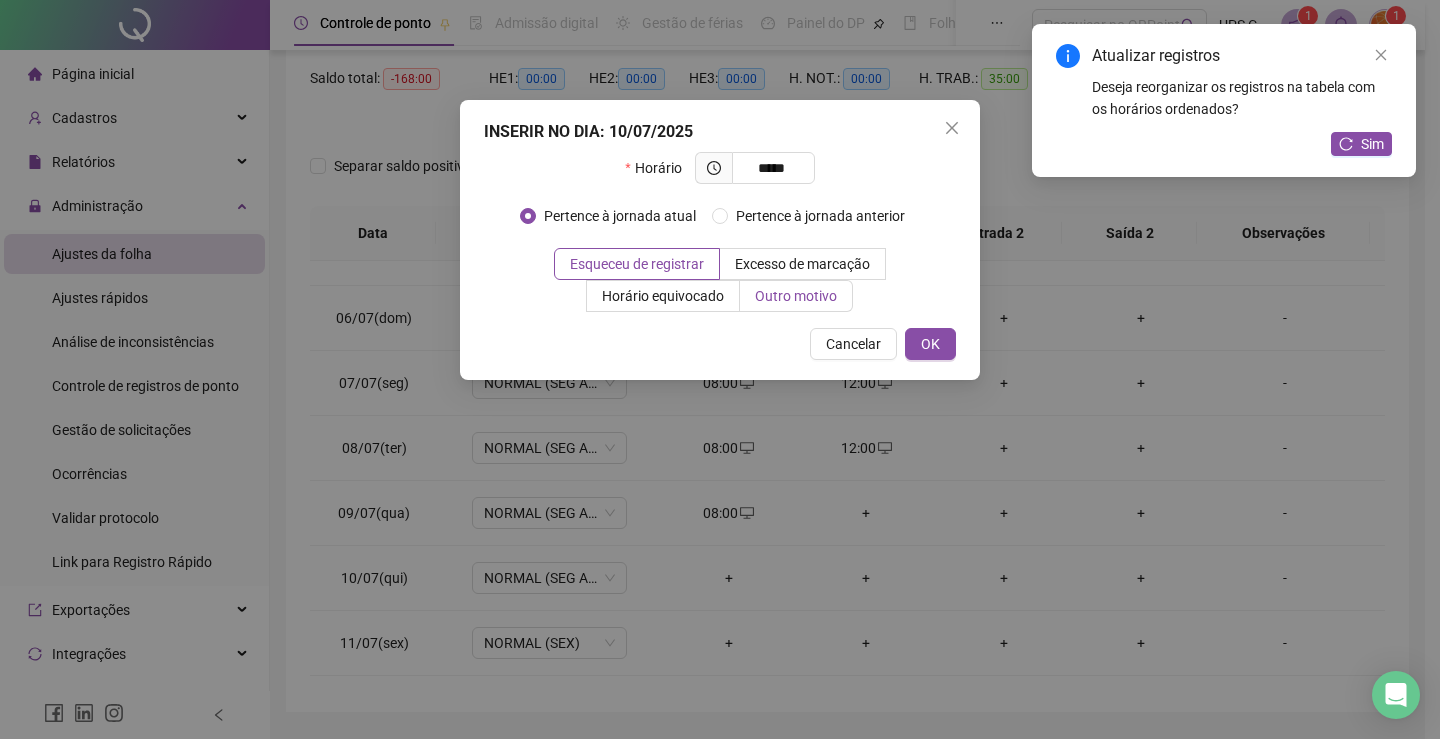 click on "Outro motivo" at bounding box center [796, 296] 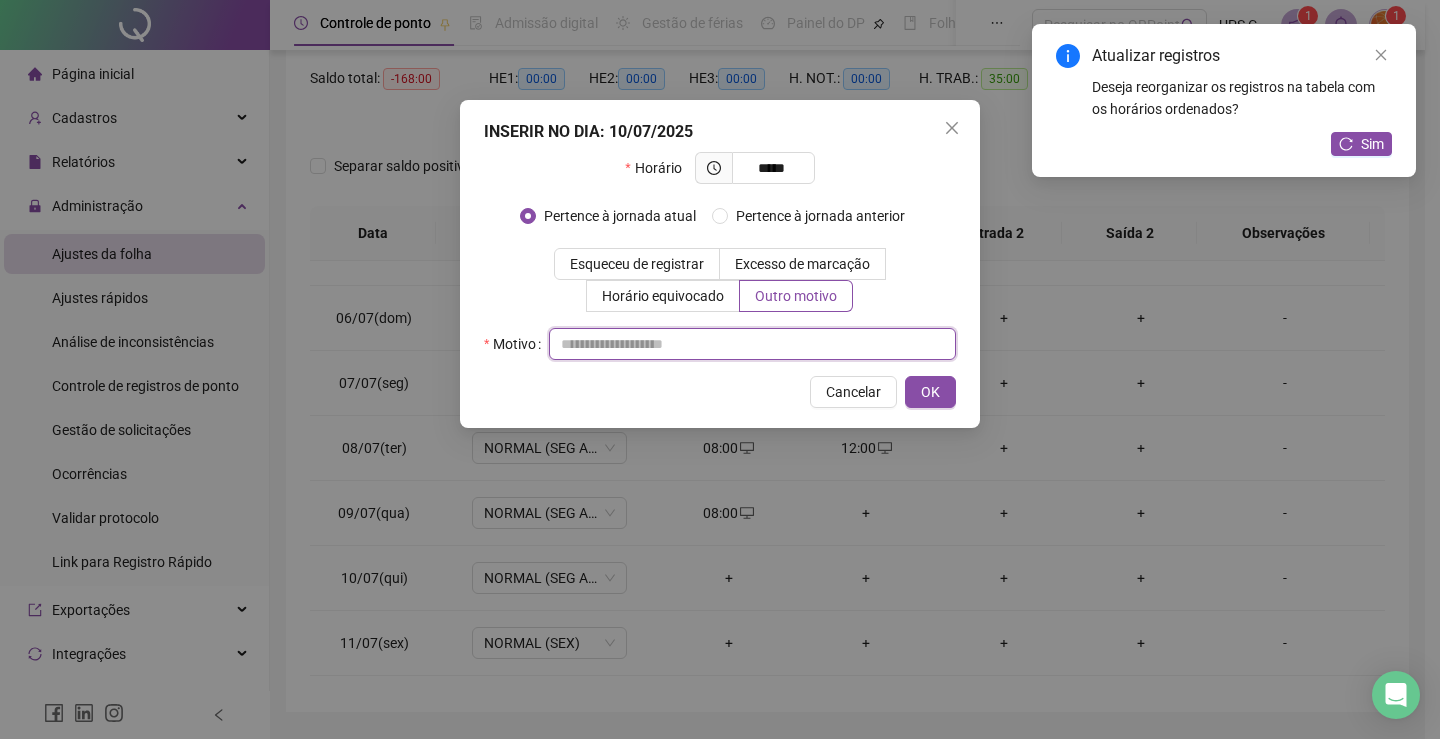 click at bounding box center (752, 344) 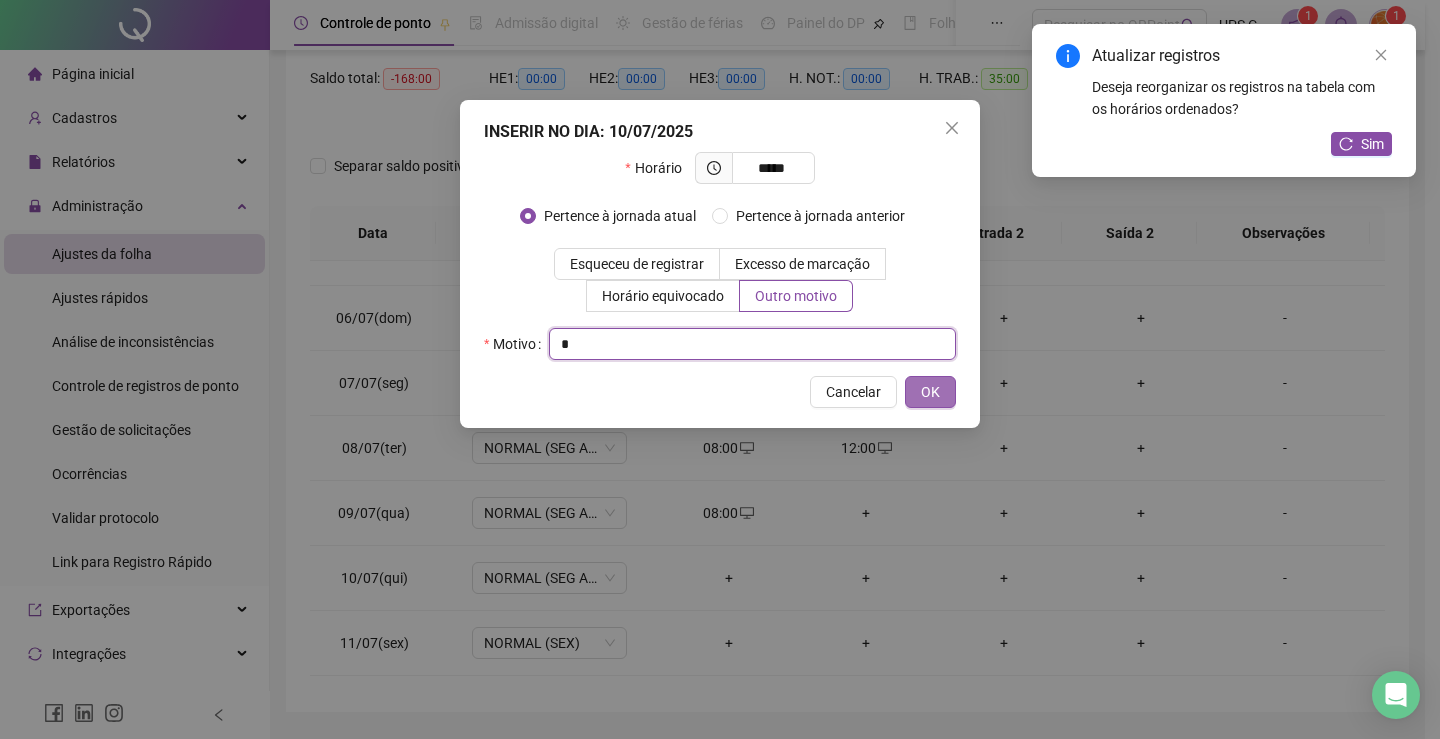 type on "*" 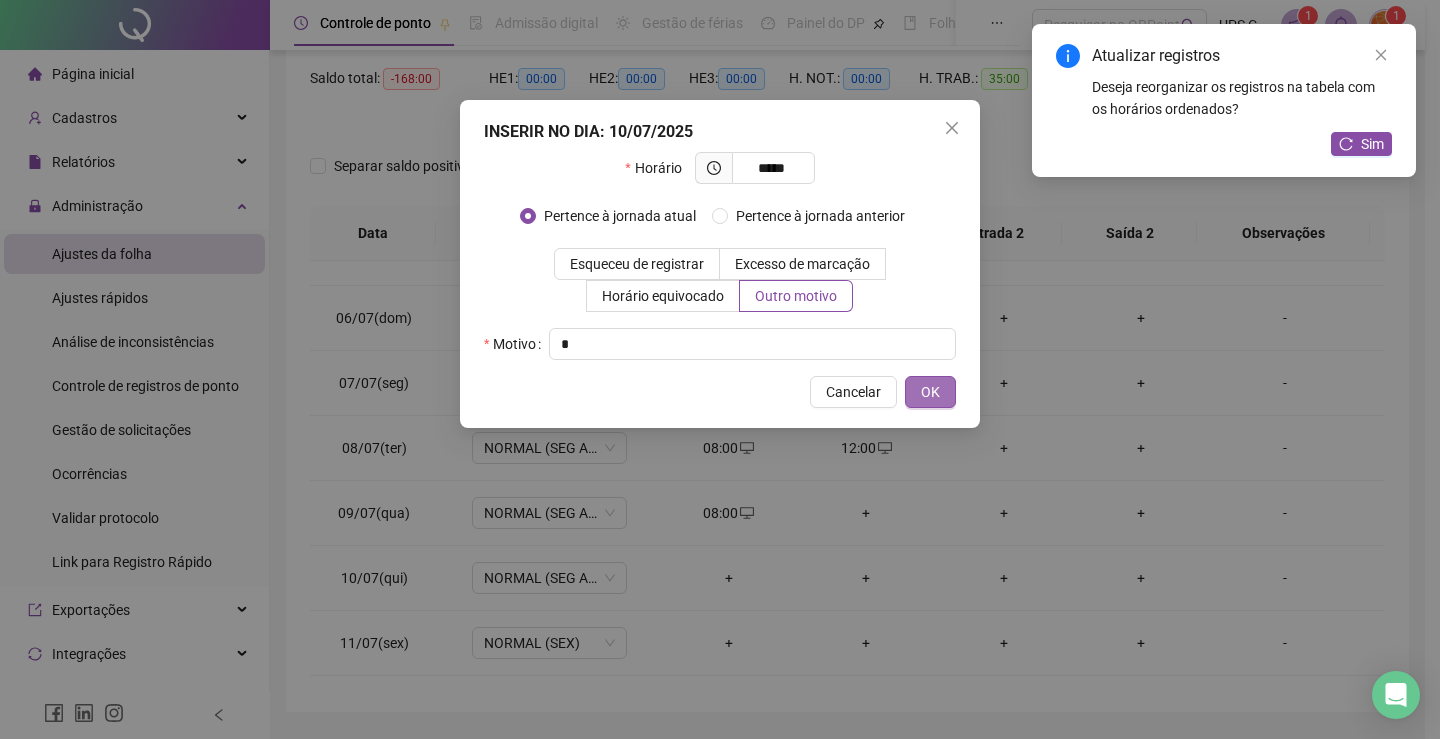 click on "OK" at bounding box center (930, 392) 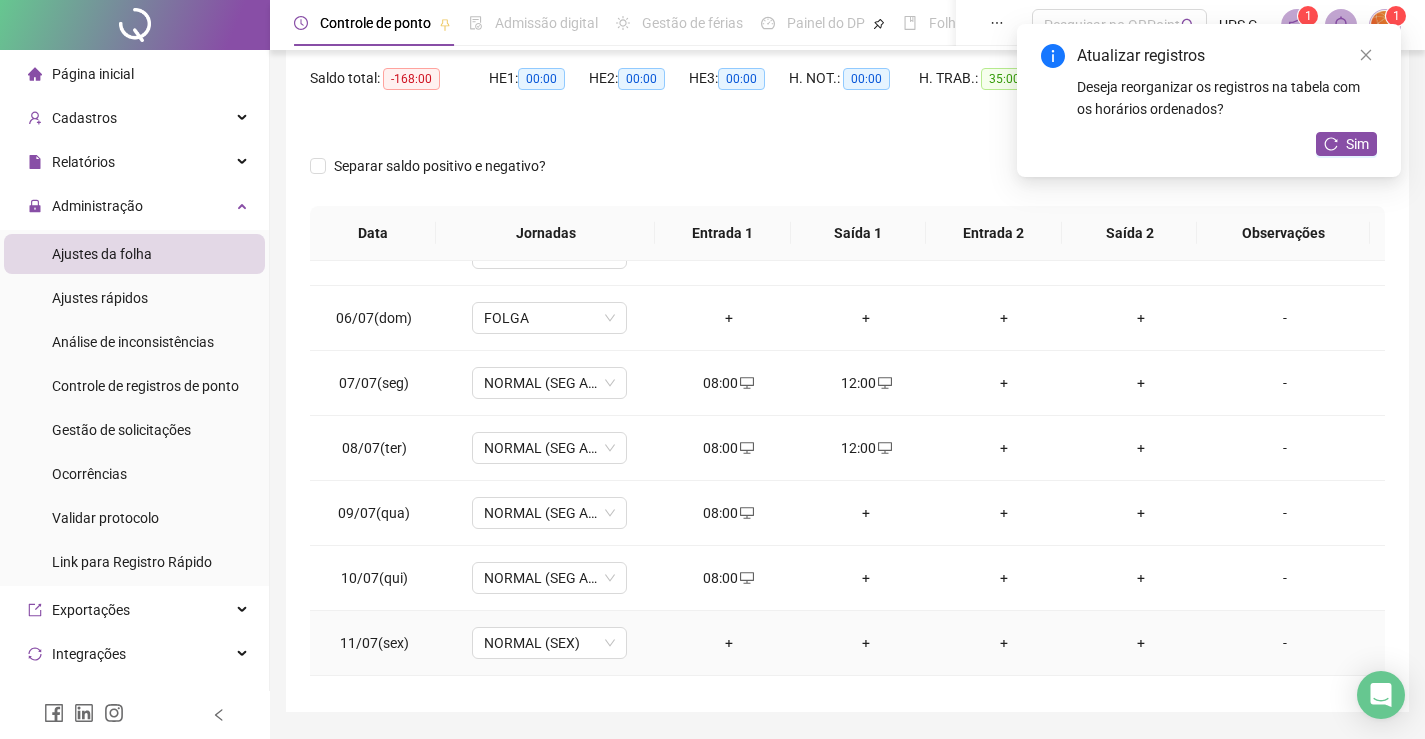 click on "+" at bounding box center (729, 643) 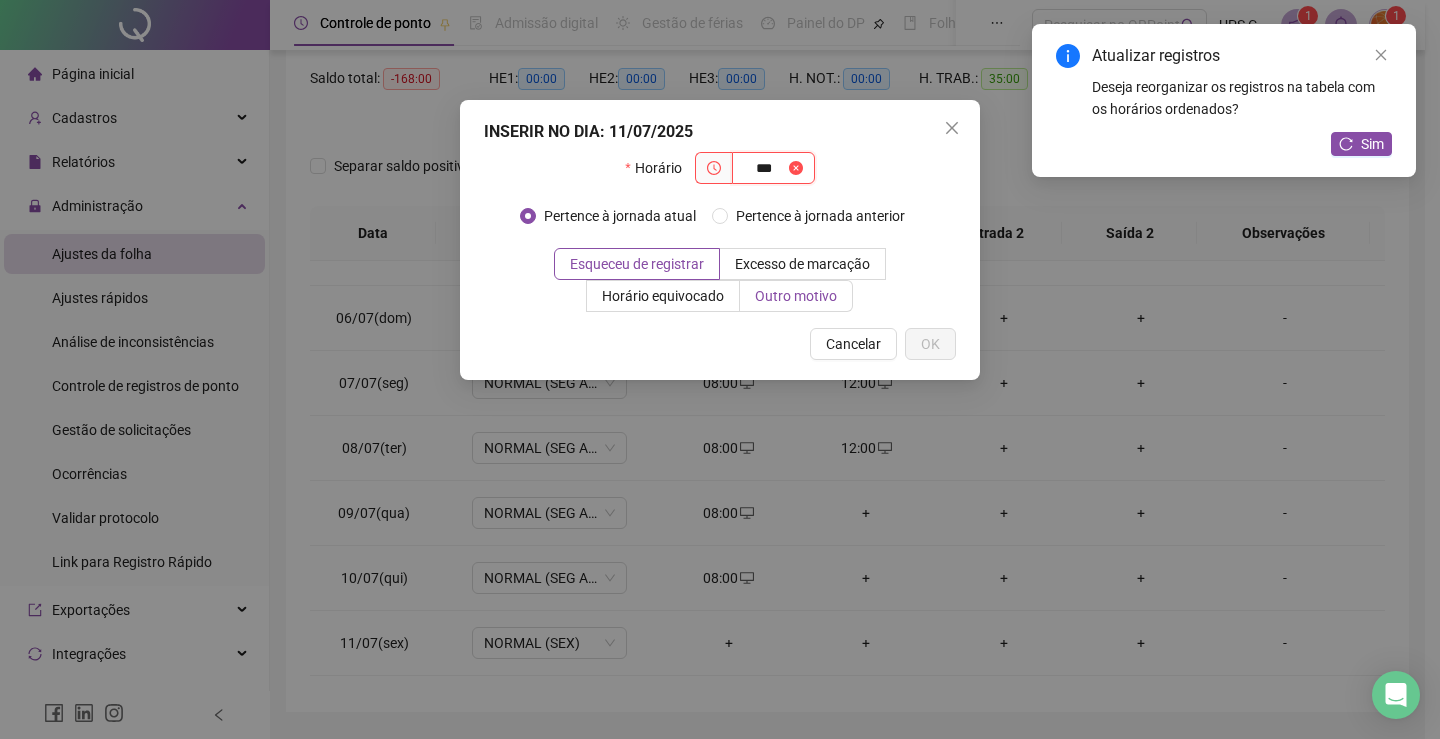 type on "***" 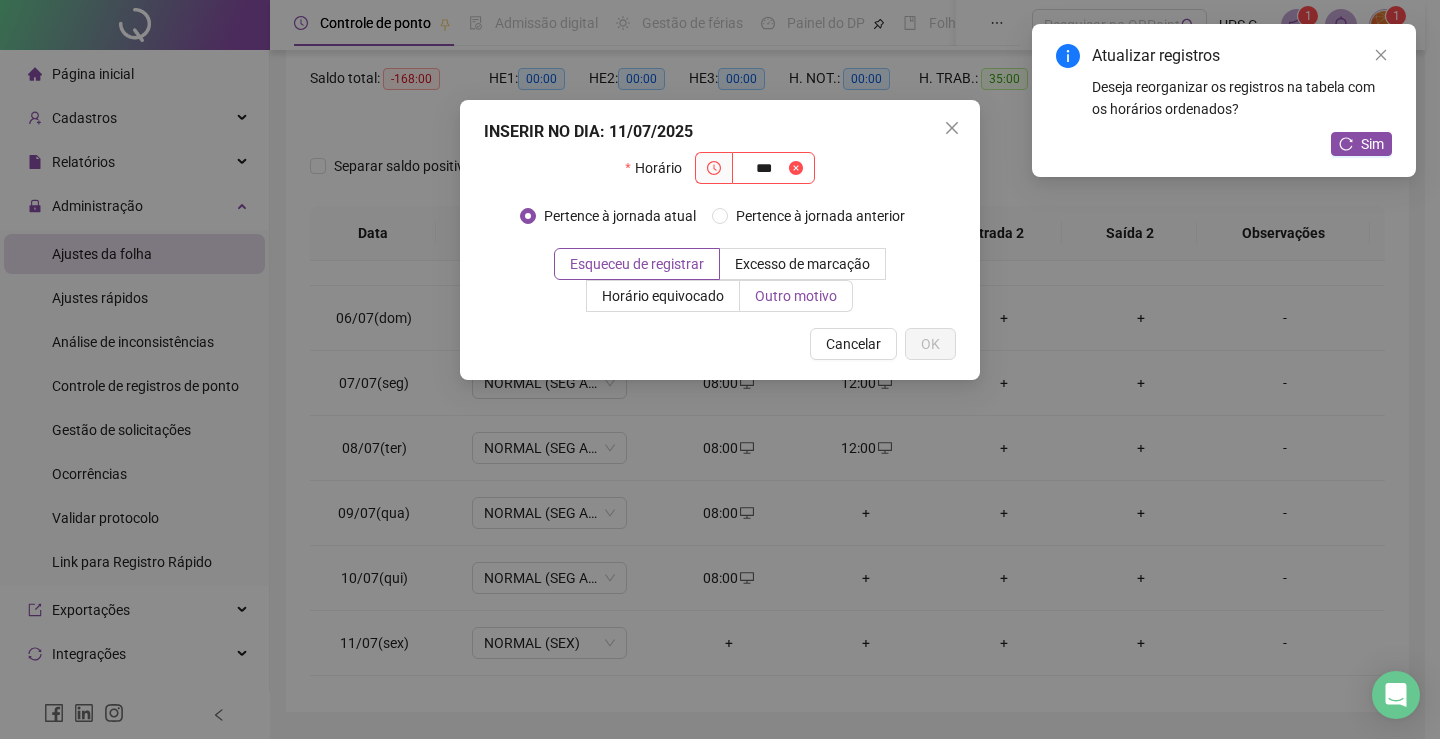 click on "Outro motivo" at bounding box center [796, 296] 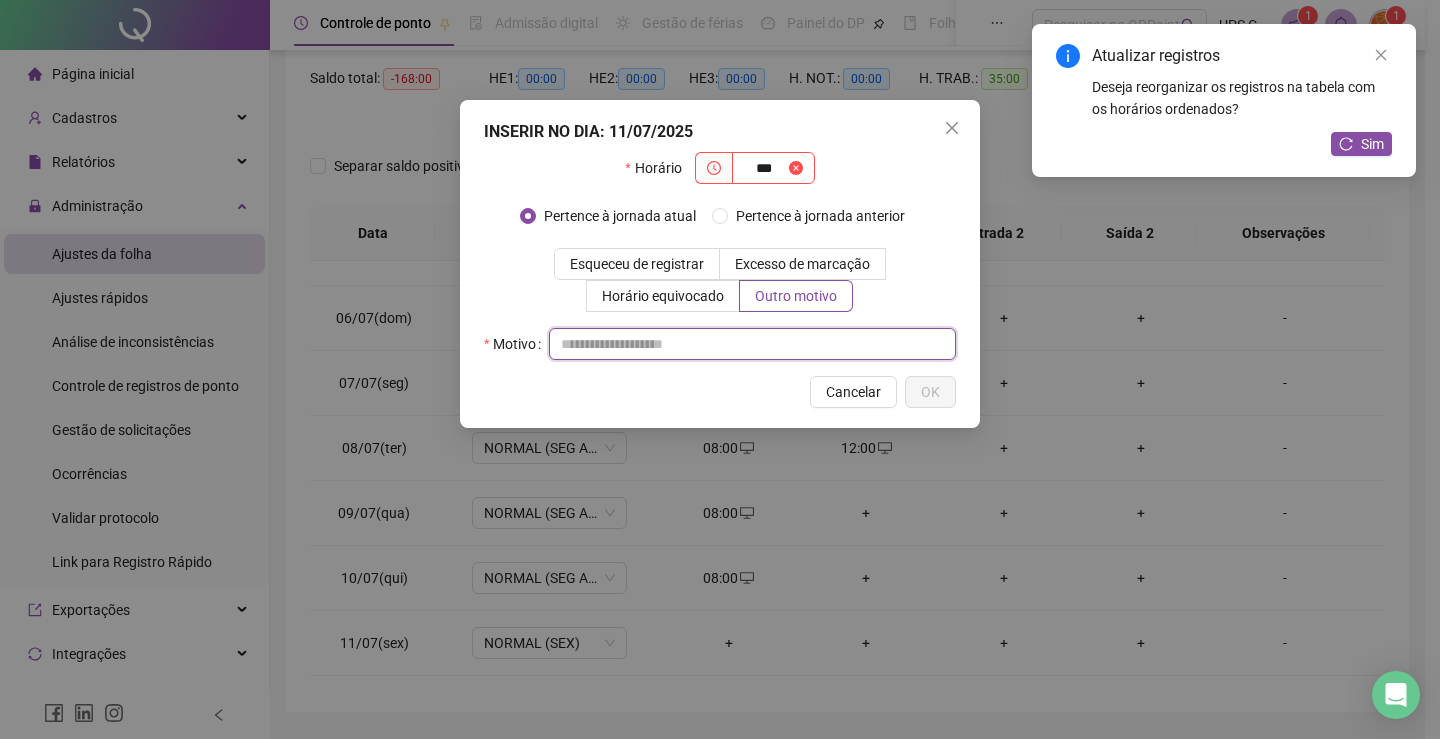click at bounding box center (752, 344) 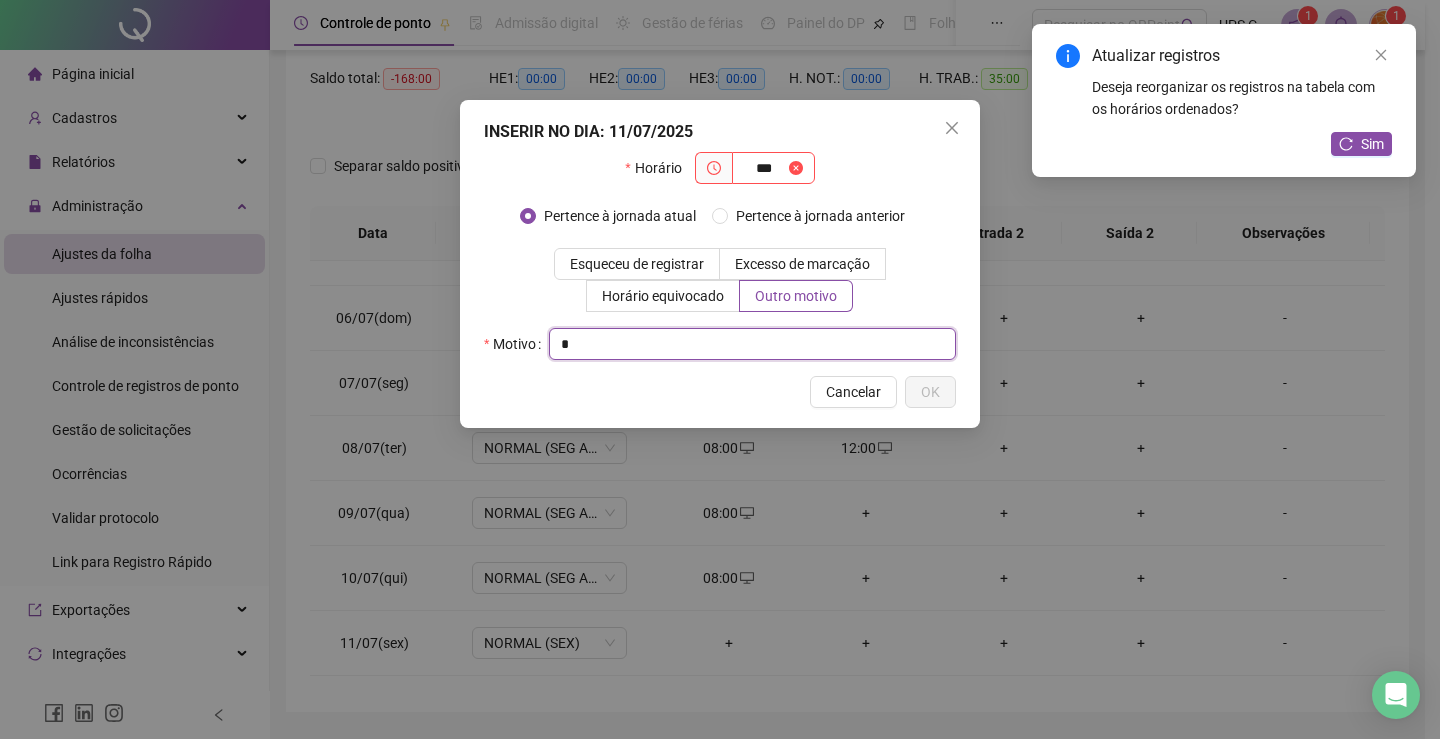 type on "*" 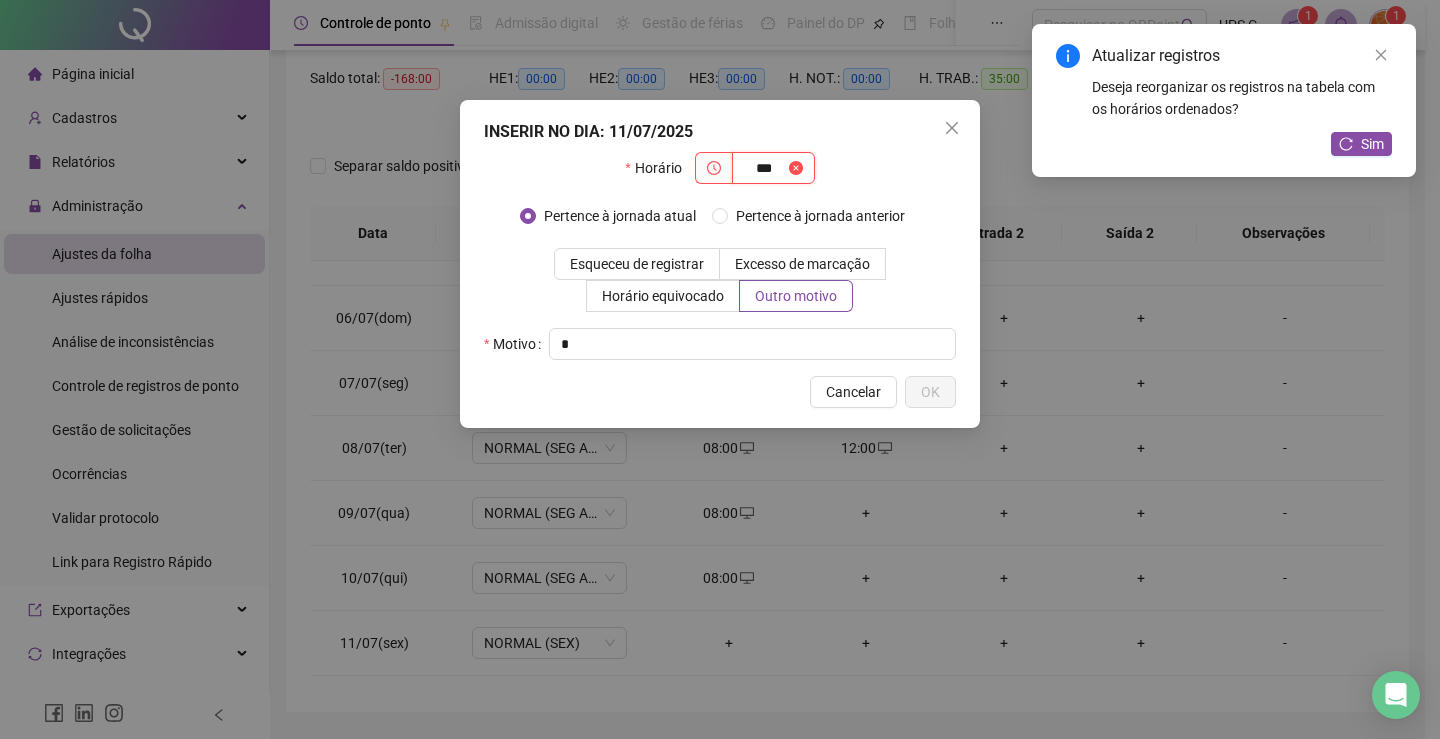 click on "***" at bounding box center [764, 168] 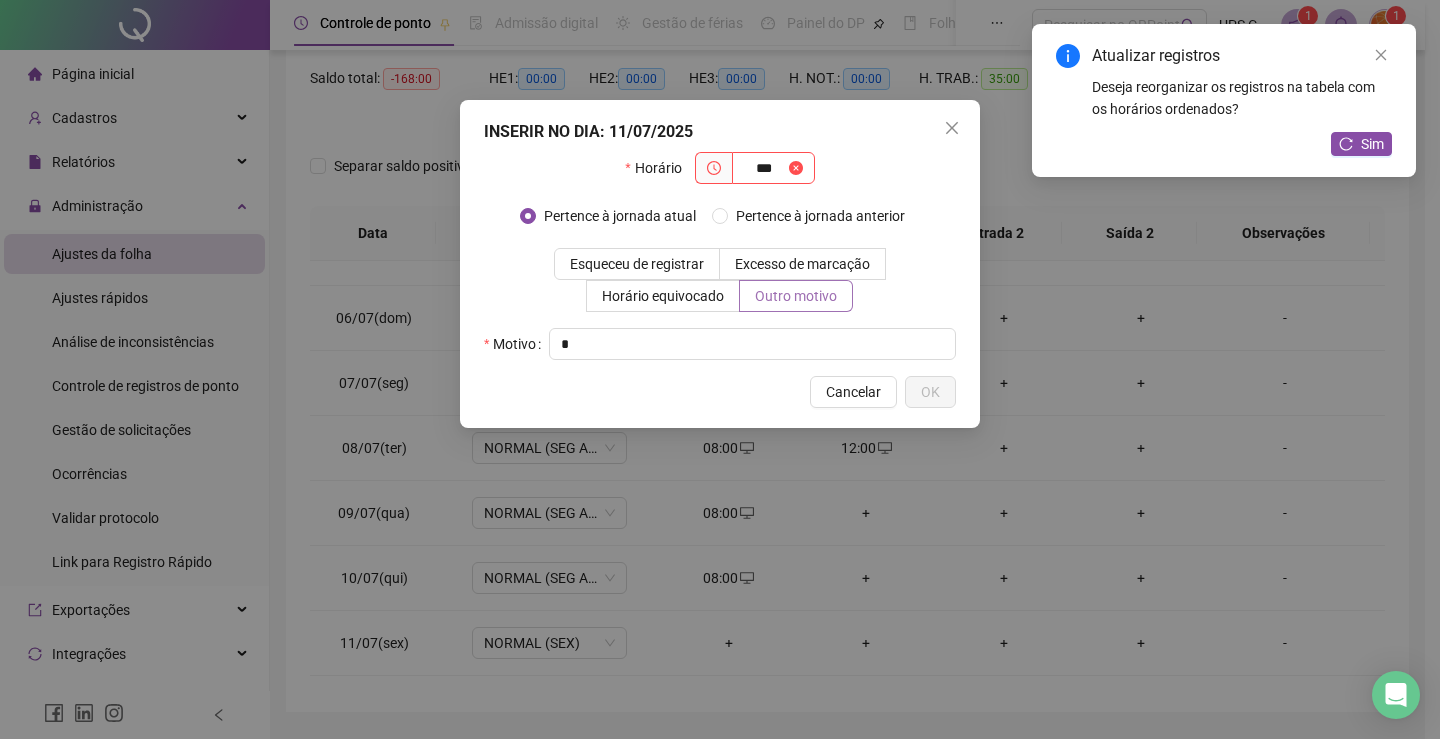 click on "Outro motivo" at bounding box center [796, 296] 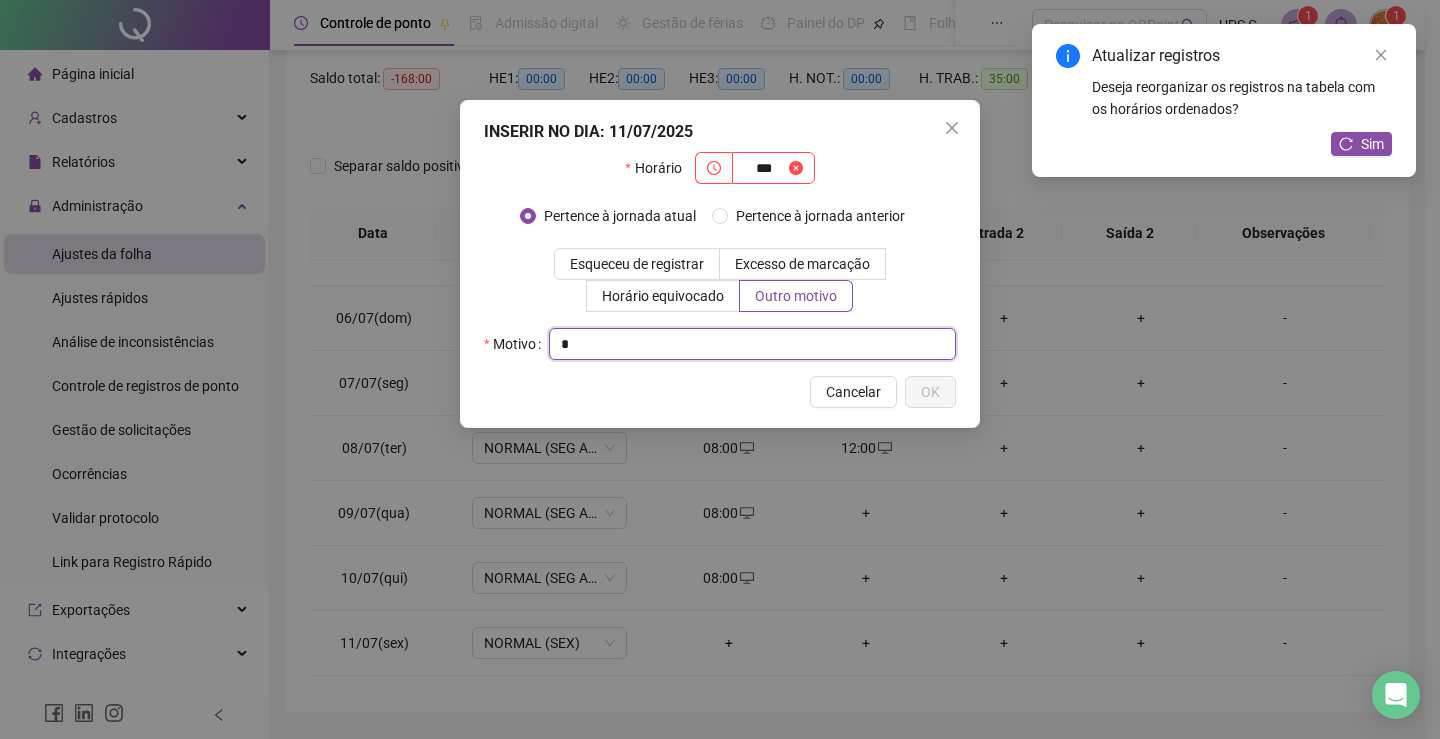click on "*" at bounding box center (752, 344) 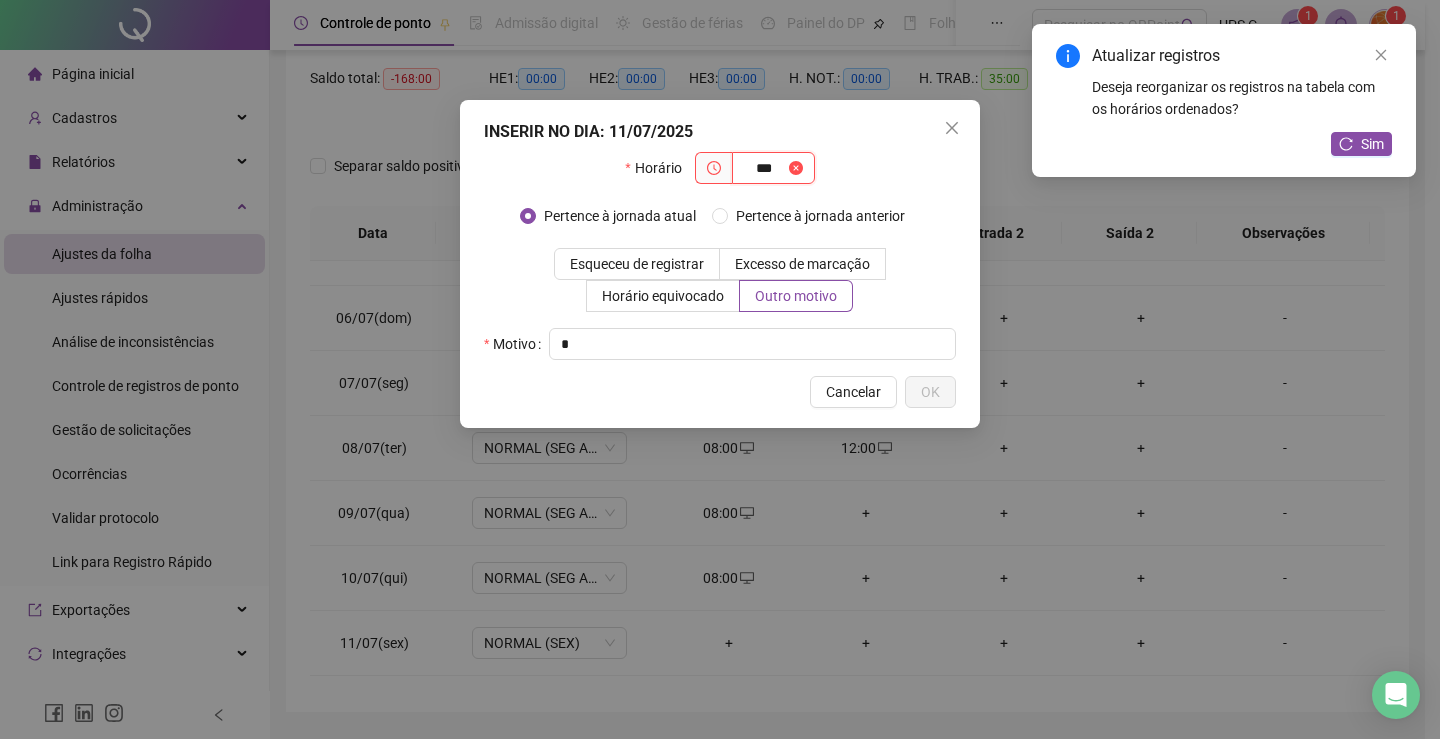 click on "***" at bounding box center [764, 168] 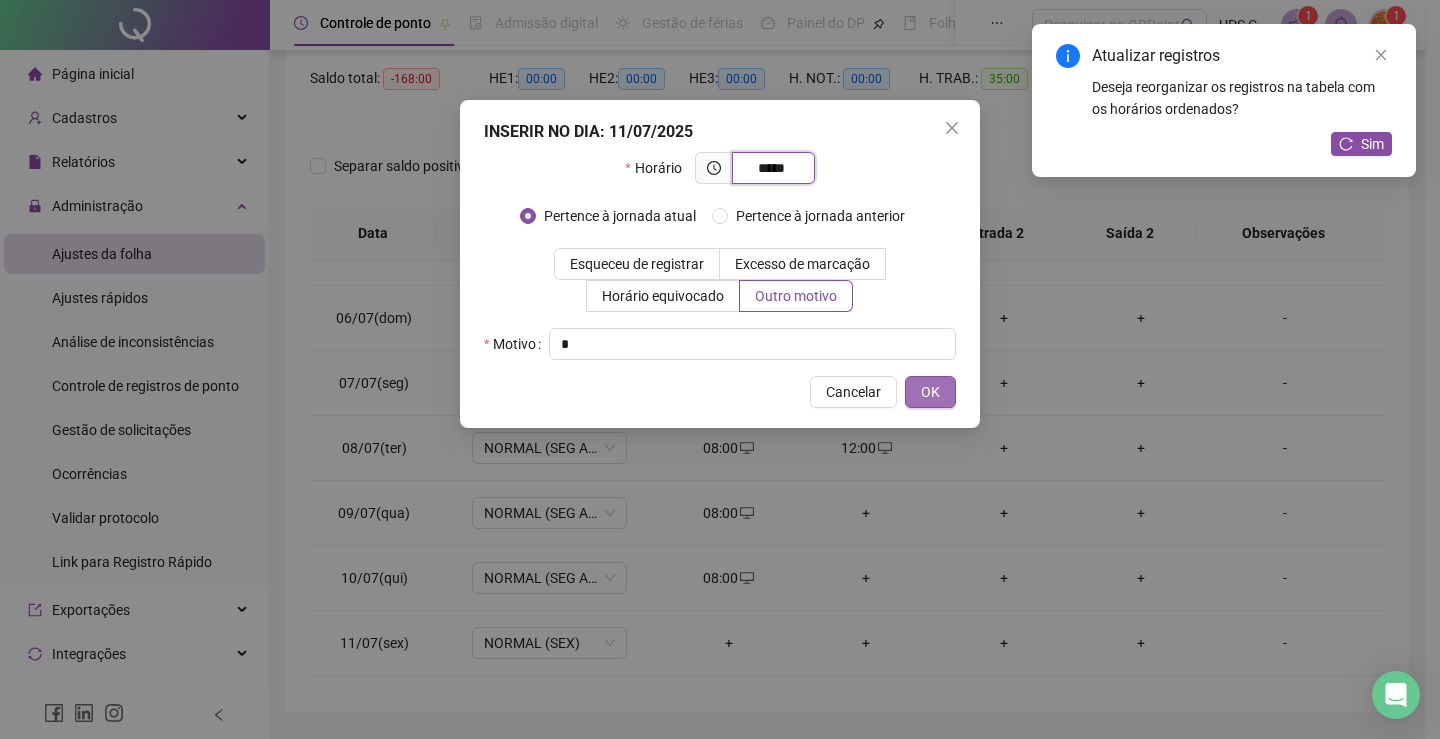 type on "*****" 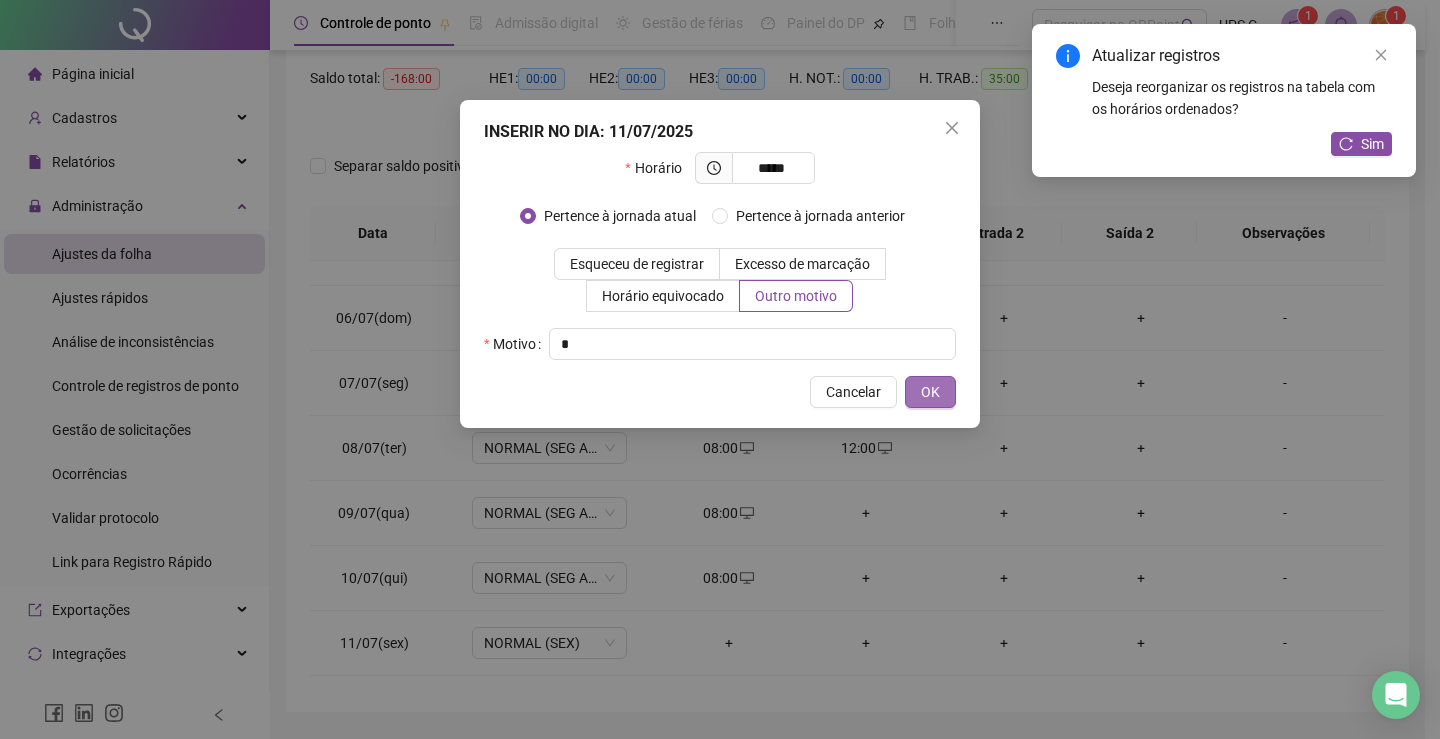 click on "OK" at bounding box center (930, 392) 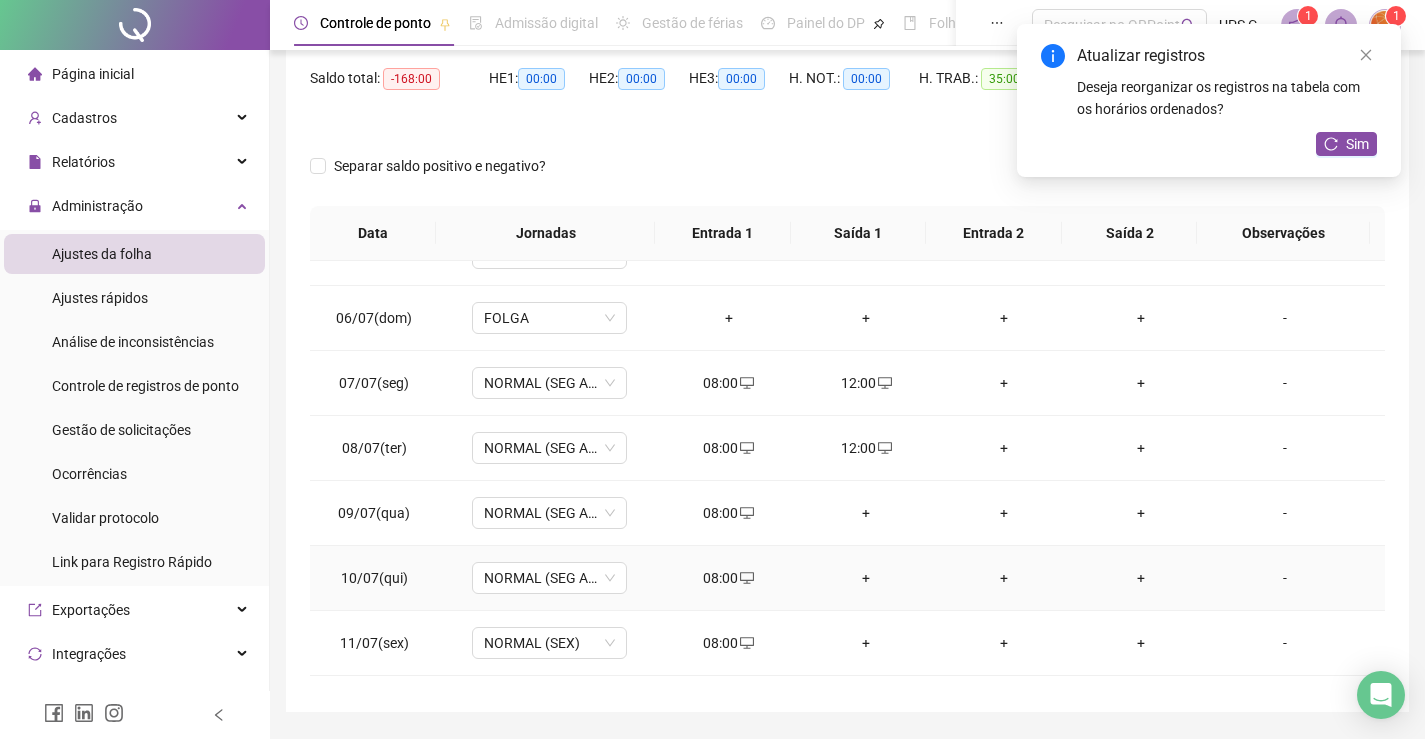 scroll, scrollTop: 400, scrollLeft: 0, axis: vertical 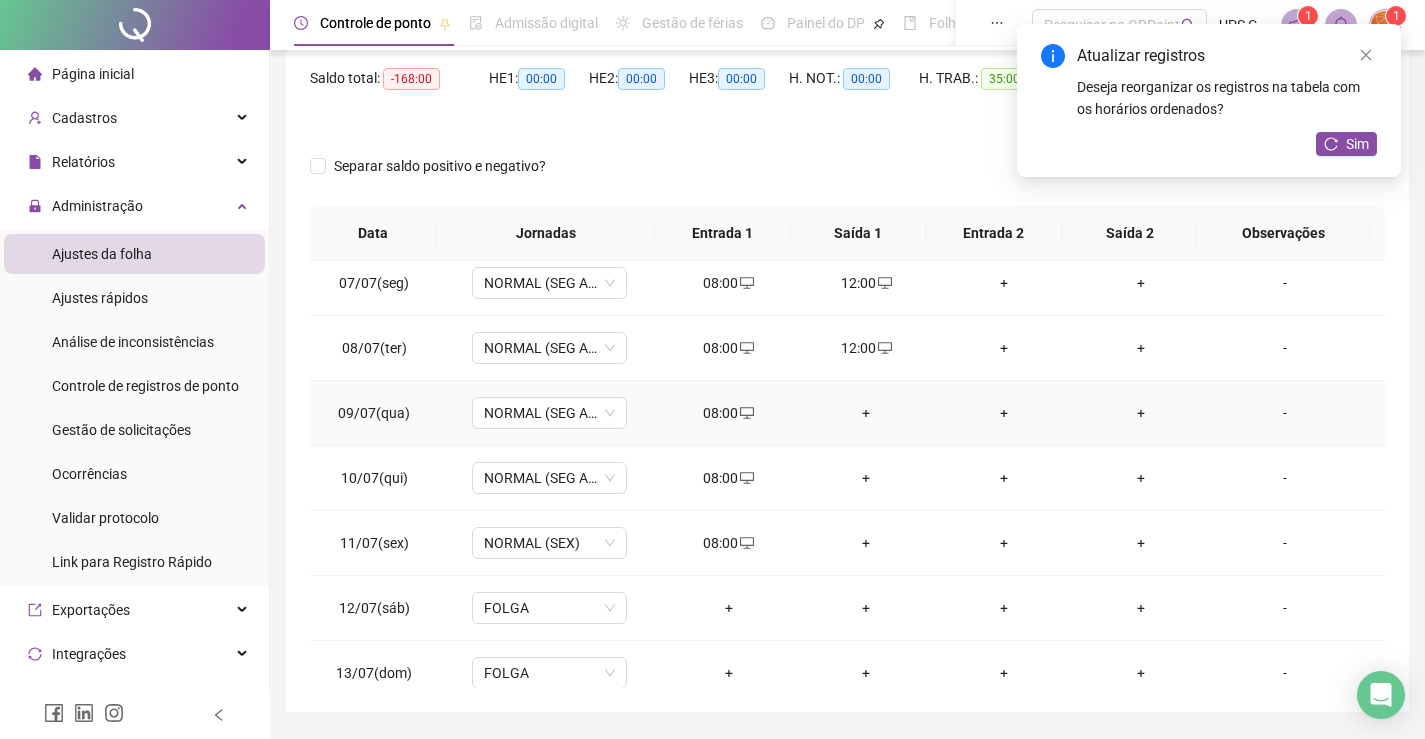 drag, startPoint x: 858, startPoint y: 413, endPoint x: 906, endPoint y: 412, distance: 48.010414 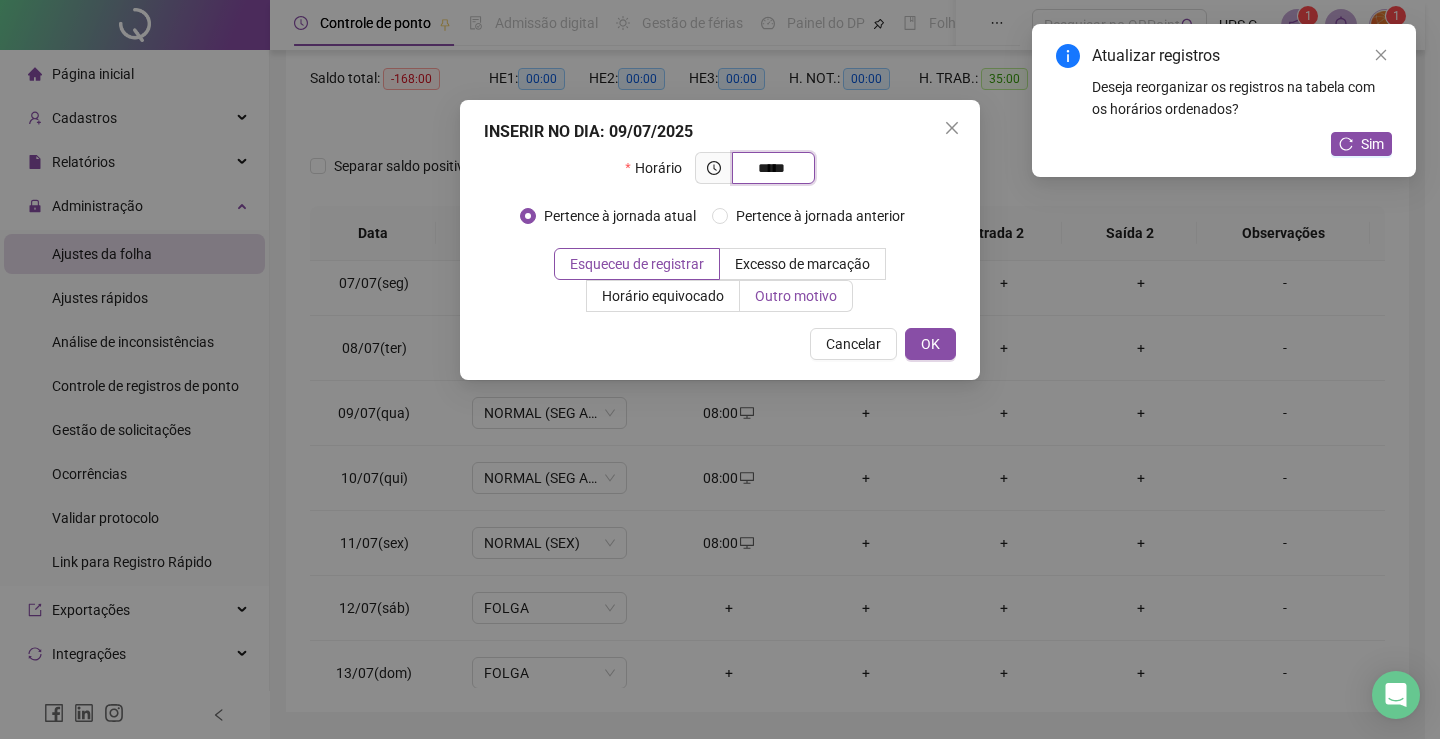 type on "*****" 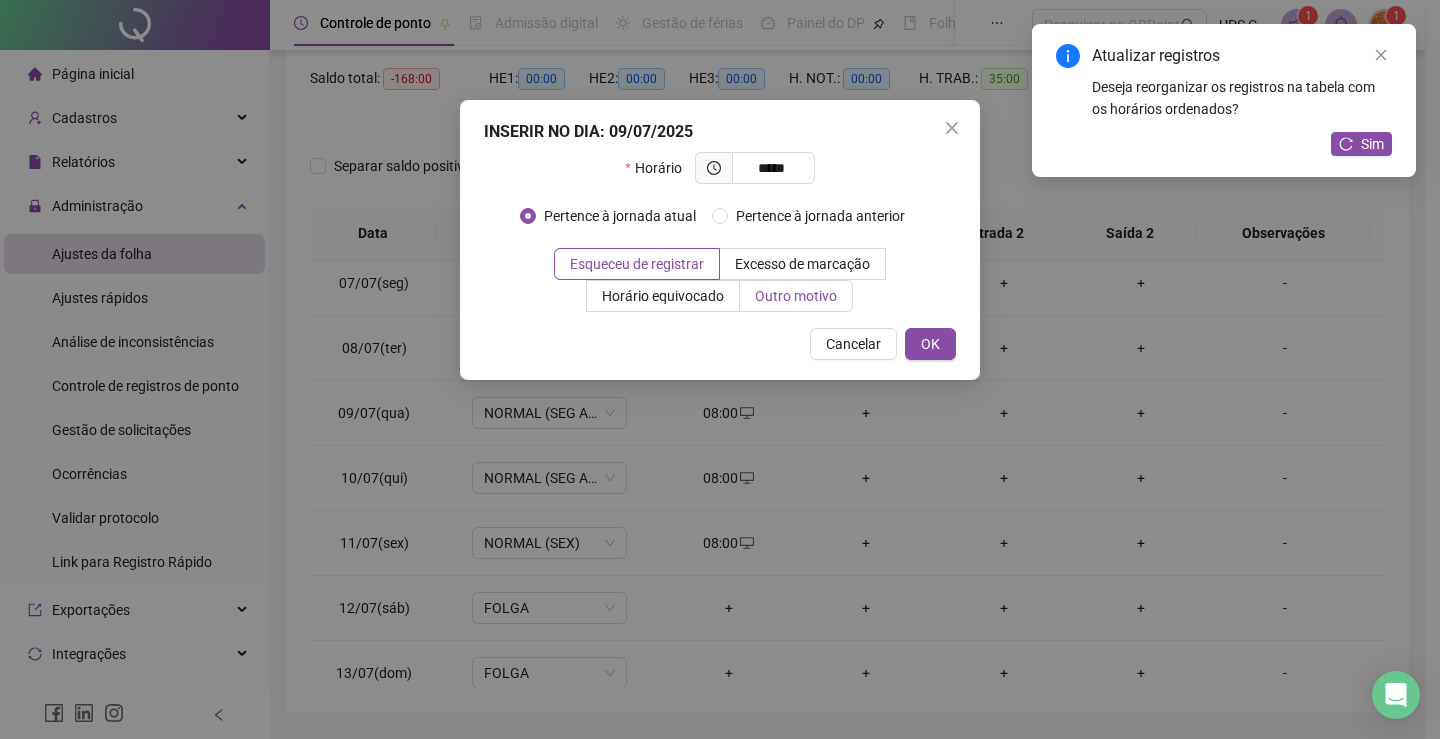 click on "Outro motivo" at bounding box center (796, 296) 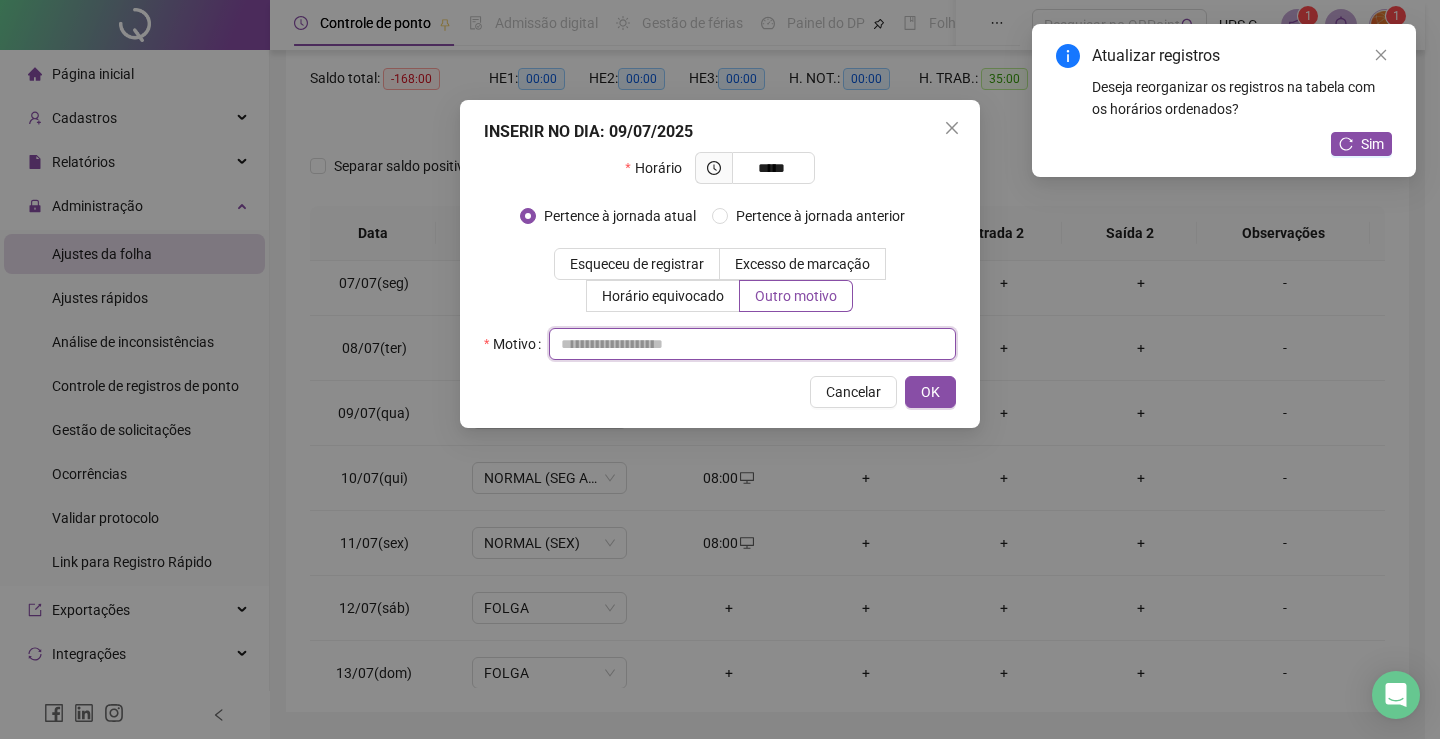 click at bounding box center (752, 344) 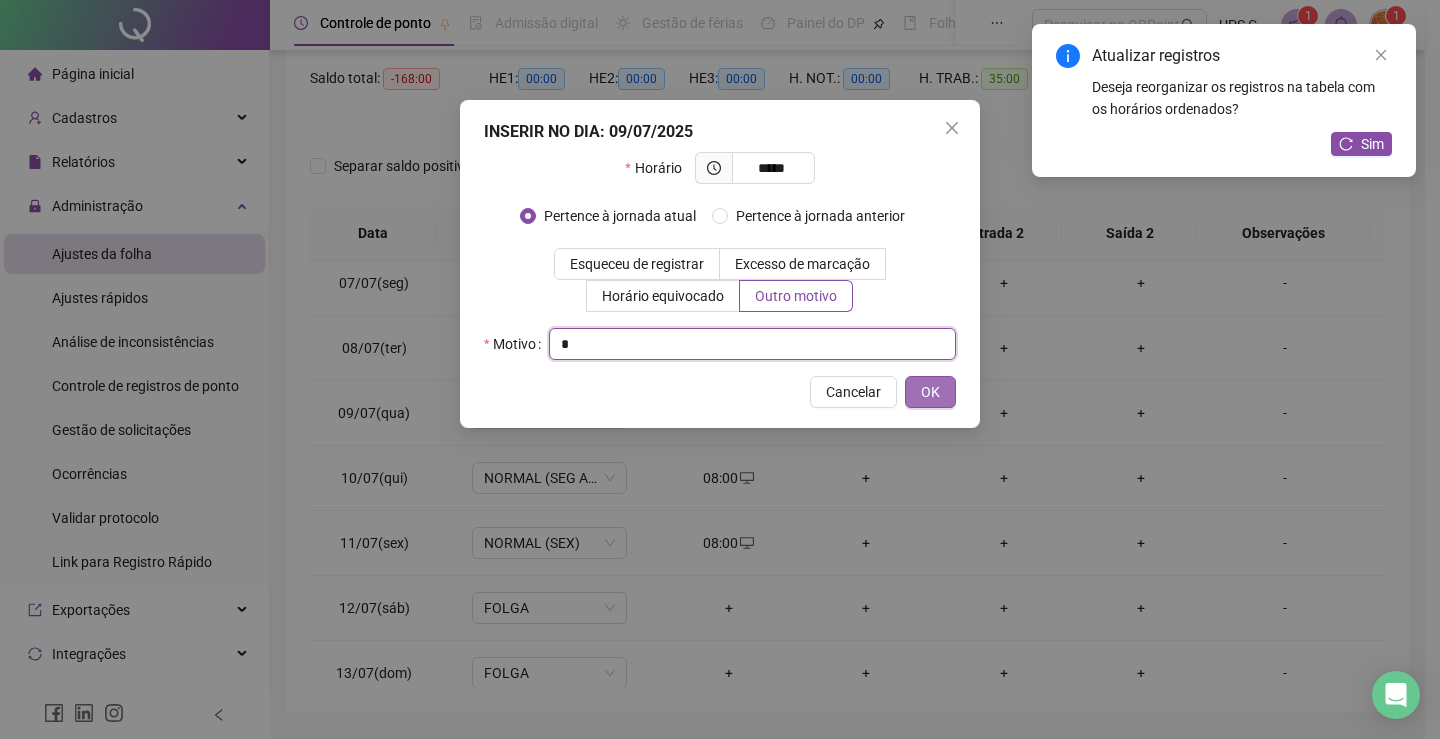 type on "*" 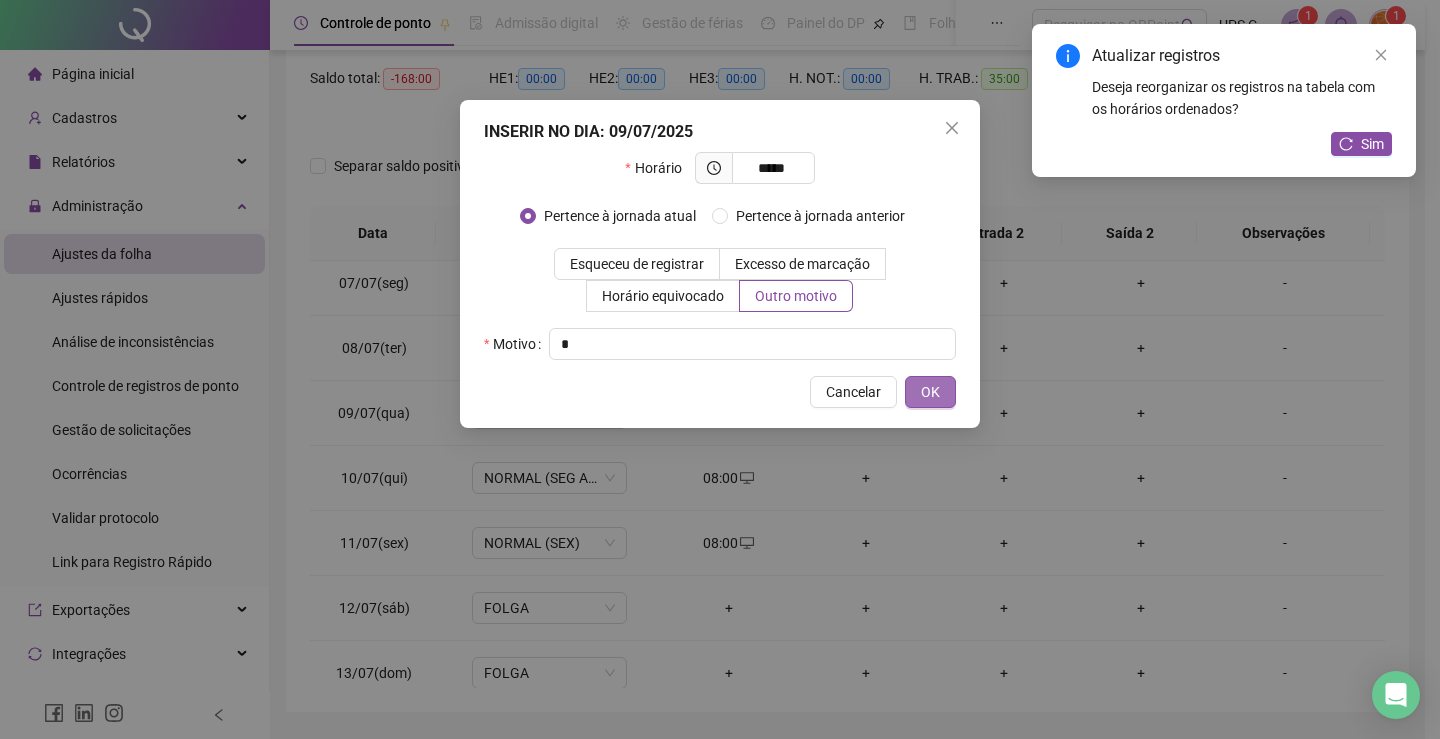 click on "OK" at bounding box center (930, 392) 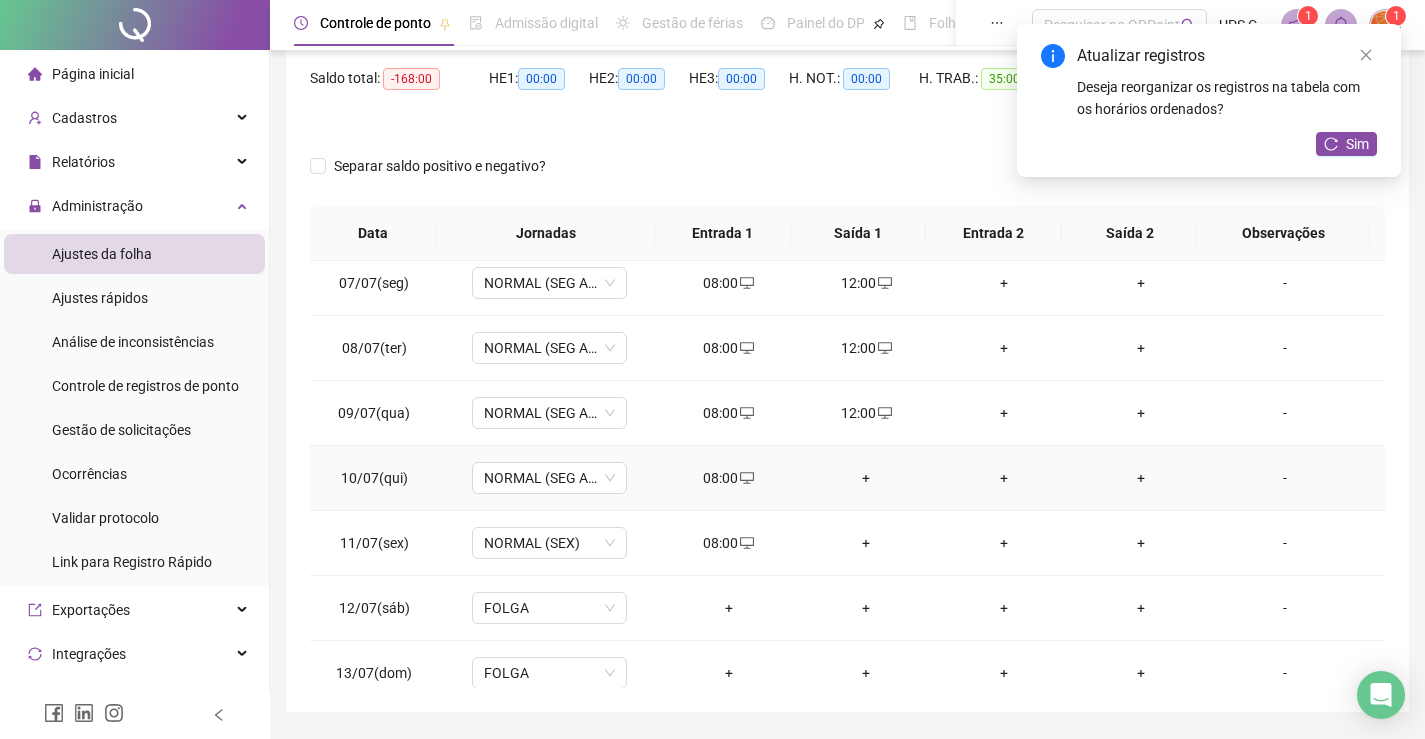 click on "+" at bounding box center [866, 478] 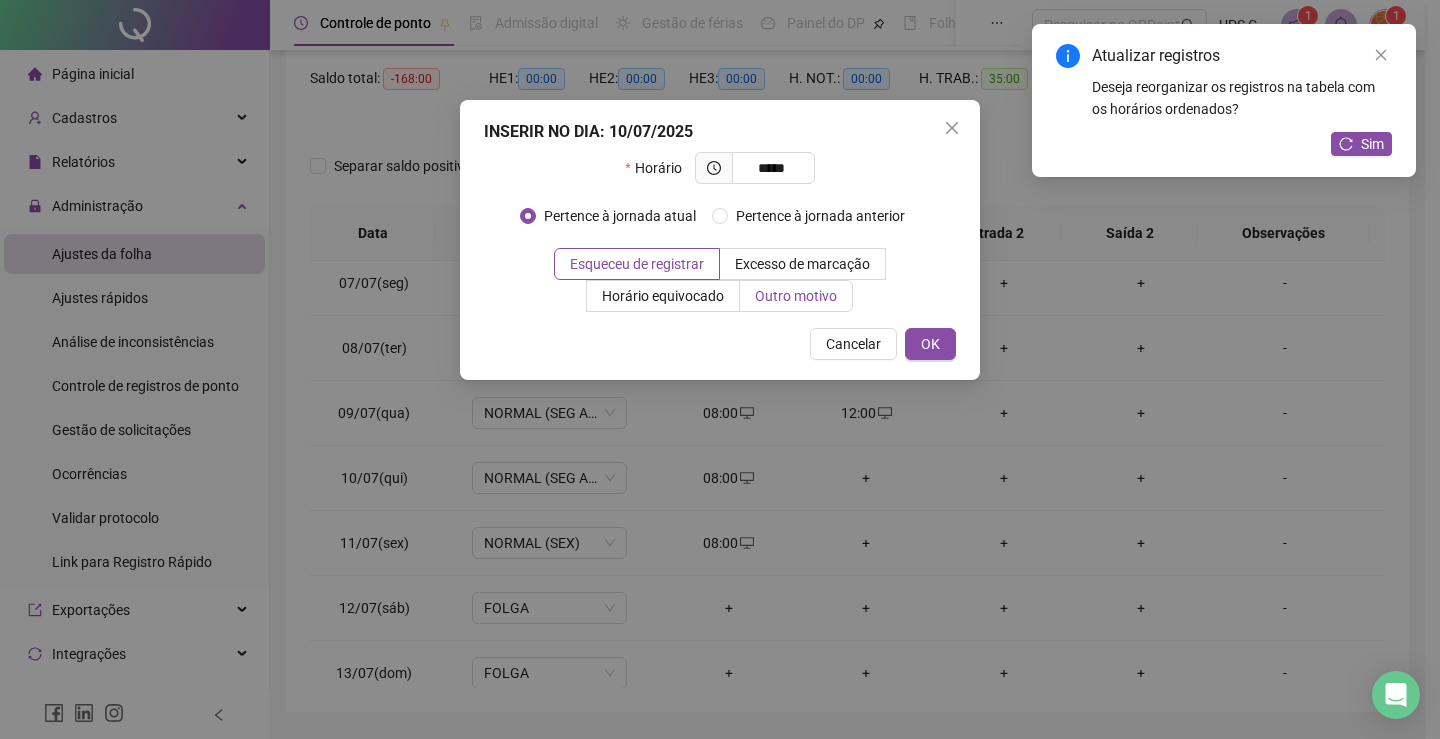 type on "*****" 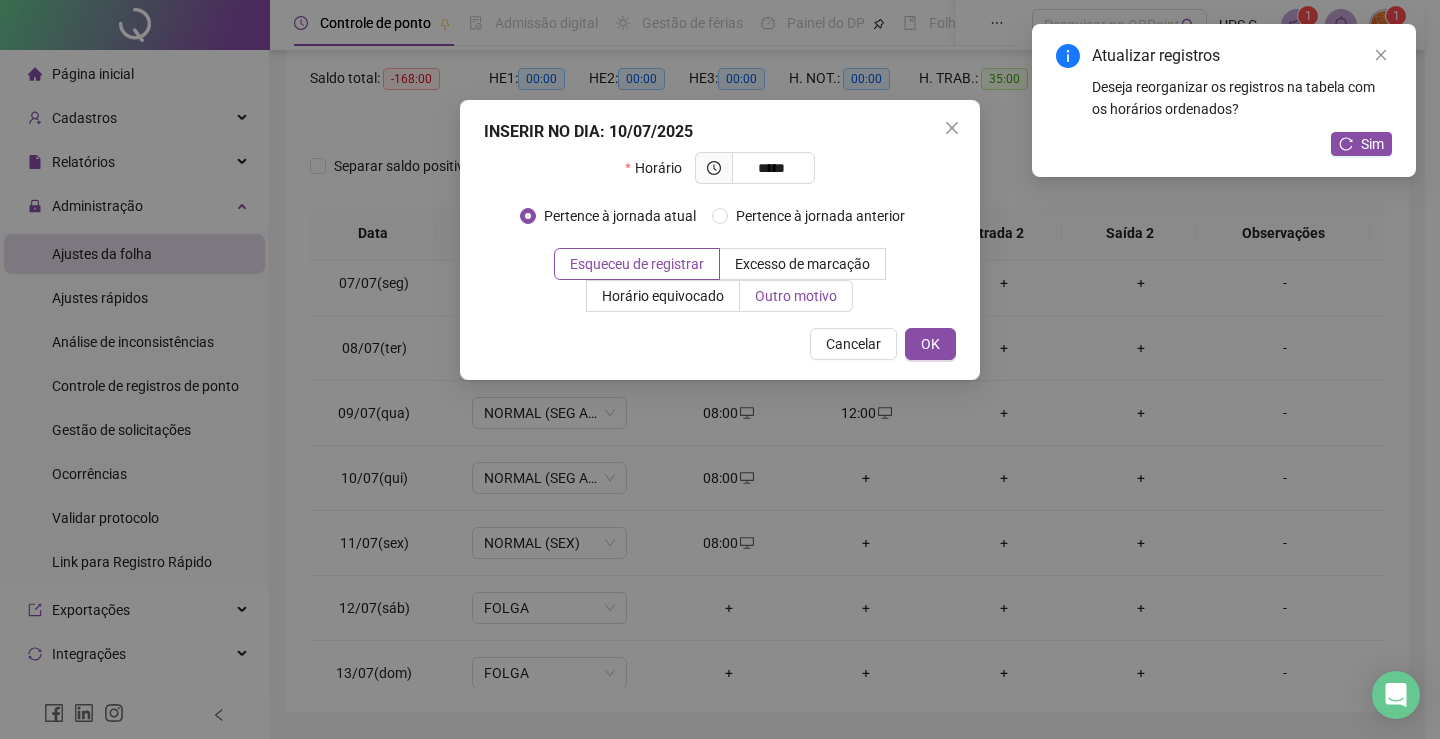 click on "Outro motivo" at bounding box center [796, 296] 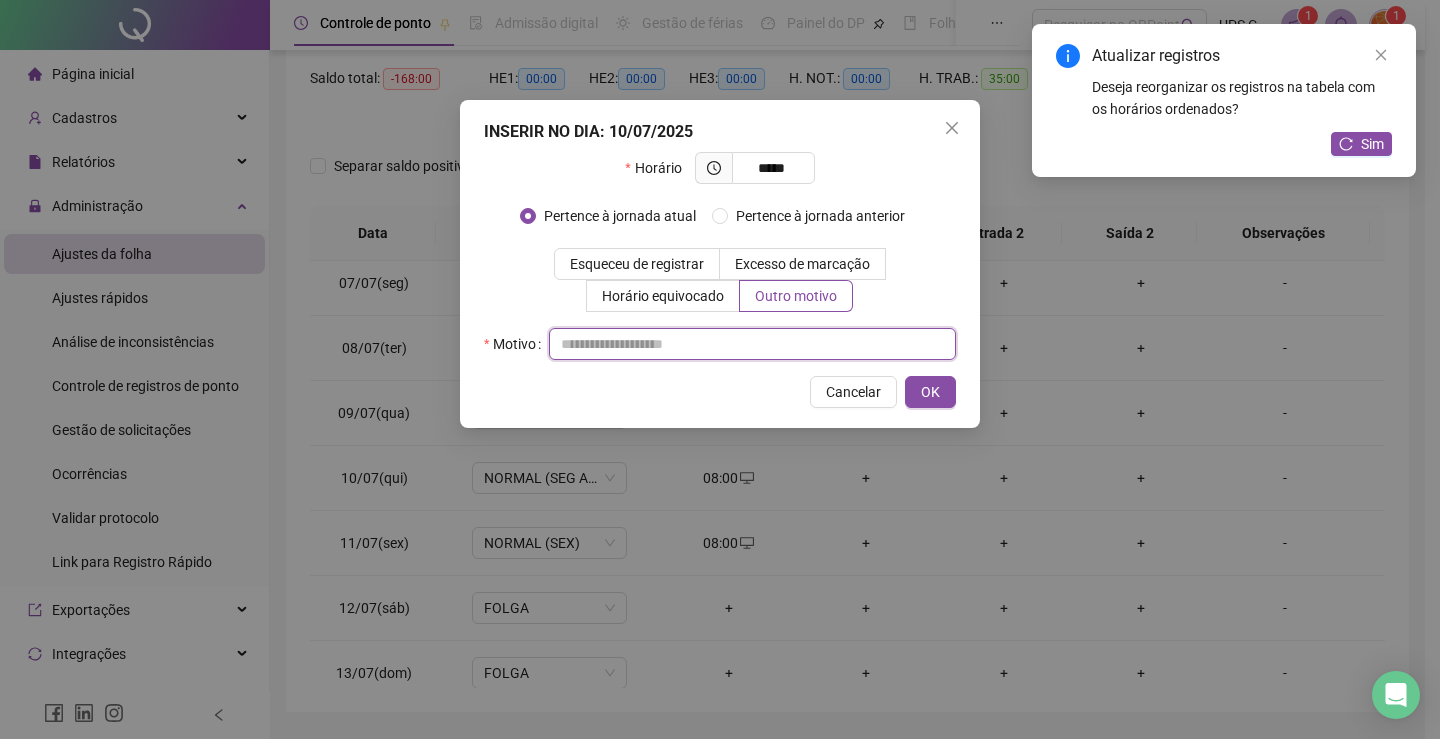 click at bounding box center (752, 344) 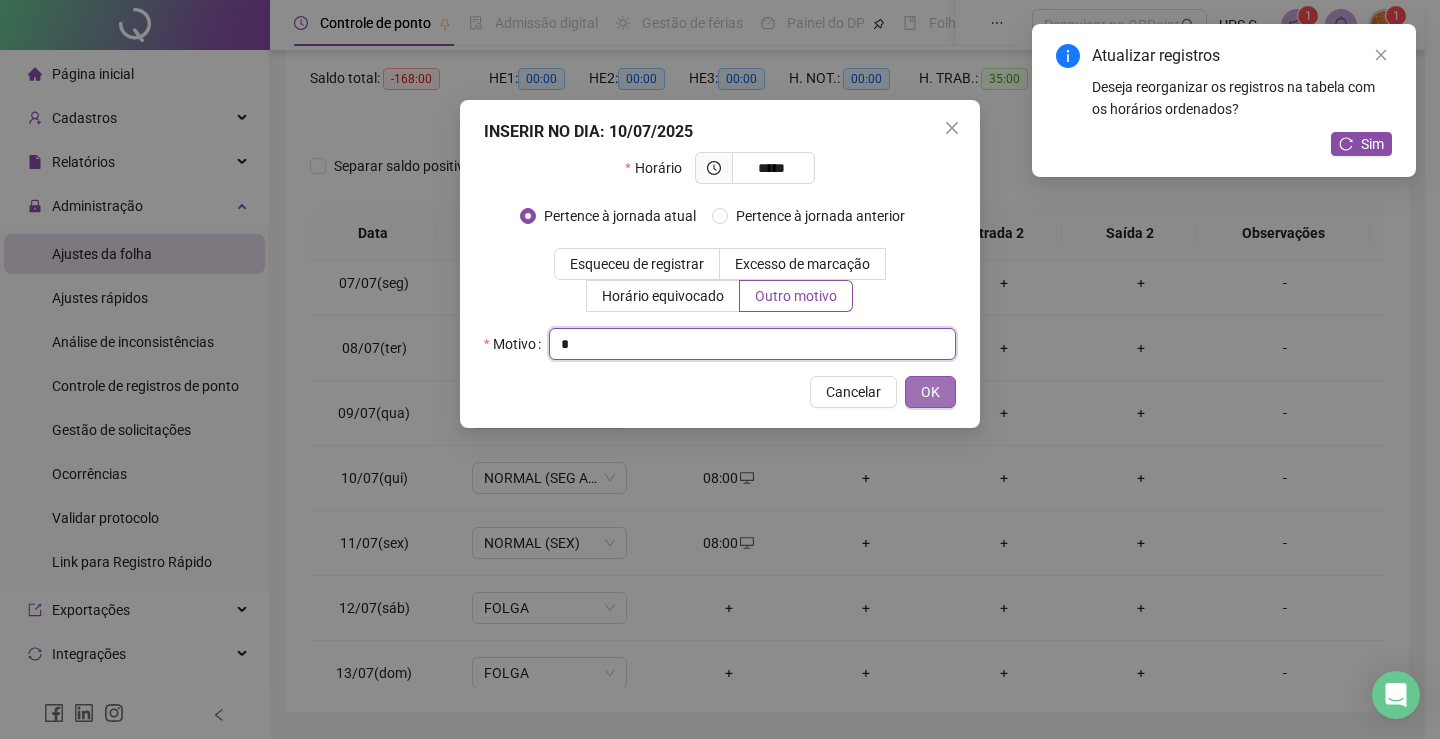 type on "*" 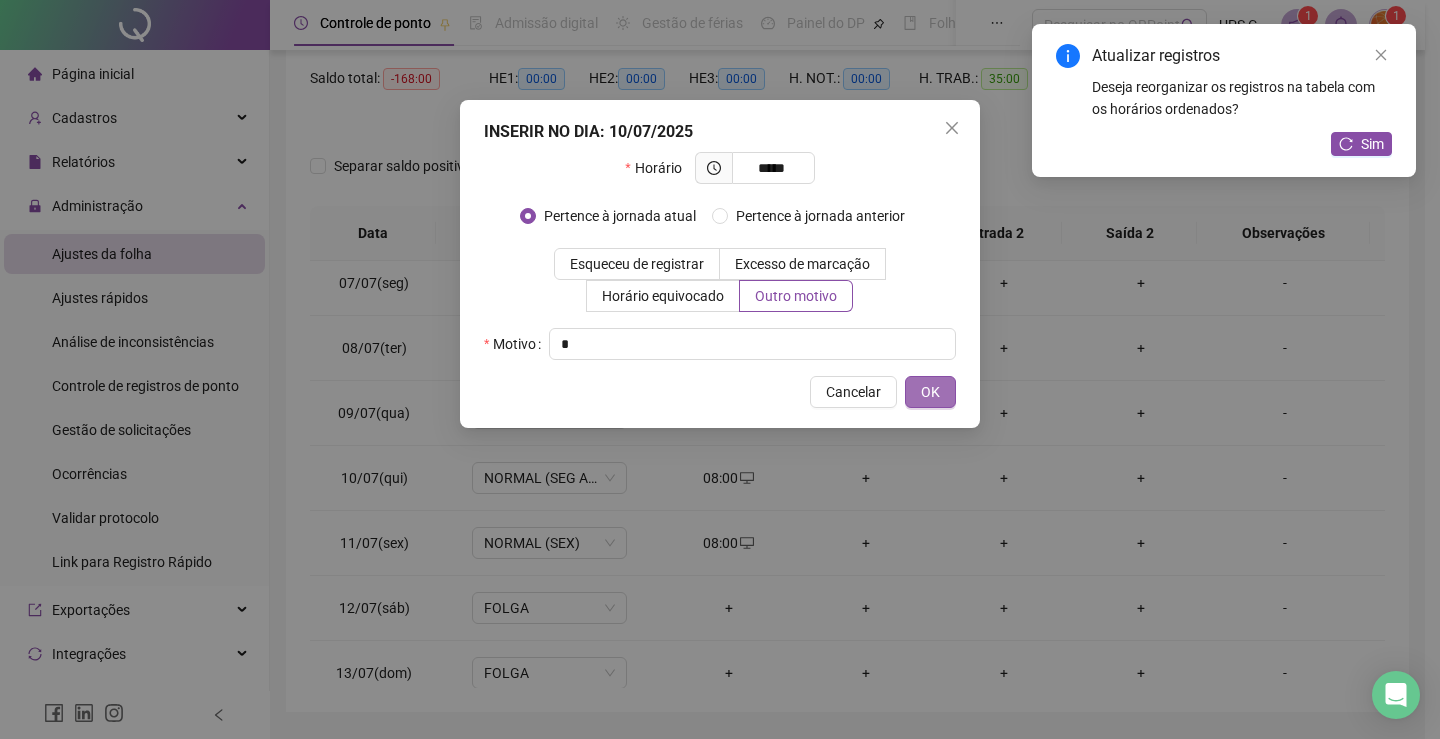 click on "OK" at bounding box center (930, 392) 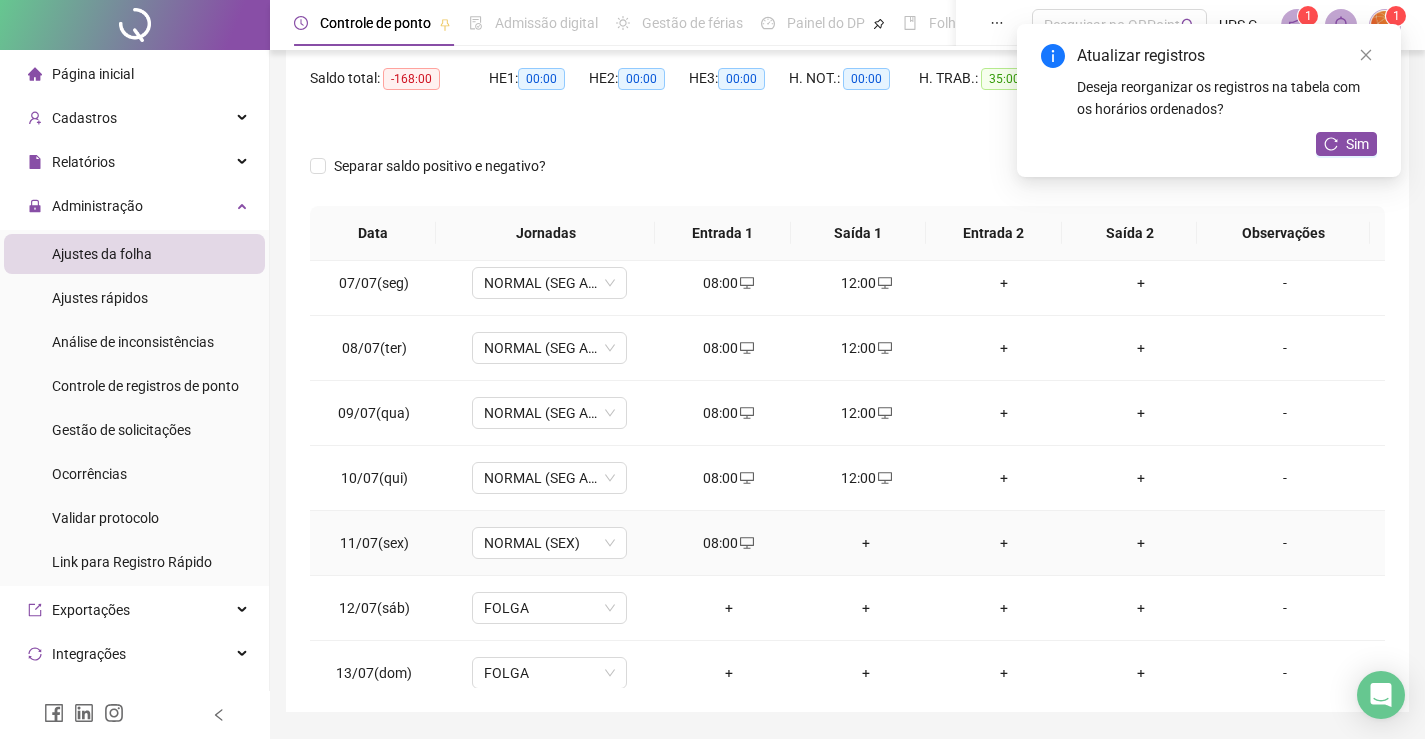 click on "+" at bounding box center (866, 543) 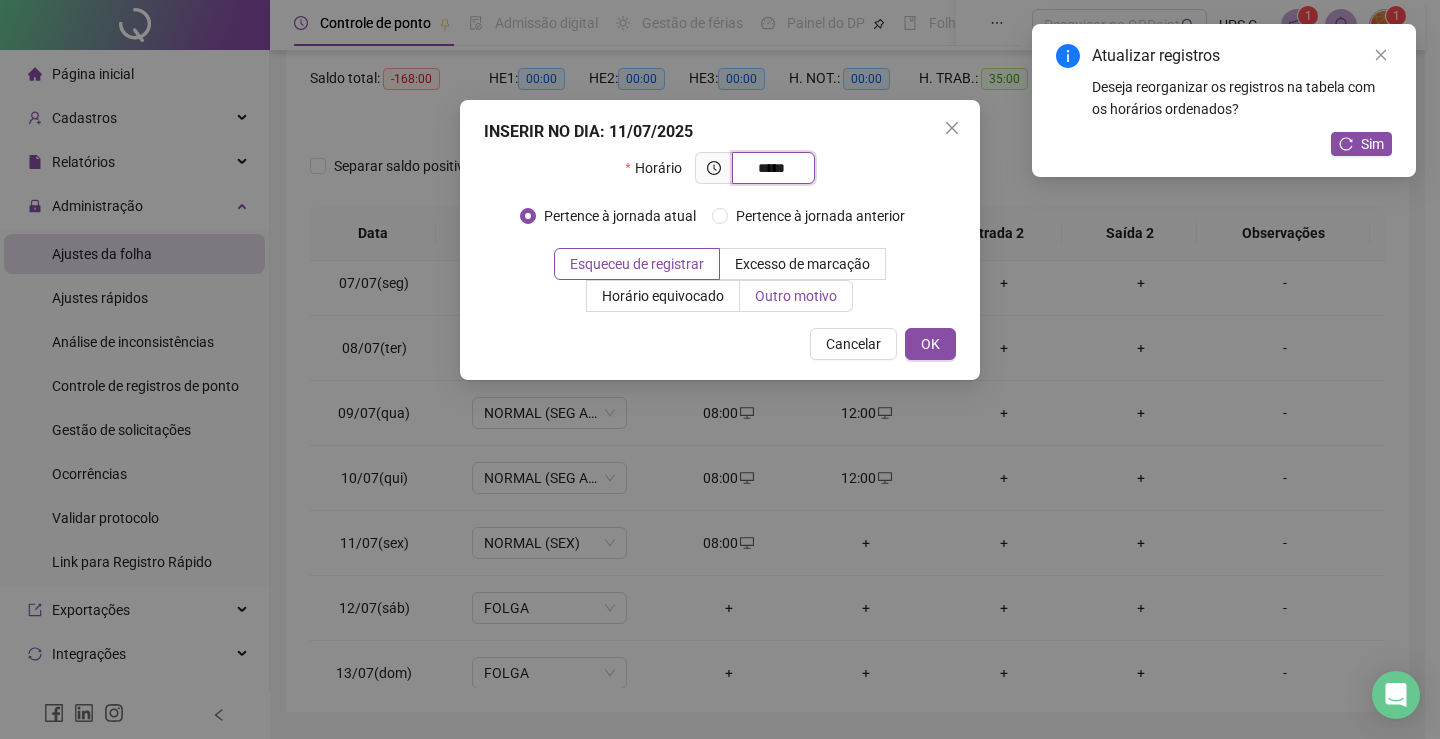 type on "*****" 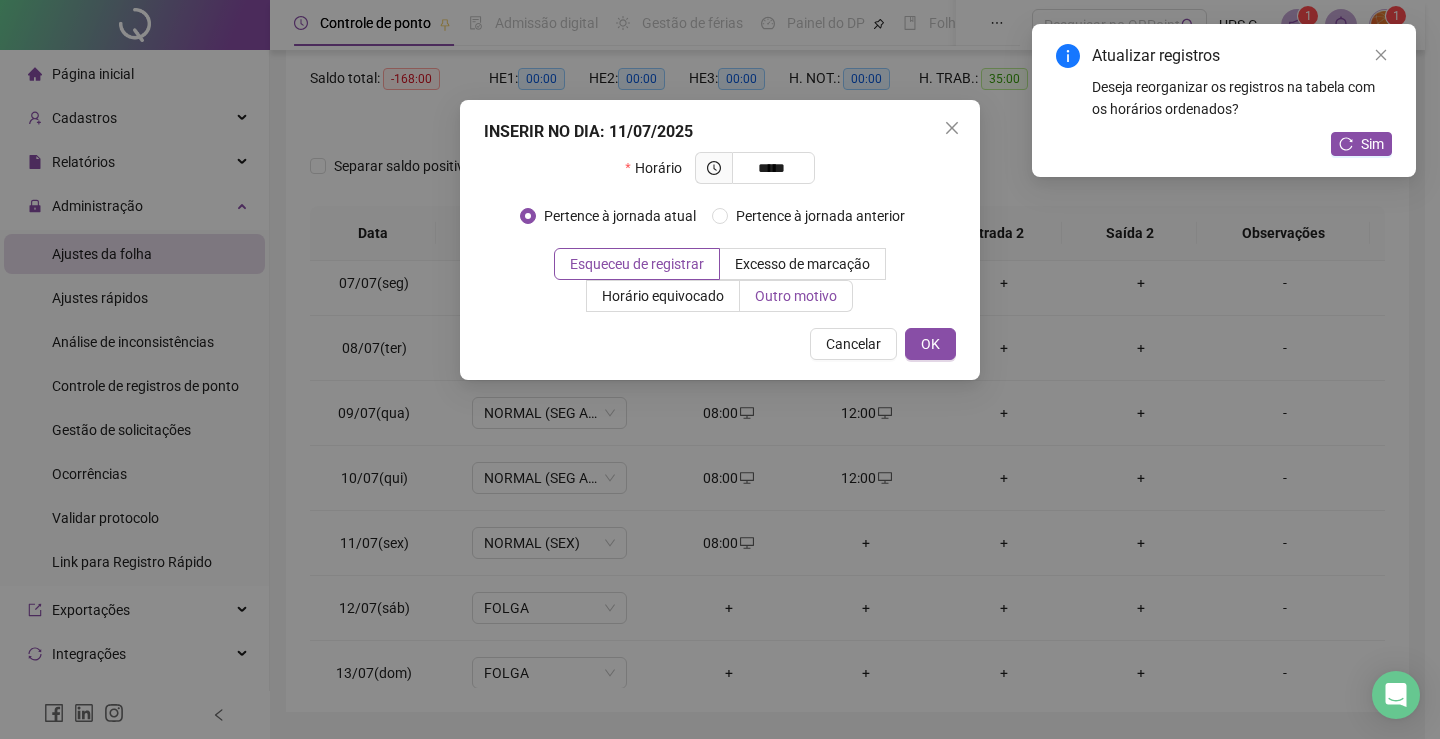 click on "Outro motivo" at bounding box center [796, 296] 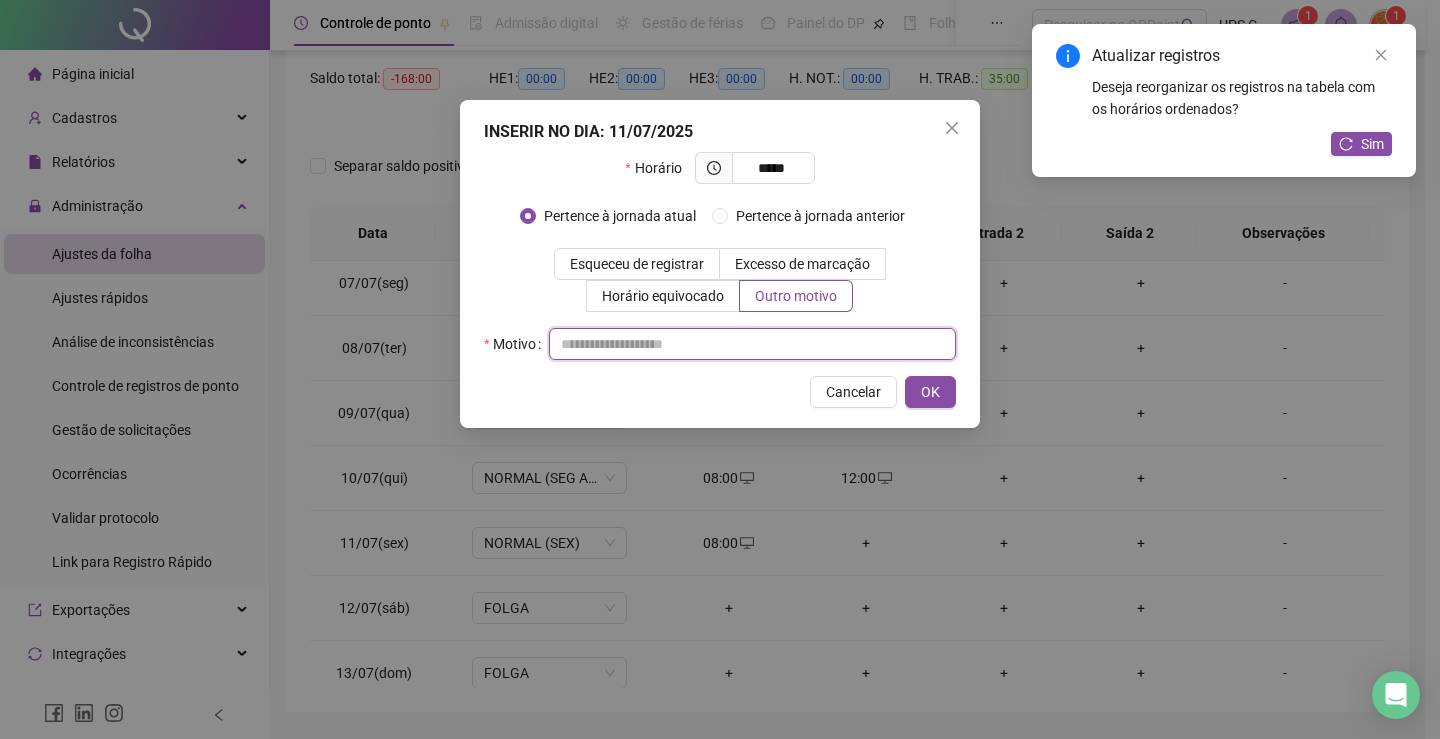 click at bounding box center (752, 344) 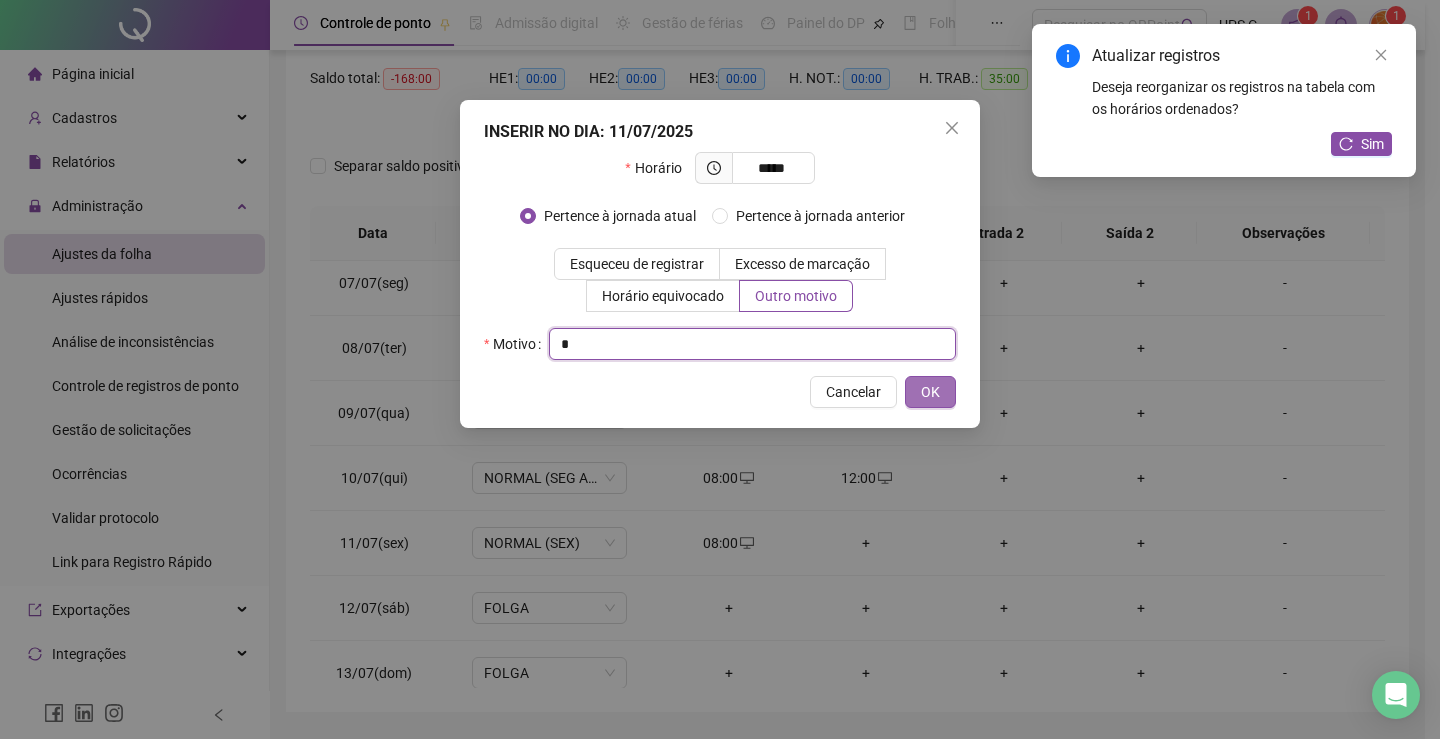 type on "*" 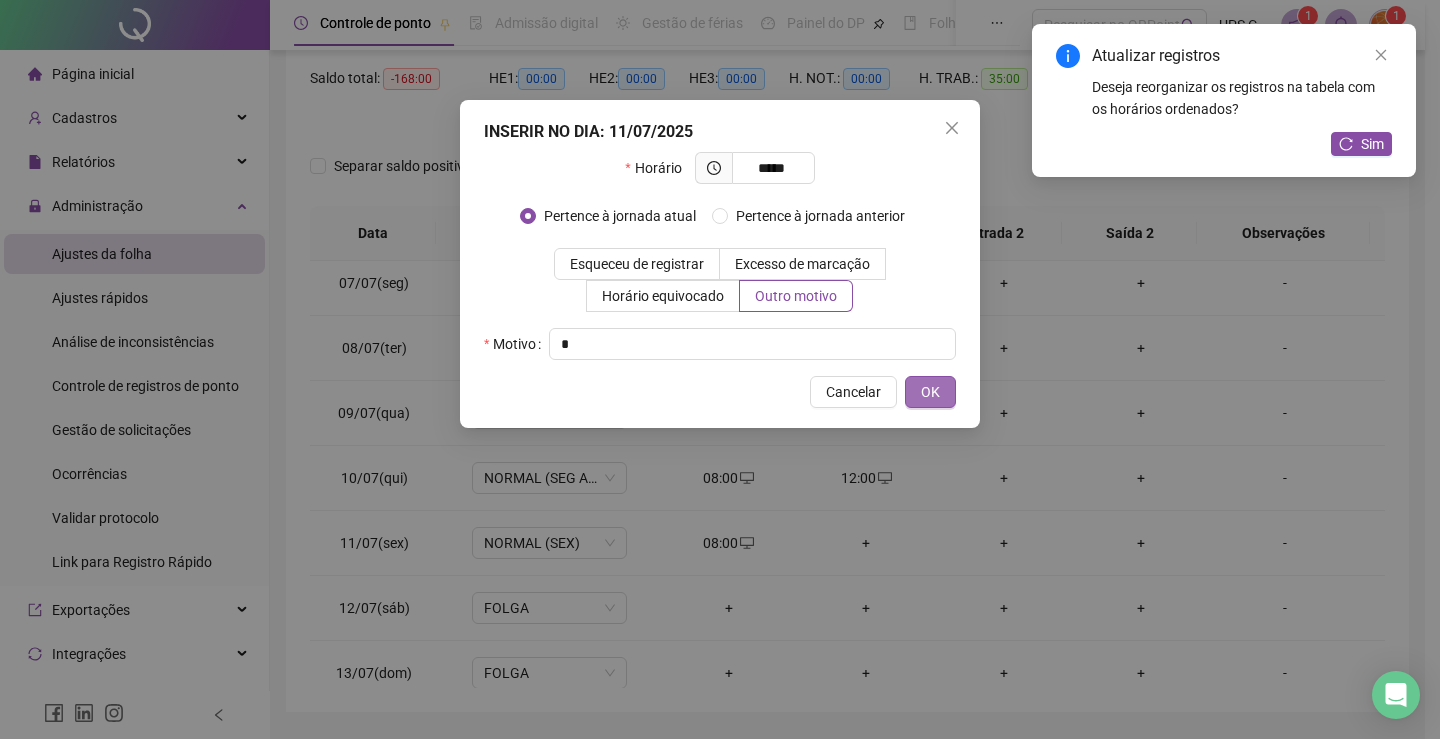 click on "OK" at bounding box center [930, 392] 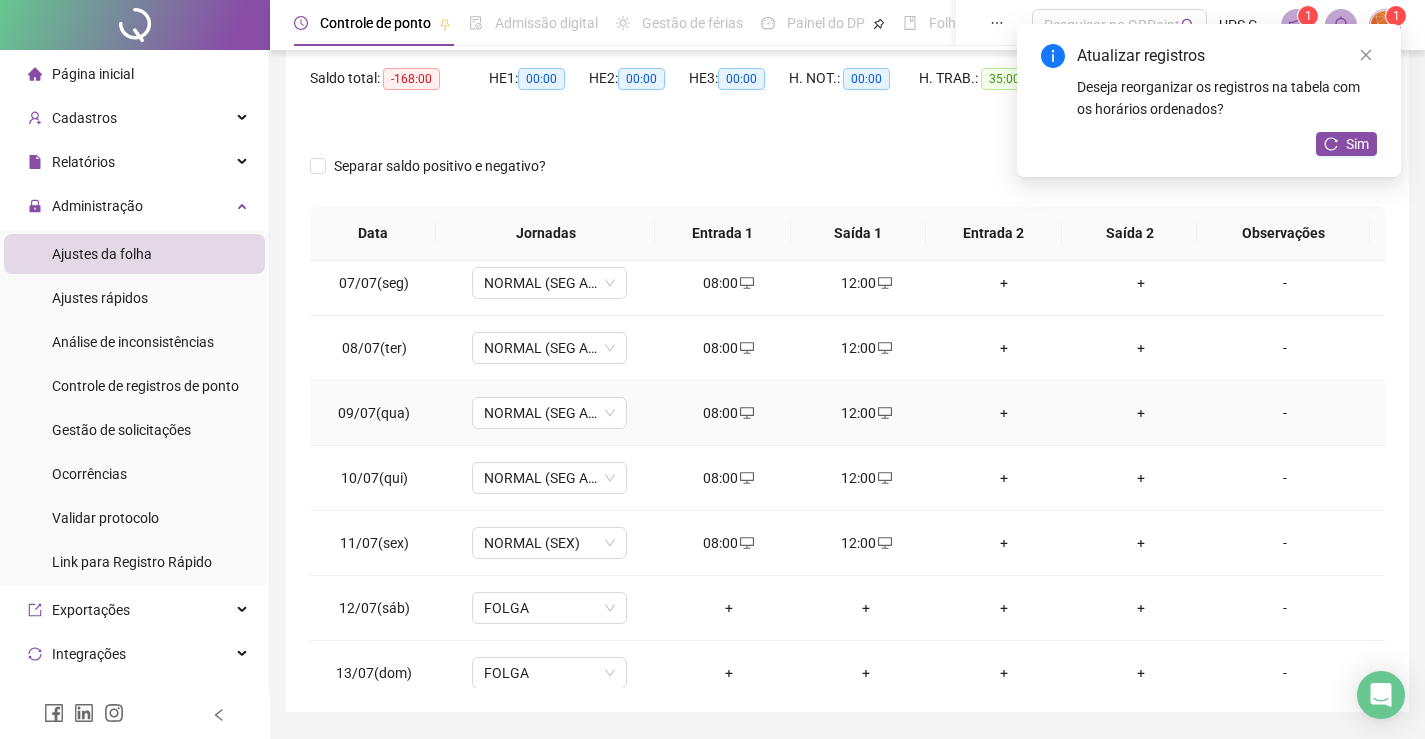 scroll, scrollTop: 300, scrollLeft: 0, axis: vertical 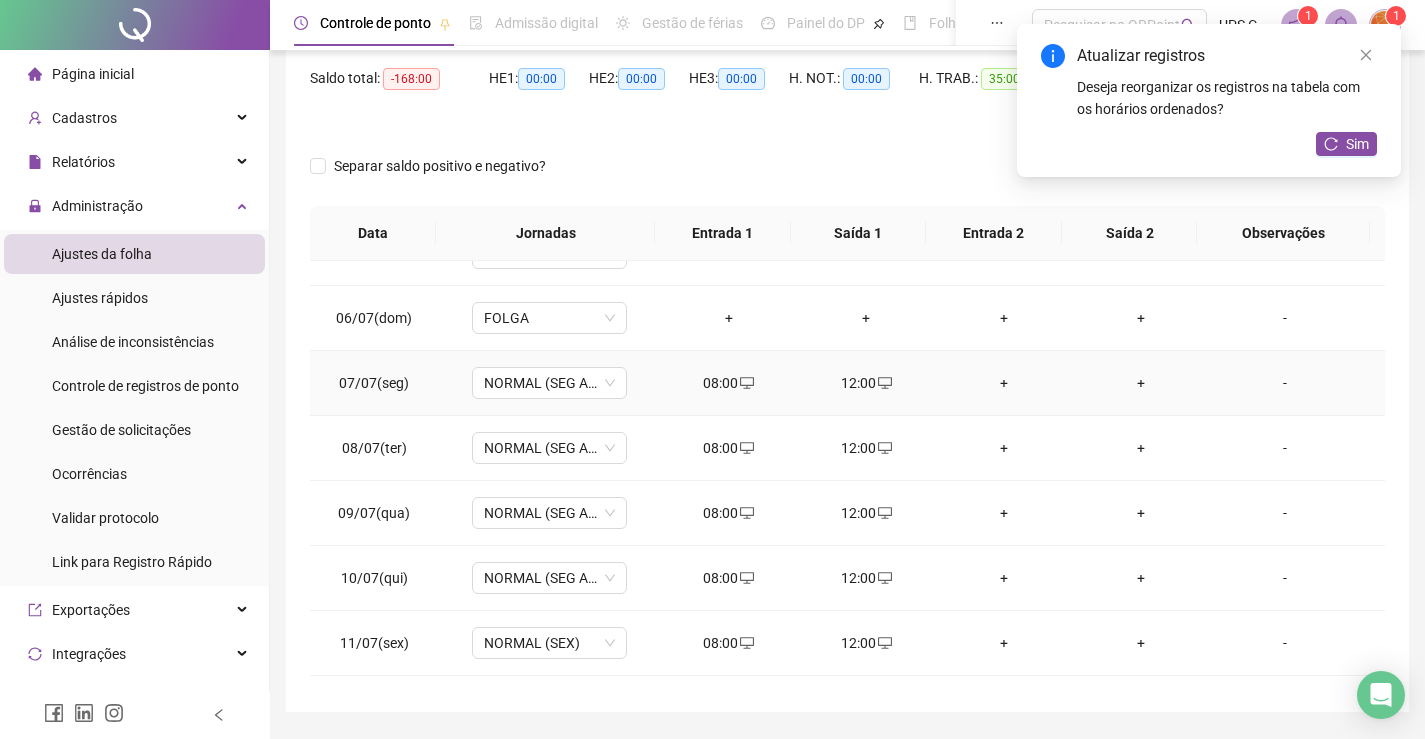 click on "+" at bounding box center (1004, 383) 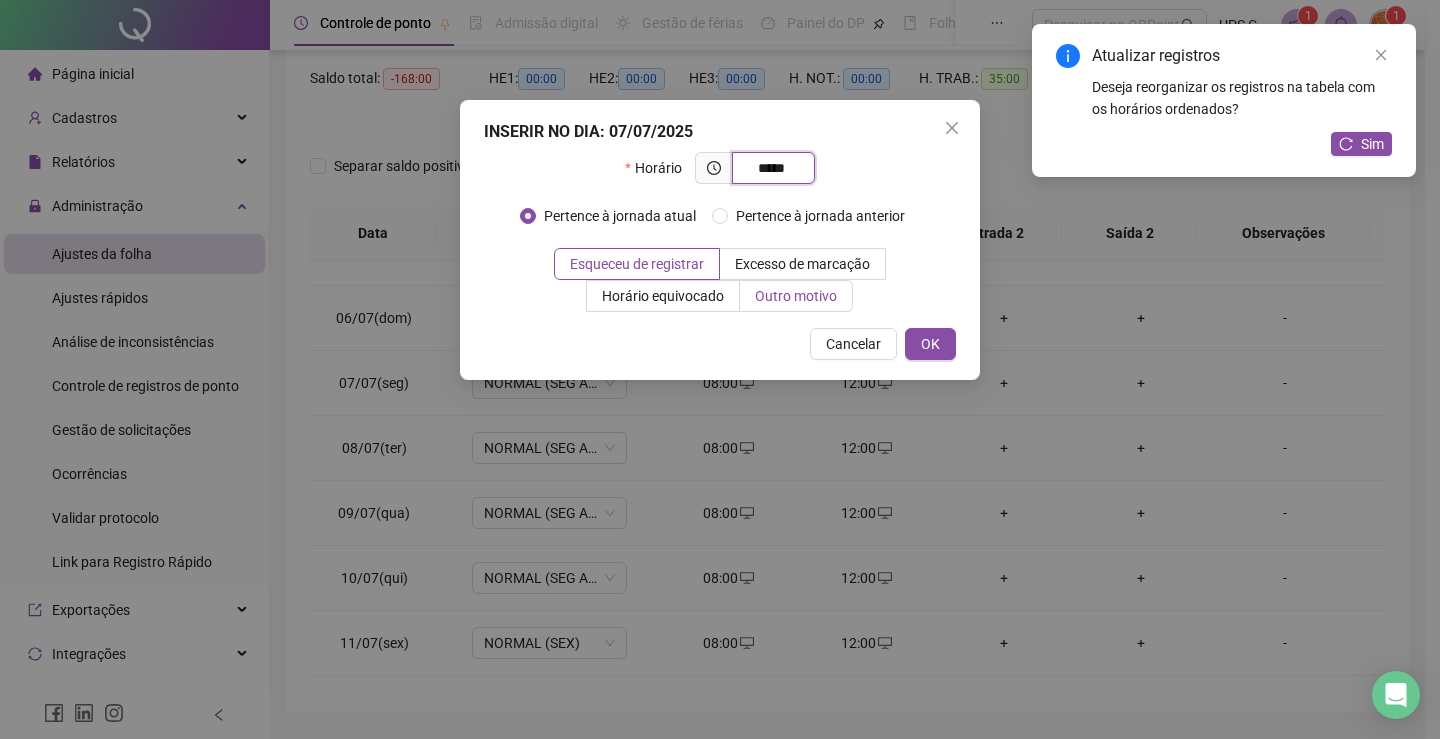 type on "*****" 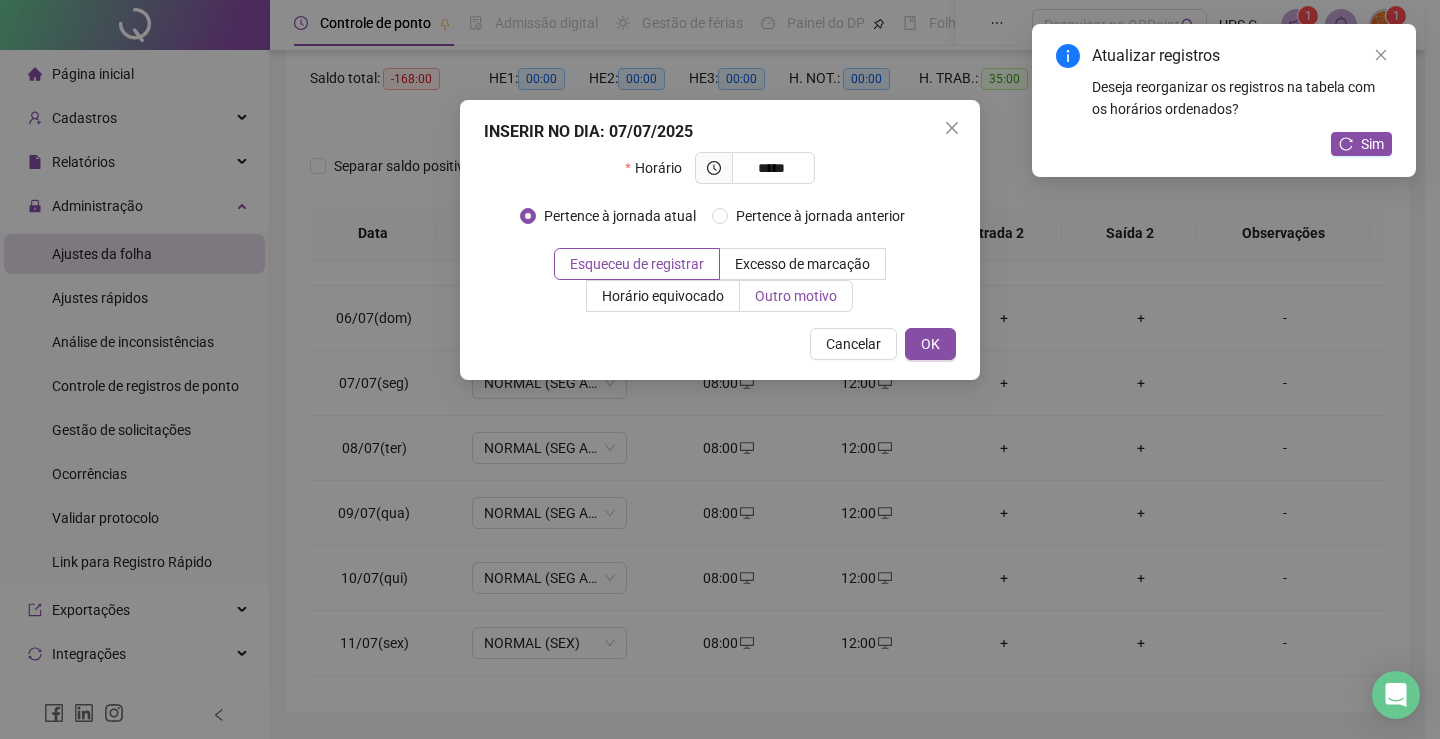click on "Outro motivo" at bounding box center [796, 296] 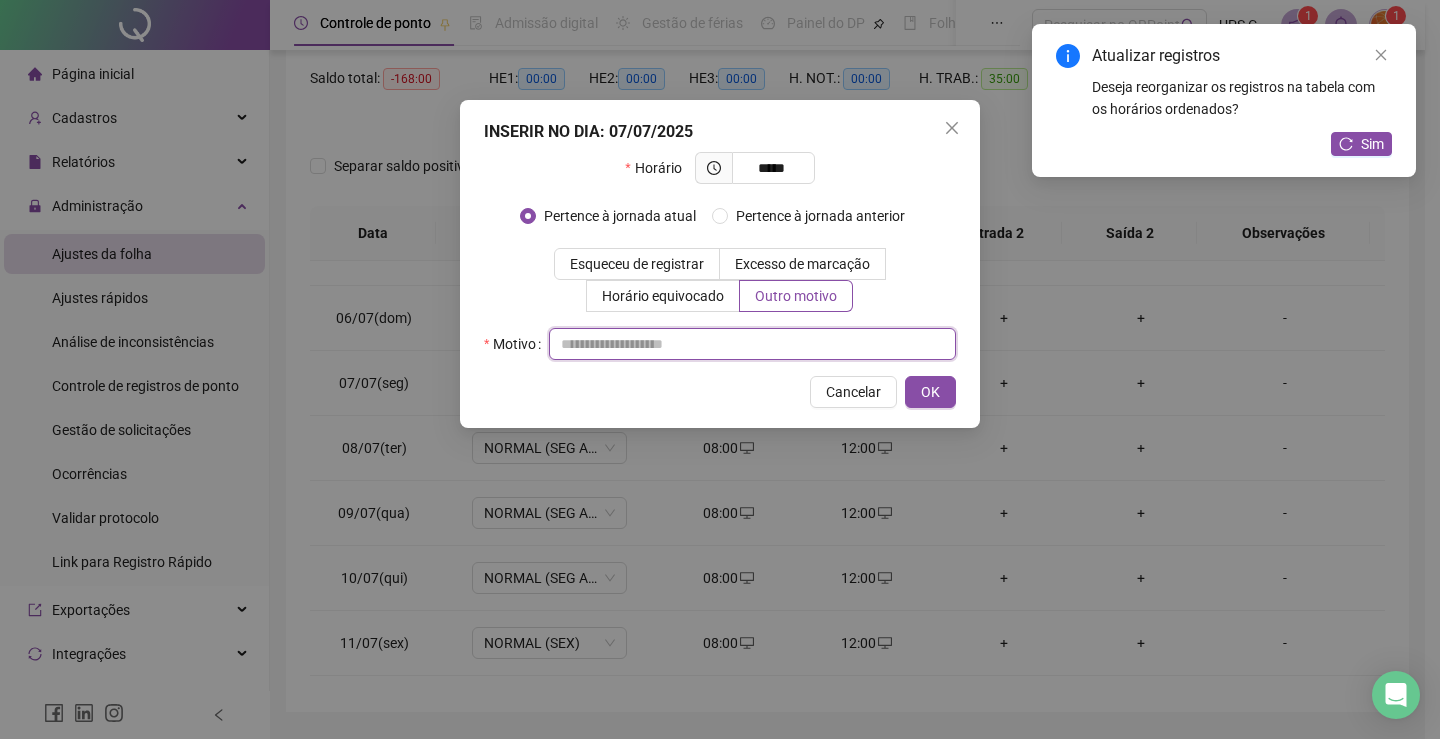 click at bounding box center [752, 344] 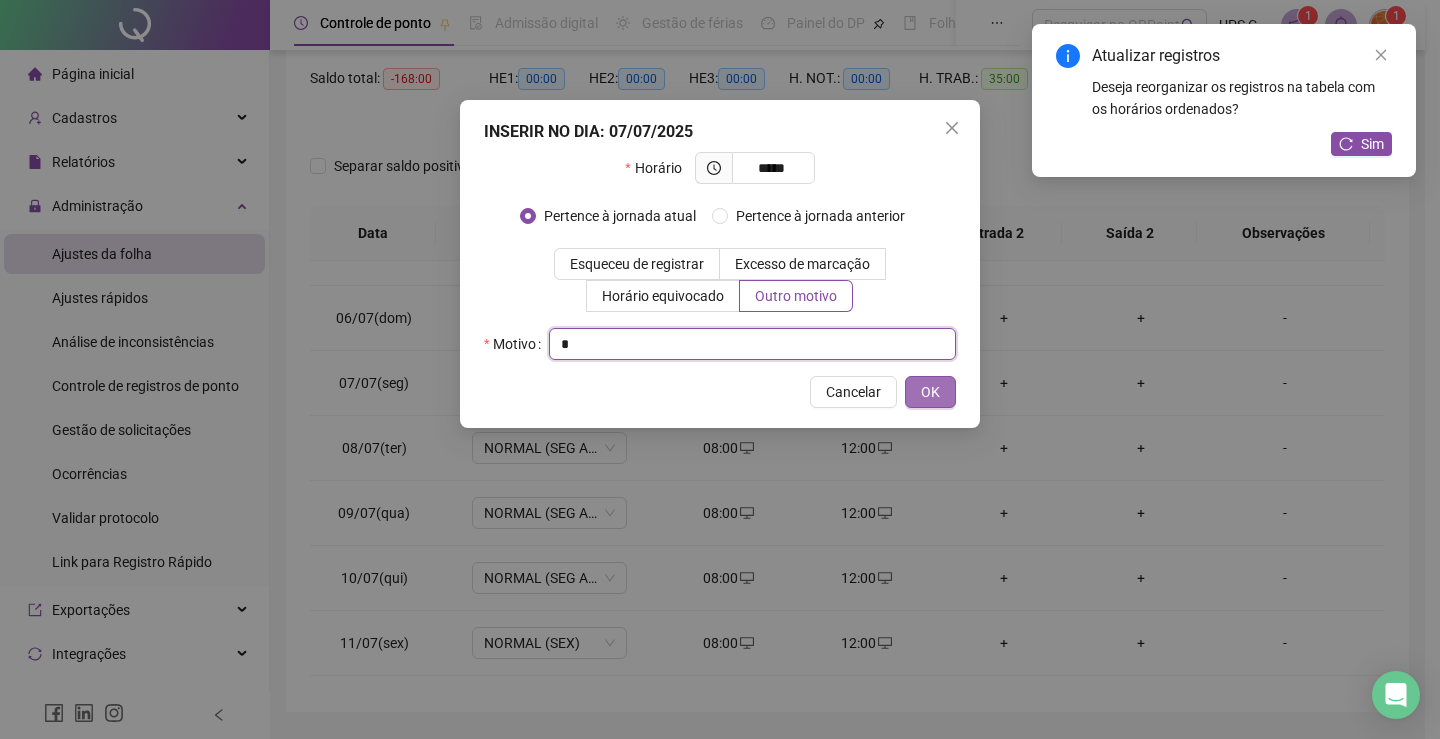 type on "*" 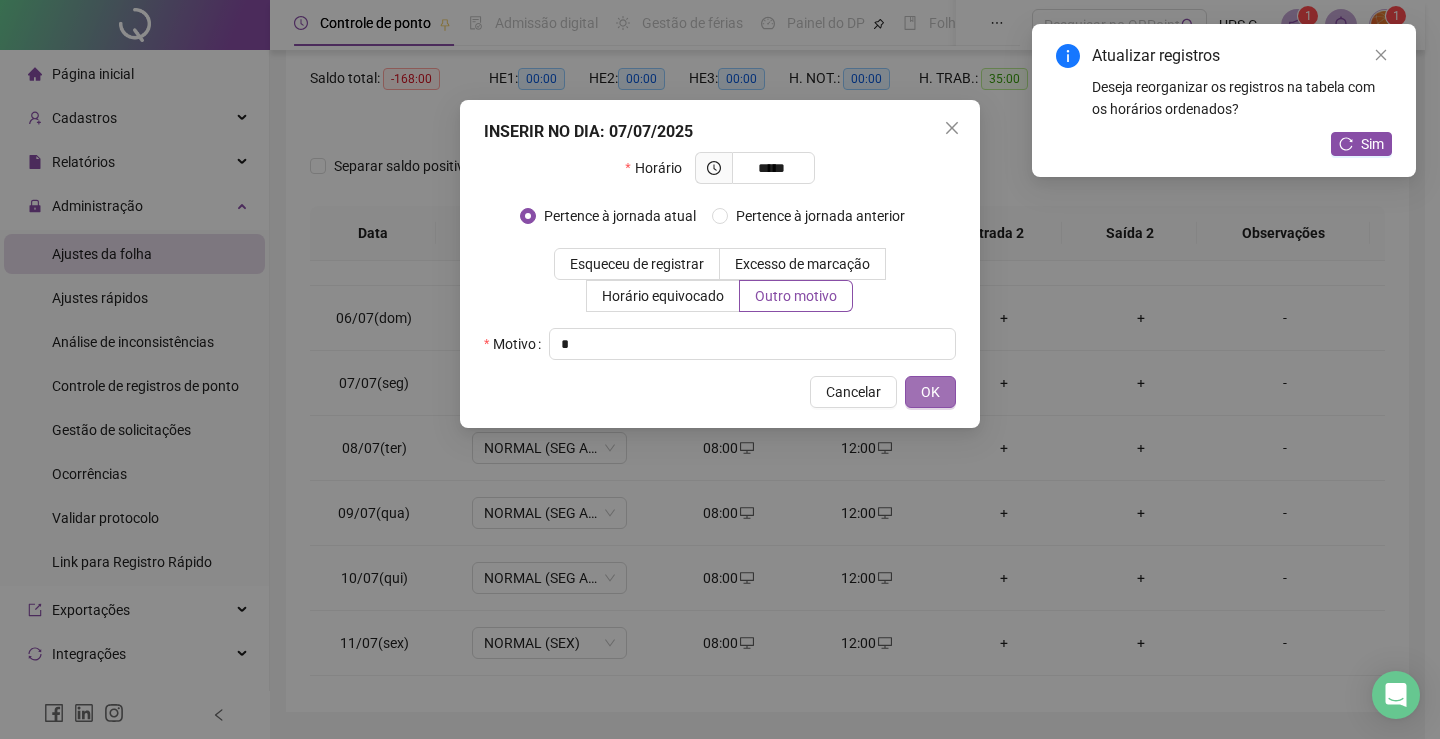 click on "OK" at bounding box center [930, 392] 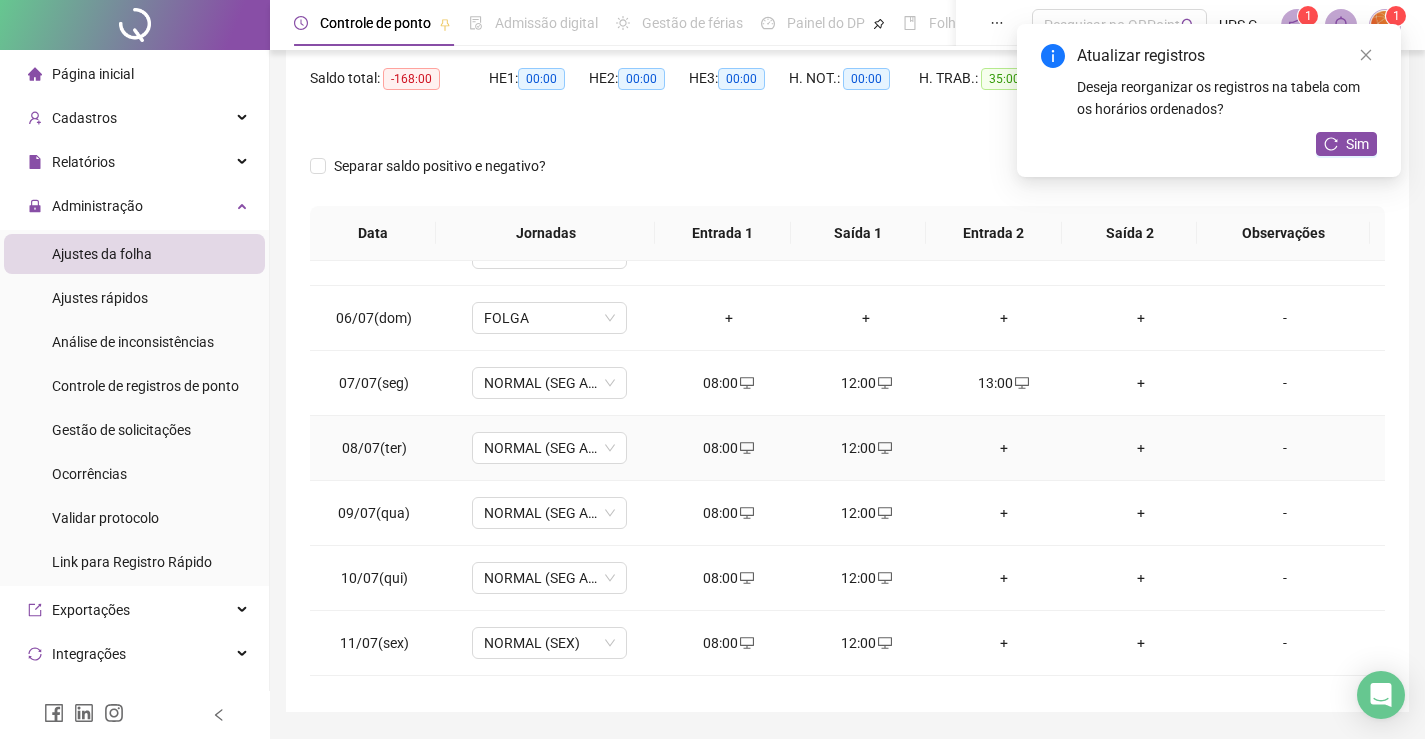 click on "+" at bounding box center [1004, 448] 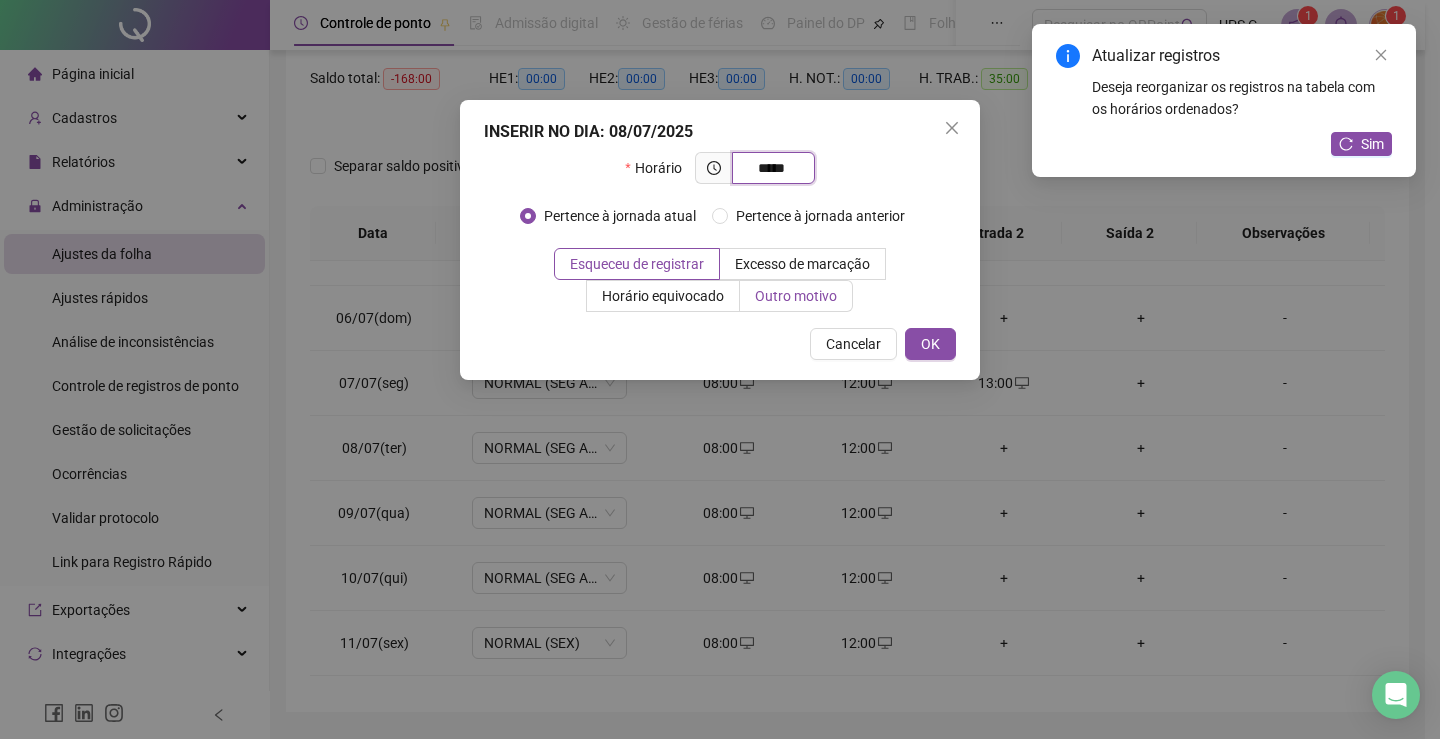 type on "*****" 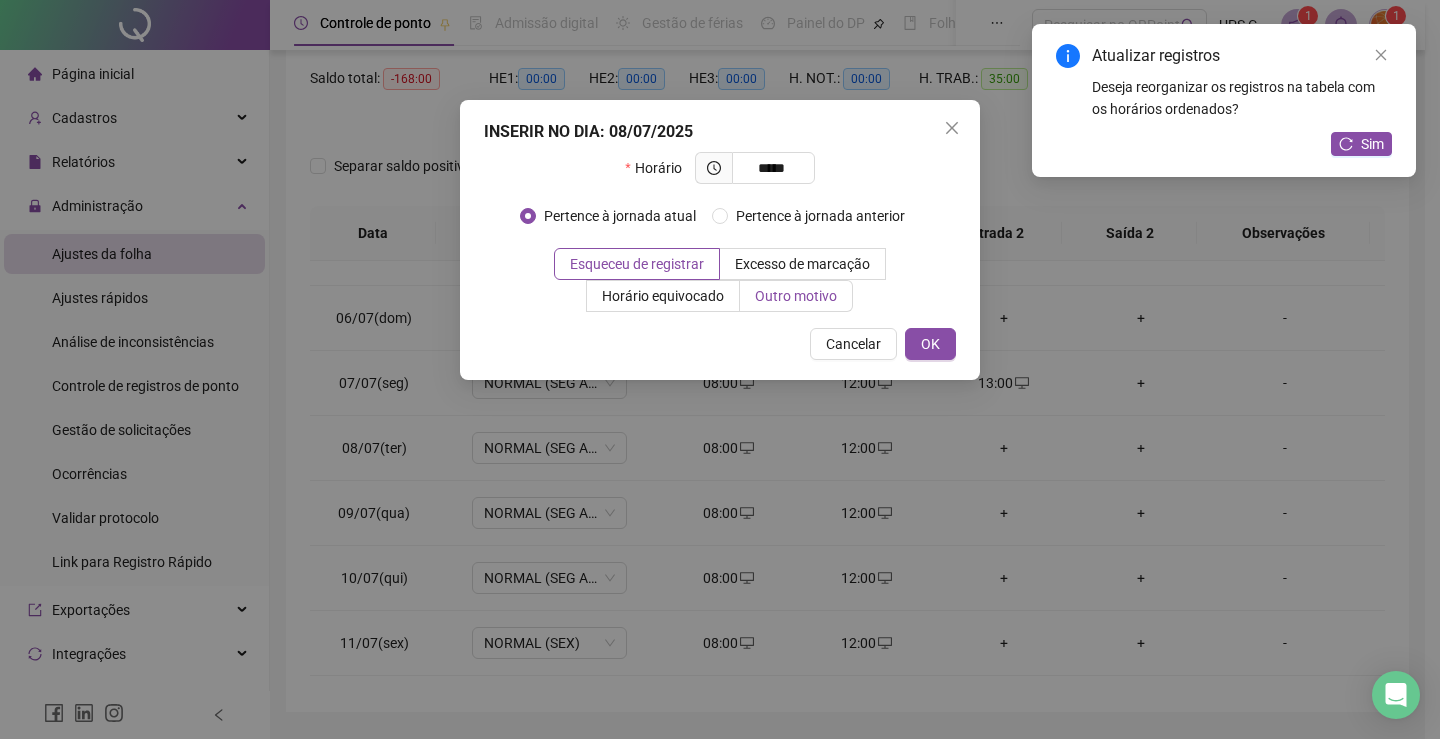 click on "Outro motivo" at bounding box center [796, 296] 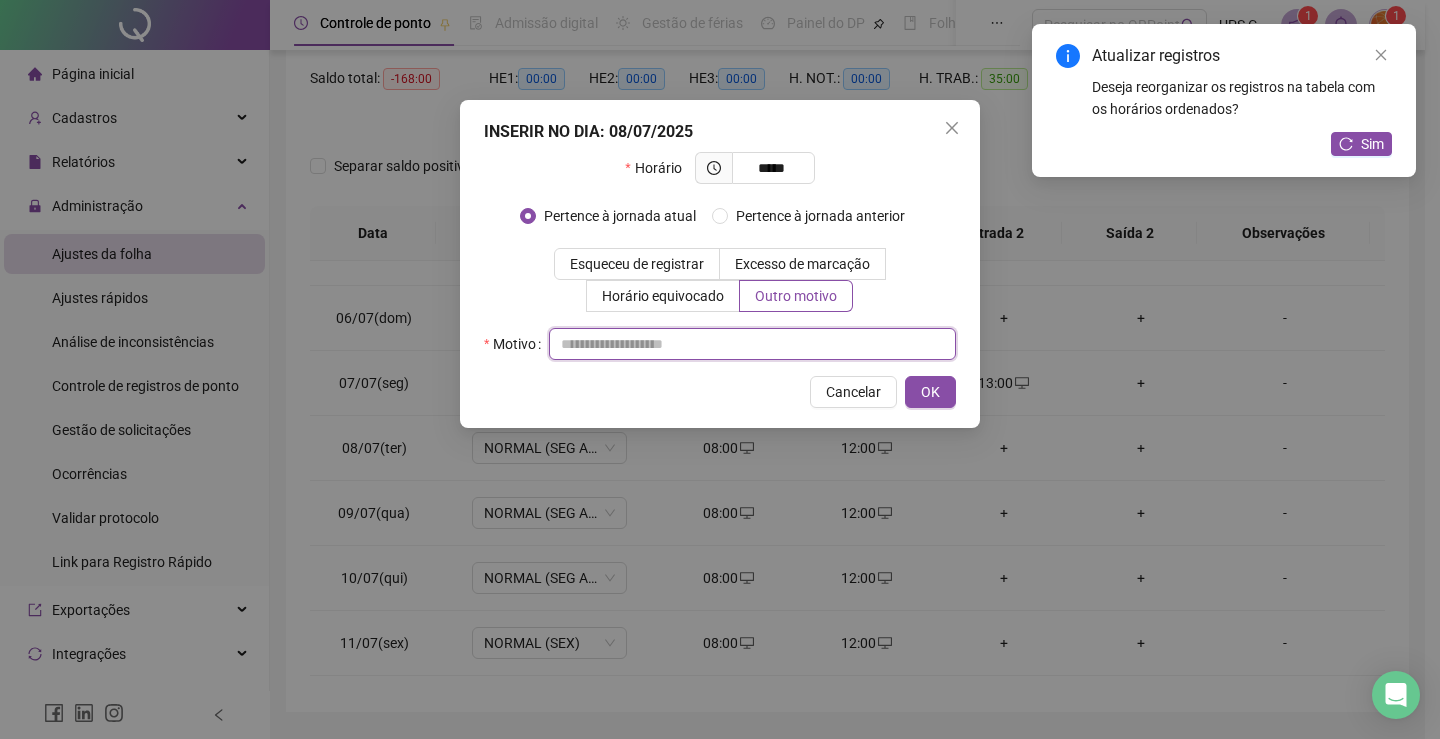 click at bounding box center (752, 344) 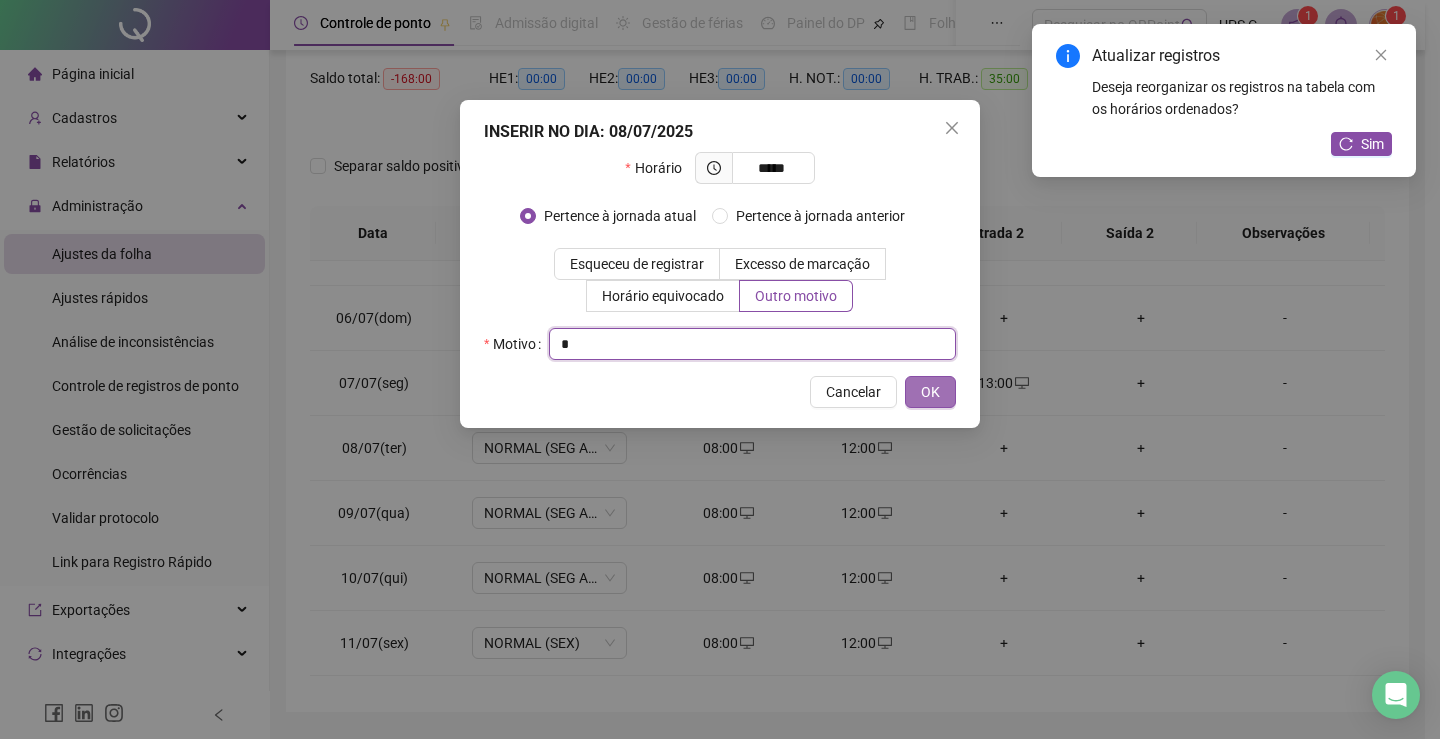 type on "*" 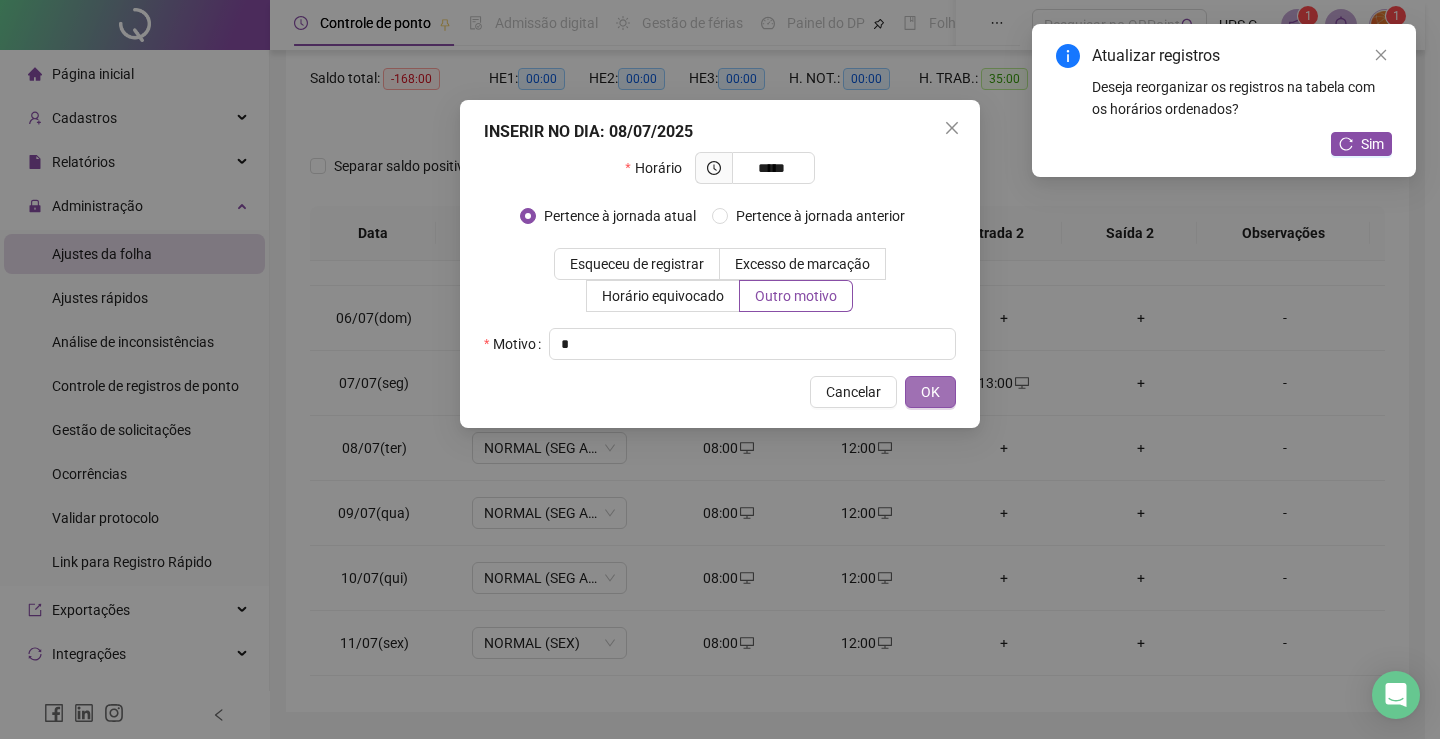 click on "OK" at bounding box center (930, 392) 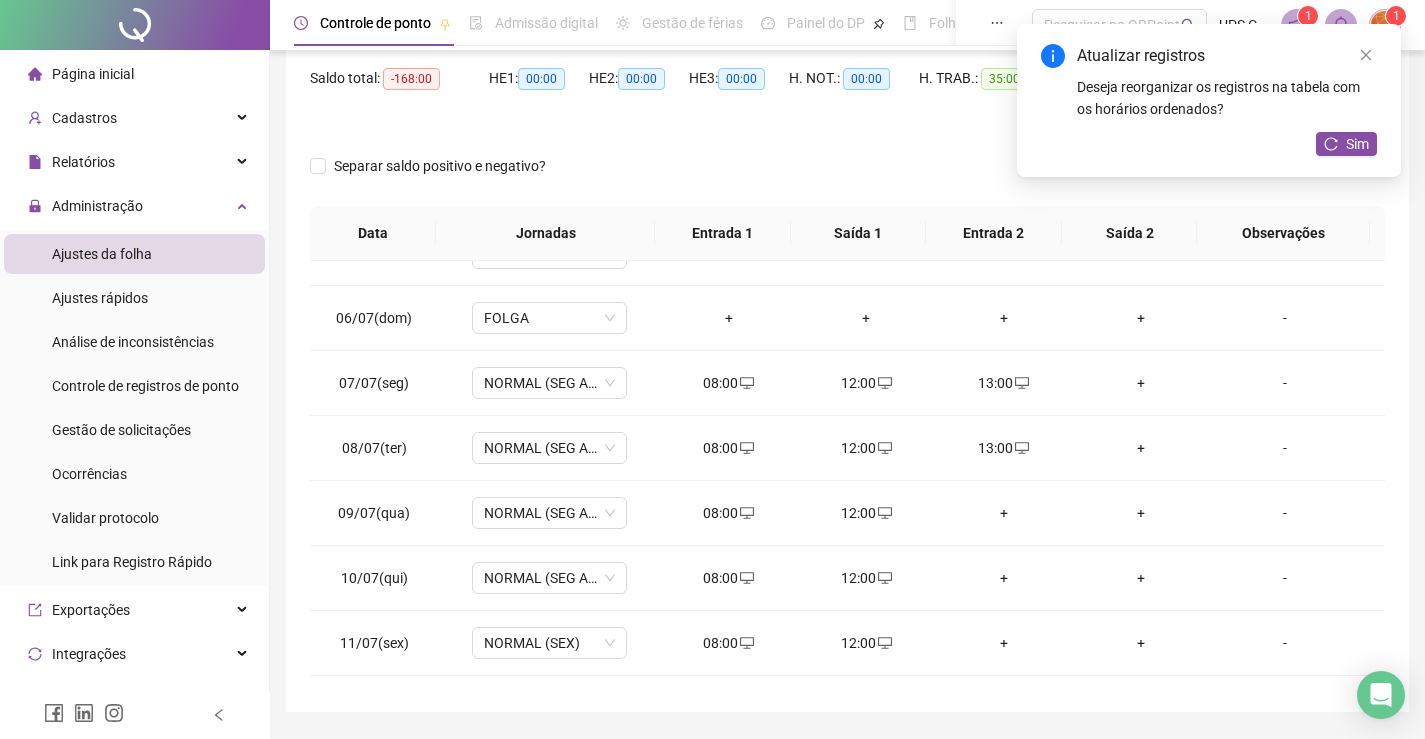 click on "+" at bounding box center (1004, 513) 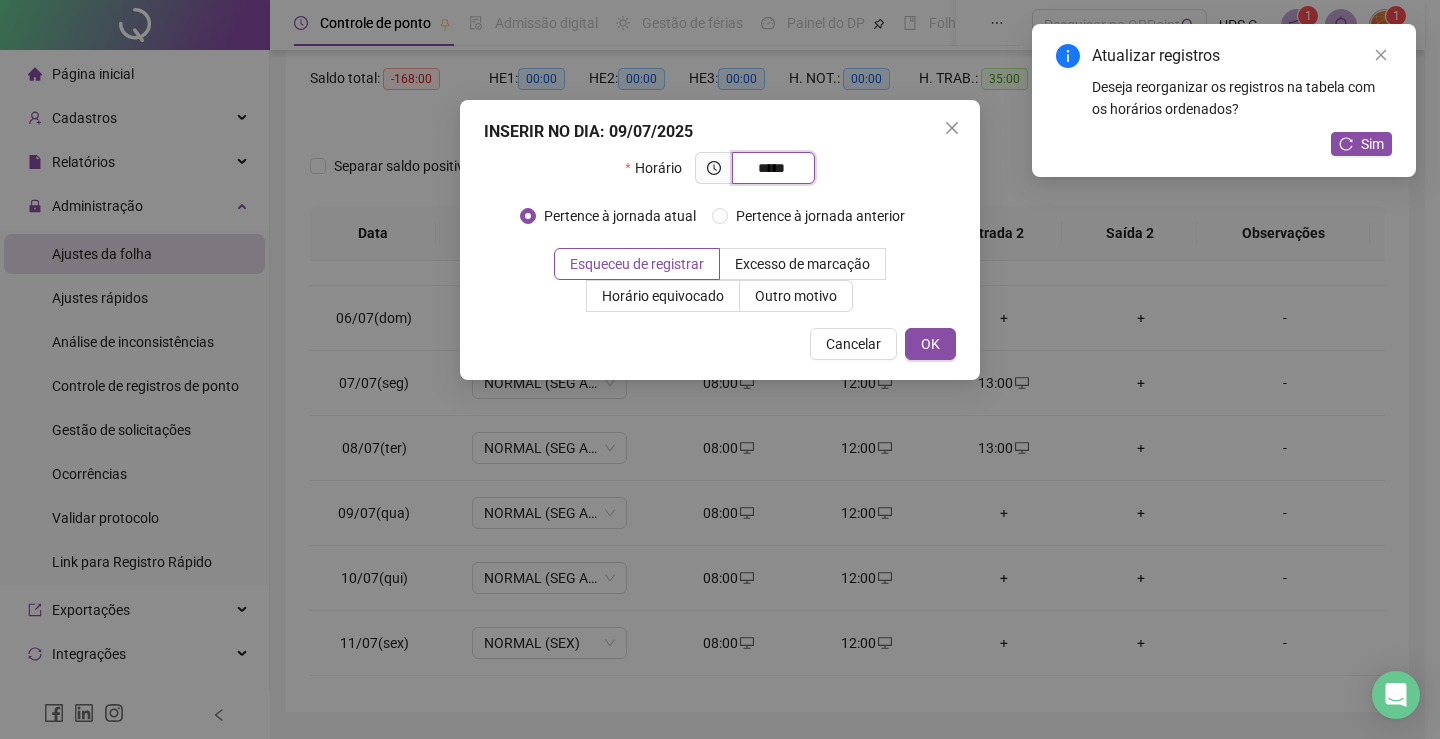 type on "*****" 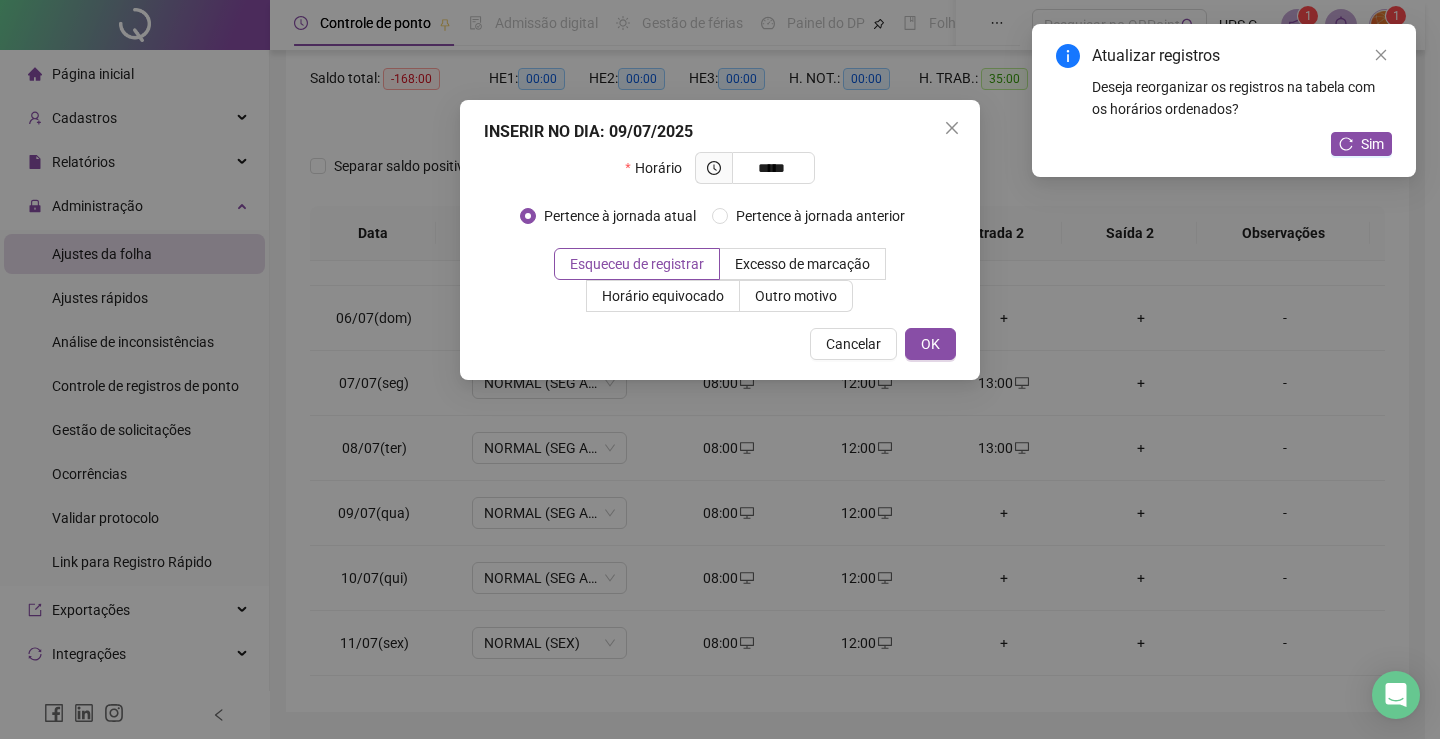 click on "INSERIR NO DIA :   09/07/2025 Horário ***** Pertence à jornada atual Pertence à jornada anterior Esqueceu de registrar Excesso de marcação Horário equivocado Outro motivo Motivo Cancelar OK" at bounding box center (720, 240) 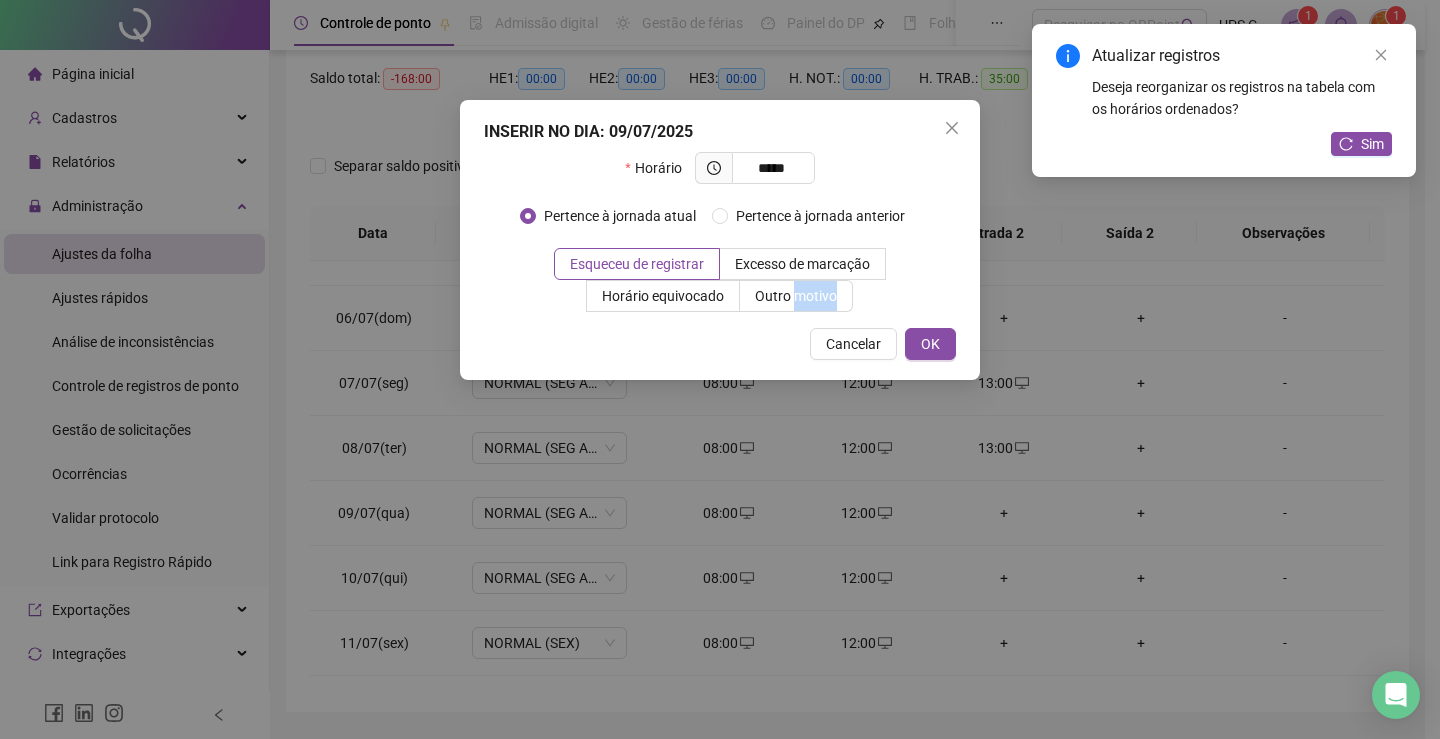 click on "INSERIR NO DIA :   09/07/2025 Horário ***** Pertence à jornada atual Pertence à jornada anterior Esqueceu de registrar Excesso de marcação Horário equivocado Outro motivo Motivo Cancelar OK" at bounding box center (720, 240) 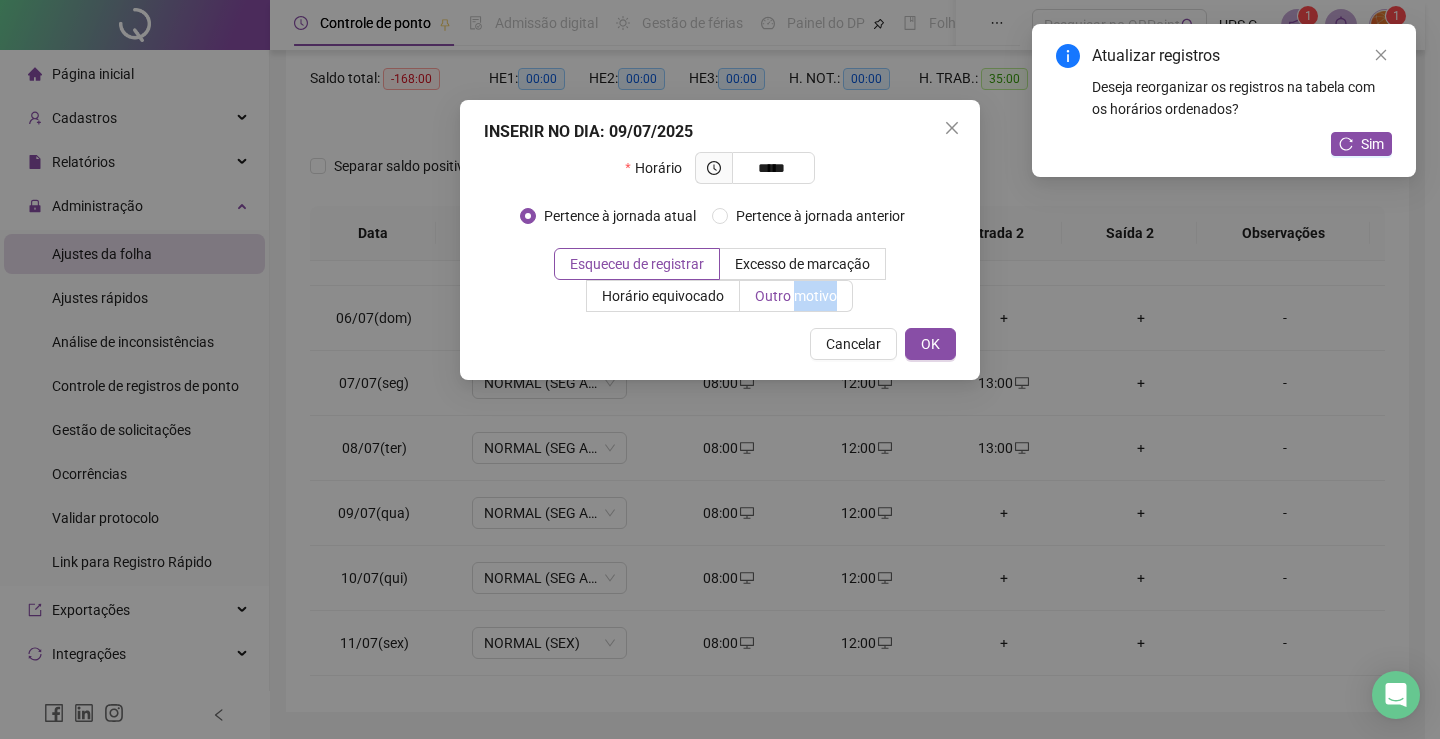 click on "Outro motivo" at bounding box center (796, 296) 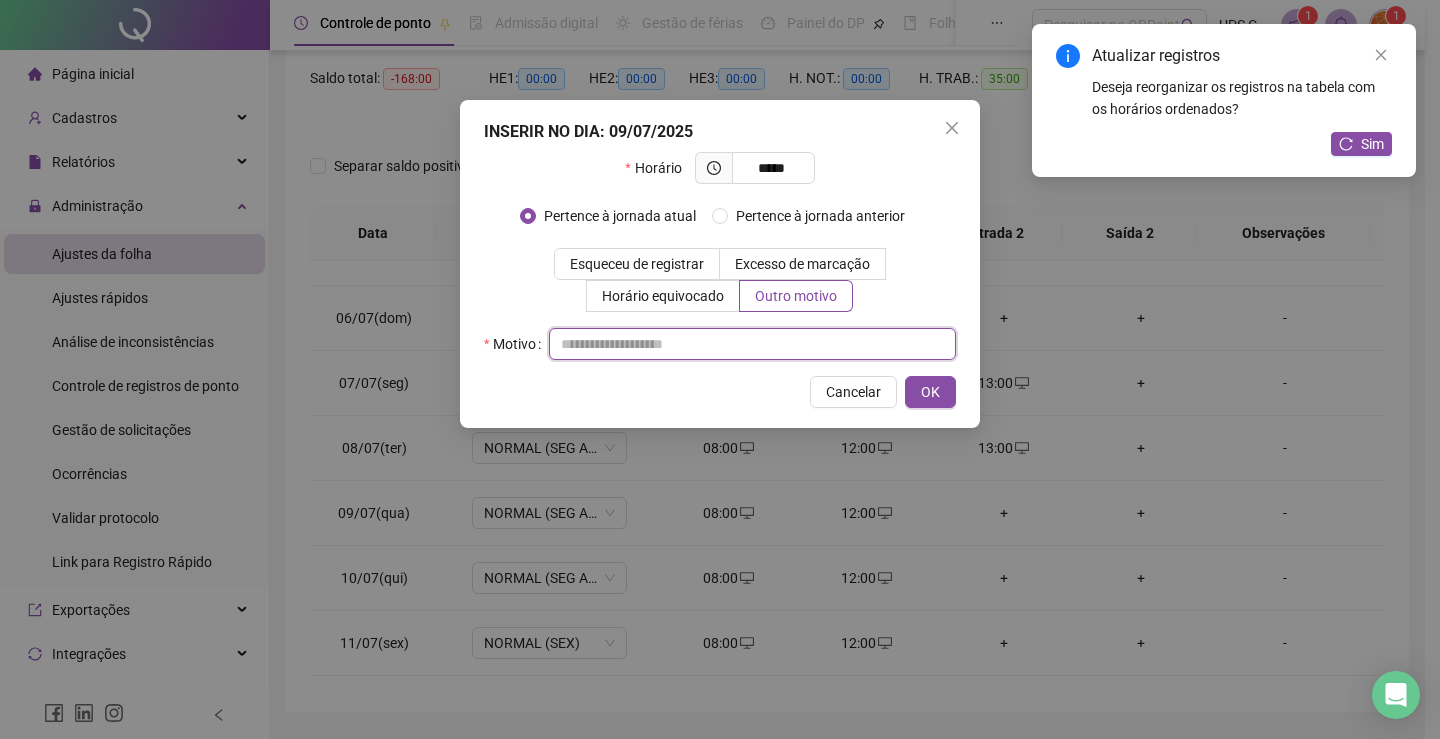 click at bounding box center (752, 344) 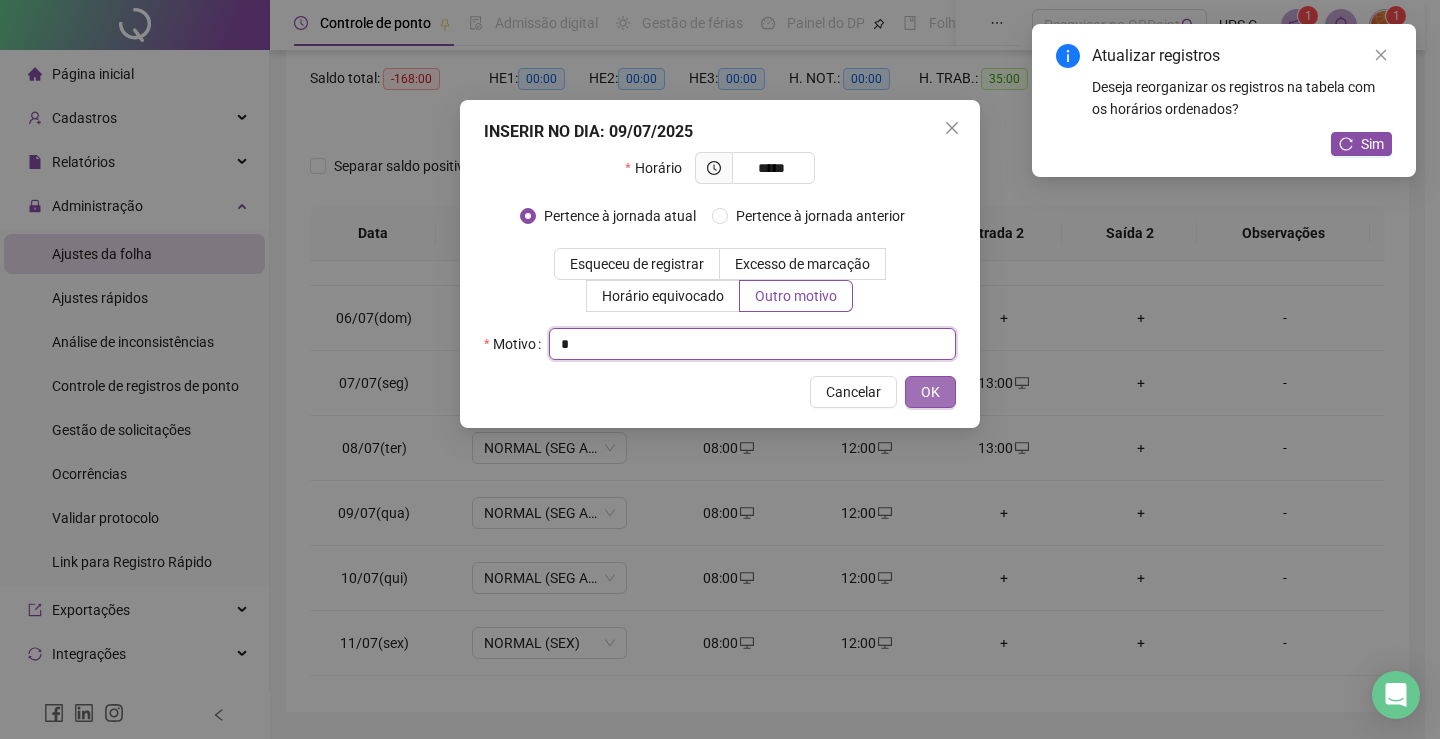 type on "*" 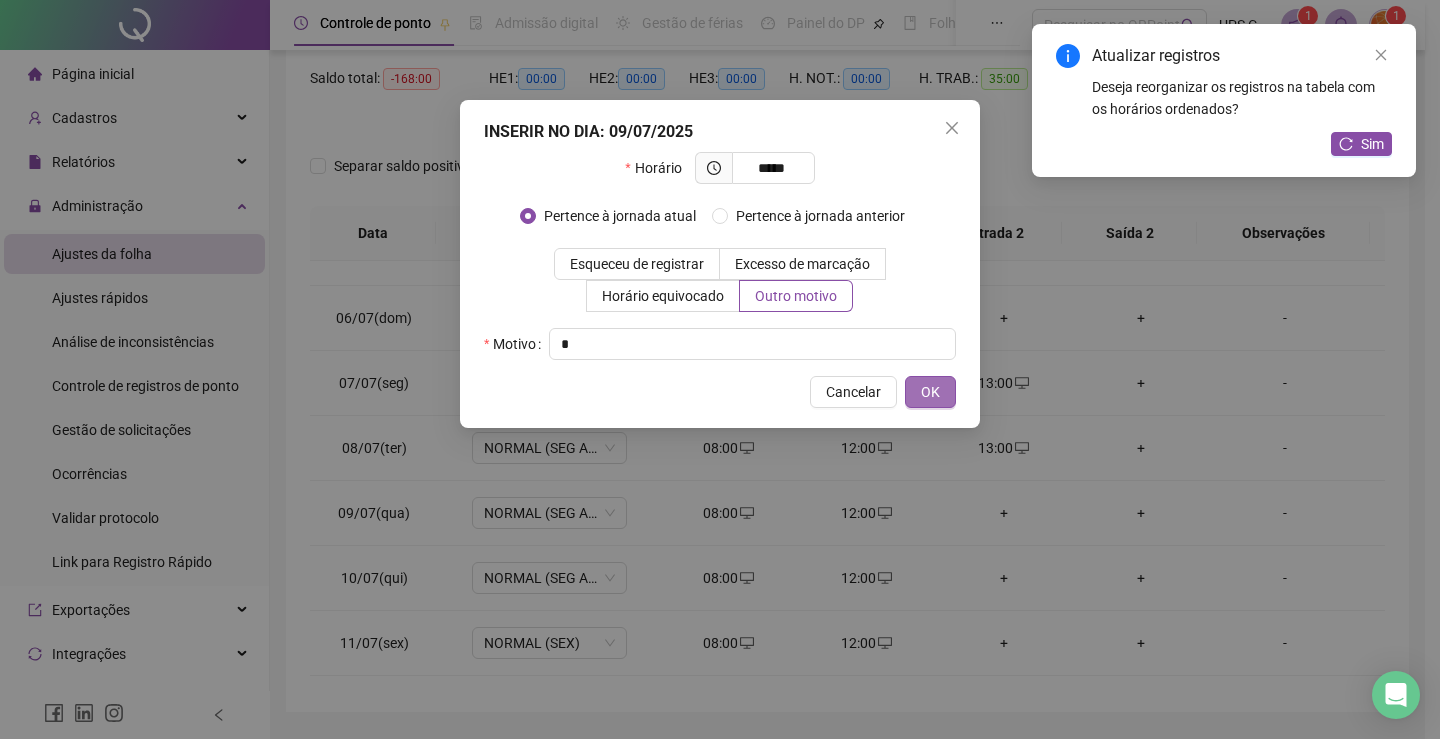 click on "OK" at bounding box center [930, 392] 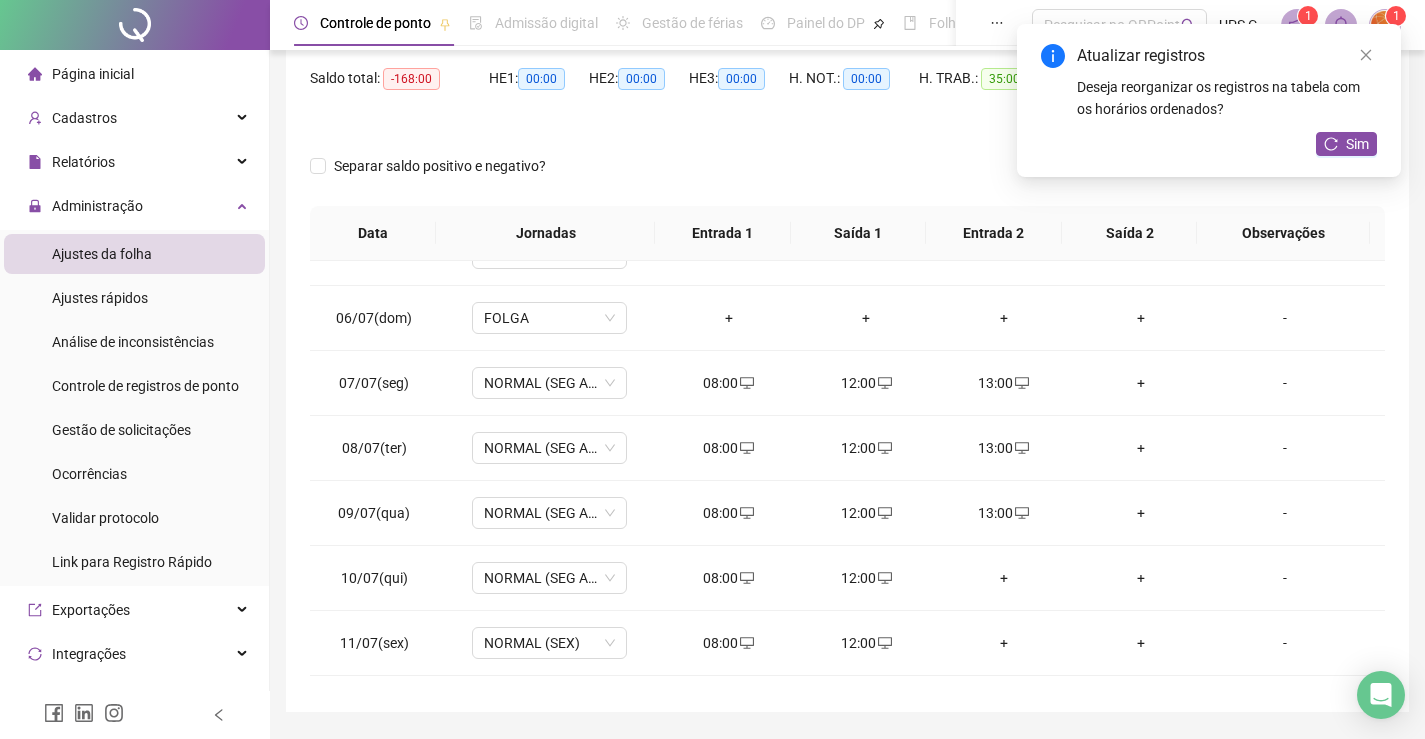 click on "+" at bounding box center [1004, 578] 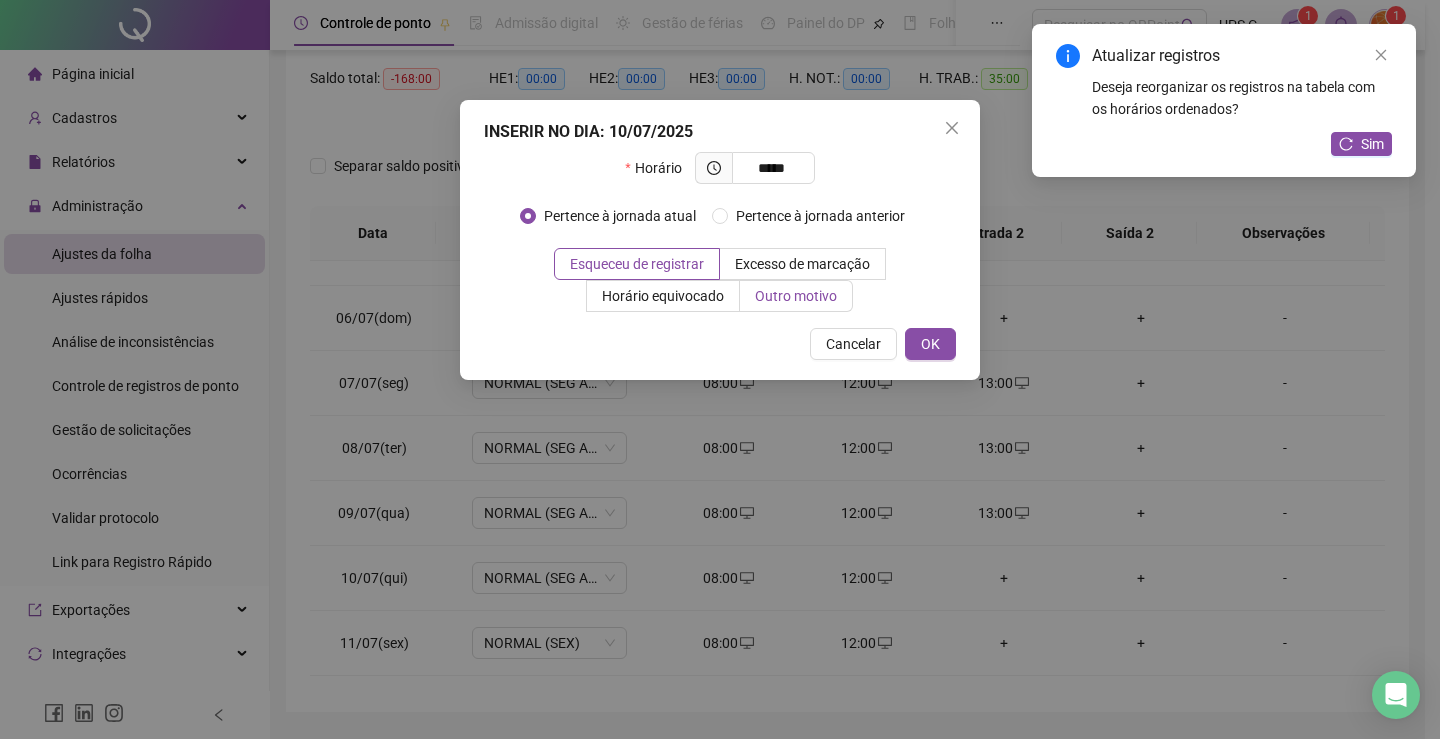 type on "*****" 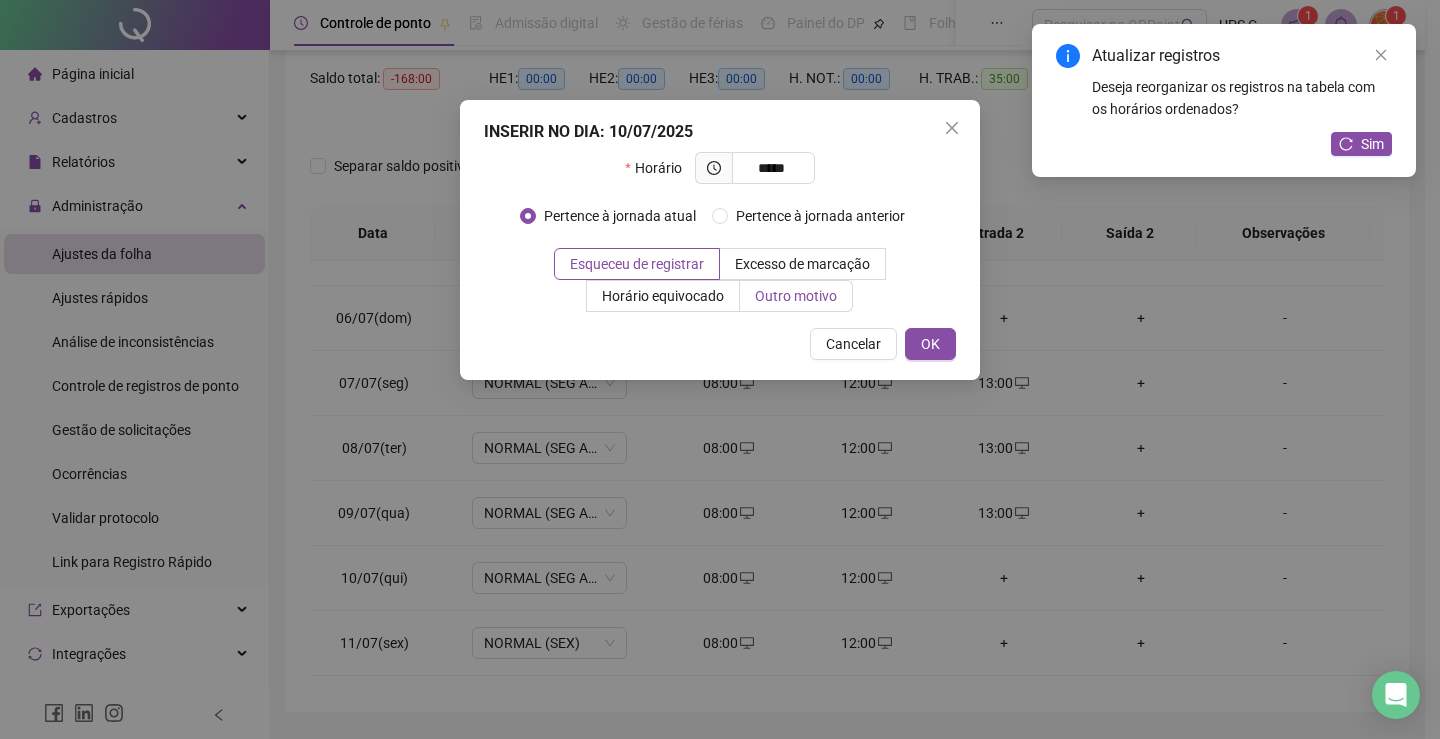 click on "Outro motivo" at bounding box center [796, 296] 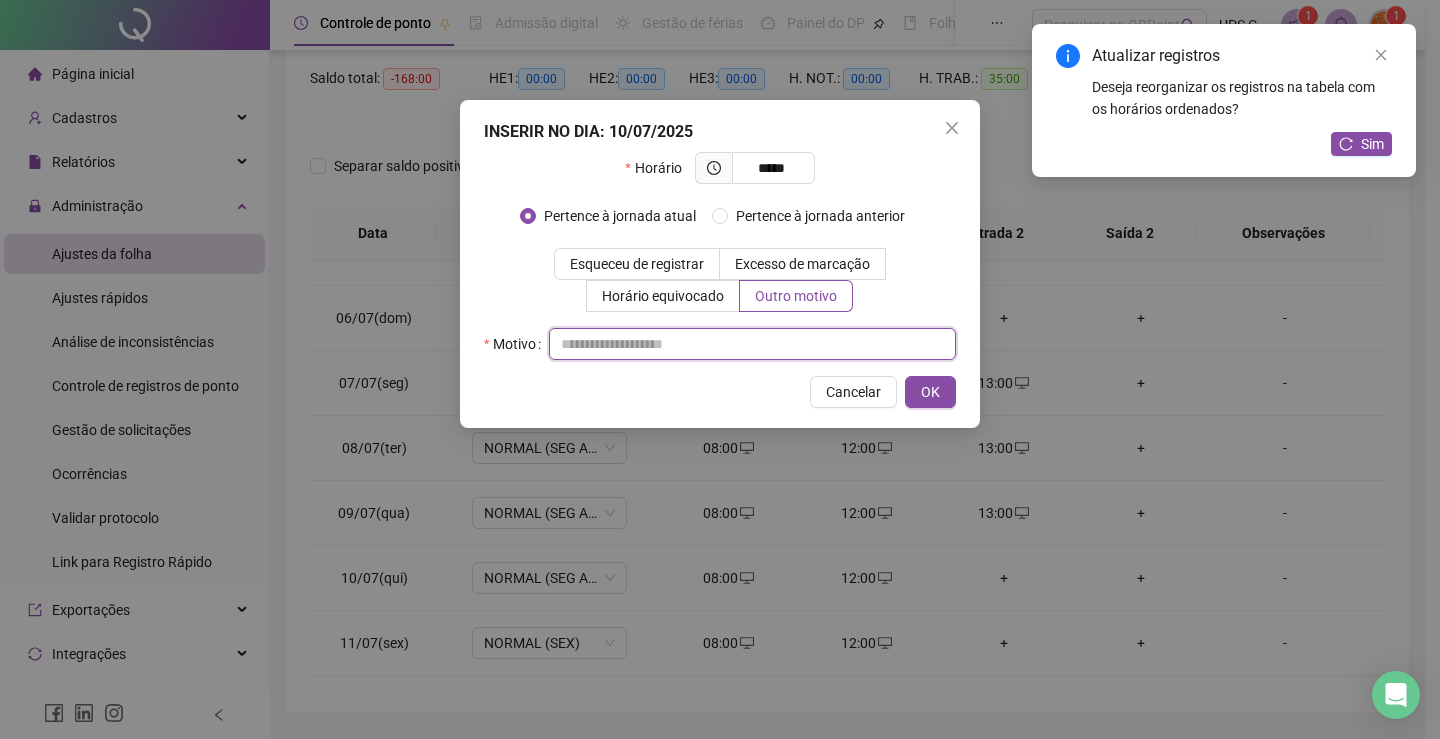click at bounding box center [752, 344] 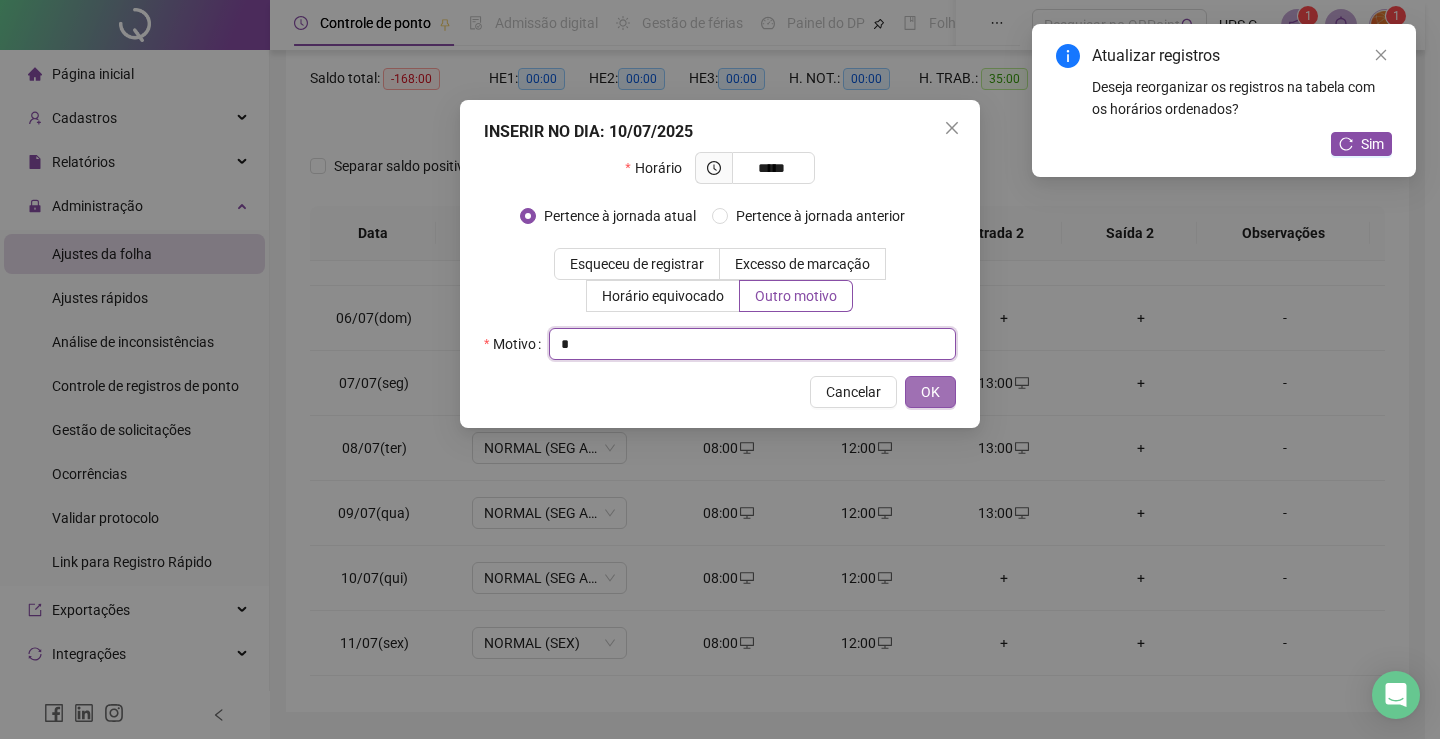 type on "*" 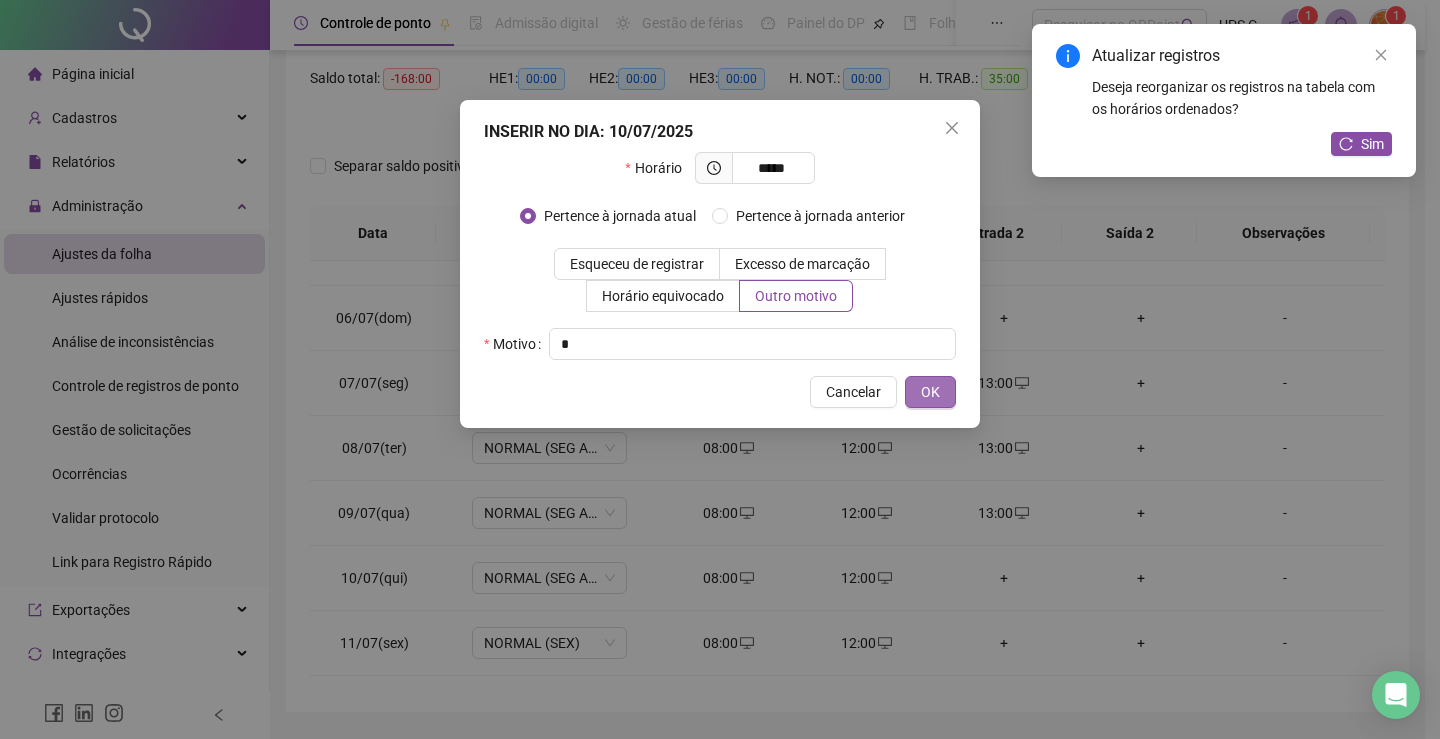 click on "OK" at bounding box center [930, 392] 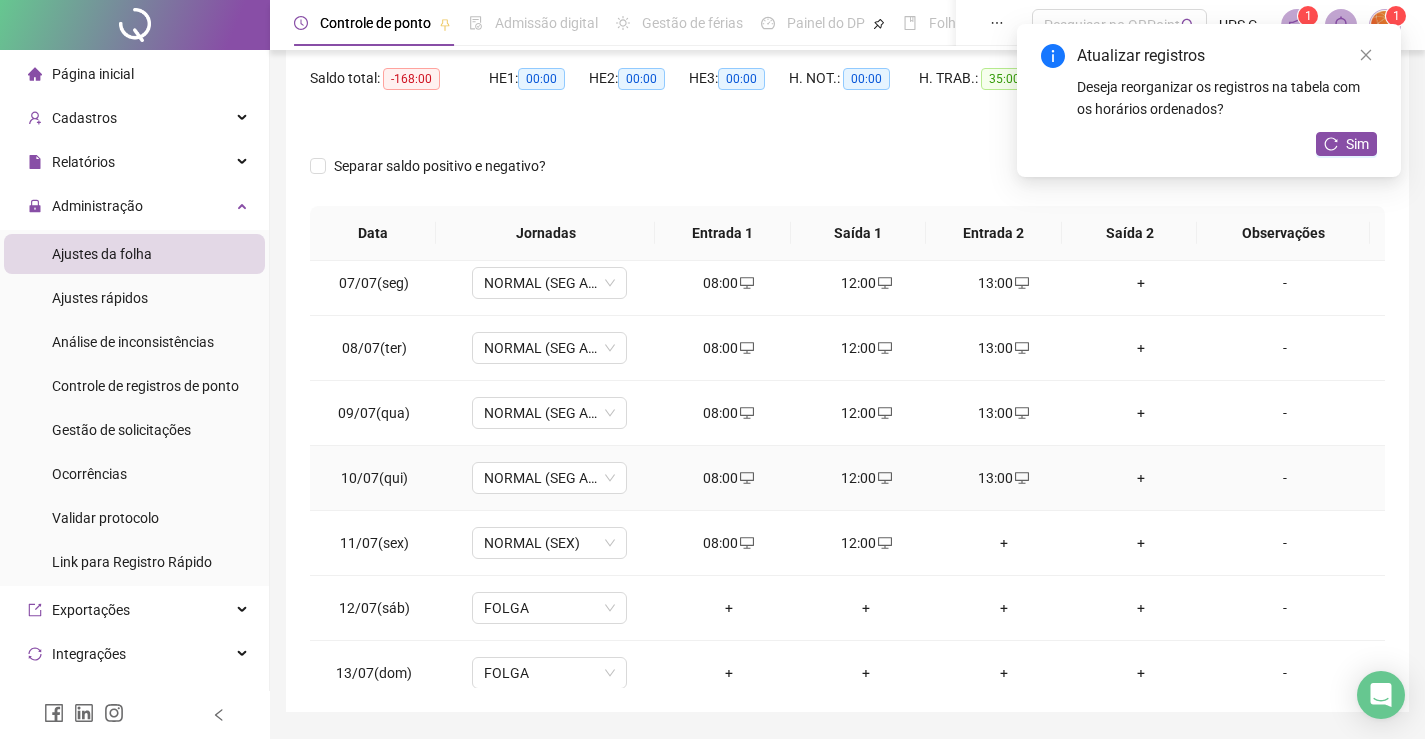 scroll, scrollTop: 300, scrollLeft: 0, axis: vertical 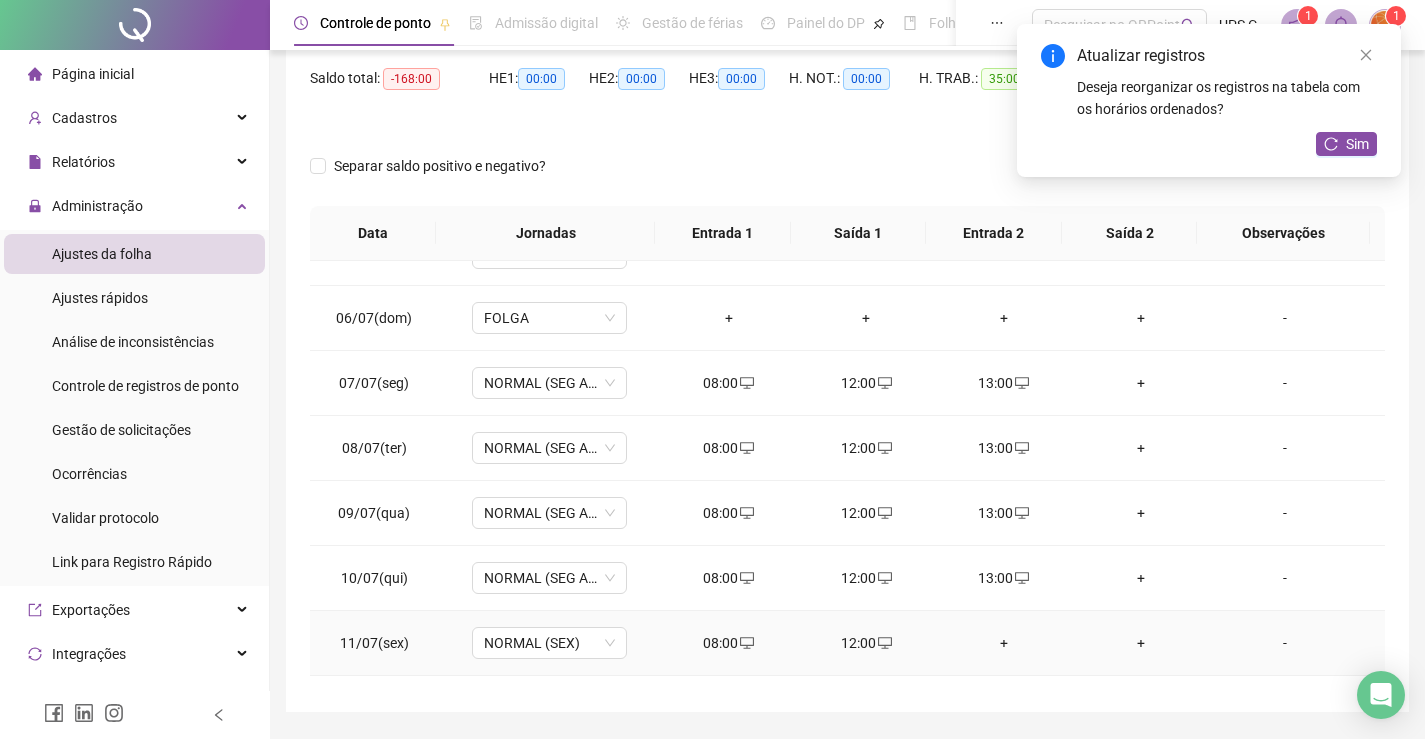 click on "+" at bounding box center [1004, 643] 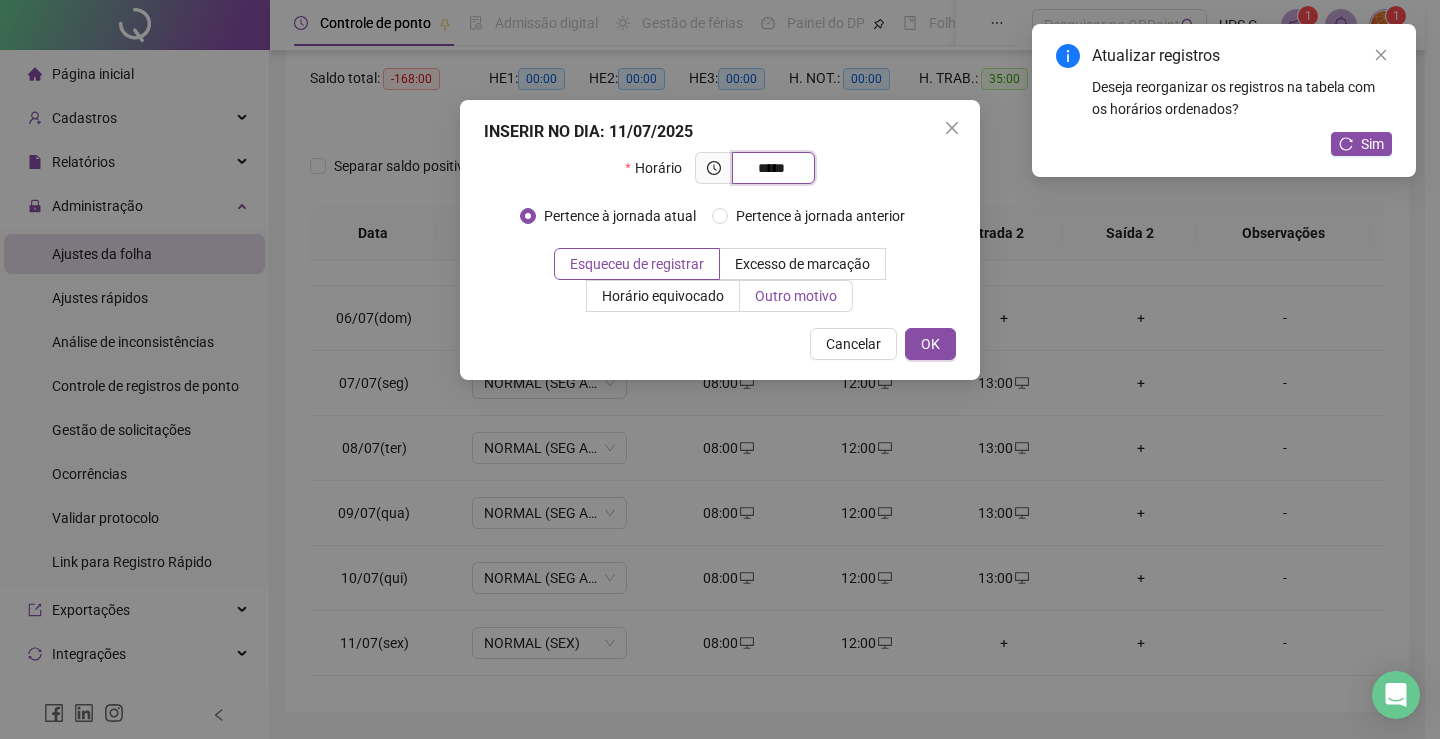 type on "*****" 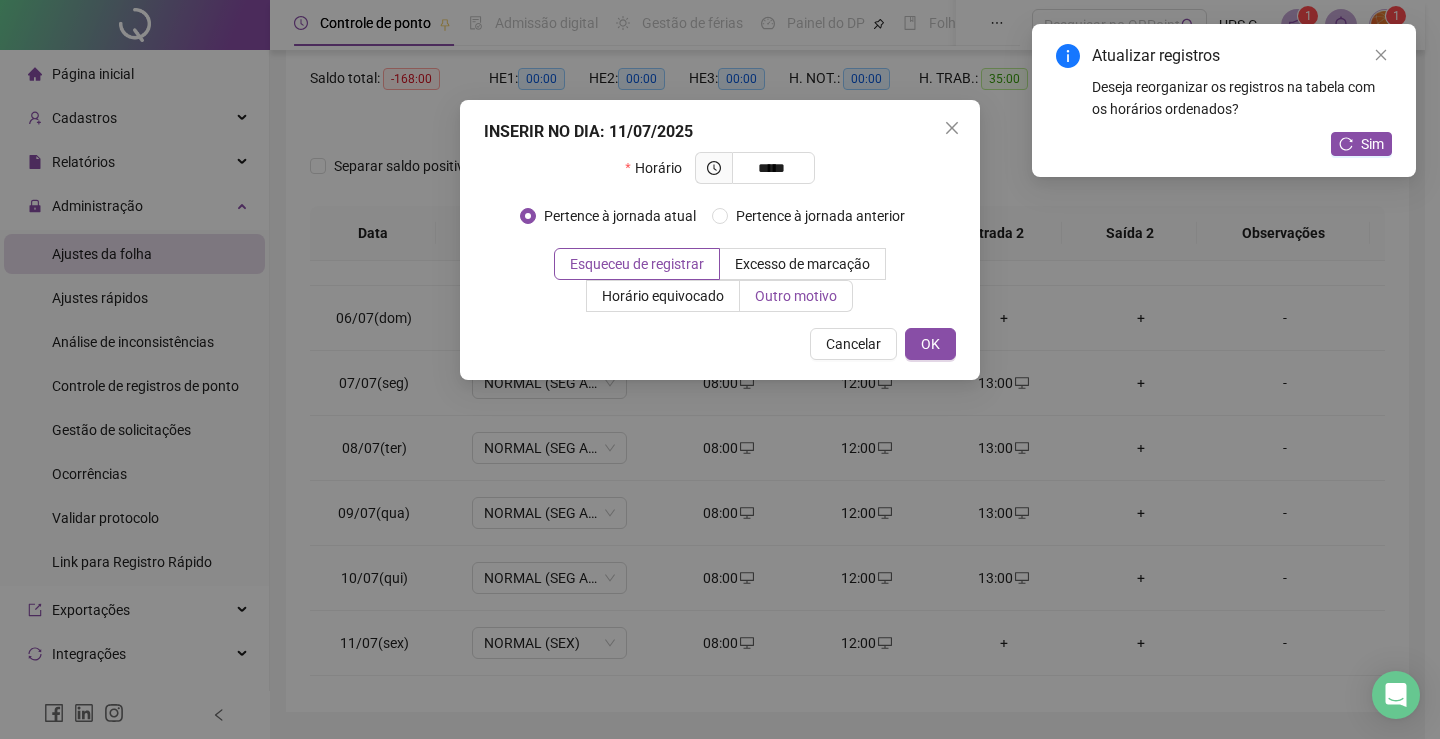 click on "Outro motivo" at bounding box center [796, 296] 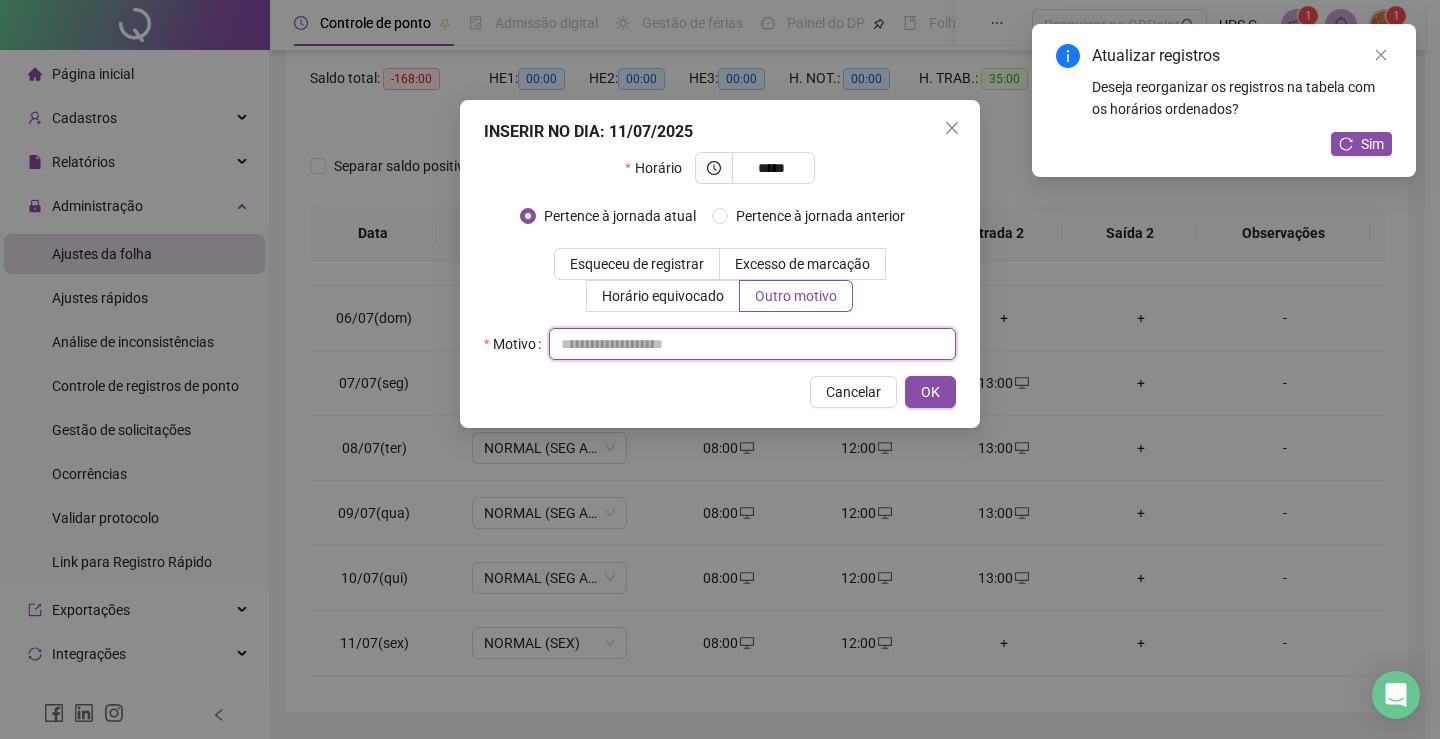 click at bounding box center (752, 344) 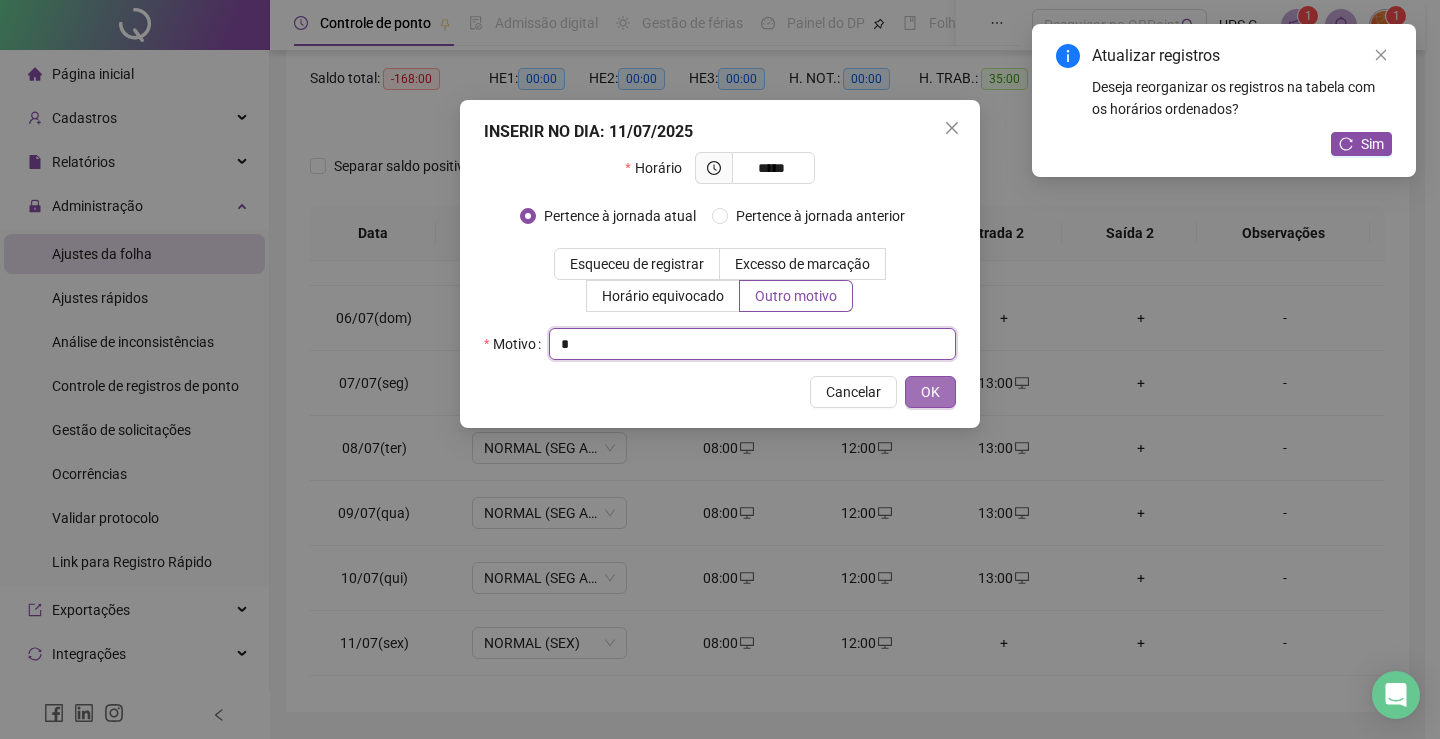 type on "*" 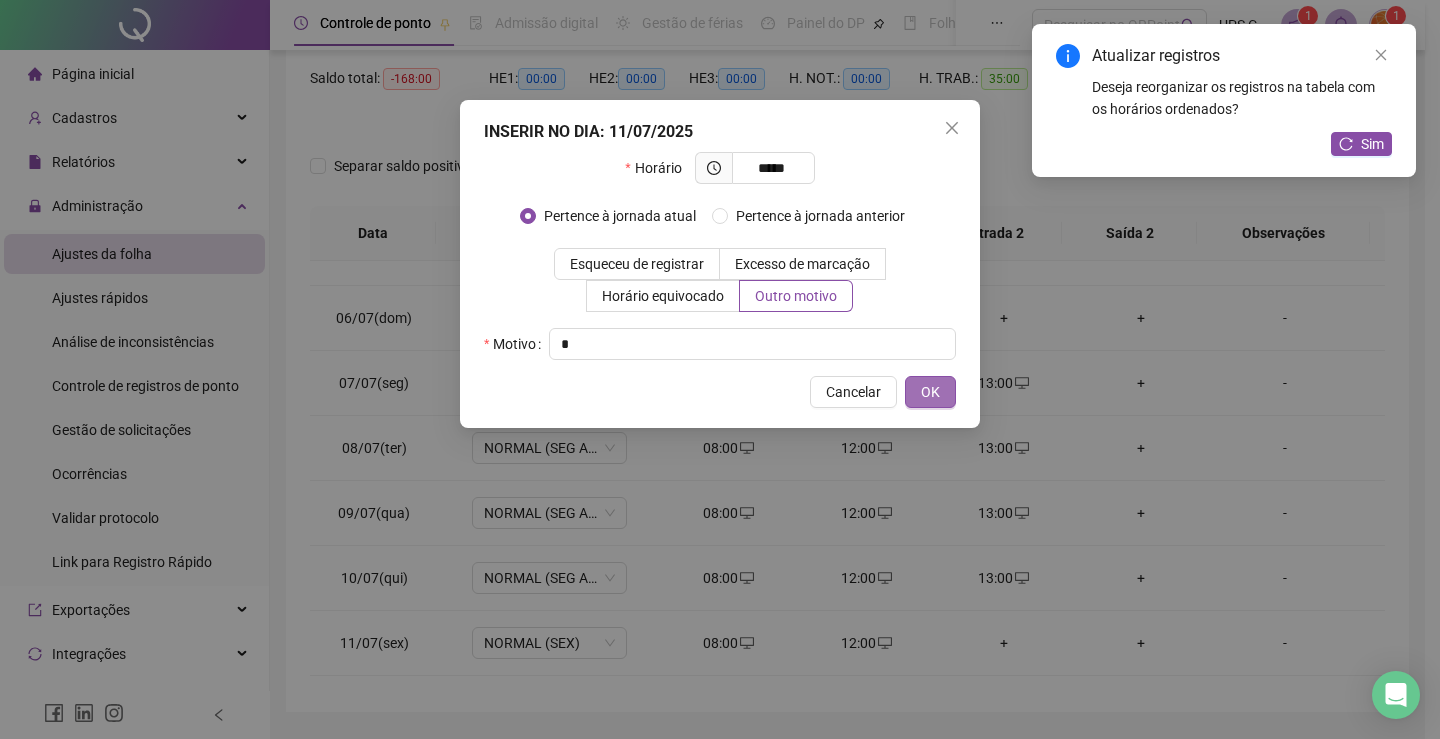 click on "OK" at bounding box center [930, 392] 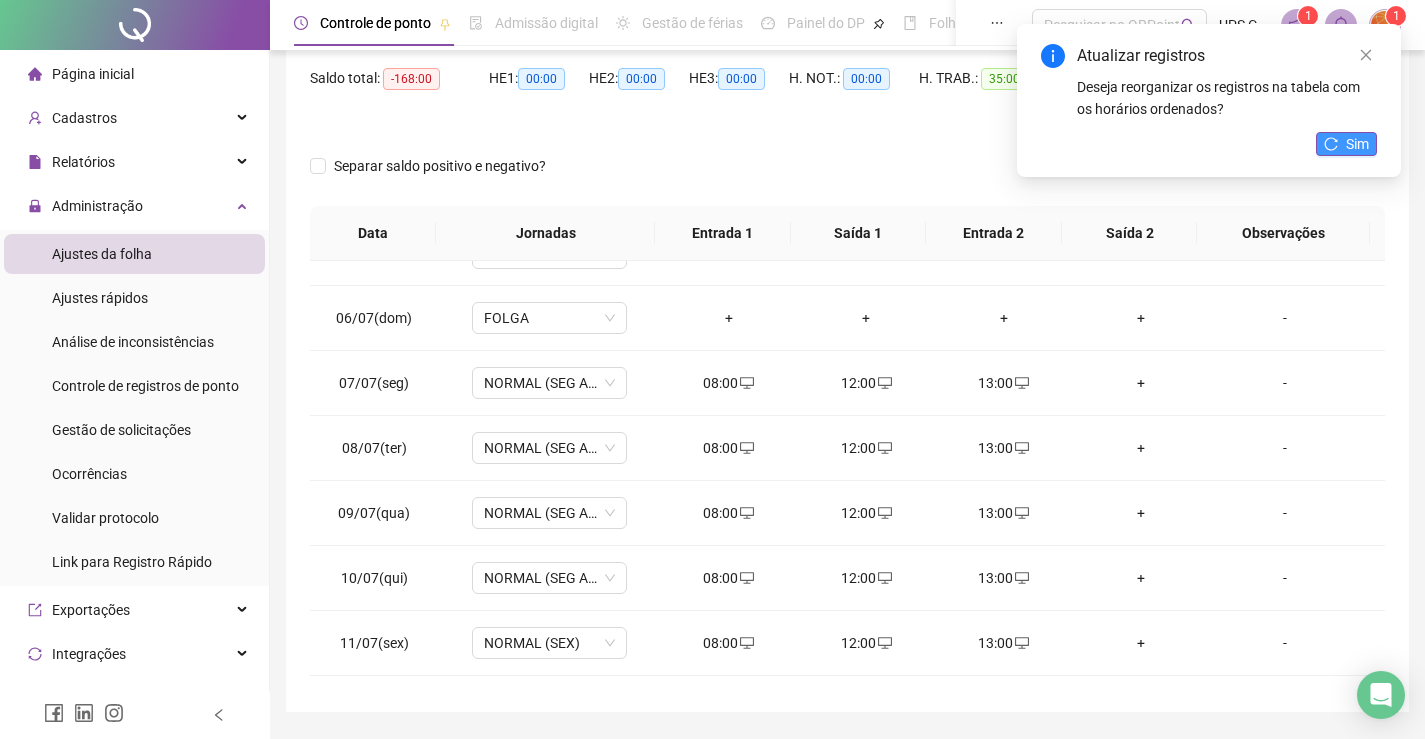 click on "Sim" at bounding box center [1357, 144] 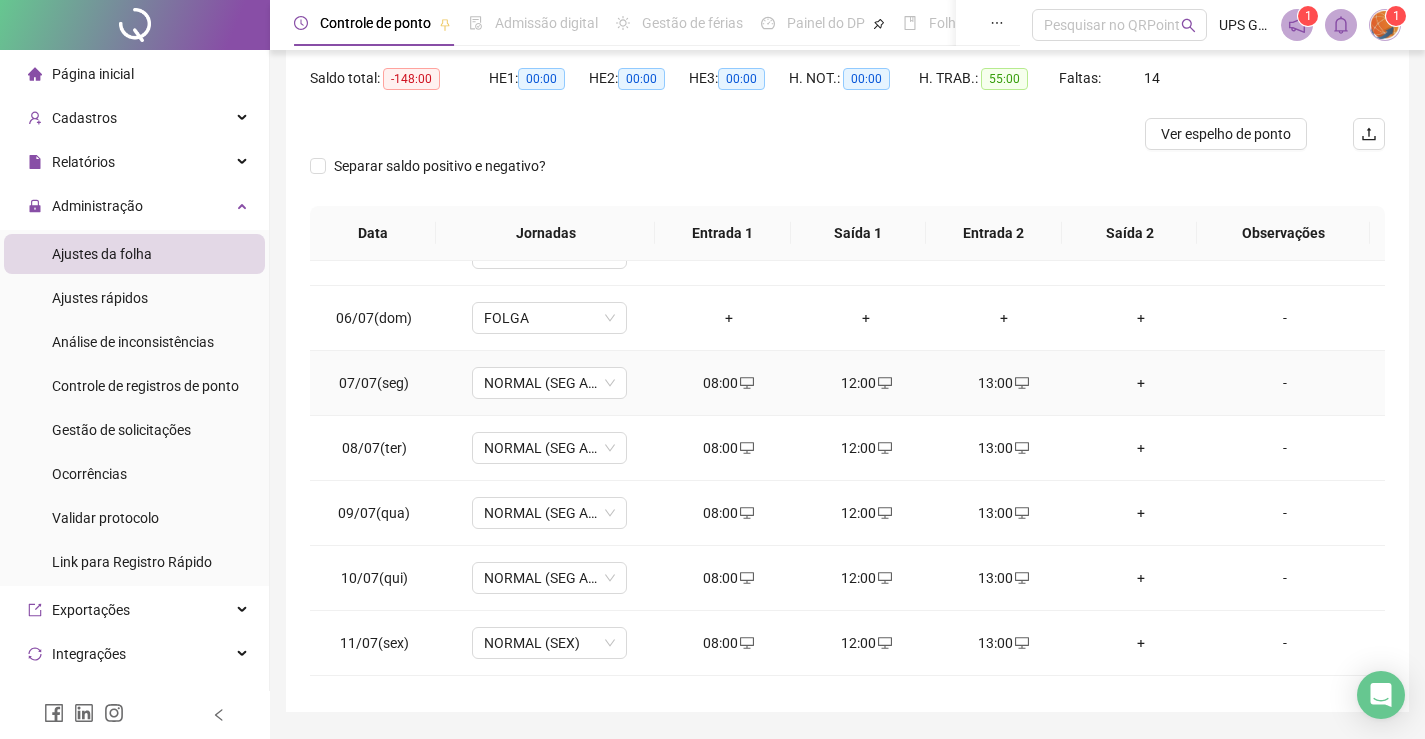 click on "+" at bounding box center [1142, 383] 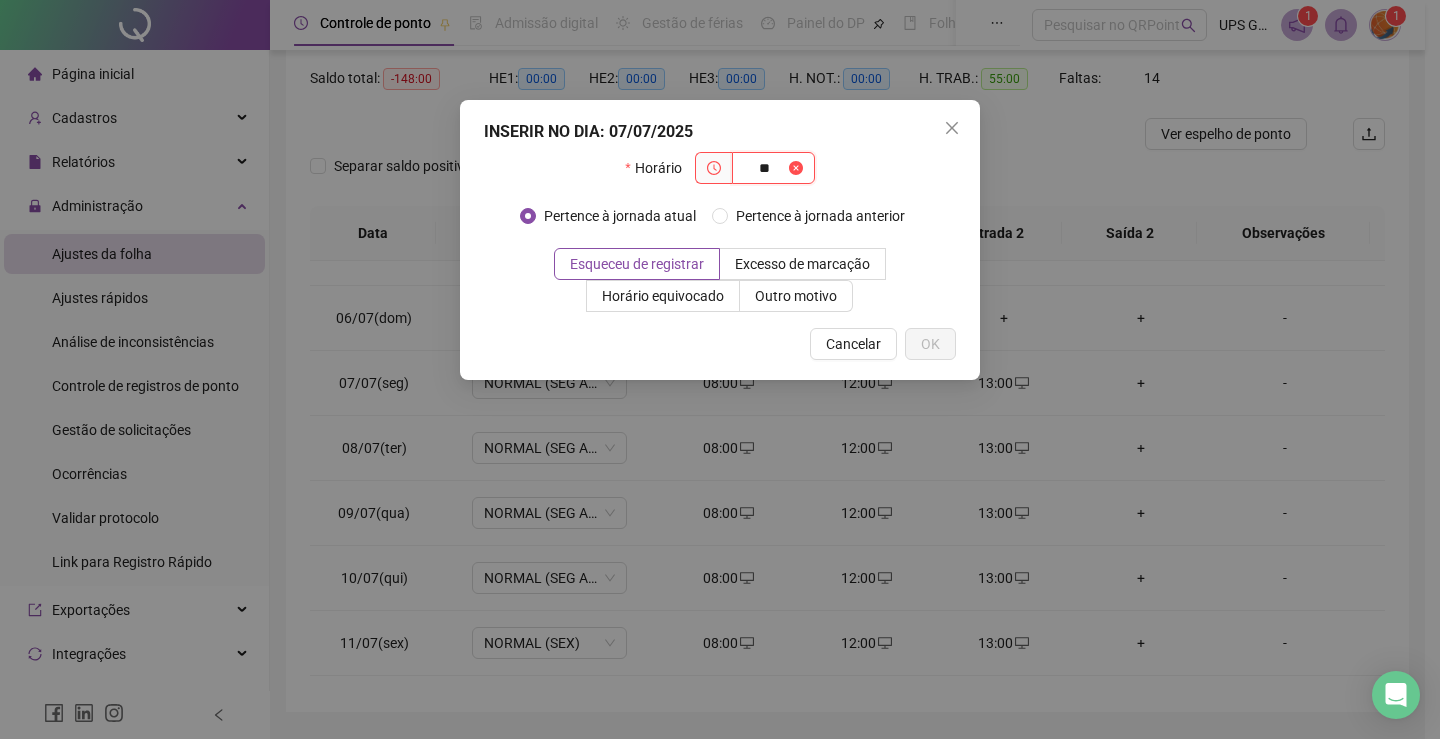 type on "*" 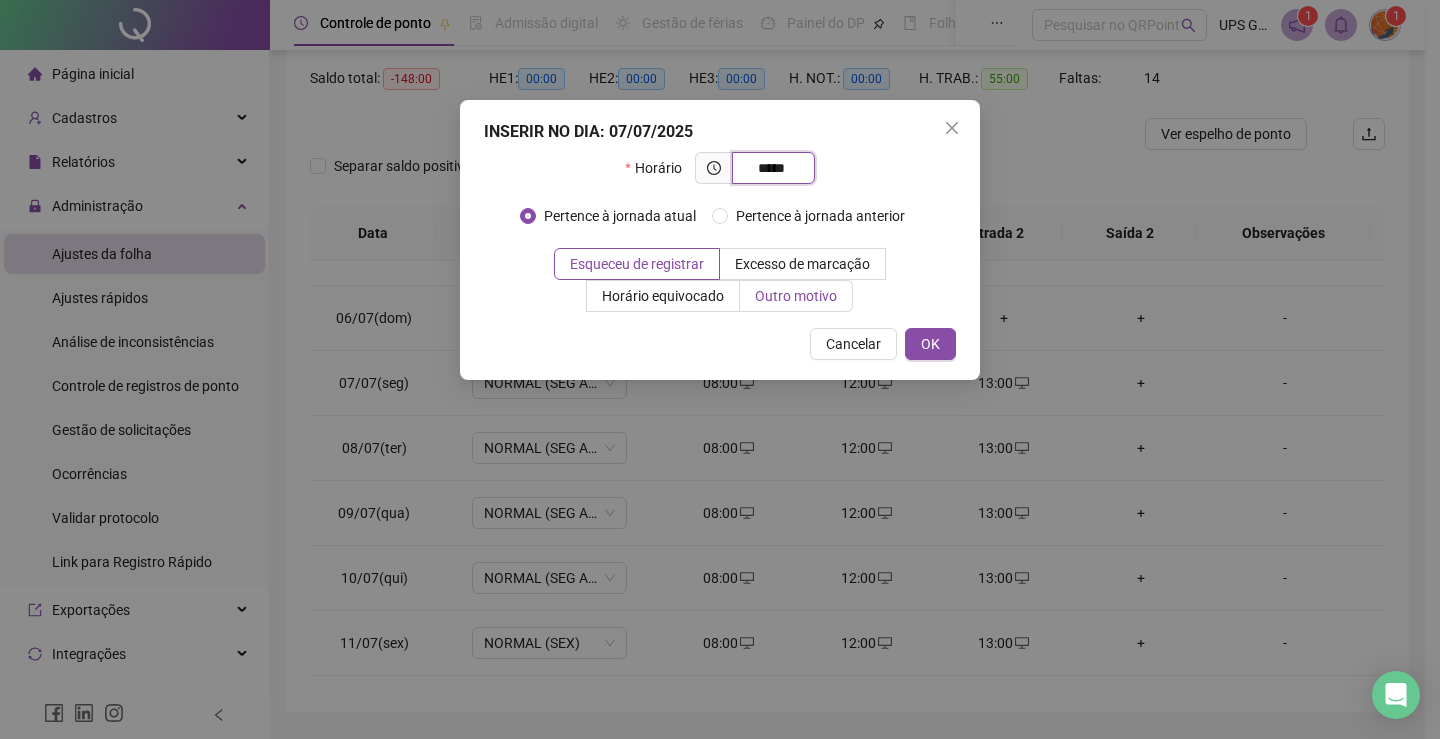 type on "*****" 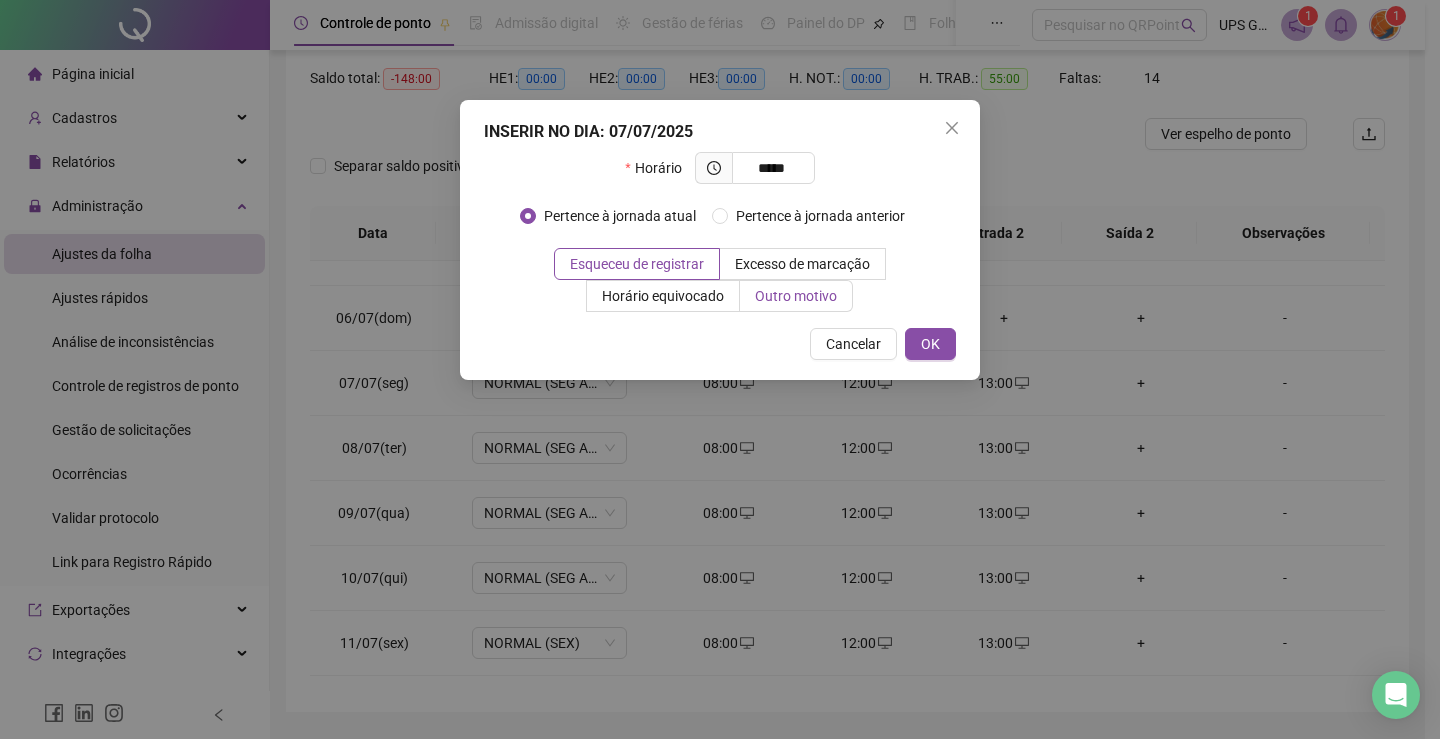 click on "Outro motivo" at bounding box center (796, 296) 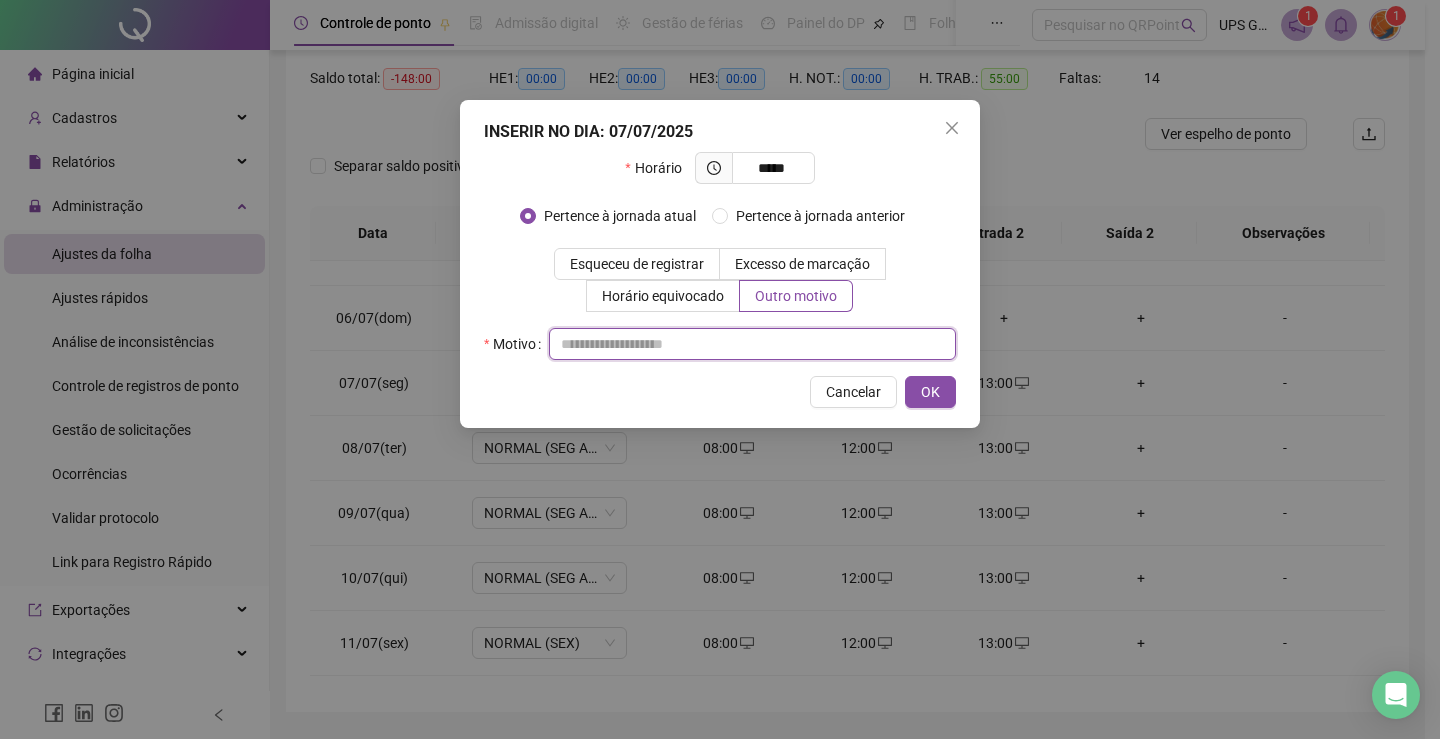click at bounding box center [752, 344] 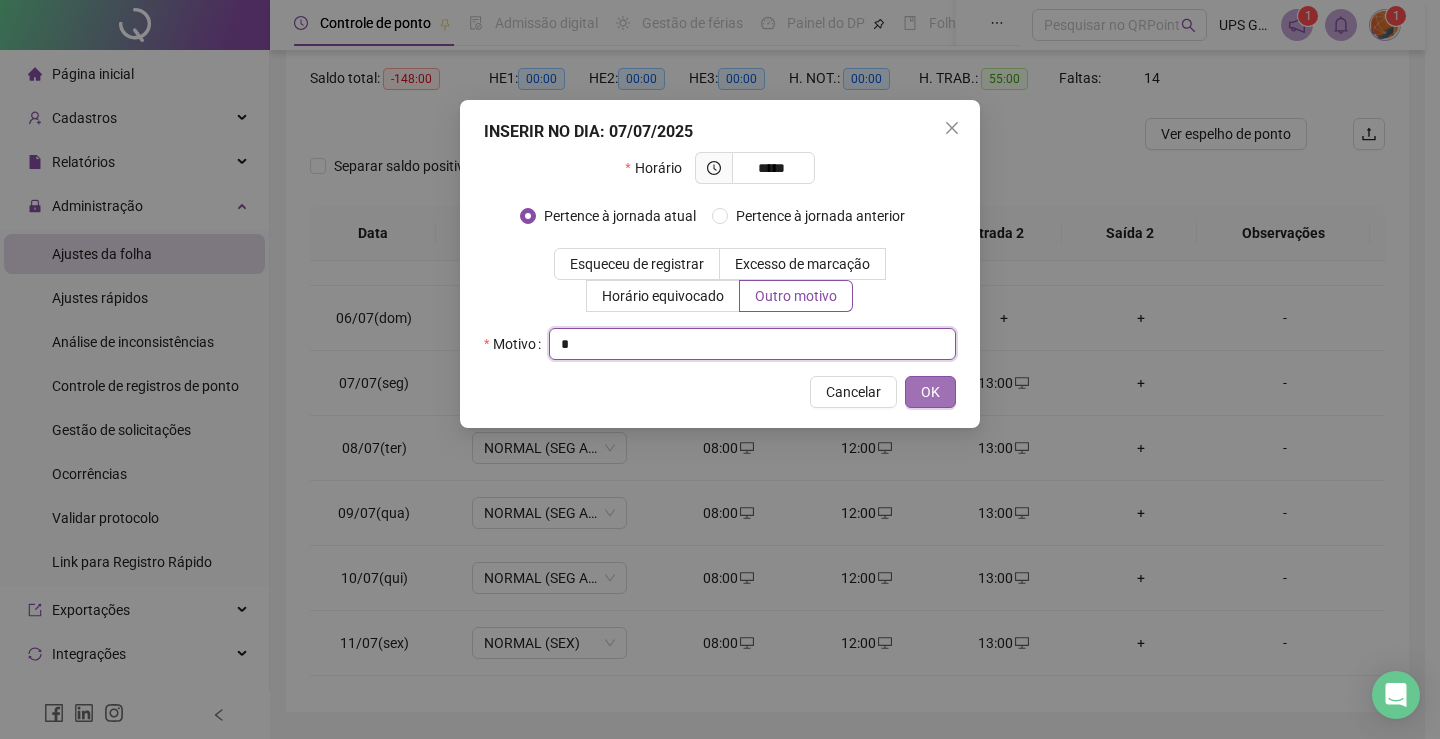 type on "*" 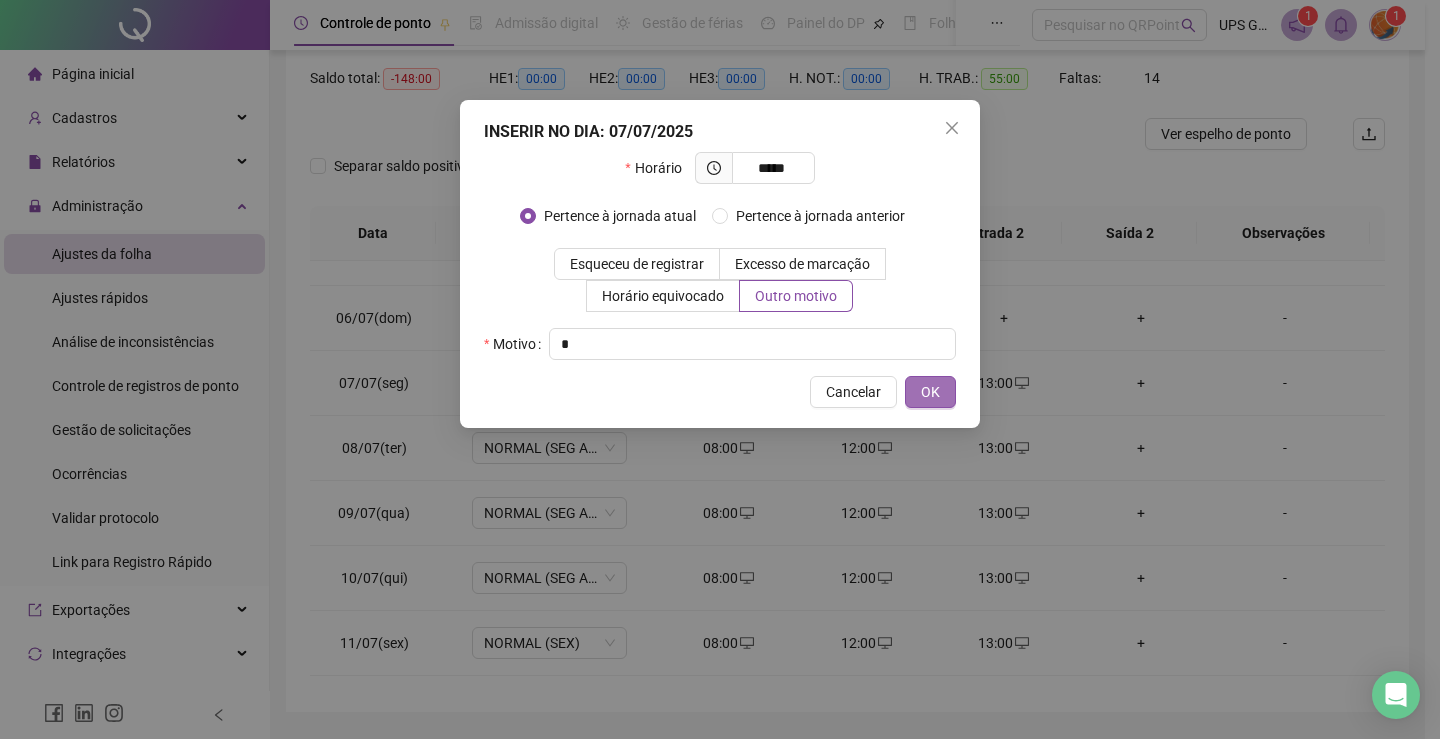 click on "OK" at bounding box center (930, 392) 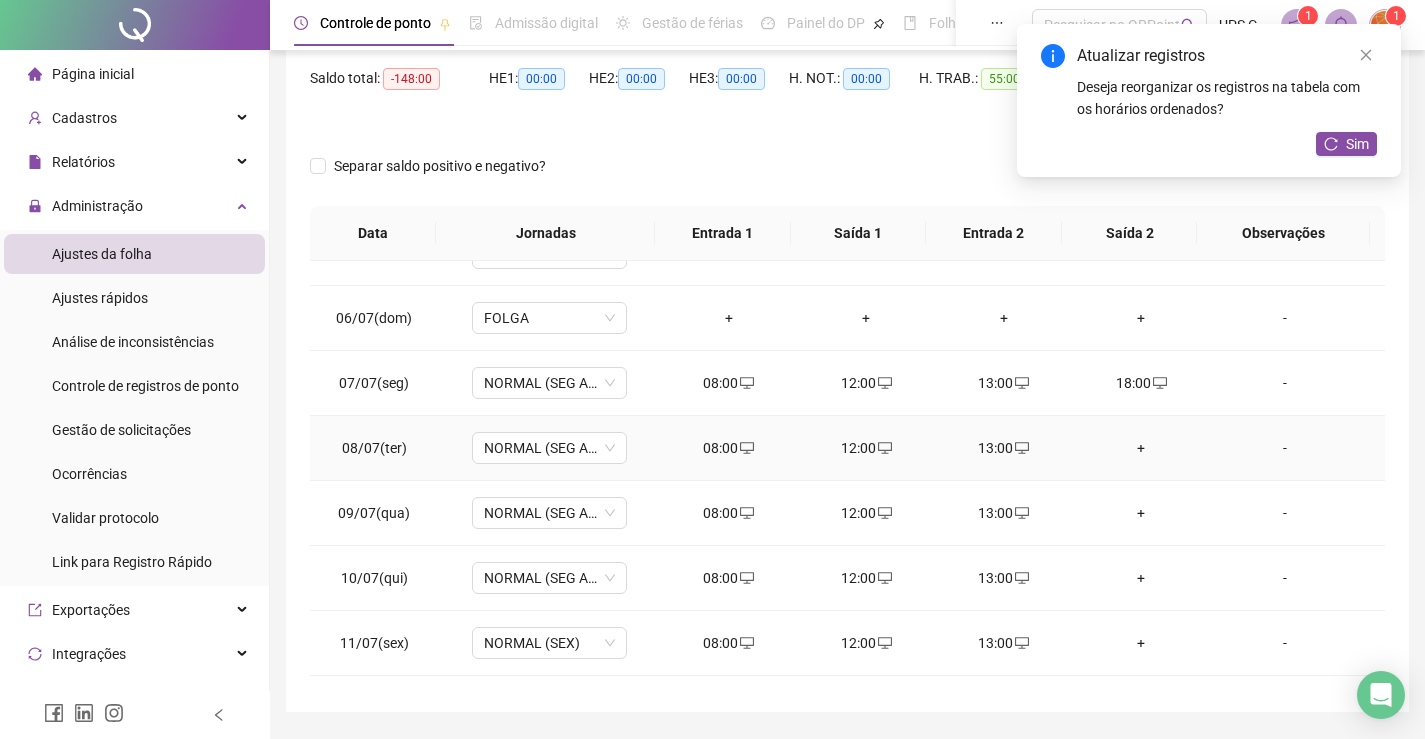 click on "+" at bounding box center [1142, 448] 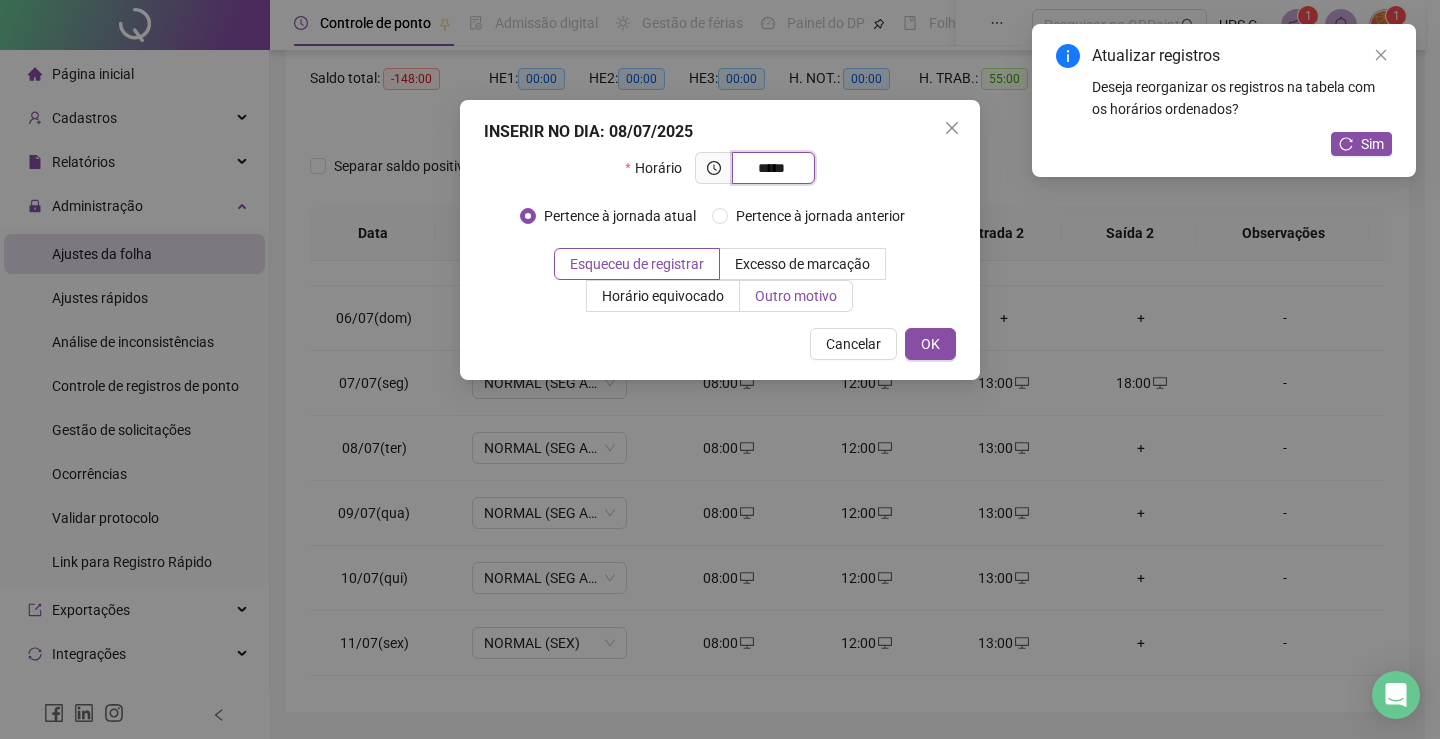 type on "*****" 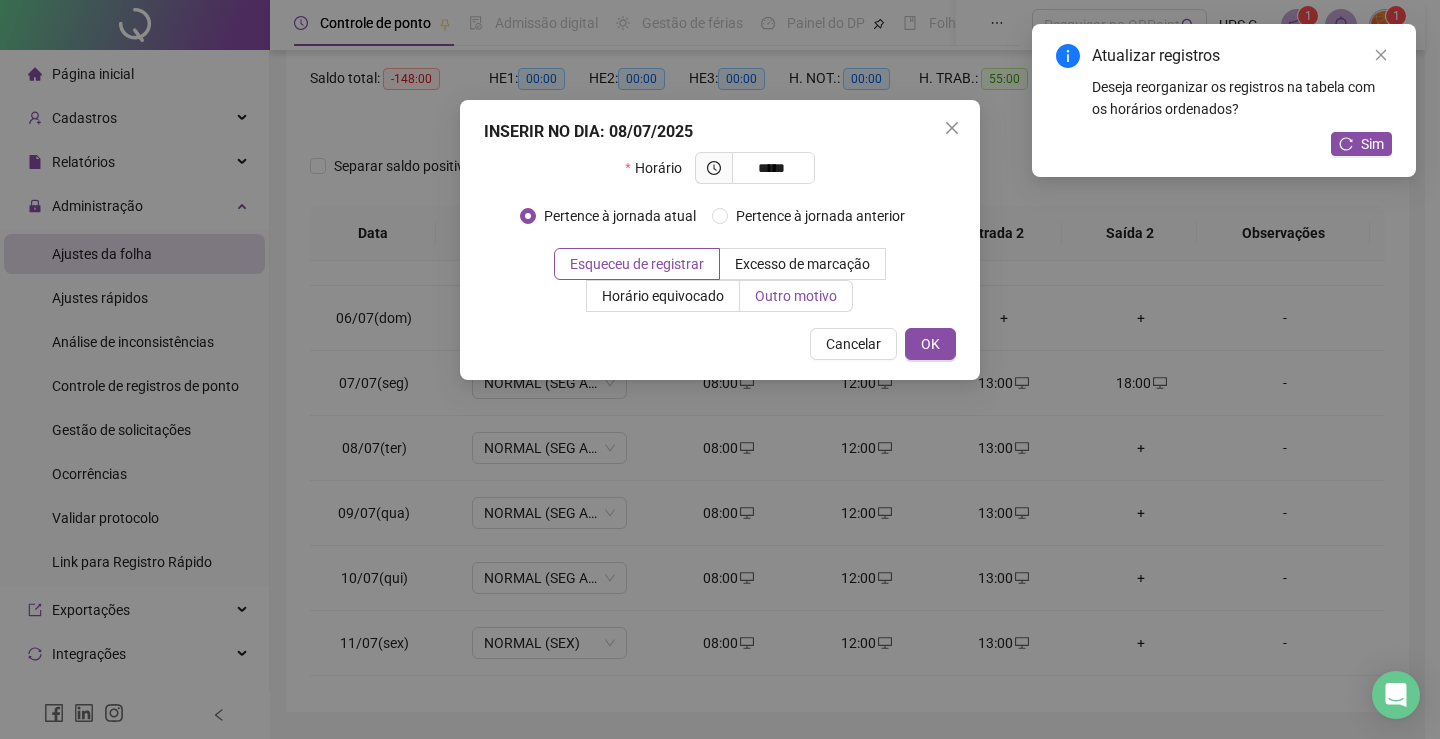 click on "Outro motivo" at bounding box center [796, 296] 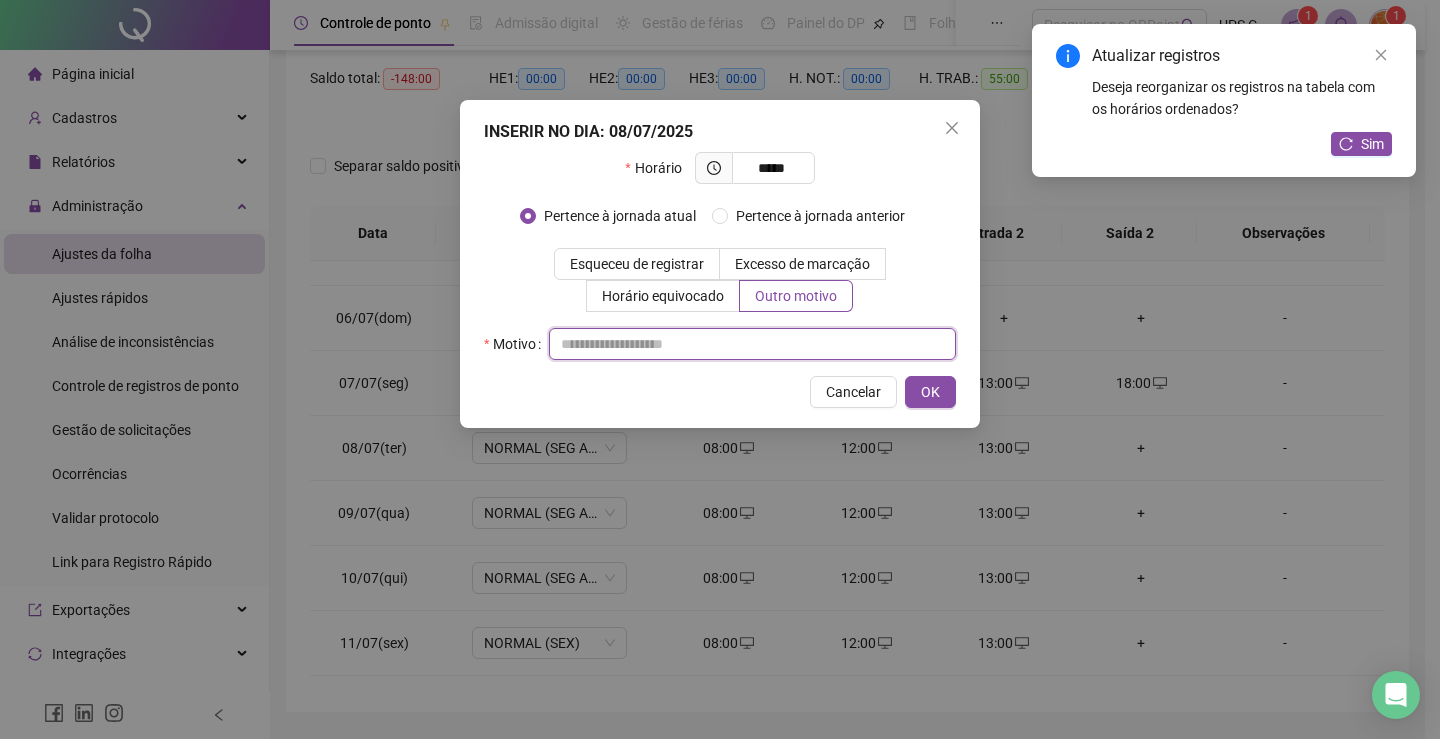 click at bounding box center (752, 344) 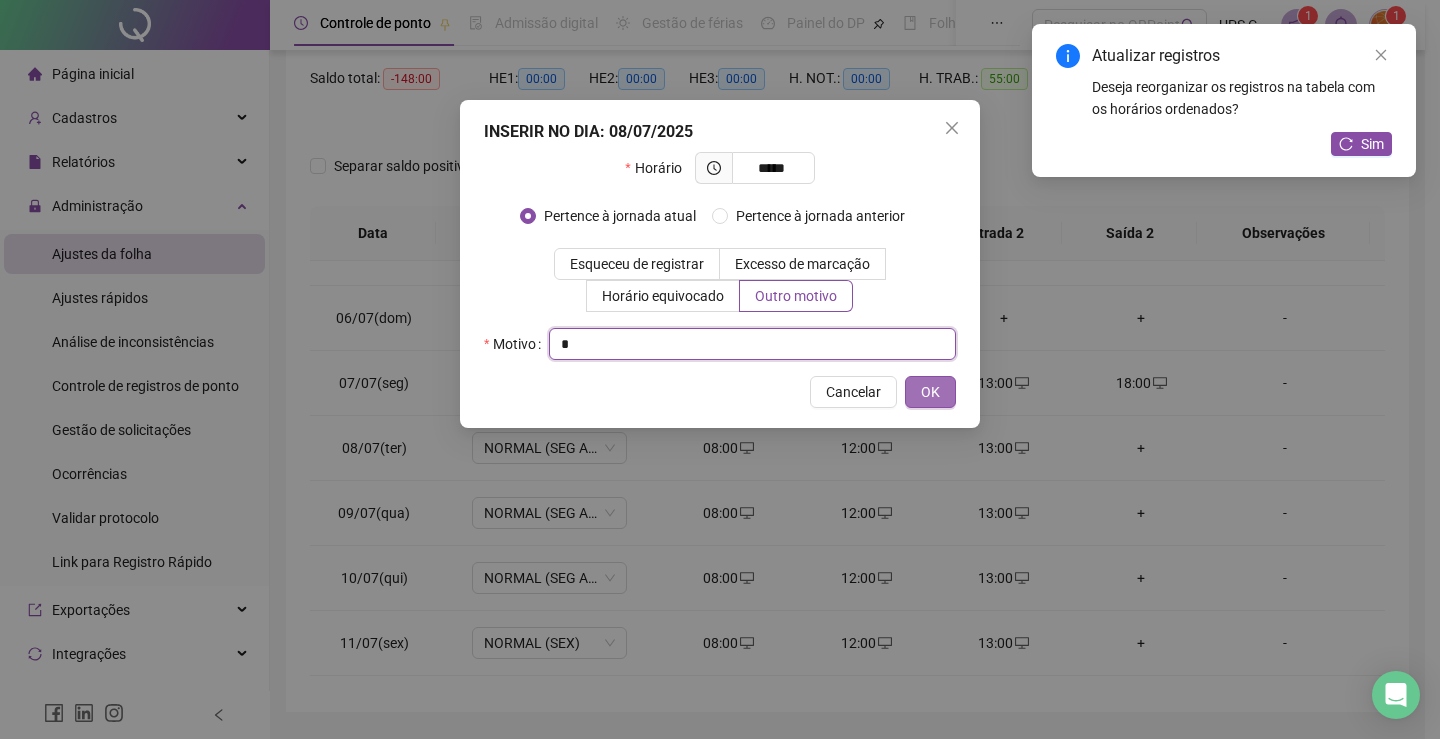 type on "*" 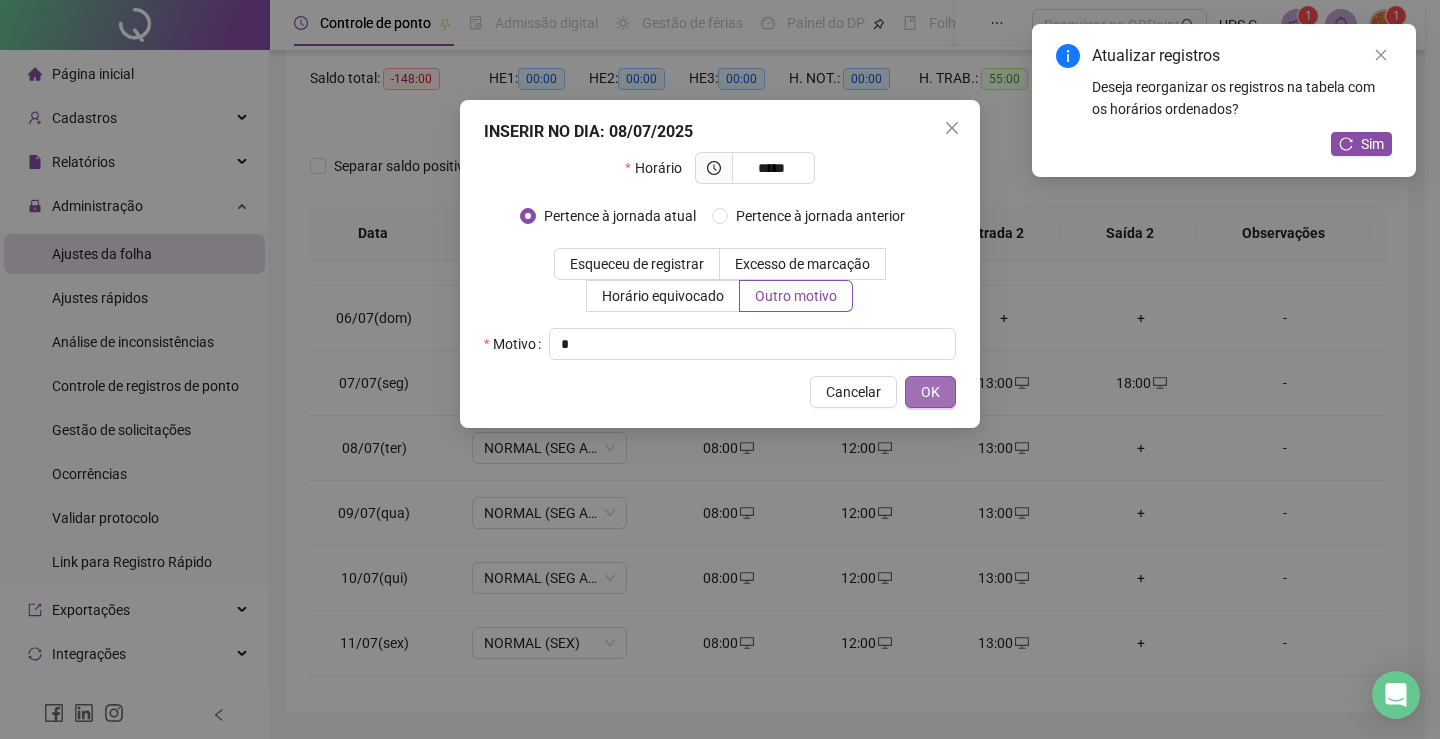 click on "OK" at bounding box center (930, 392) 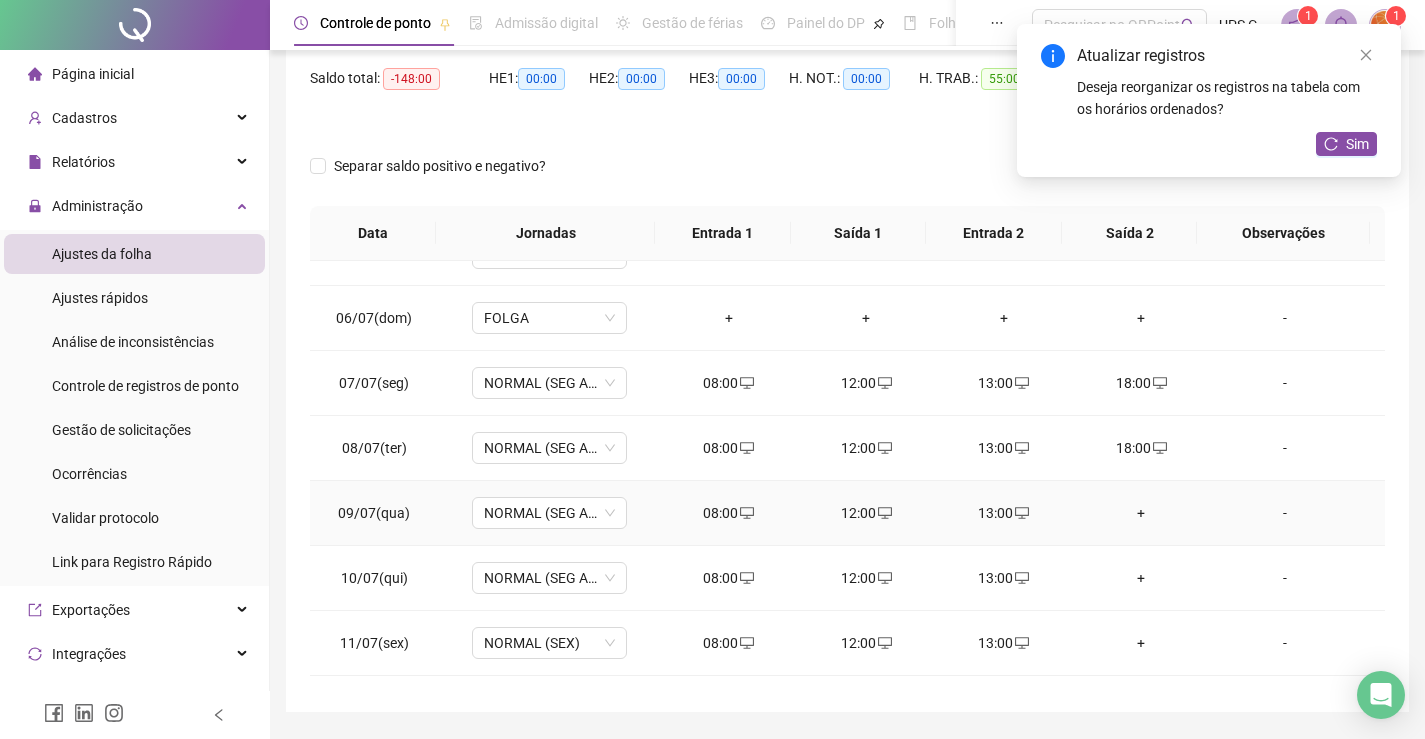 click on "+" at bounding box center (1142, 513) 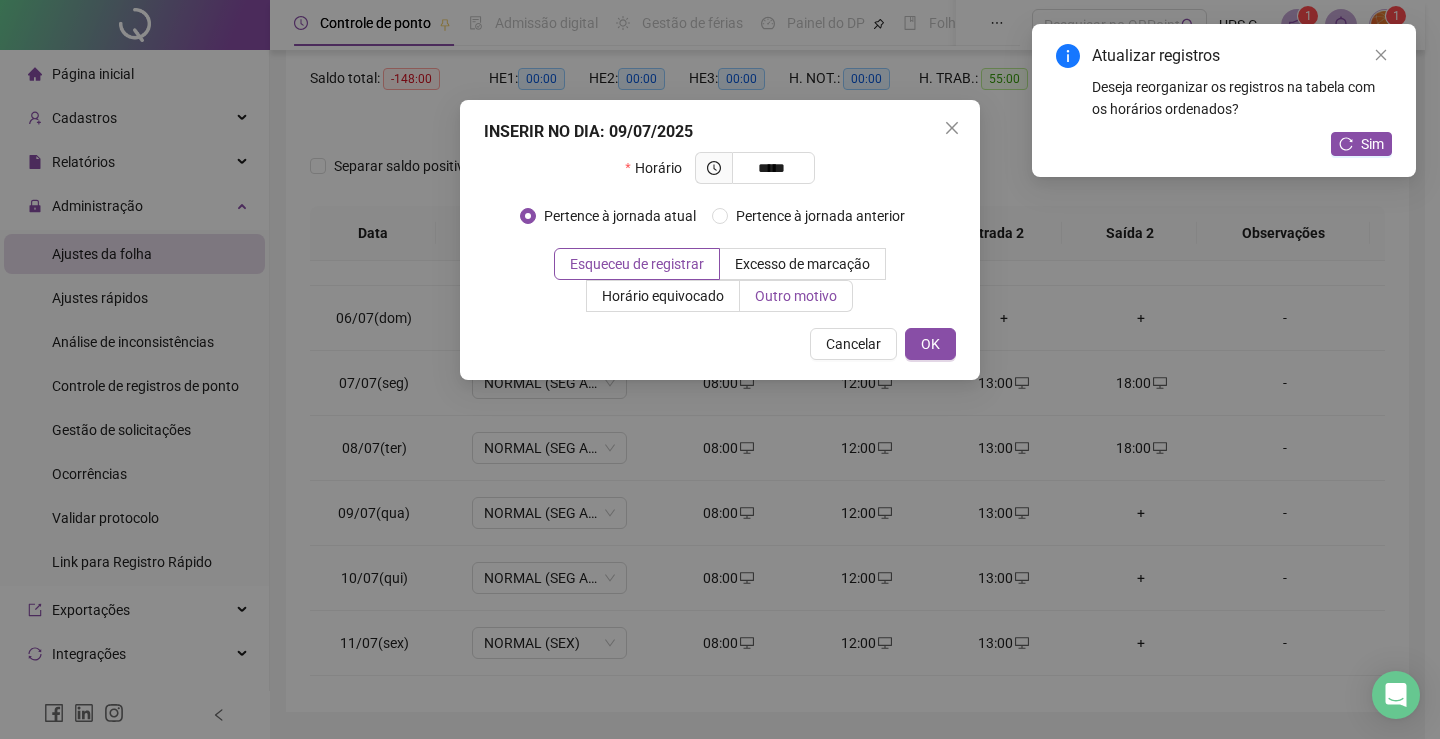 type on "*****" 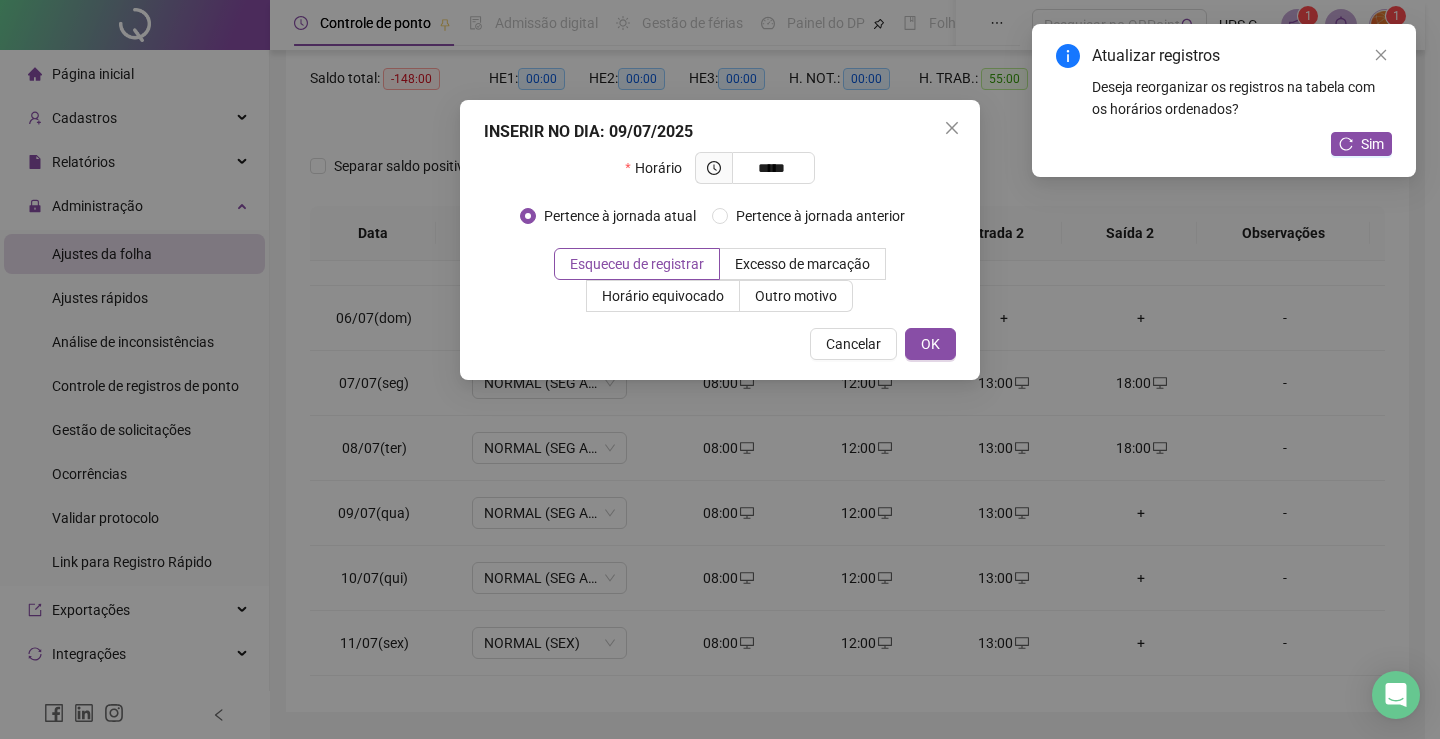 drag, startPoint x: 790, startPoint y: 294, endPoint x: 792, endPoint y: 326, distance: 32.06244 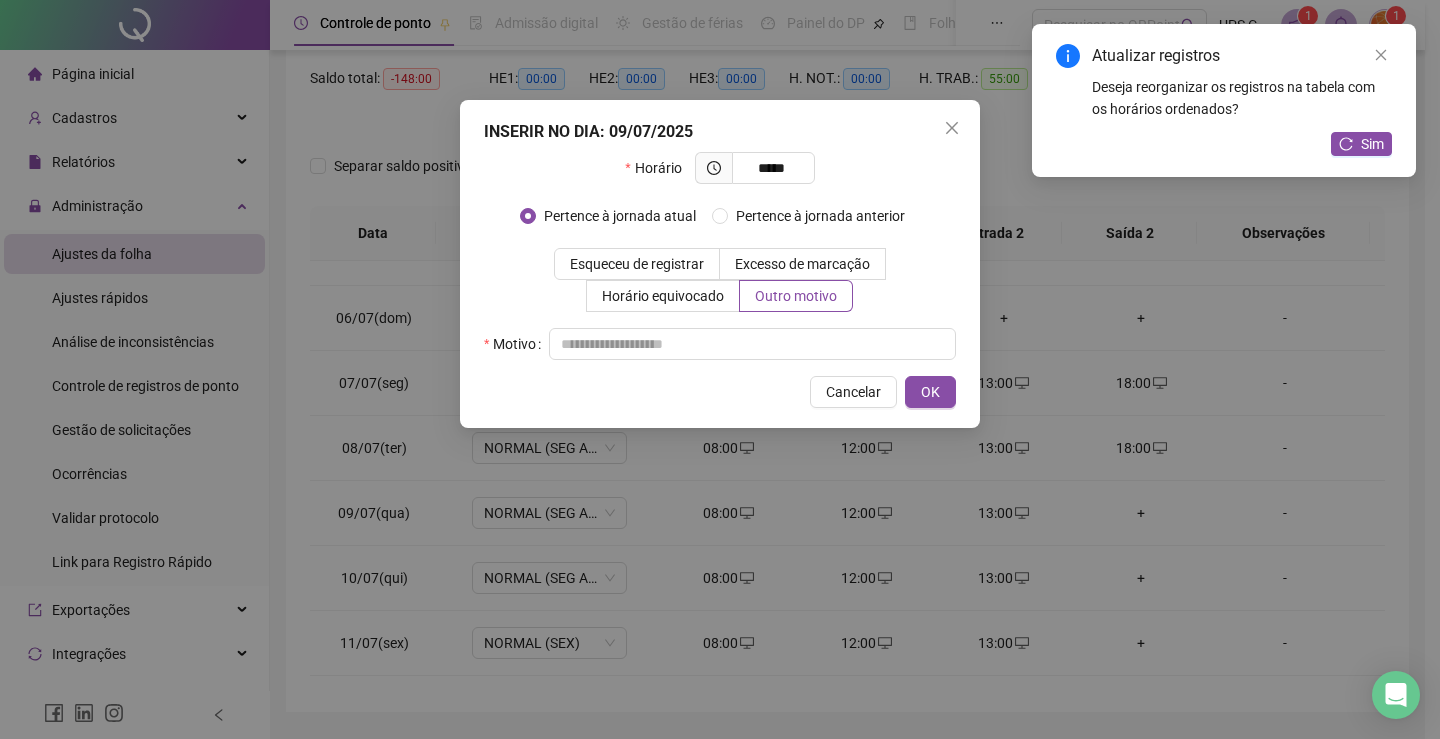 click on "Horário ***** Pertence à jornada atual Pertence à jornada anterior Esqueceu de registrar Excesso de marcação Horário equivocado Outro motivo Motivo" at bounding box center (720, 256) 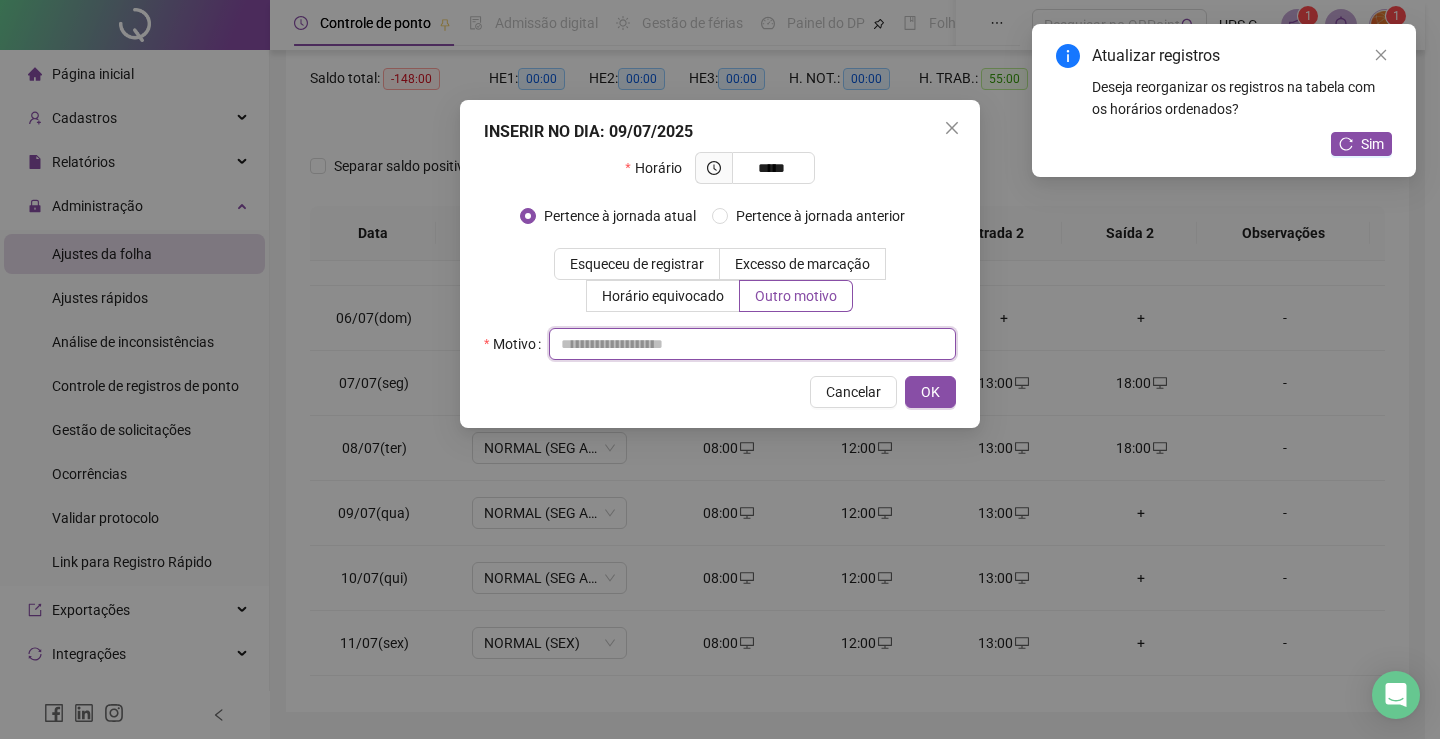 click at bounding box center (752, 344) 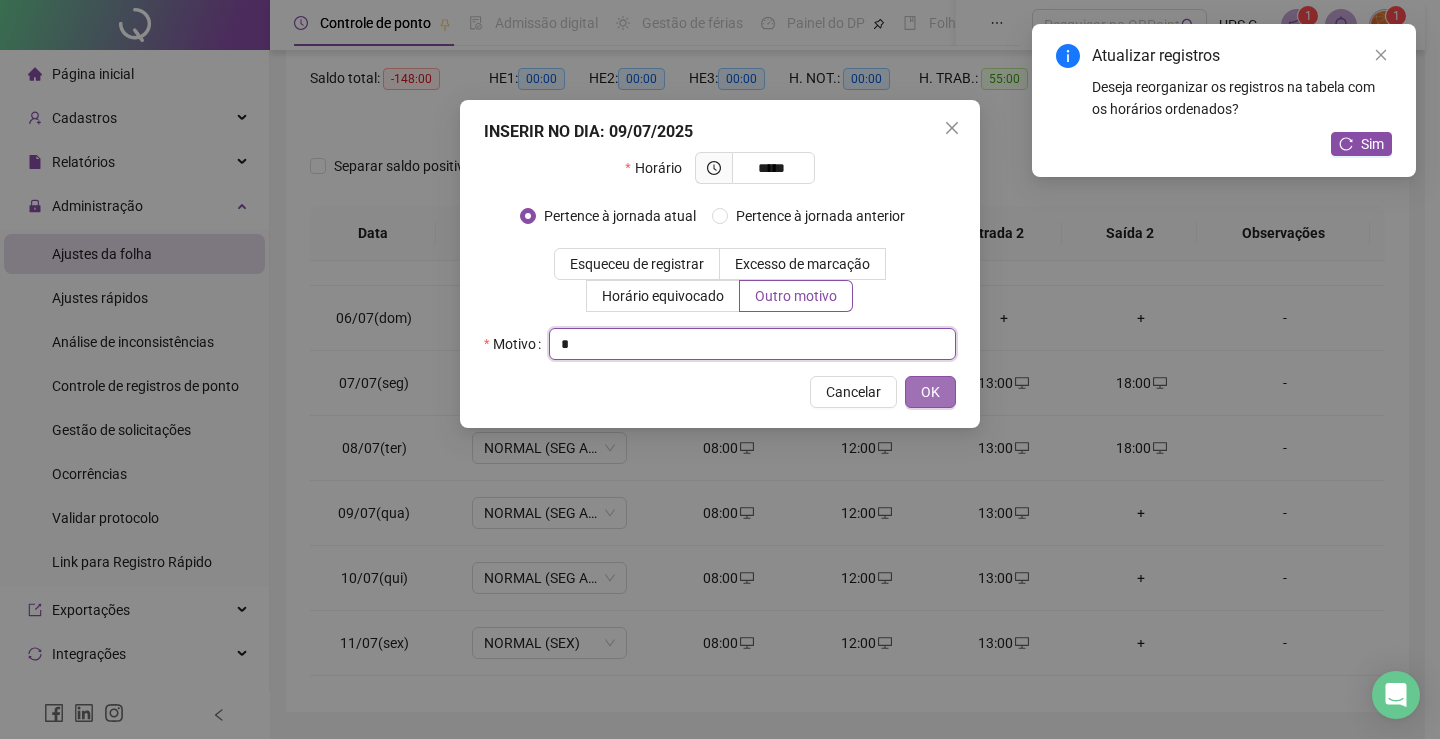 type on "*" 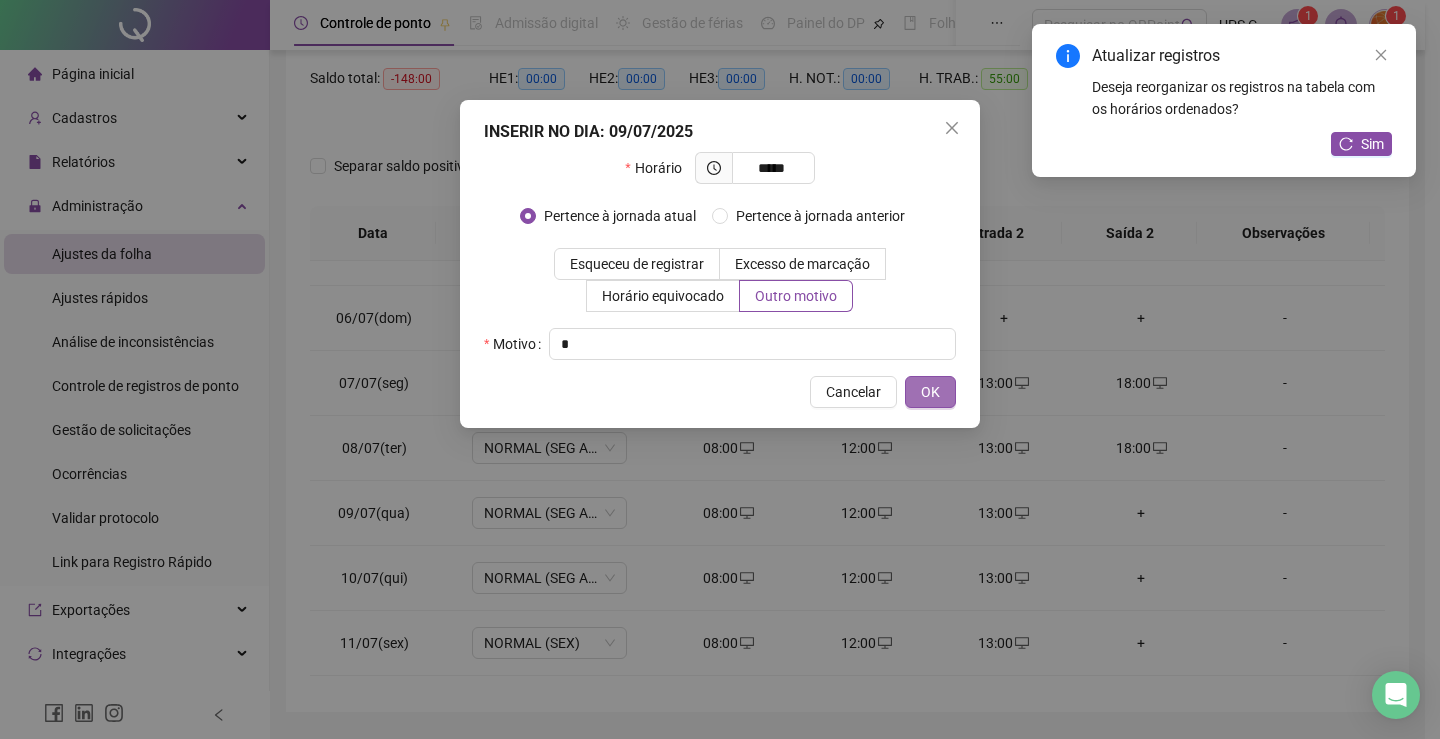 click on "OK" at bounding box center (930, 392) 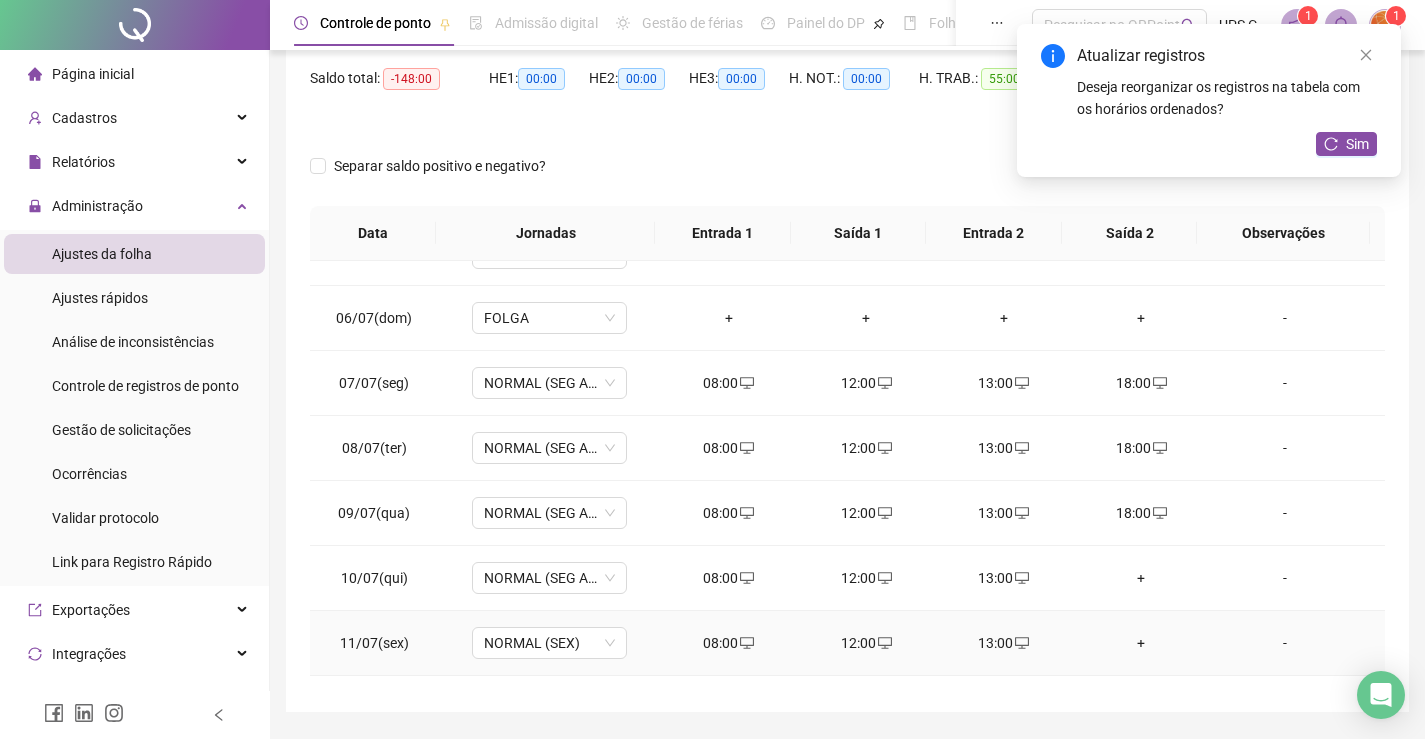 scroll, scrollTop: 400, scrollLeft: 0, axis: vertical 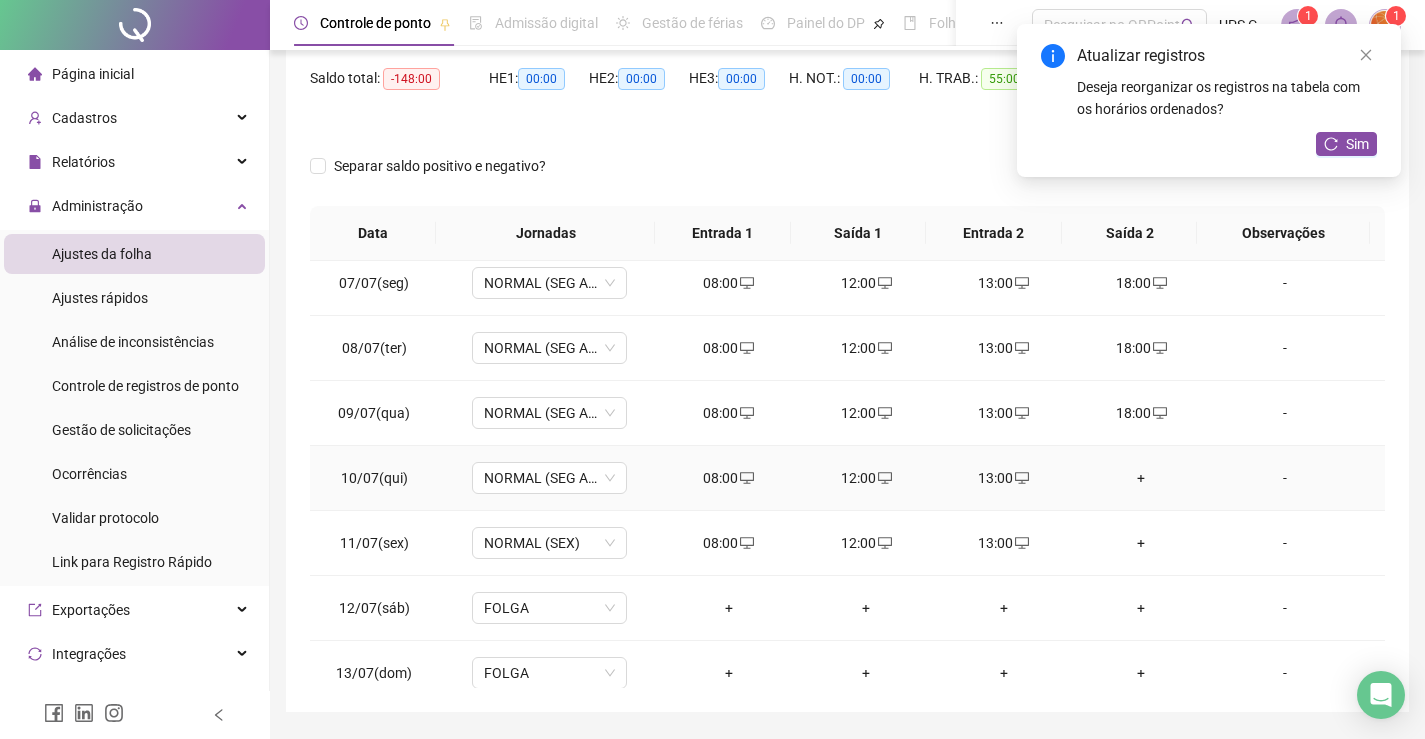 click on "+" at bounding box center (1142, 478) 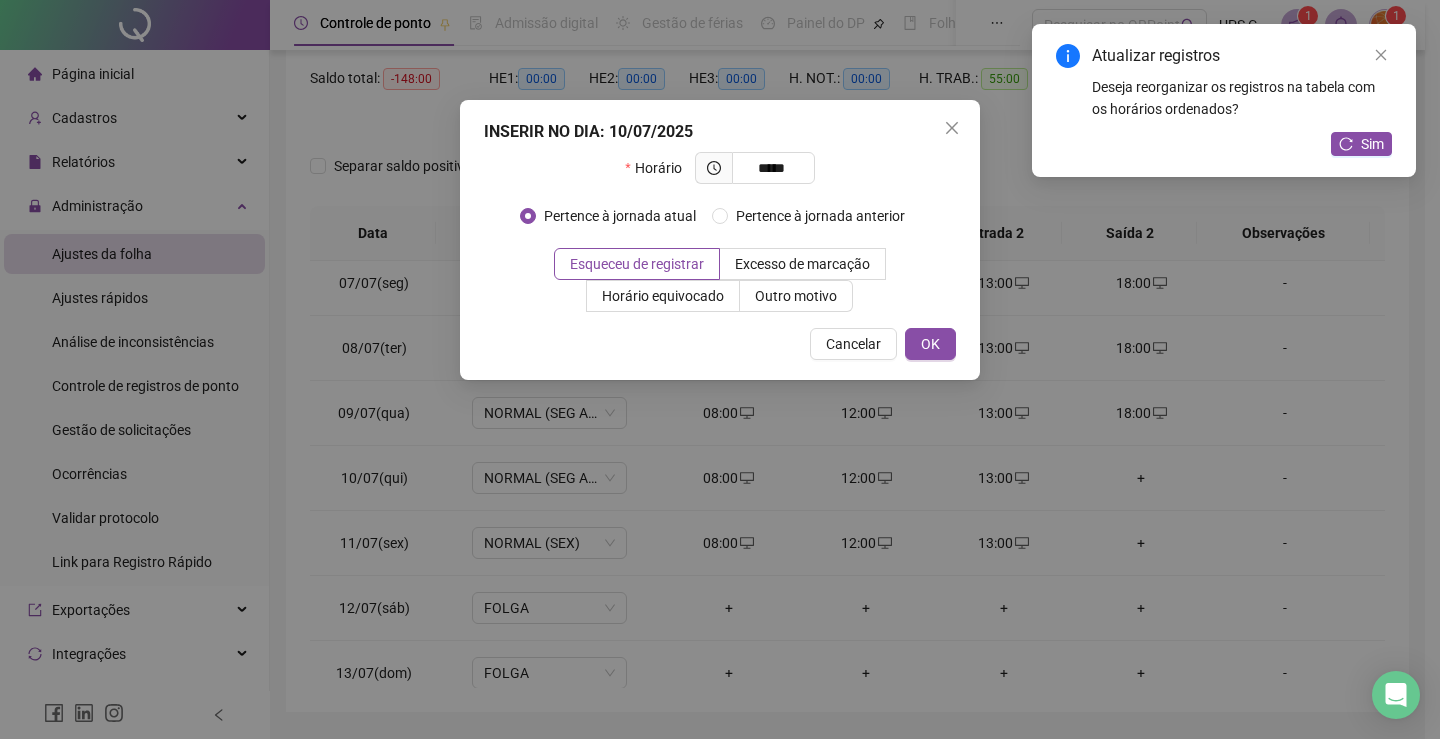 type on "*****" 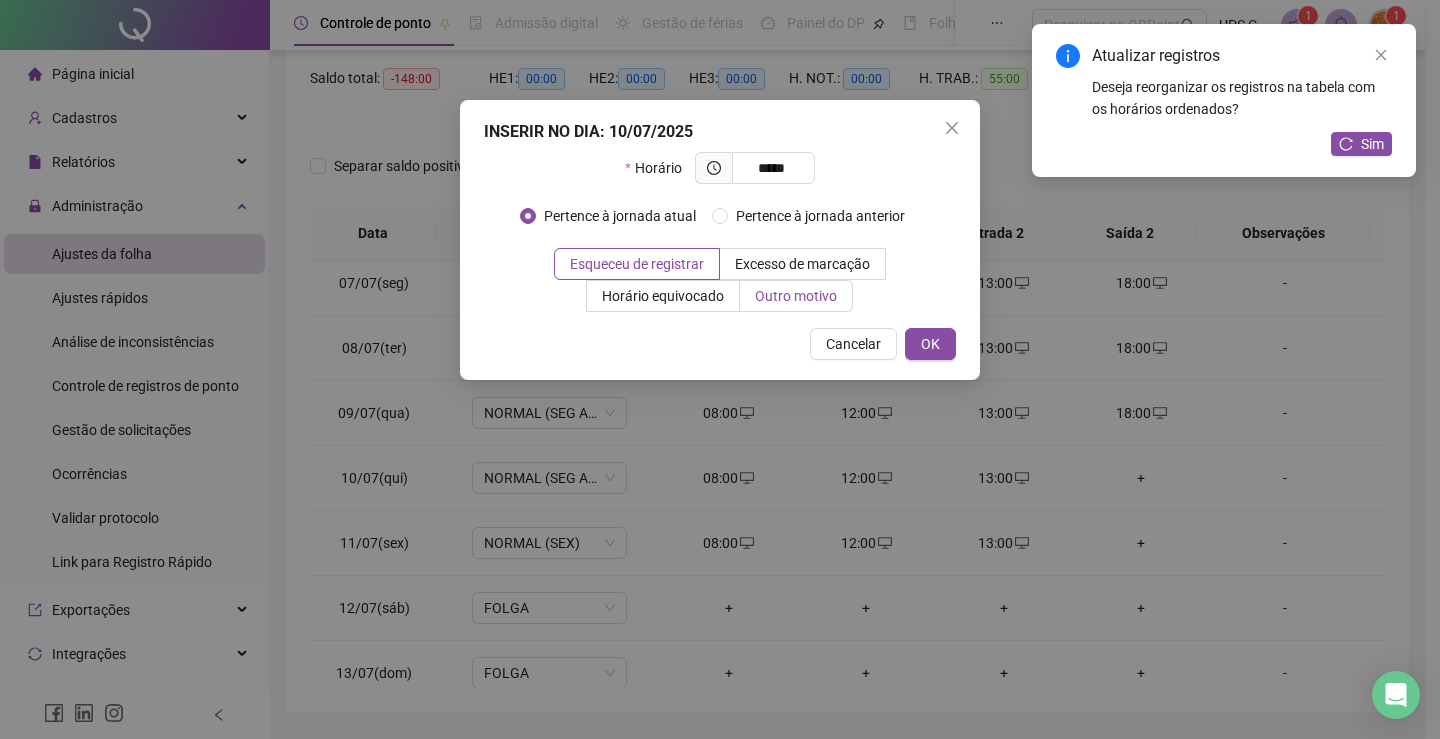 click on "Outro motivo" at bounding box center (796, 296) 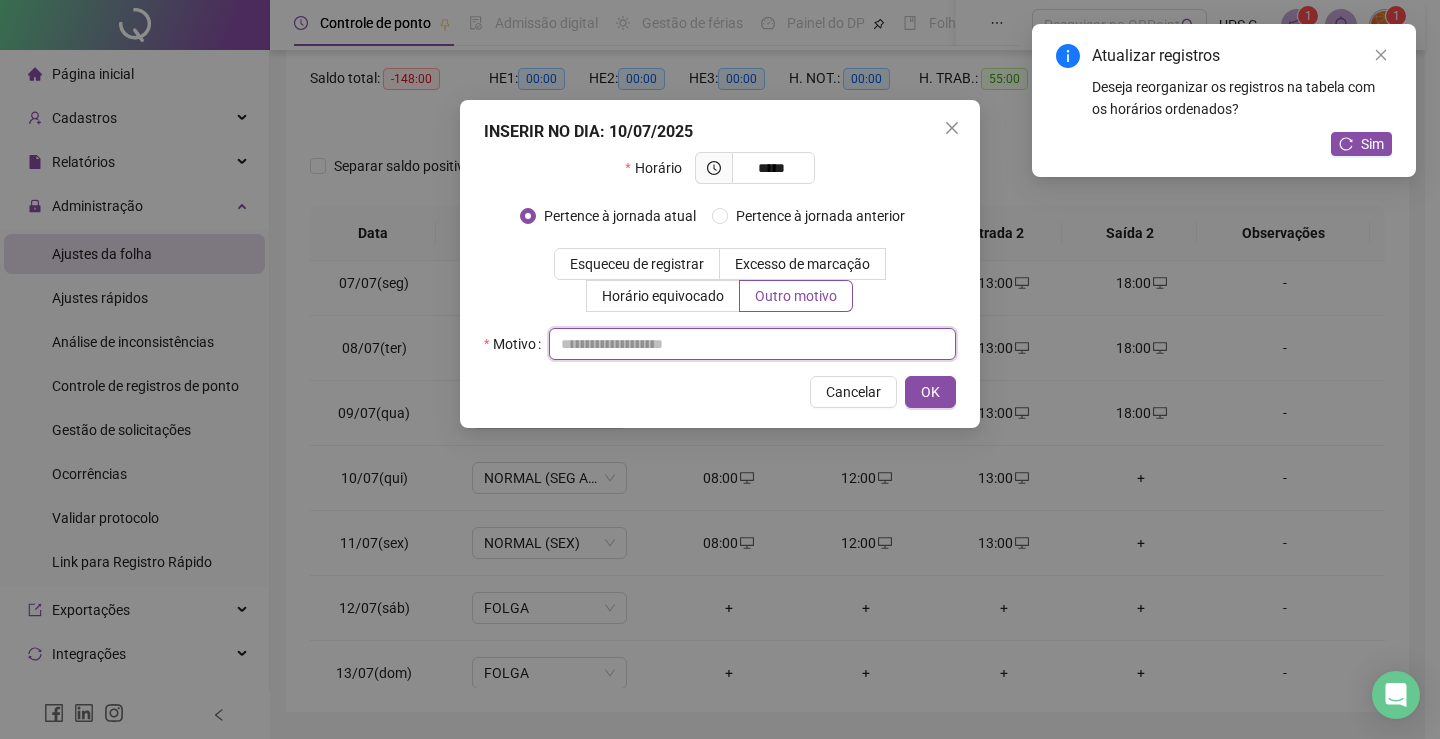 click at bounding box center [752, 344] 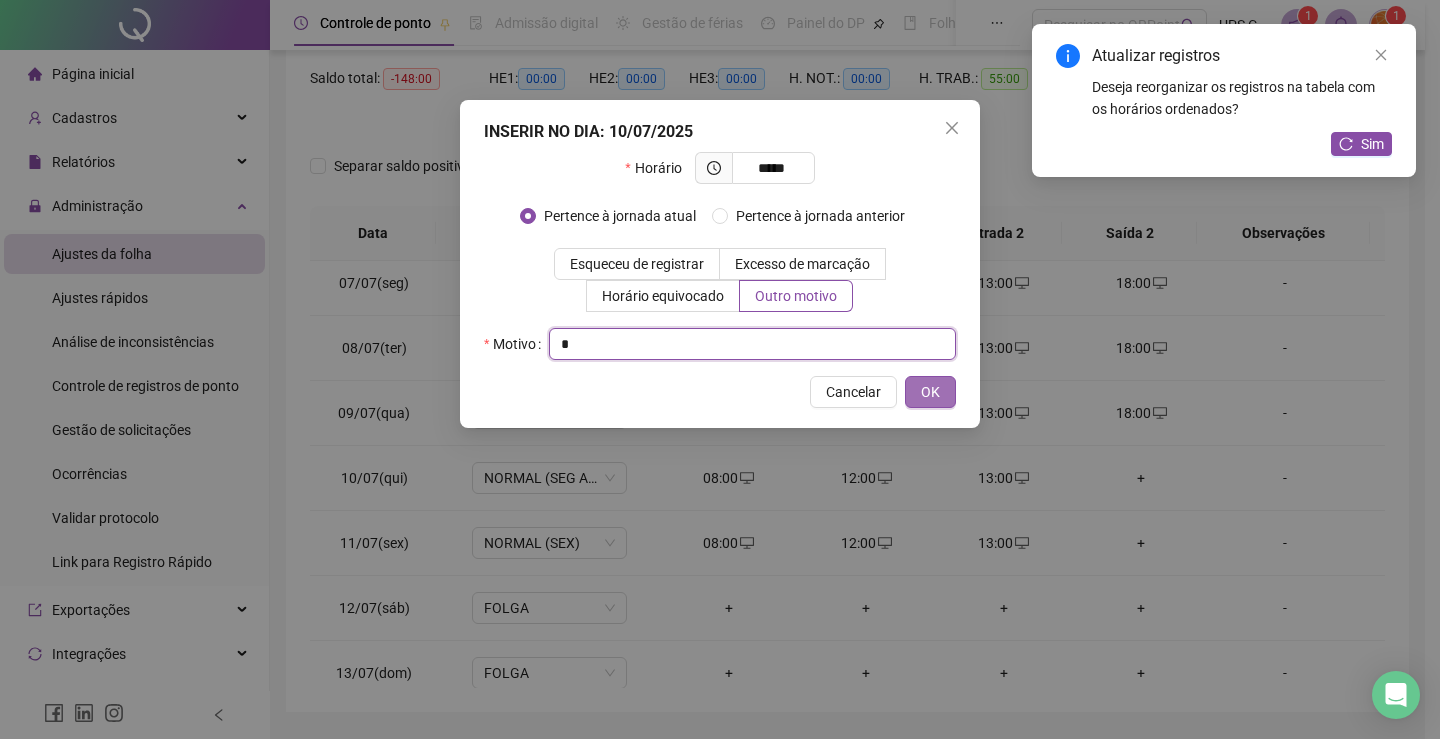 type on "*" 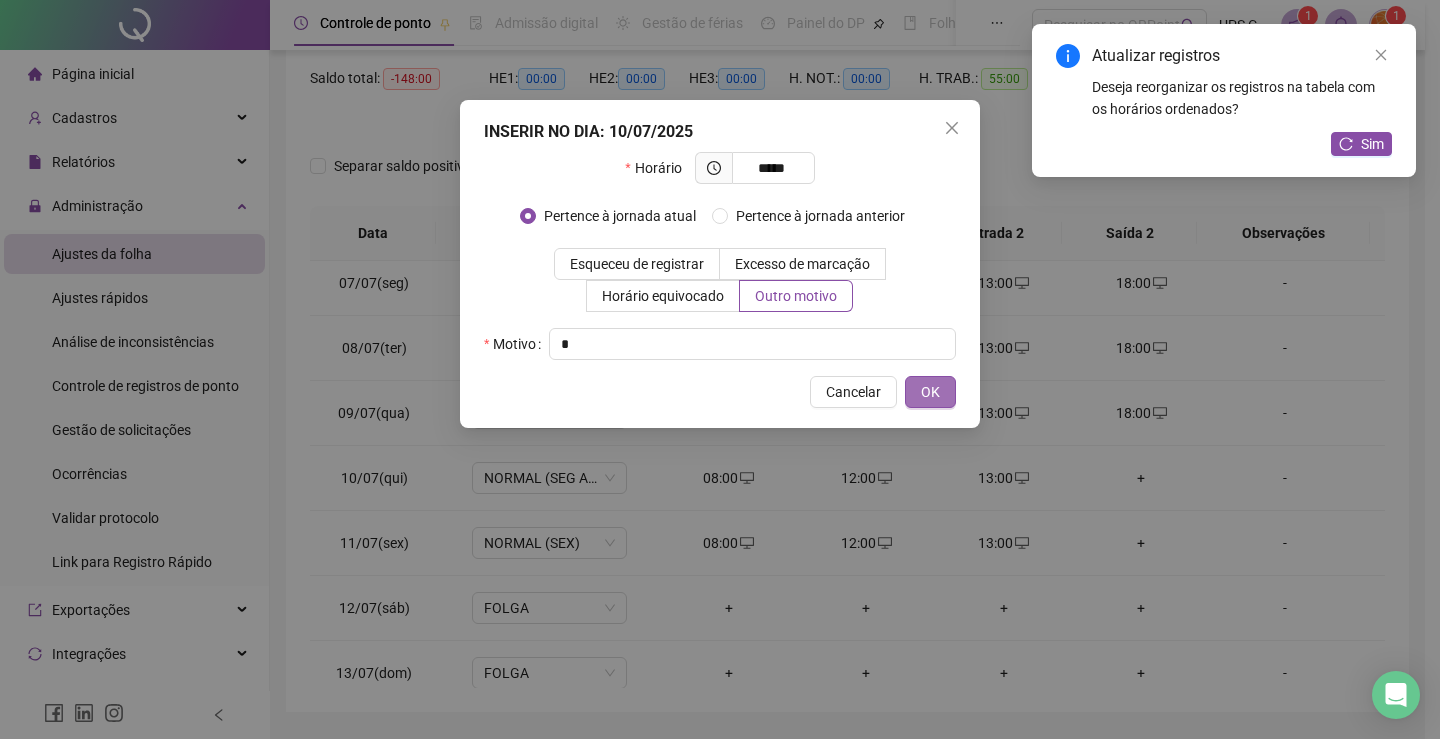click on "OK" at bounding box center (930, 392) 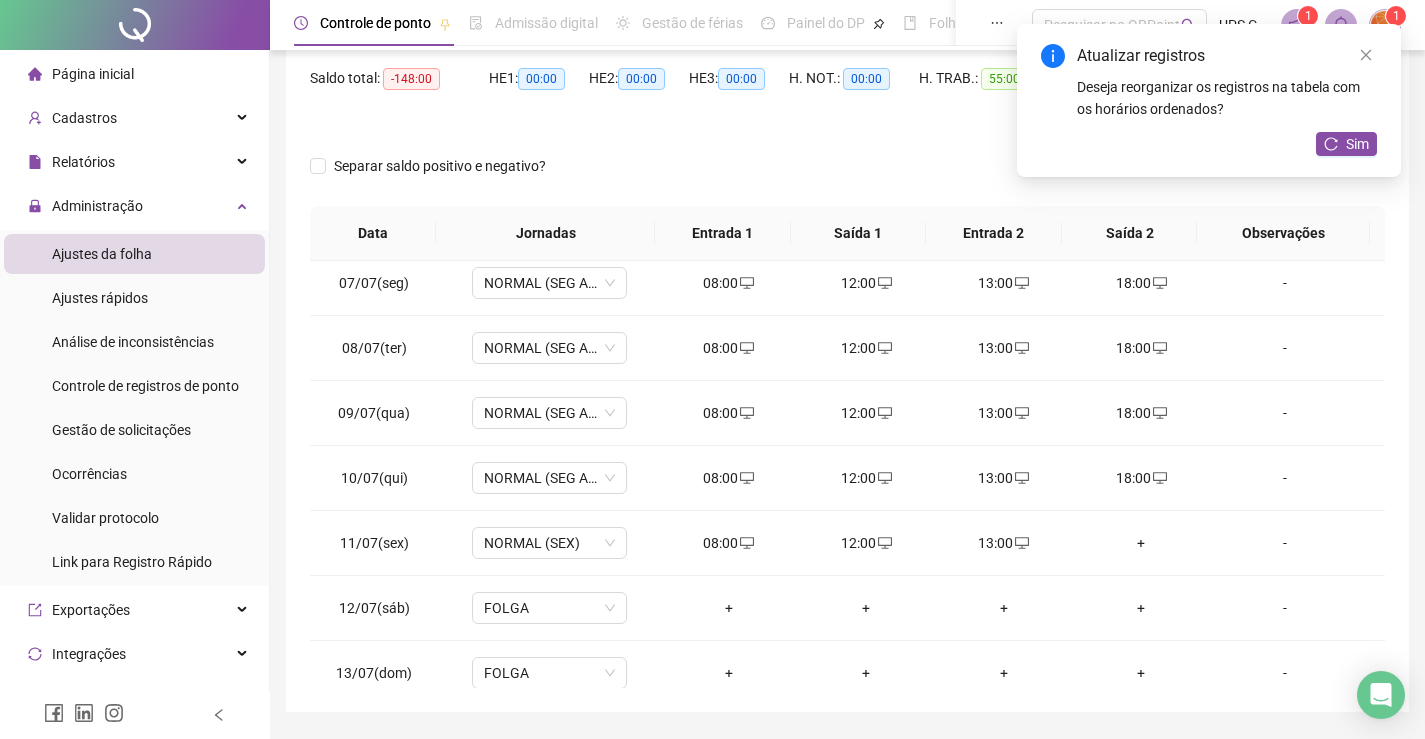 click on "+" at bounding box center (1142, 543) 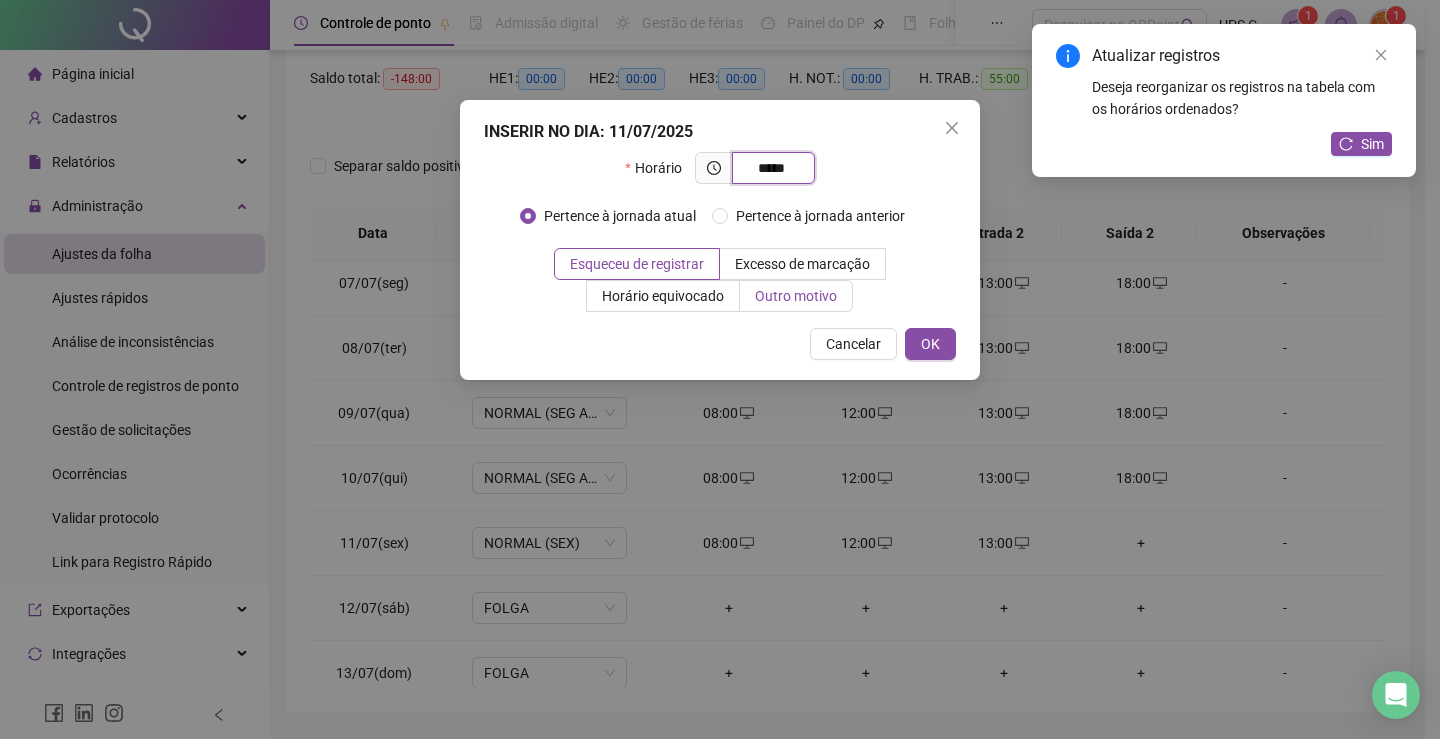 type on "*****" 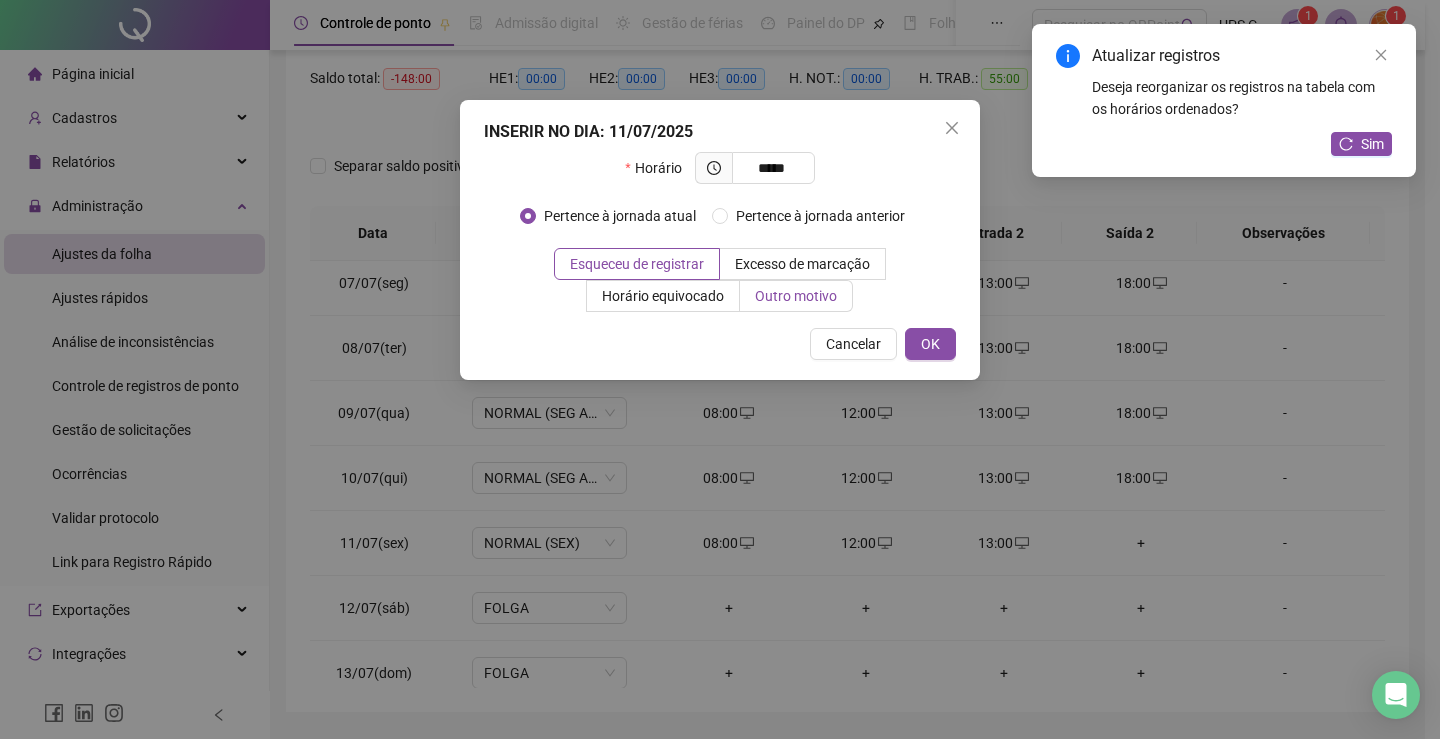 click on "Outro motivo" at bounding box center [796, 296] 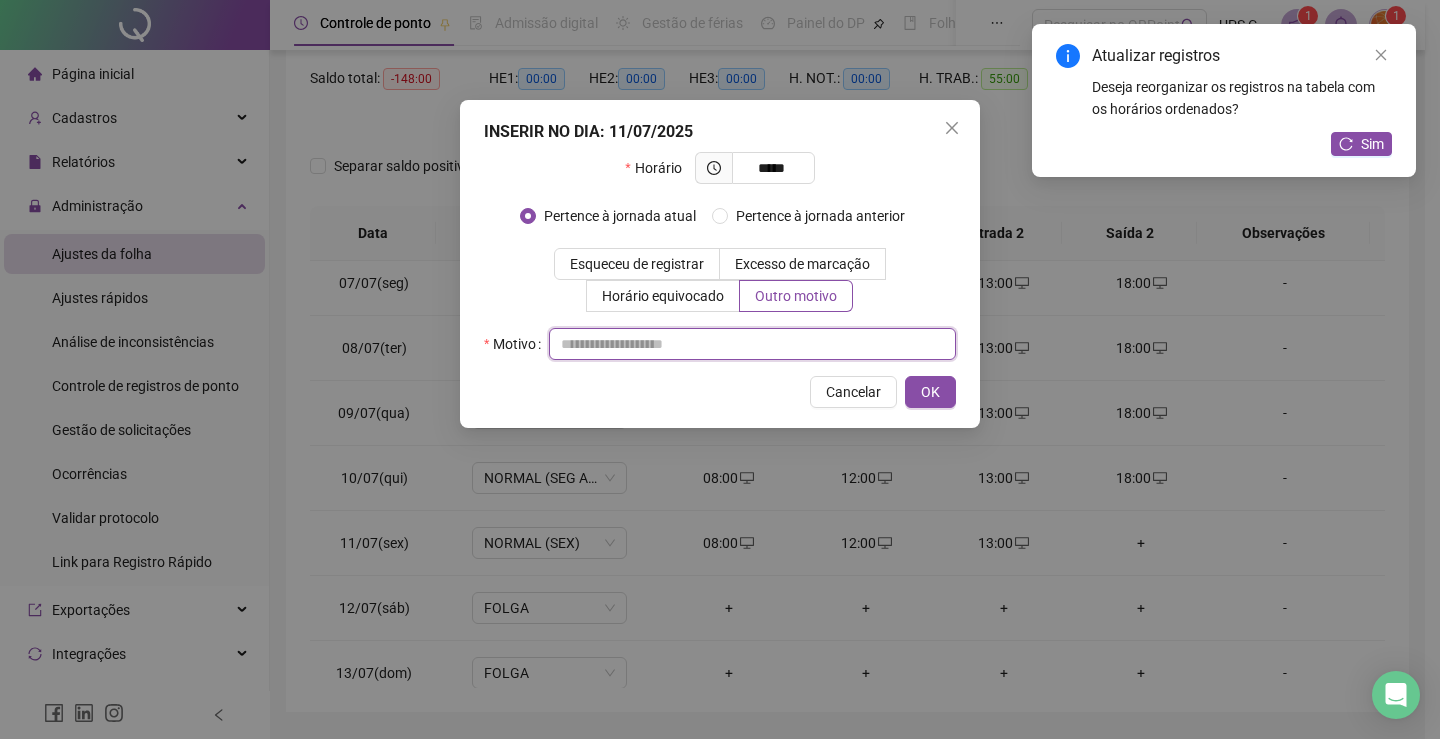 click at bounding box center (752, 344) 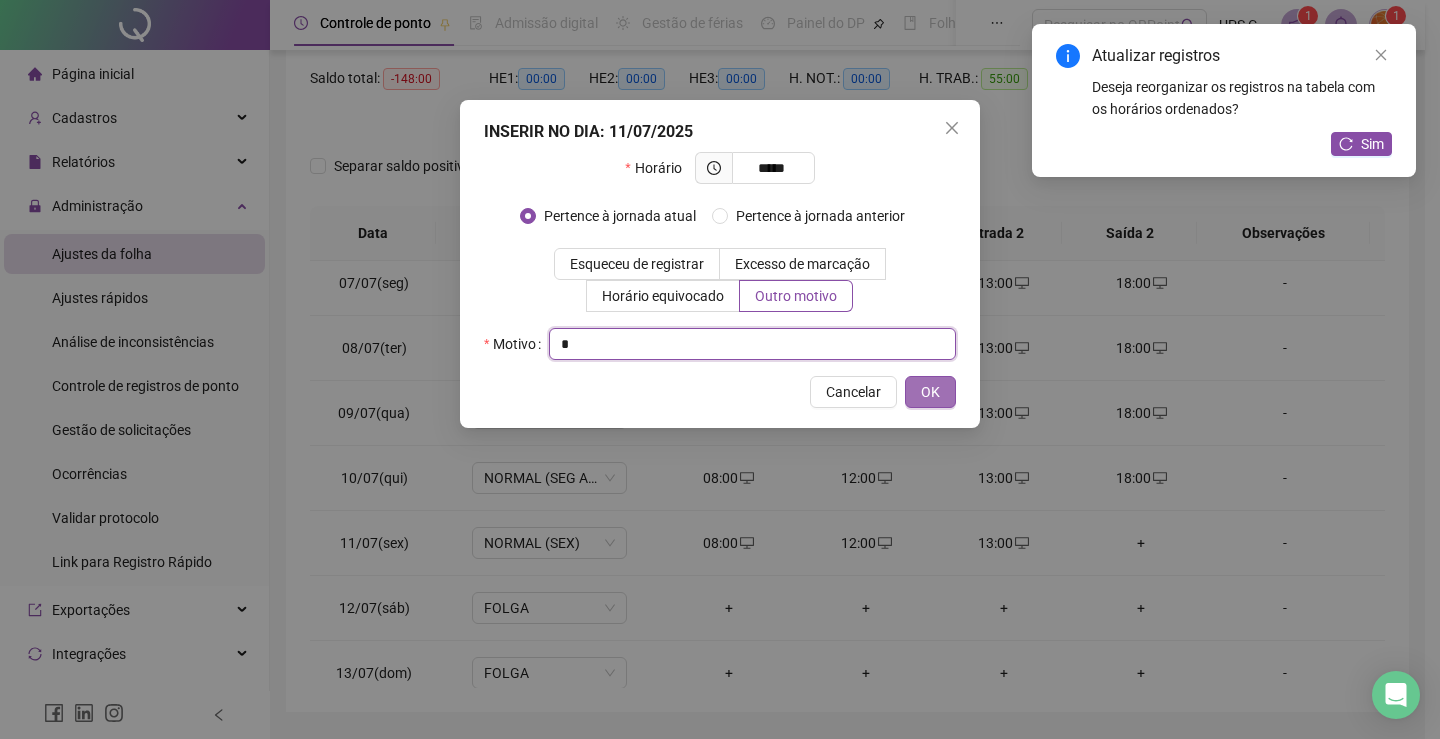type on "*" 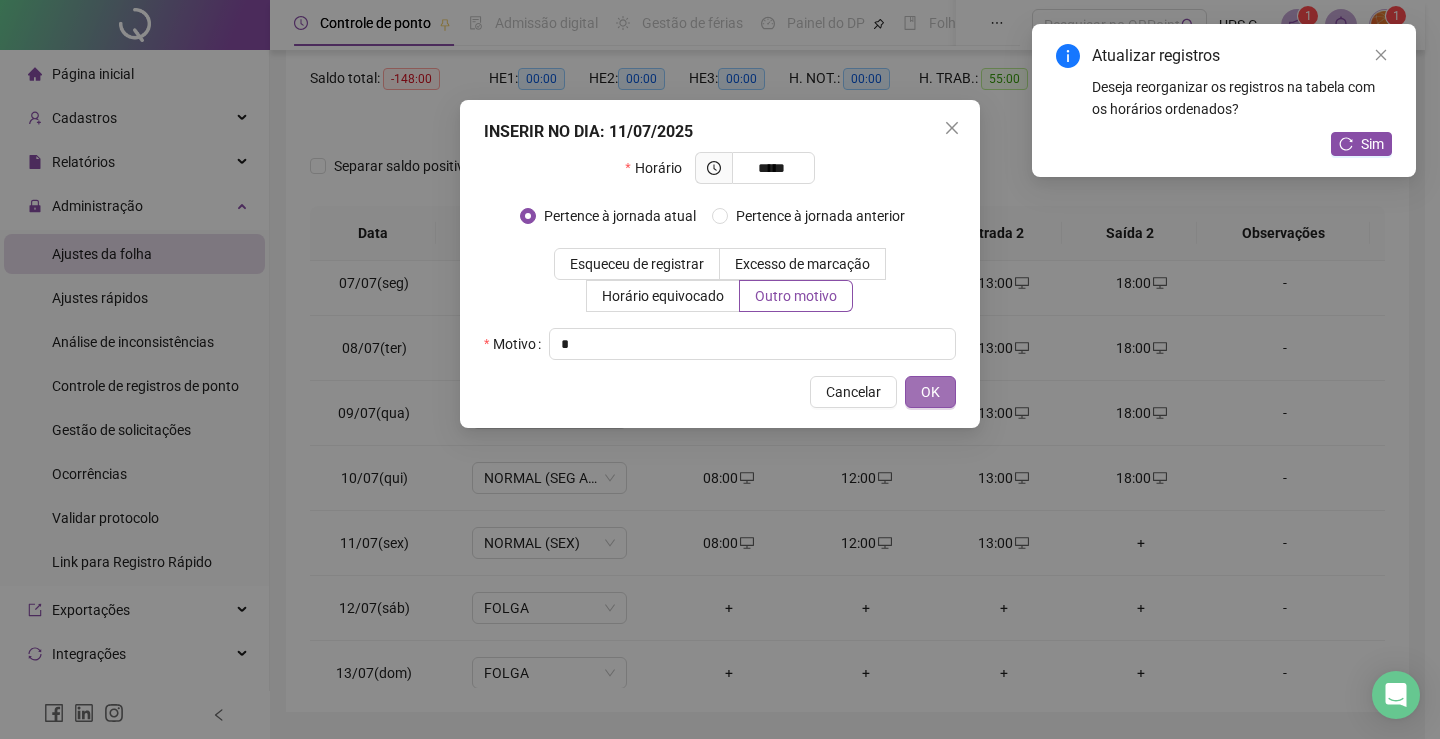 click on "OK" at bounding box center [930, 392] 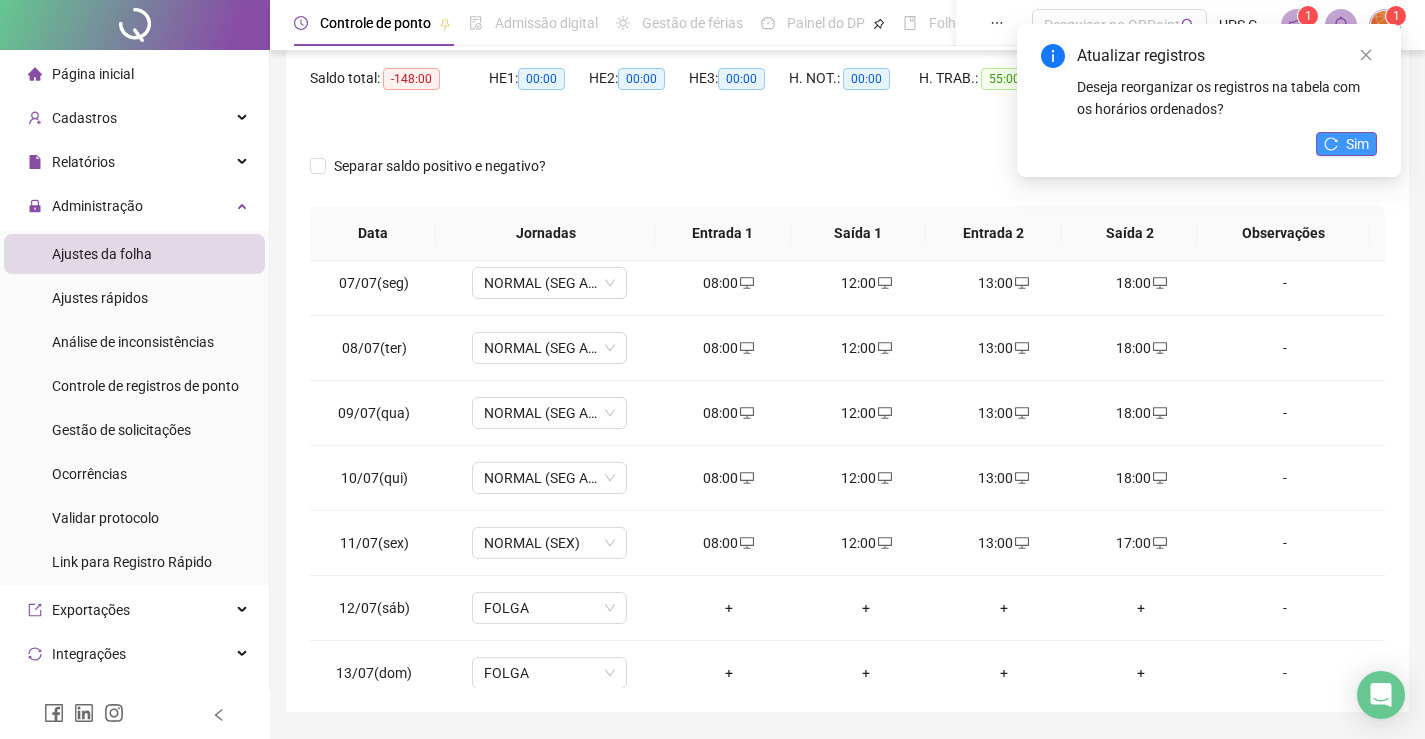 click on "Sim" at bounding box center (1346, 144) 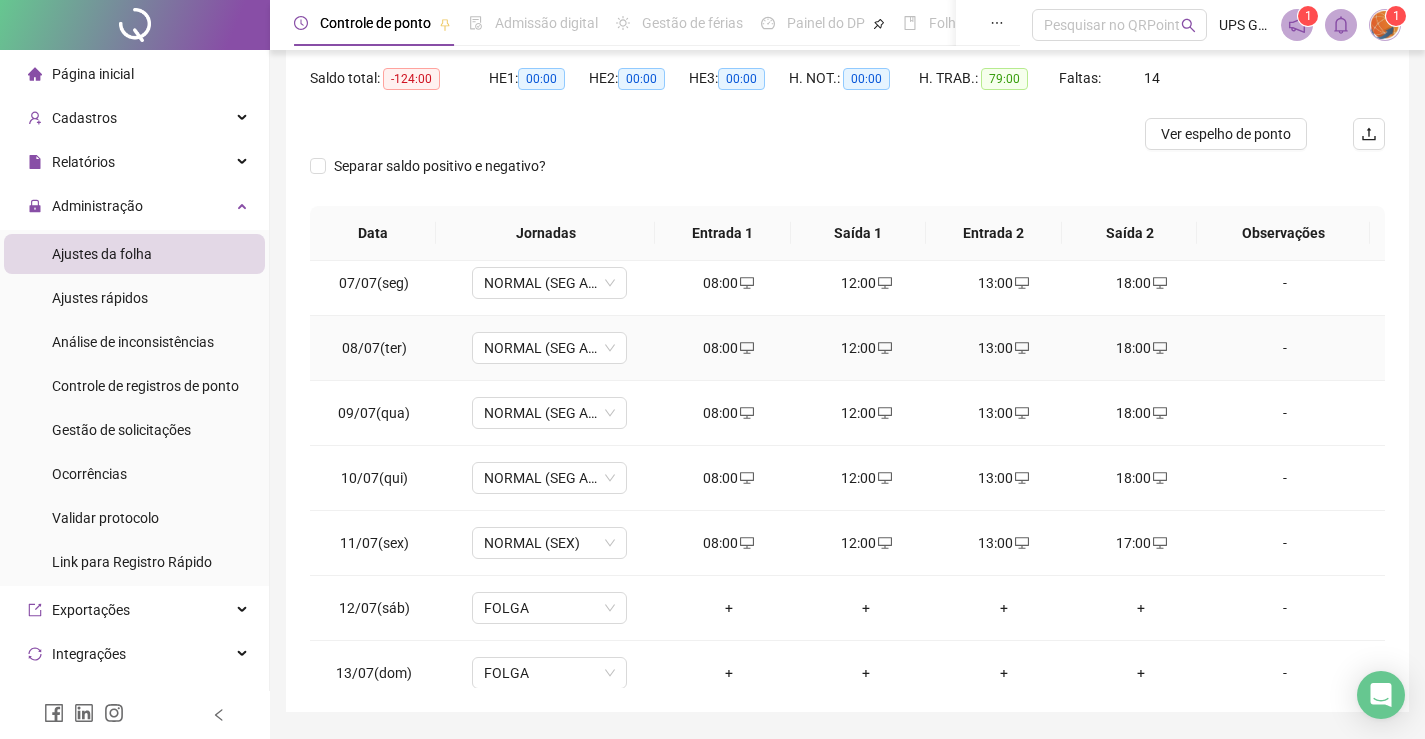 scroll, scrollTop: 500, scrollLeft: 0, axis: vertical 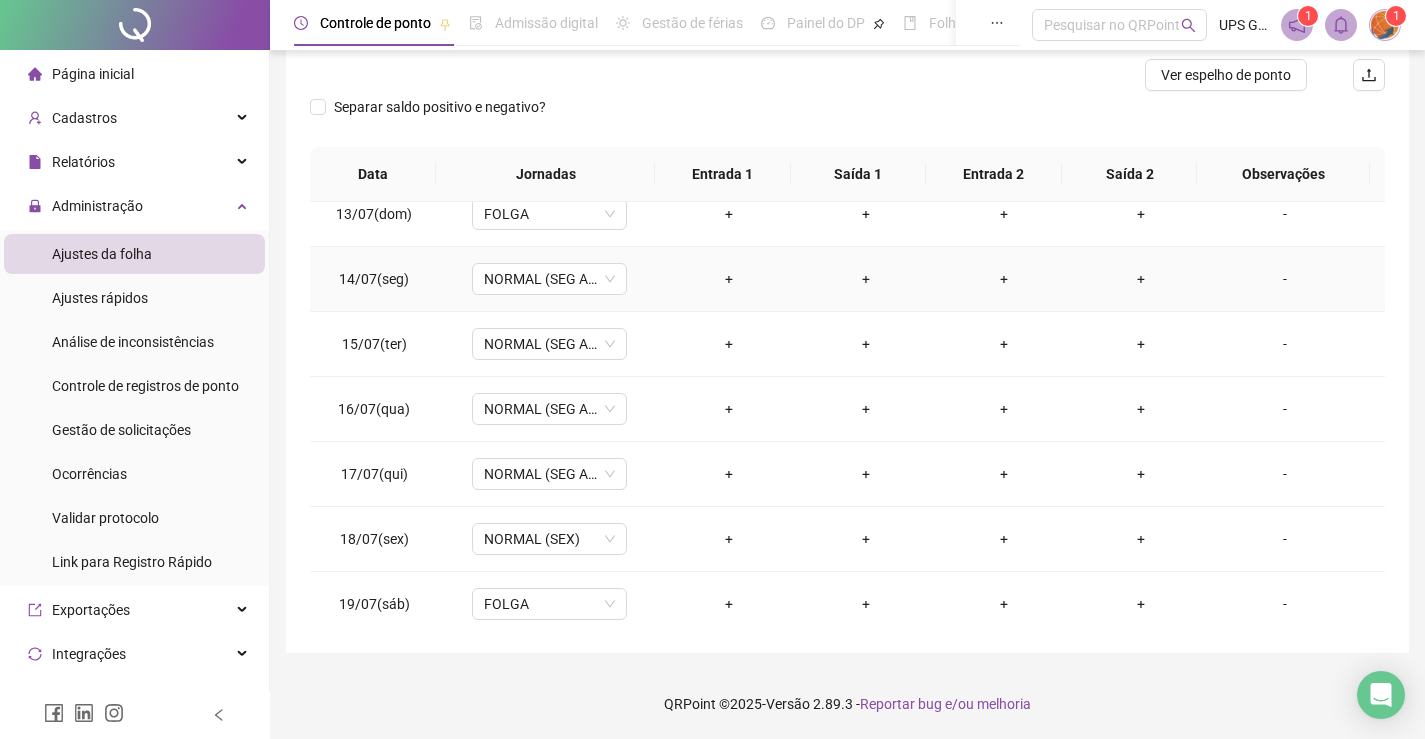 click on "+" at bounding box center (729, 279) 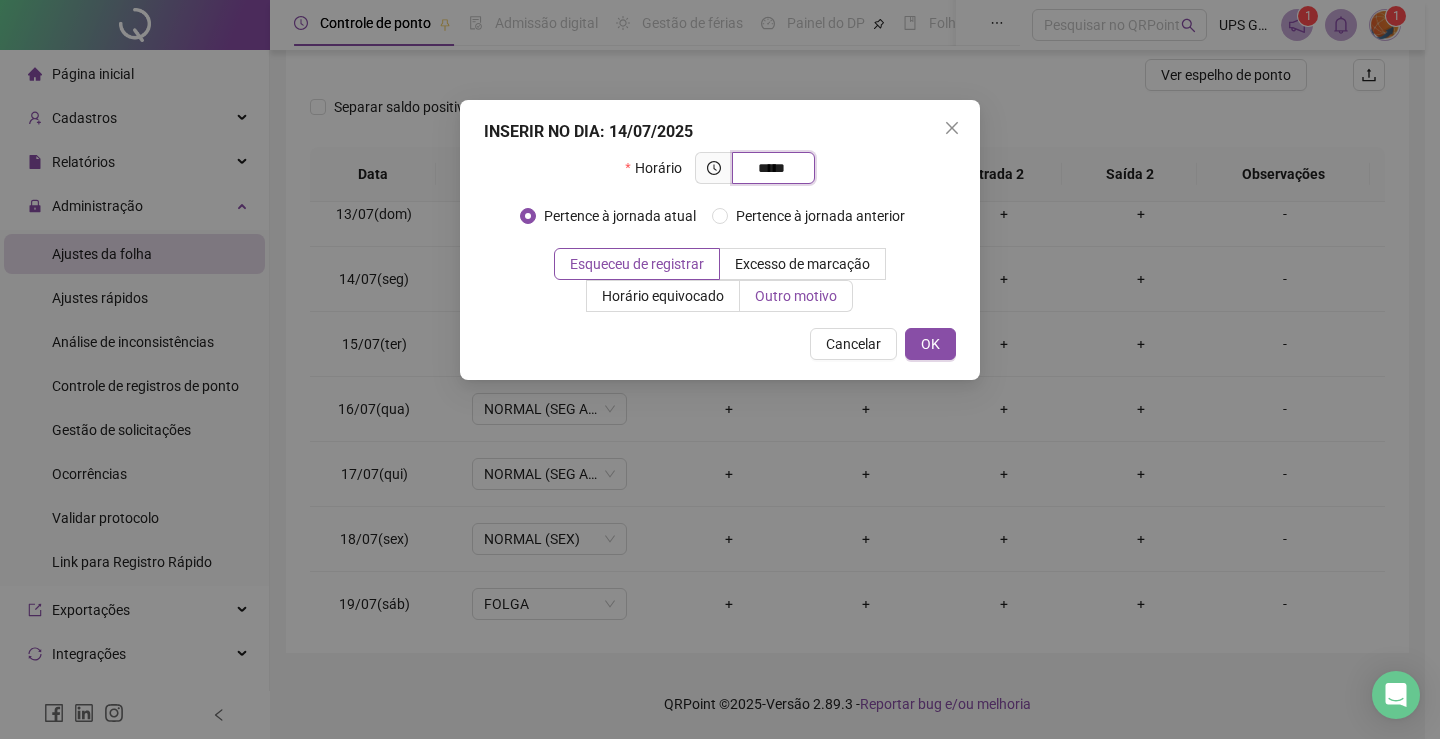 type on "*****" 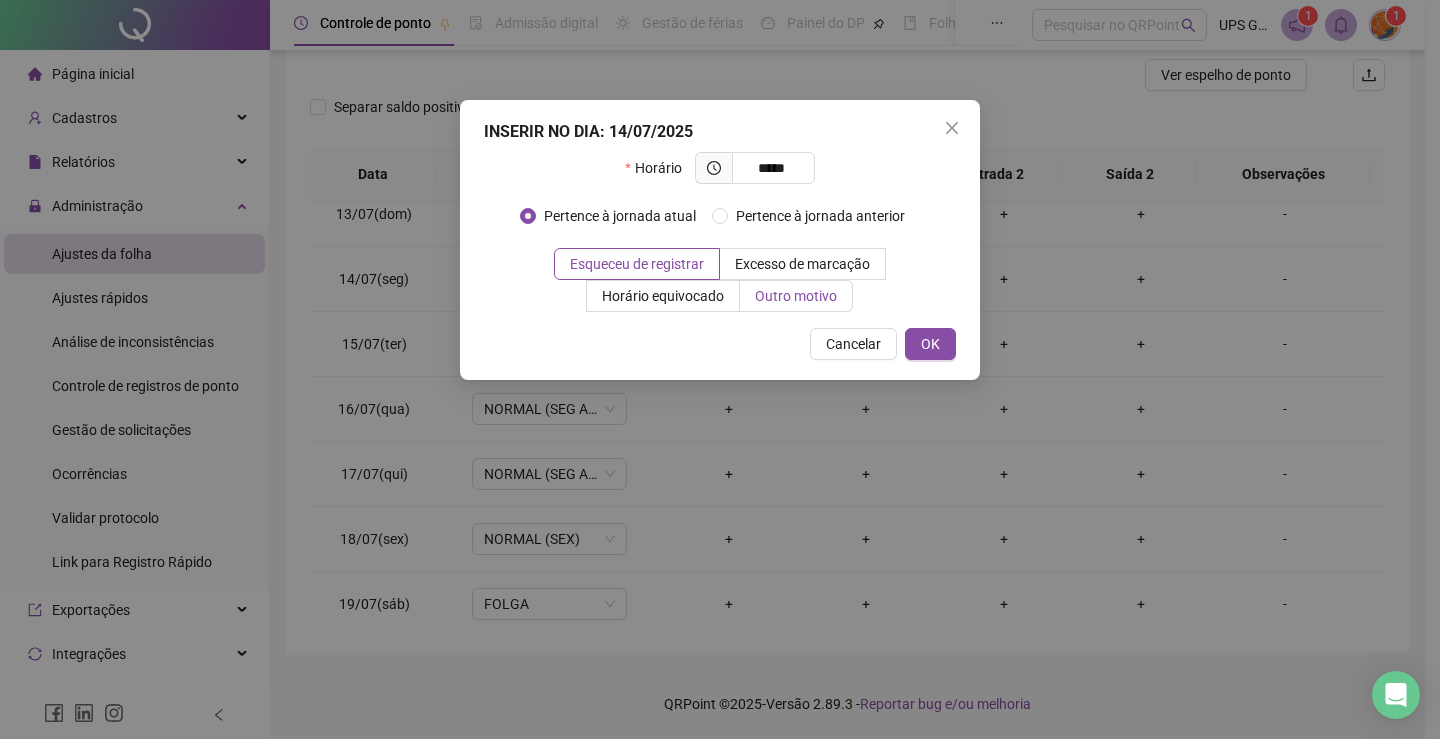 click on "Outro motivo" at bounding box center [796, 296] 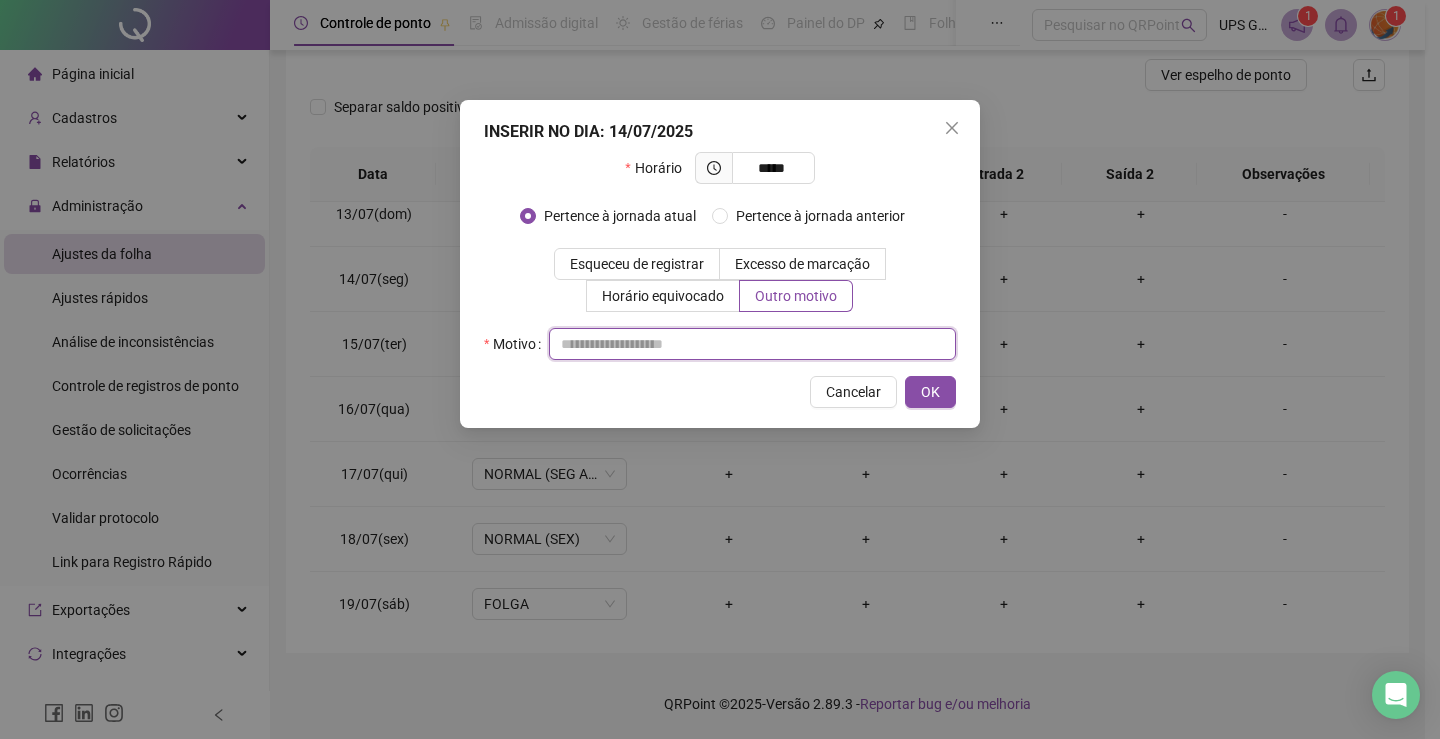 click at bounding box center [752, 344] 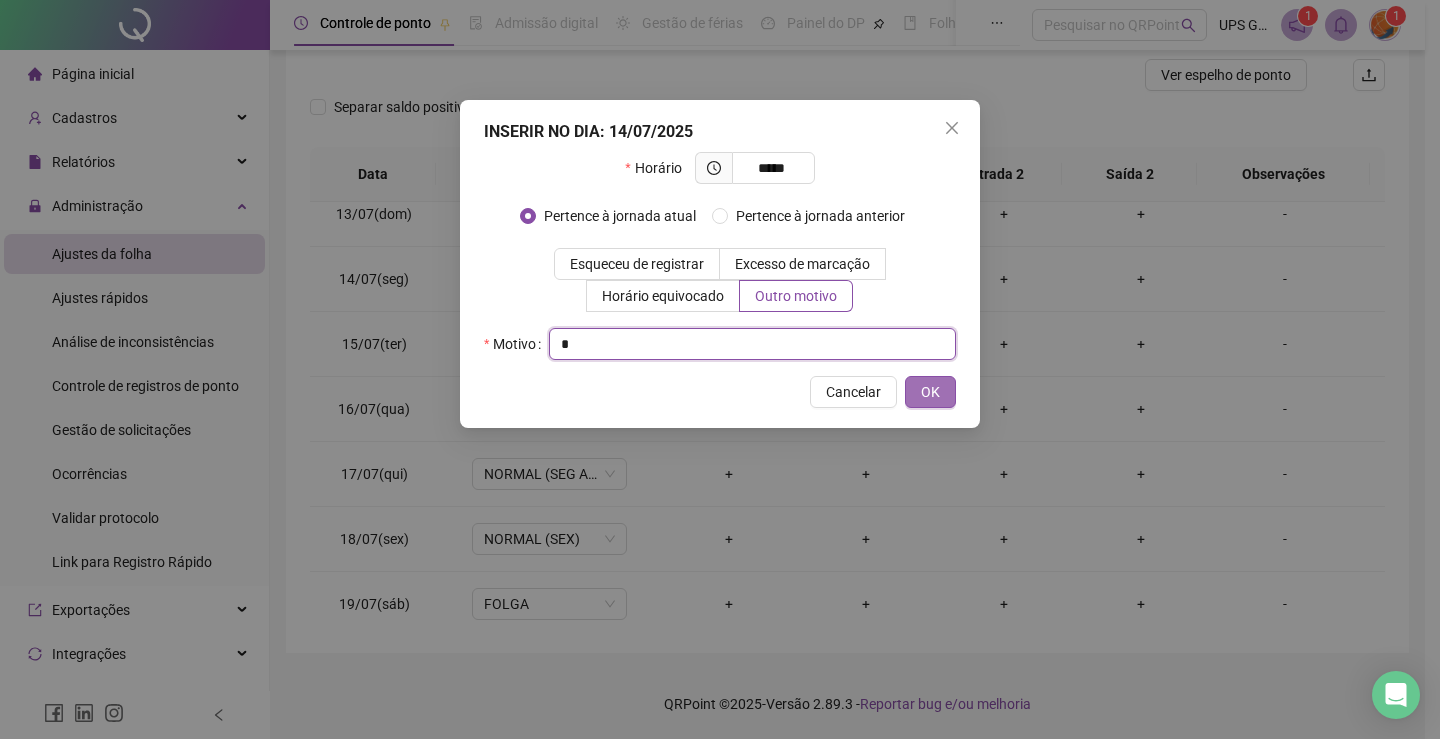 type on "*" 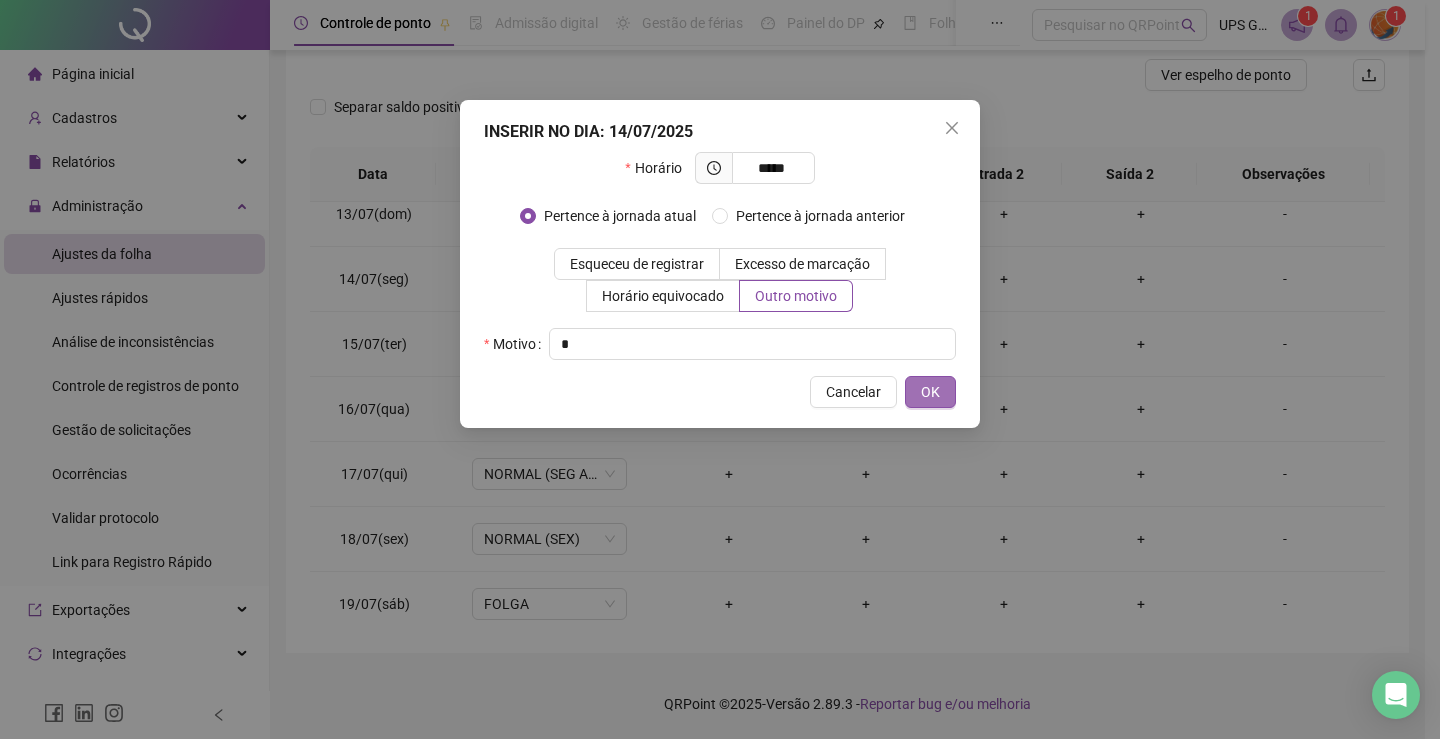 click on "OK" at bounding box center (930, 392) 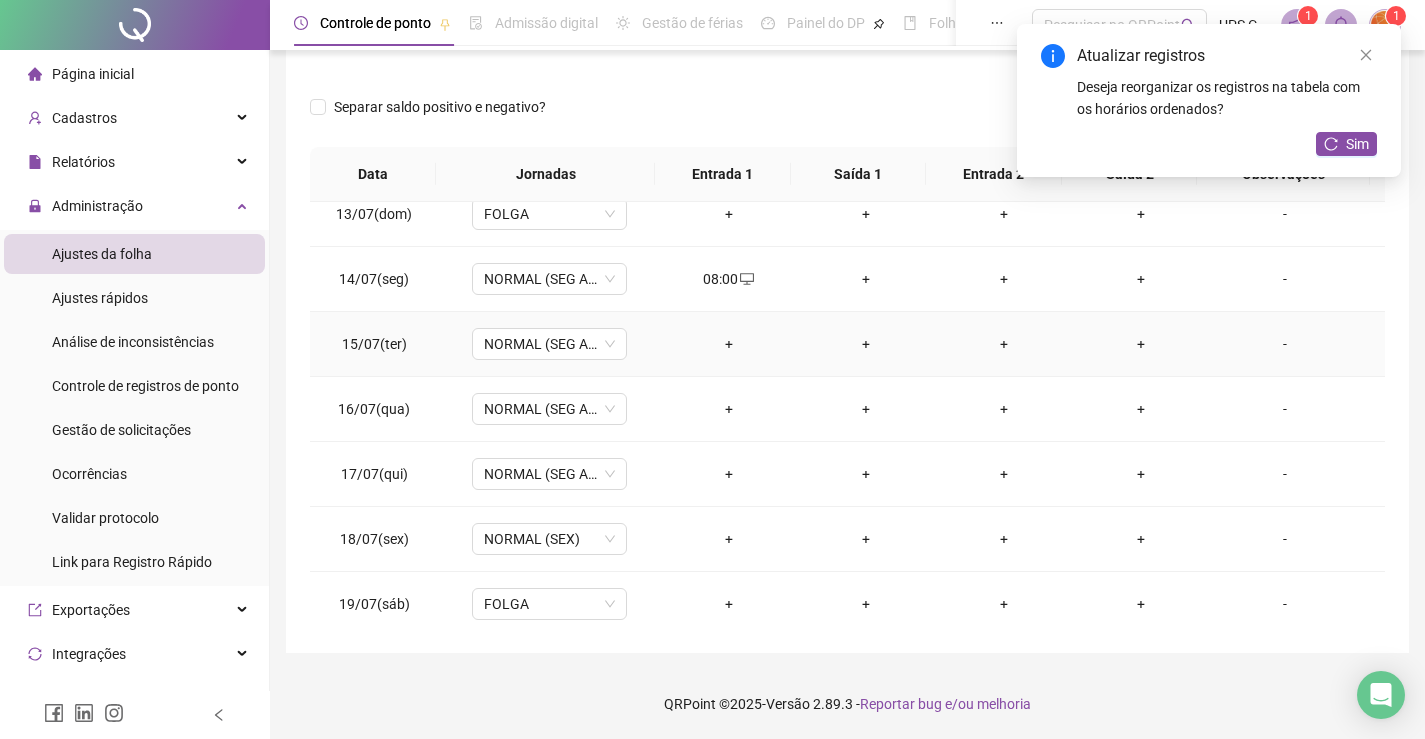 click on "+" at bounding box center [729, 344] 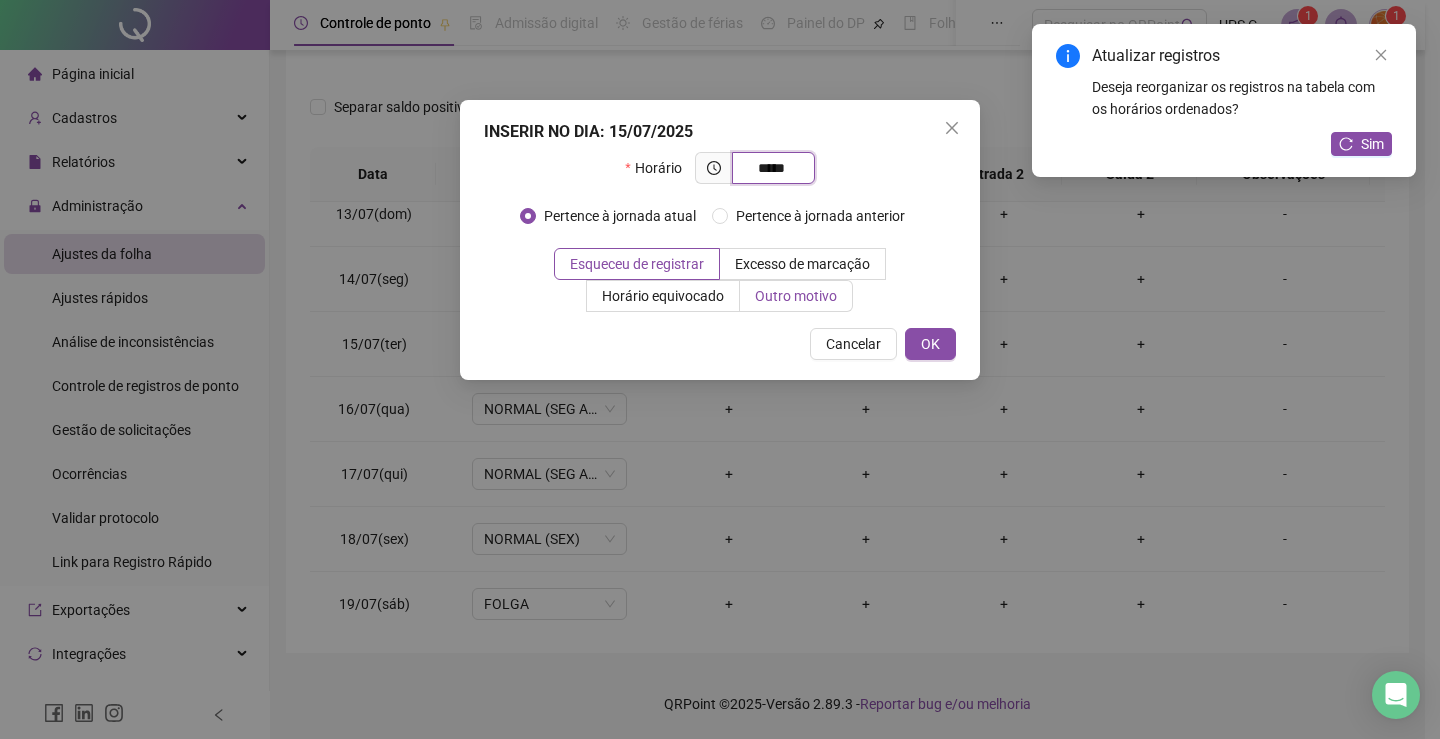 type on "*****" 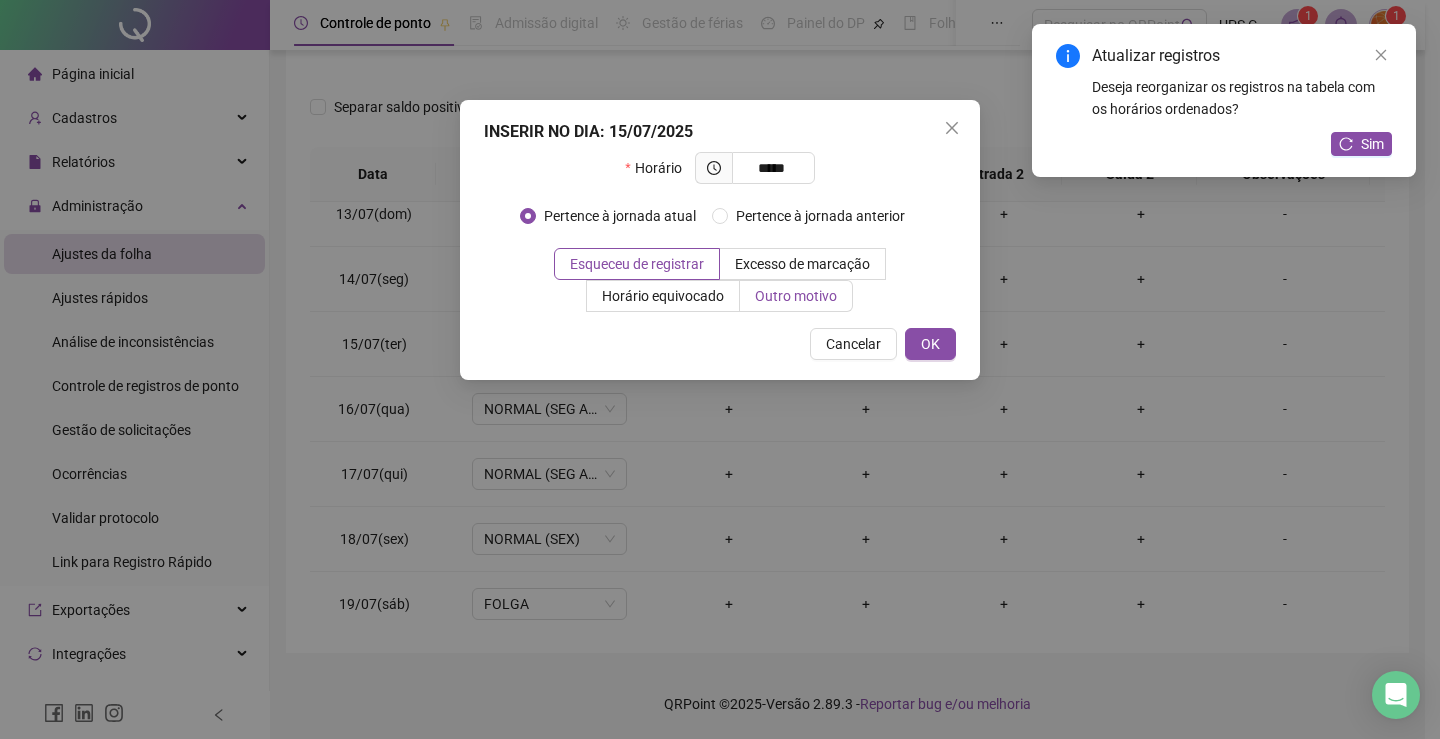 click on "Outro motivo" at bounding box center [796, 296] 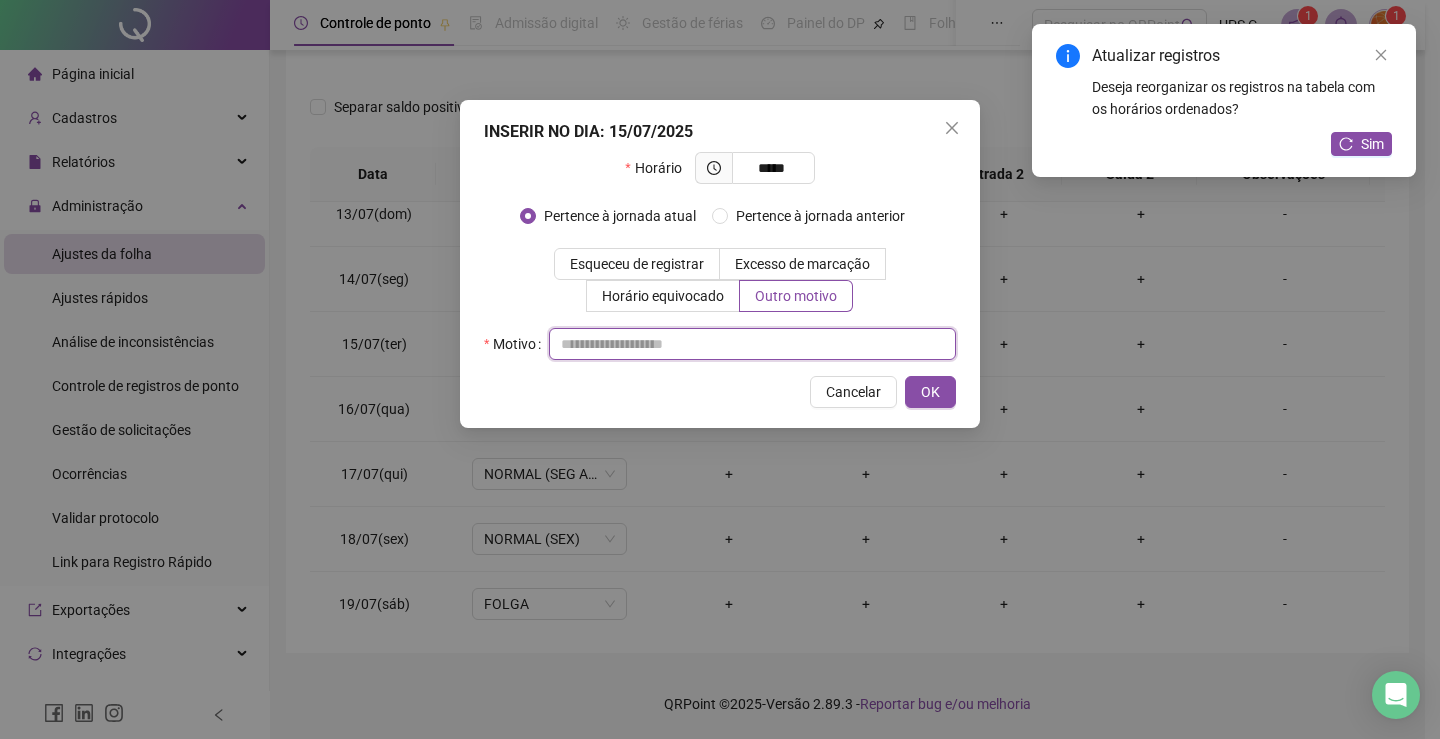 click at bounding box center [752, 344] 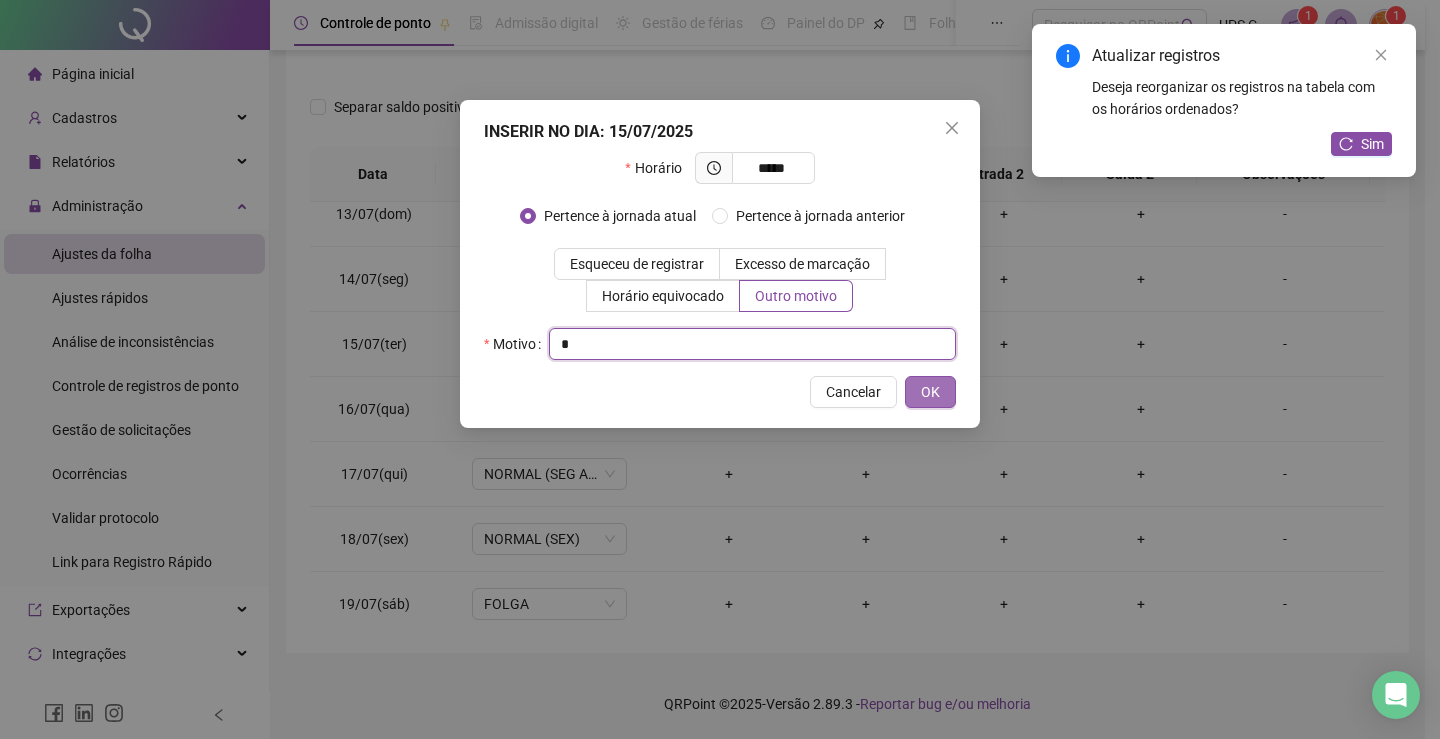 type on "*" 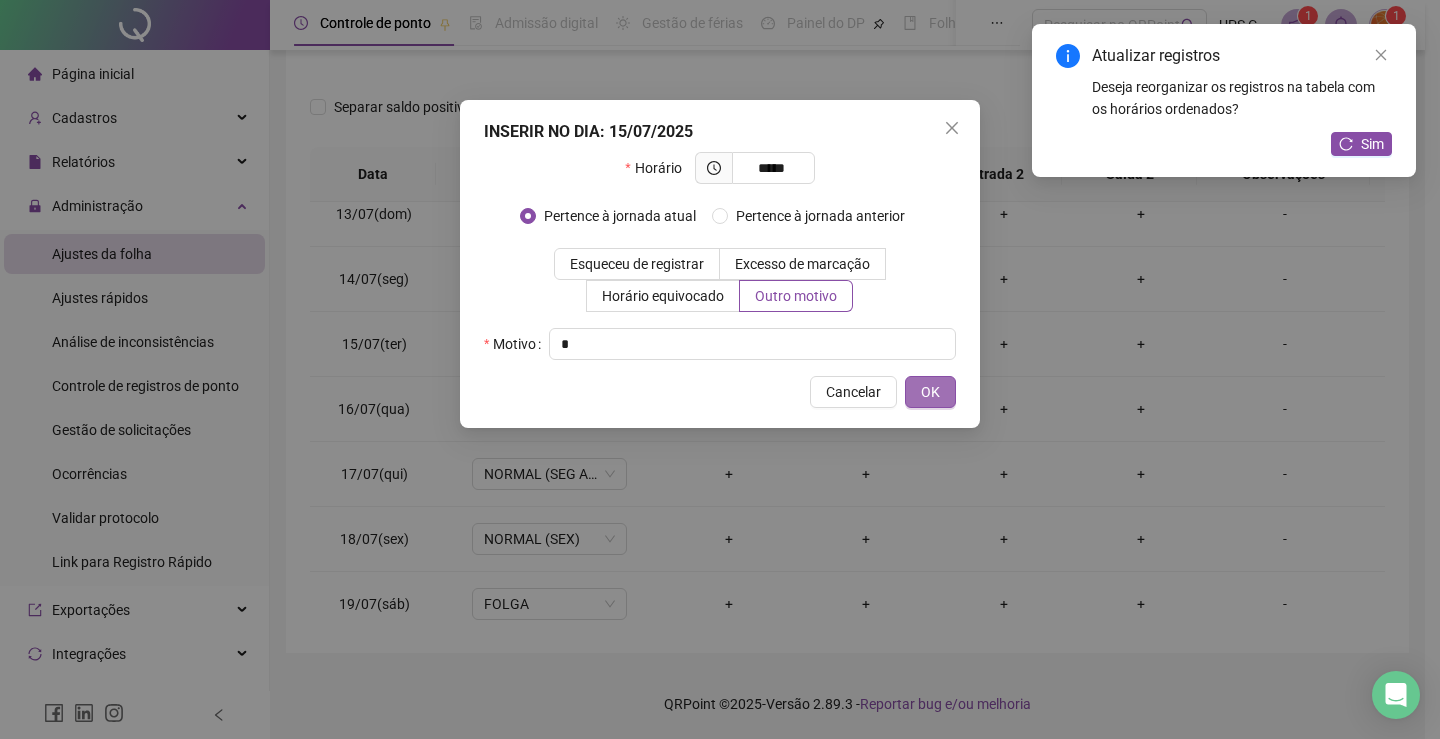click on "OK" at bounding box center [930, 392] 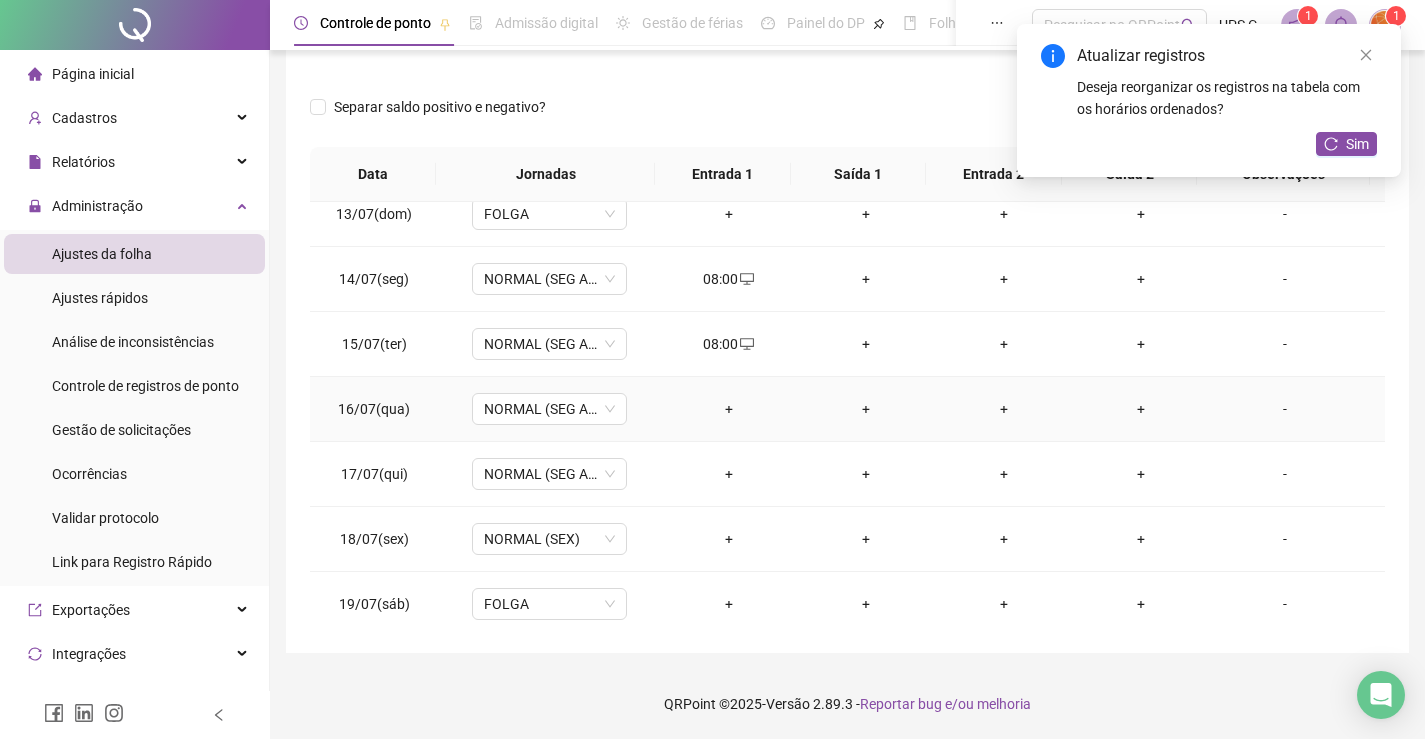 click on "+" at bounding box center (729, 409) 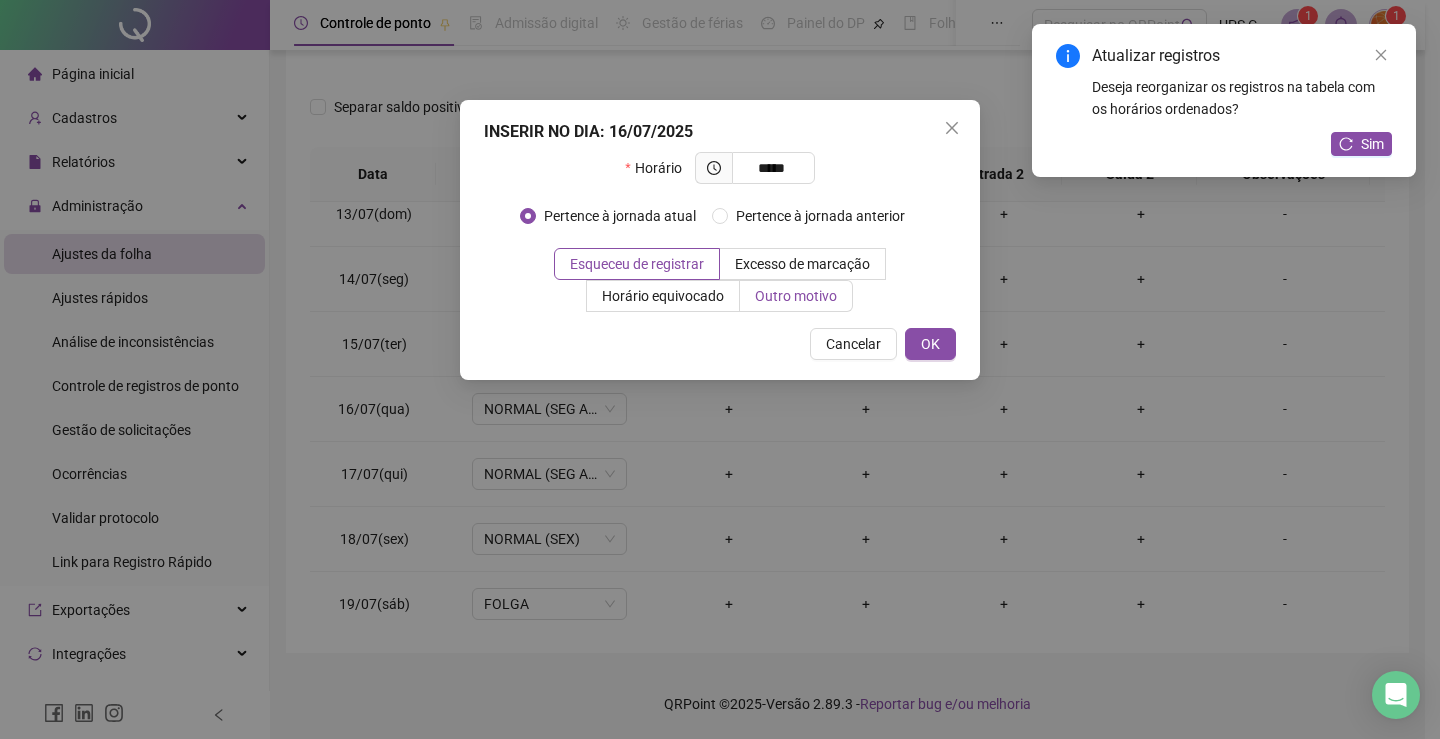 type on "*****" 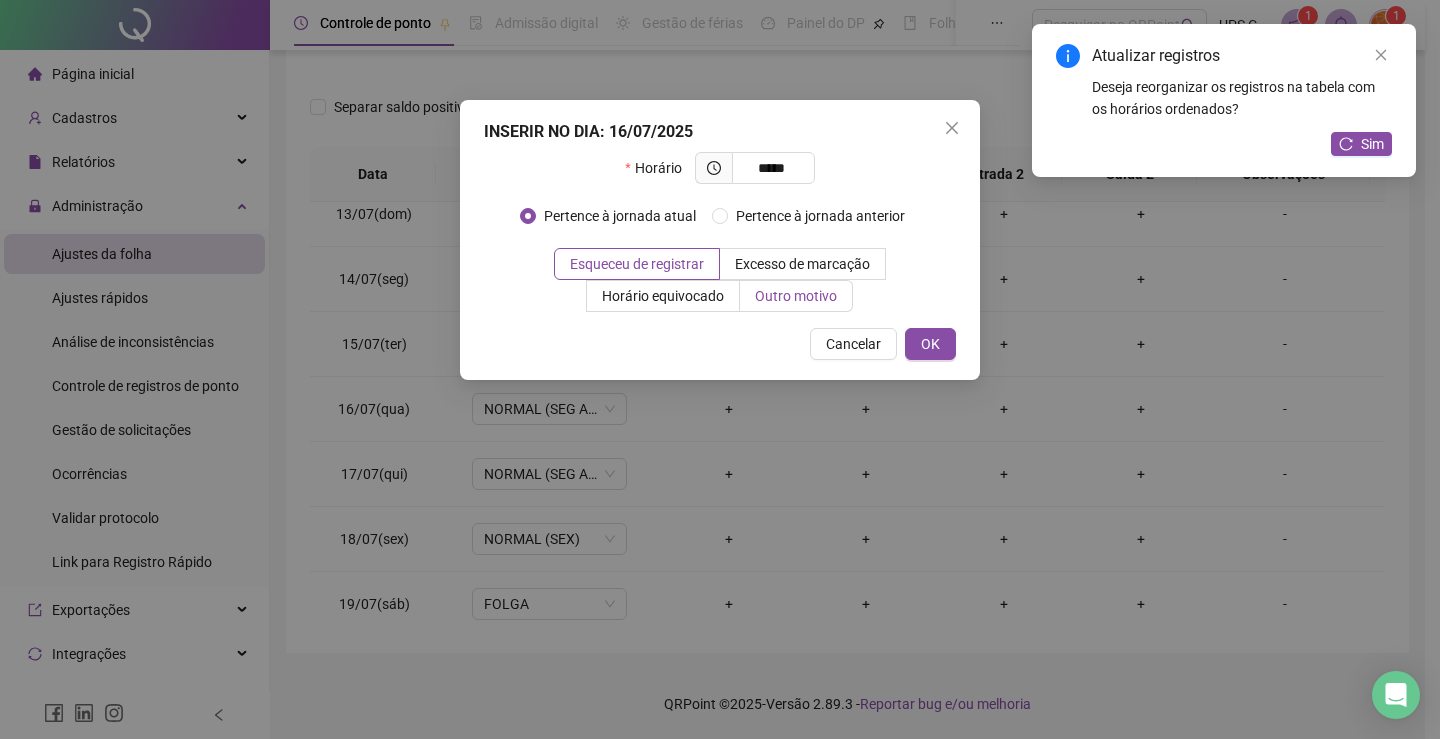 click on "Outro motivo" at bounding box center (796, 296) 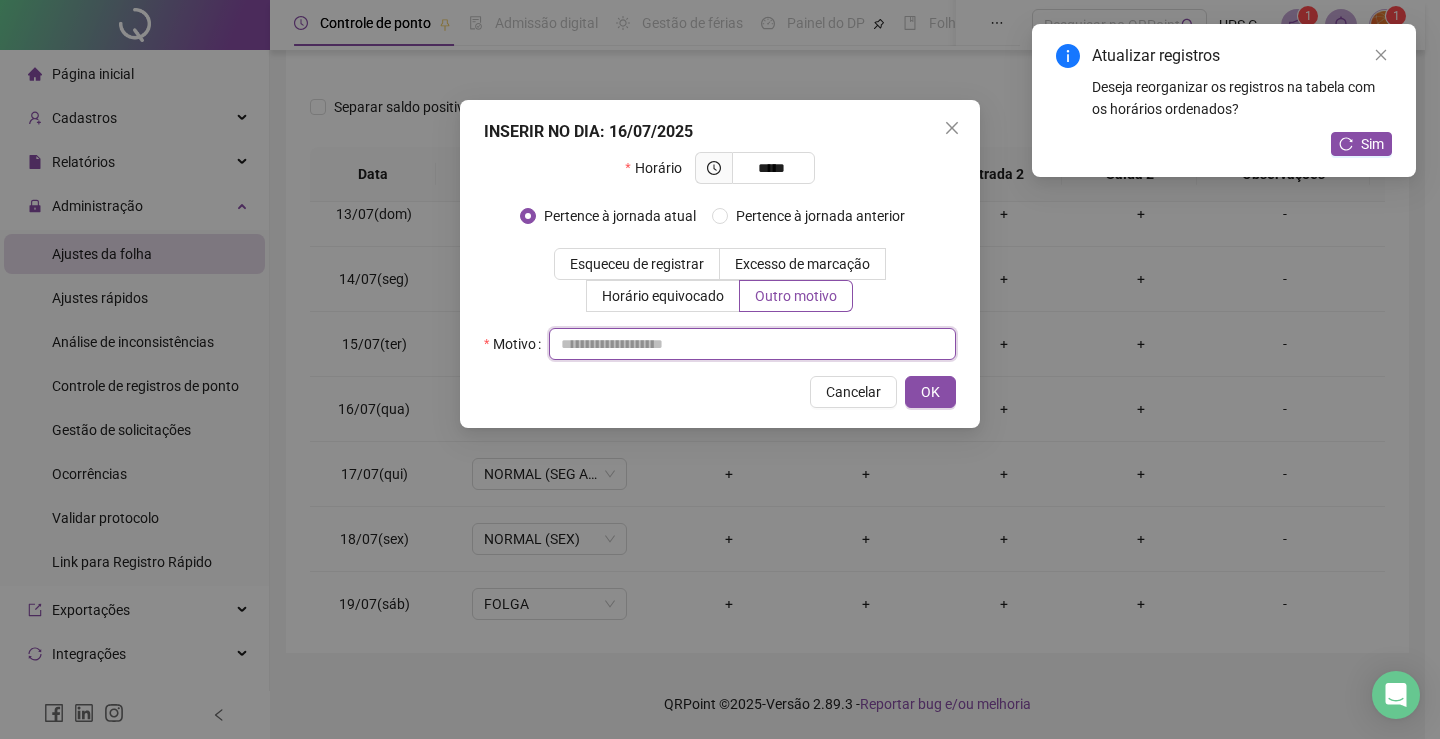 click at bounding box center (752, 344) 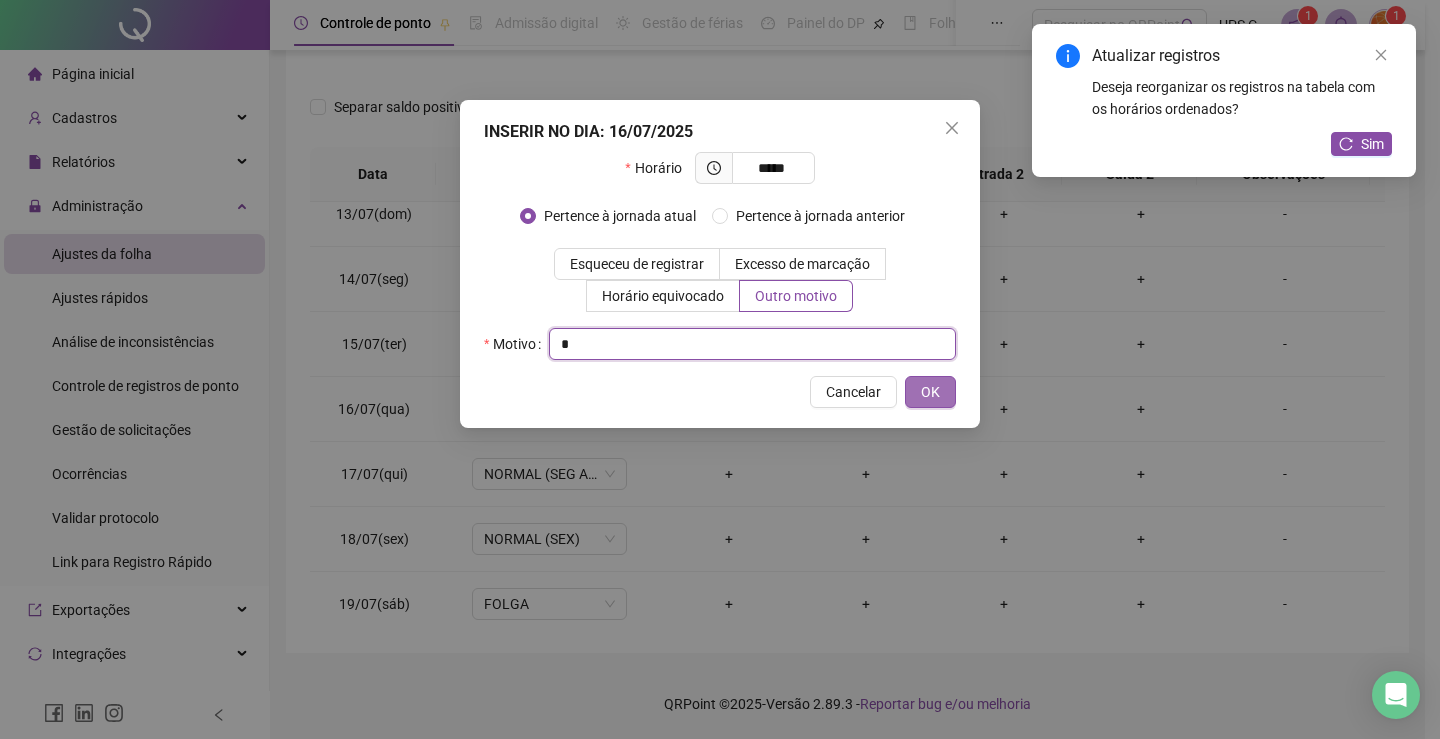 type on "*" 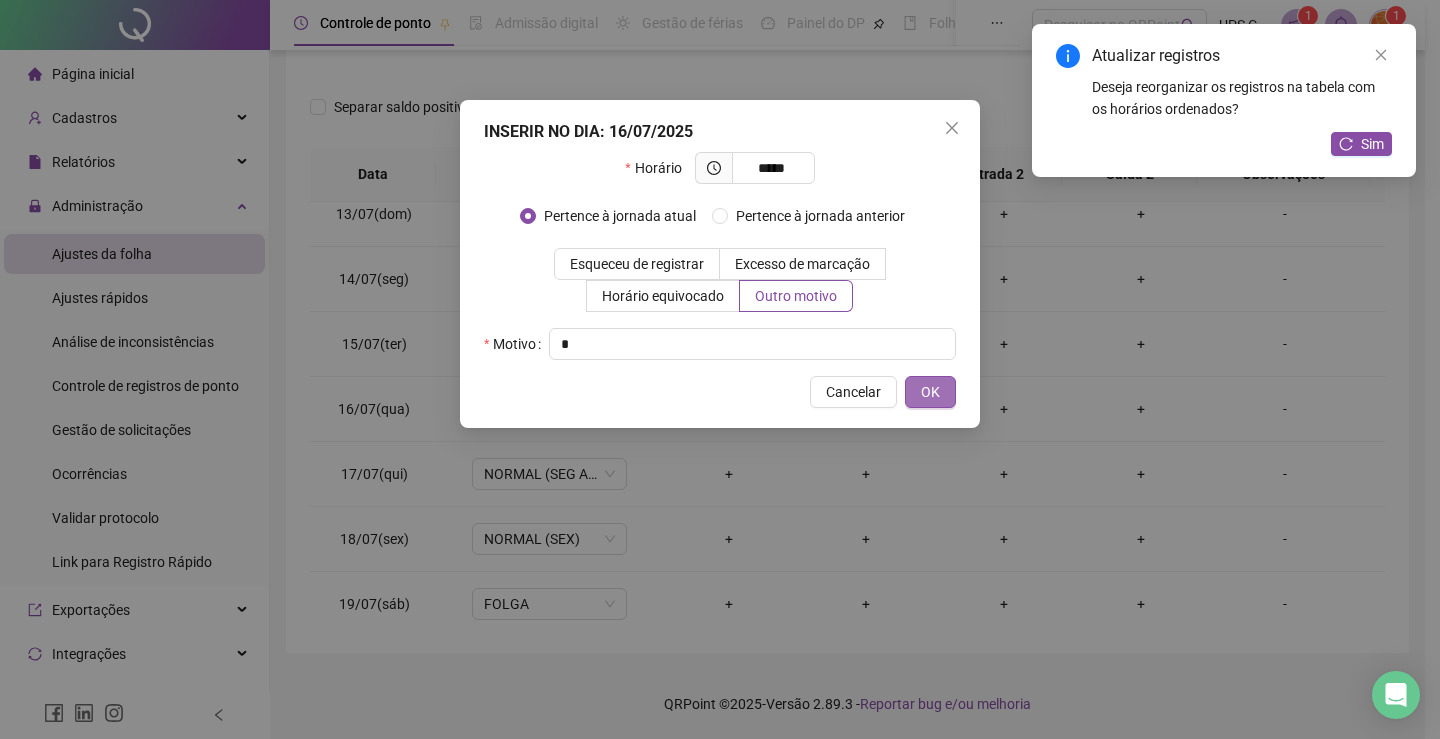 click on "OK" at bounding box center [930, 392] 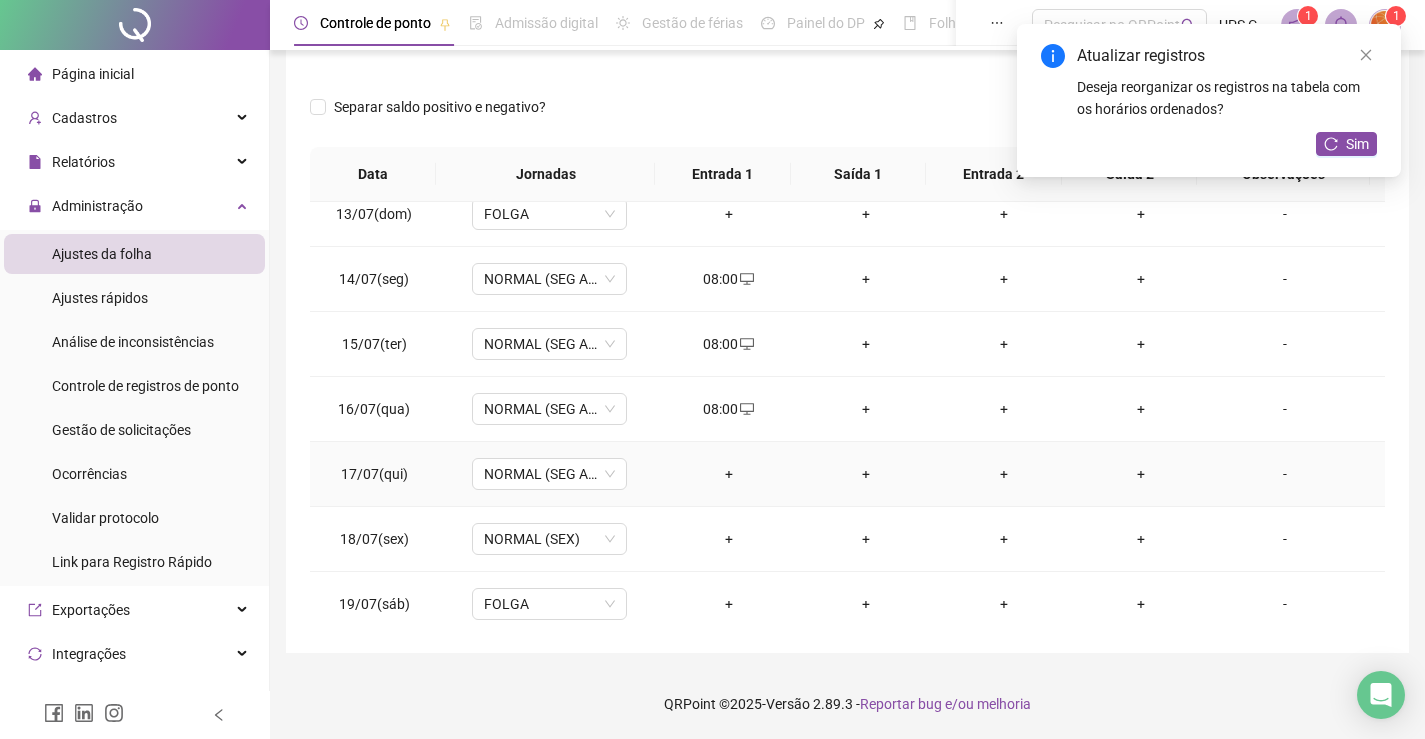 click on "+" at bounding box center (729, 474) 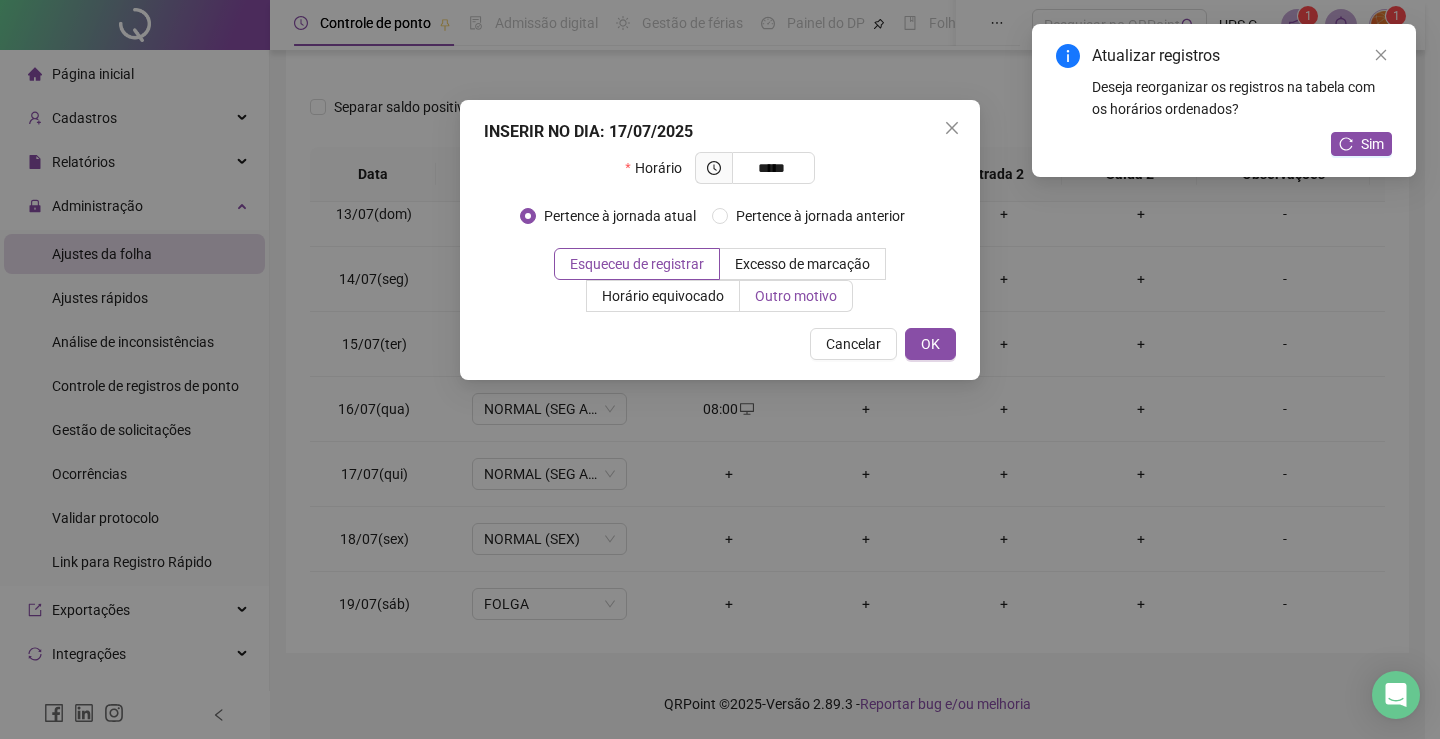 type on "*****" 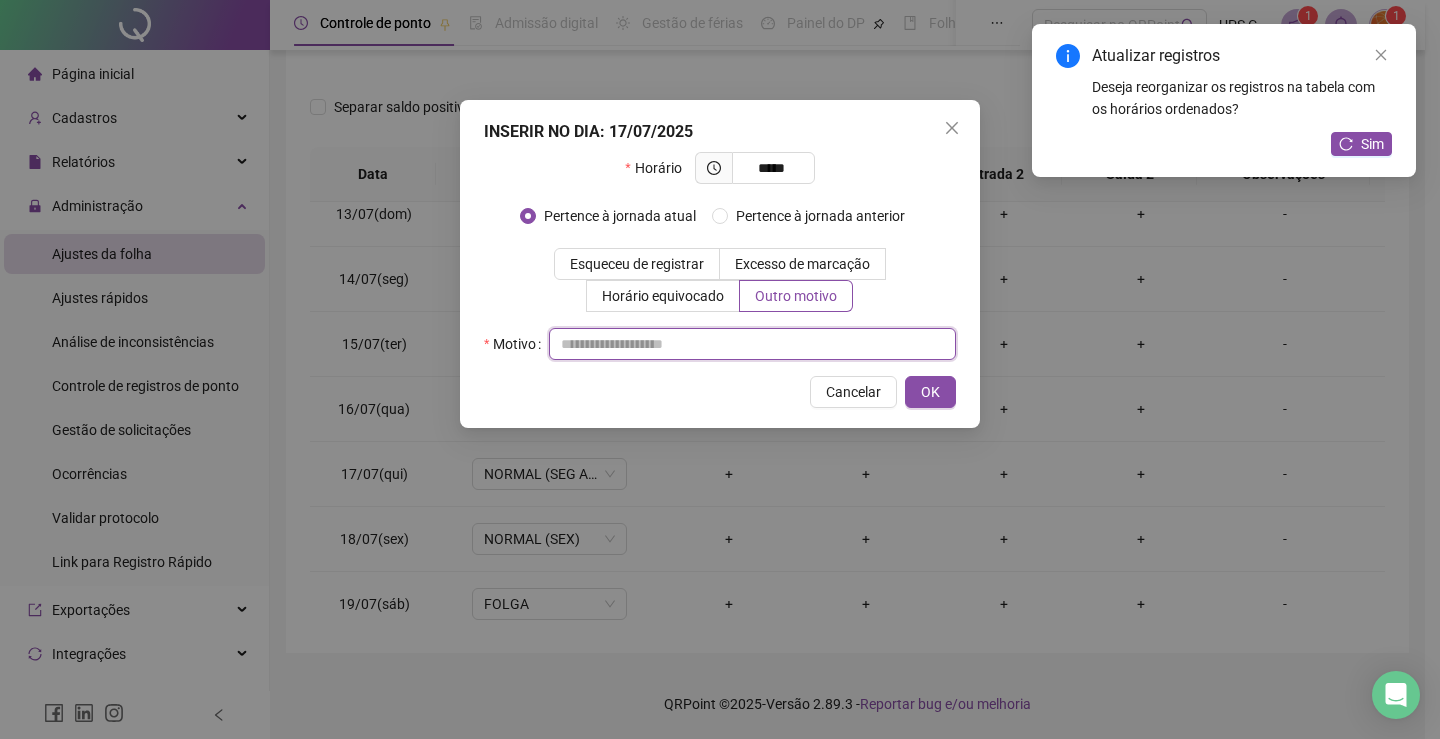 click at bounding box center (752, 344) 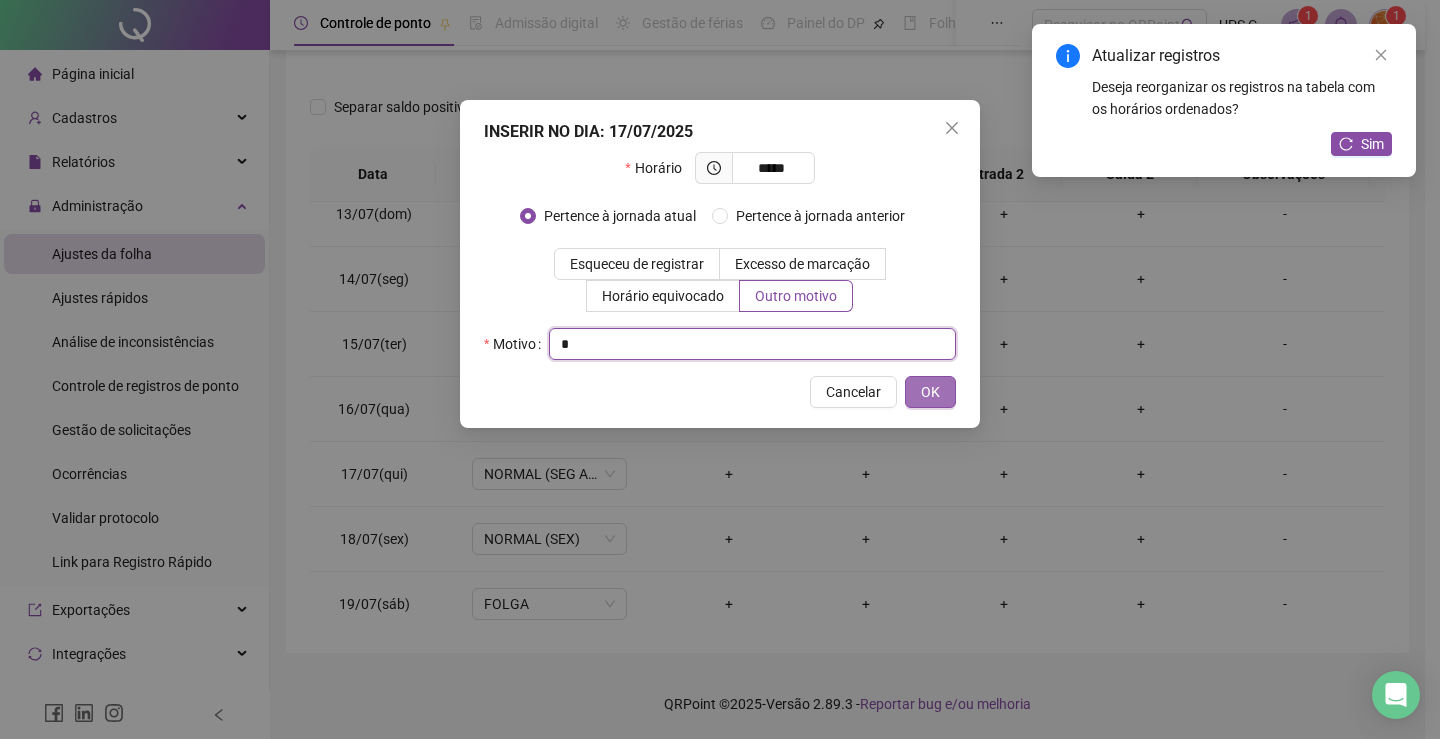 type on "*" 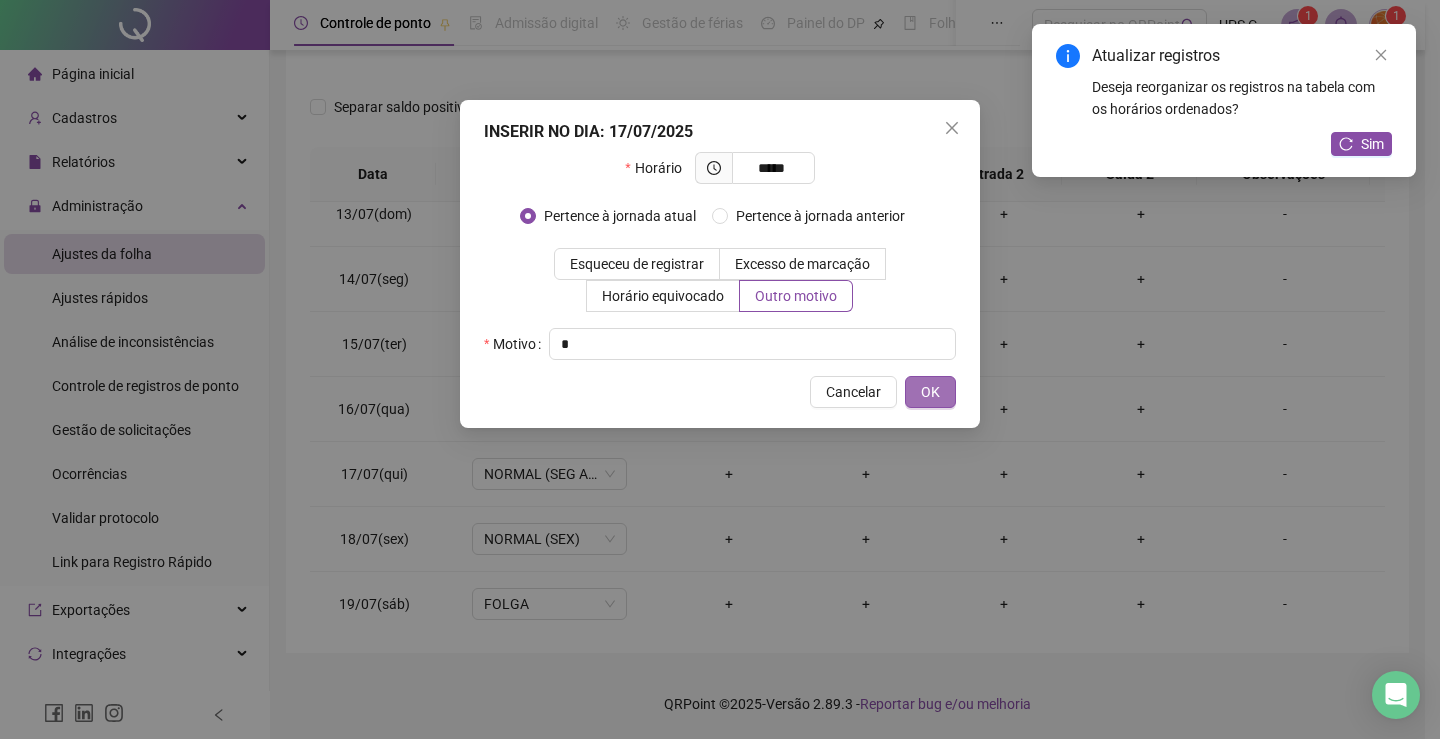 click on "OK" at bounding box center (930, 392) 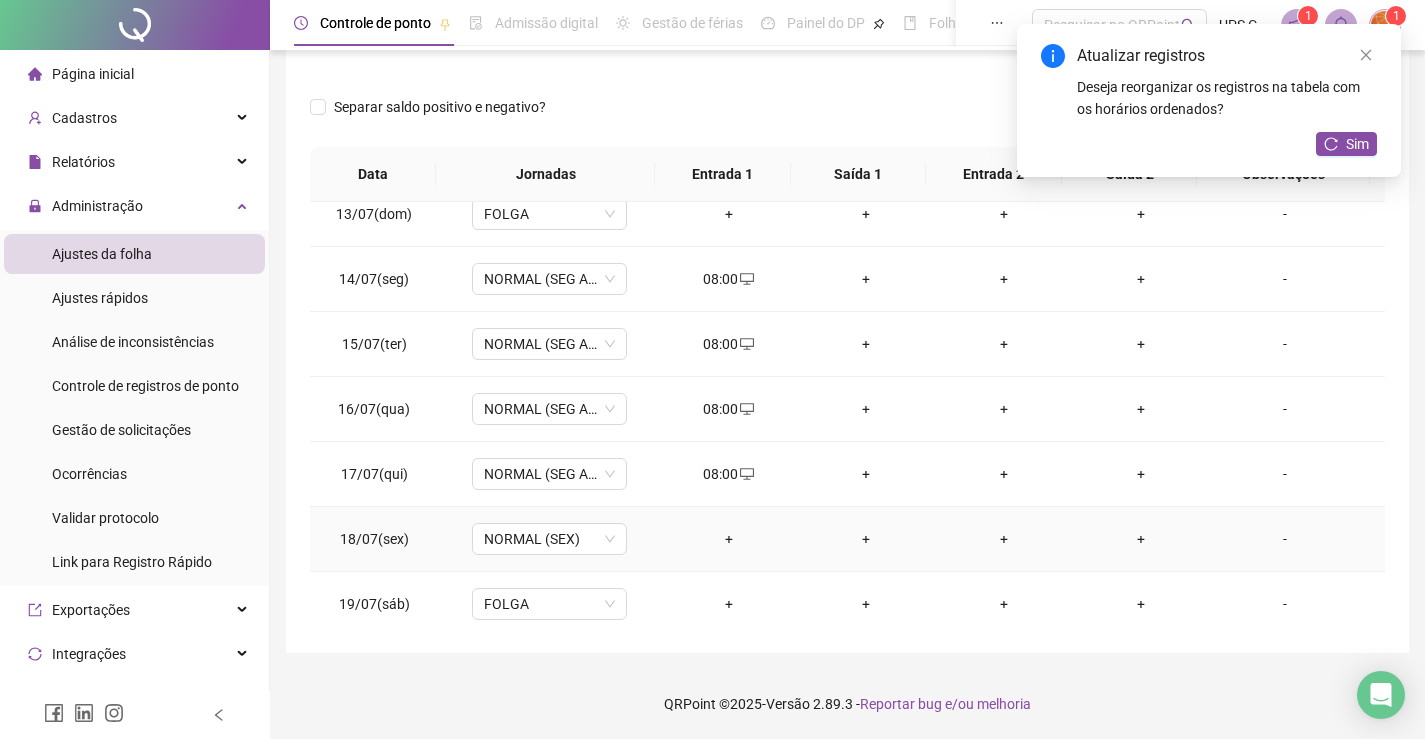 click on "+" at bounding box center (729, 539) 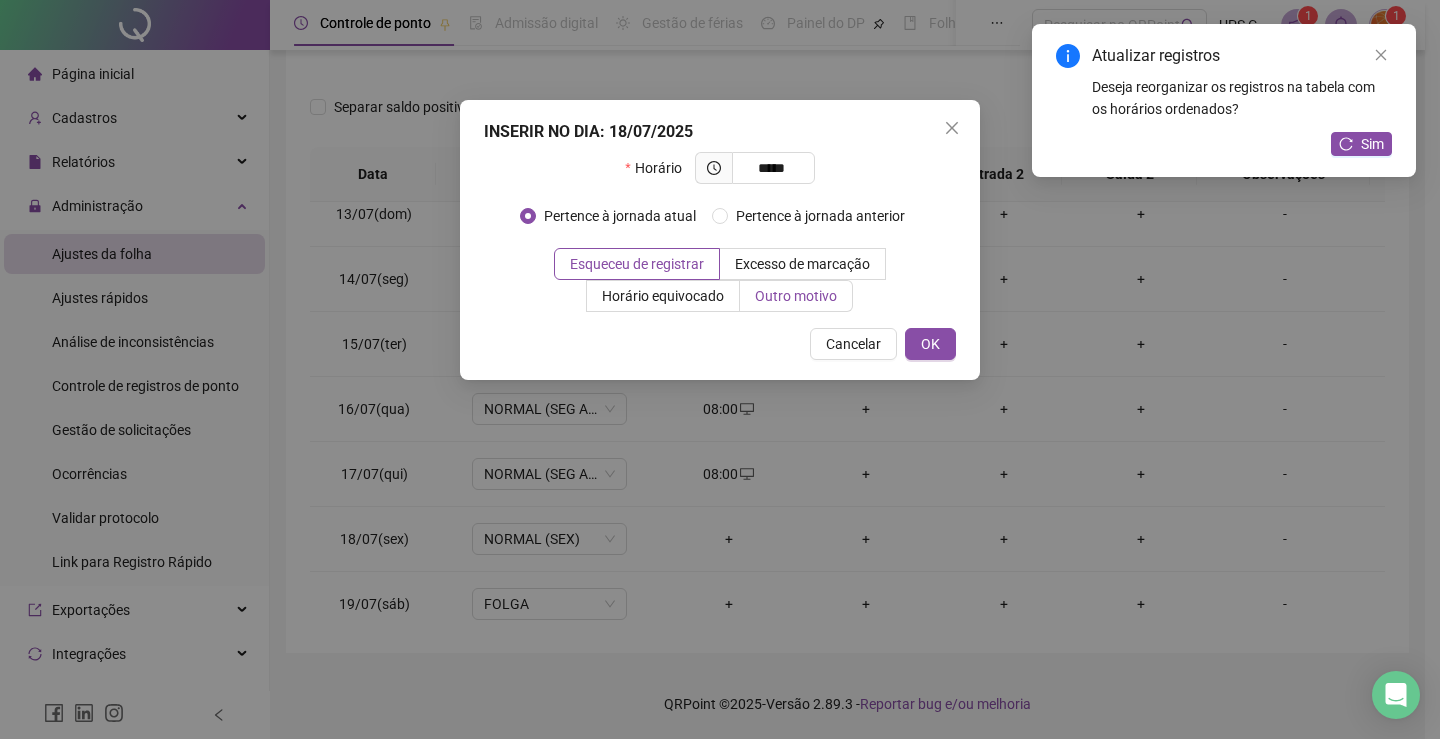 type on "*****" 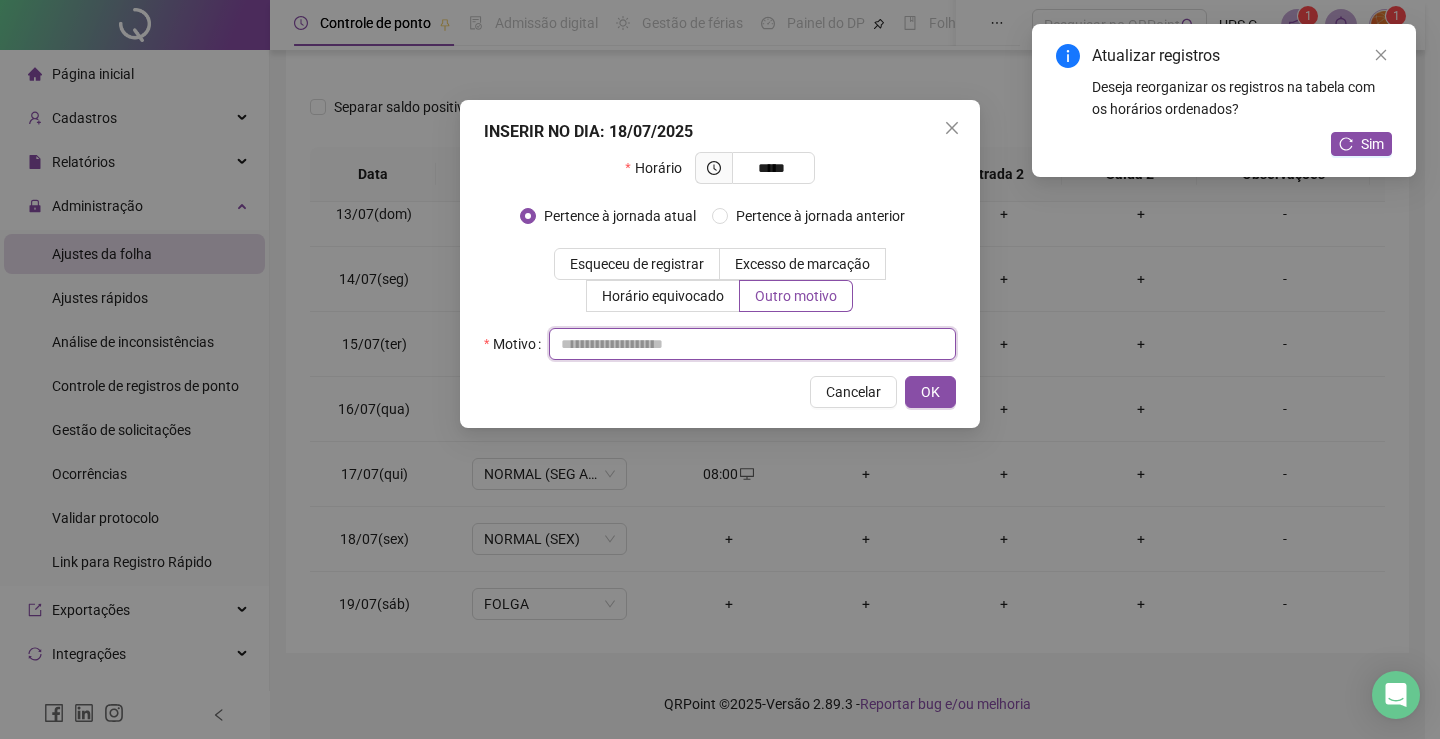 click at bounding box center (752, 344) 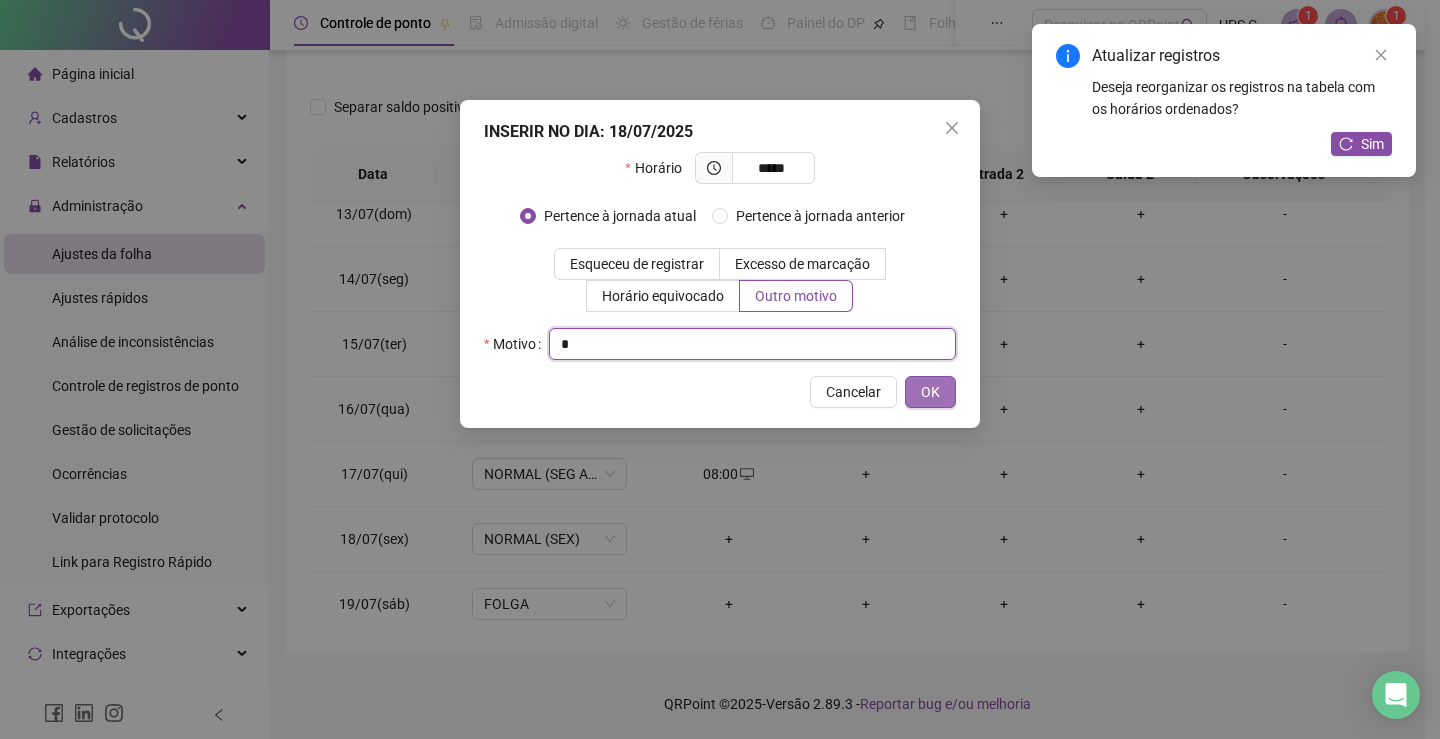 type on "*" 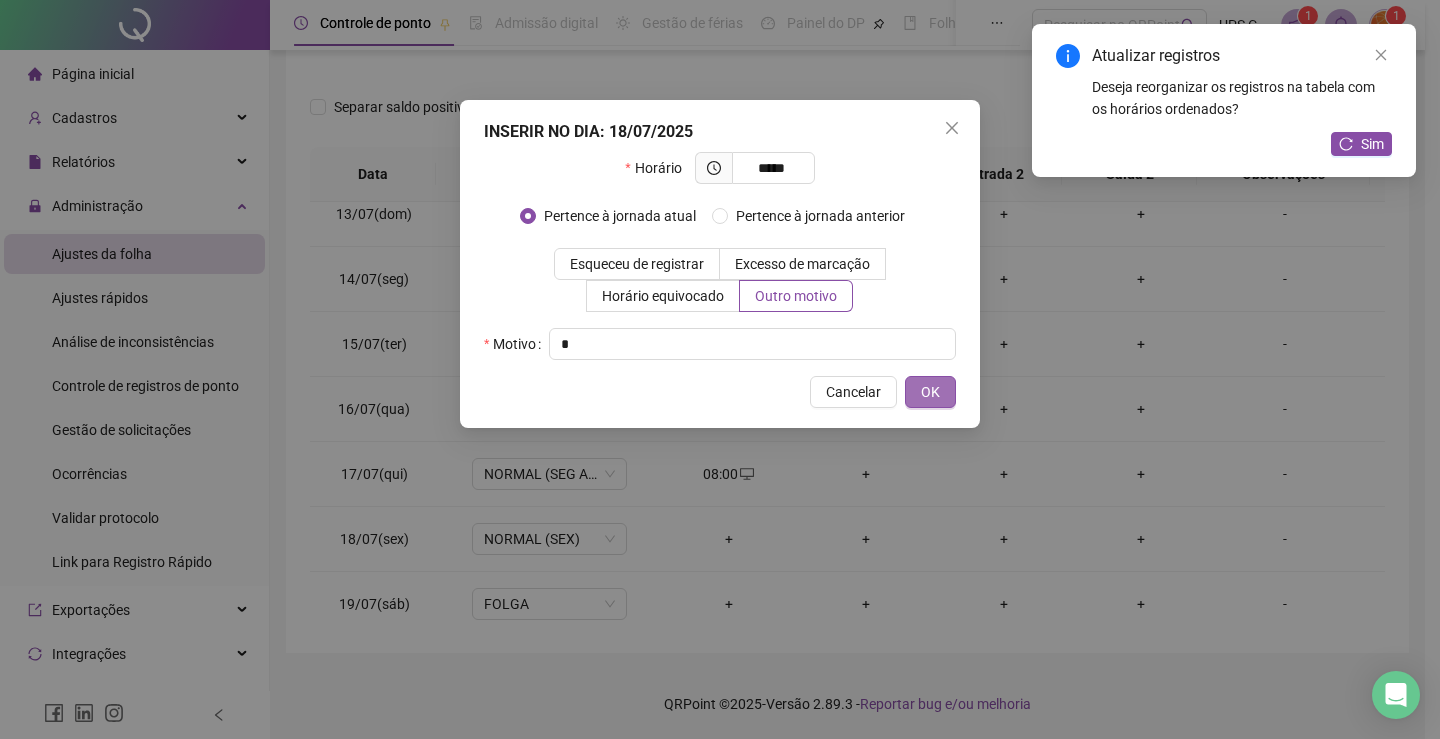 click on "OK" at bounding box center (930, 392) 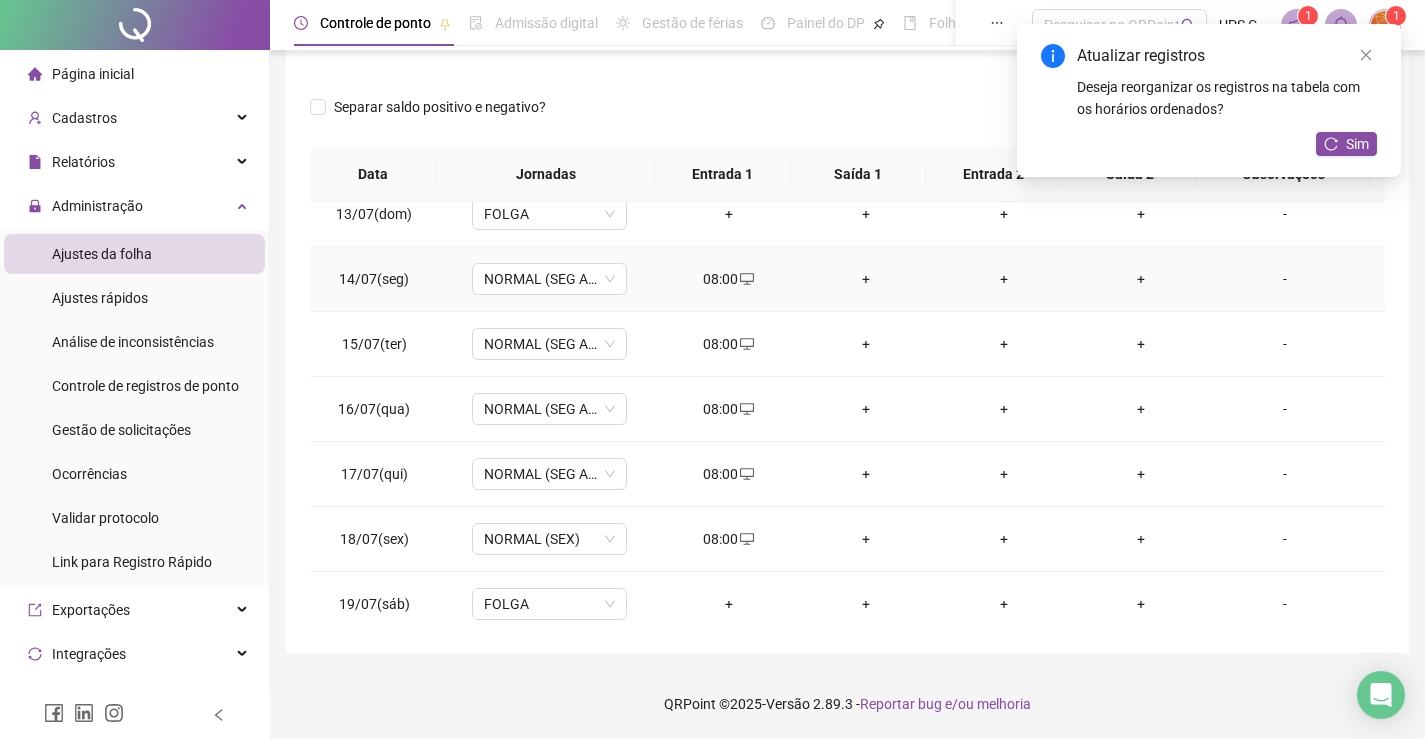 click on "+" at bounding box center (866, 279) 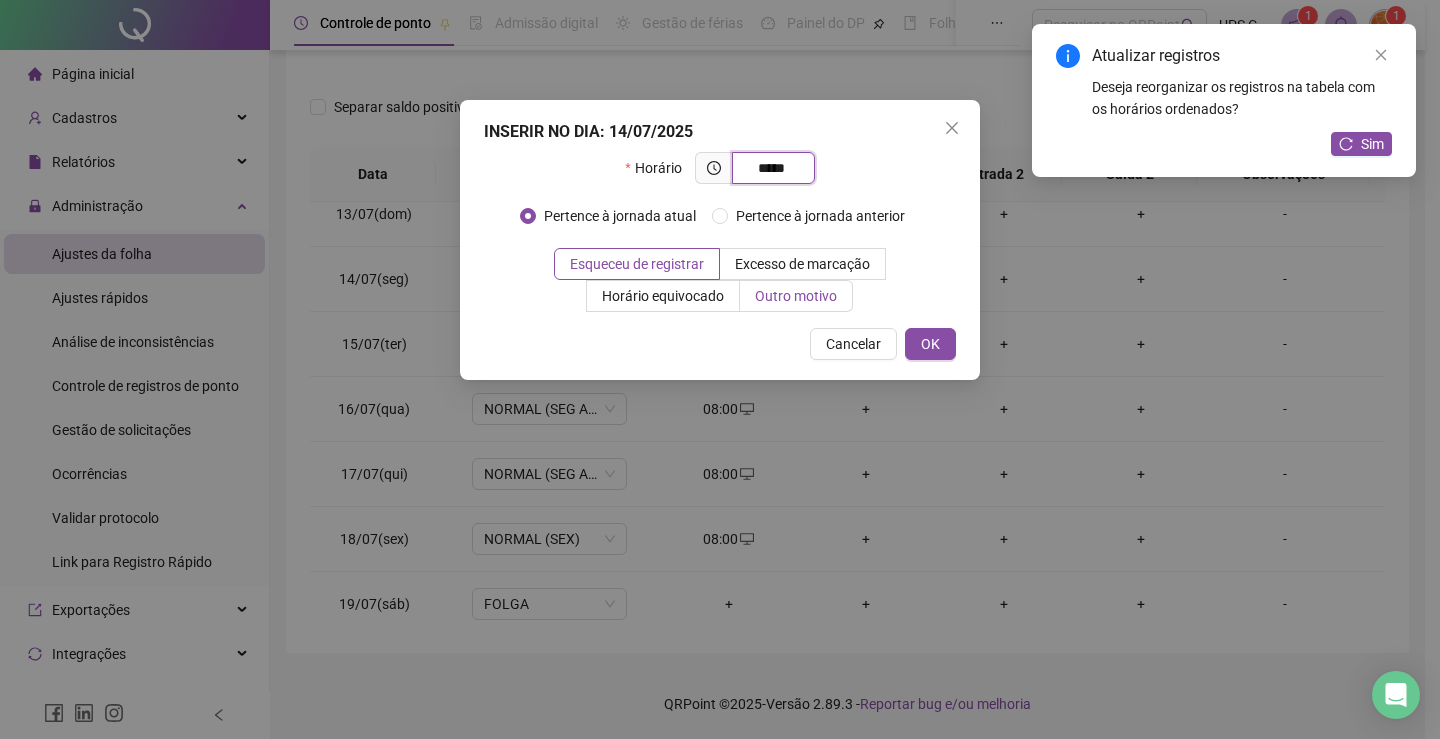 type on "*****" 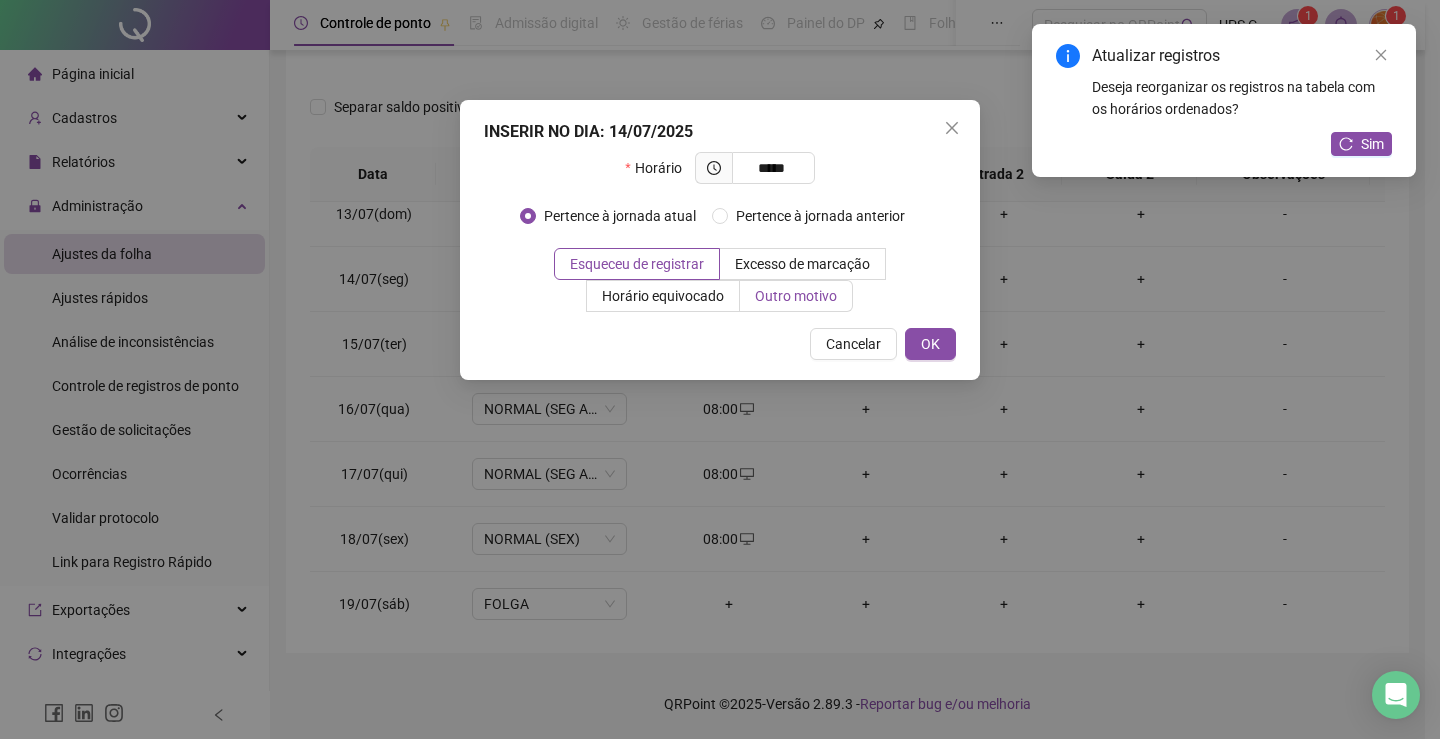 click on "Outro motivo" at bounding box center [796, 296] 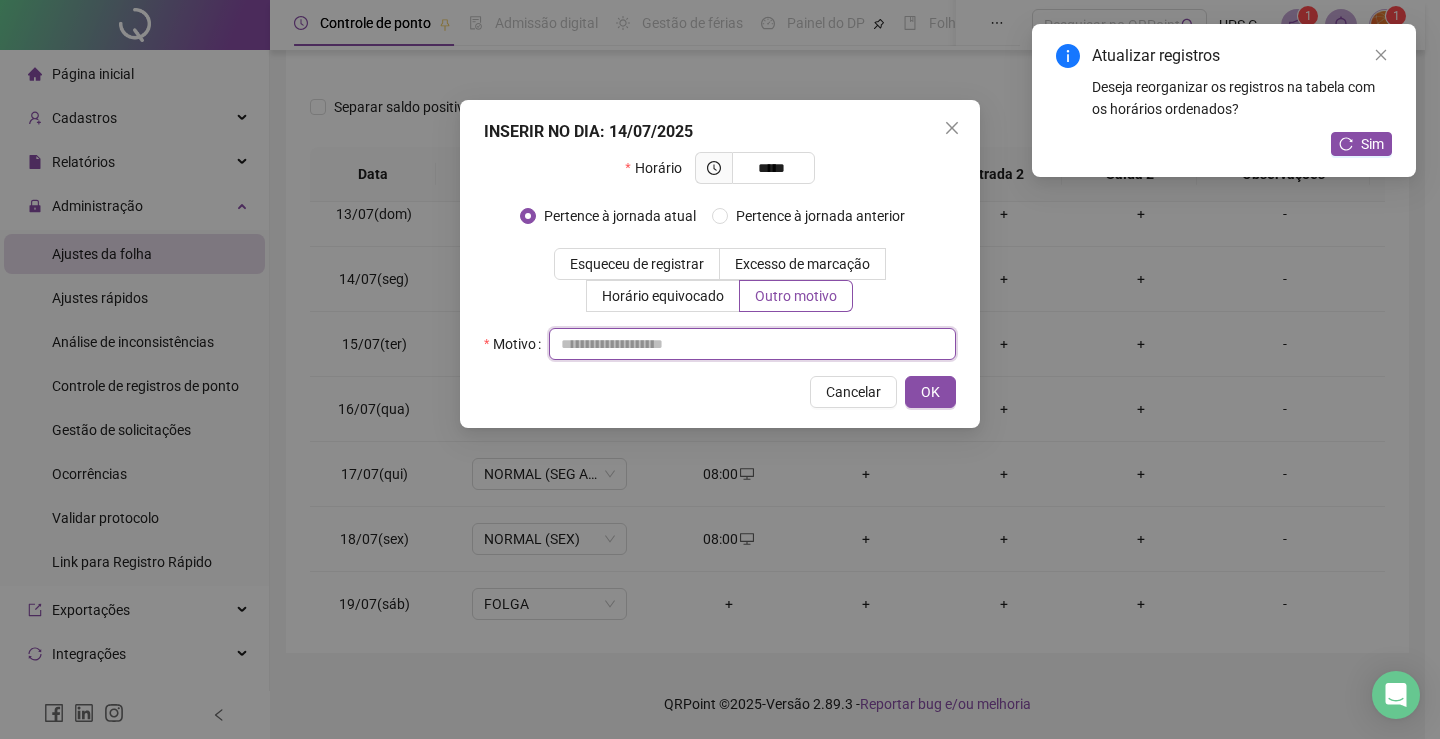 click at bounding box center [752, 344] 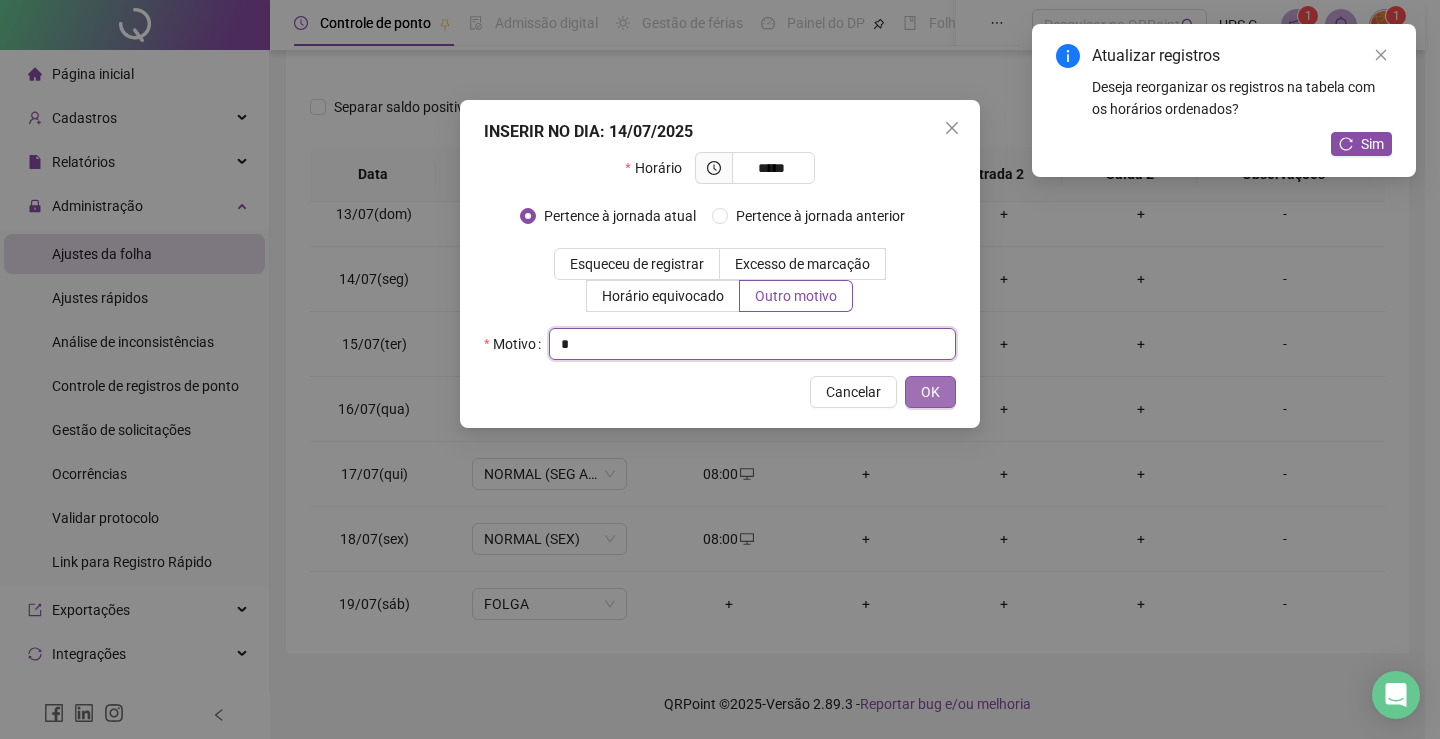 type on "*" 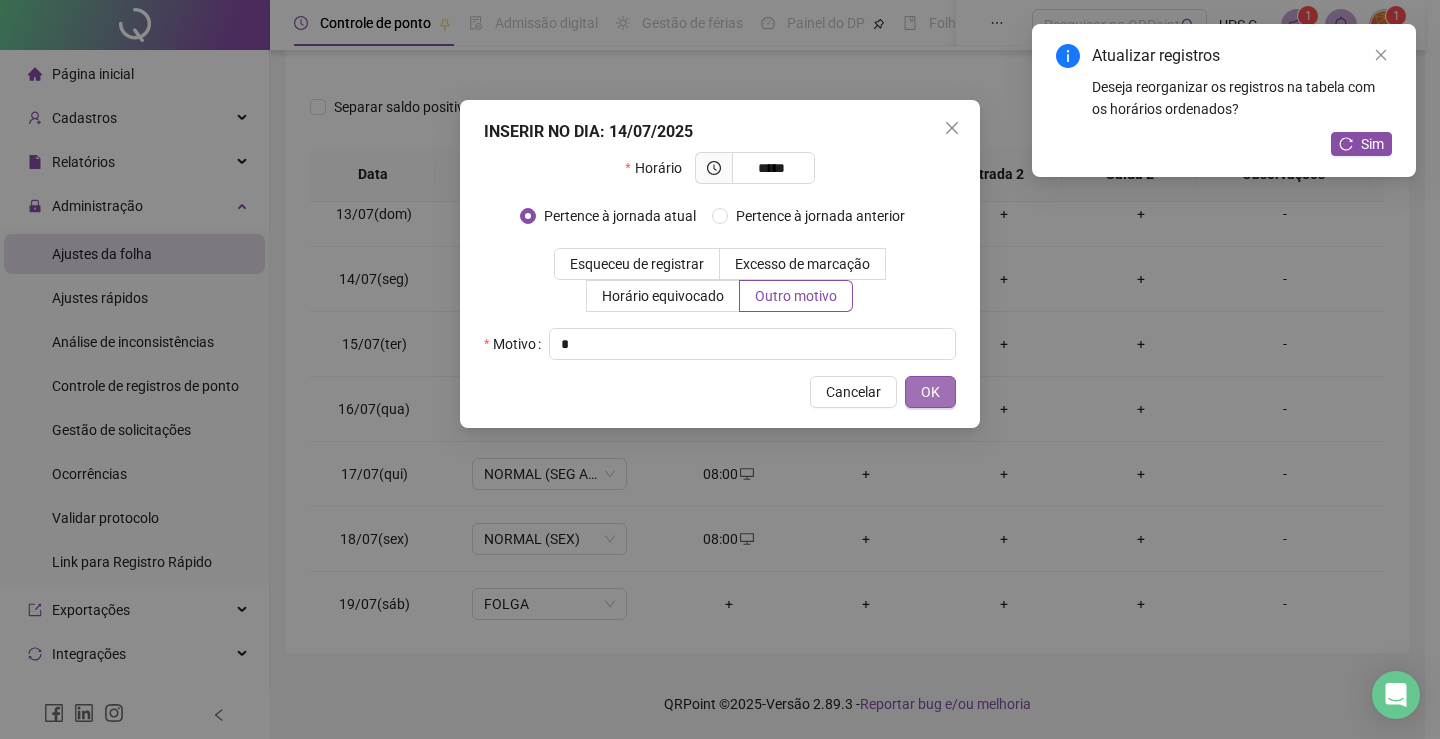 click on "OK" at bounding box center [930, 392] 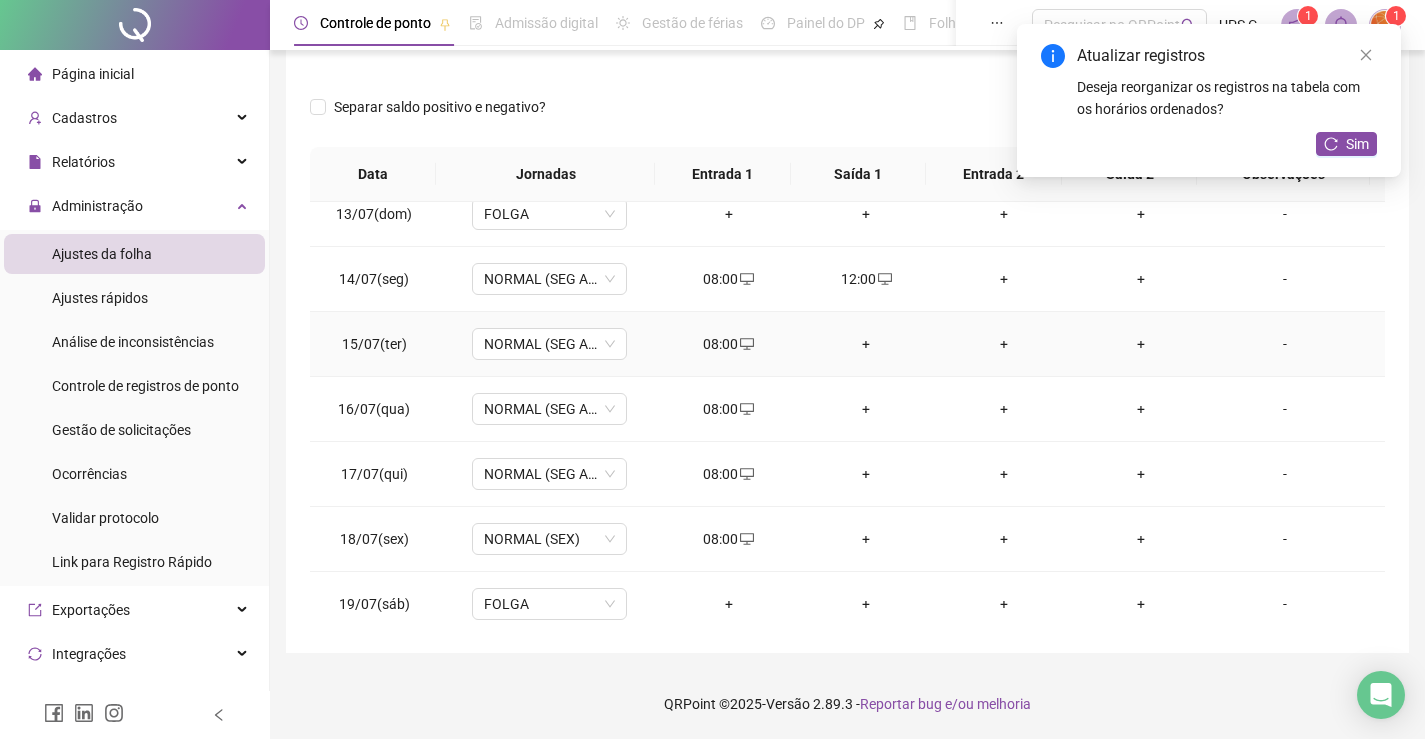 click on "+" at bounding box center [866, 344] 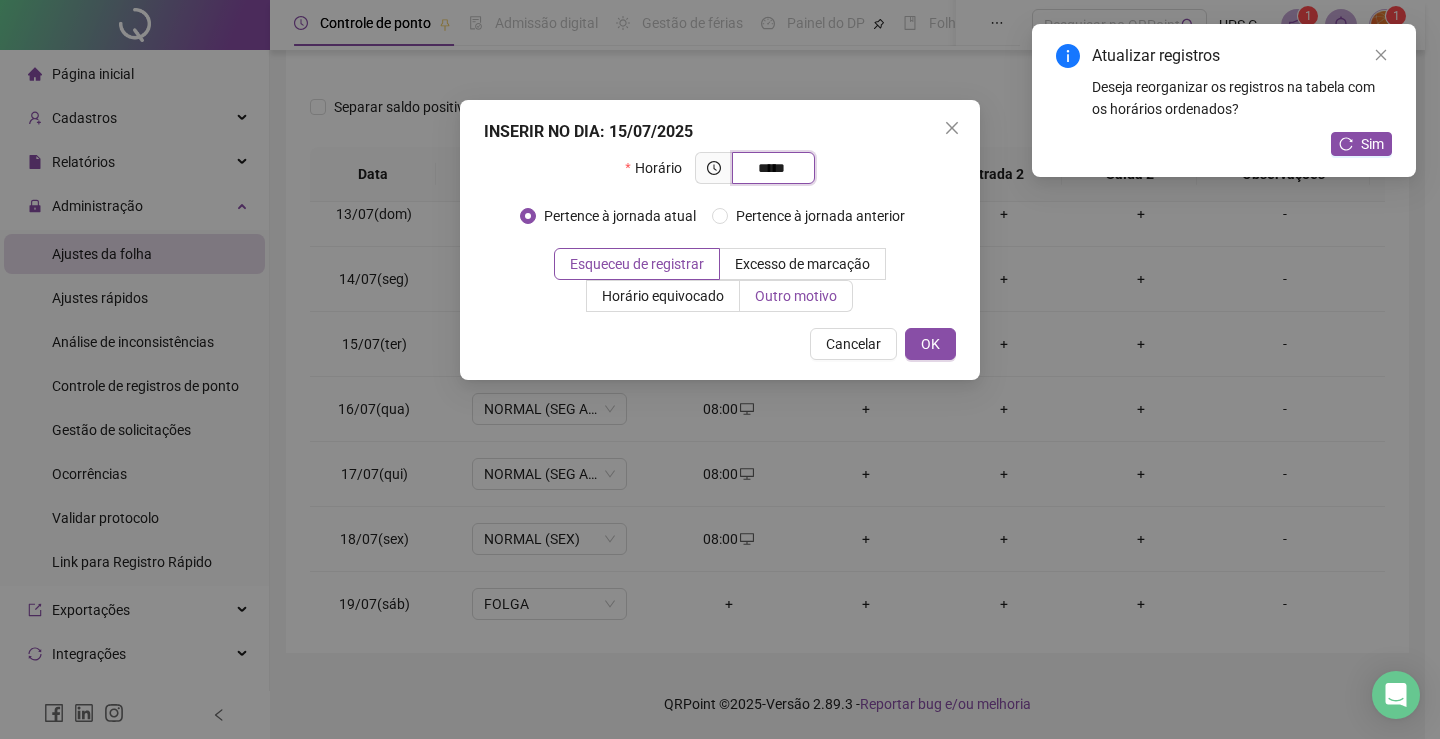 type on "*****" 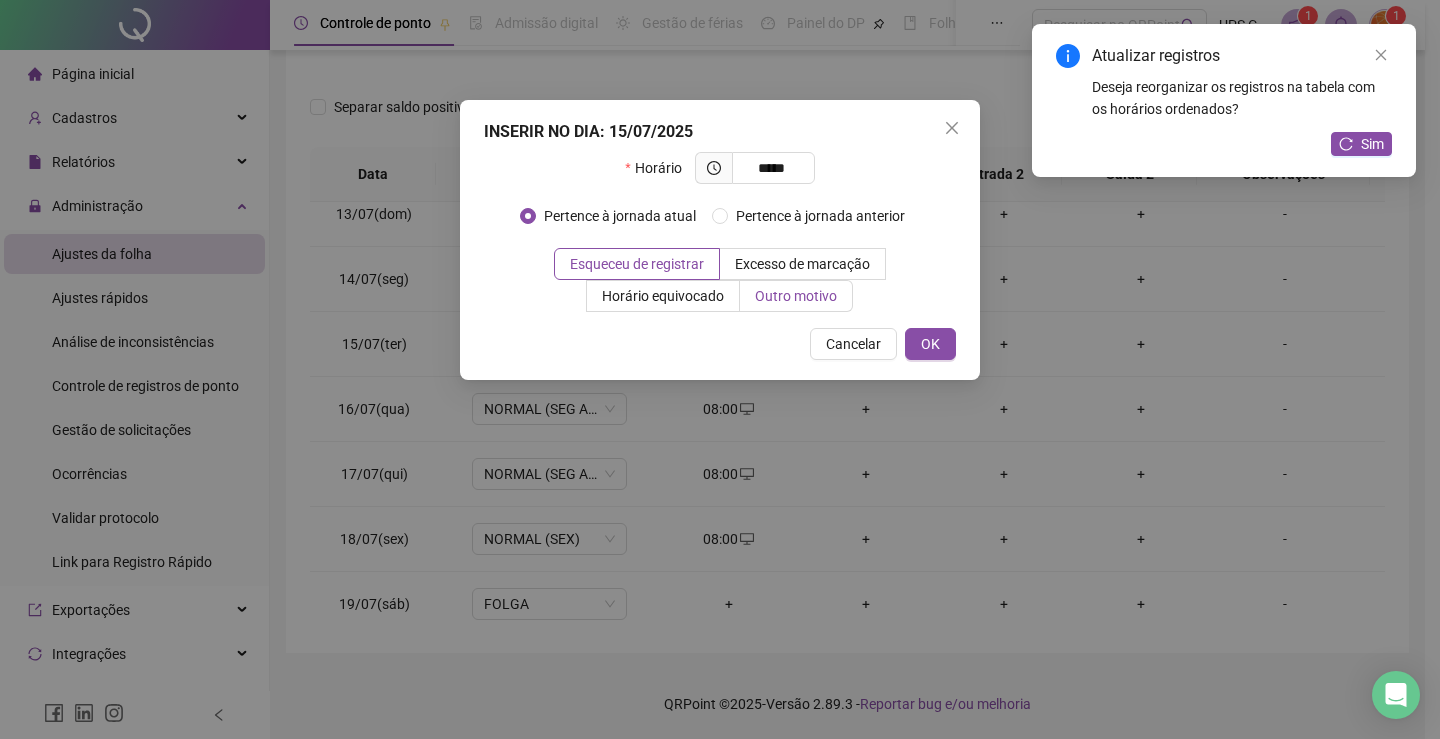 click on "Outro motivo" at bounding box center [796, 296] 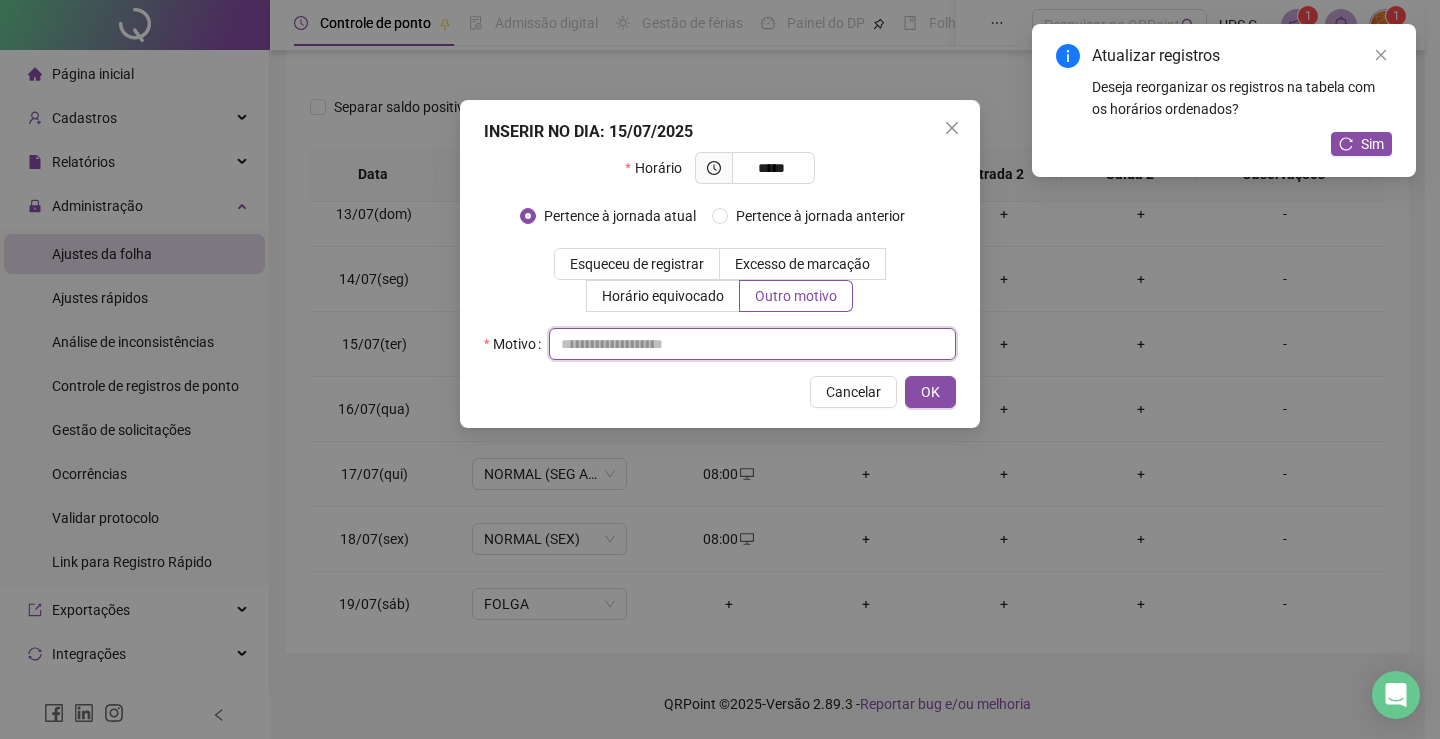click at bounding box center [752, 344] 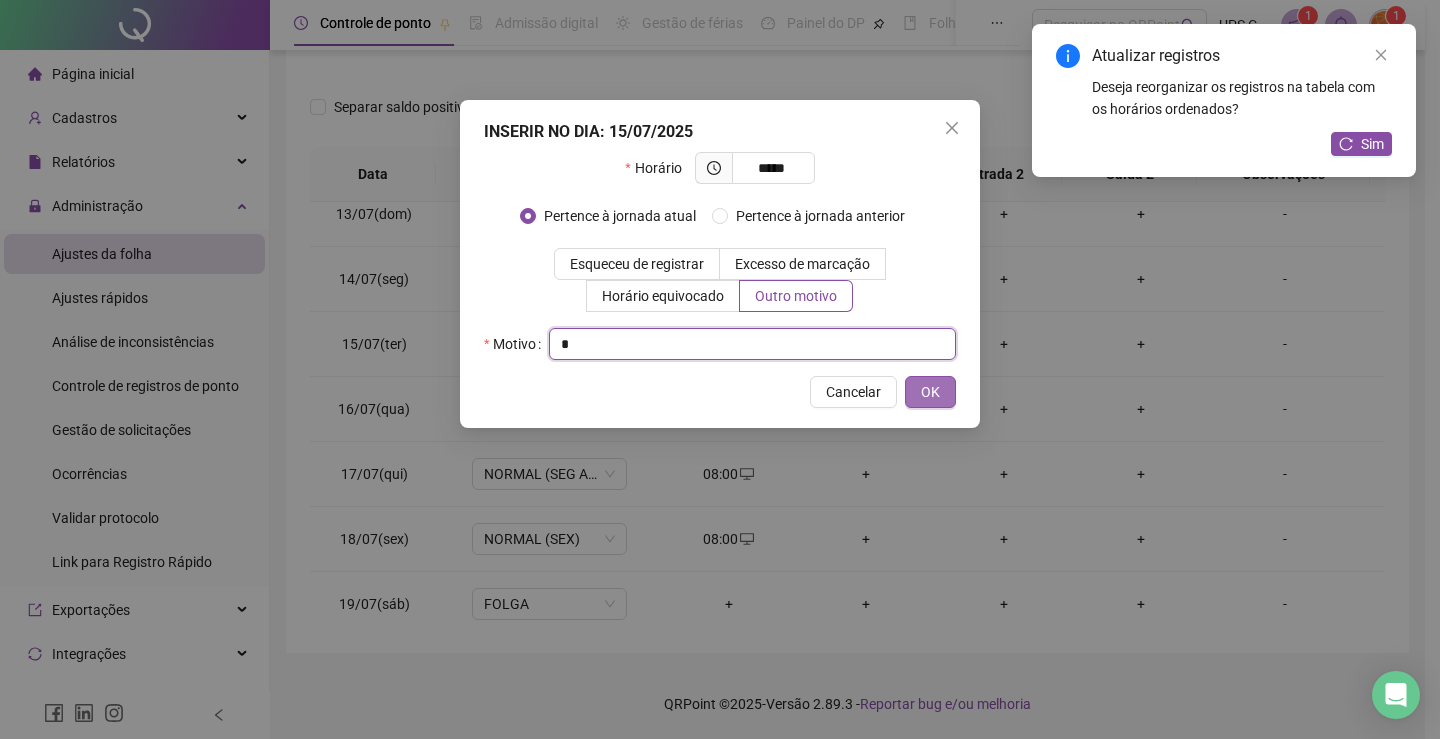 type on "*" 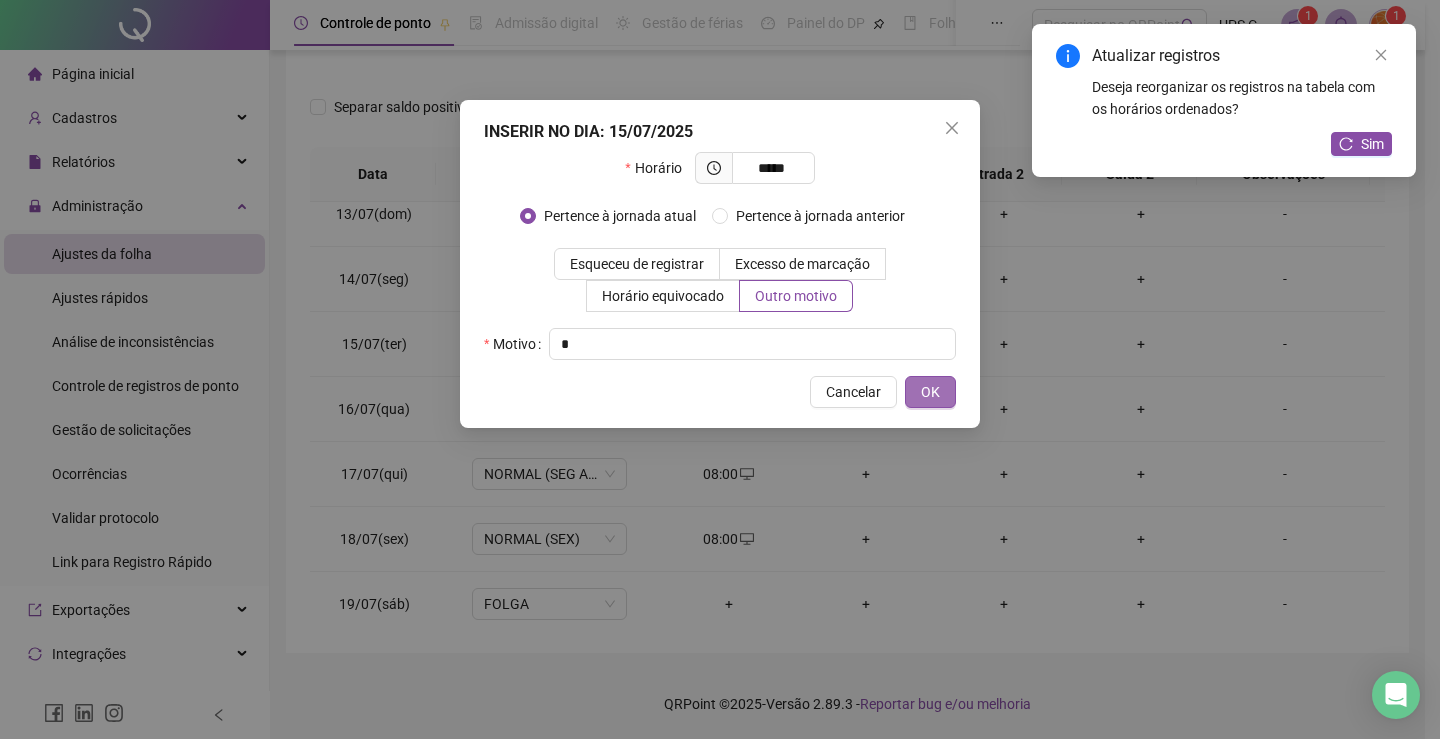 click on "OK" at bounding box center [930, 392] 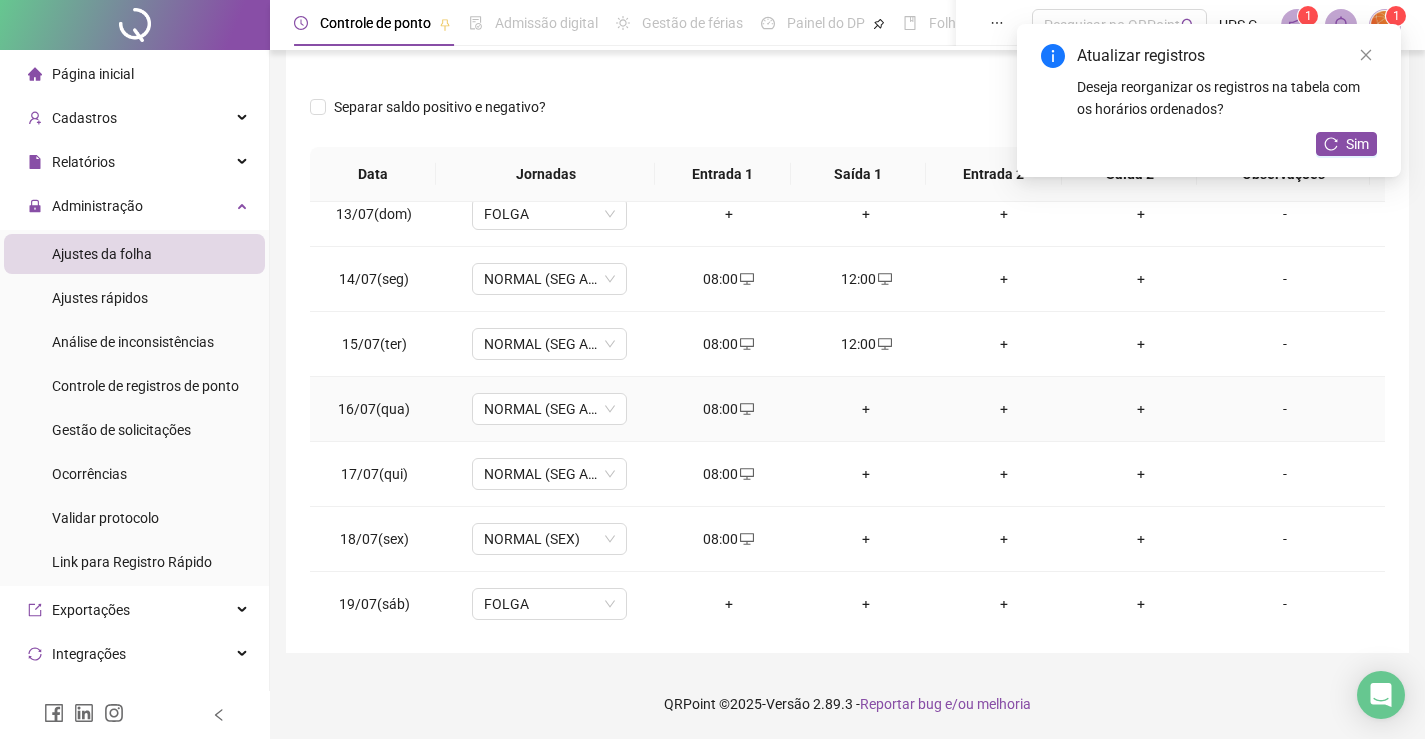 click on "+" at bounding box center (866, 409) 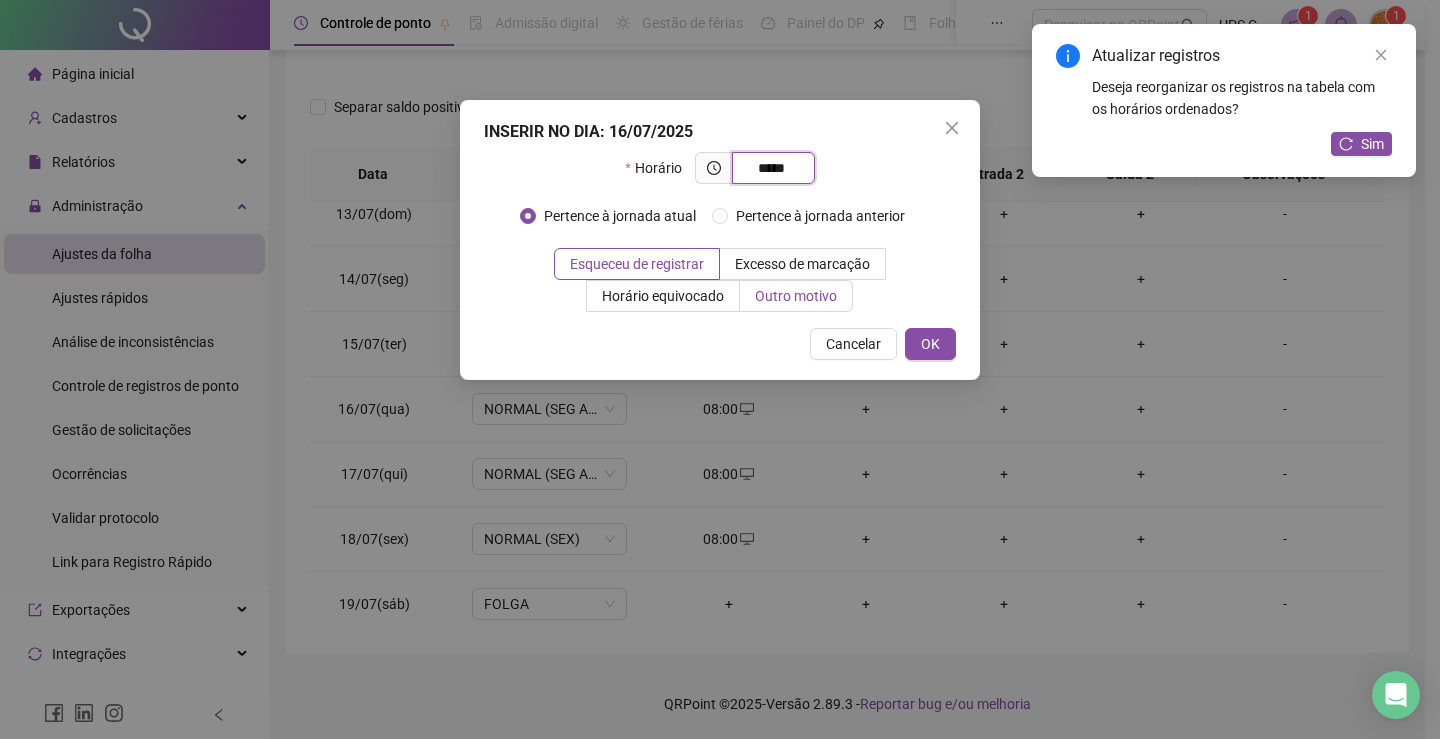 type on "*****" 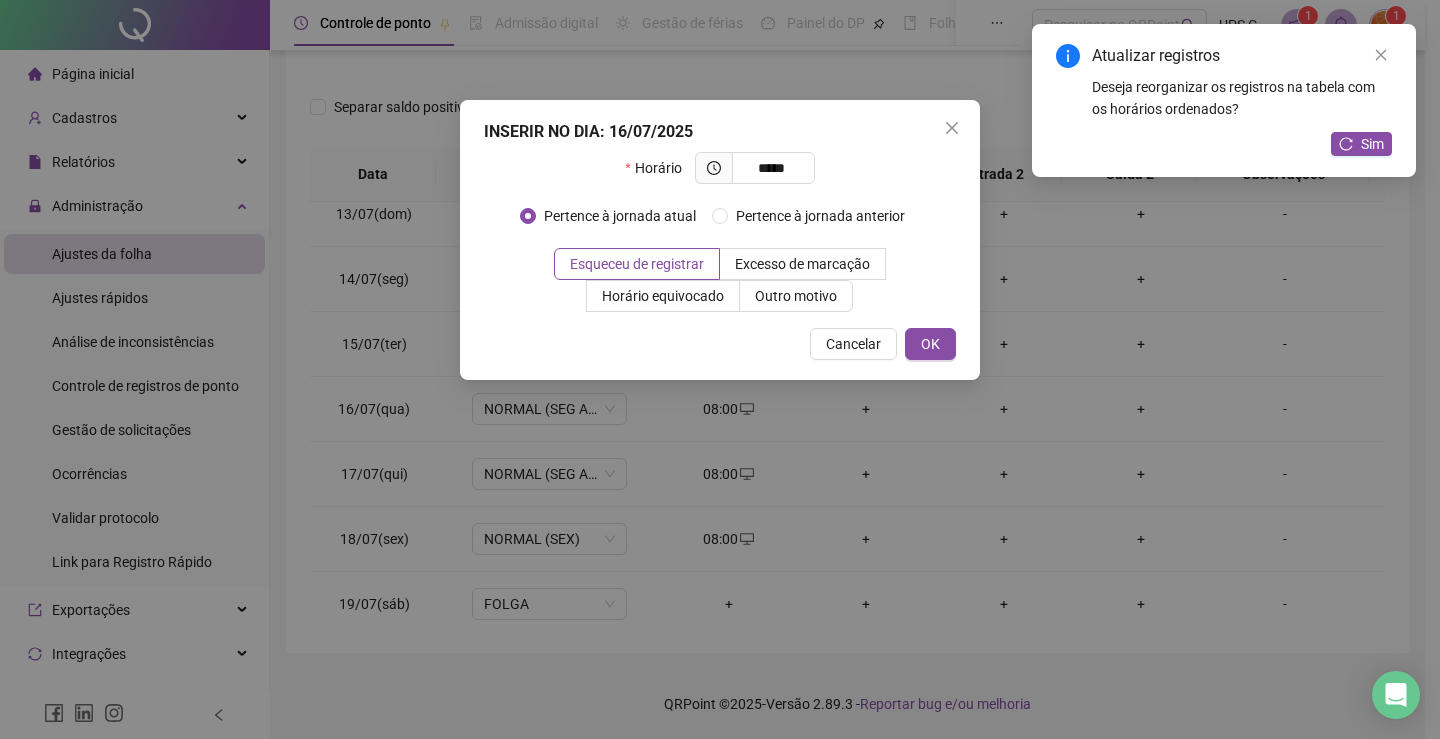 drag, startPoint x: 757, startPoint y: 303, endPoint x: 750, endPoint y: 354, distance: 51.47815 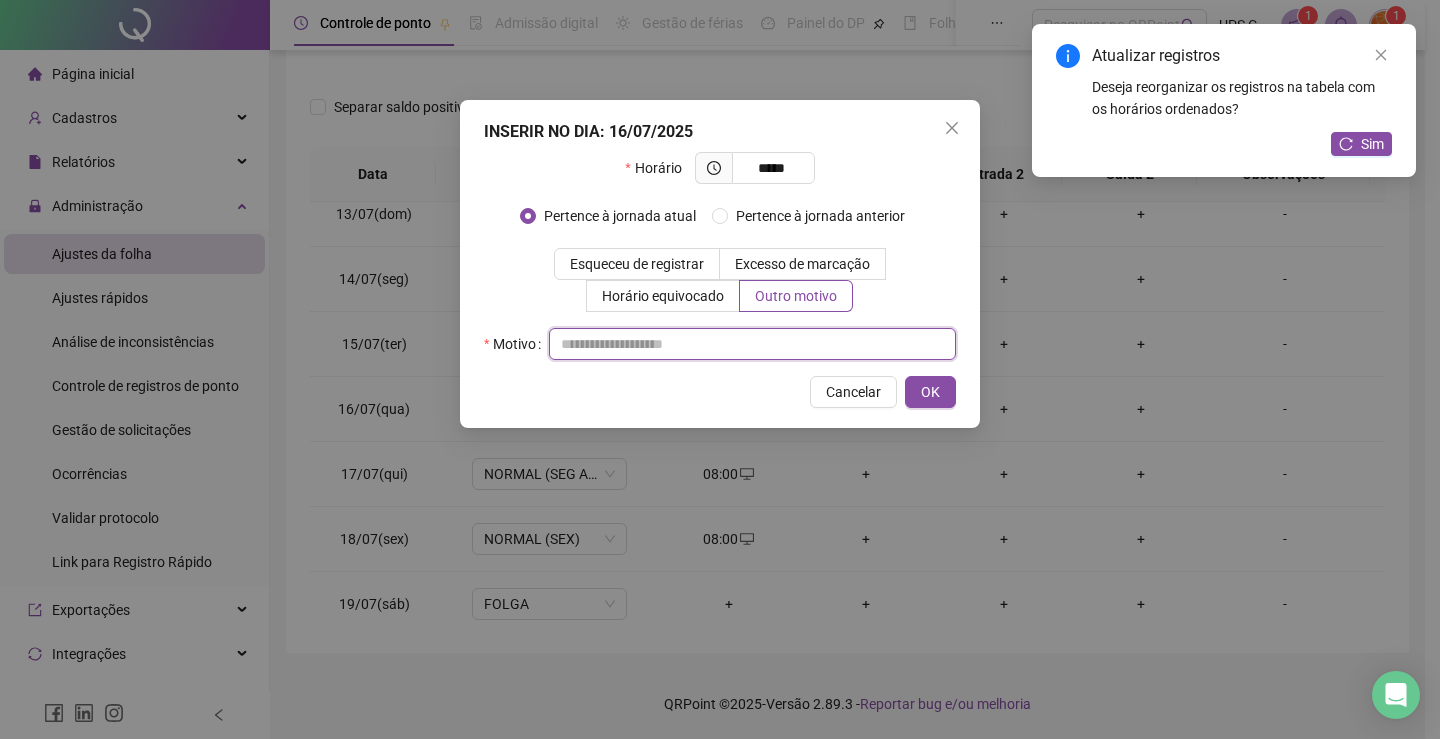 click at bounding box center (752, 344) 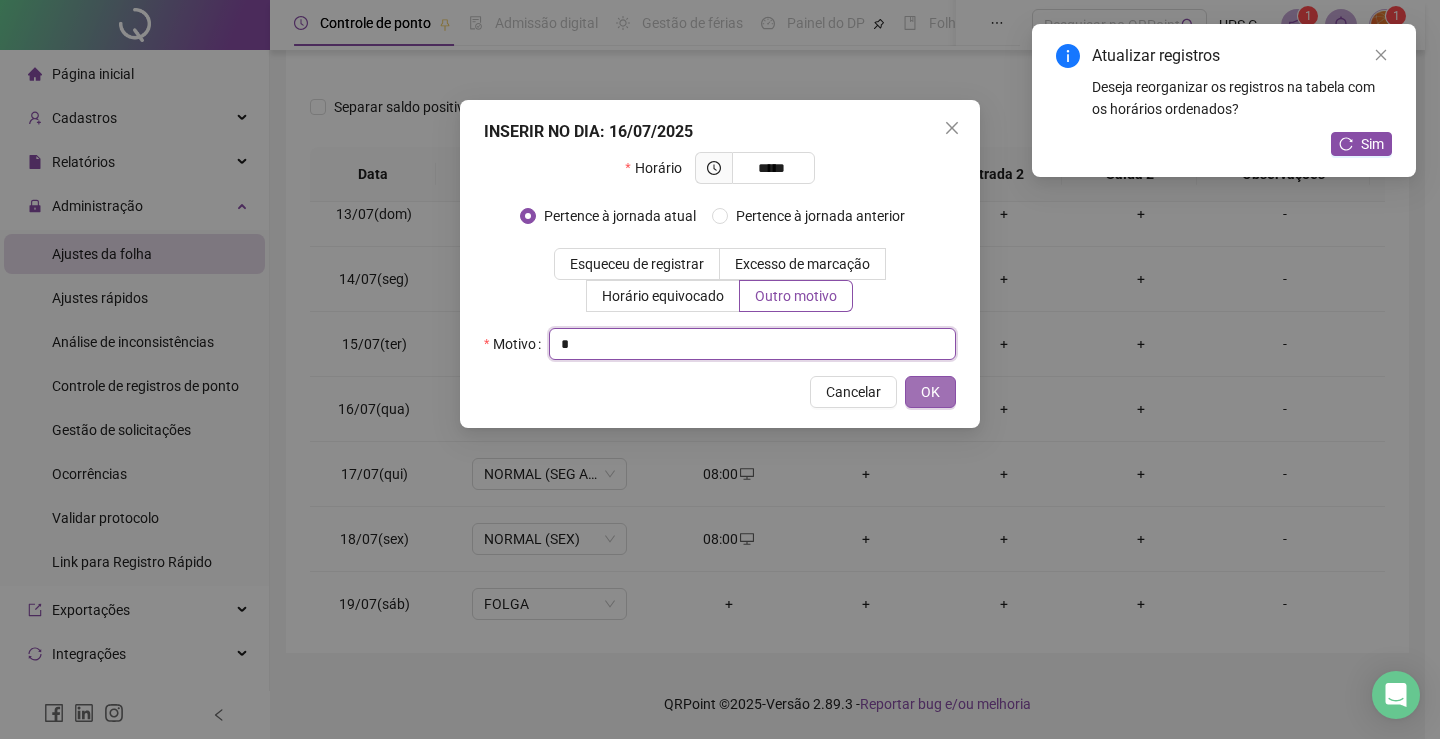 type on "*" 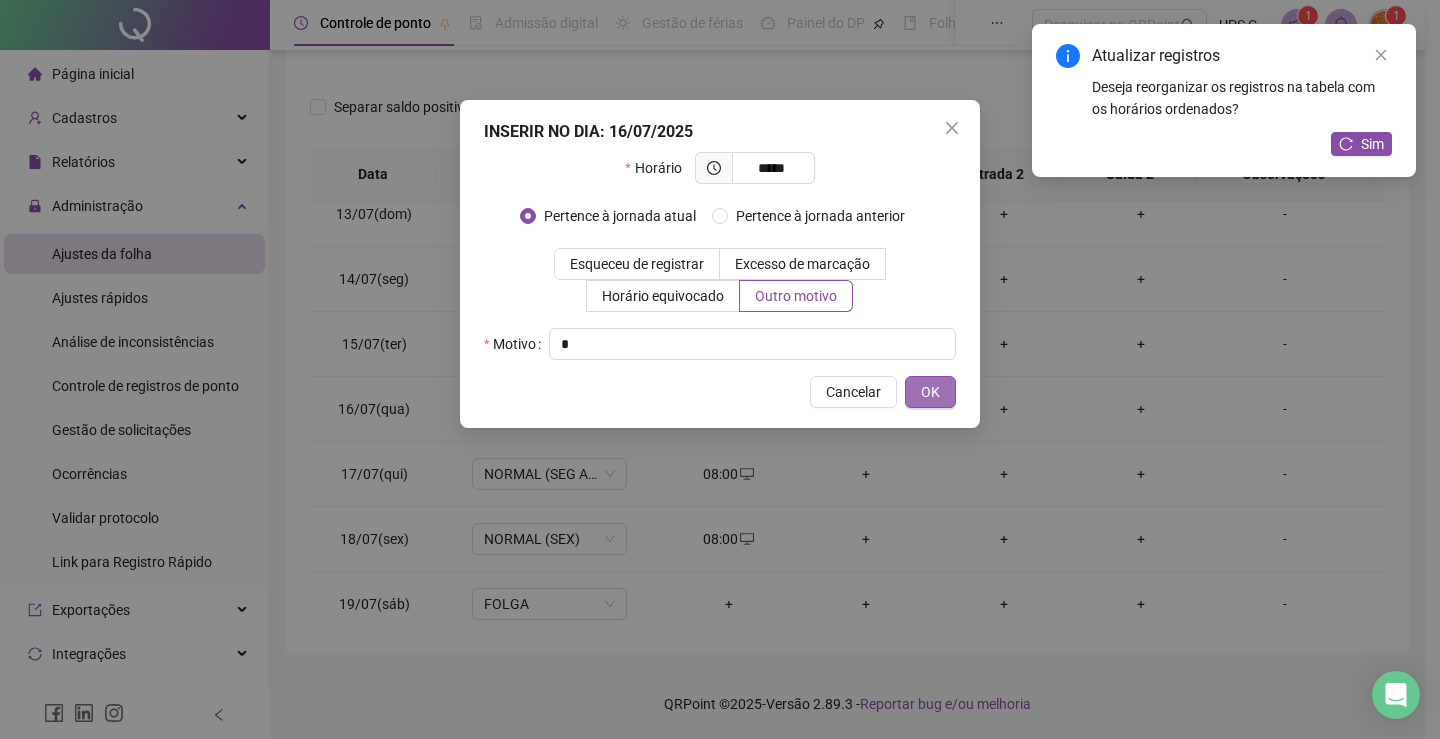click on "OK" at bounding box center [930, 392] 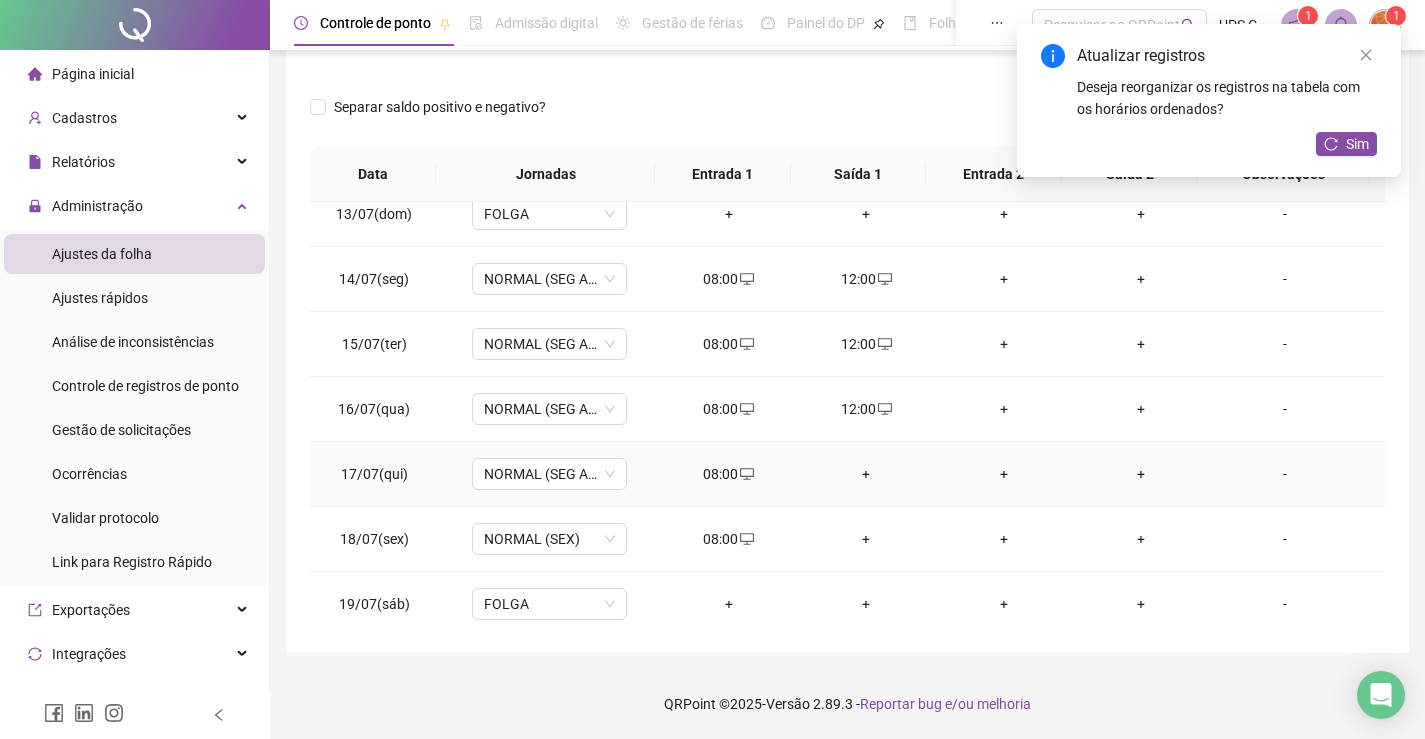 click on "+" at bounding box center (866, 474) 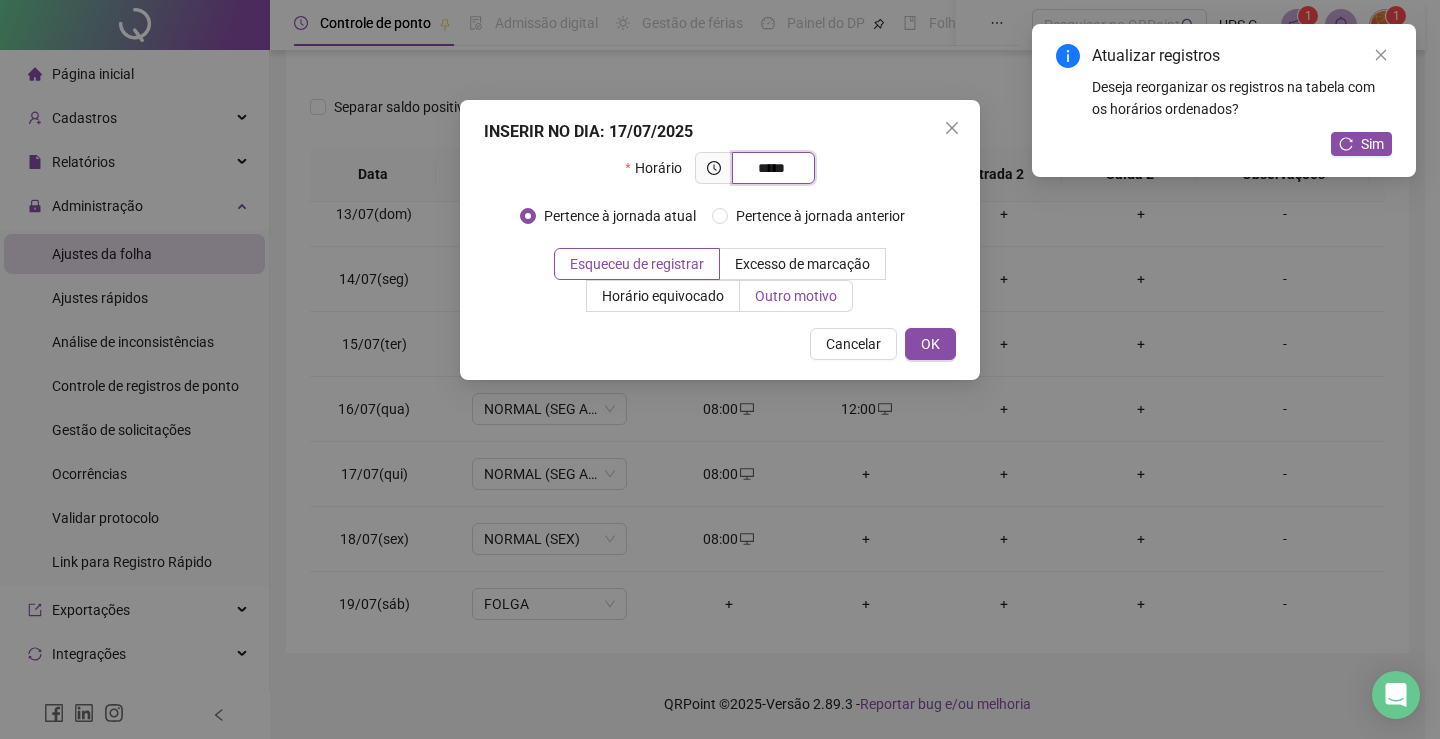 type on "*****" 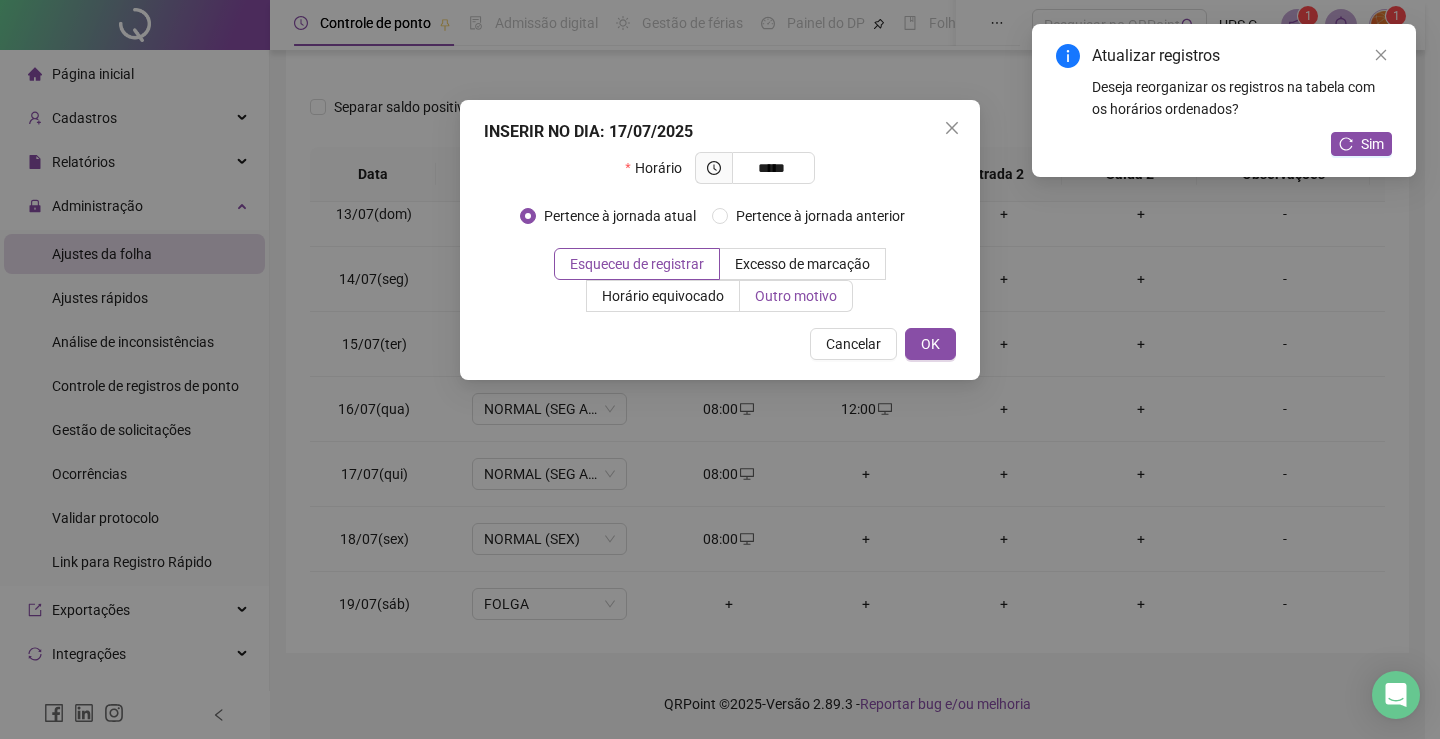 click on "Outro motivo" at bounding box center (796, 296) 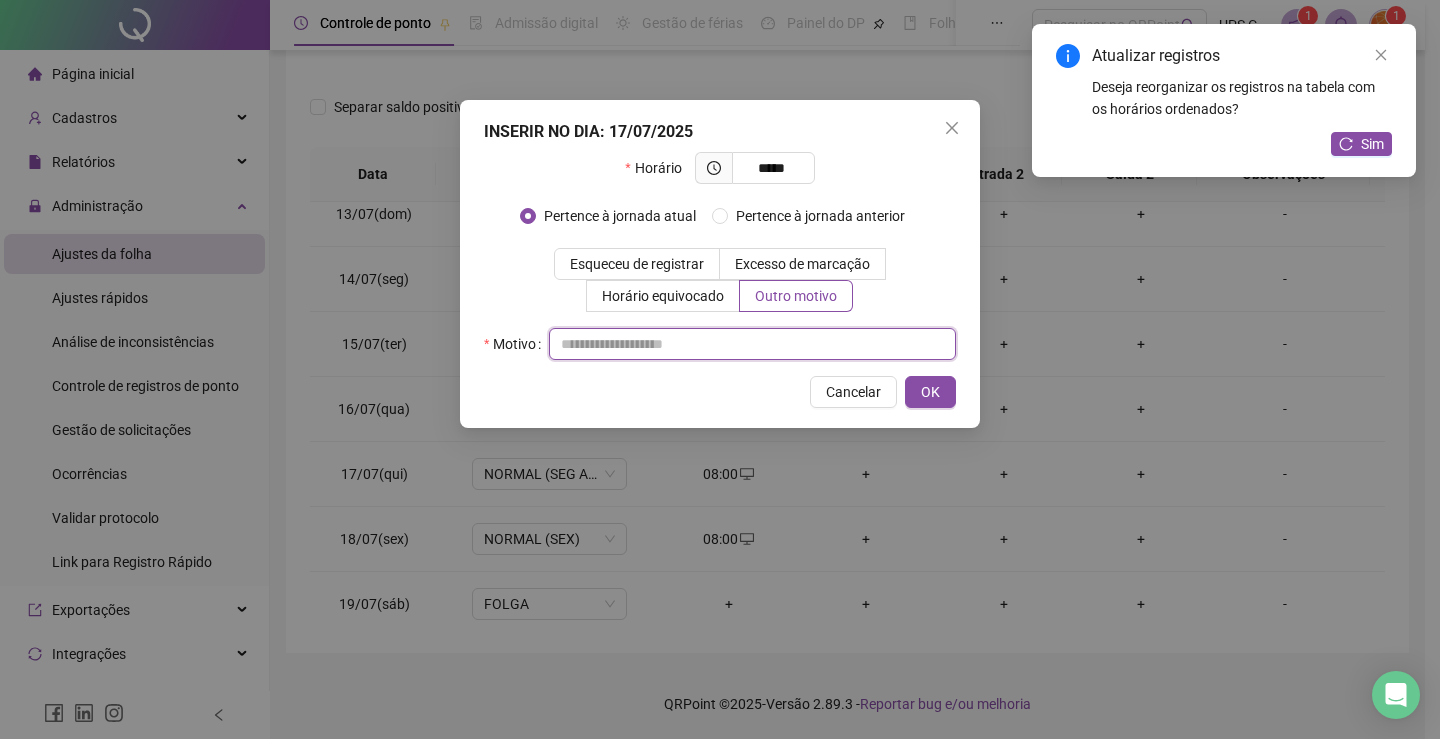 click at bounding box center (752, 344) 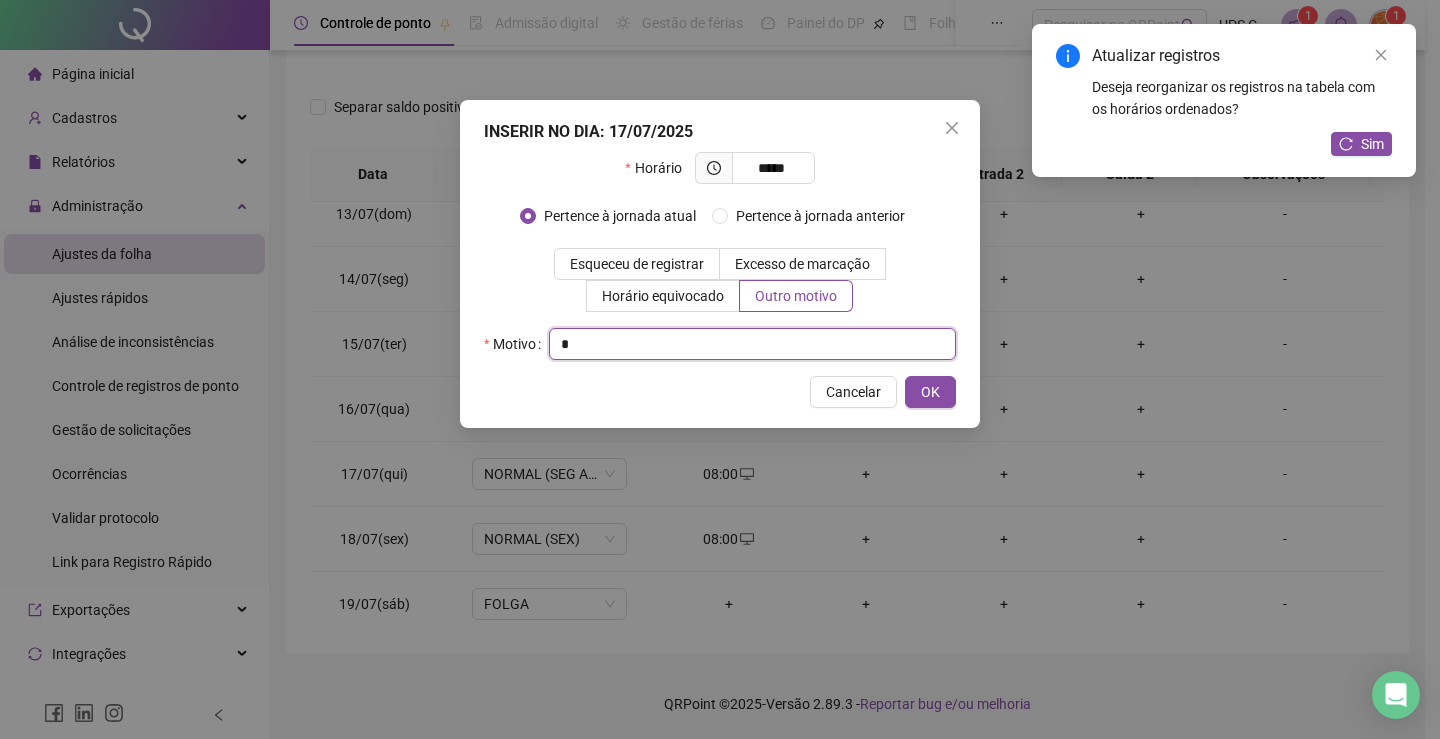 type on "*" 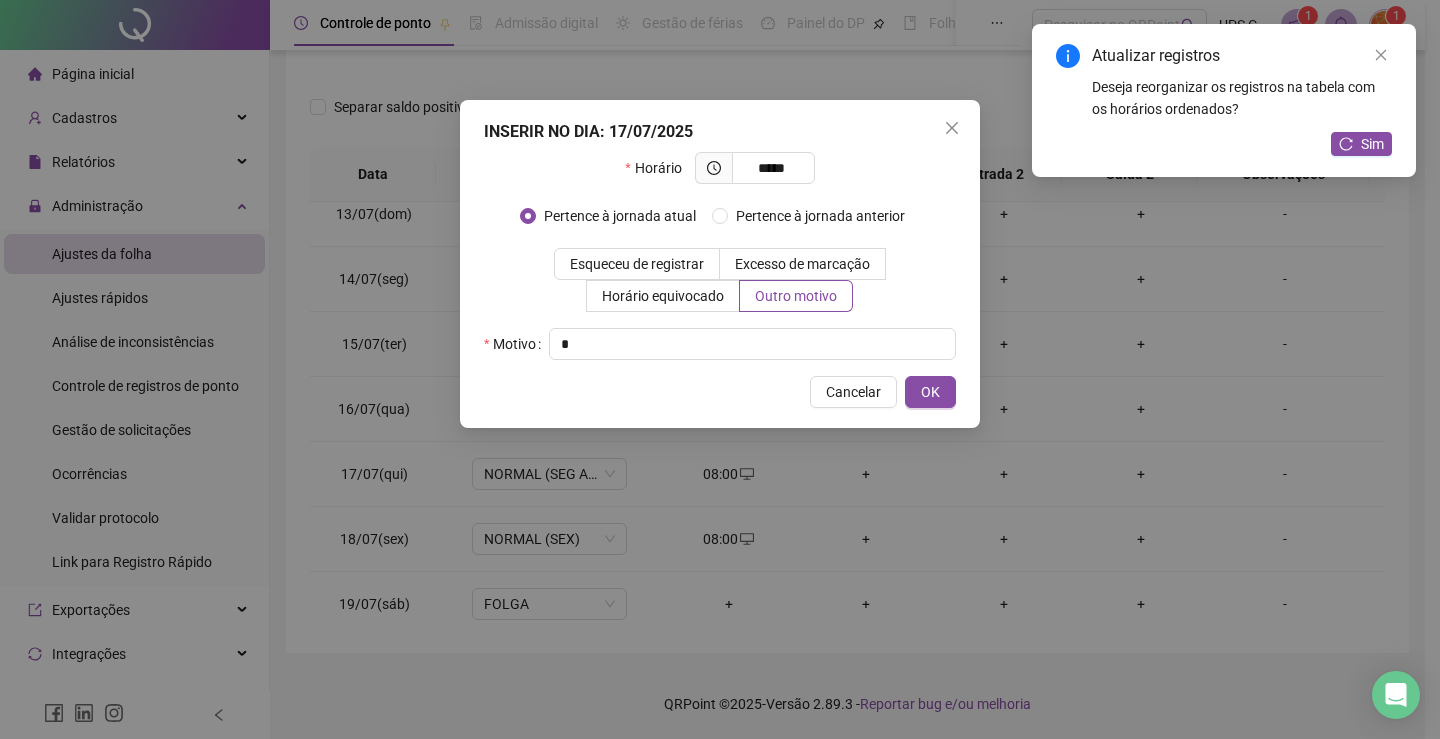 click on "INSERIR NO DIA :   [DATE] Horário ***** Pertence à jornada atual Pertence à jornada anterior Esqueceu de registrar Excesso de marcação Horário equivocado Outro motivo Motivo * Cancelar OK" at bounding box center [720, 264] 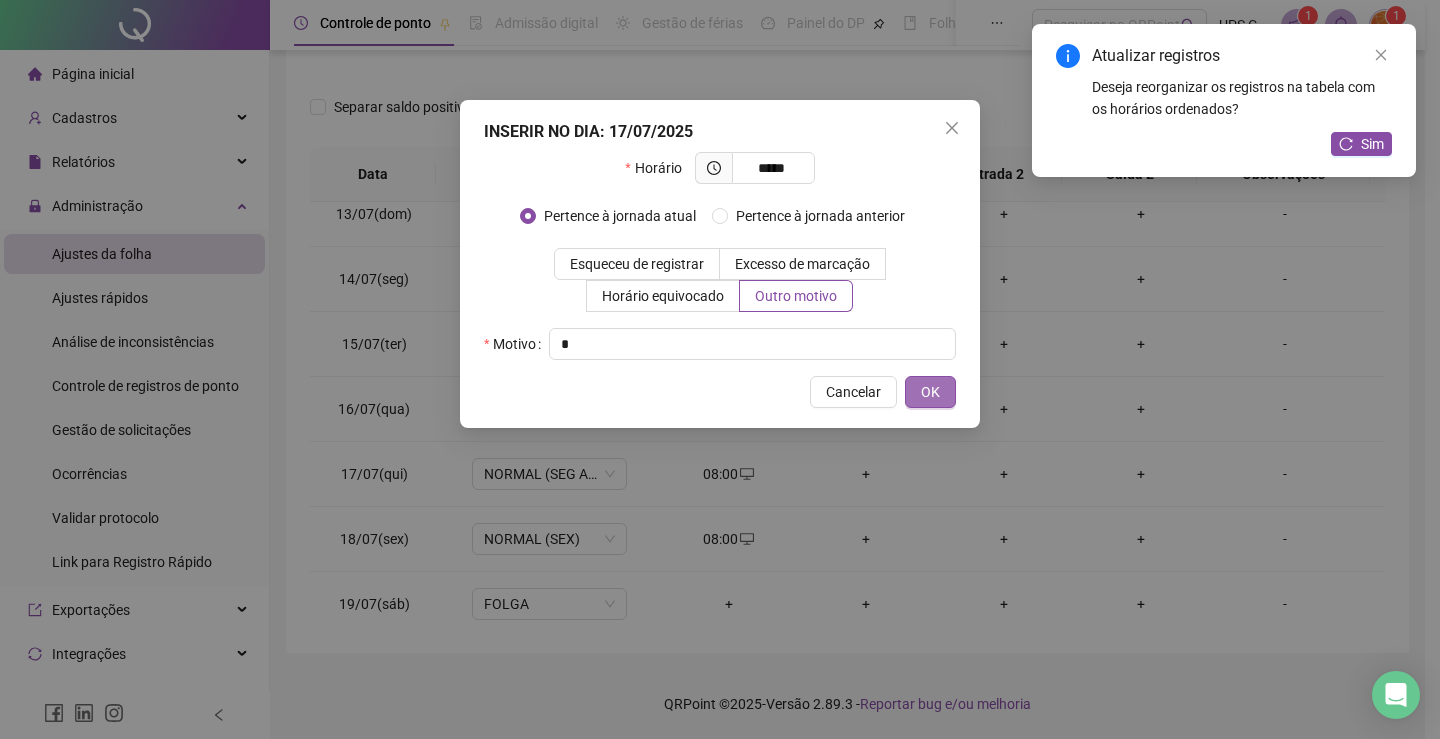 click on "OK" at bounding box center [930, 392] 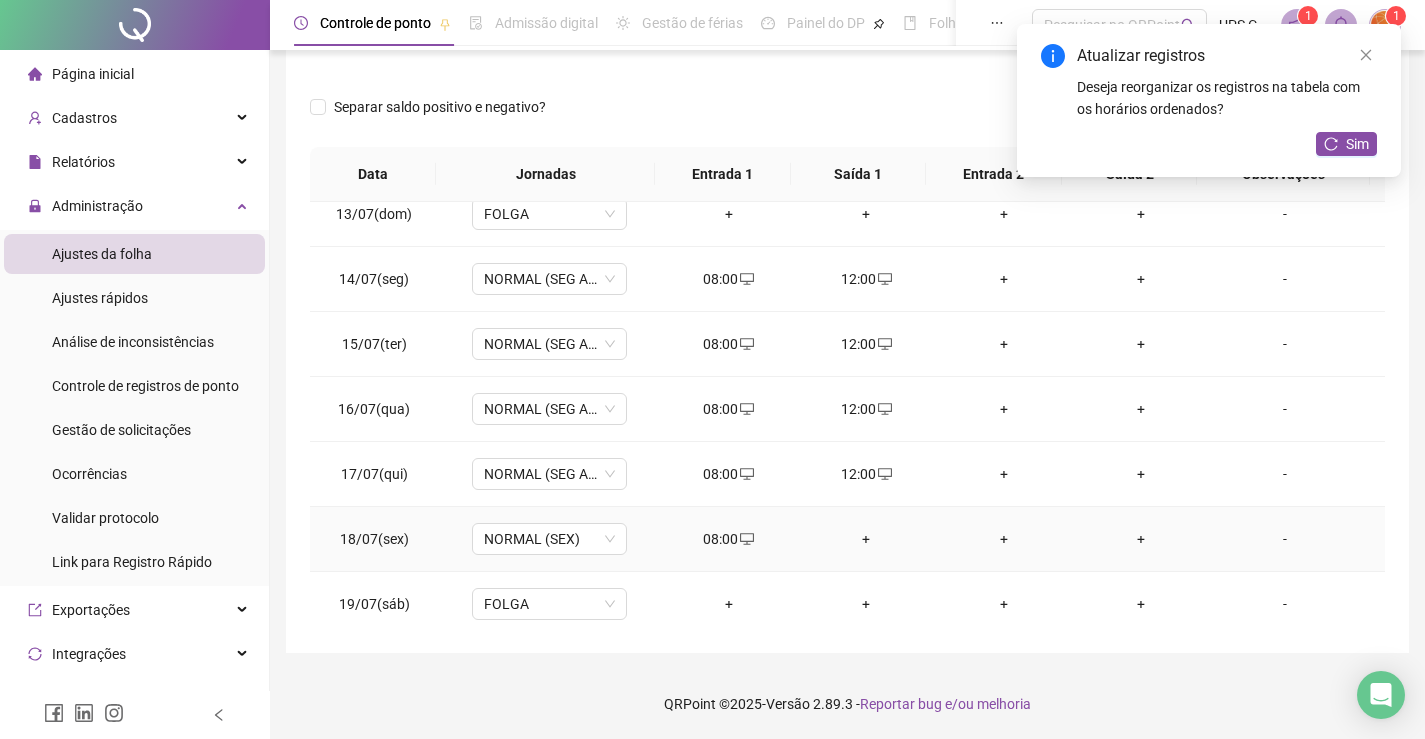 click on "+" at bounding box center [866, 539] 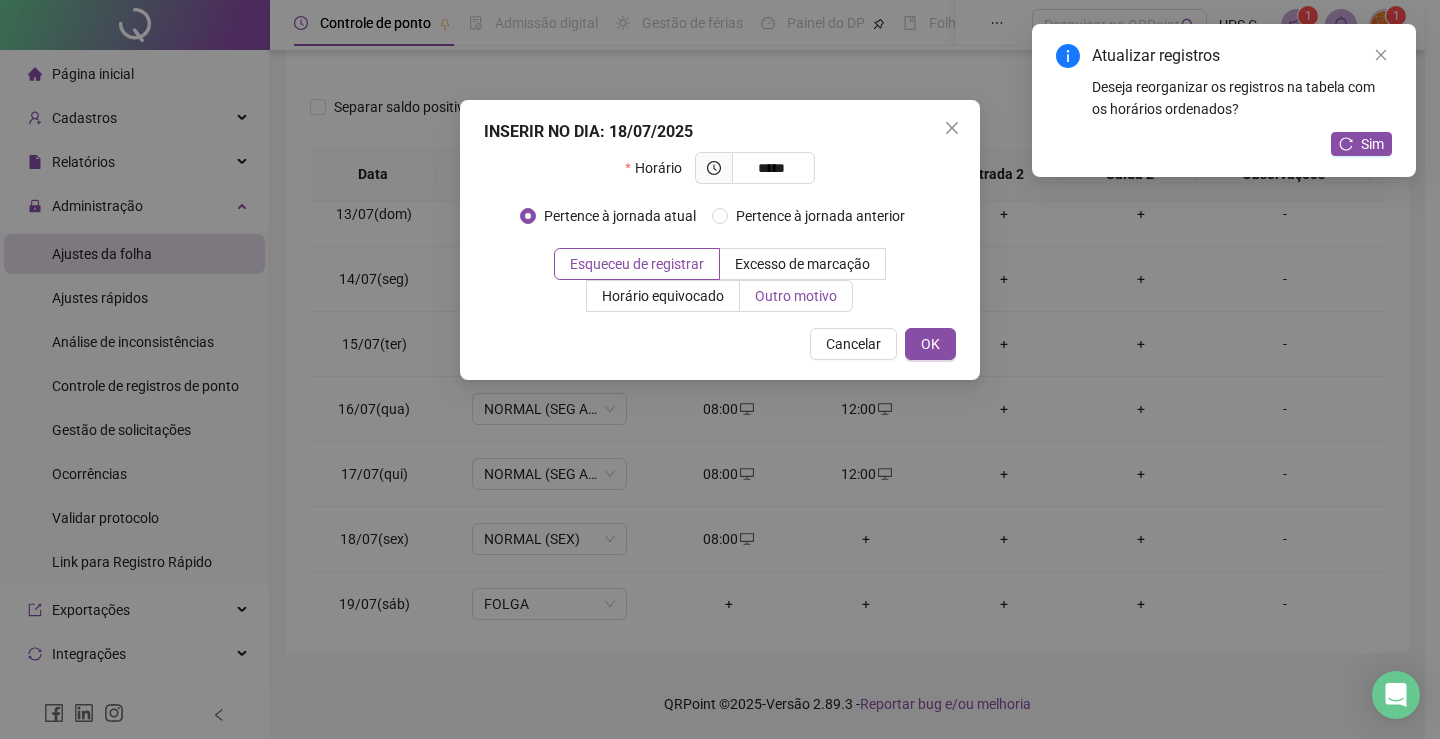 type on "*****" 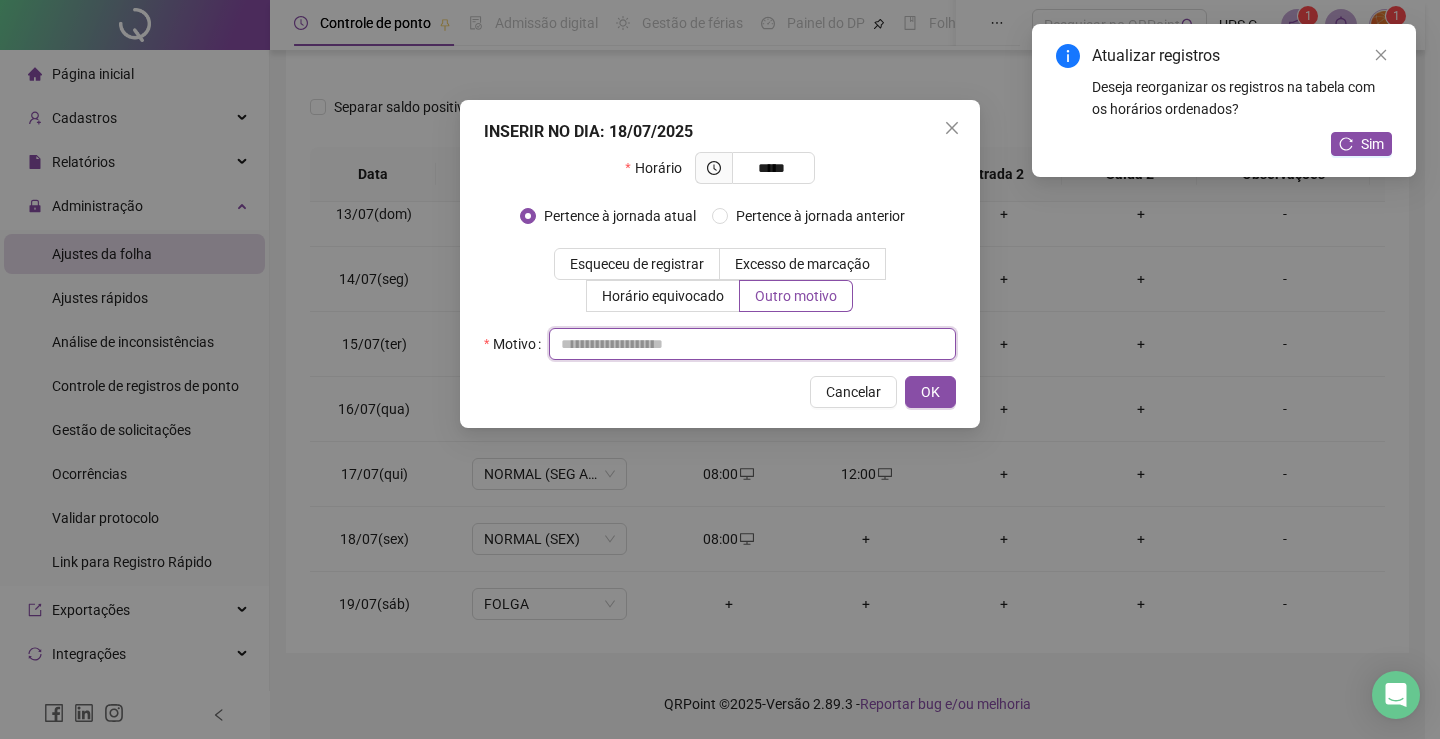 click at bounding box center [752, 344] 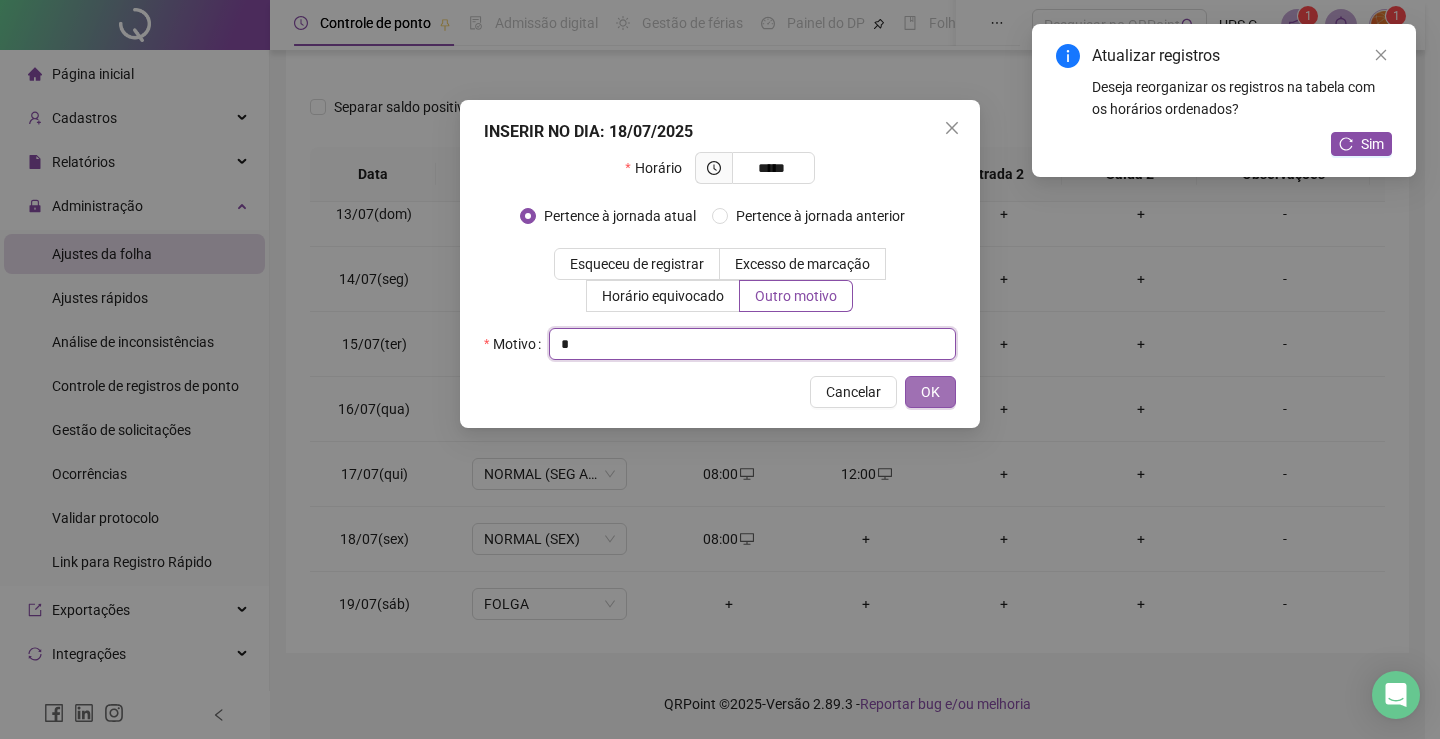 type on "*" 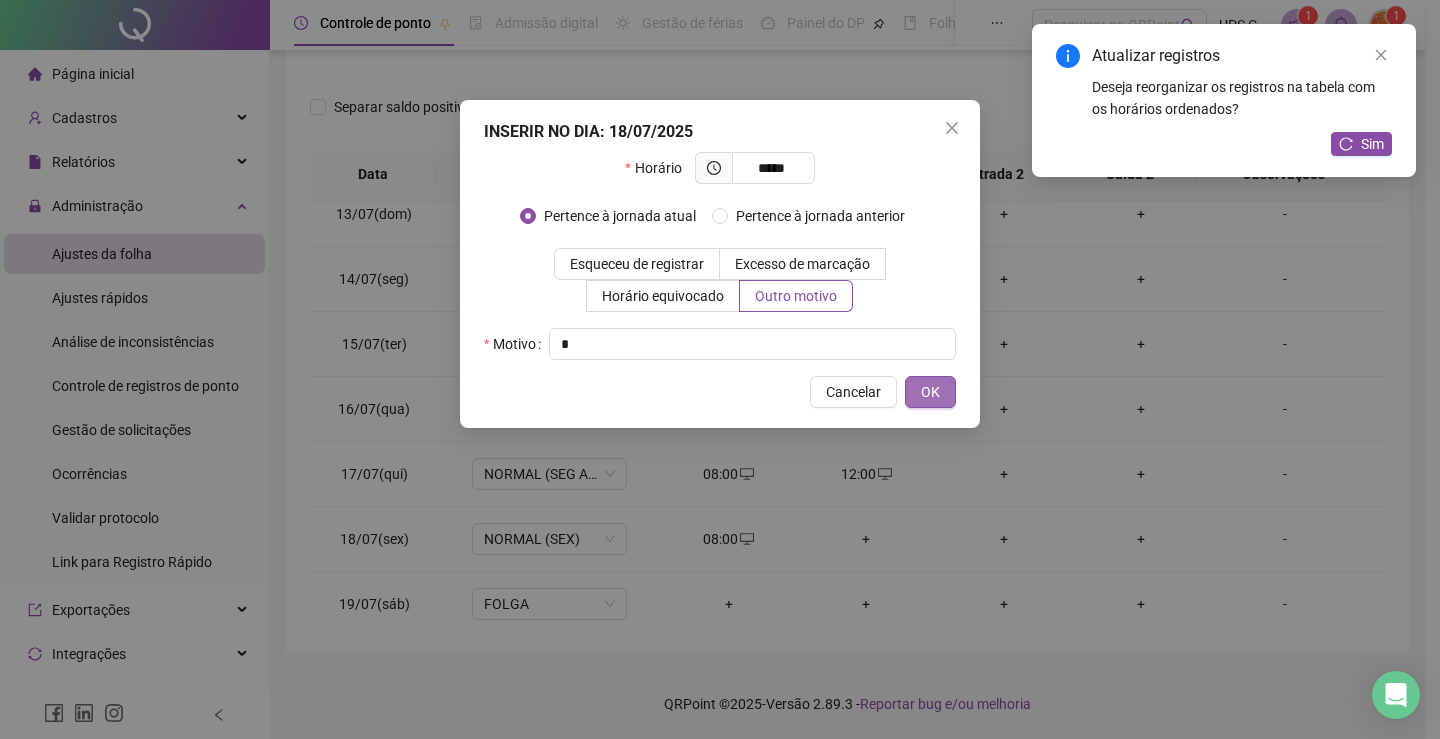 click on "OK" at bounding box center (930, 392) 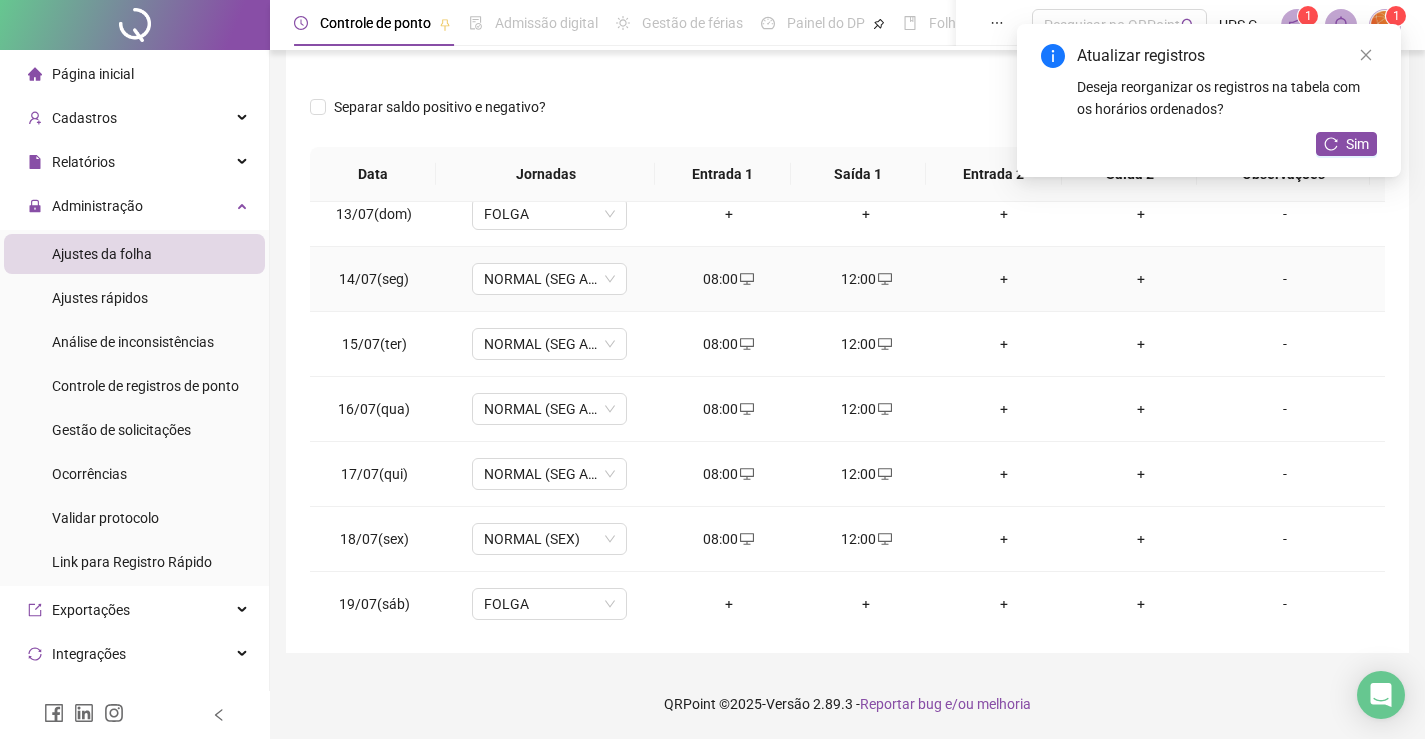 click on "+" at bounding box center [1004, 279] 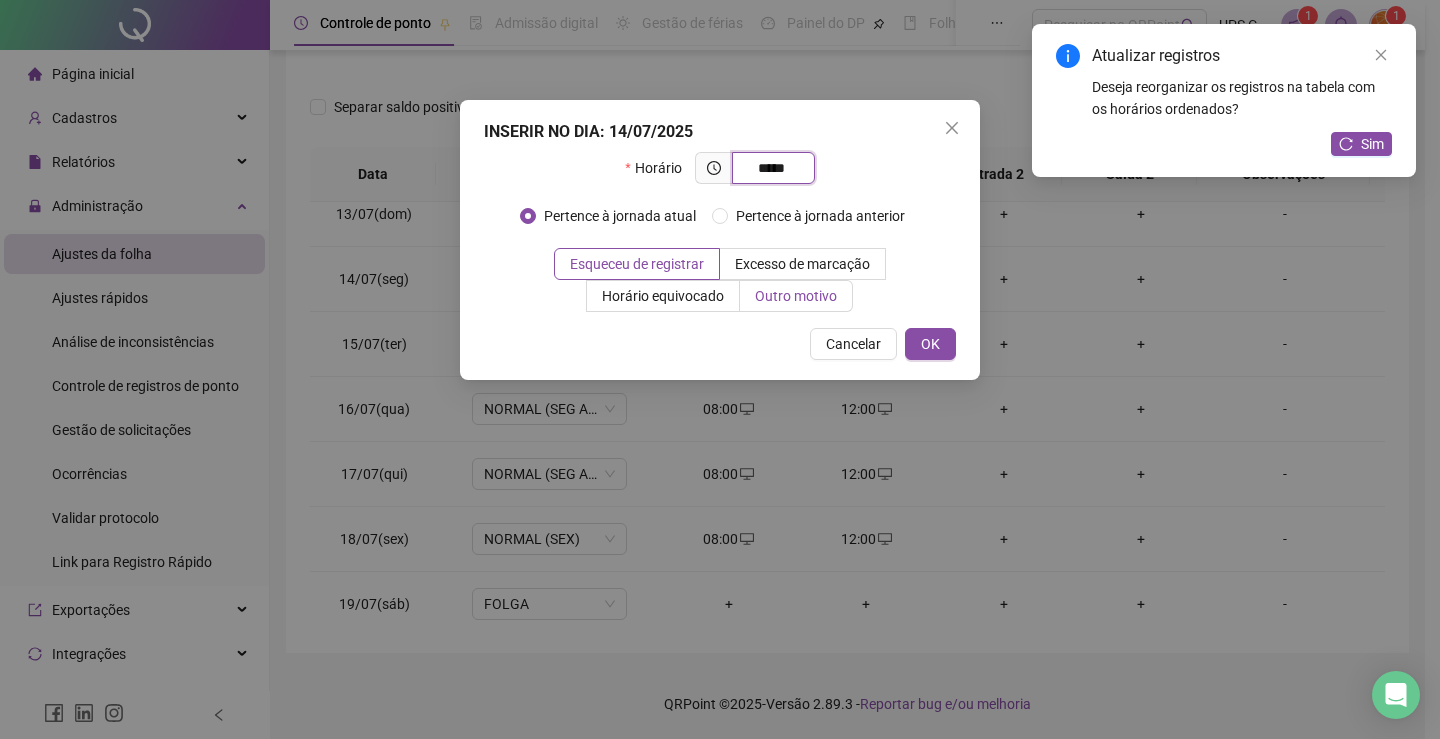type on "*****" 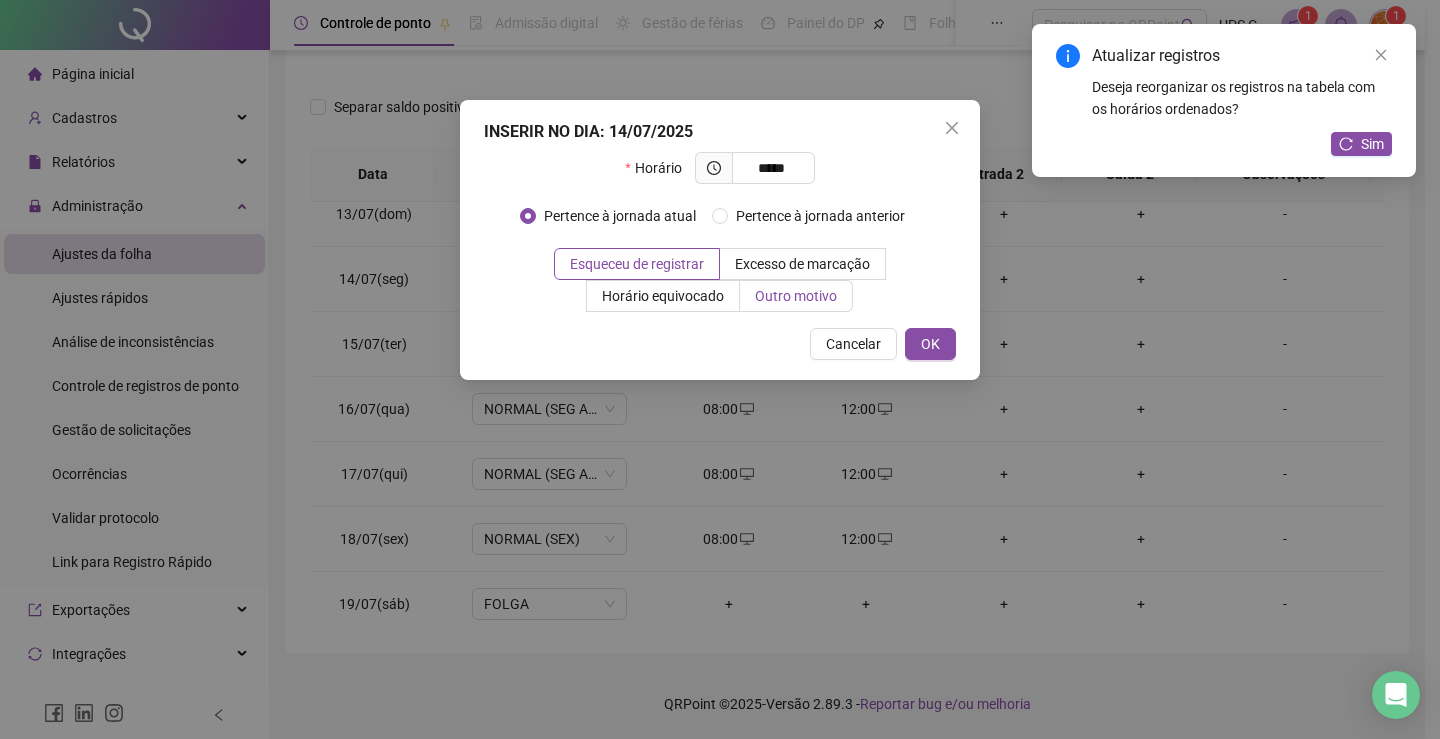 click on "Outro motivo" at bounding box center (796, 296) 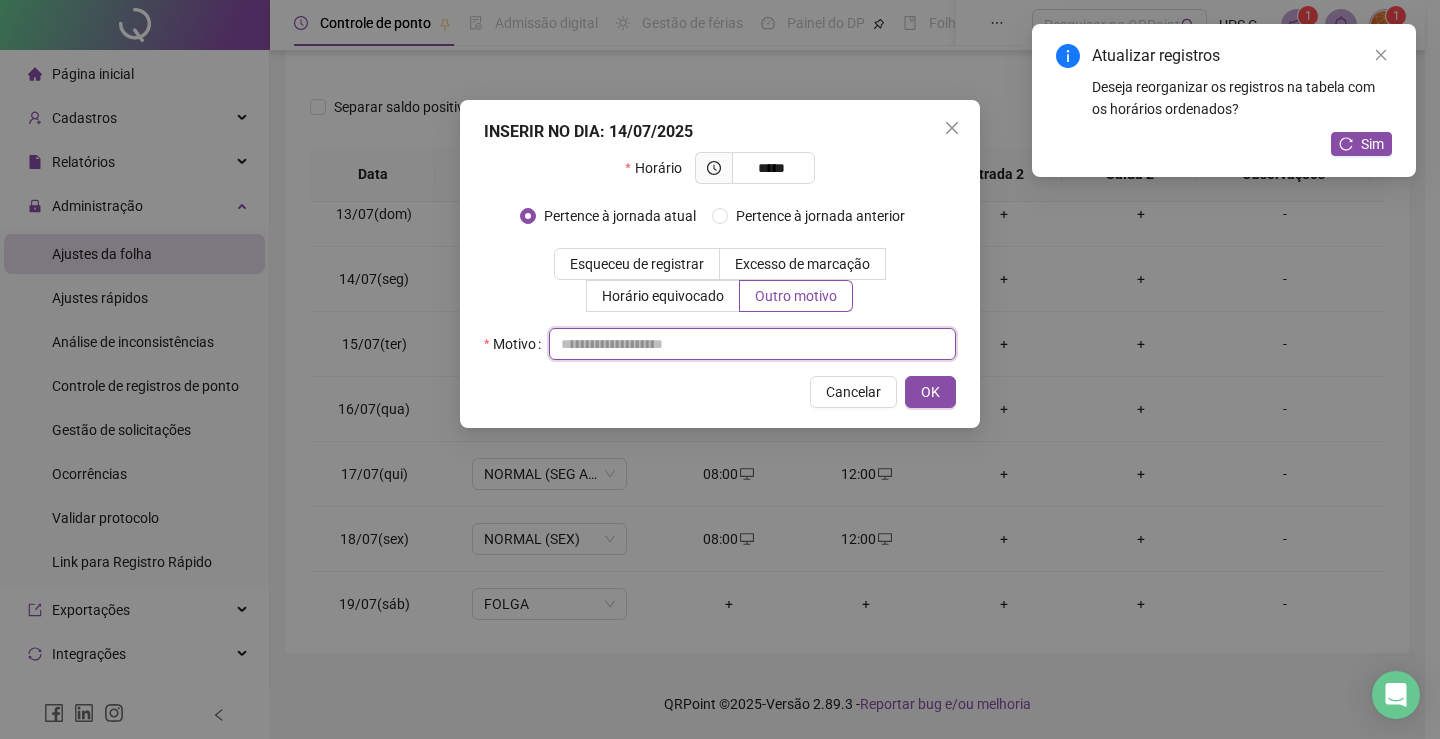 click at bounding box center (752, 344) 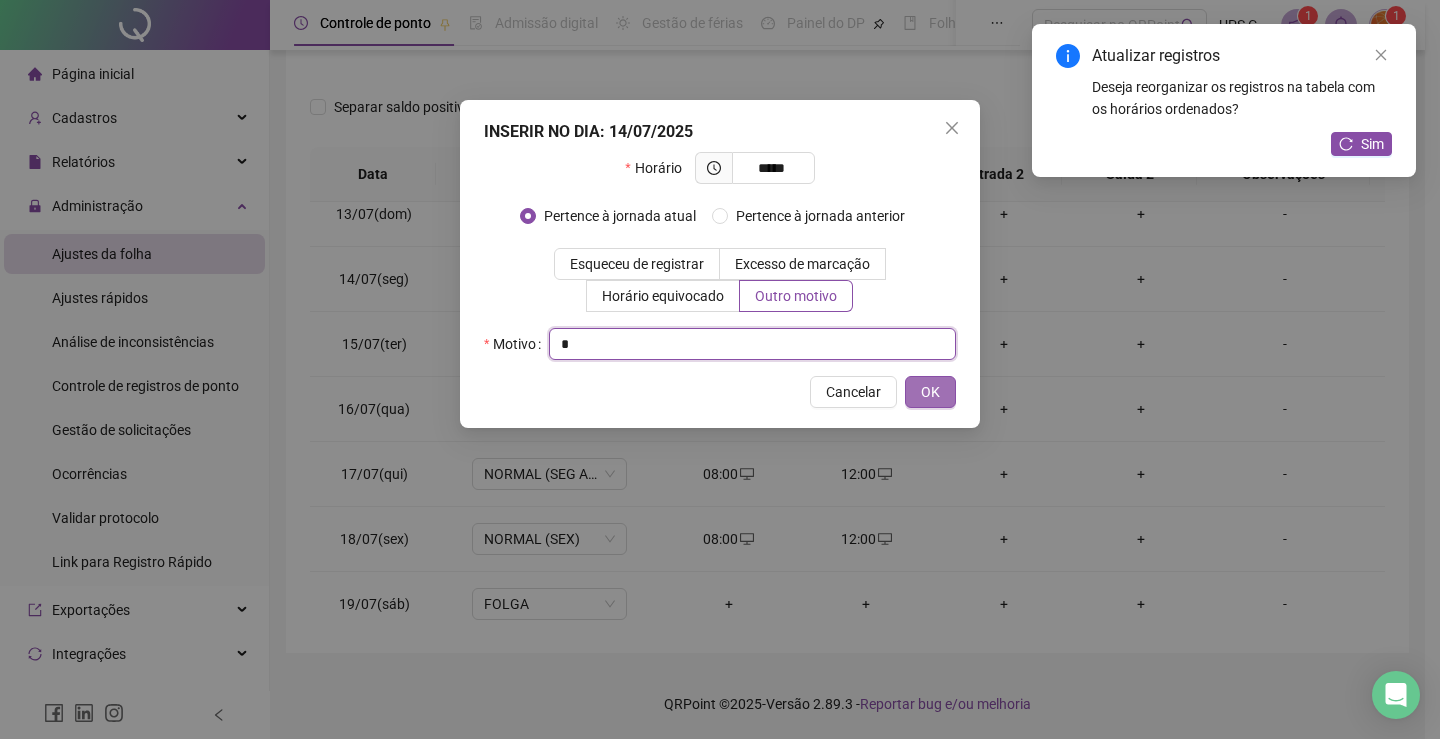 type on "*" 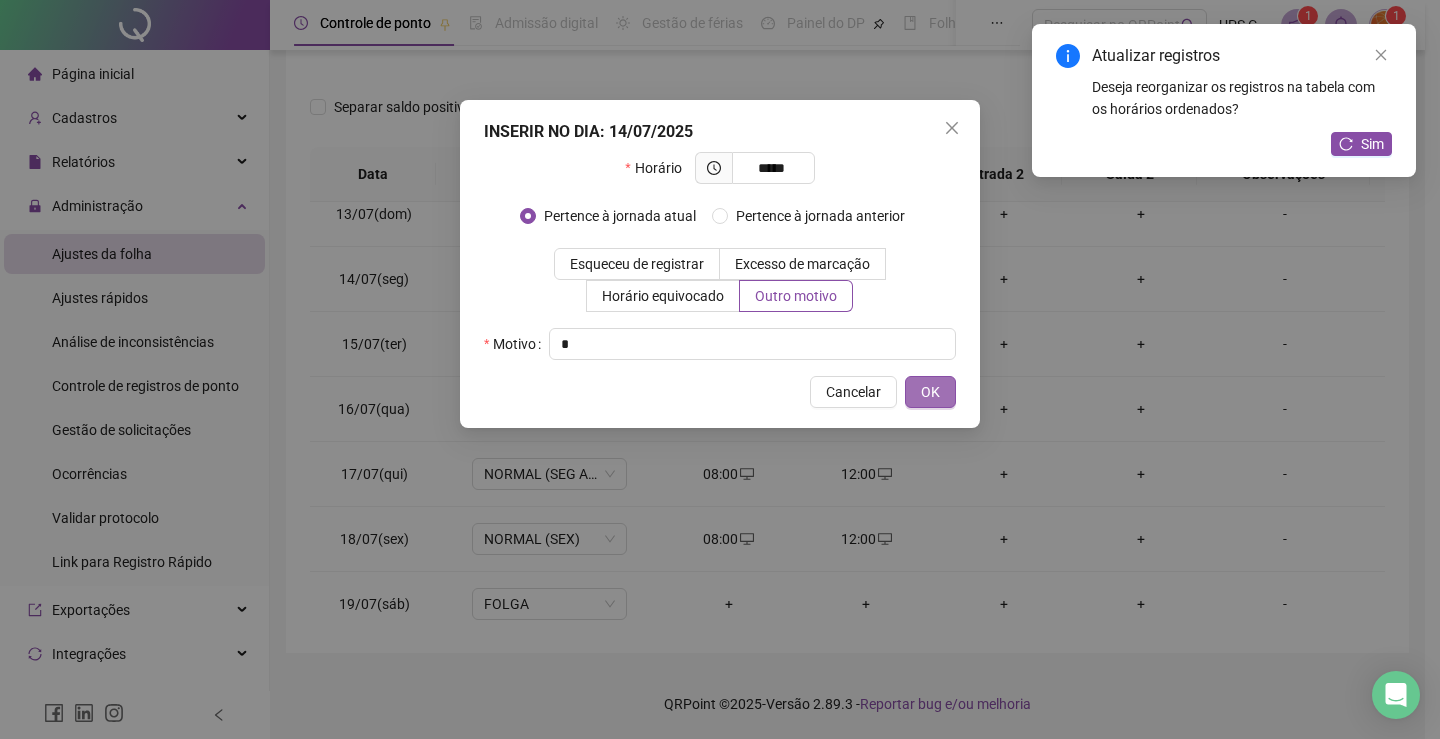 click on "OK" at bounding box center (930, 392) 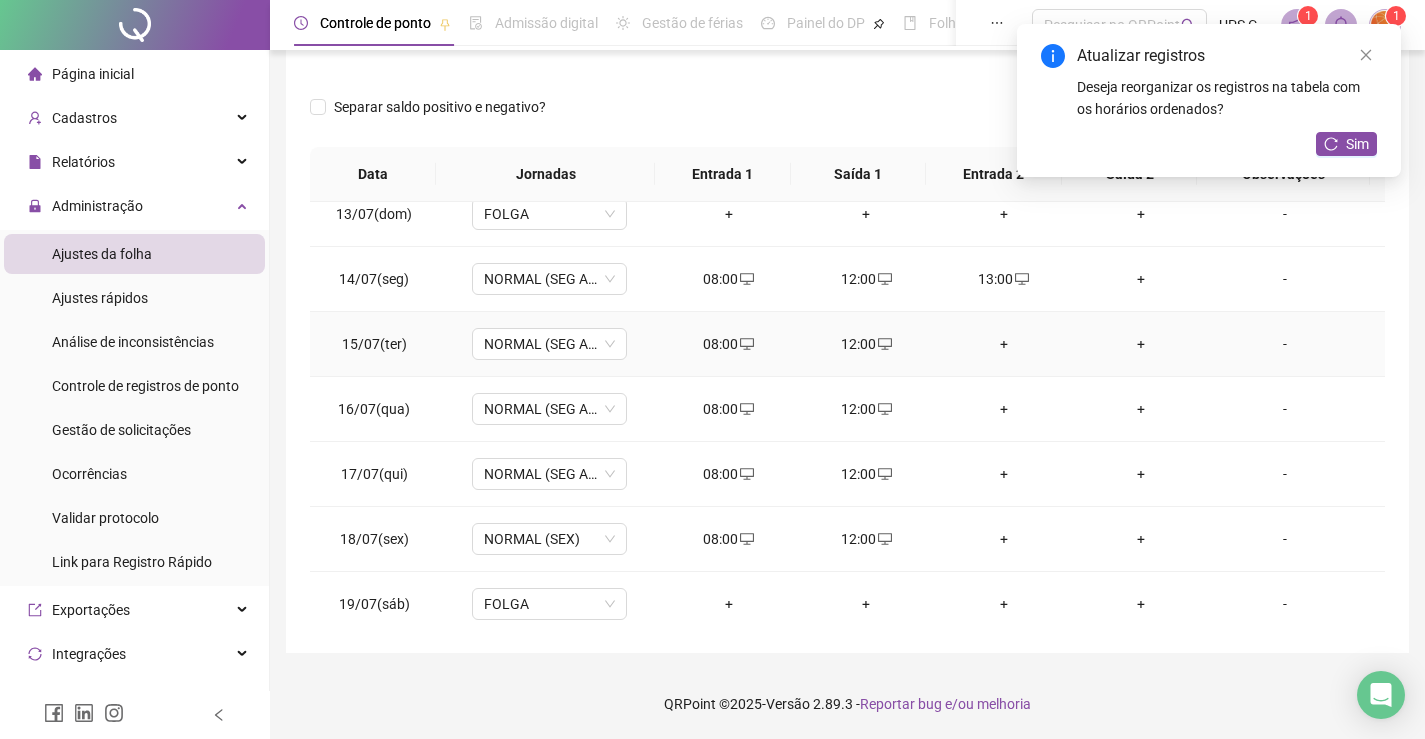 click on "+" at bounding box center (1004, 344) 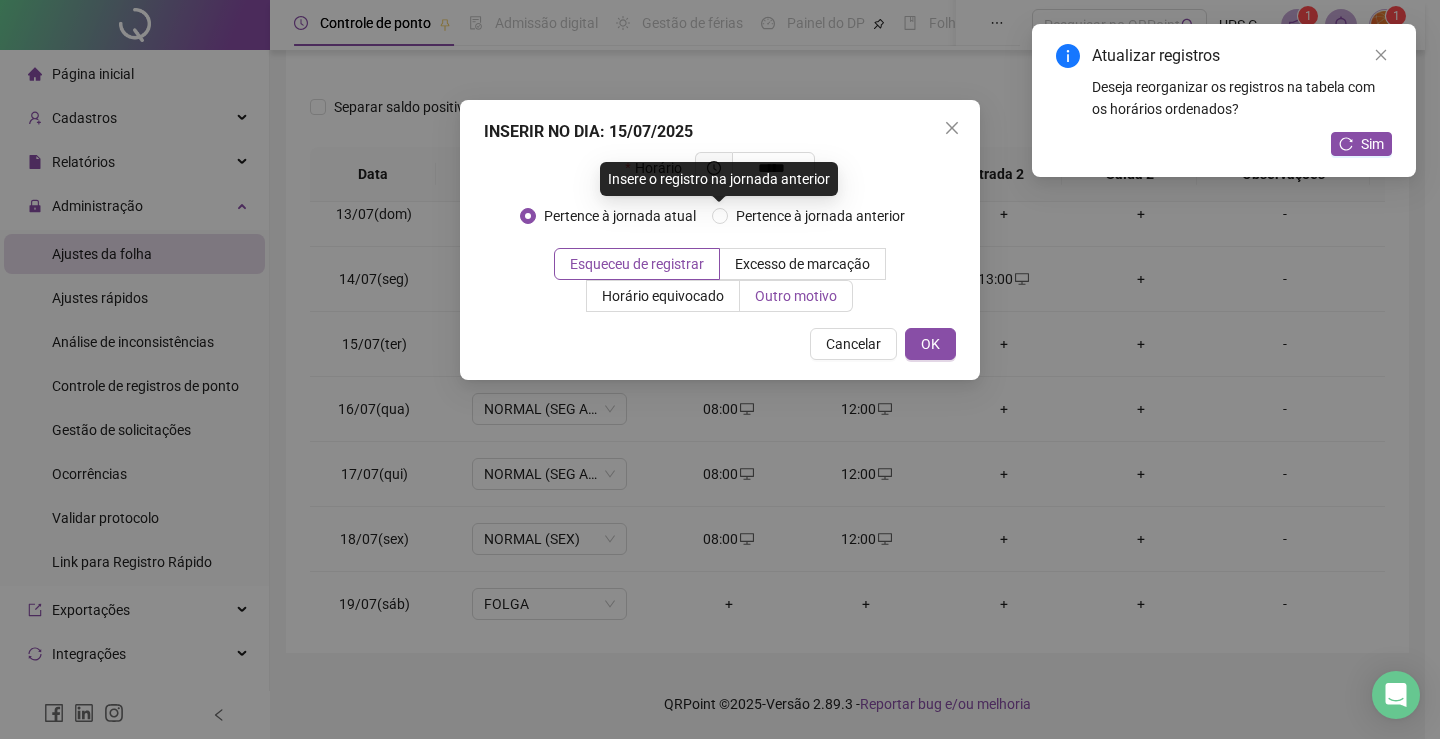type on "*****" 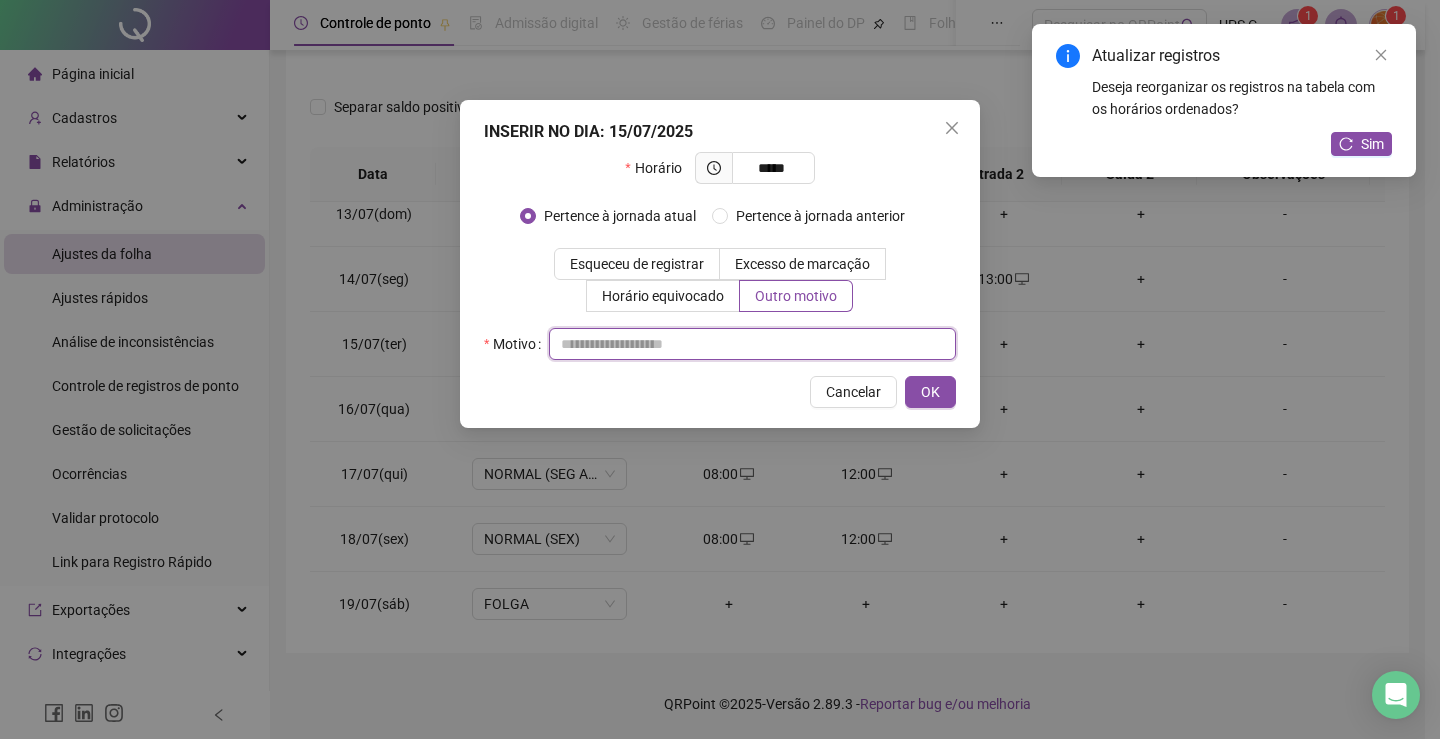 click at bounding box center (752, 344) 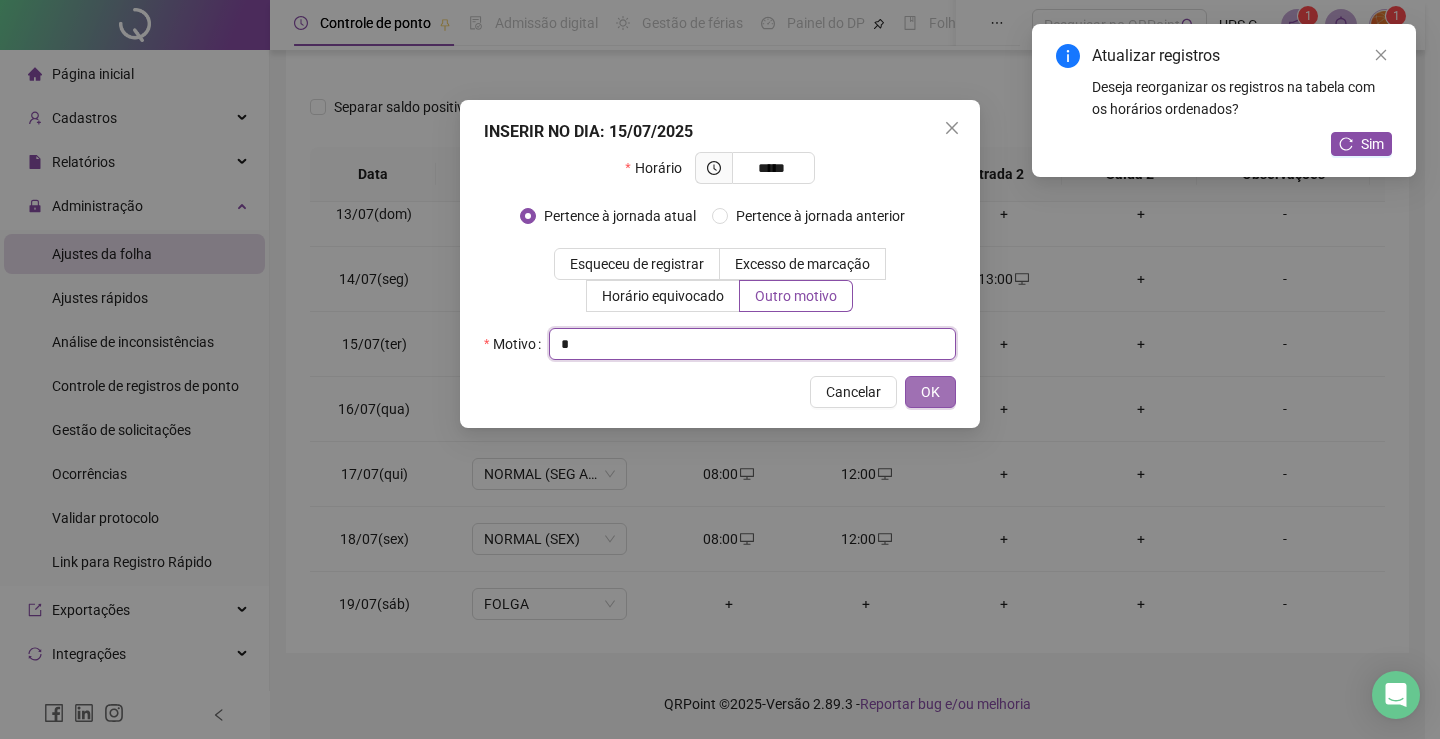 type on "*" 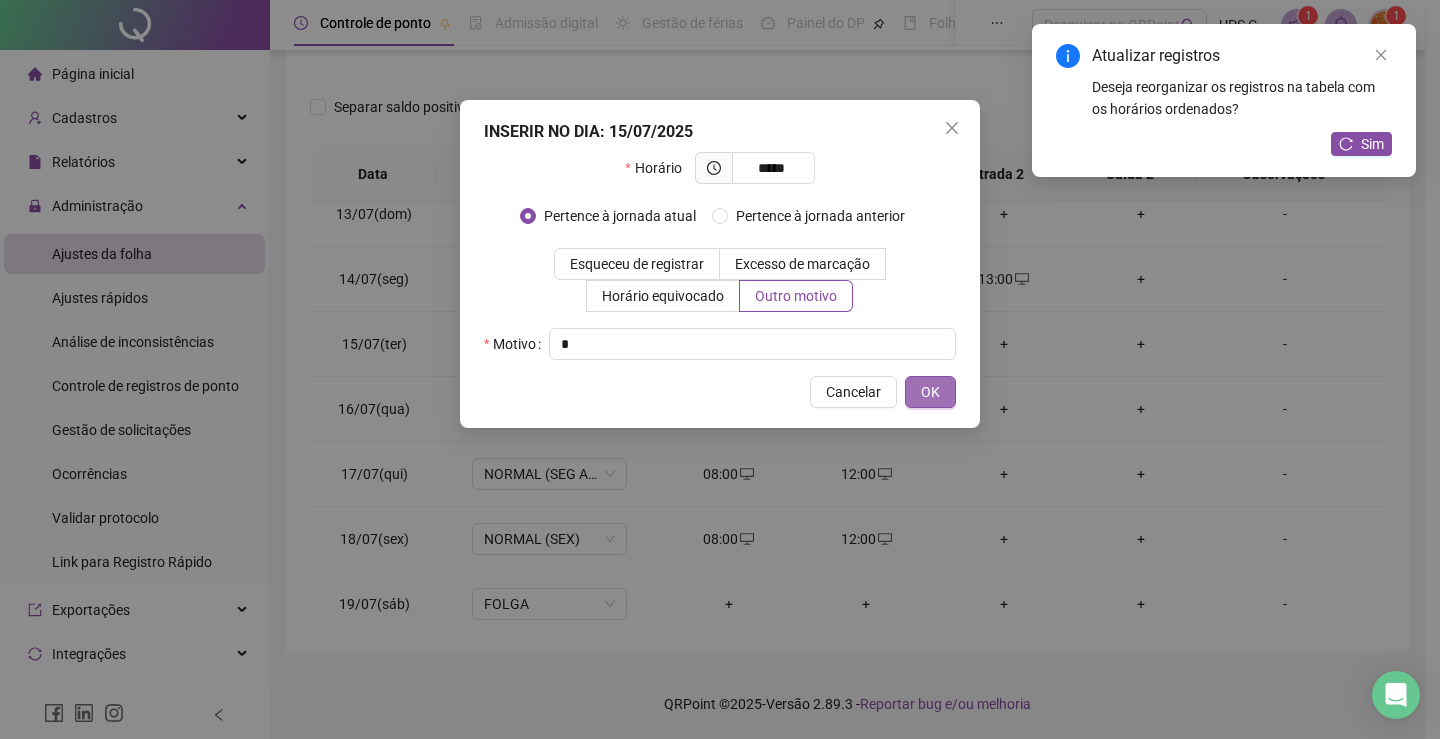click on "OK" at bounding box center (930, 392) 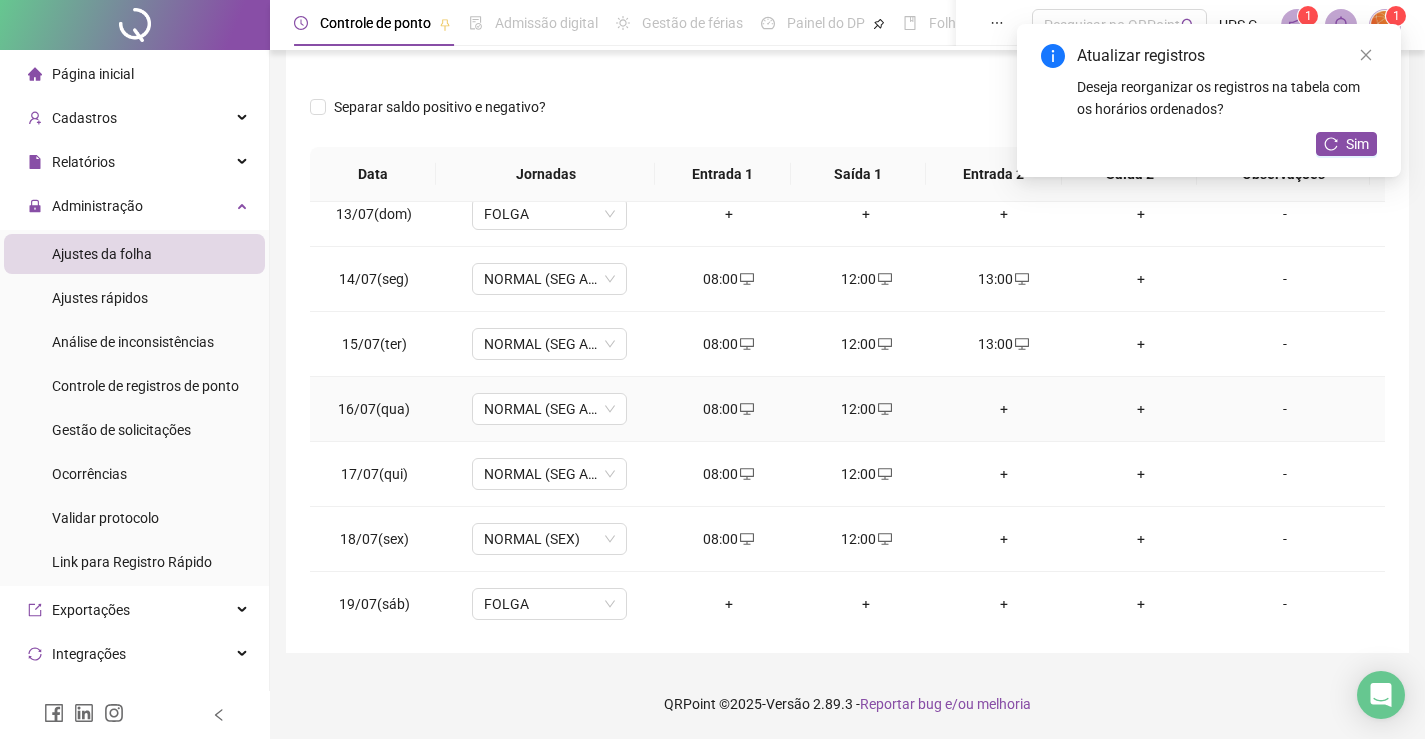 click on "+" at bounding box center [1004, 409] 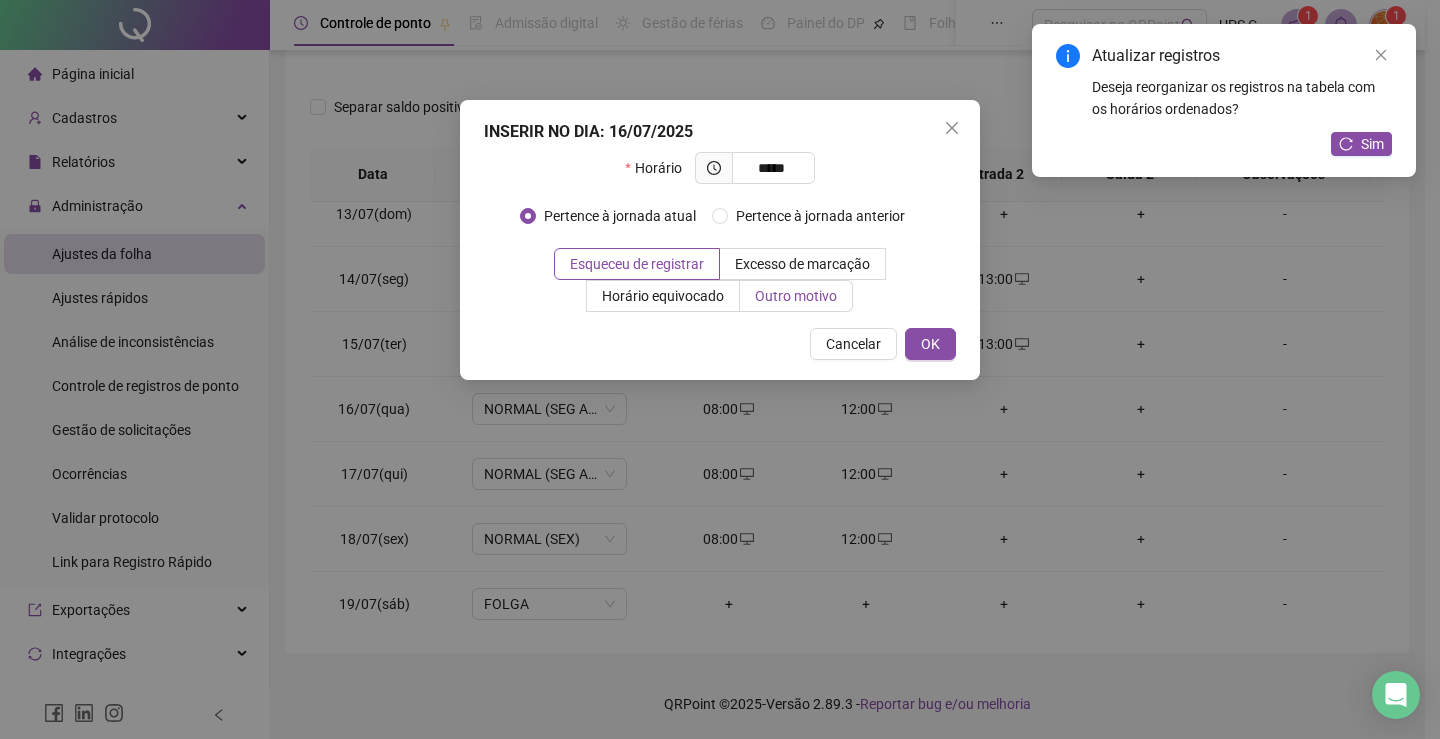 type on "*****" 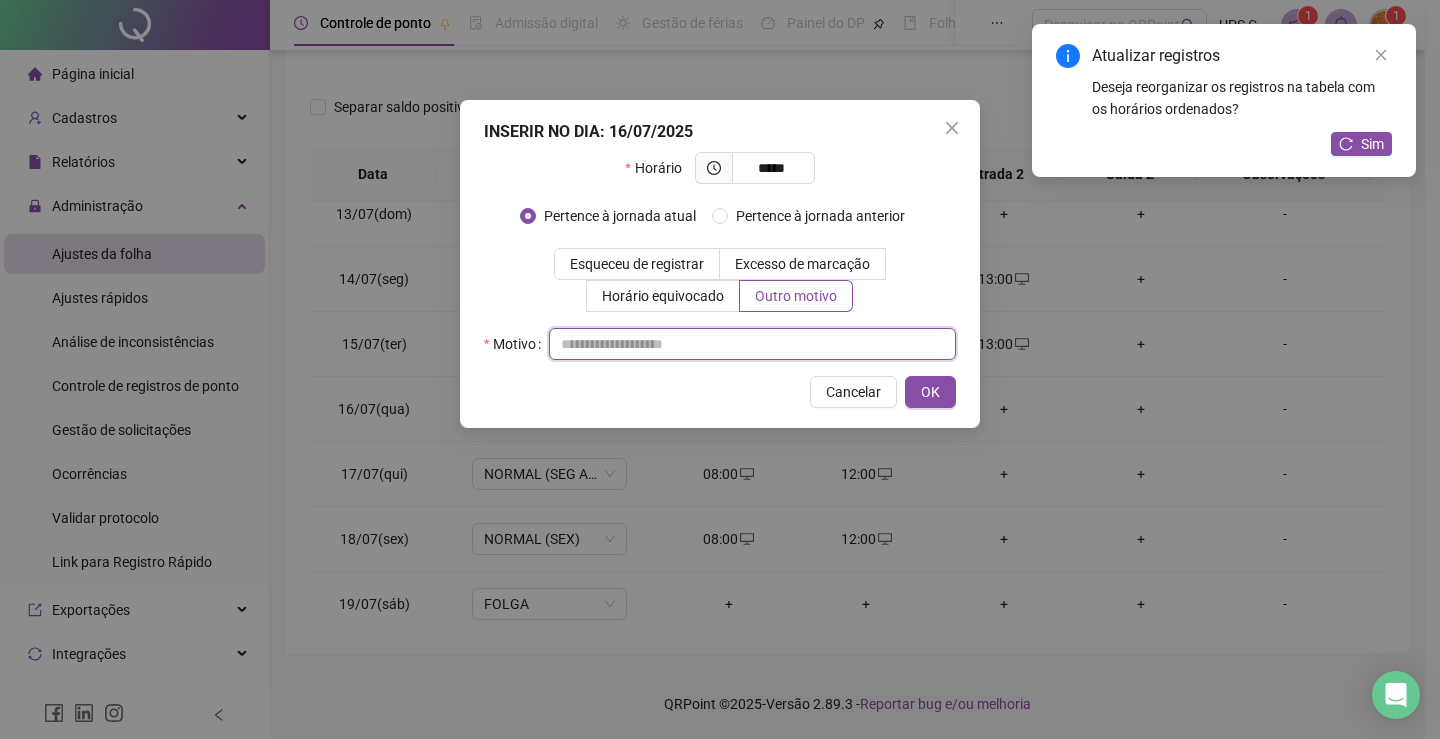 click at bounding box center [752, 344] 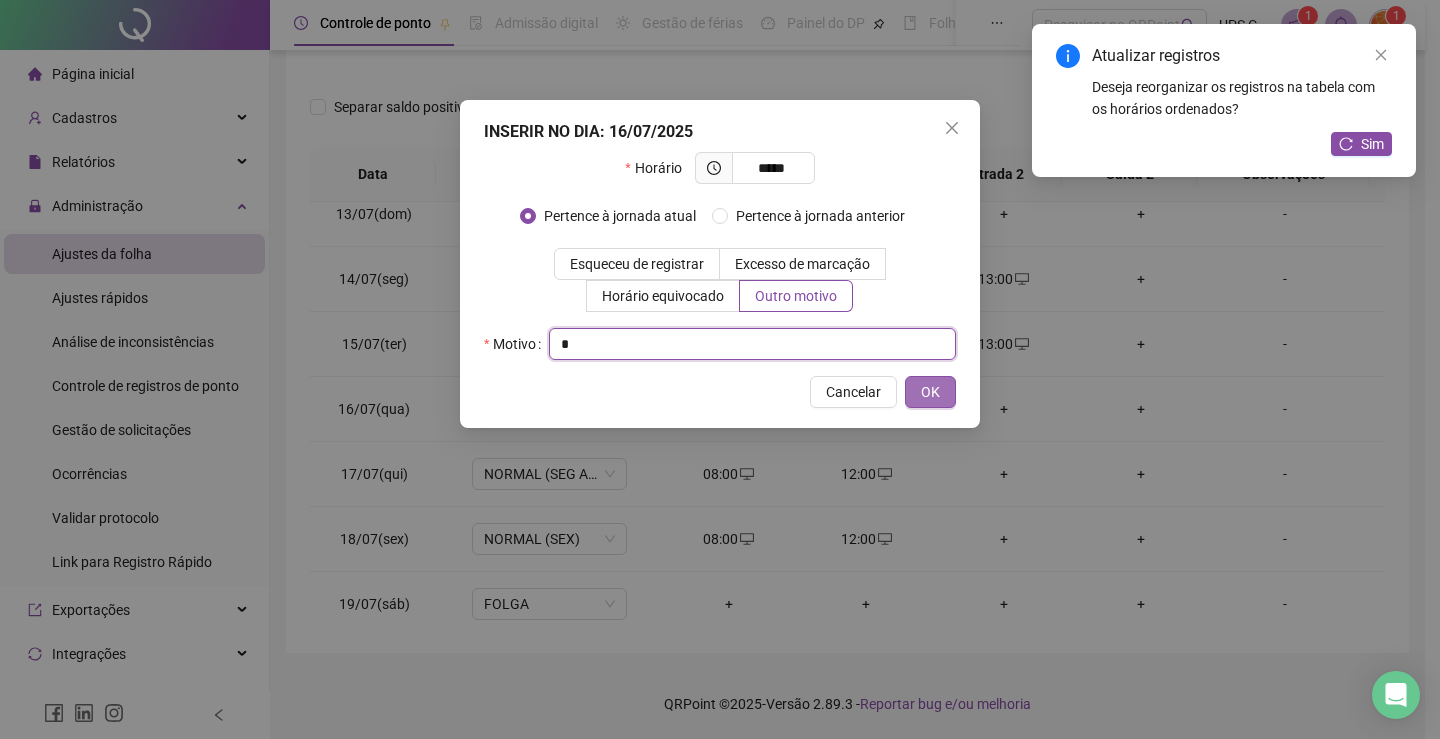 type on "*" 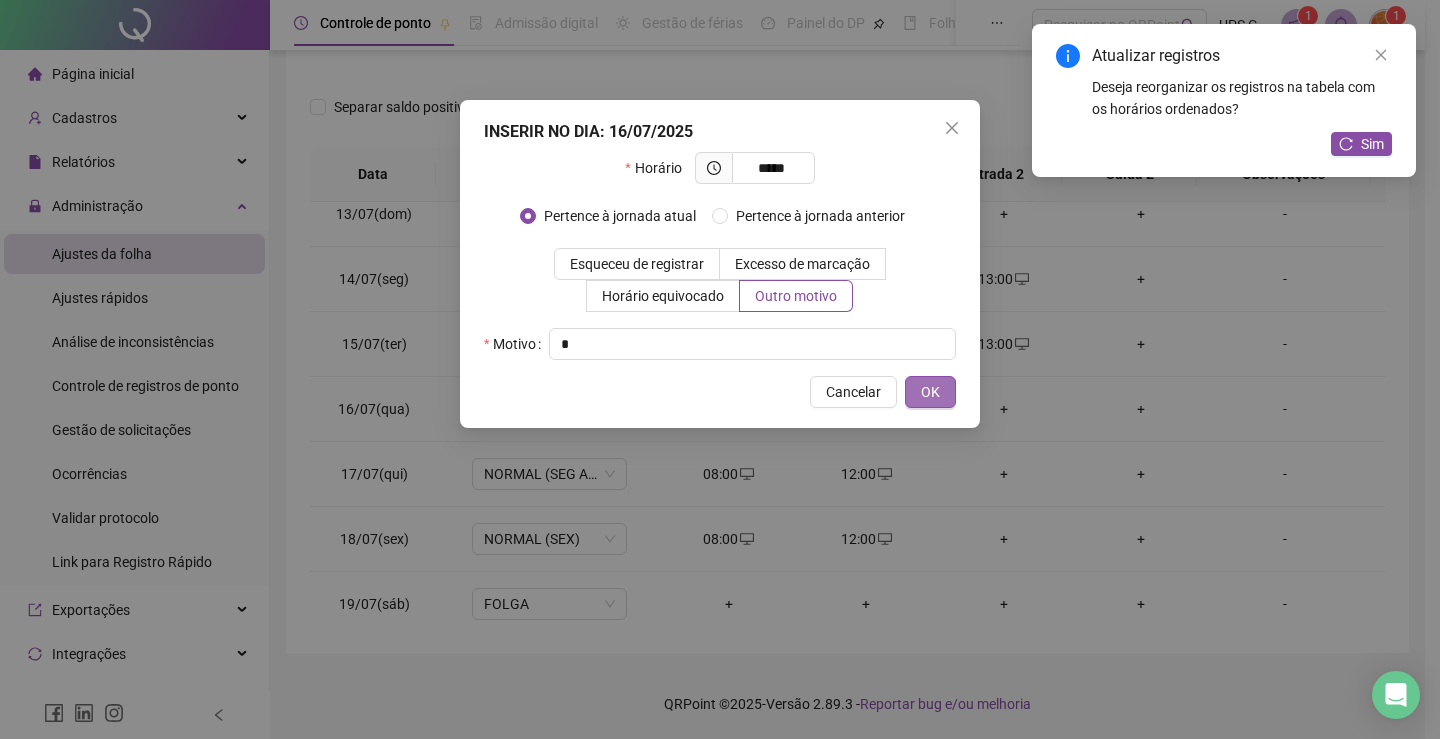 click on "OK" at bounding box center (930, 392) 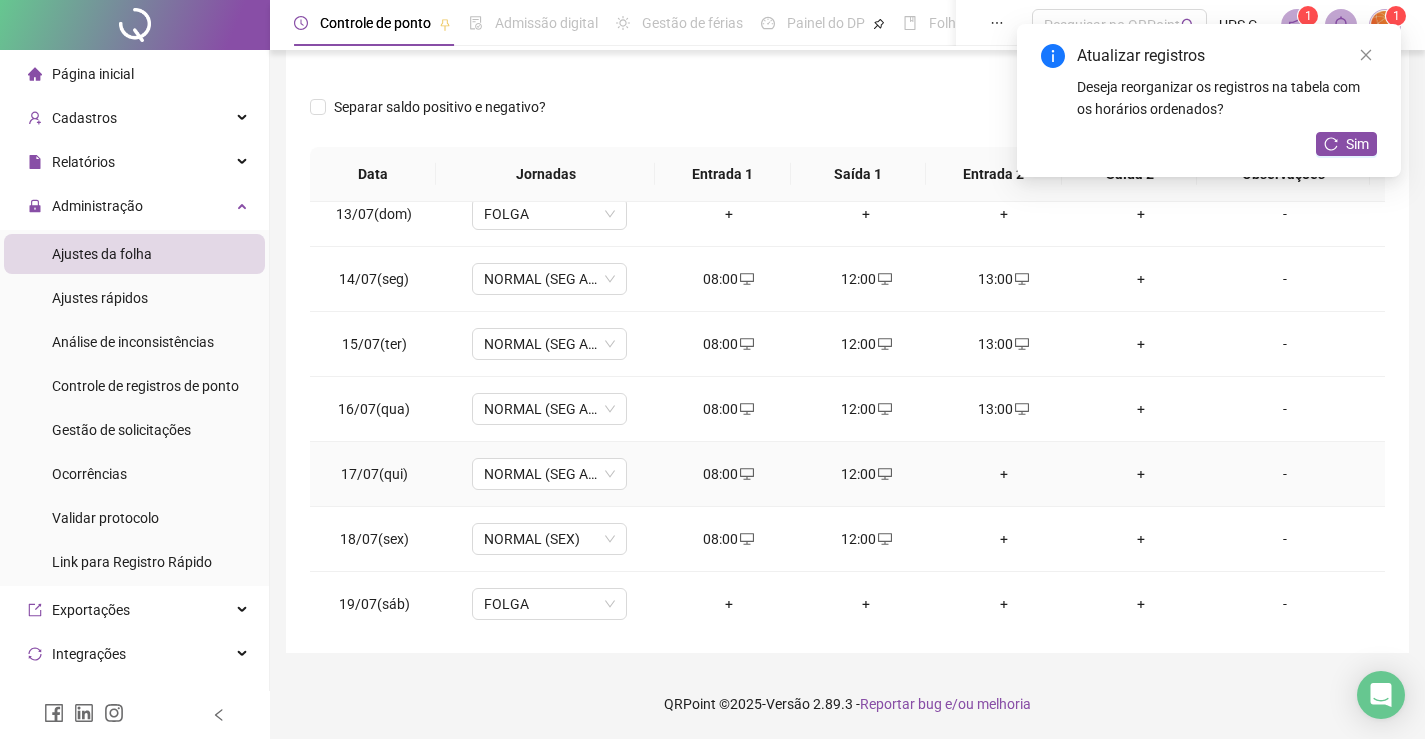 click on "+" at bounding box center (1004, 474) 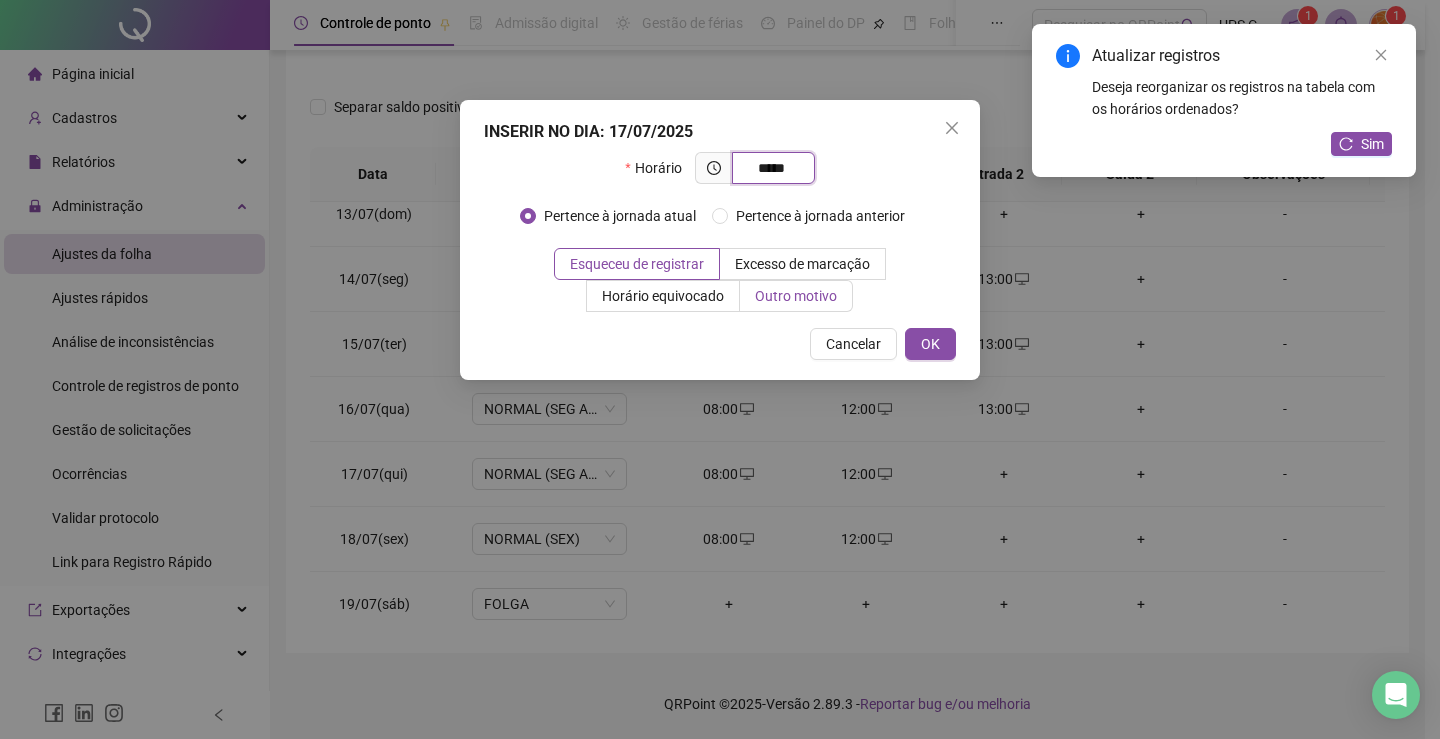 type on "*****" 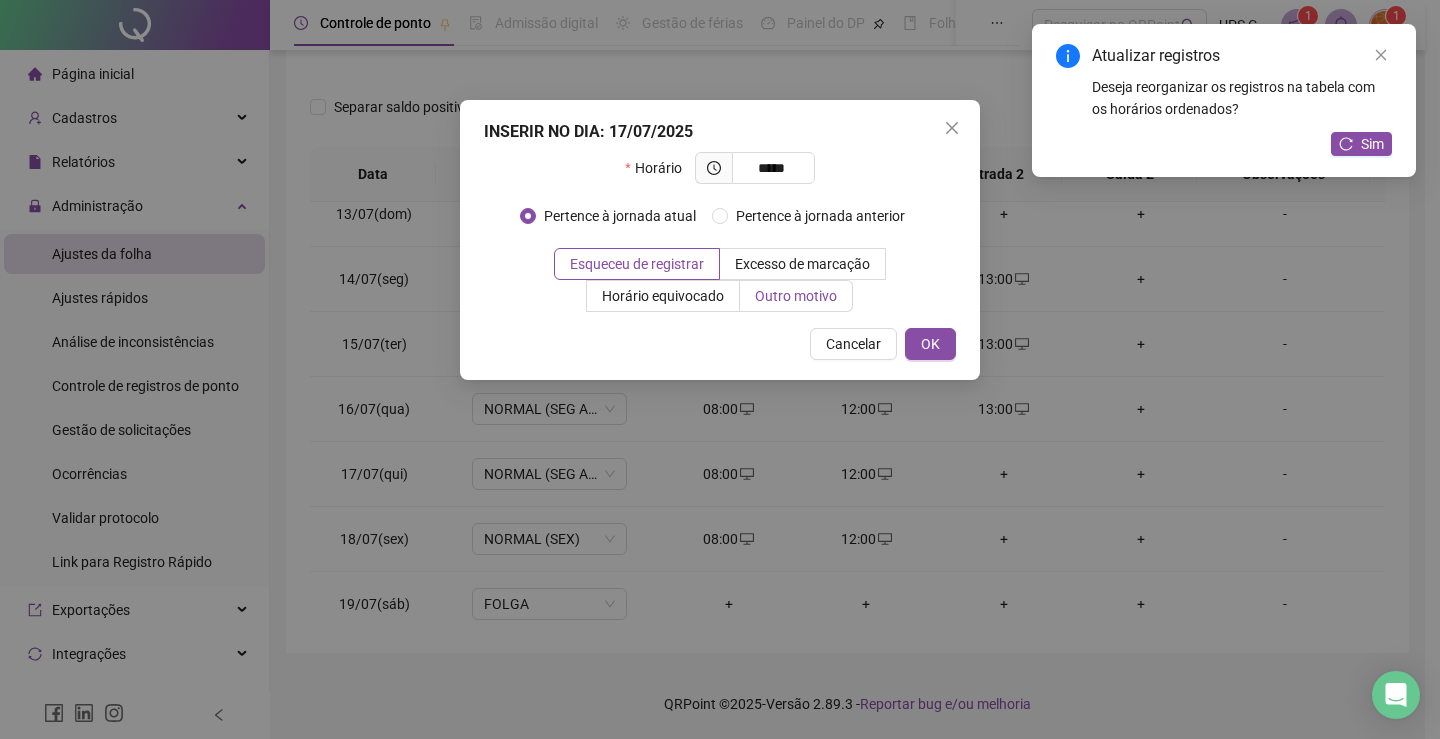 click on "Outro motivo" at bounding box center (796, 296) 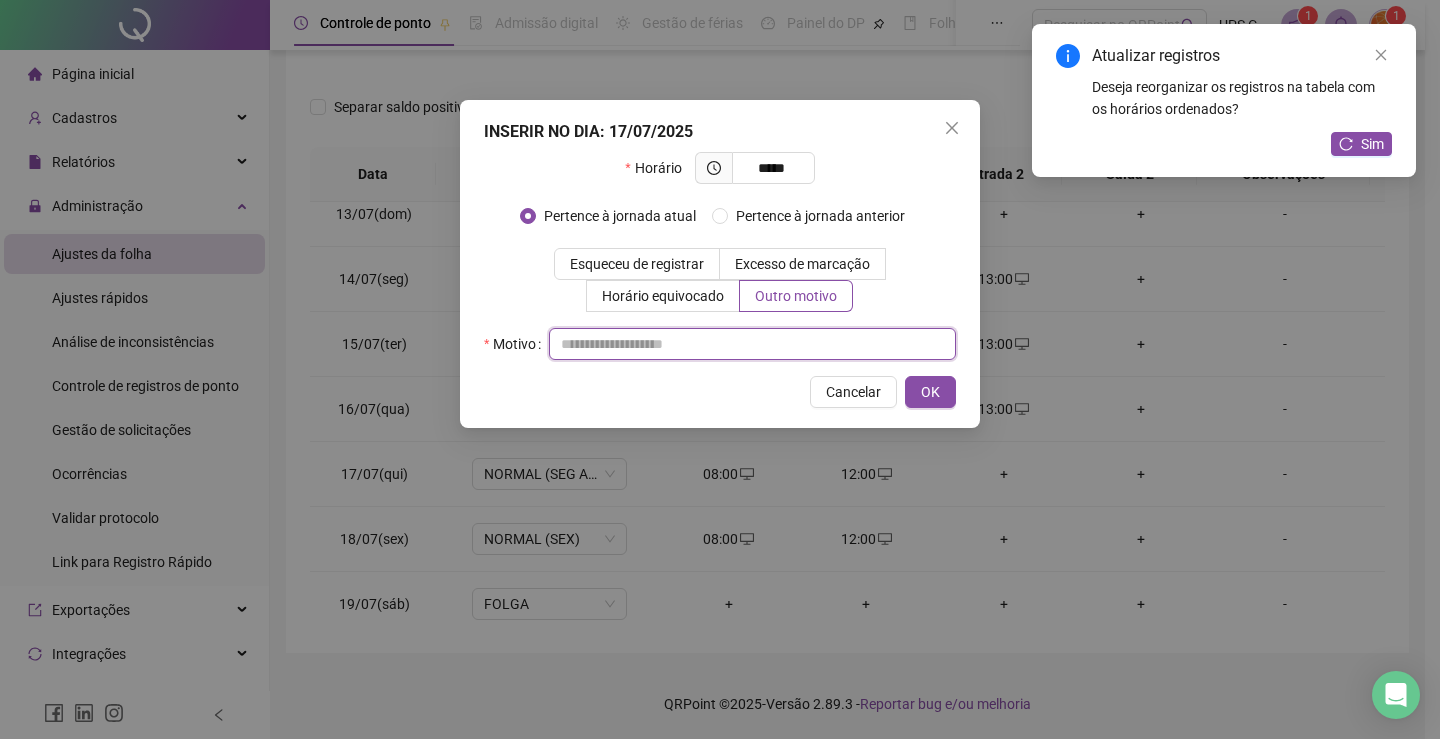 click at bounding box center [752, 344] 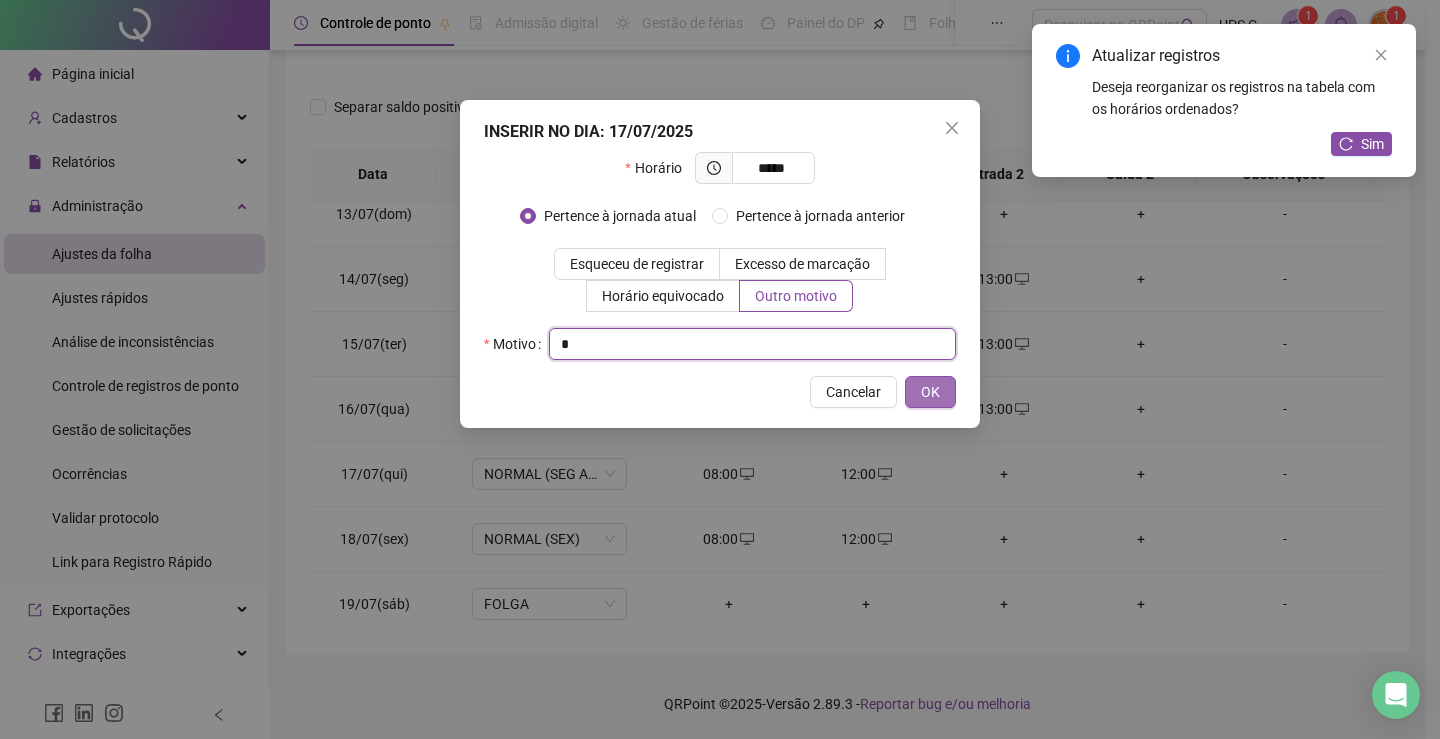 type on "*" 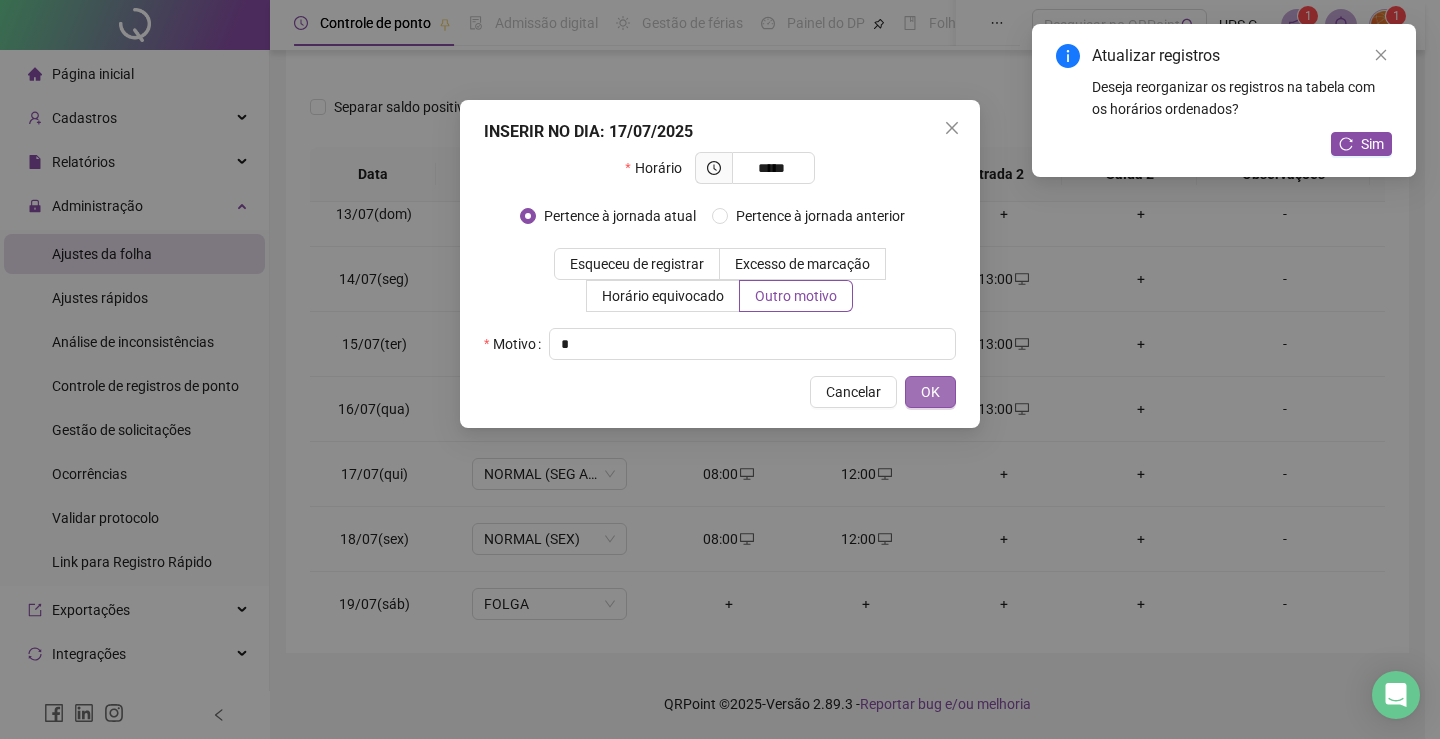 click on "OK" at bounding box center (930, 392) 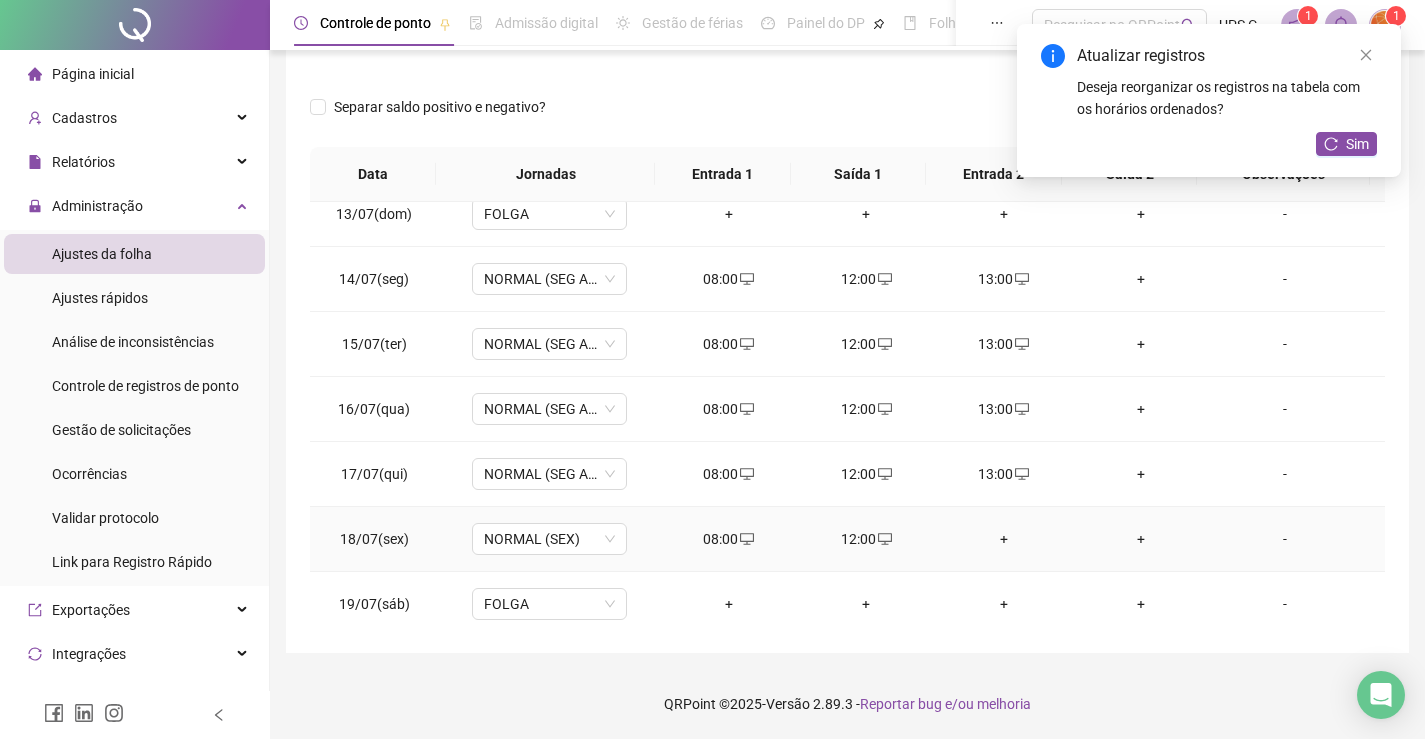 click on "+" at bounding box center (1004, 539) 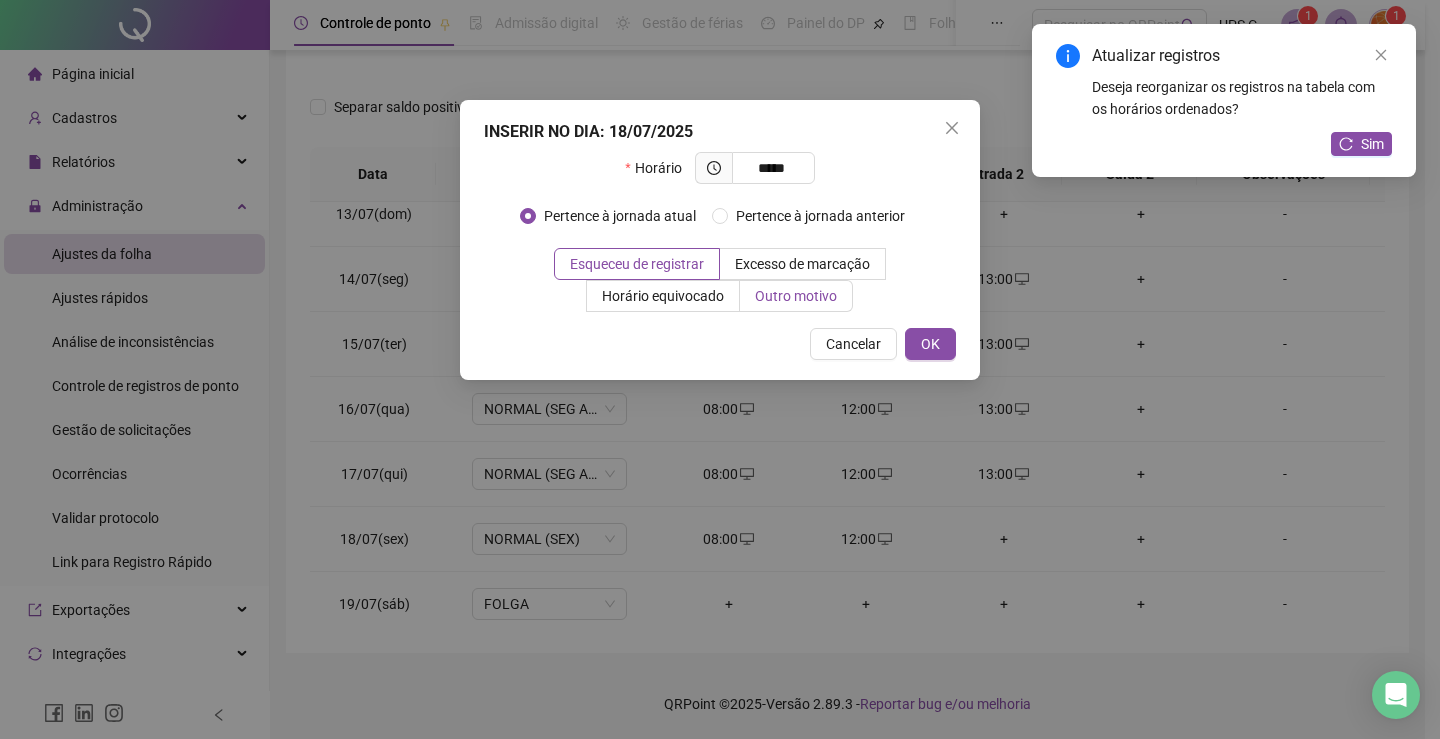 type on "*****" 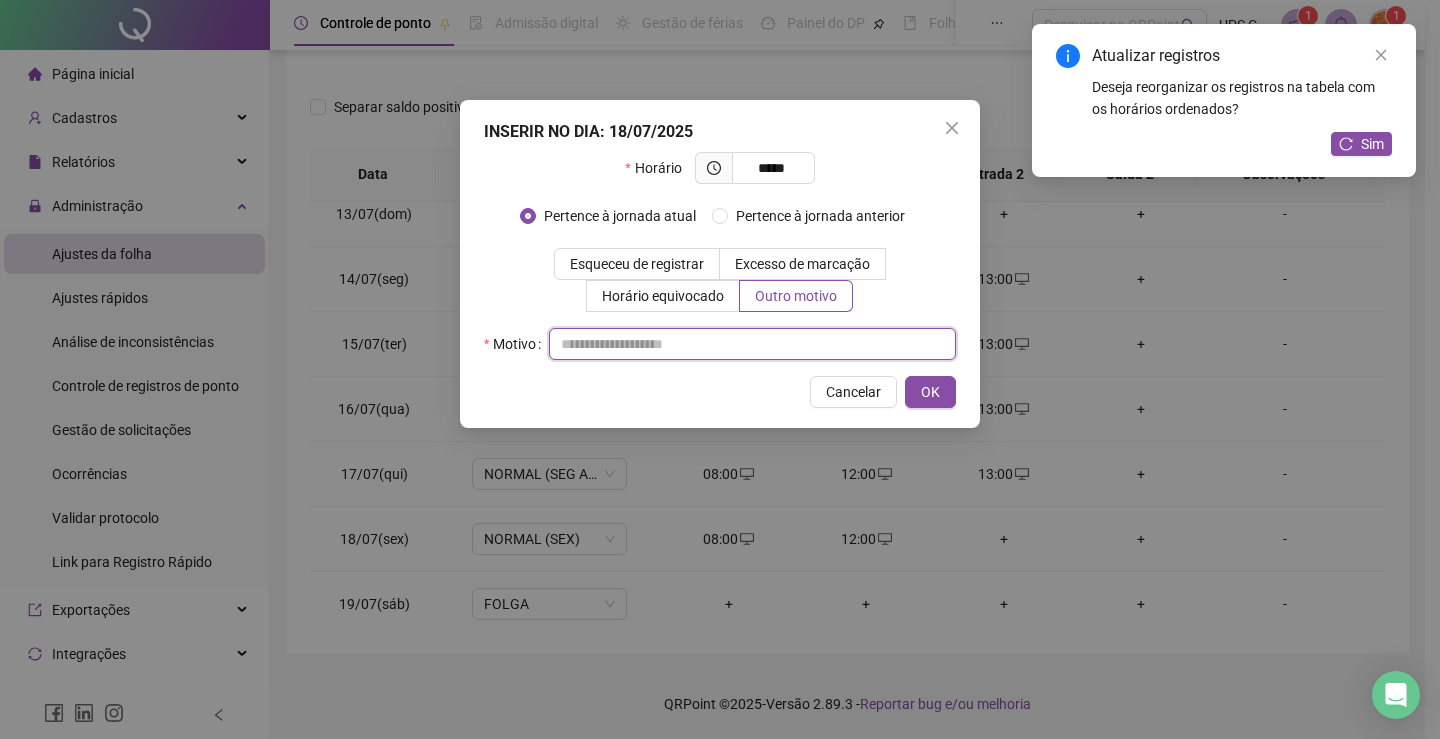 click at bounding box center (752, 344) 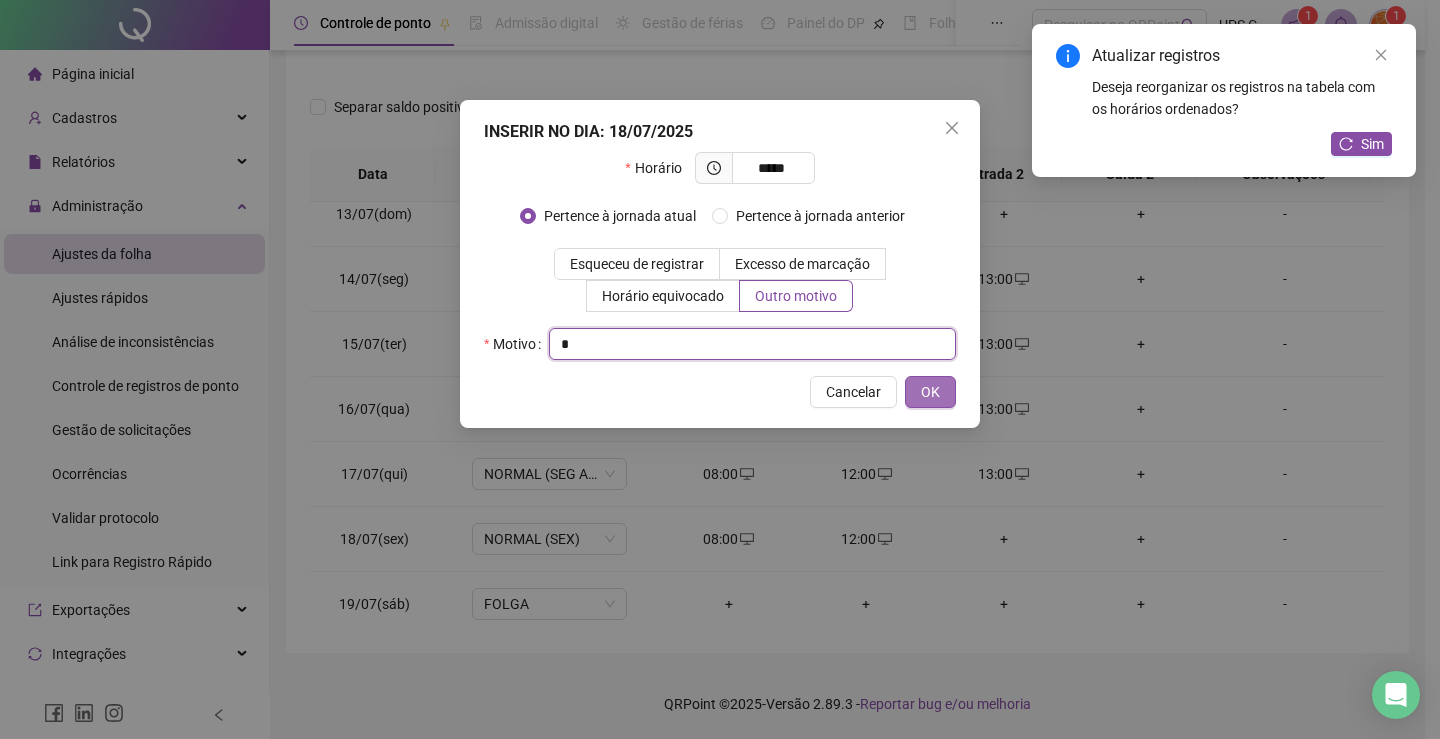 type on "*" 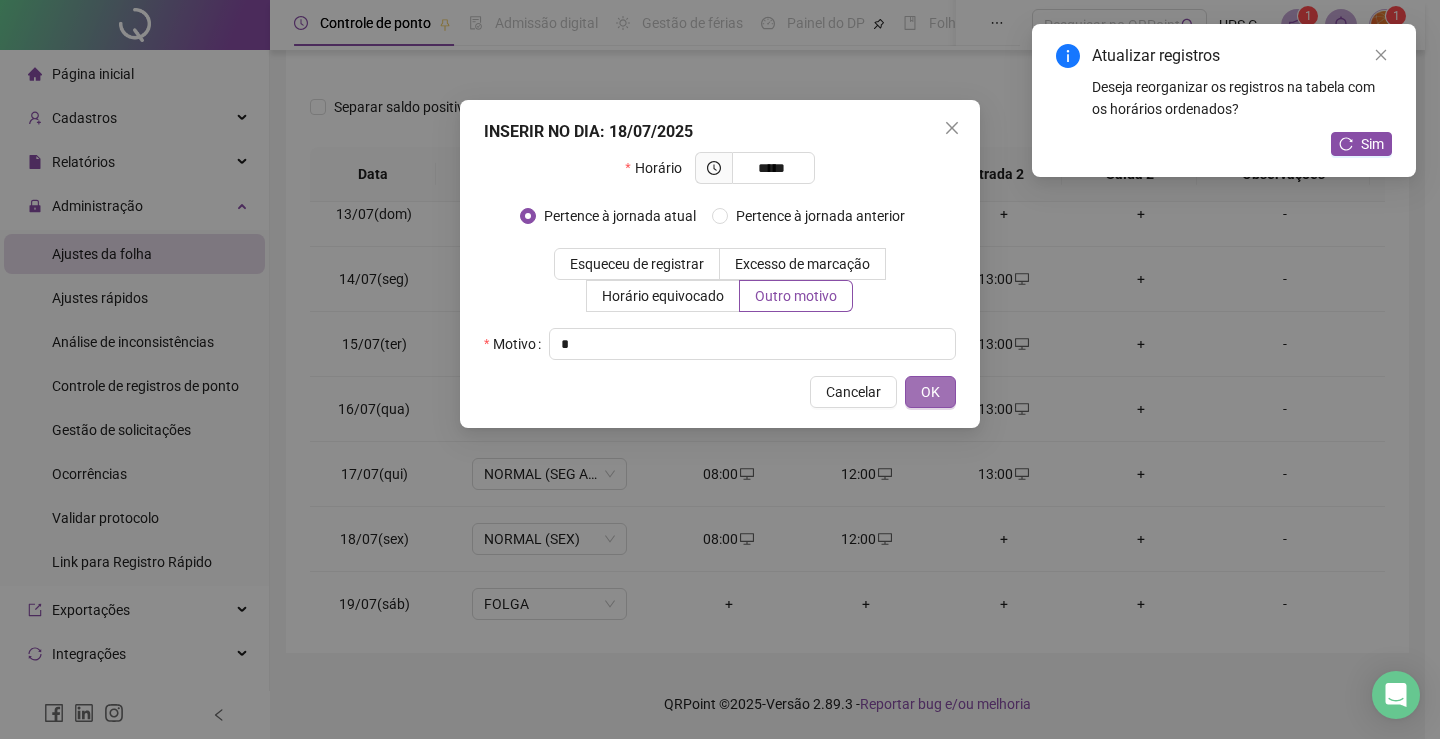 click on "OK" at bounding box center (930, 392) 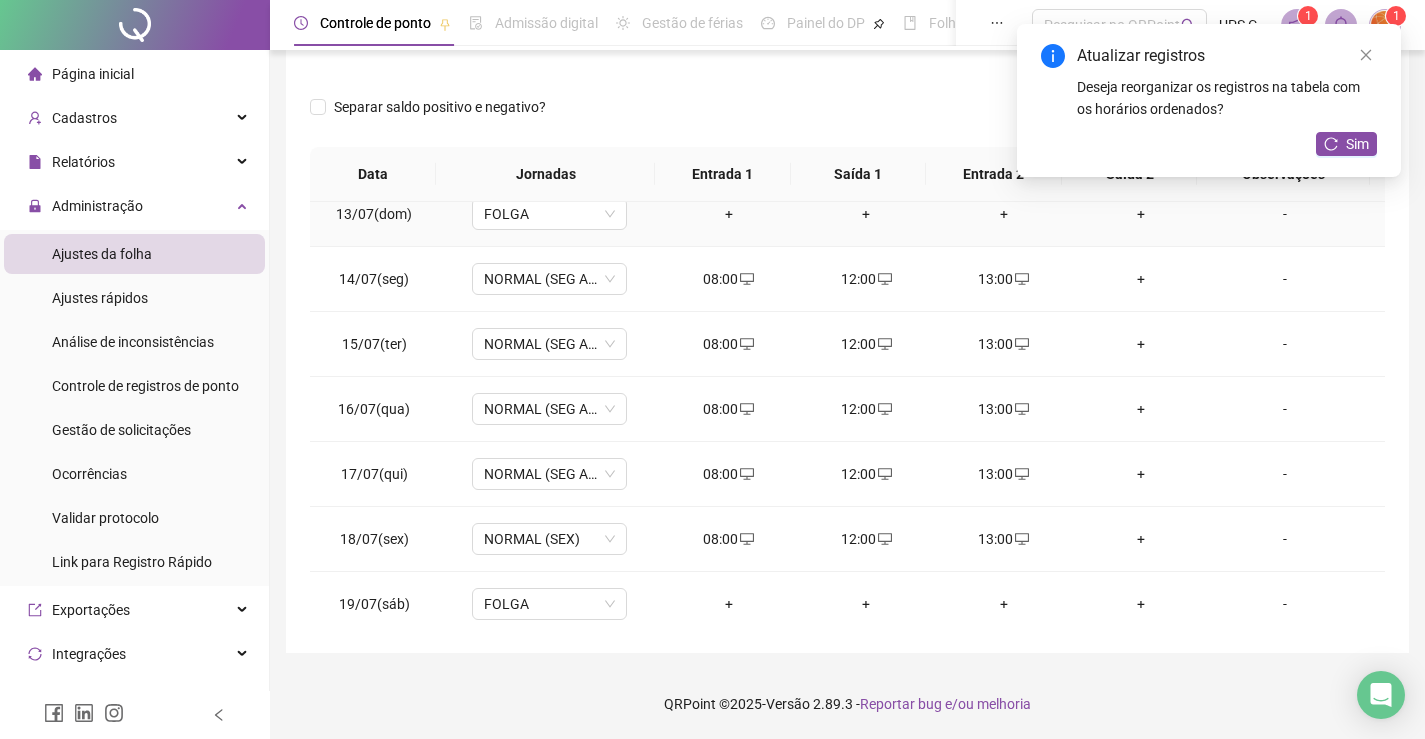 scroll, scrollTop: 700, scrollLeft: 0, axis: vertical 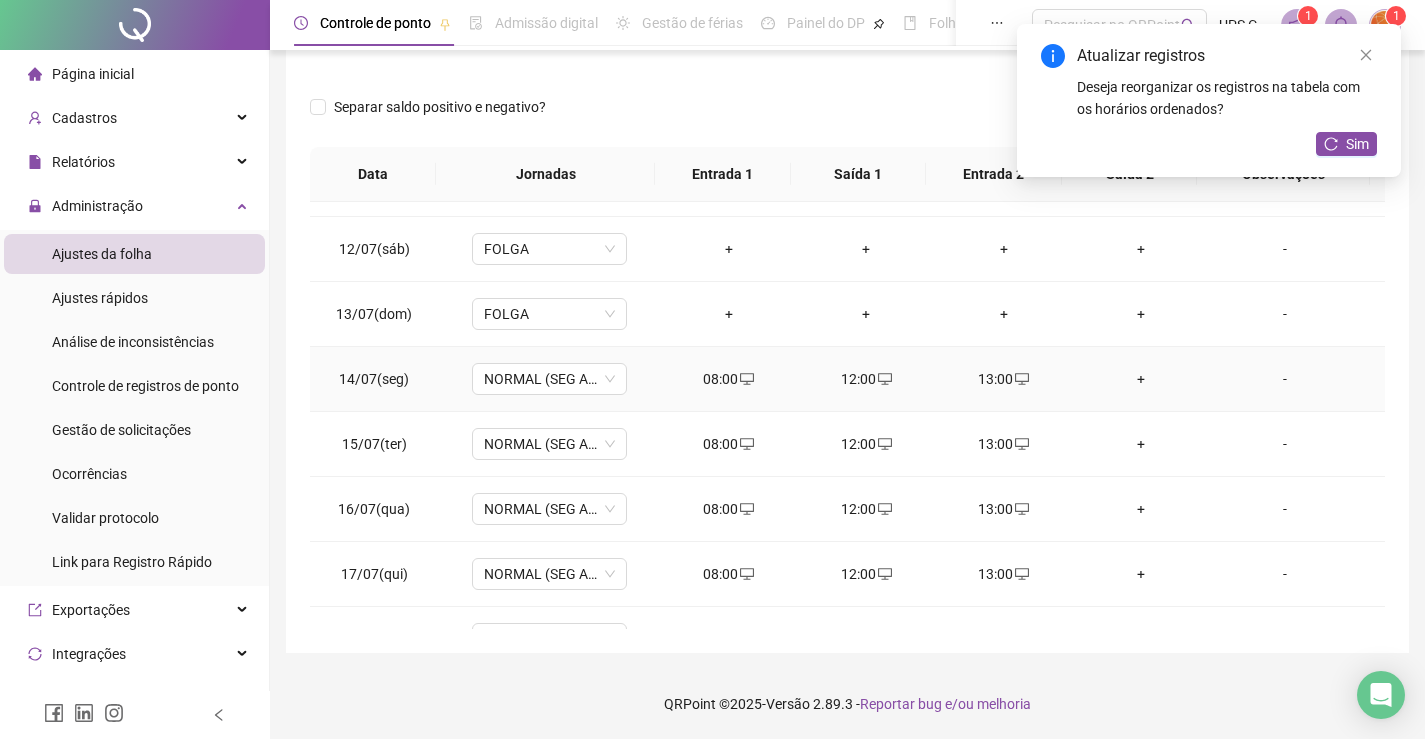 click on "+" at bounding box center [1142, 379] 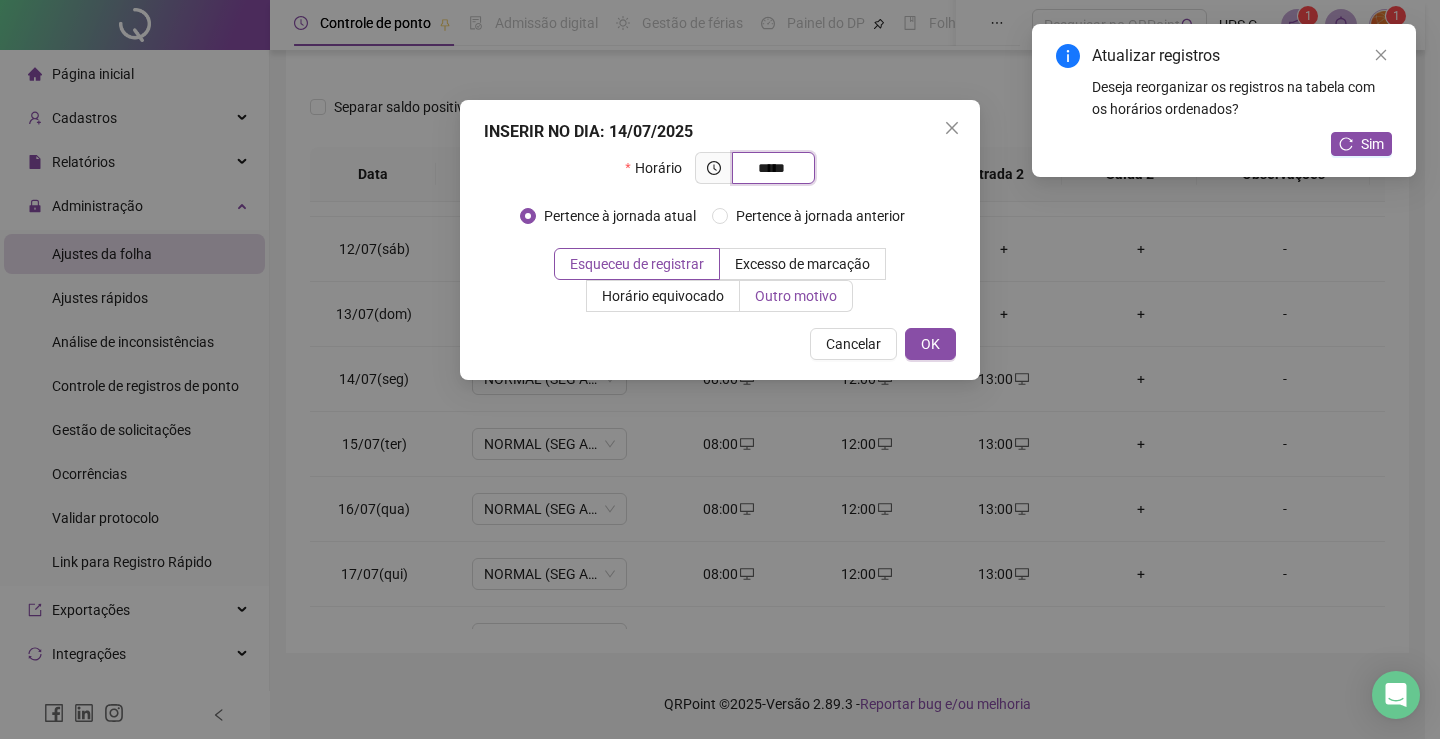 type on "*****" 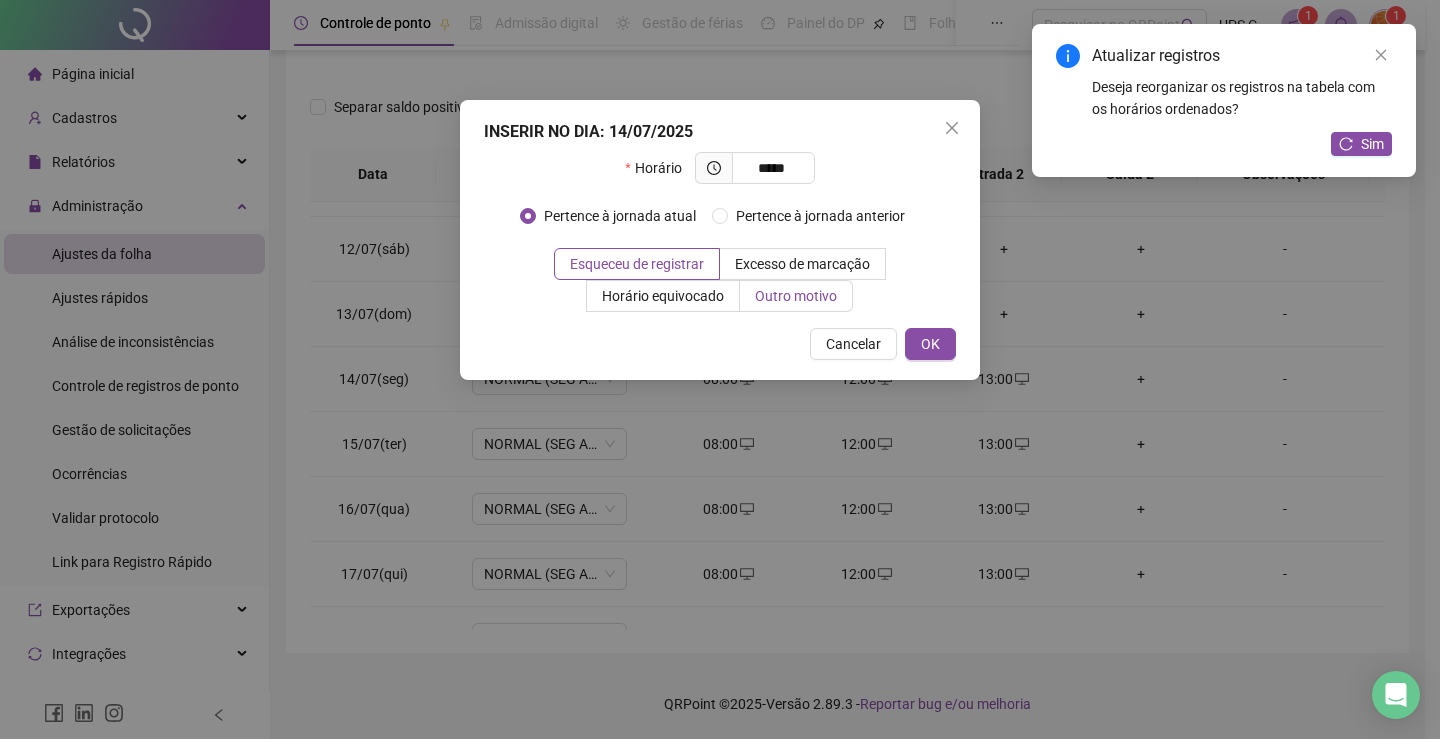drag, startPoint x: 790, startPoint y: 283, endPoint x: 789, endPoint y: 306, distance: 23.021729 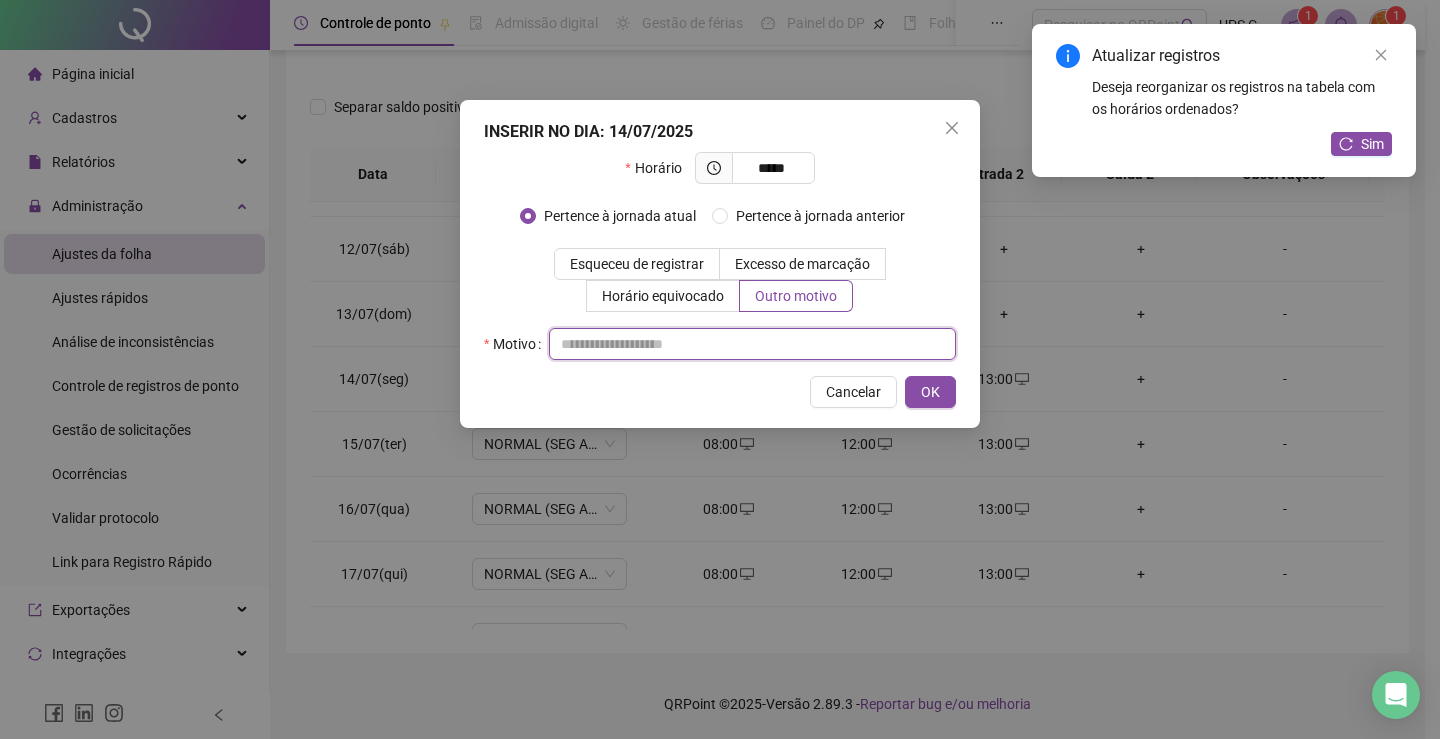click at bounding box center (752, 344) 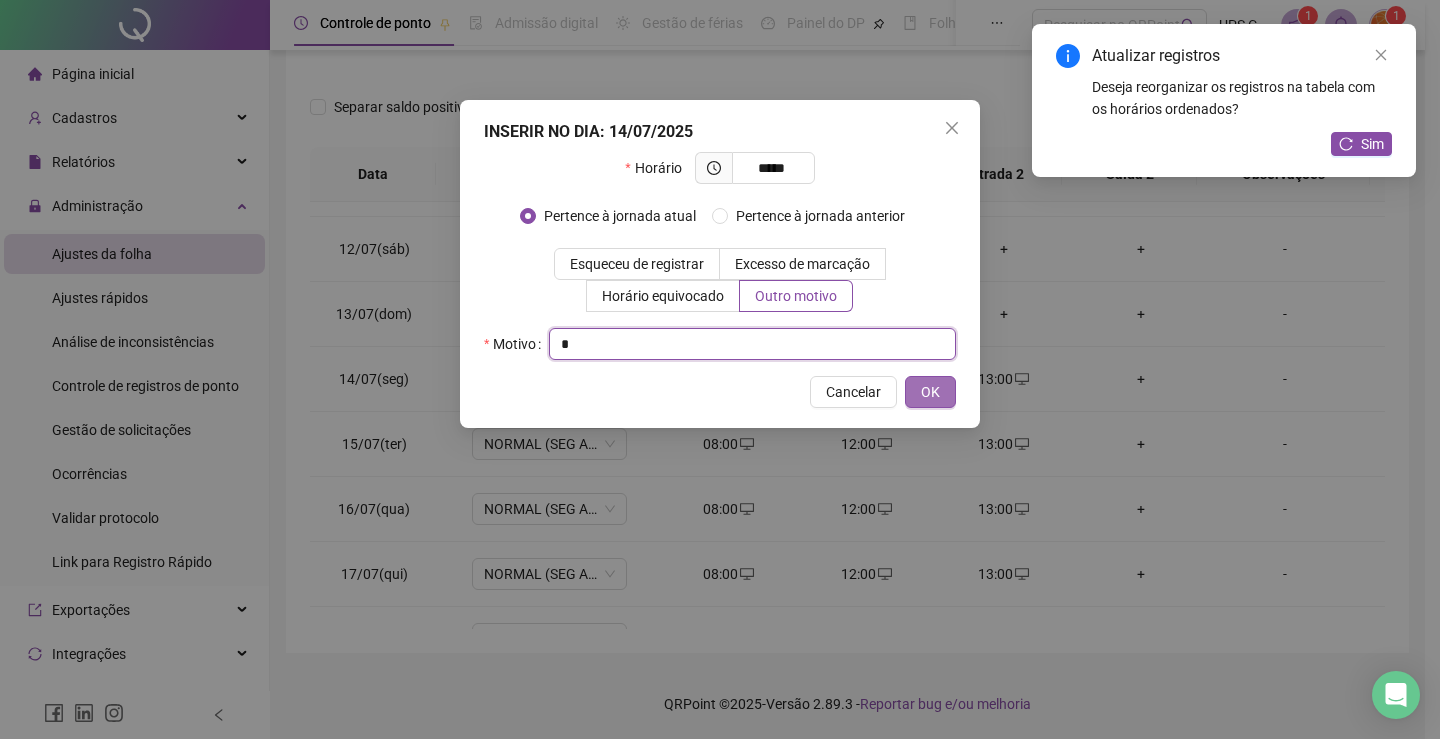 type on "*" 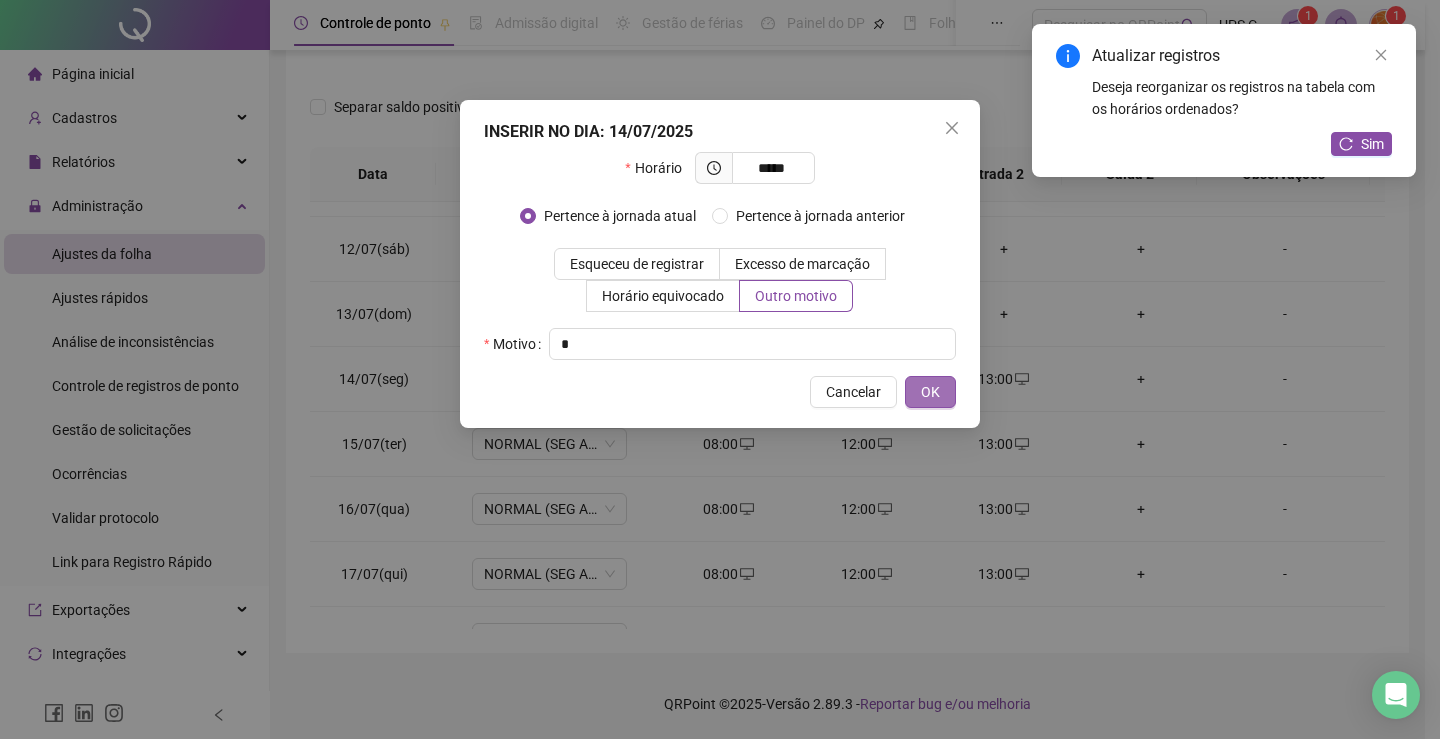 click on "OK" at bounding box center (930, 392) 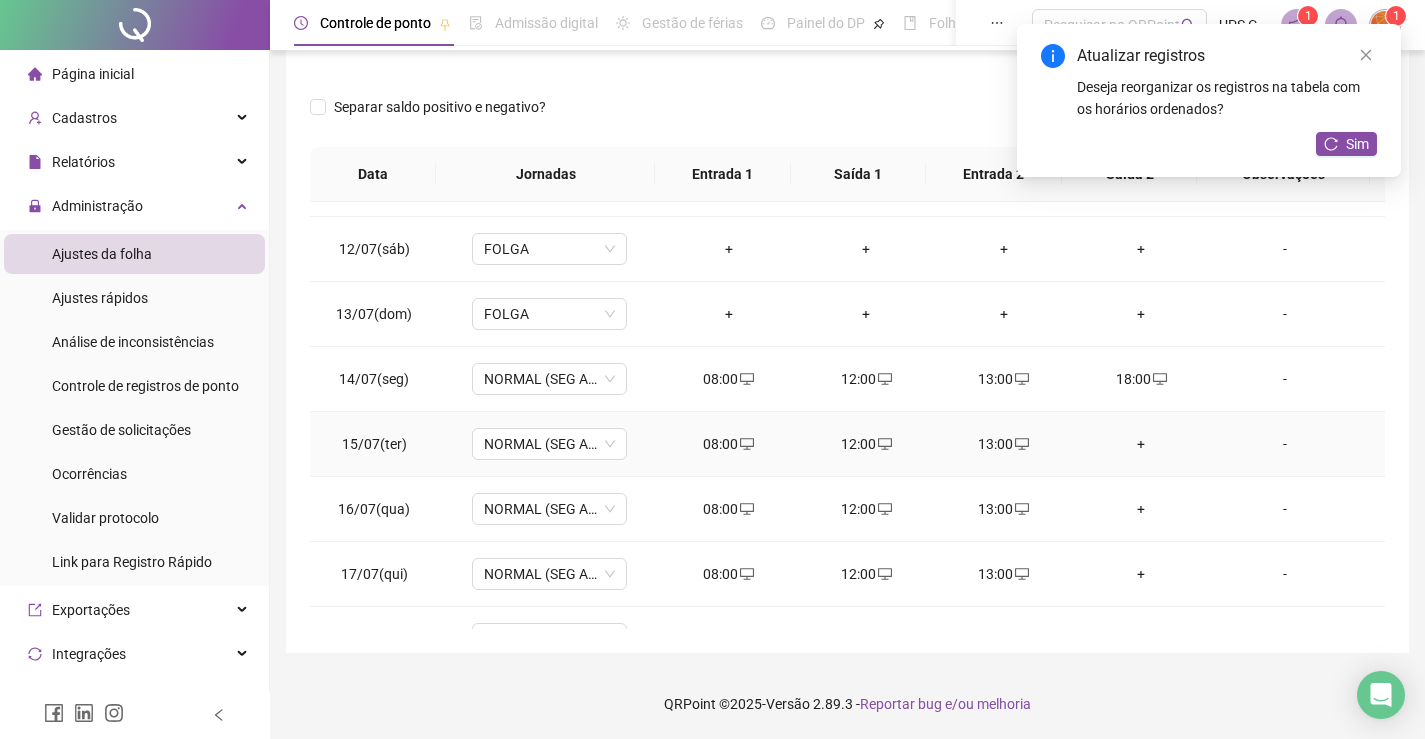 click on "+" at bounding box center [1142, 444] 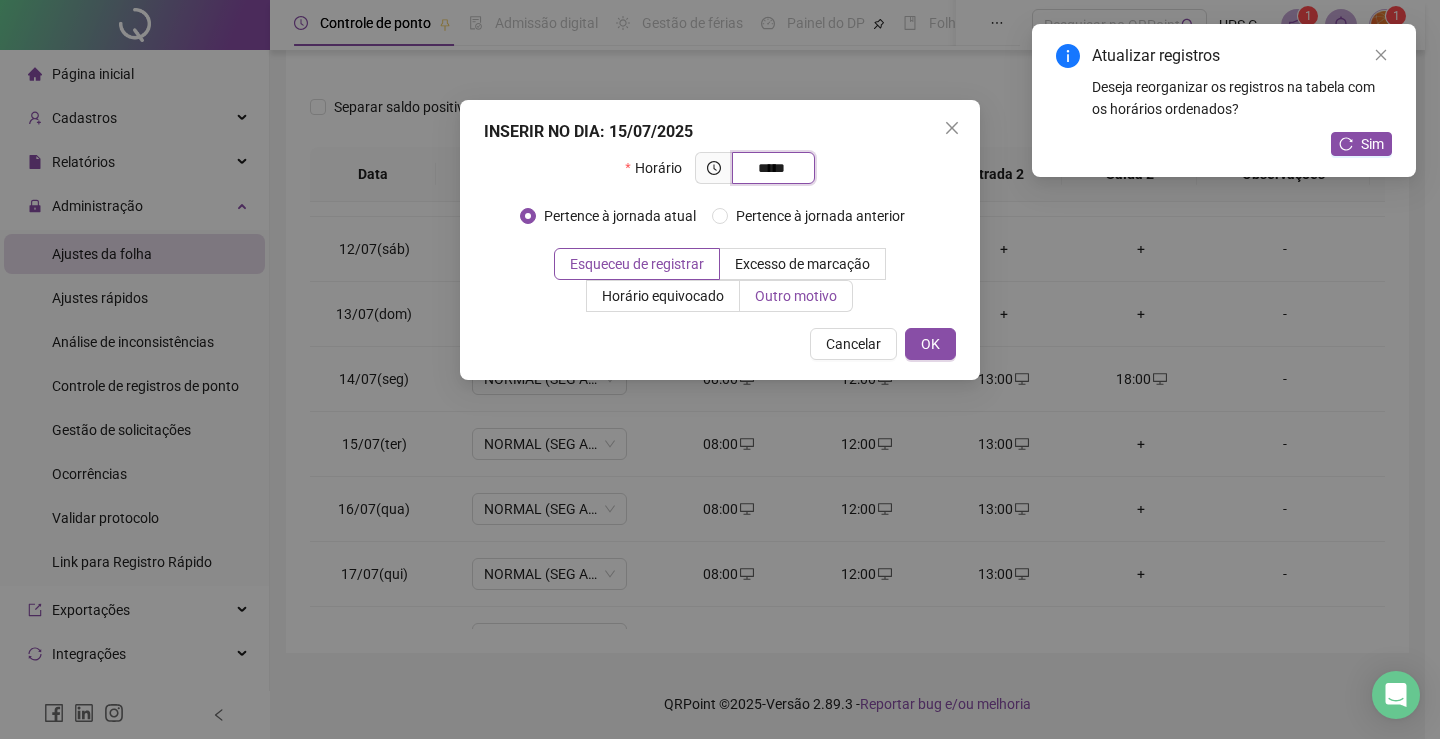 type on "*****" 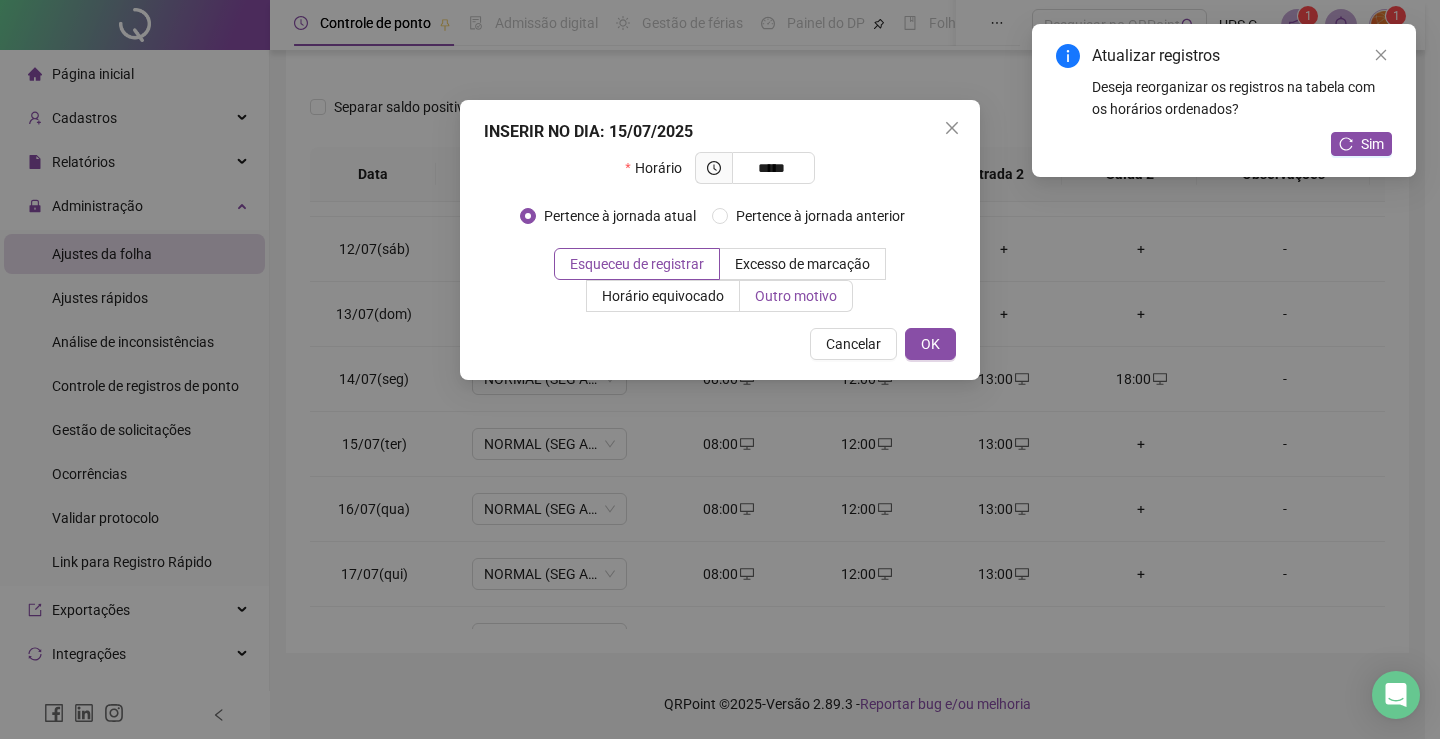 click on "Outro motivo" at bounding box center [796, 296] 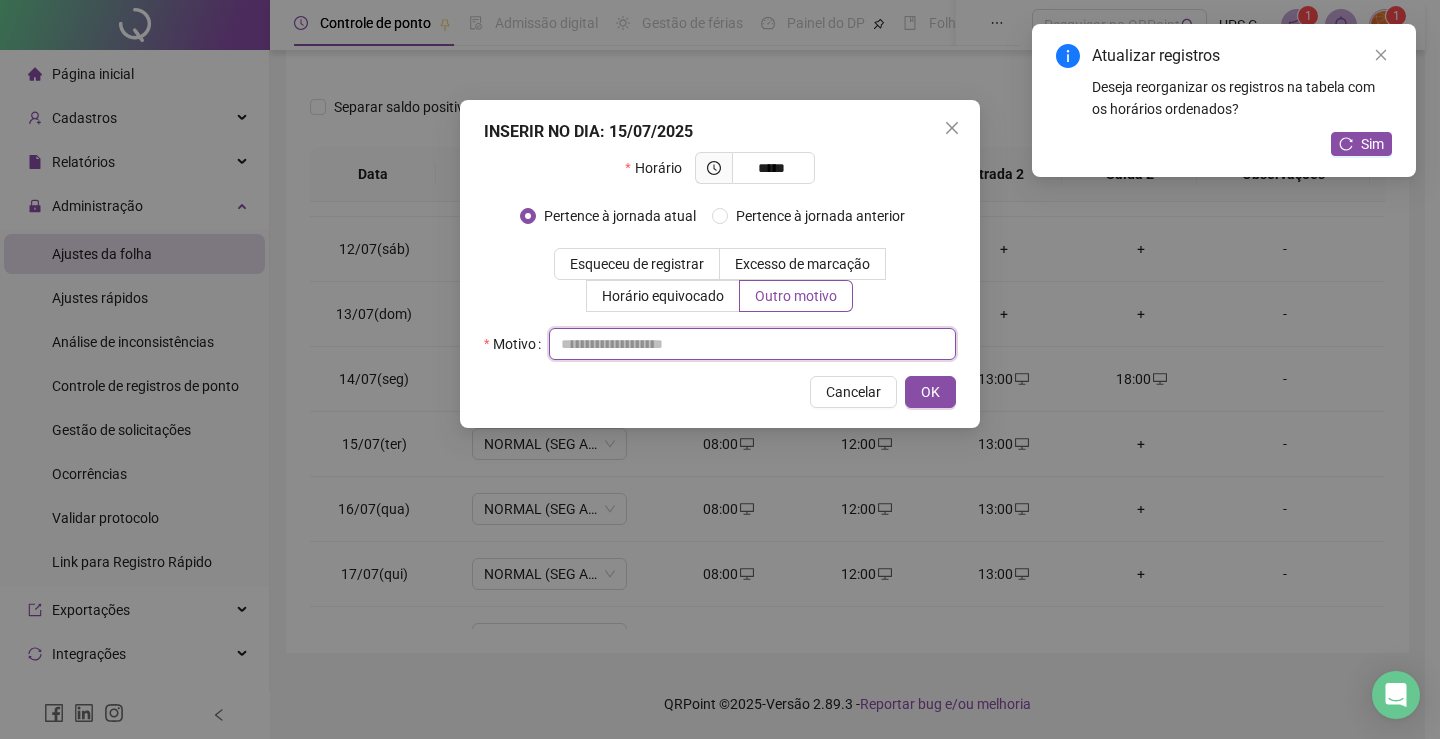 click at bounding box center (752, 344) 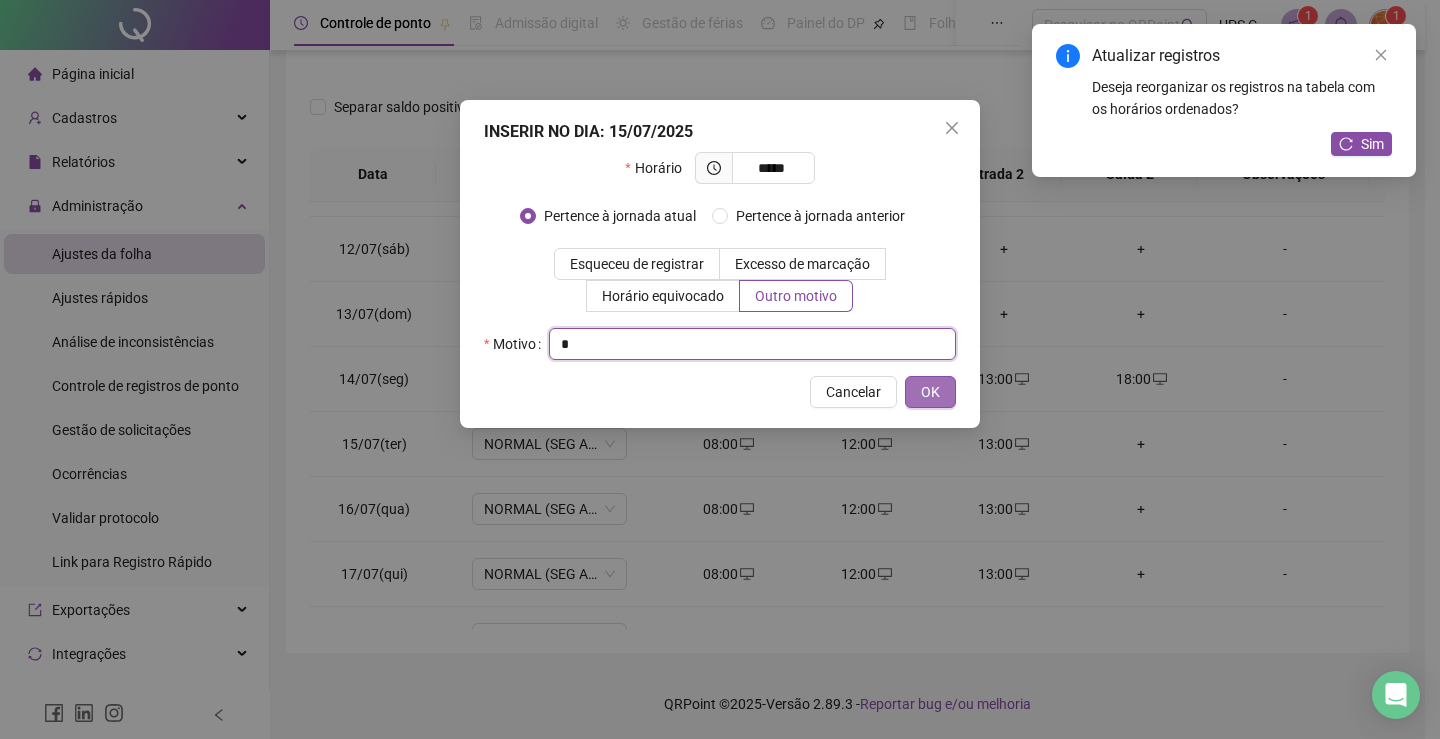 type on "*" 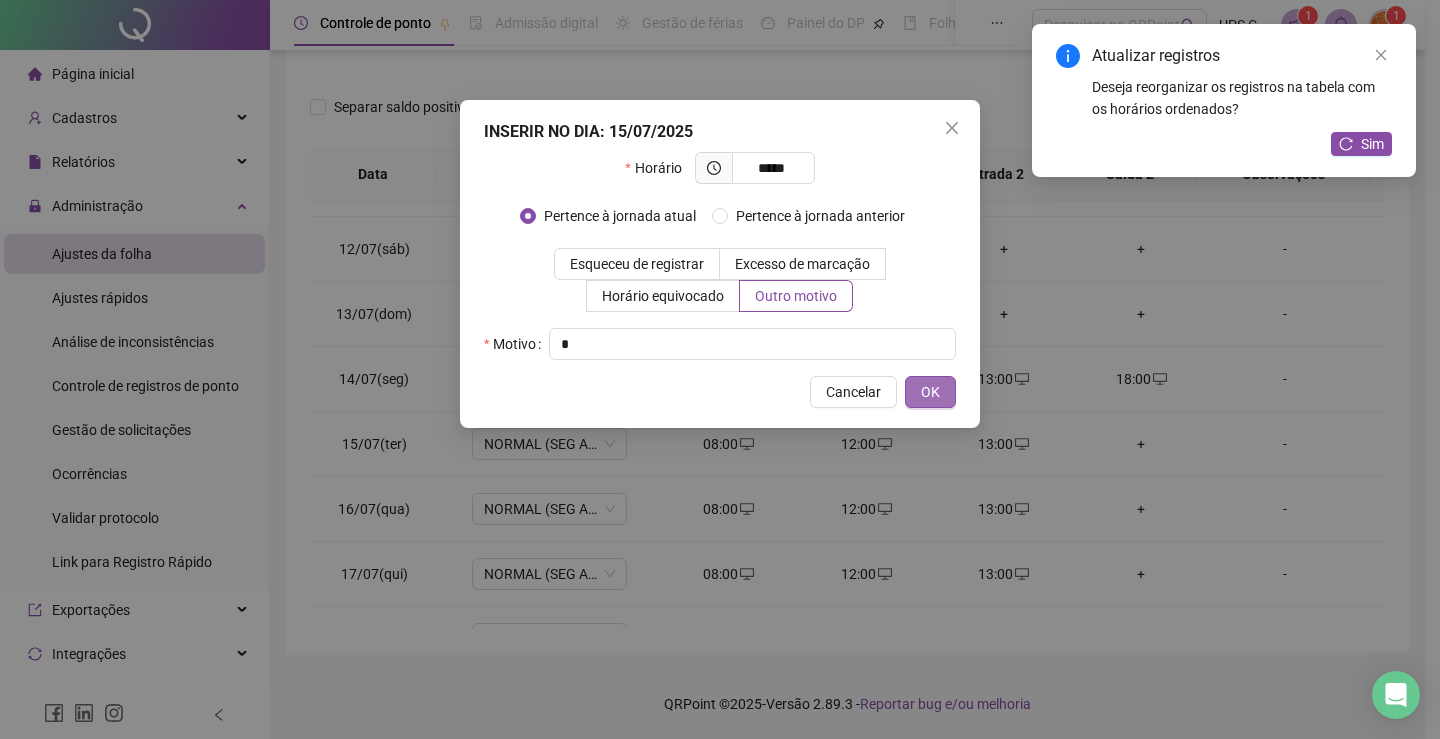 click on "OK" at bounding box center (930, 392) 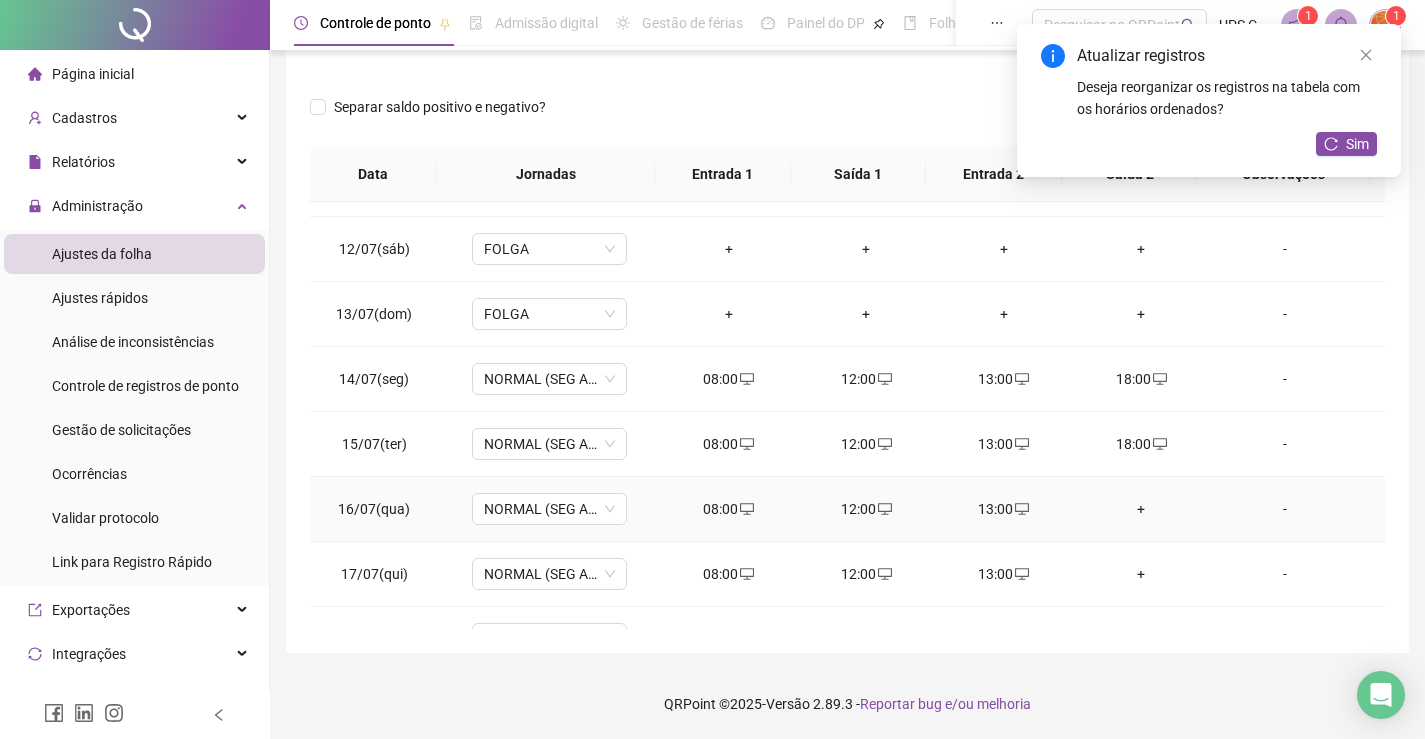 click on "+" at bounding box center [1142, 509] 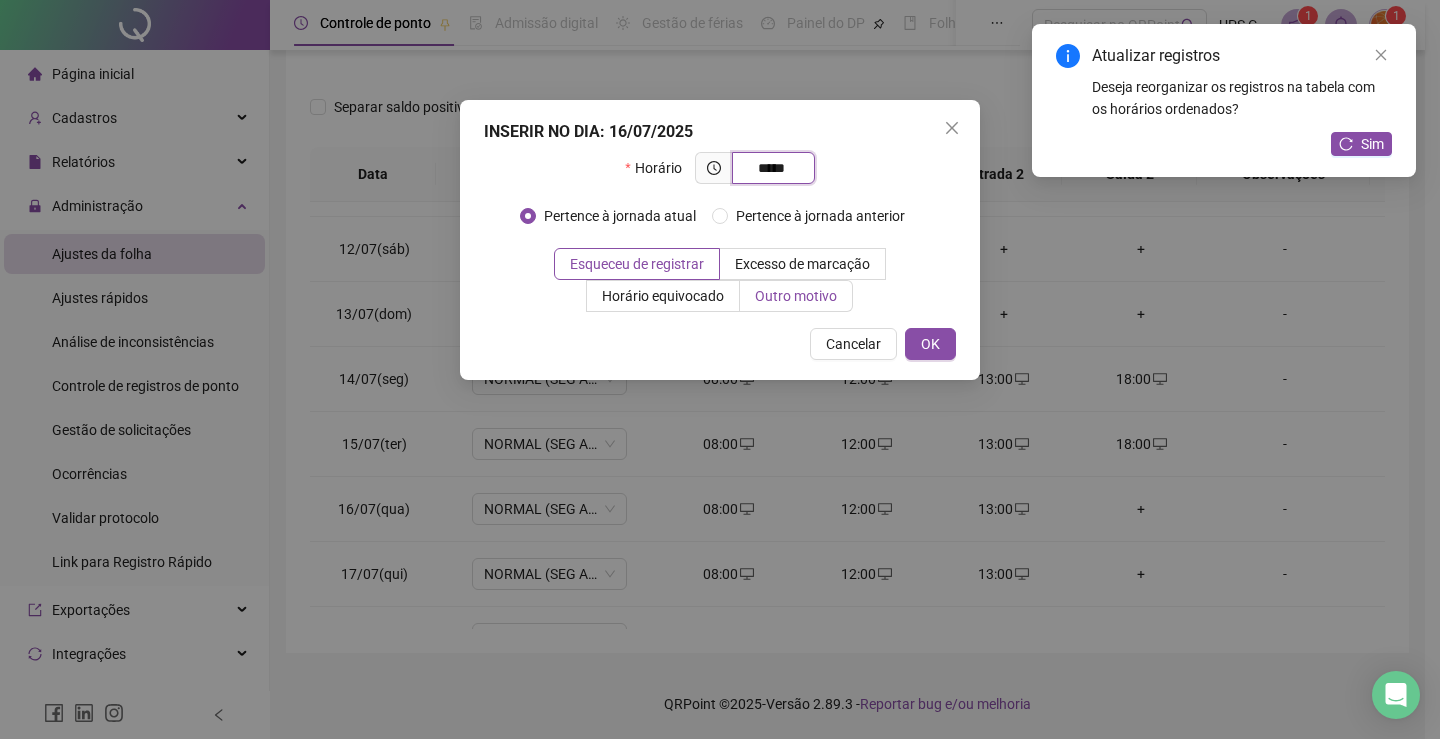 type on "*****" 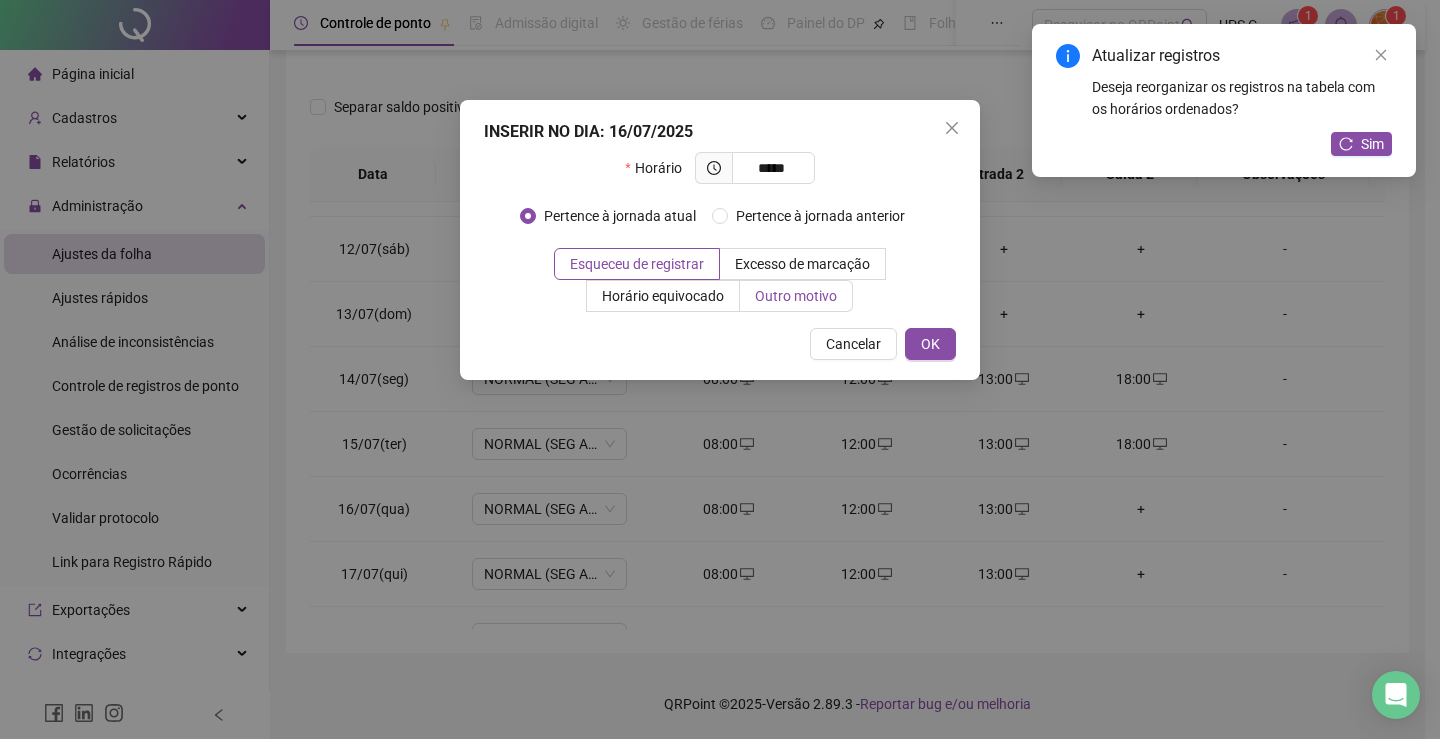 click on "Outro motivo" at bounding box center (796, 296) 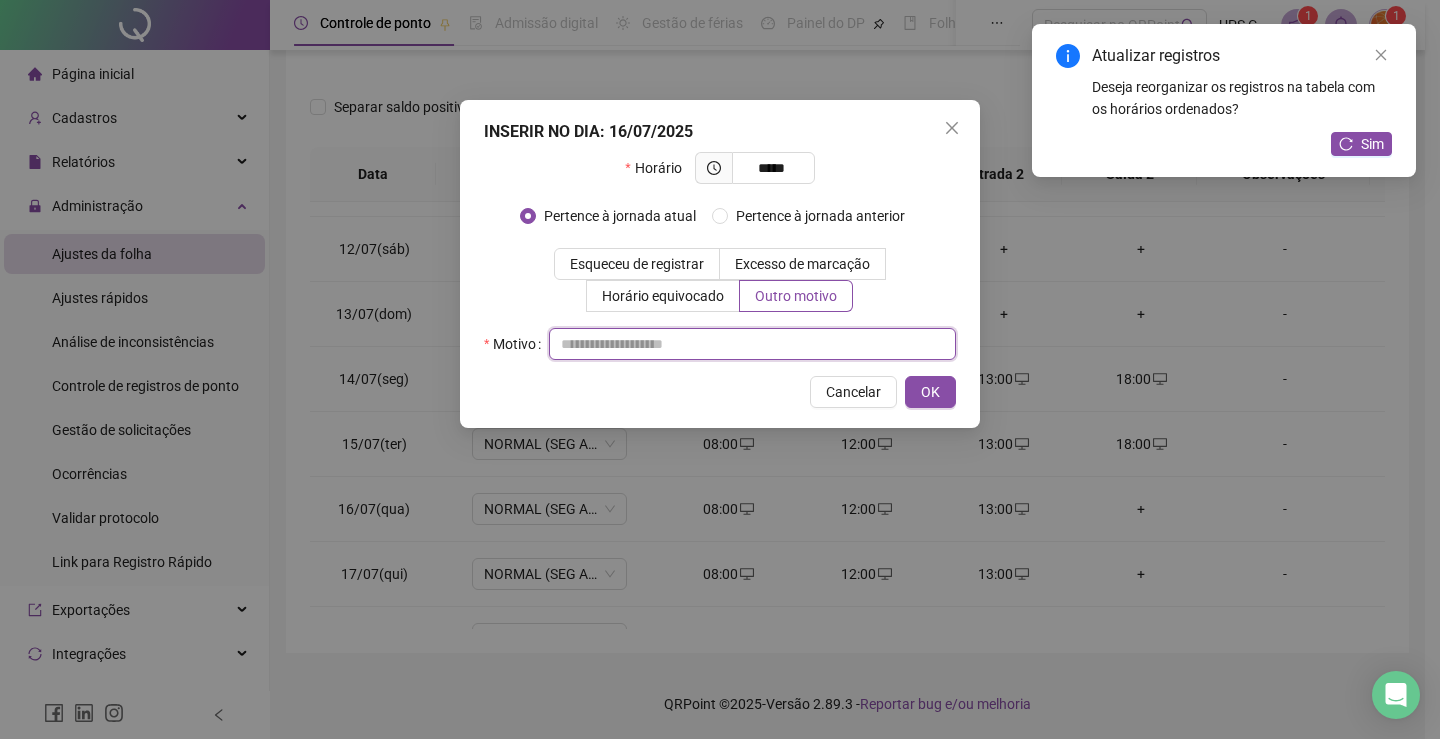 click at bounding box center [752, 344] 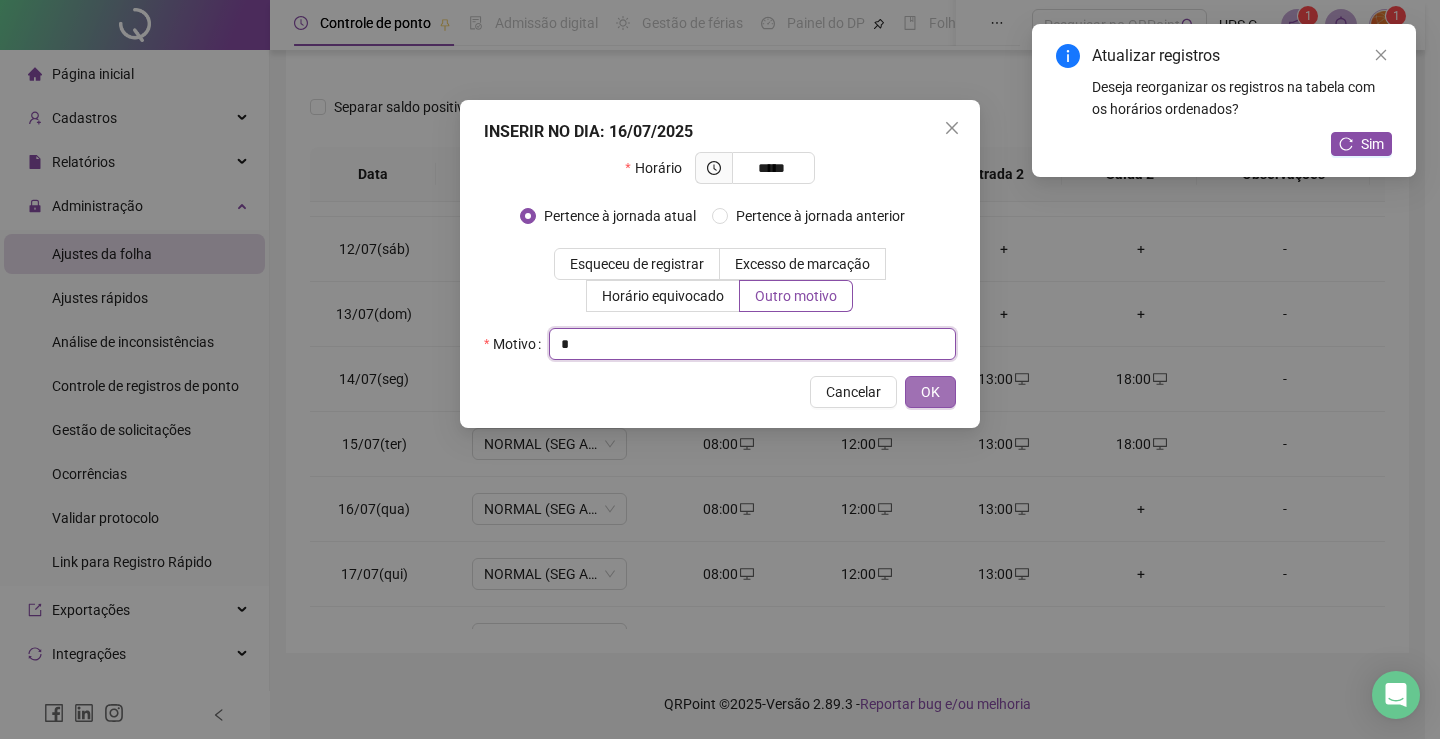 type on "*" 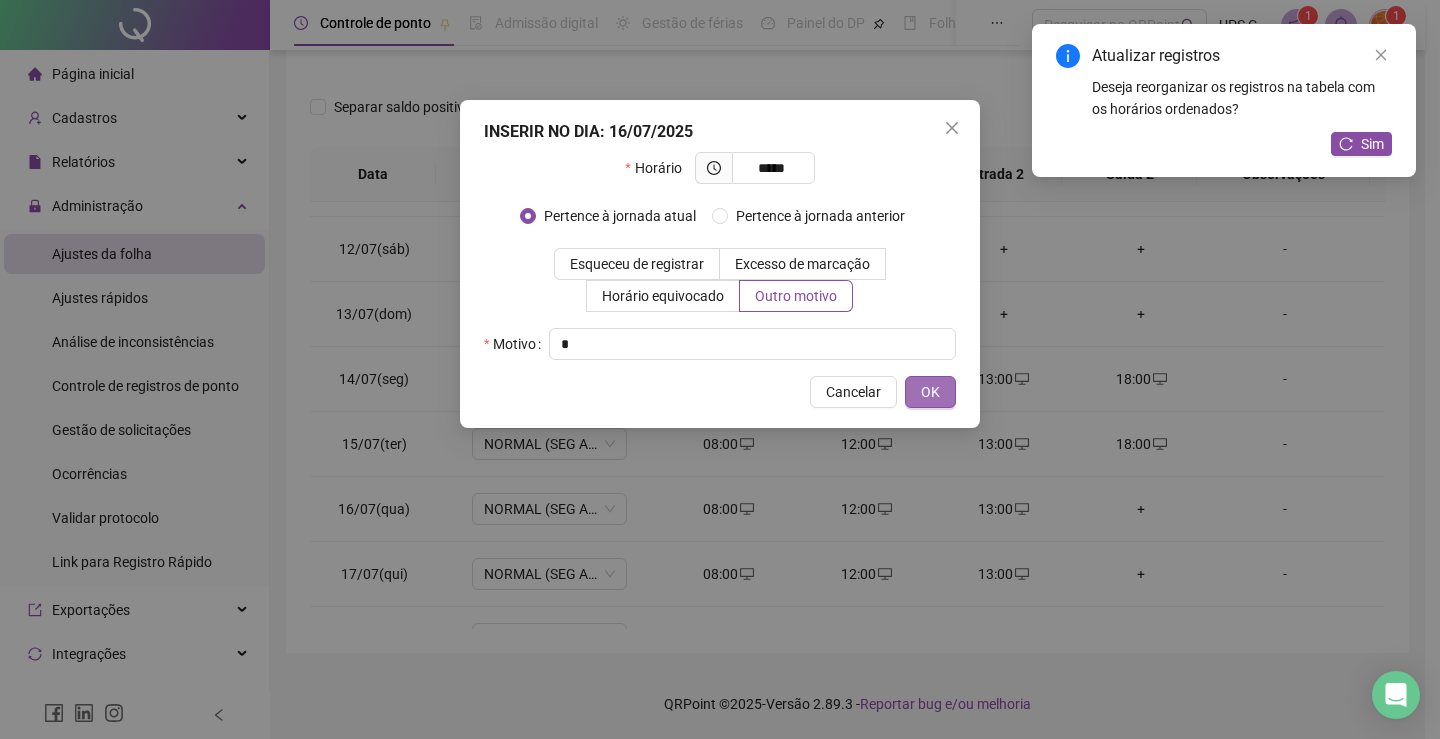 click on "OK" at bounding box center (930, 392) 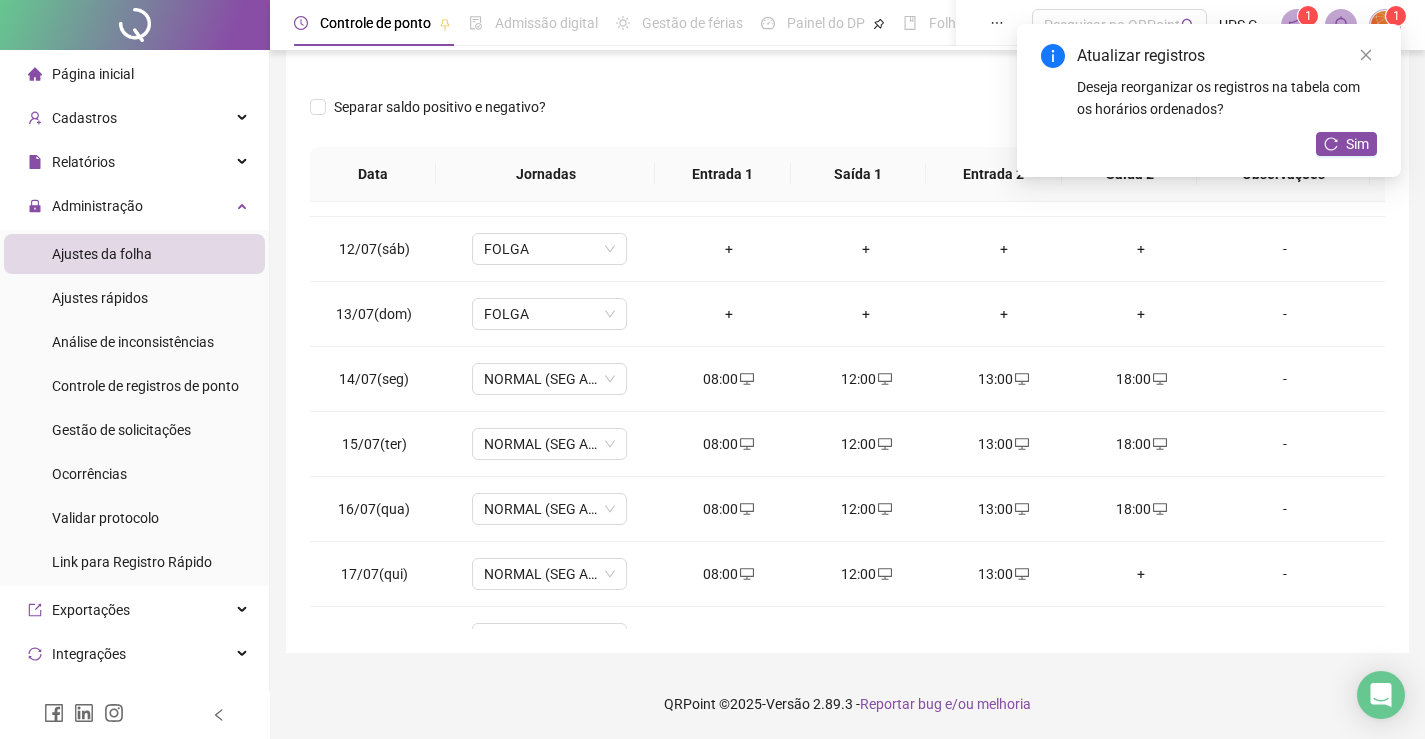 scroll, scrollTop: 800, scrollLeft: 0, axis: vertical 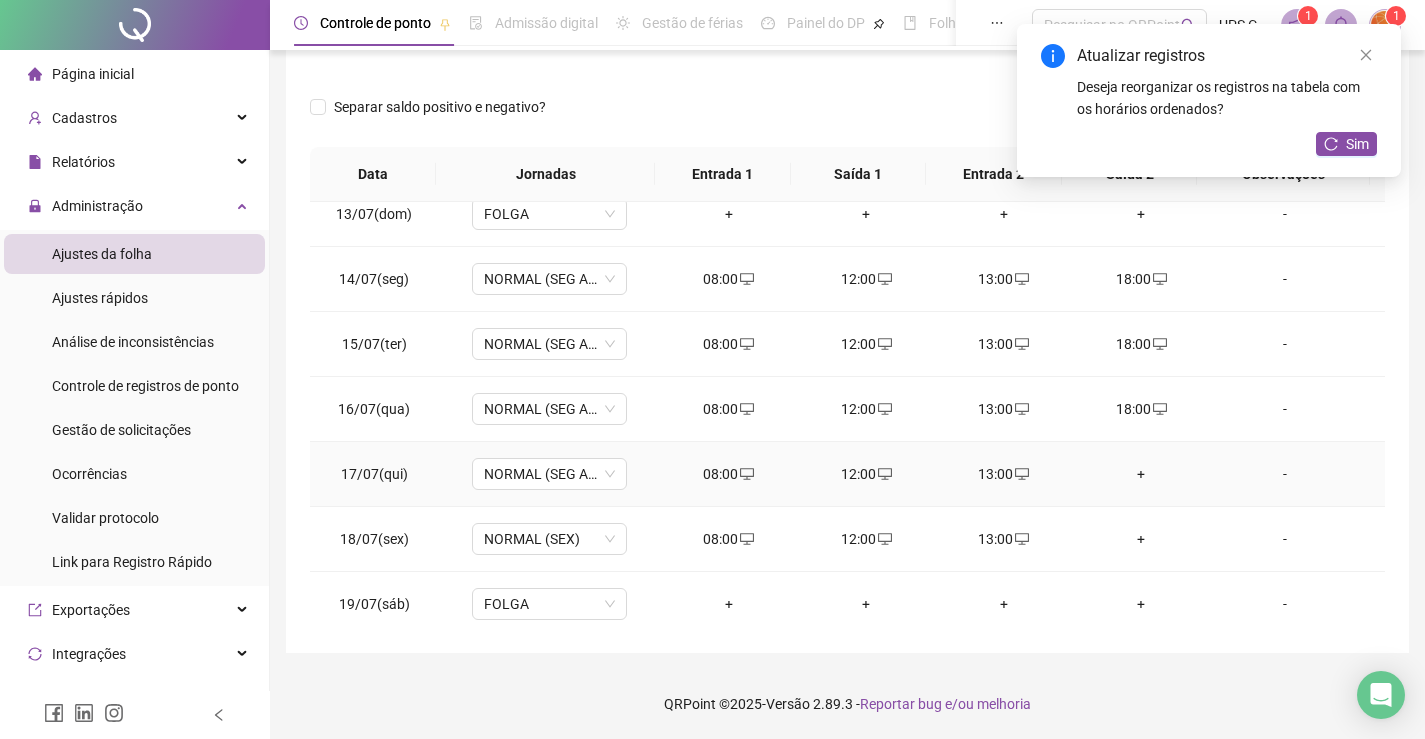 click on "+" at bounding box center (1142, 474) 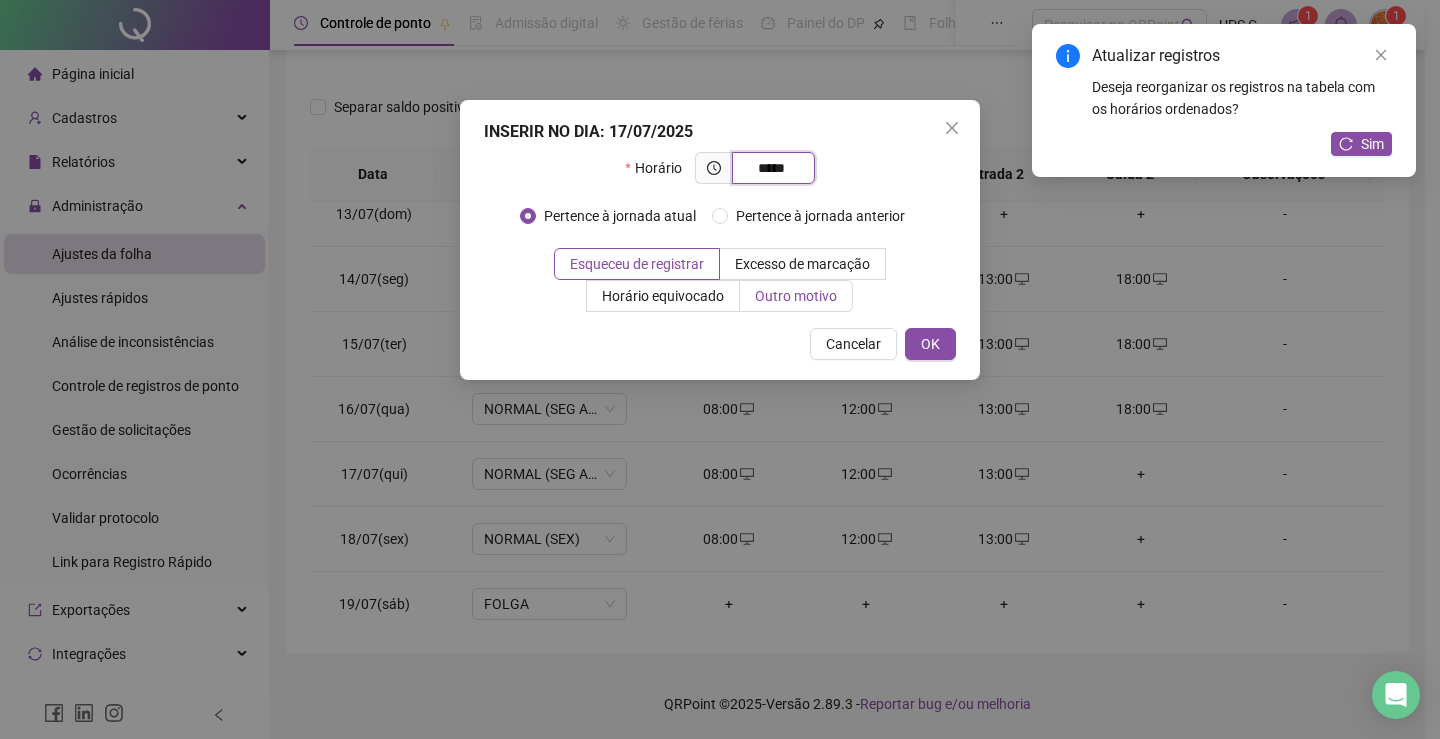 type on "*****" 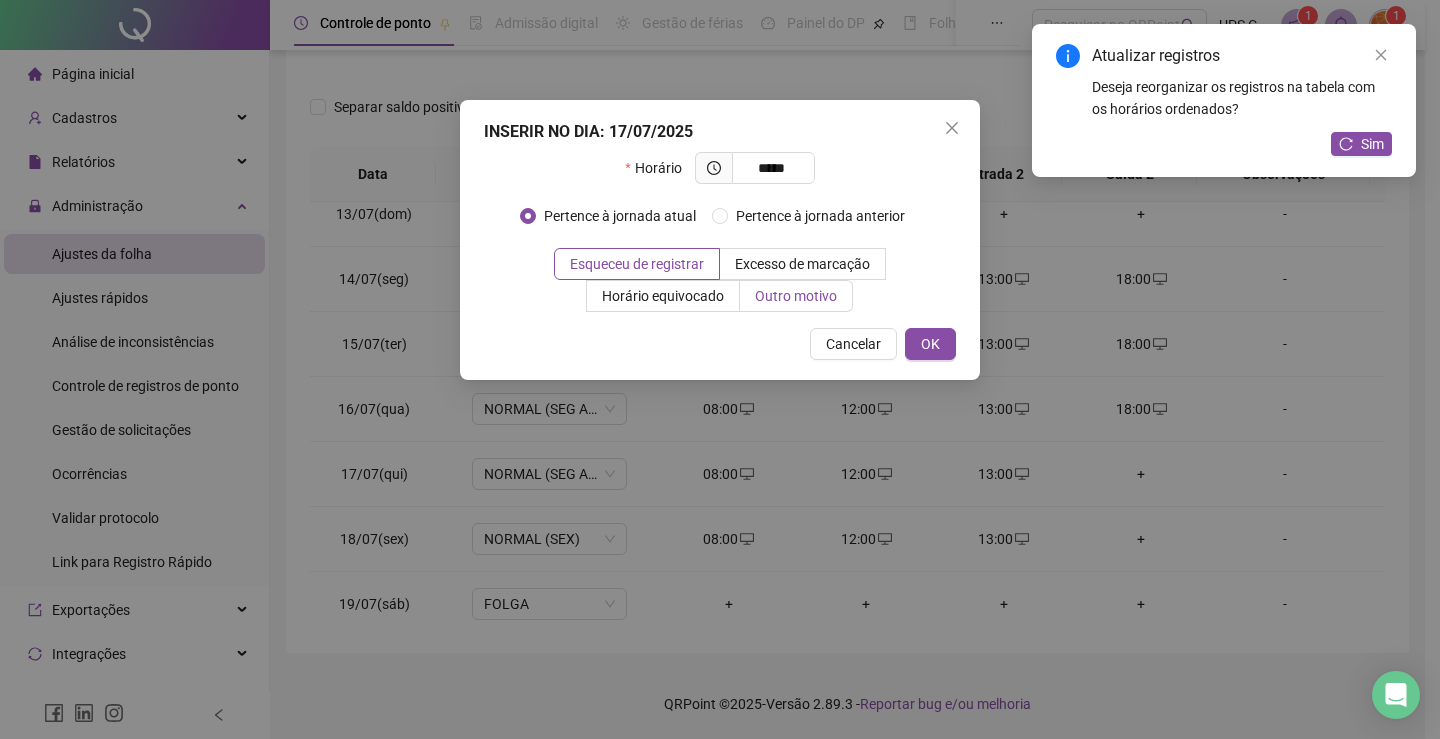 click on "Outro motivo" at bounding box center [796, 296] 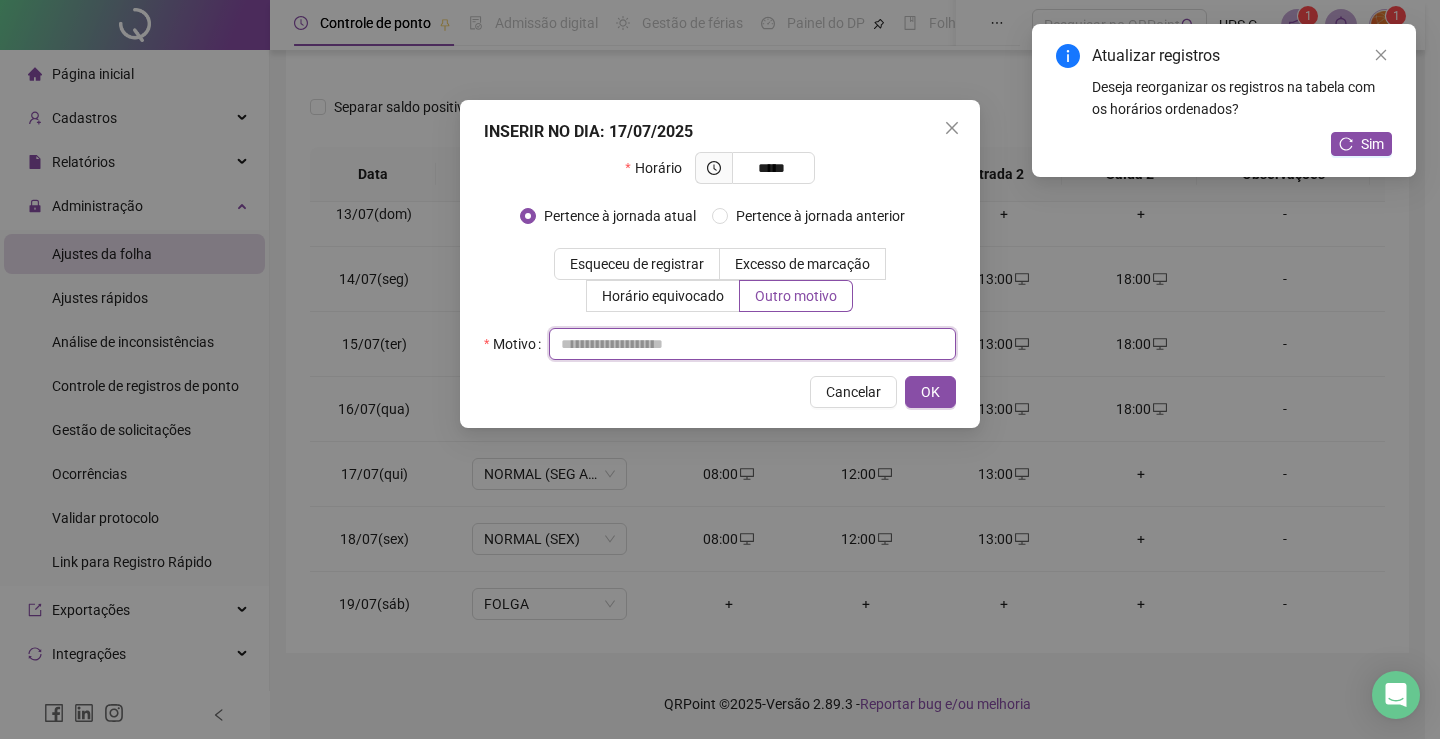 click at bounding box center (752, 344) 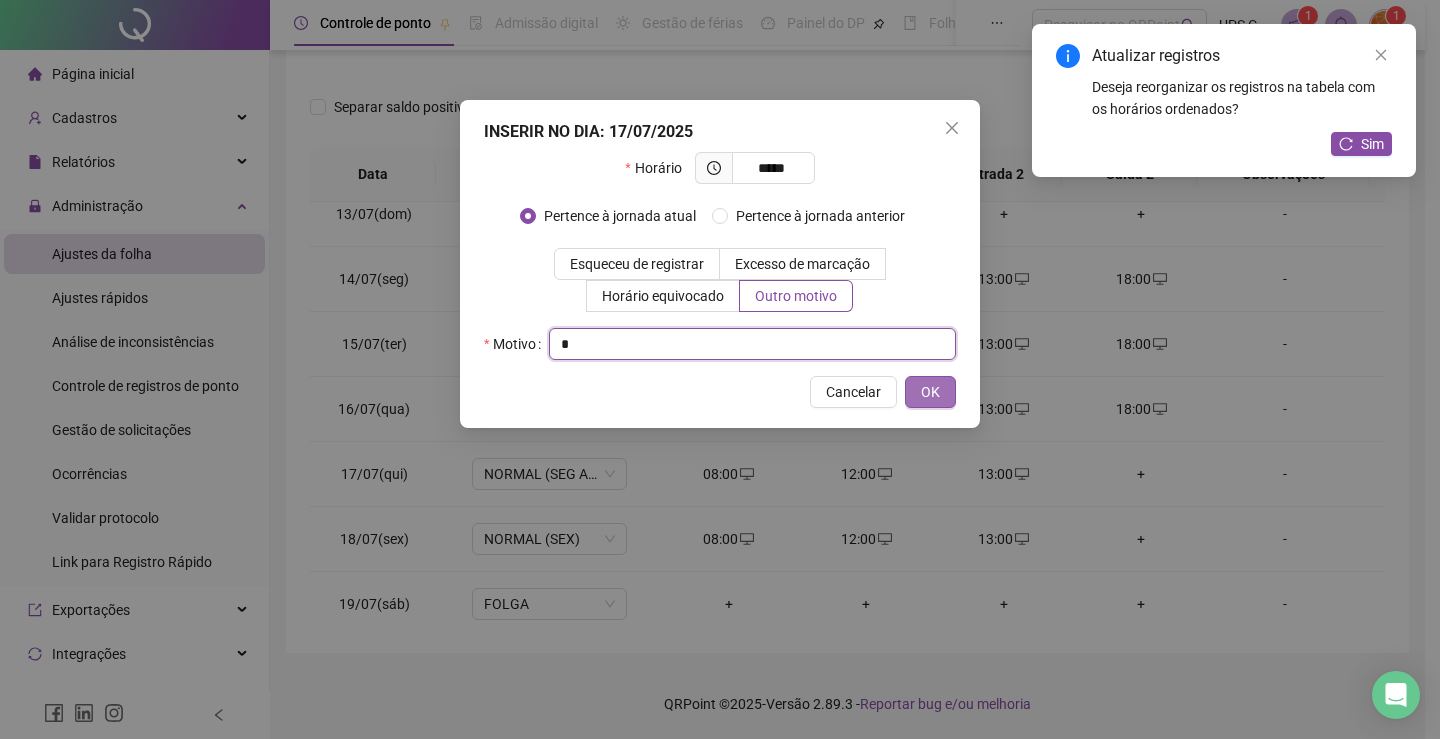 type on "*" 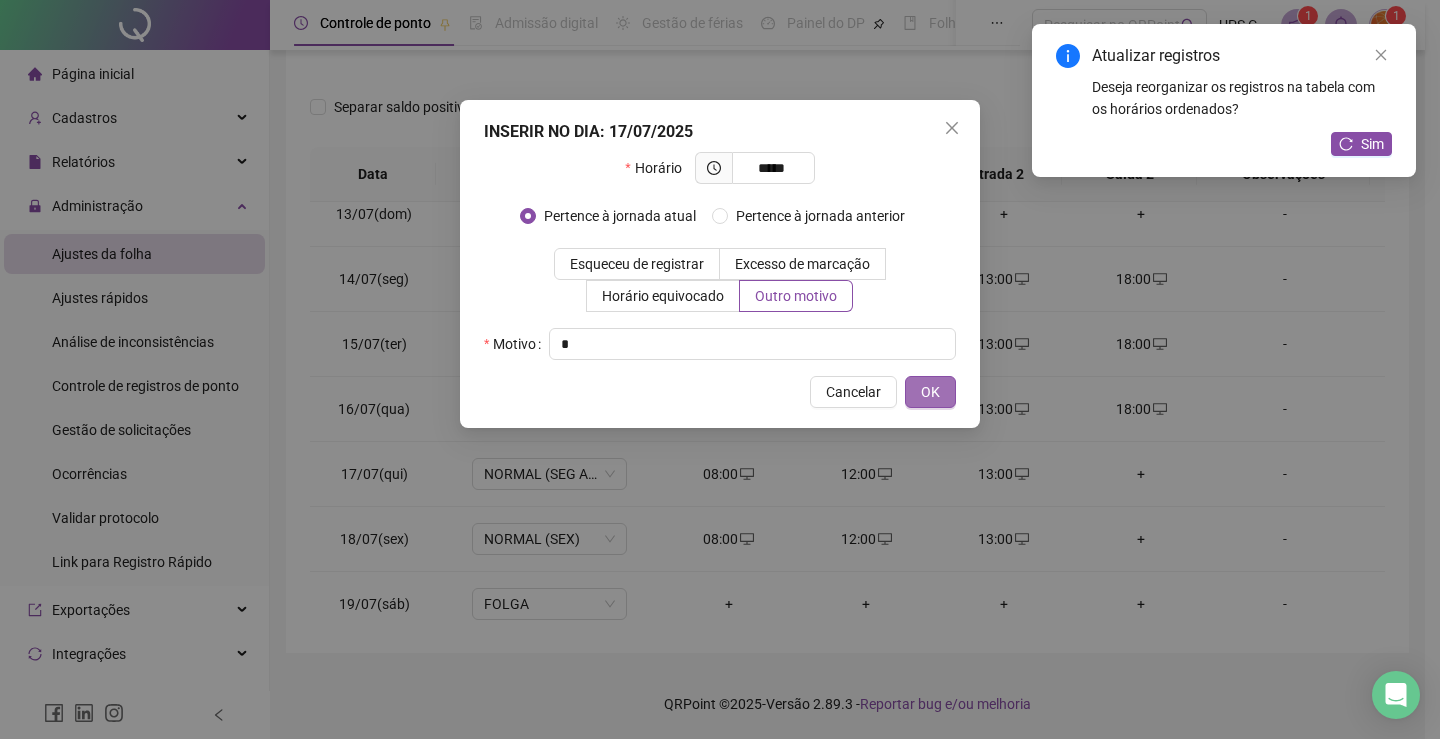 click on "OK" at bounding box center (930, 392) 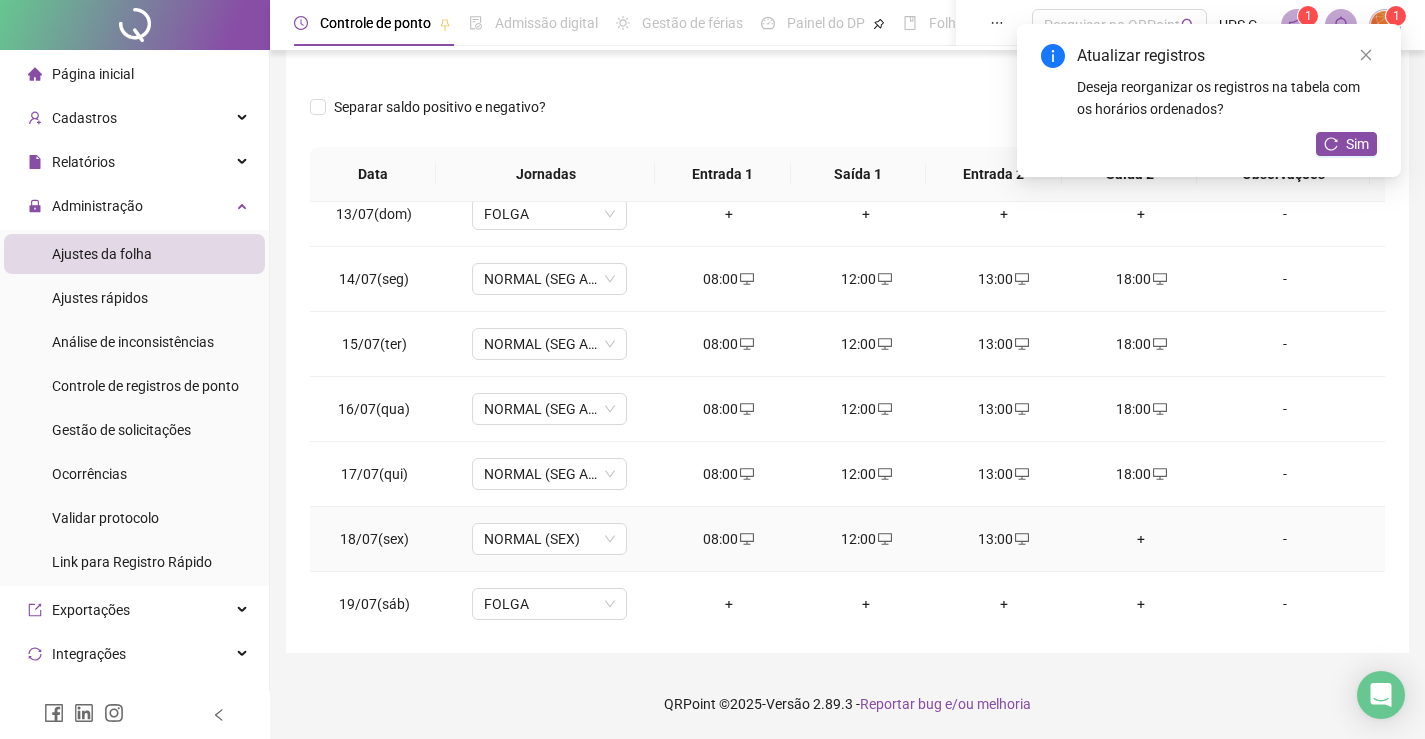 click on "+" at bounding box center [1142, 539] 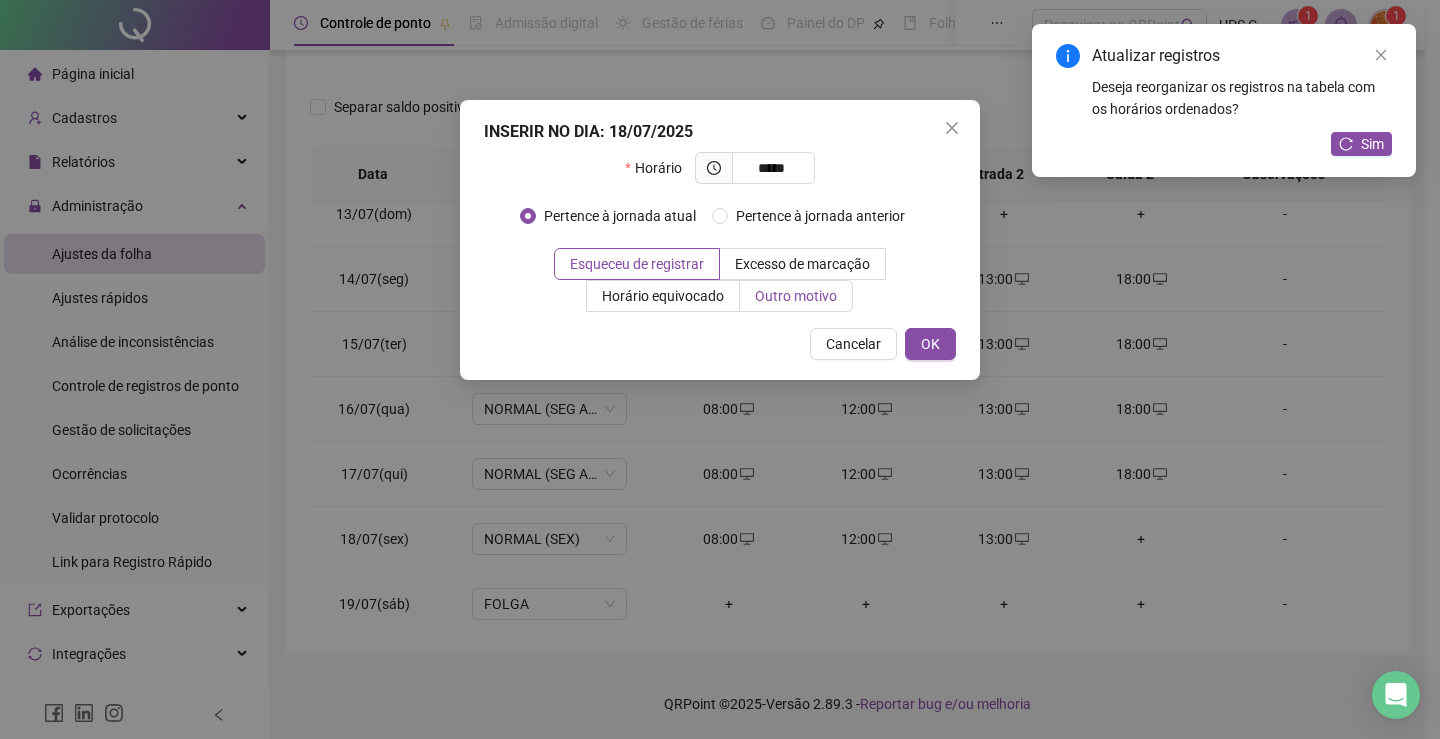 type on "*****" 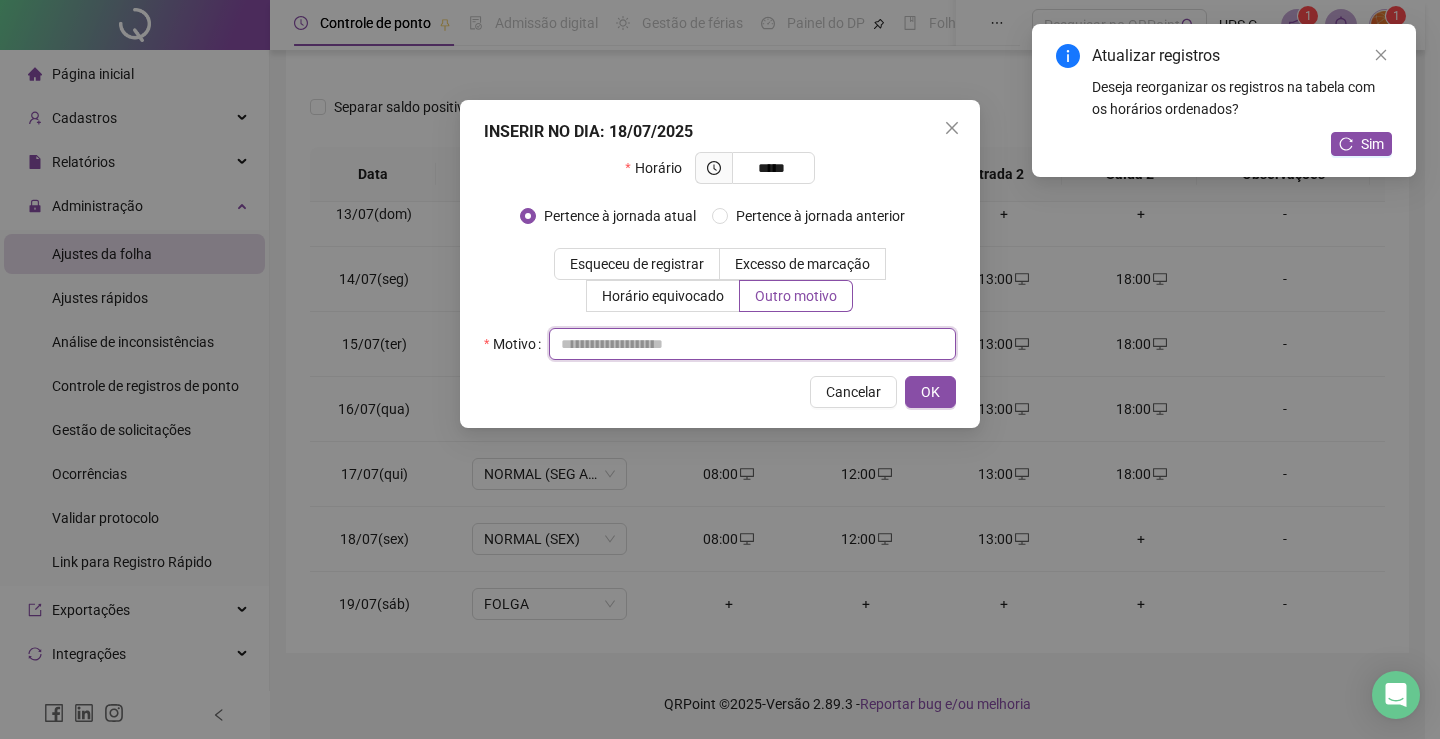 click at bounding box center [752, 344] 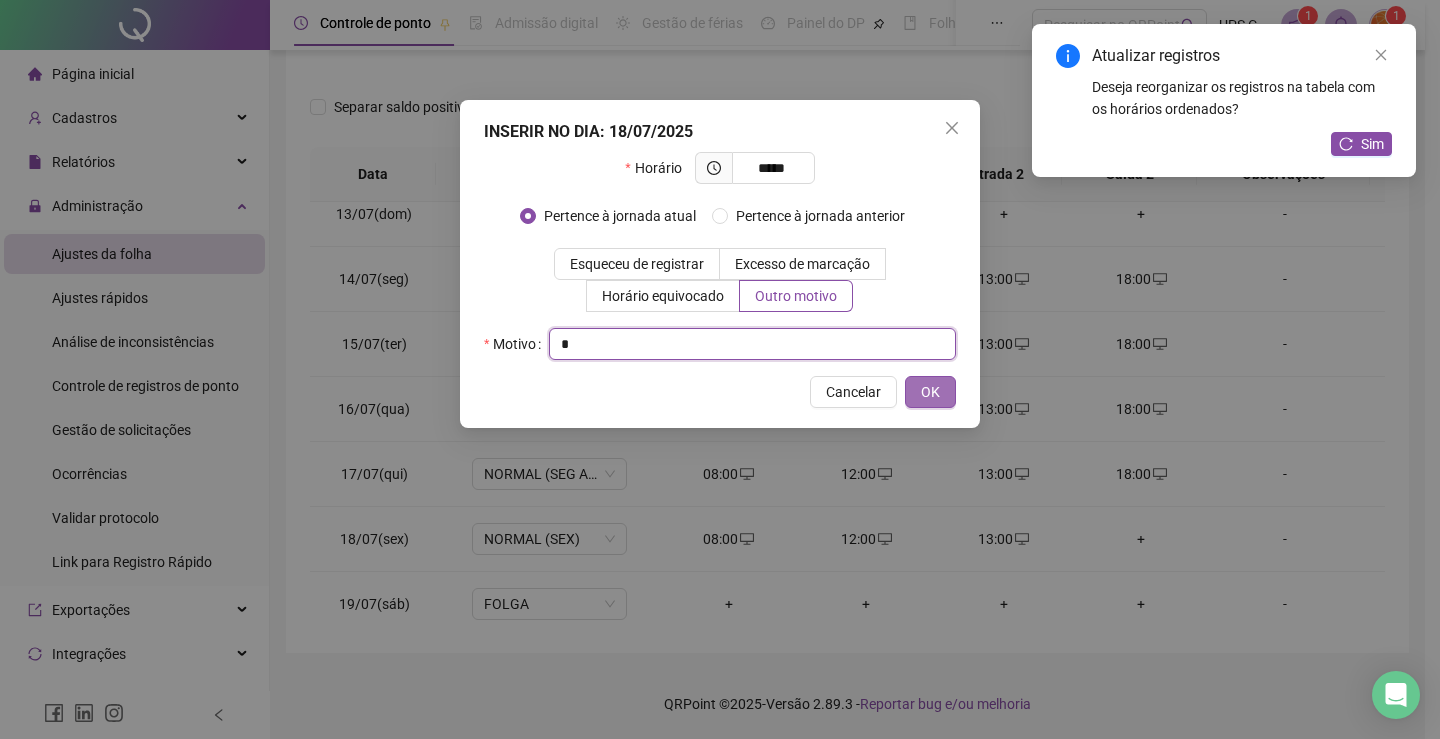 type on "*" 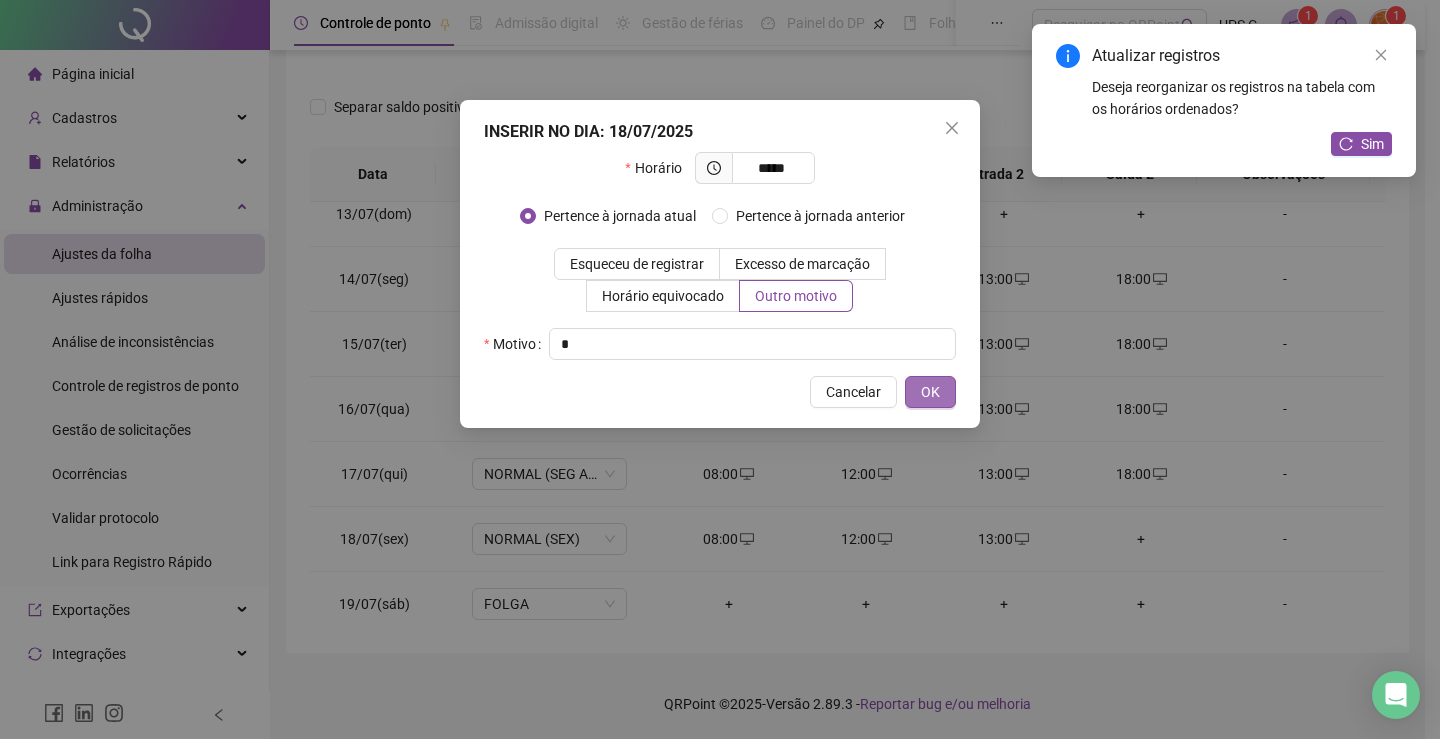 click on "OK" at bounding box center [930, 392] 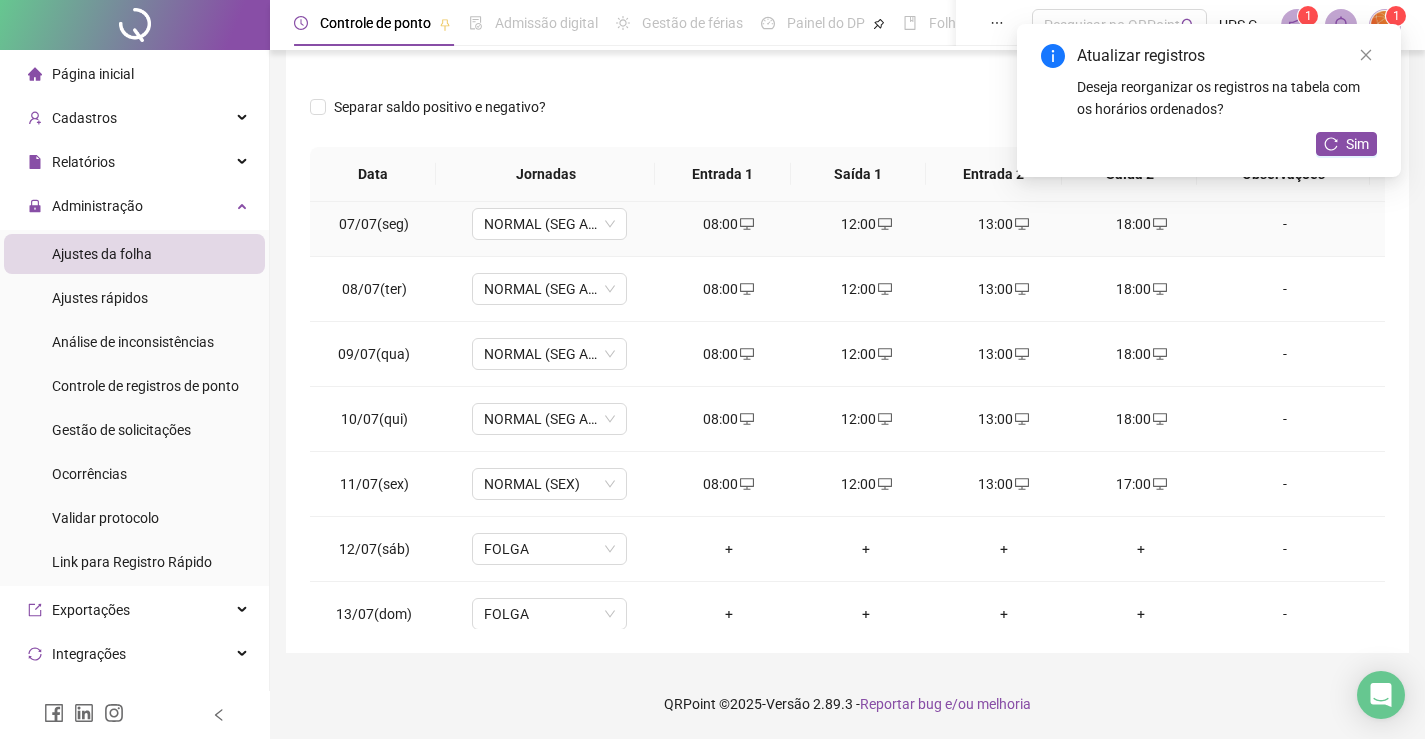 scroll, scrollTop: 300, scrollLeft: 0, axis: vertical 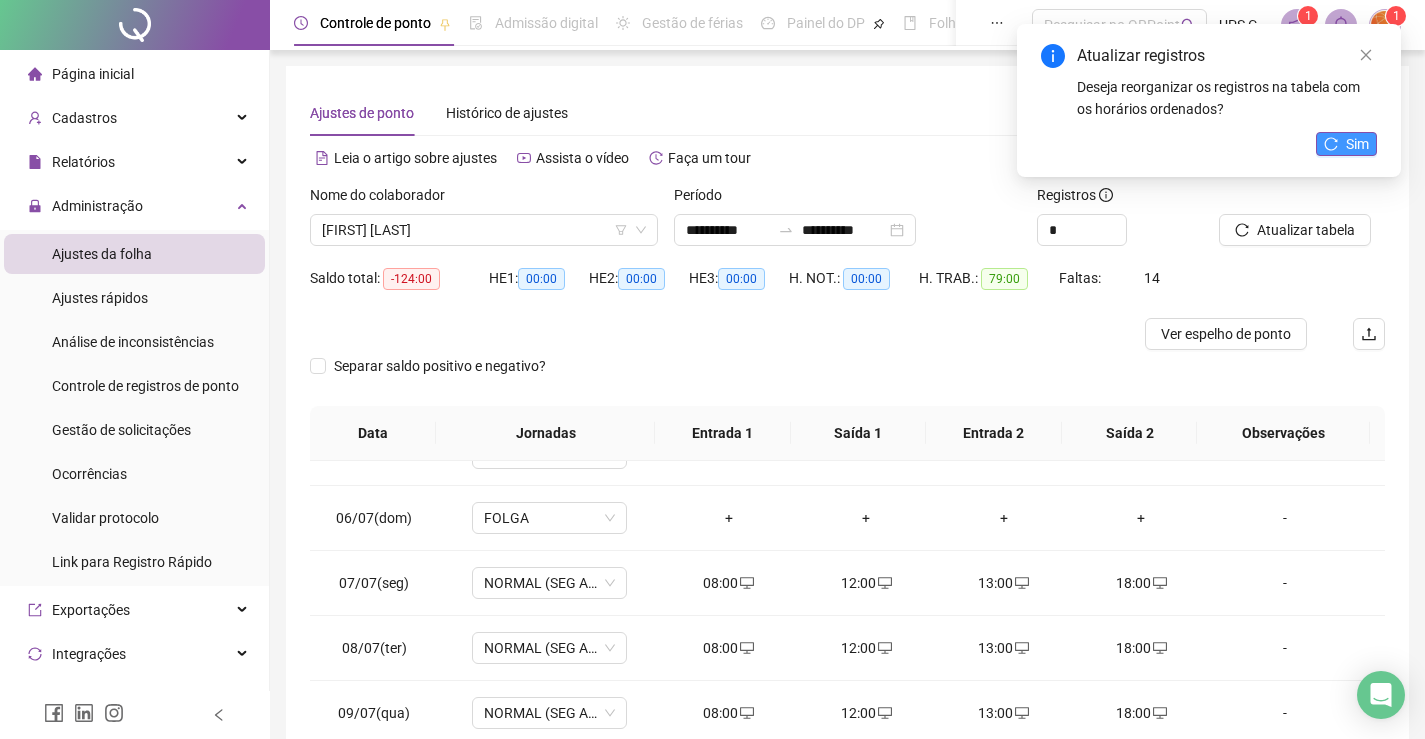 click 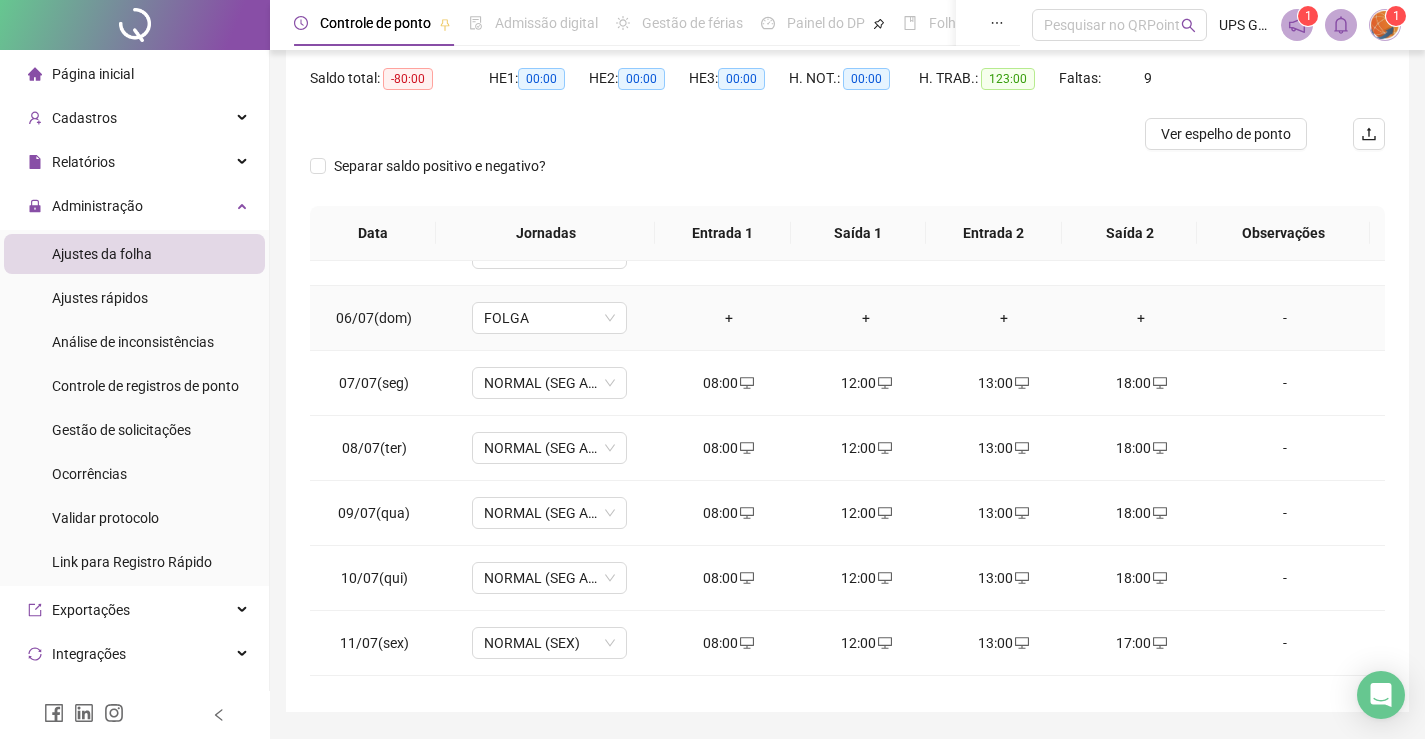 scroll, scrollTop: 259, scrollLeft: 0, axis: vertical 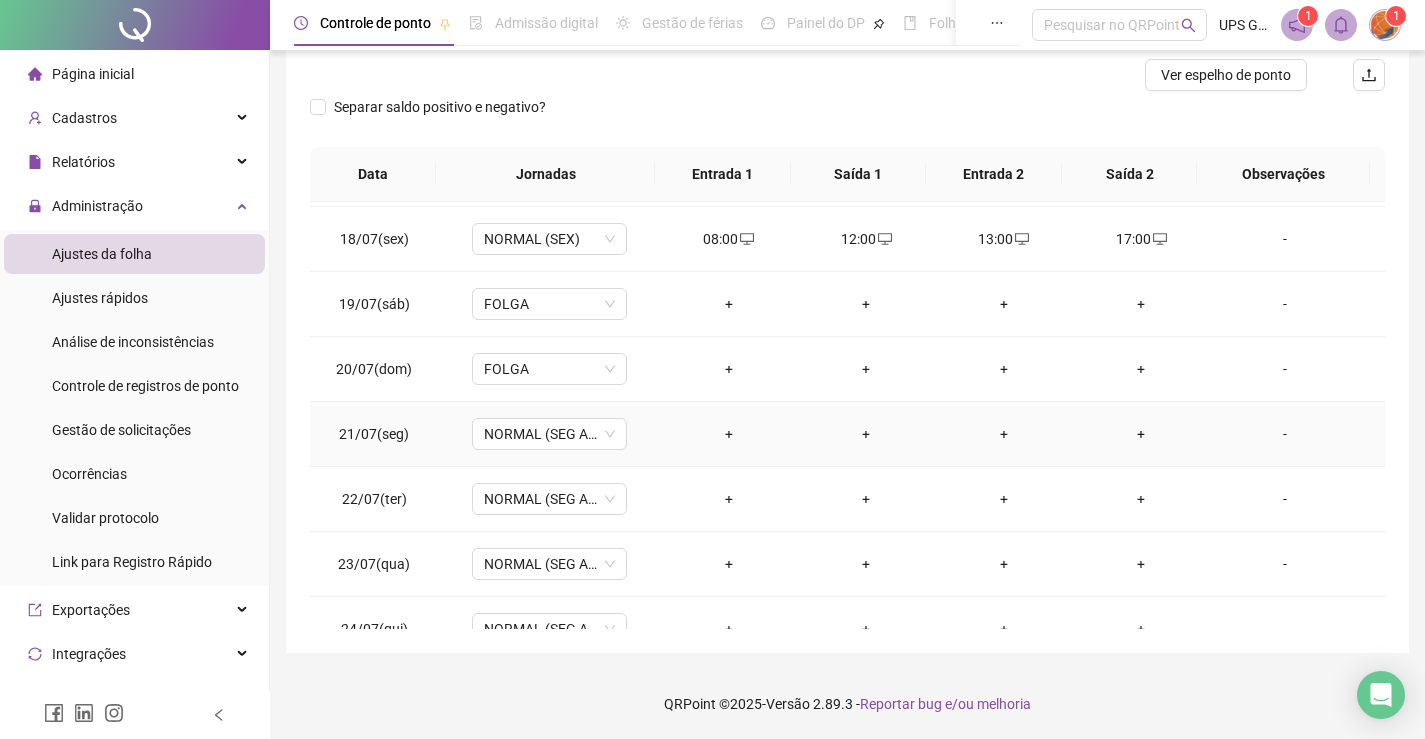 click on "+" at bounding box center (729, 434) 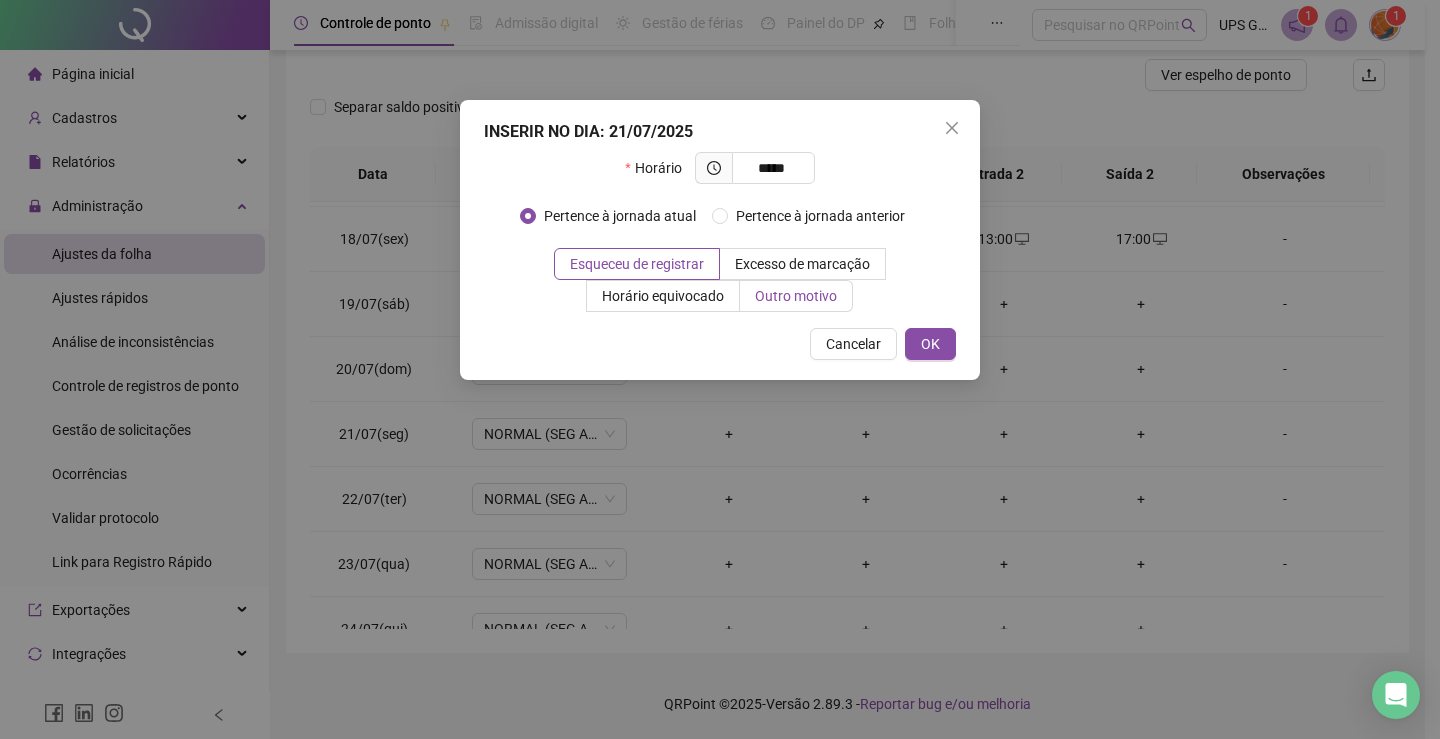 type on "*****" 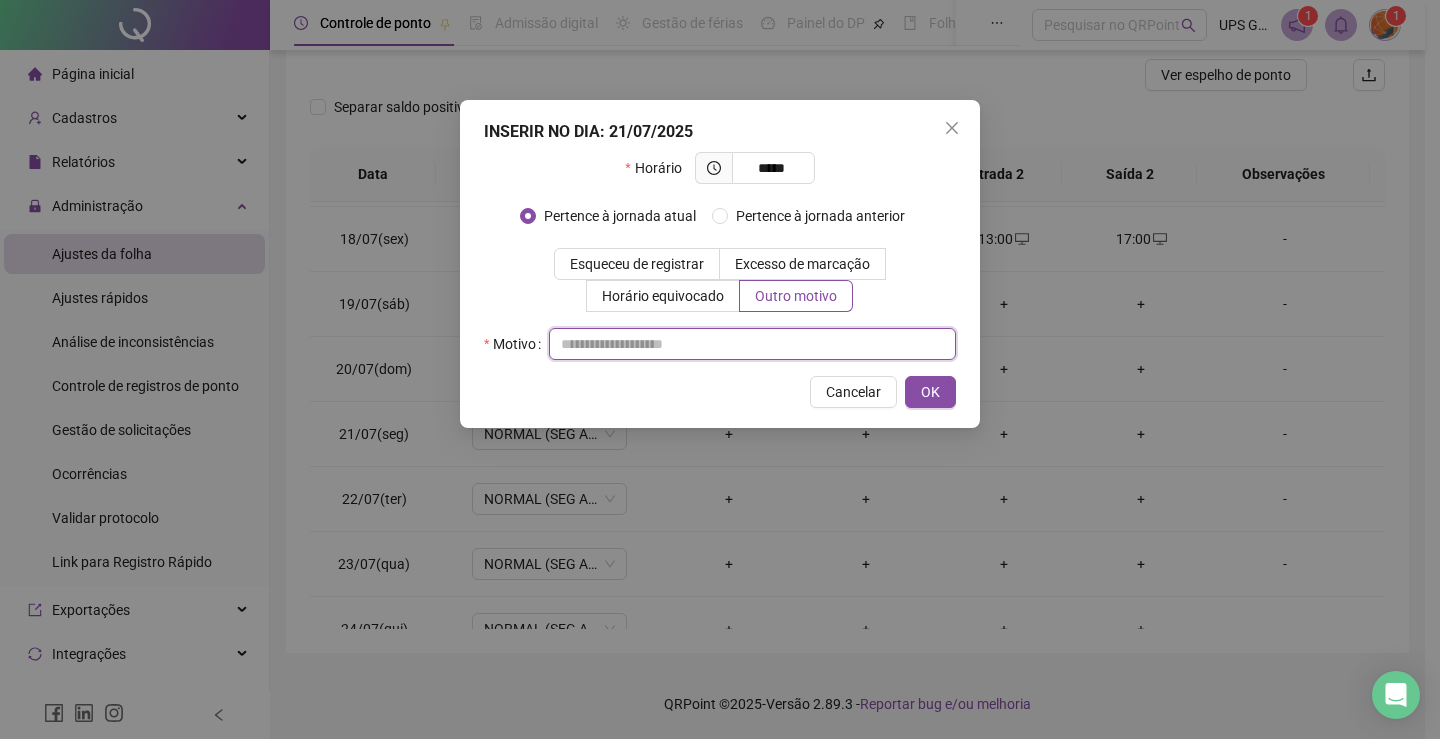 click at bounding box center (752, 344) 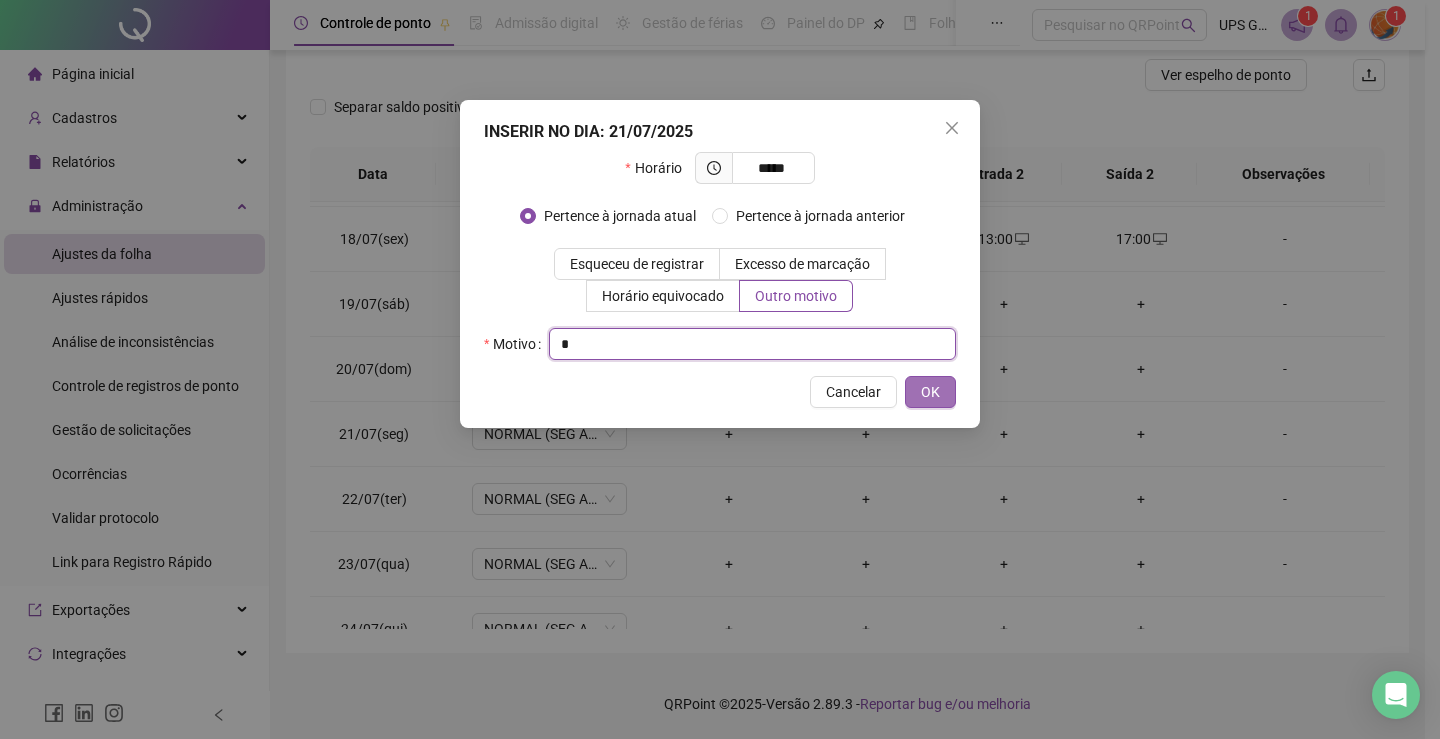 type on "*" 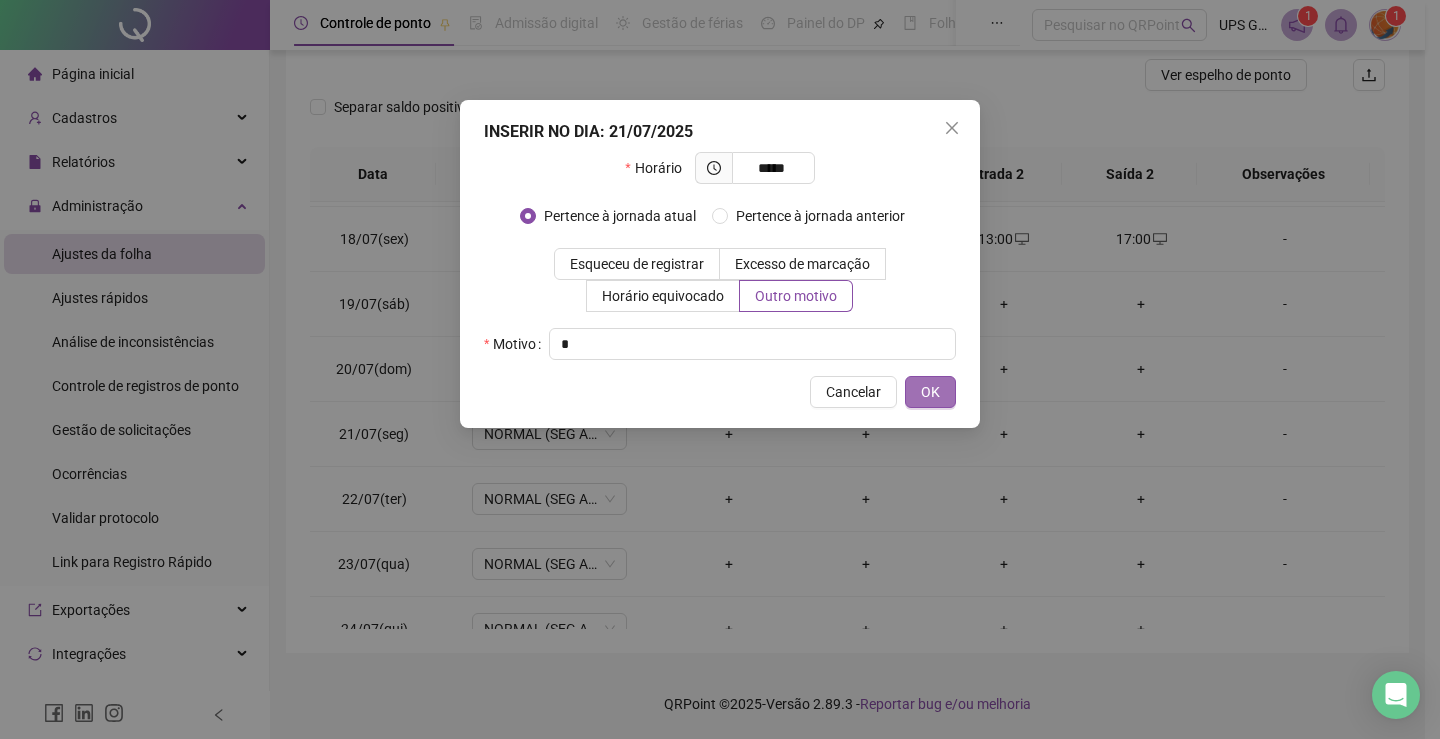 click on "OK" at bounding box center (930, 392) 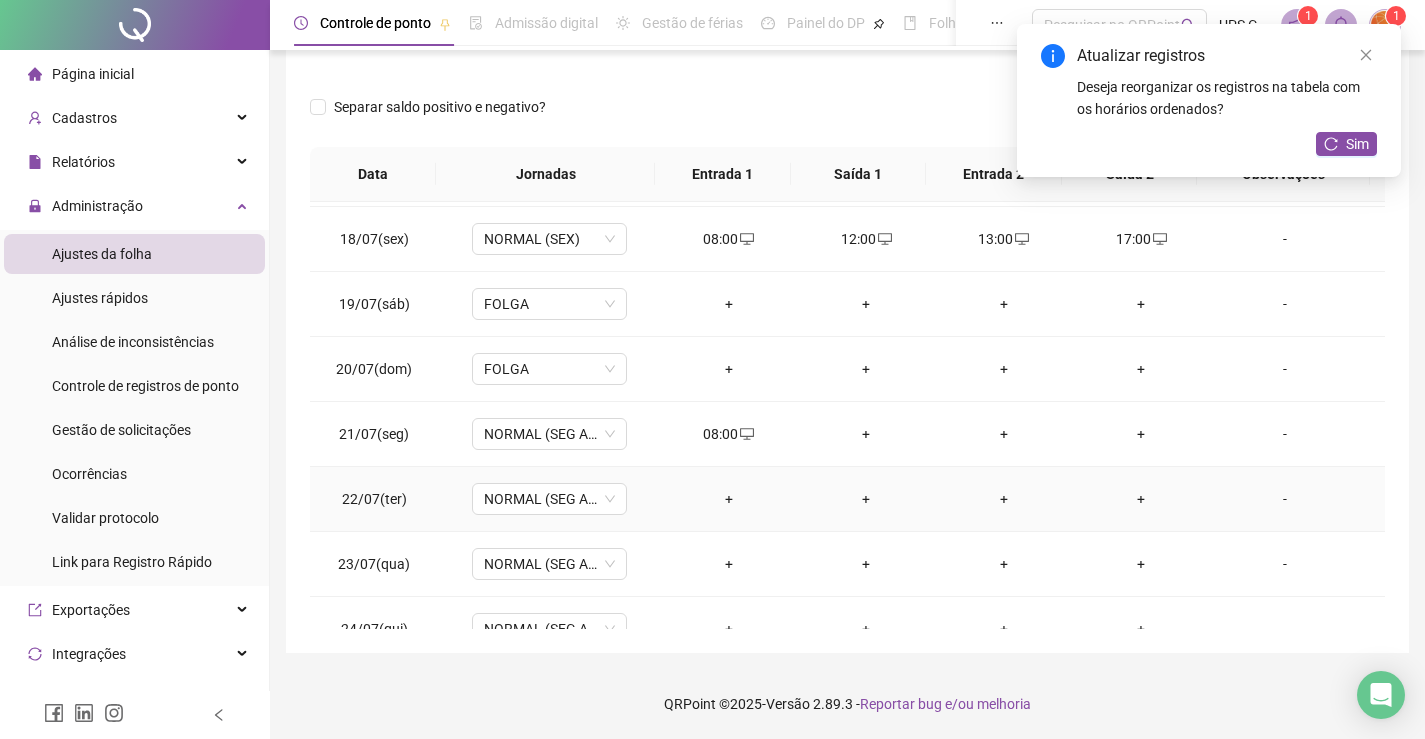 scroll, scrollTop: 1200, scrollLeft: 0, axis: vertical 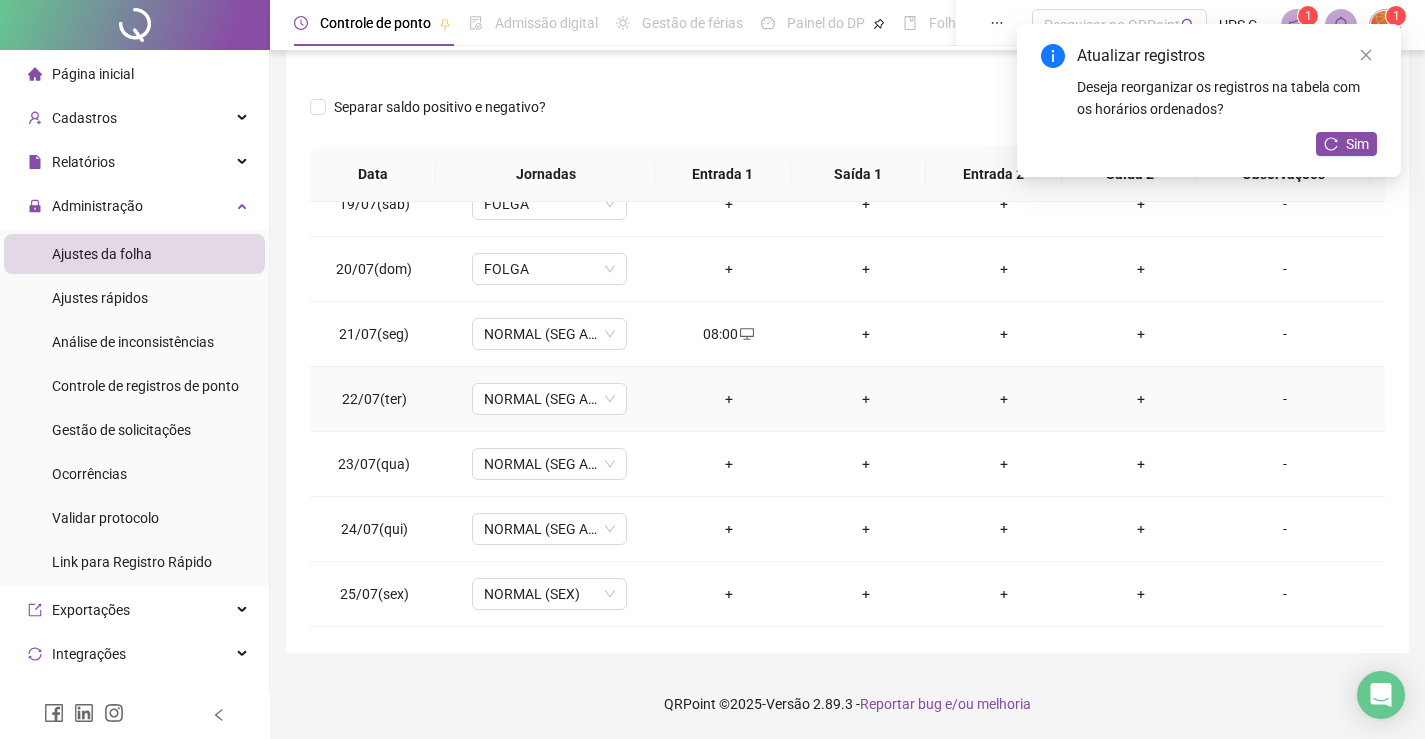 click on "+" at bounding box center (729, 399) 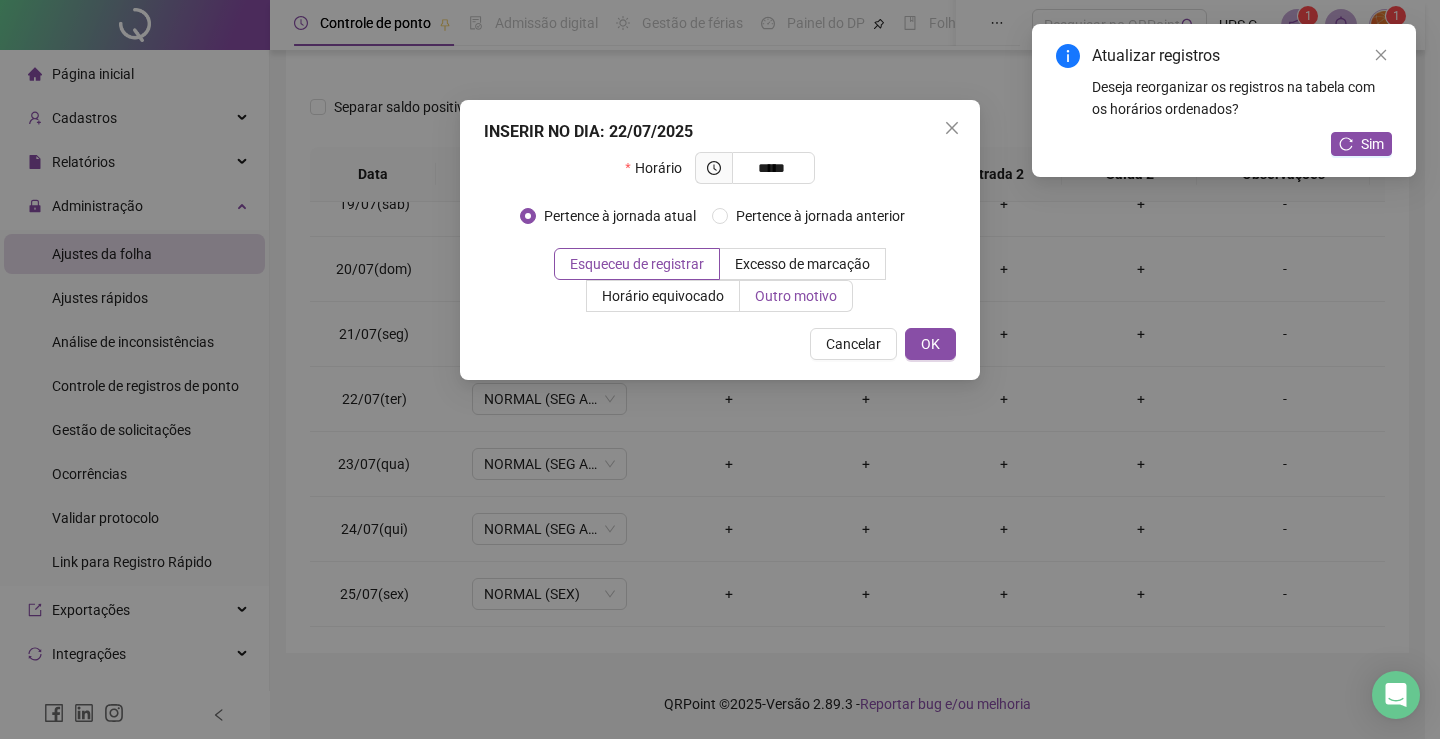 type on "*****" 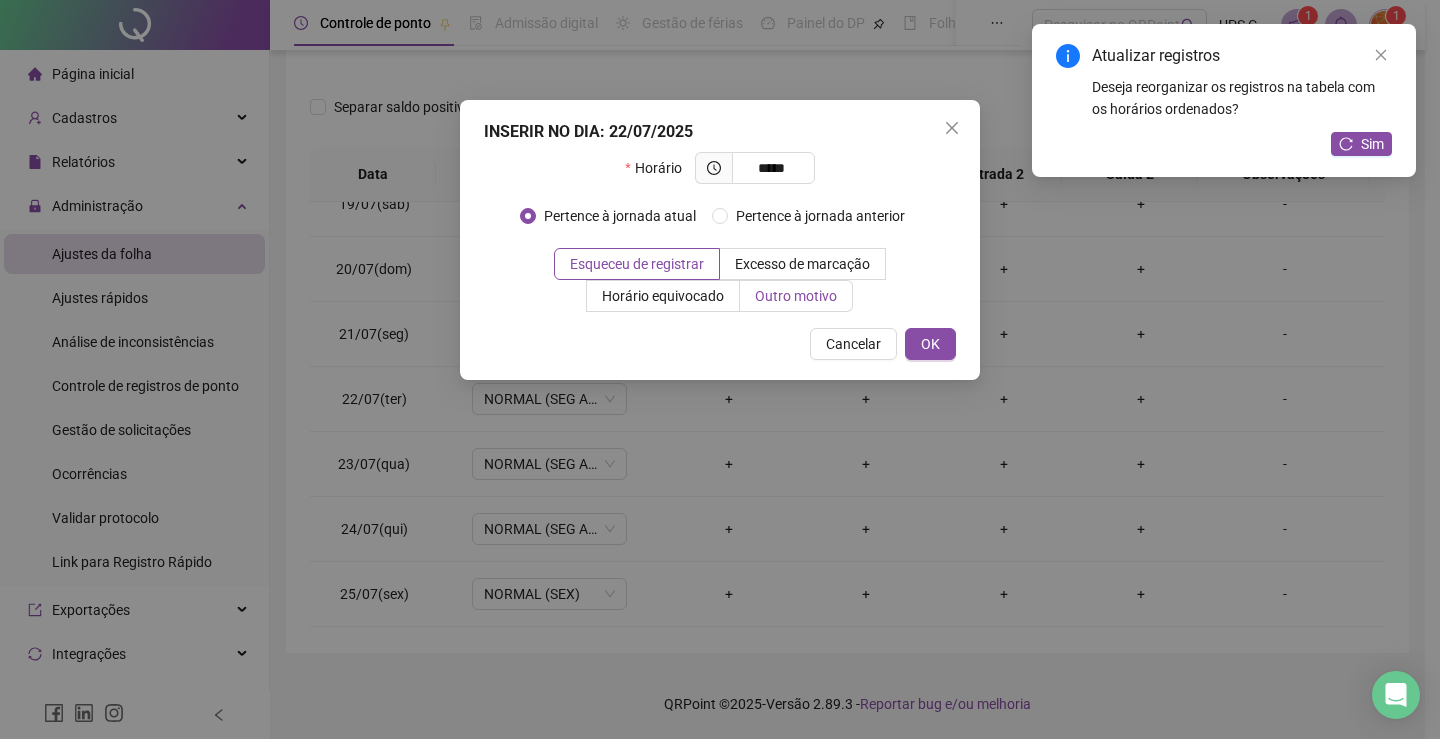 click on "Outro motivo" at bounding box center [796, 296] 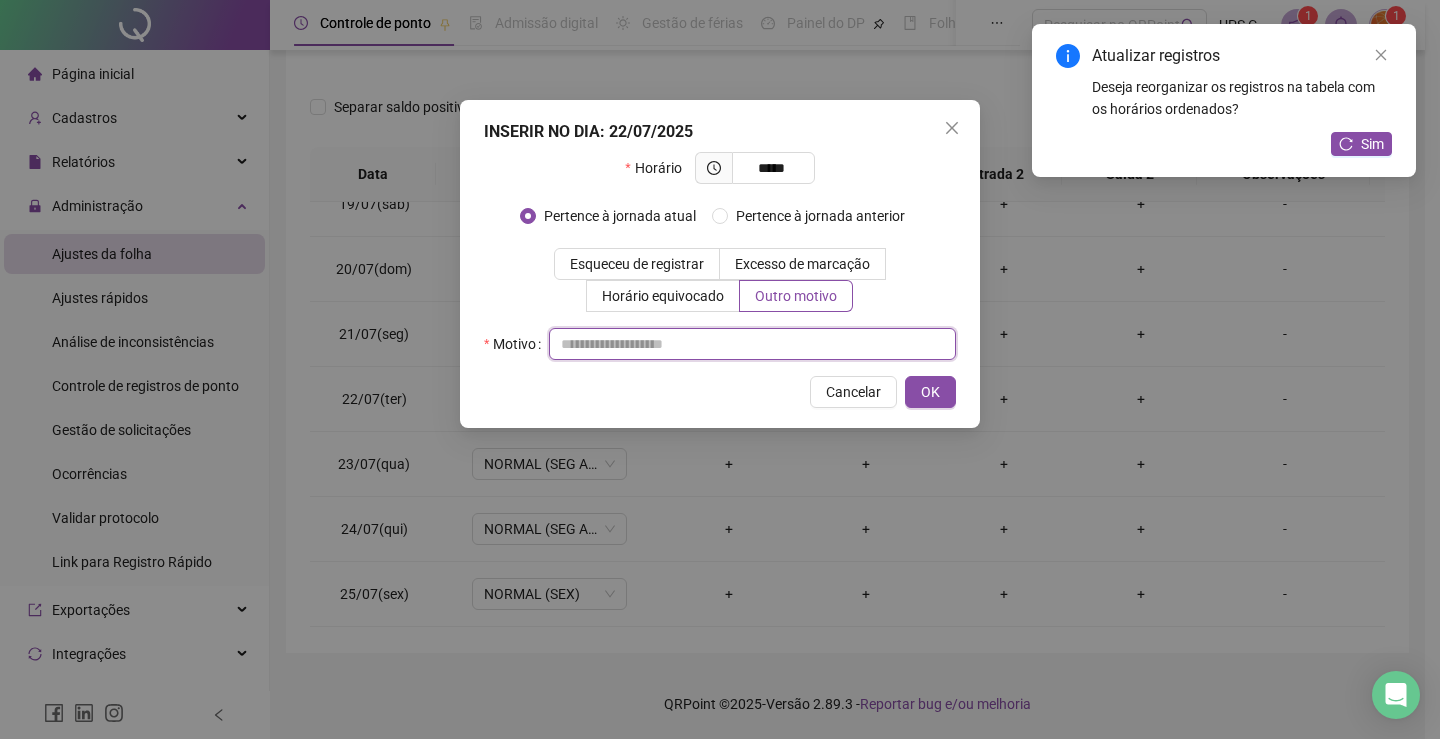 click at bounding box center (752, 344) 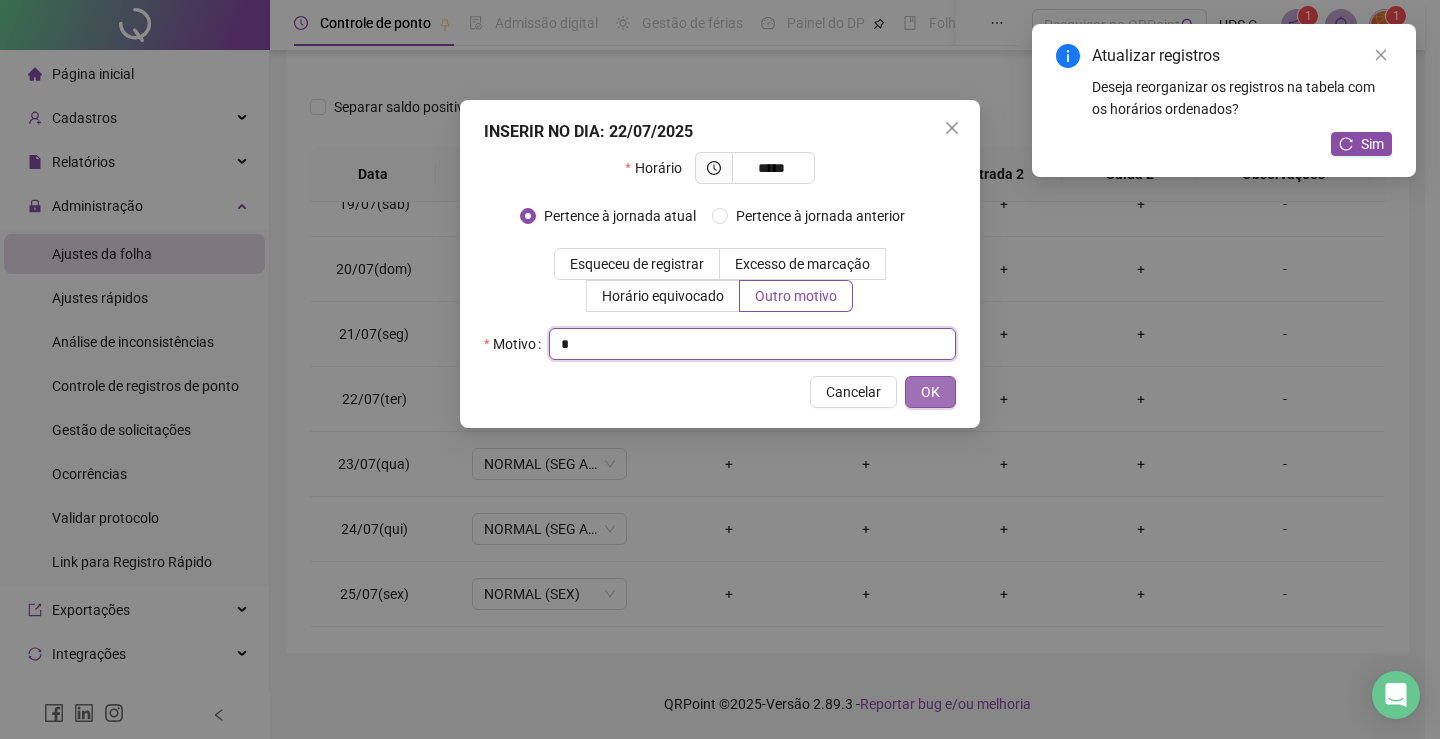type on "*" 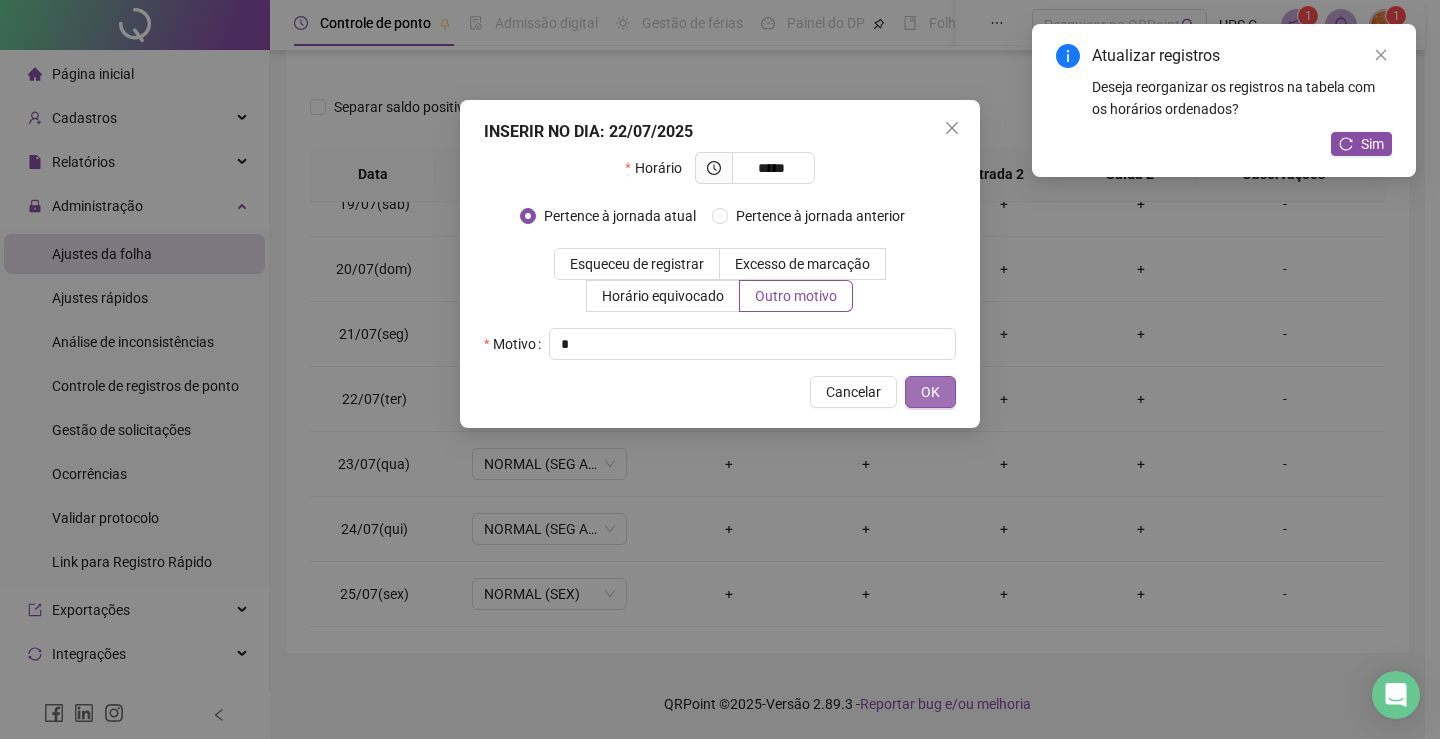click on "OK" at bounding box center [930, 392] 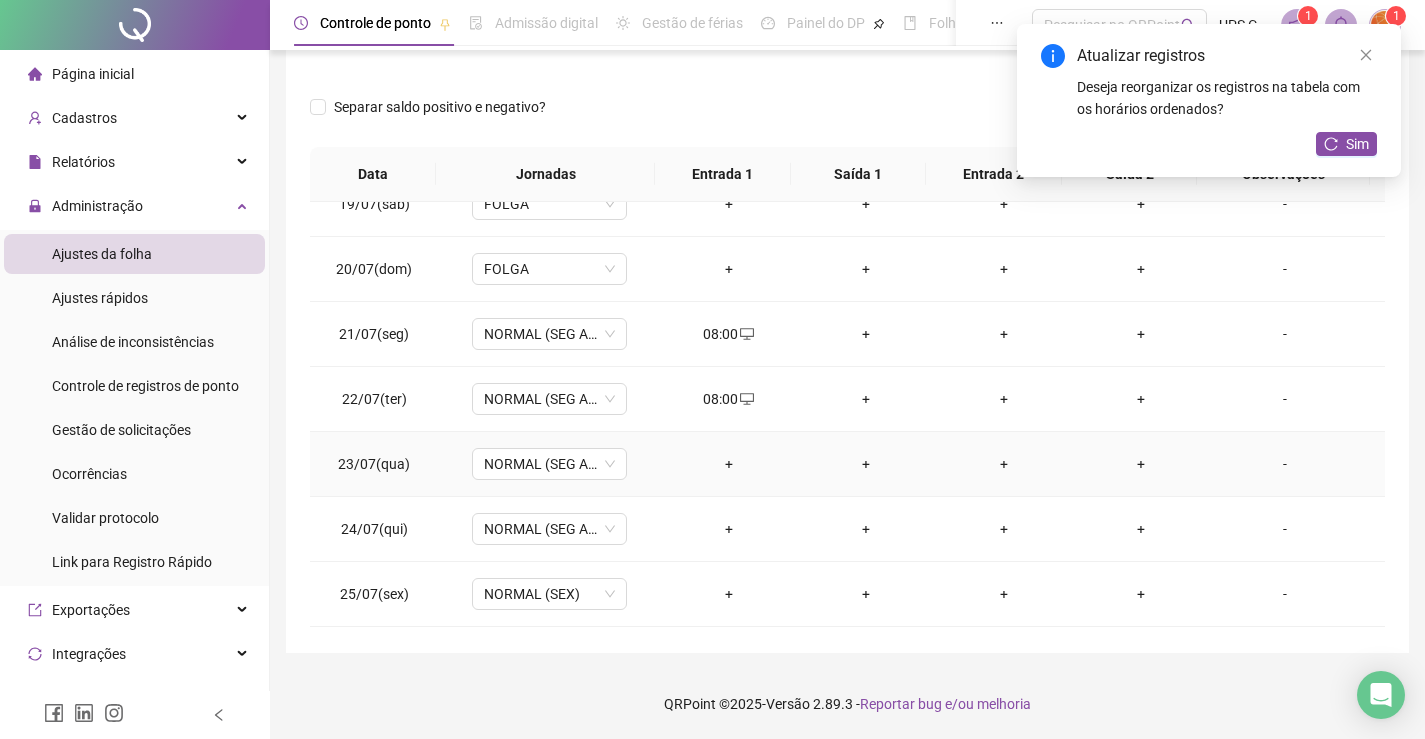 click on "+" at bounding box center [729, 464] 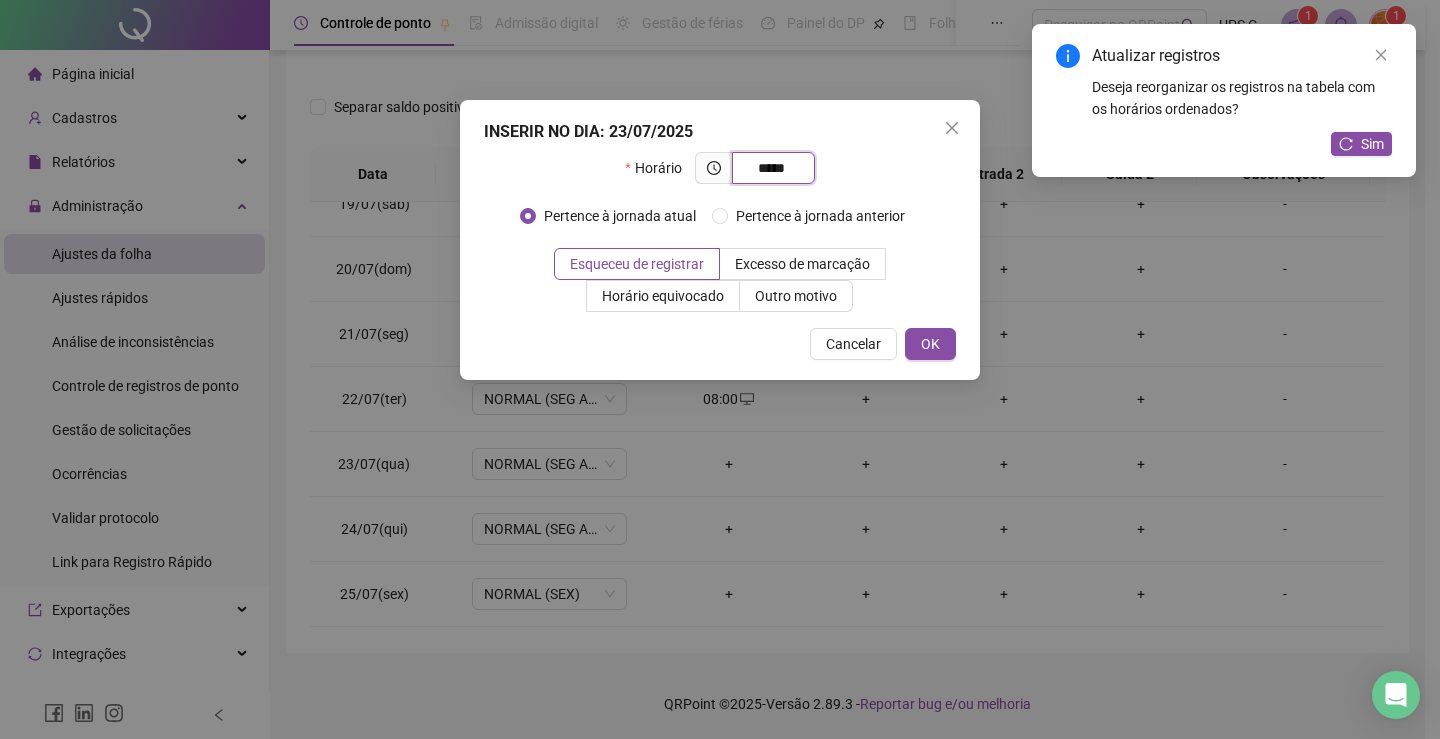 type on "*****" 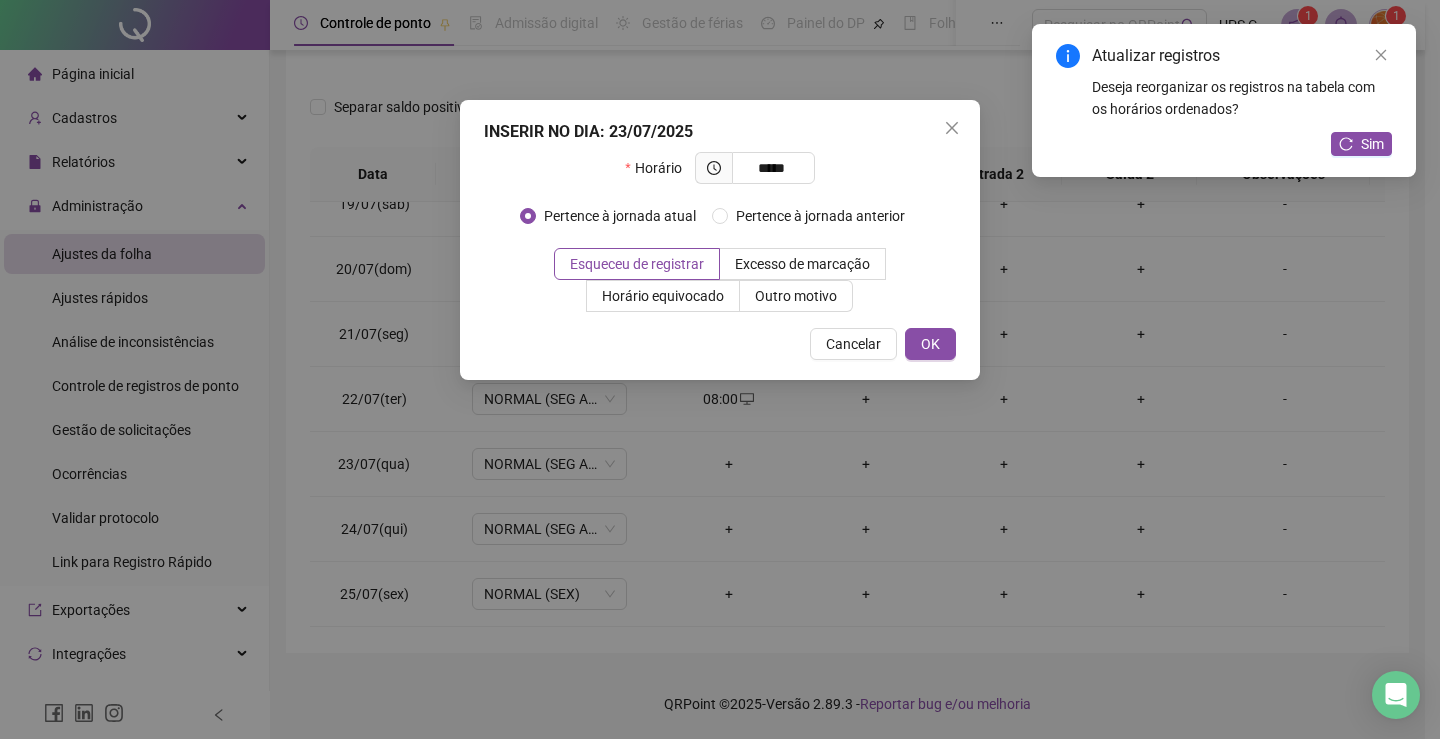 click on "Outro motivo" at bounding box center [796, 296] 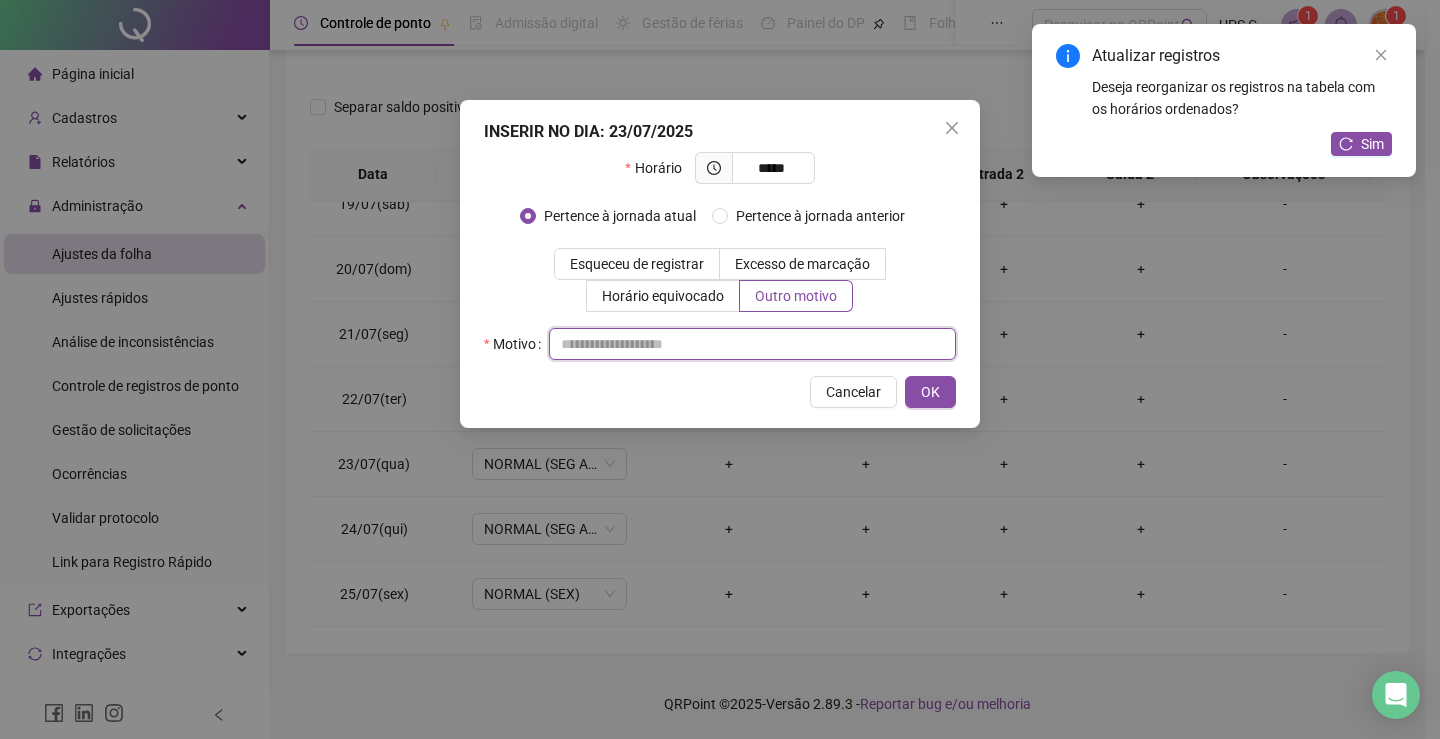click at bounding box center [752, 344] 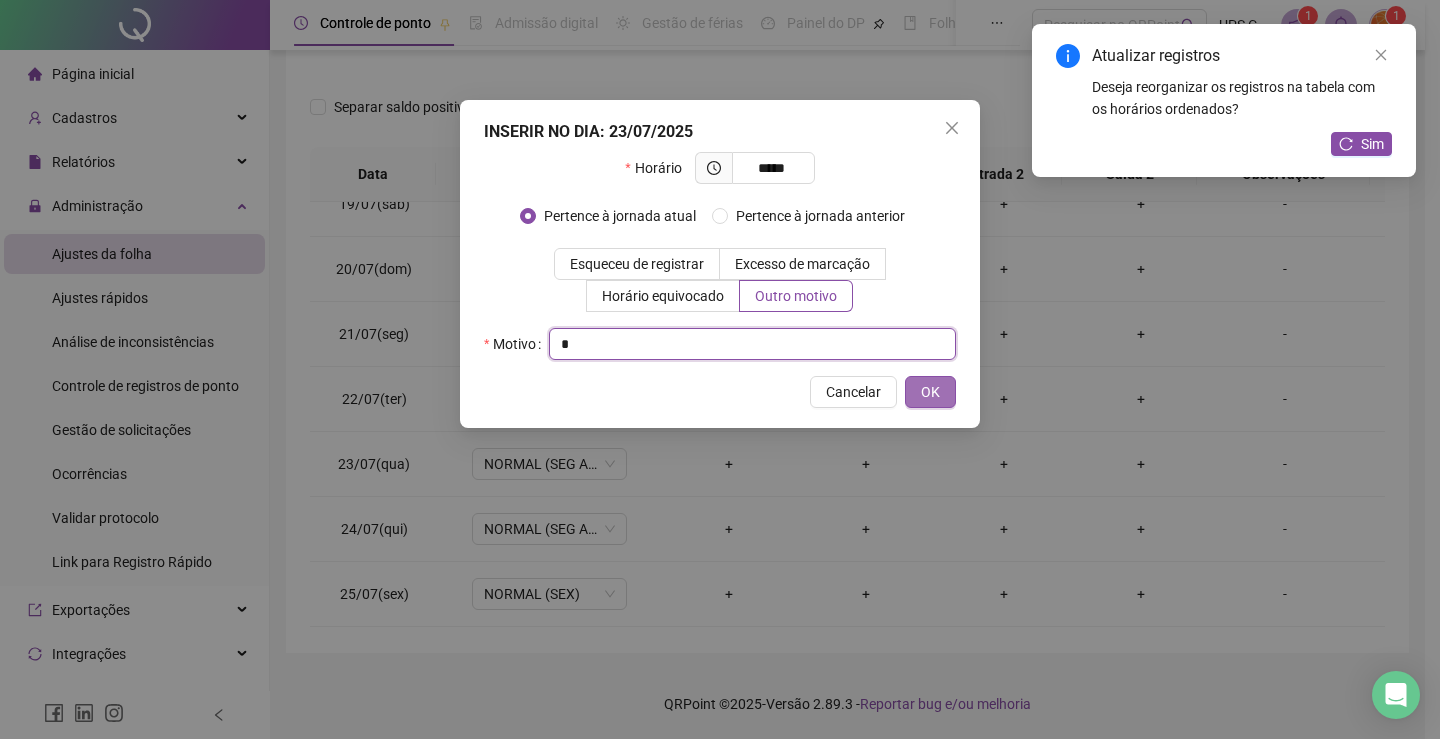 type on "*" 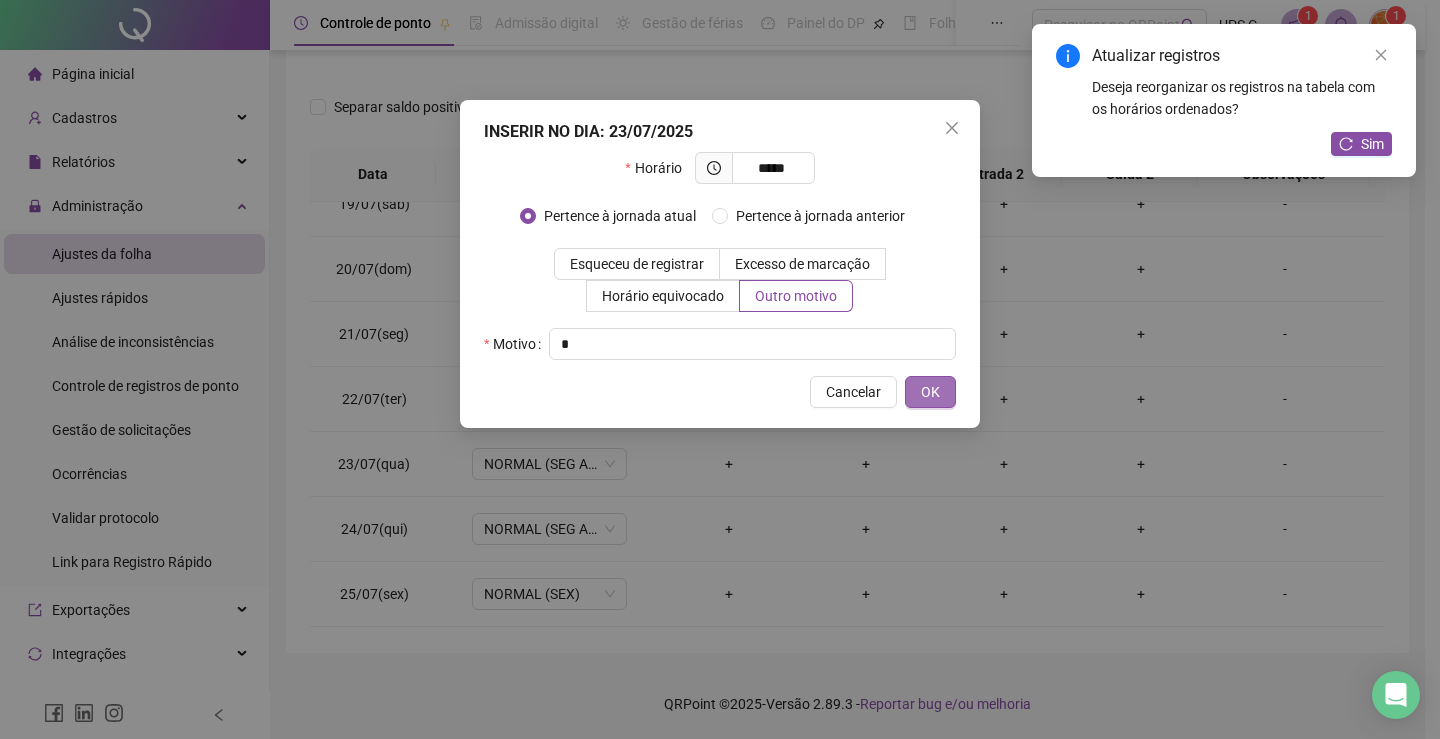 click on "OK" at bounding box center [930, 392] 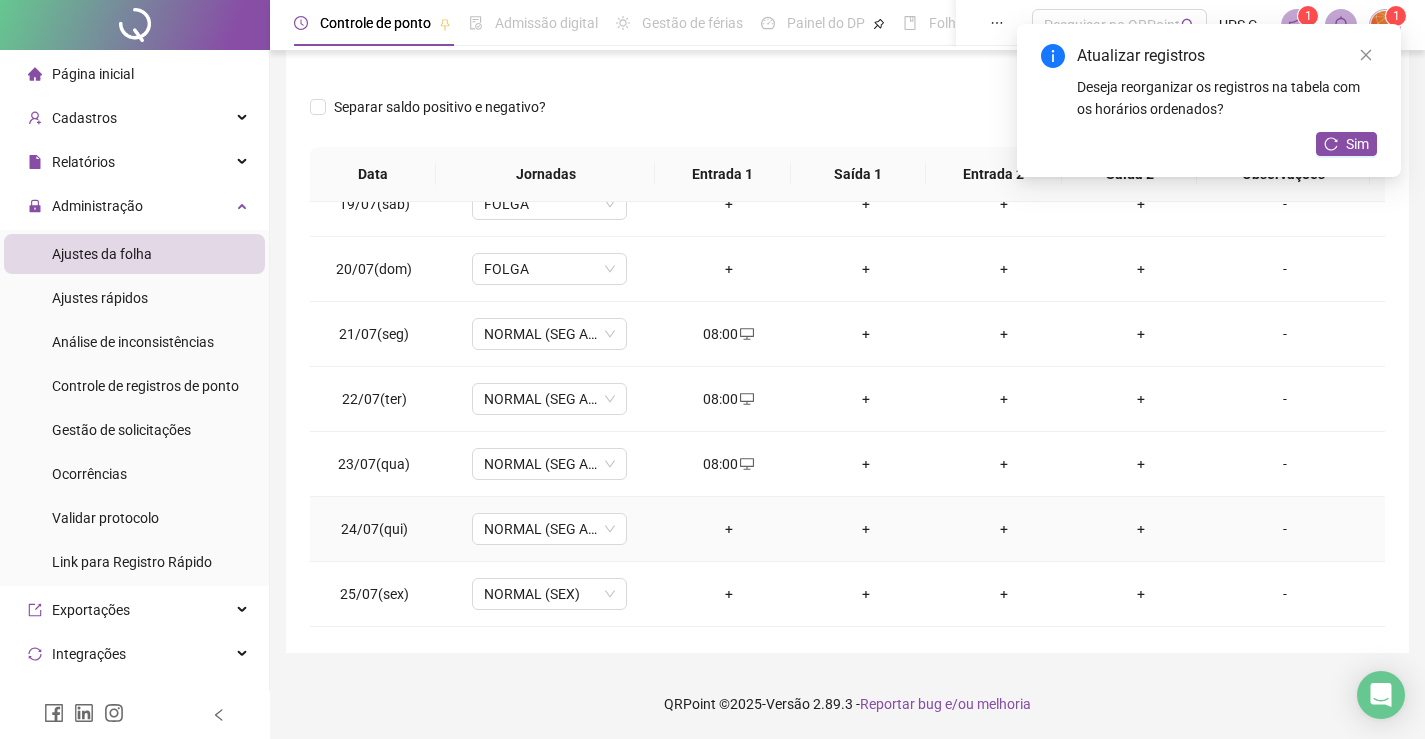 click on "+" at bounding box center [729, 529] 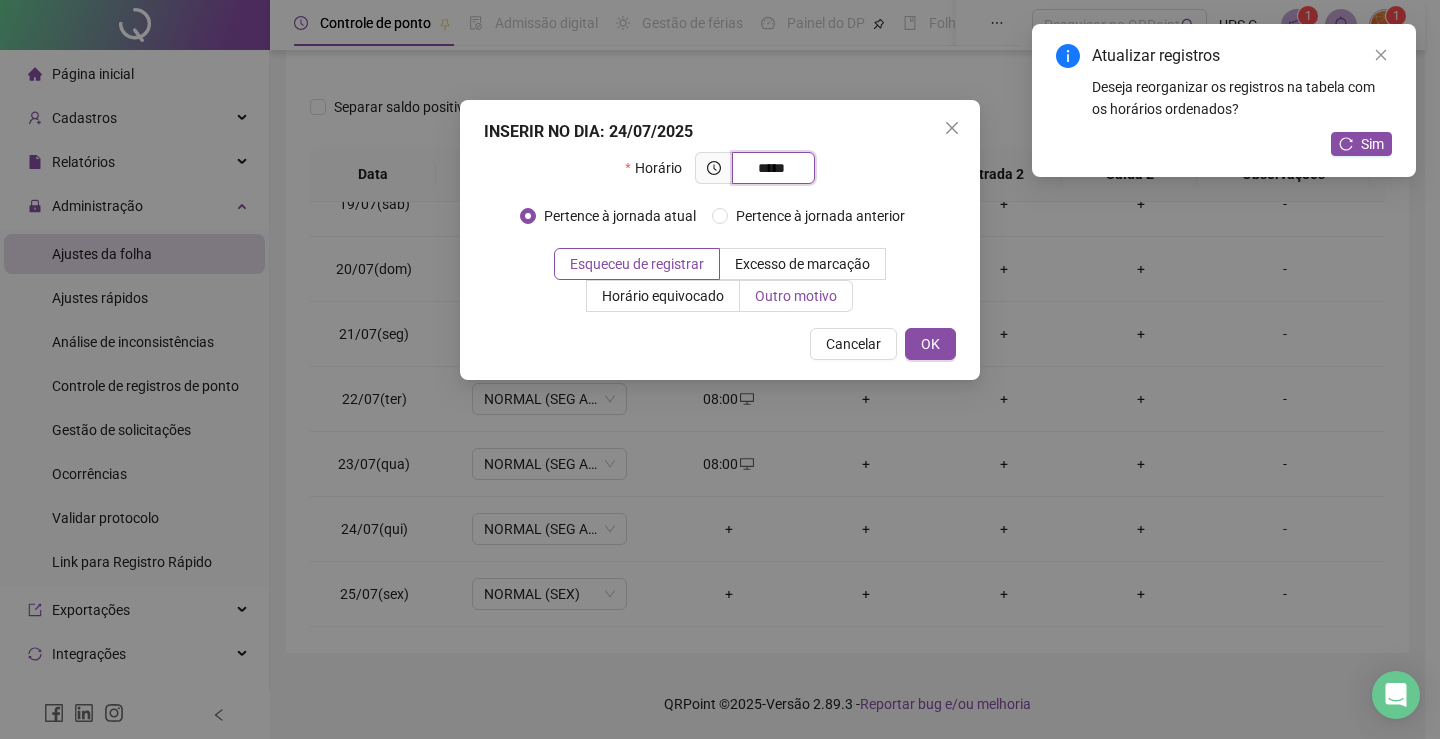type on "*****" 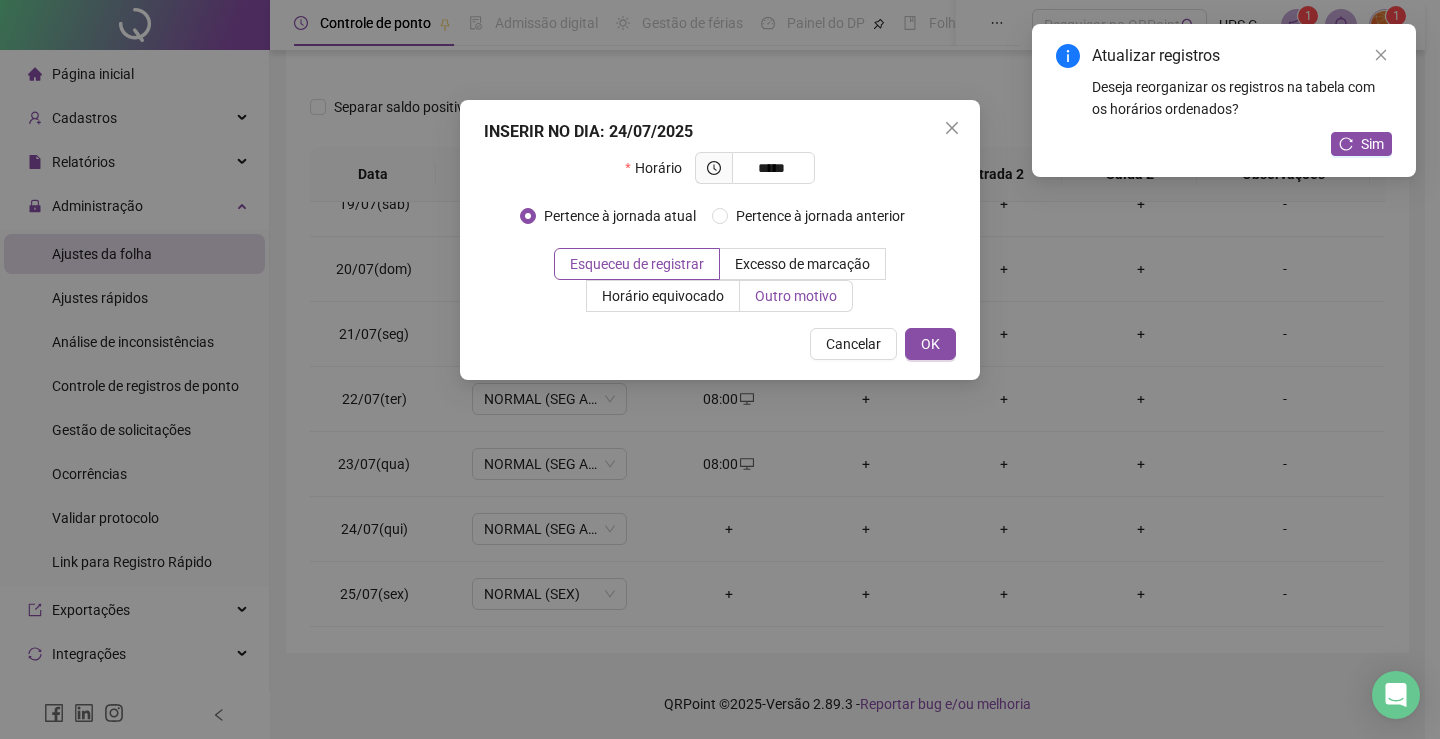 click on "Outro motivo" at bounding box center (796, 296) 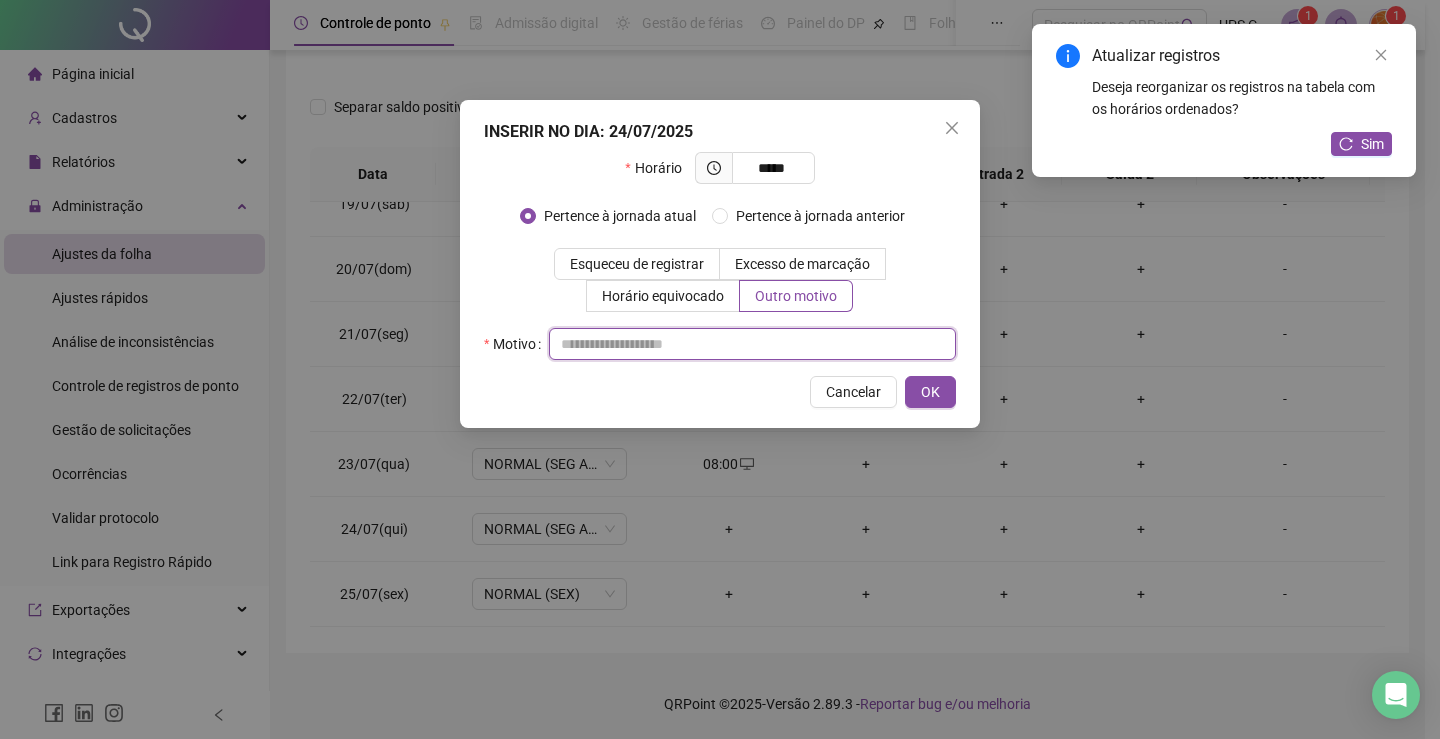 click at bounding box center (752, 344) 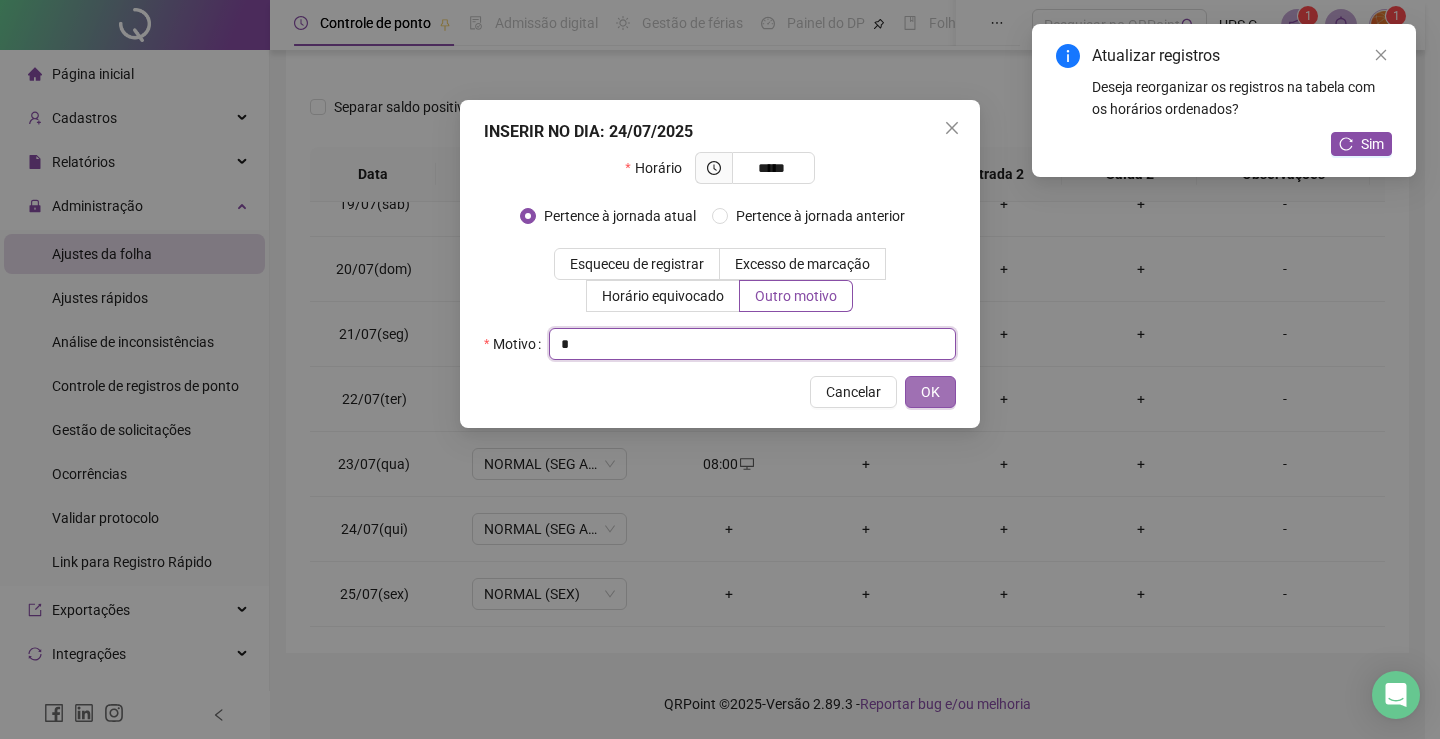 type on "*" 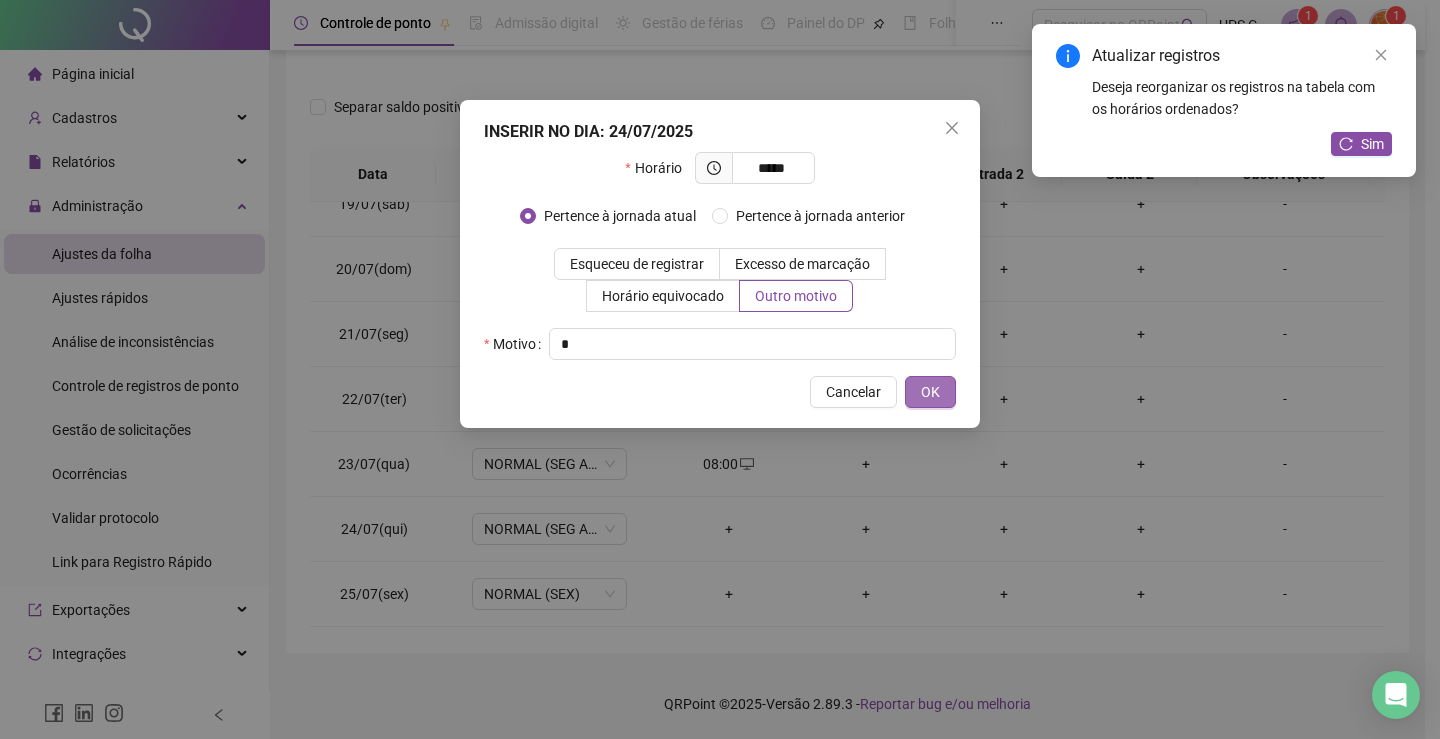 click on "OK" at bounding box center (930, 392) 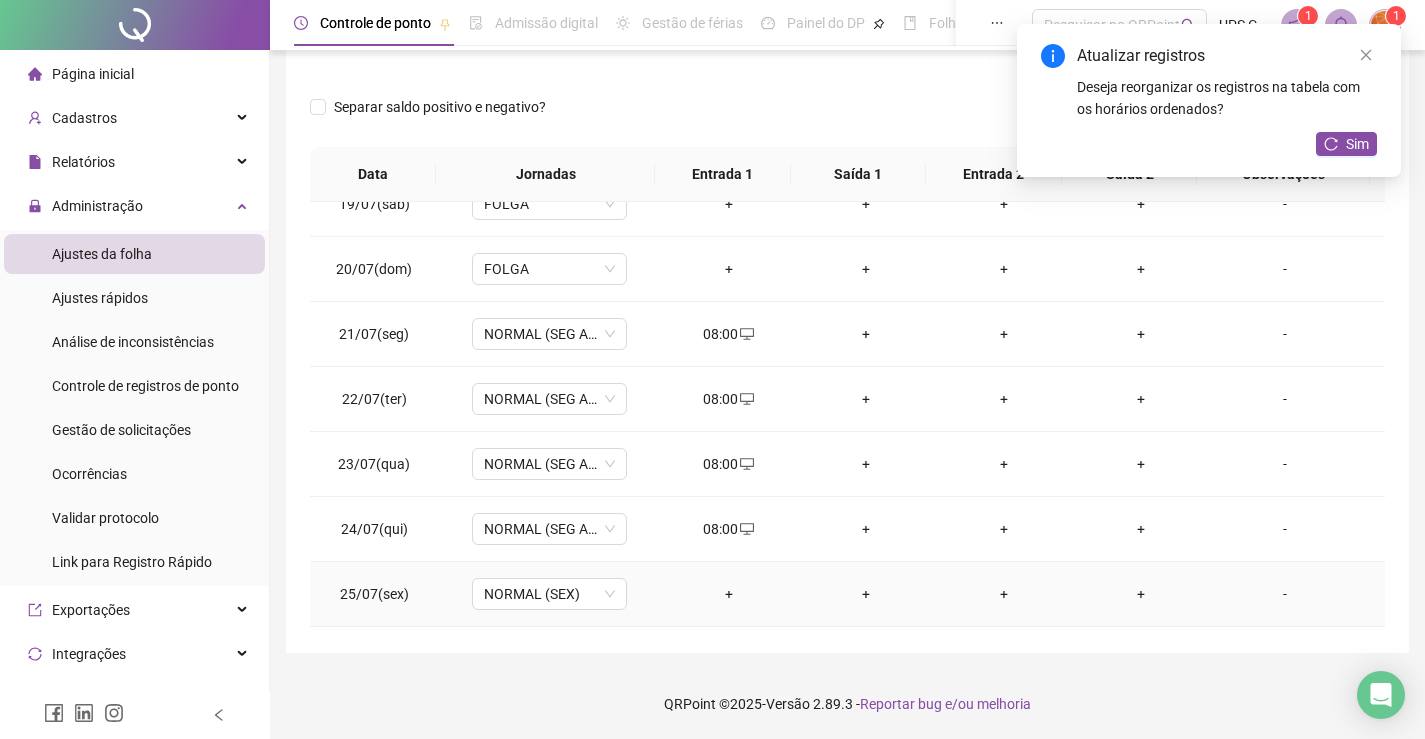 click on "+" at bounding box center [729, 594] 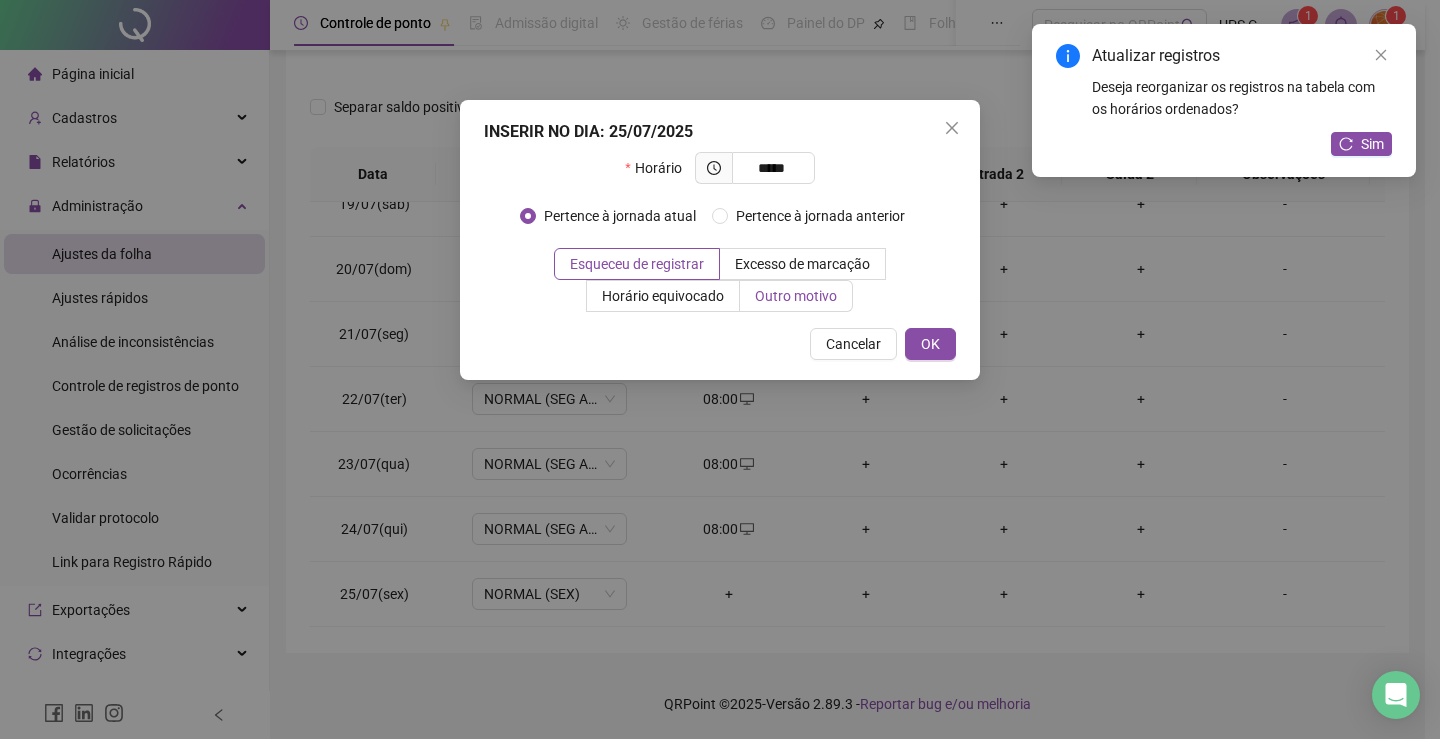type on "*****" 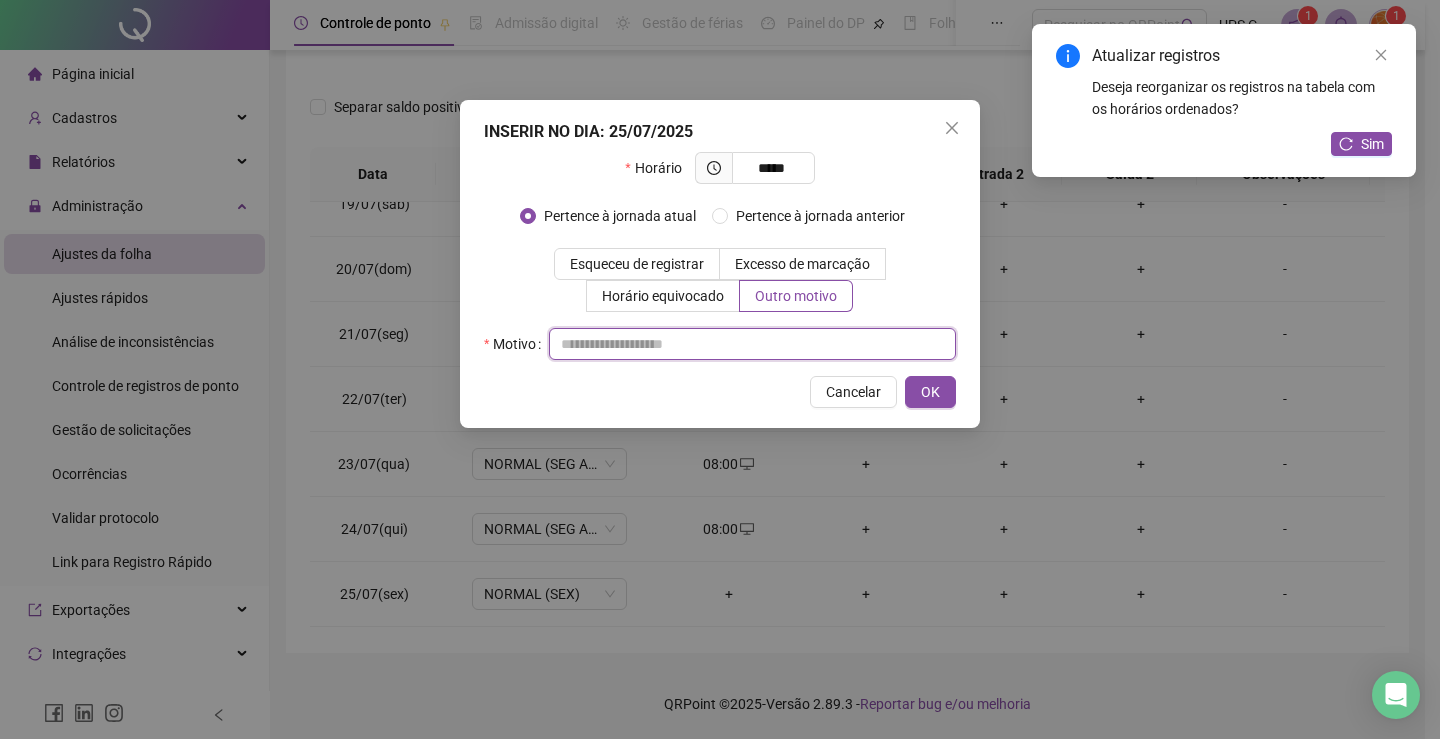 click at bounding box center (752, 344) 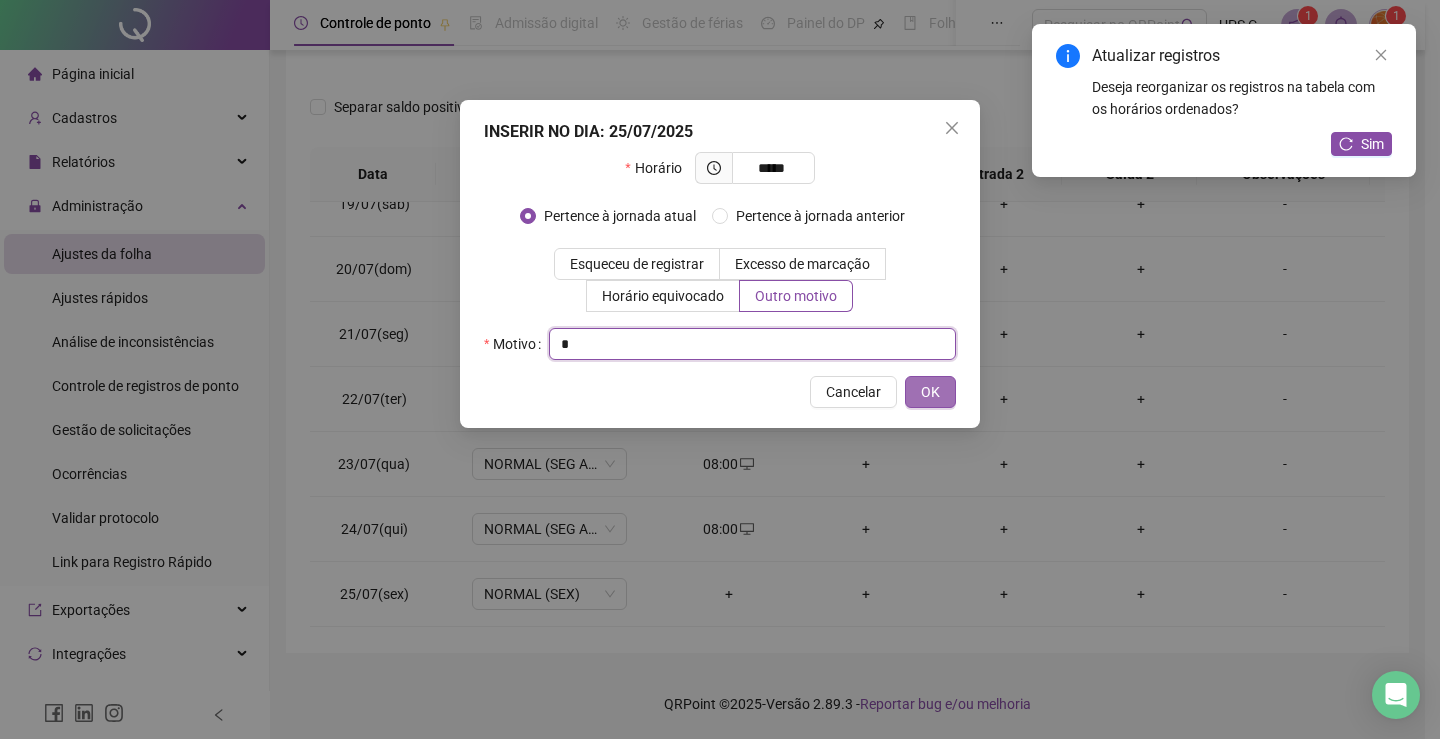 type on "*" 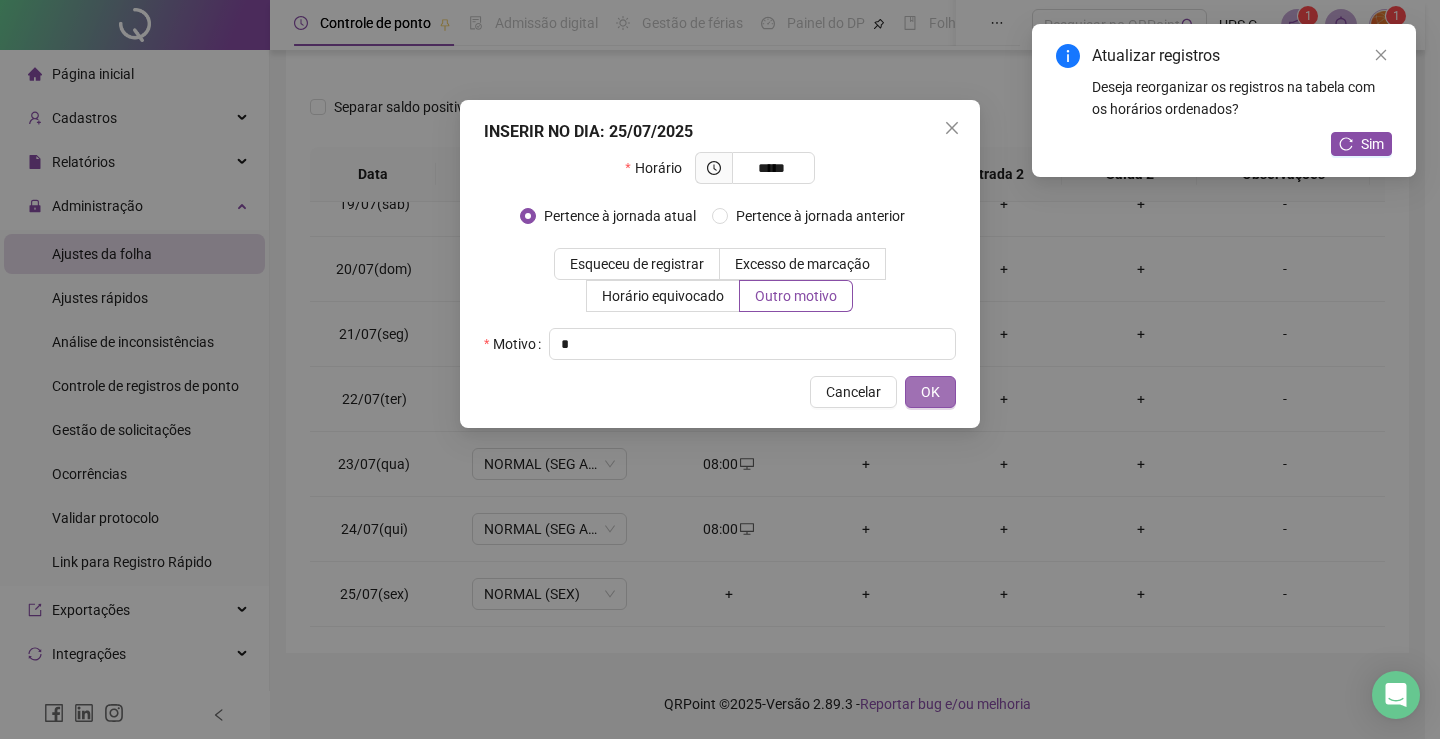 click on "OK" at bounding box center [930, 392] 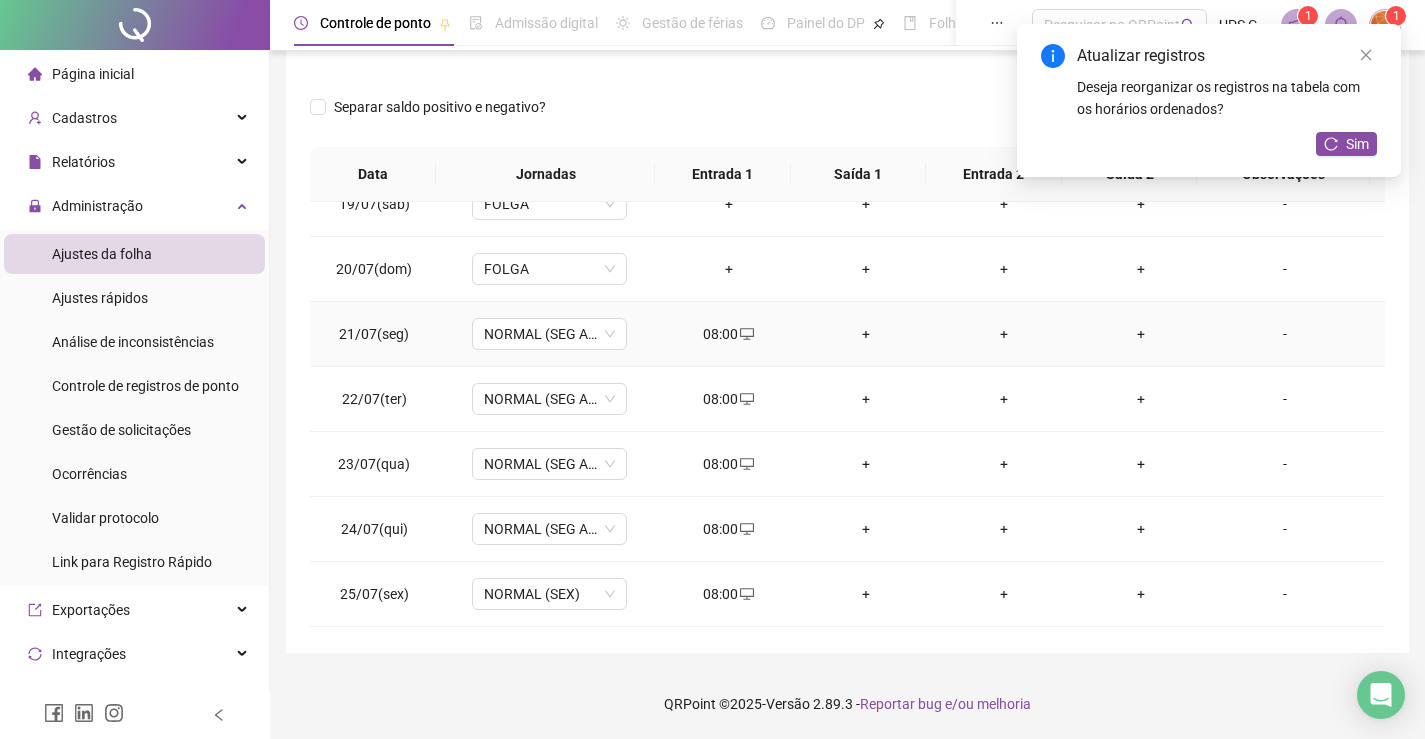 click on "+" at bounding box center (866, 334) 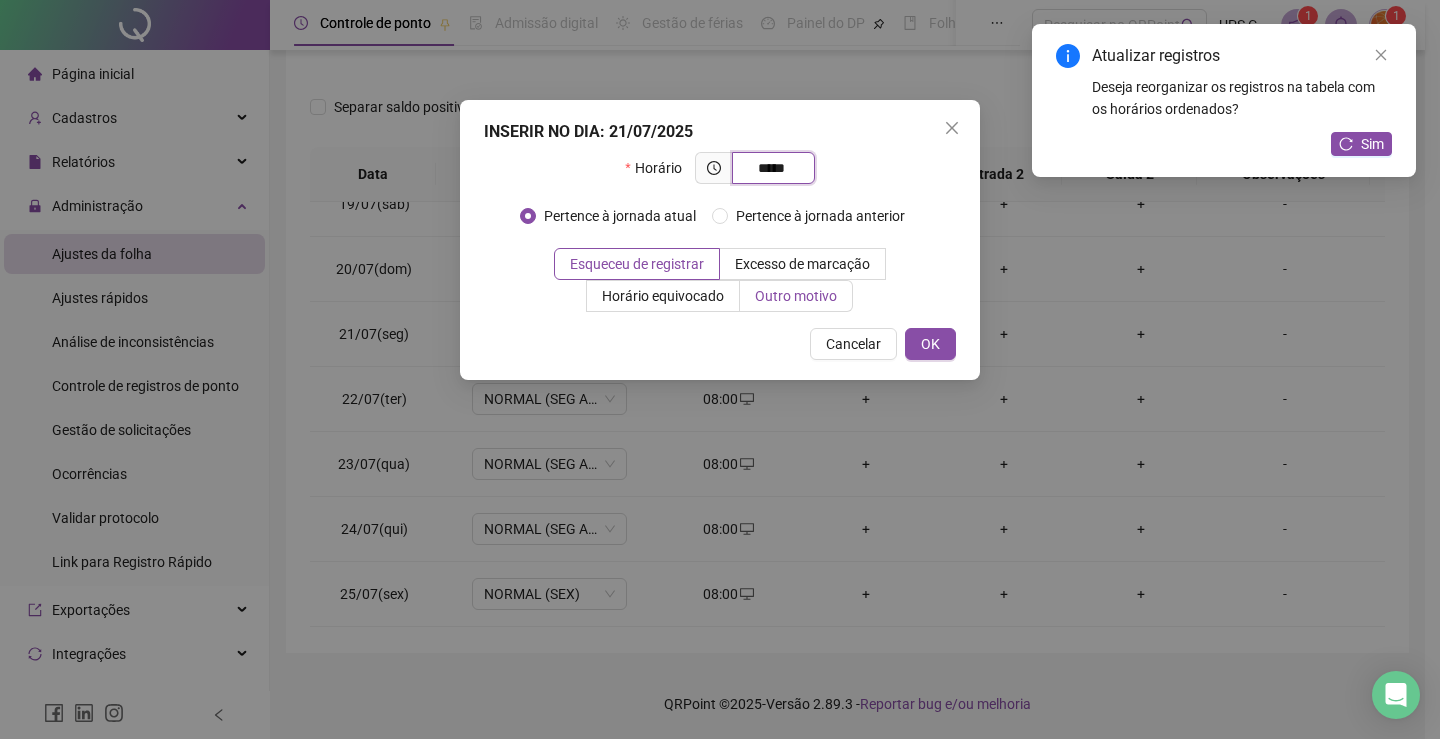 type on "*****" 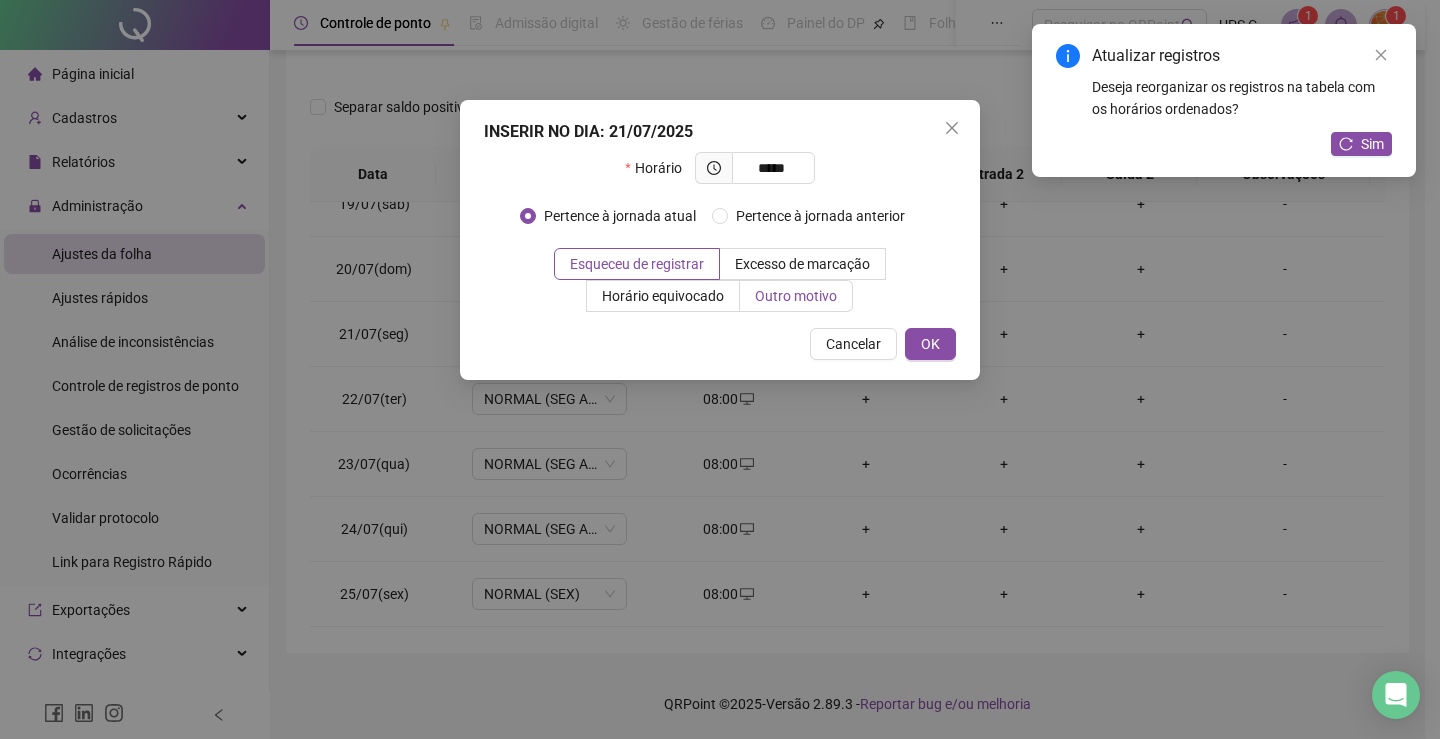 click on "Outro motivo" at bounding box center (796, 296) 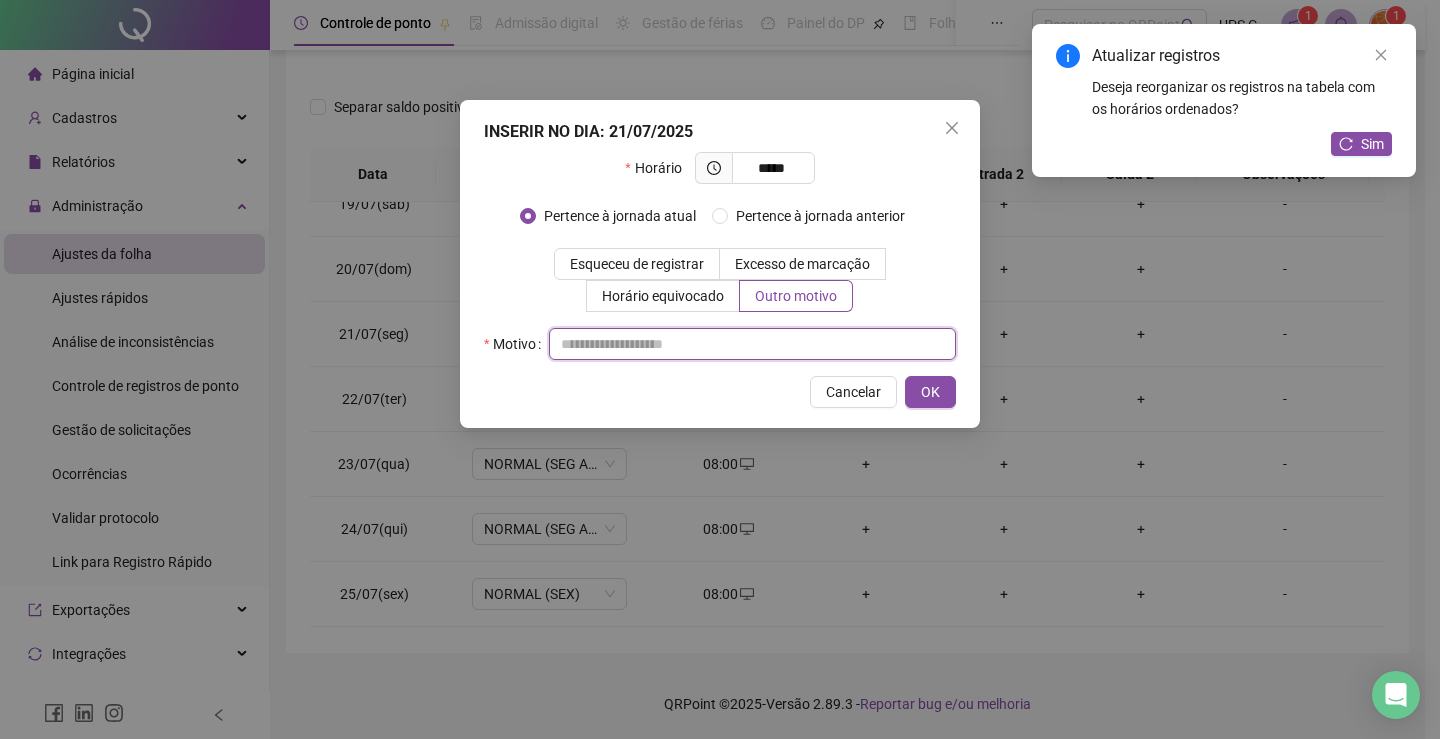click at bounding box center (752, 344) 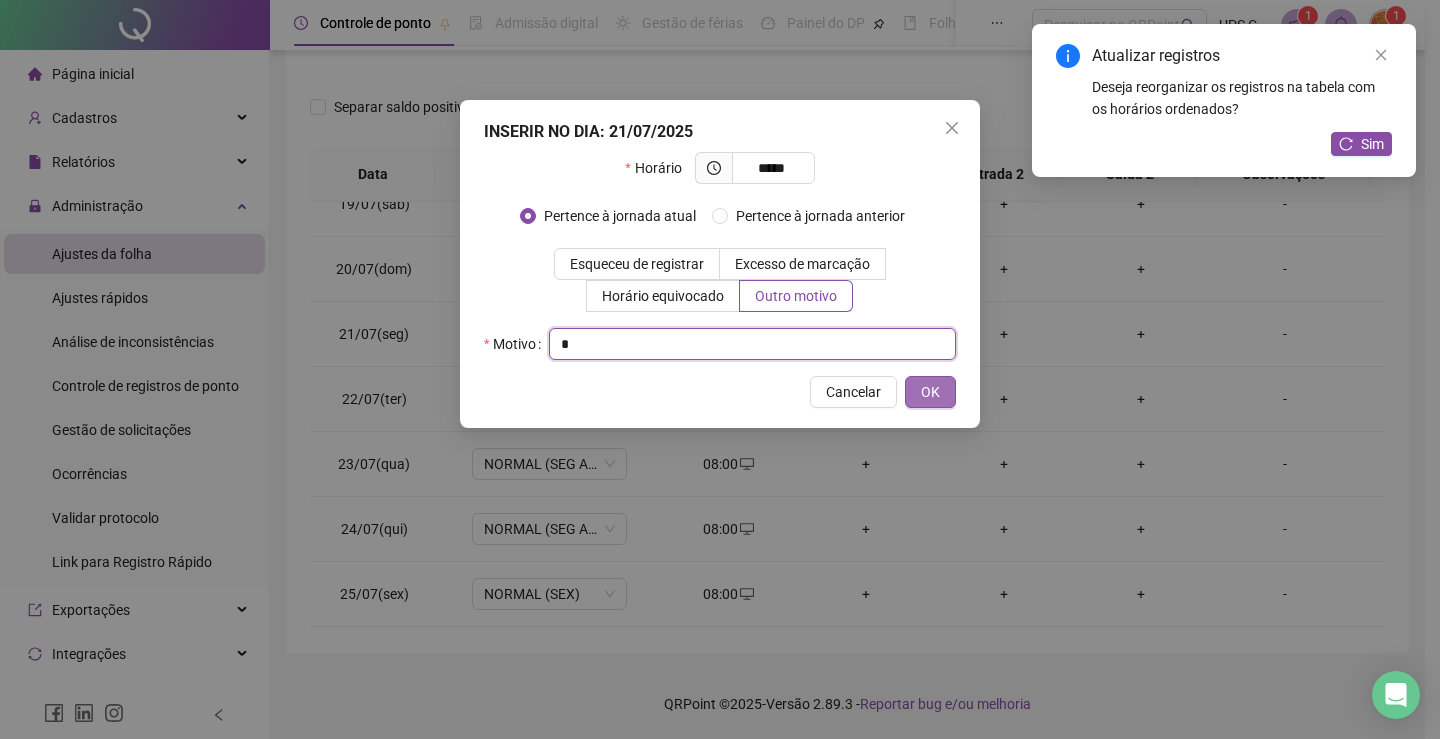 type on "*" 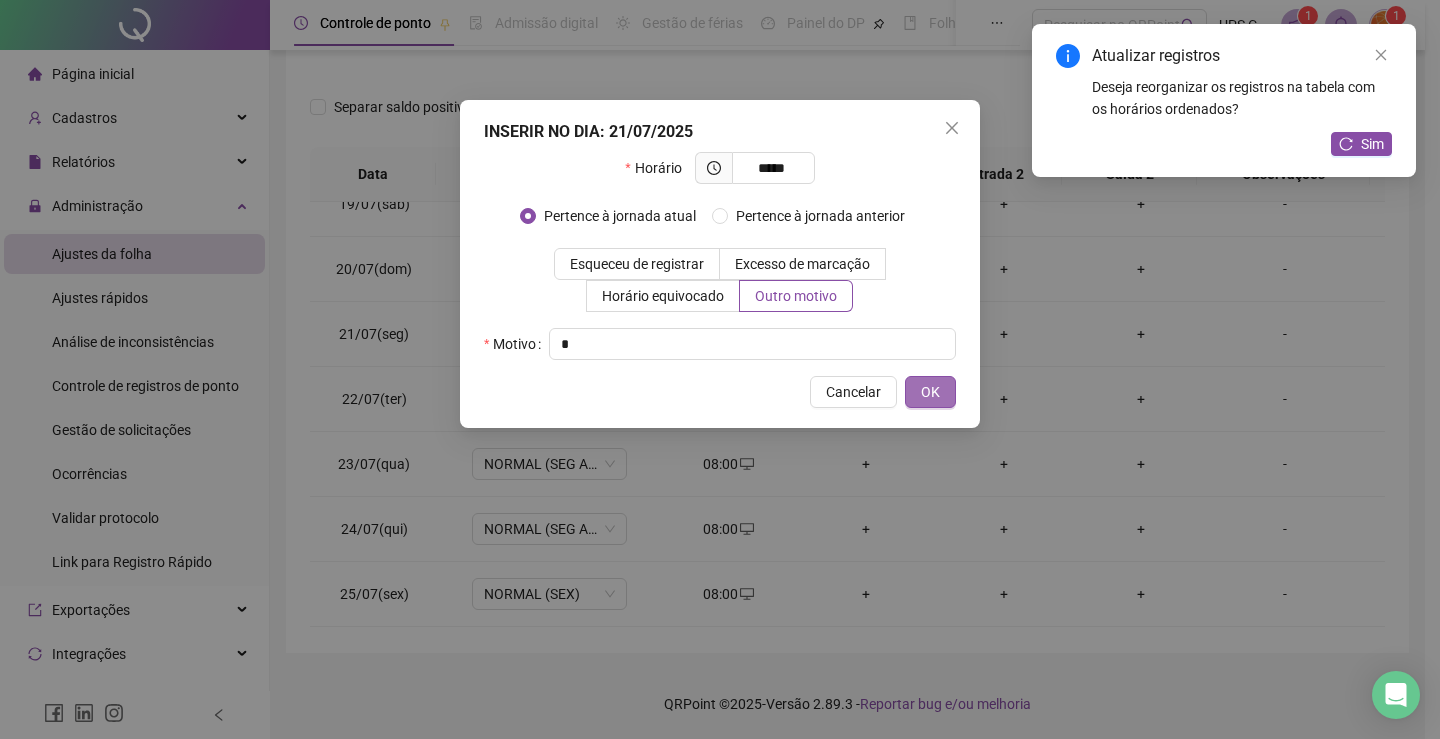 click on "OK" at bounding box center [930, 392] 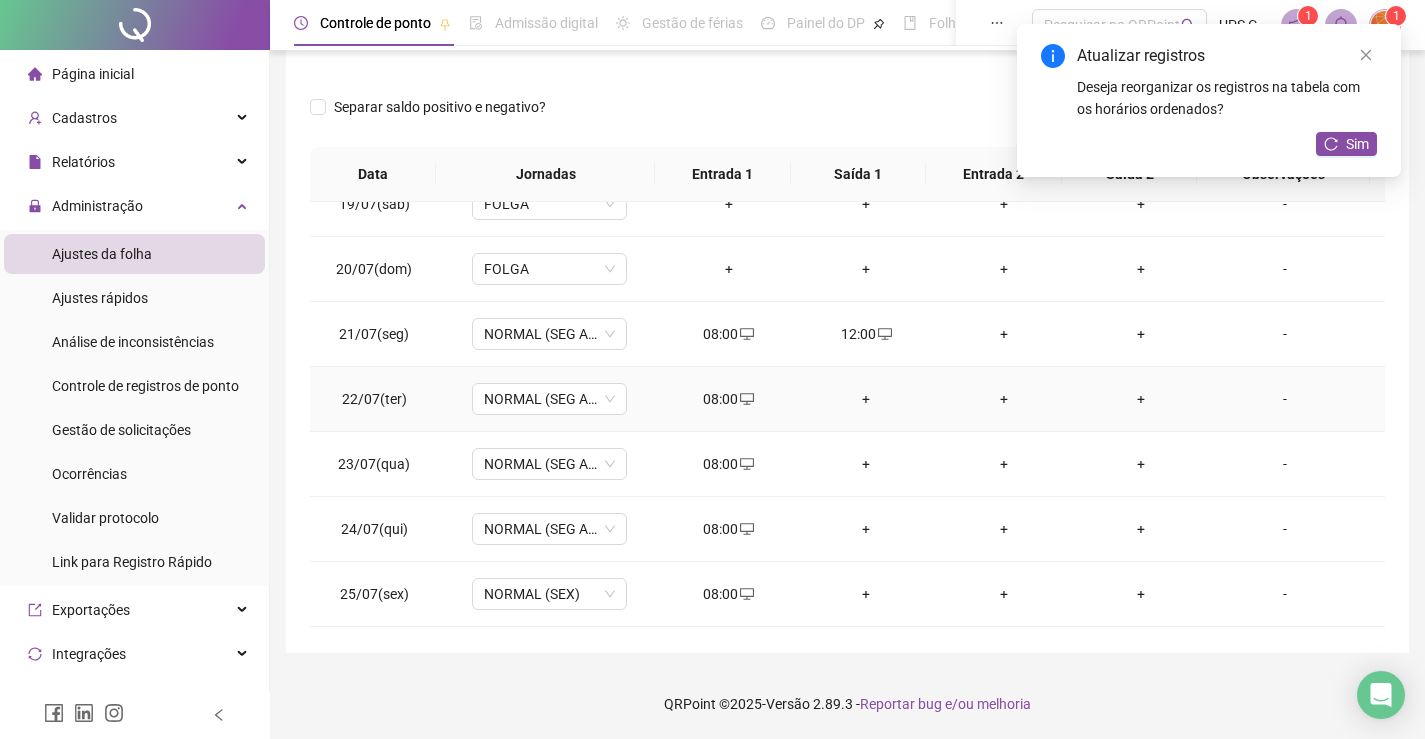 click on "+" at bounding box center [866, 399] 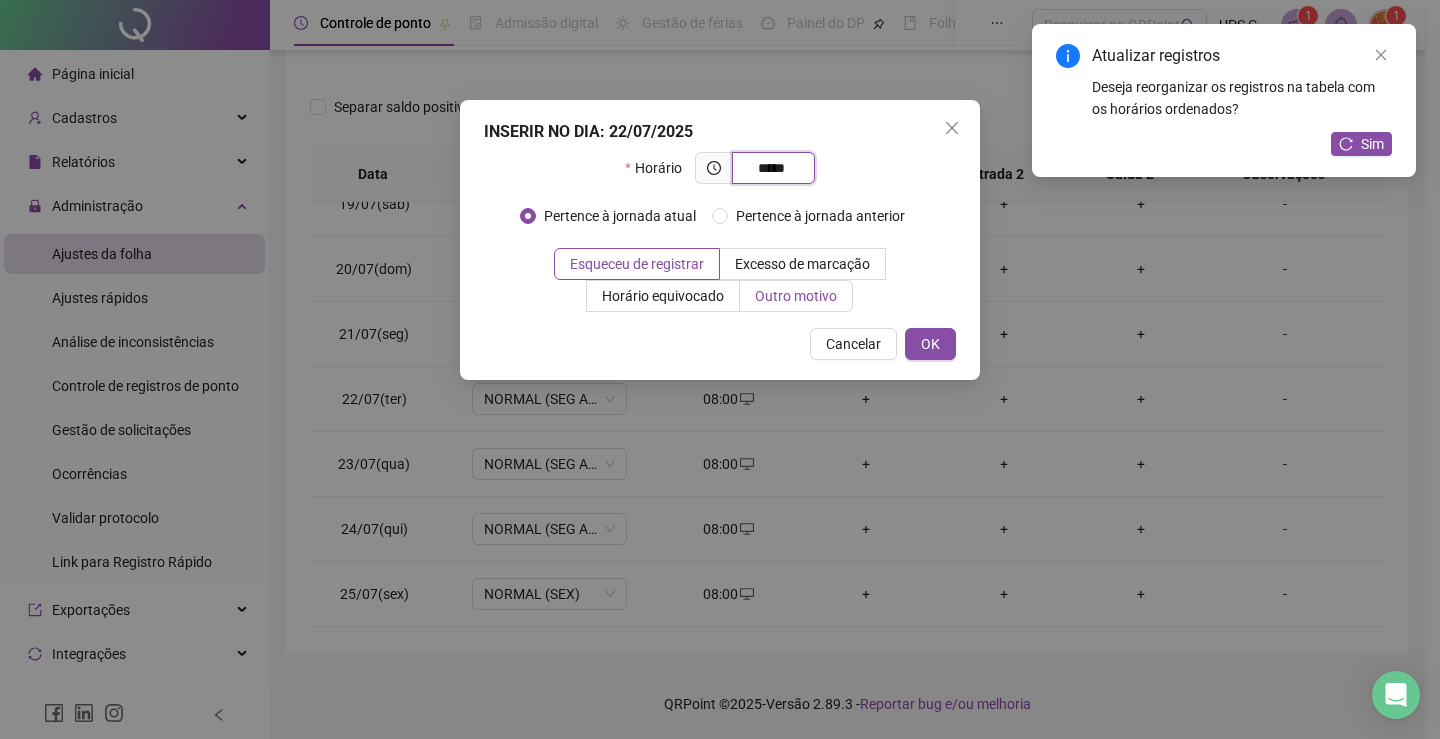type on "*****" 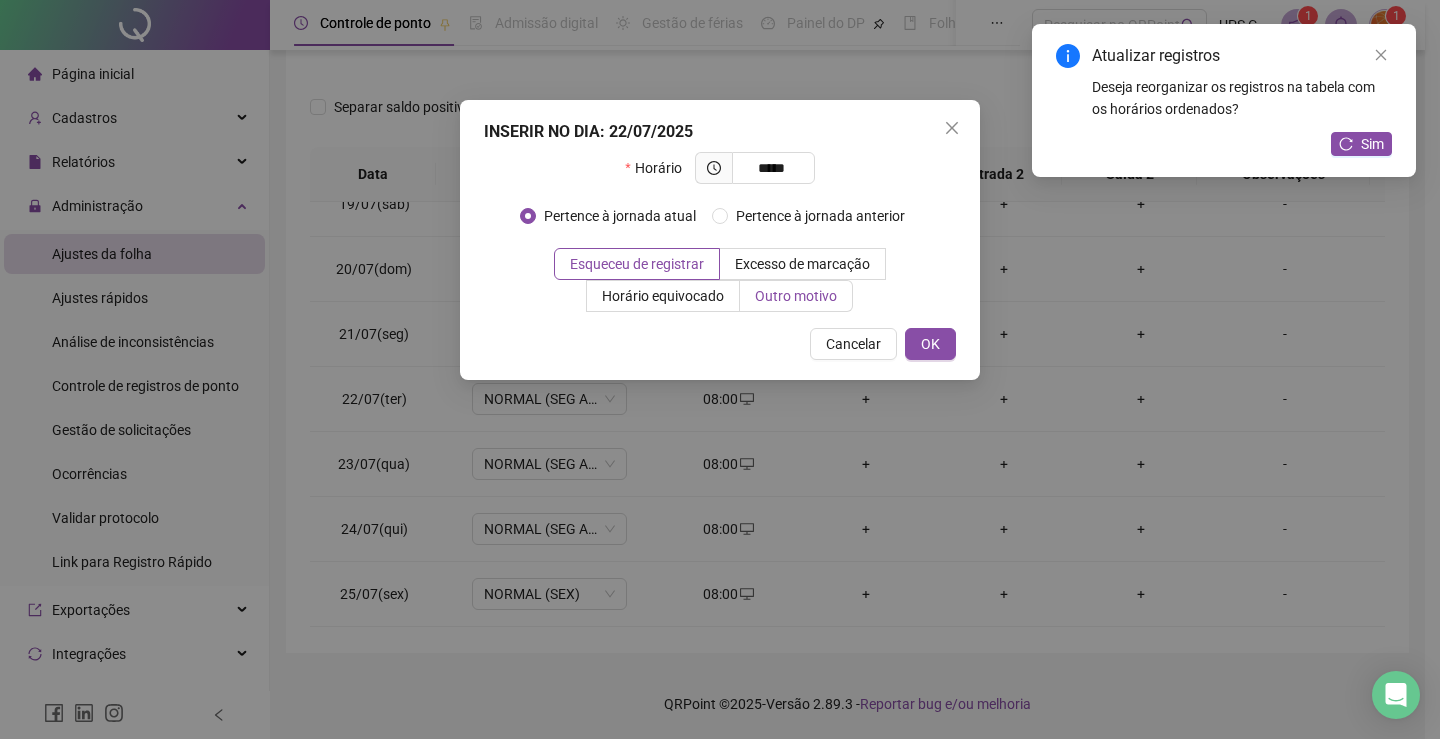 click on "Outro motivo" at bounding box center [796, 296] 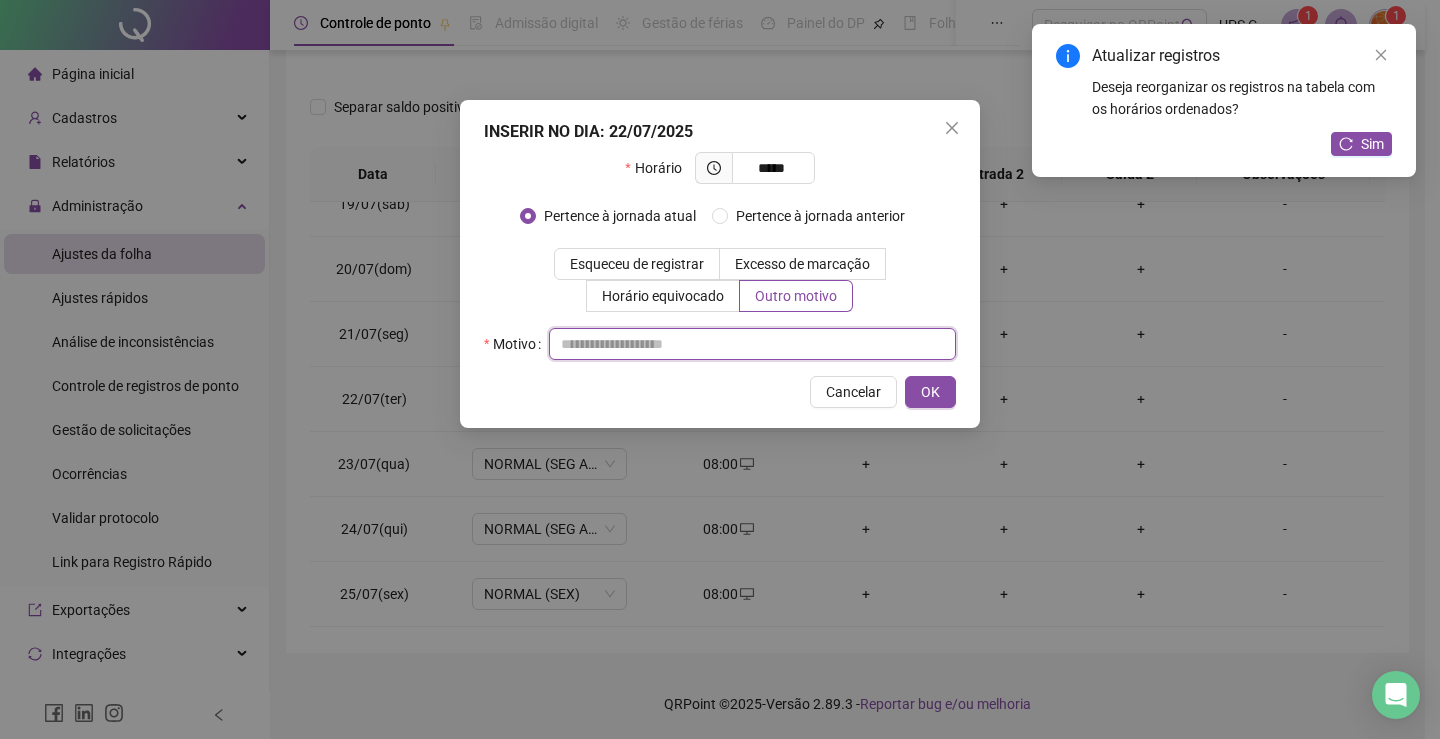click at bounding box center [752, 344] 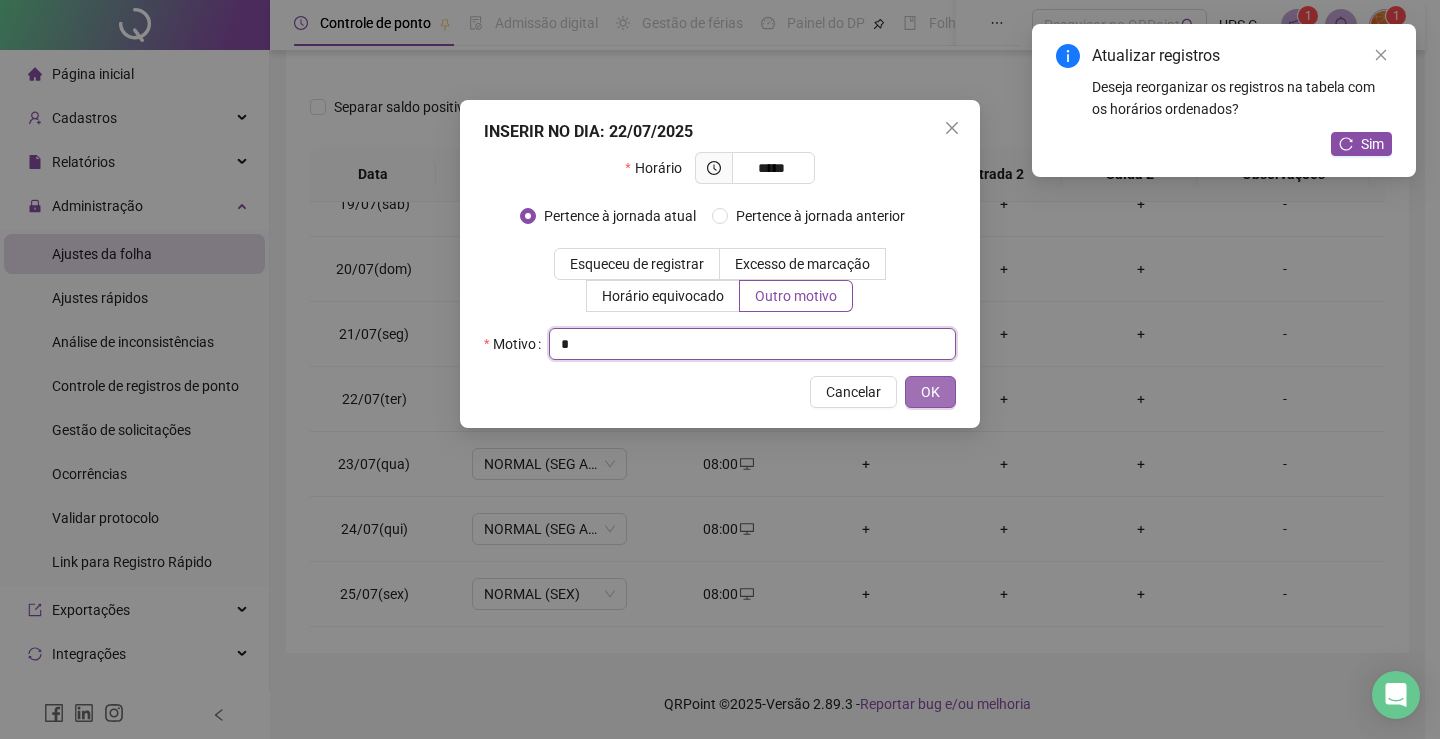 type on "*" 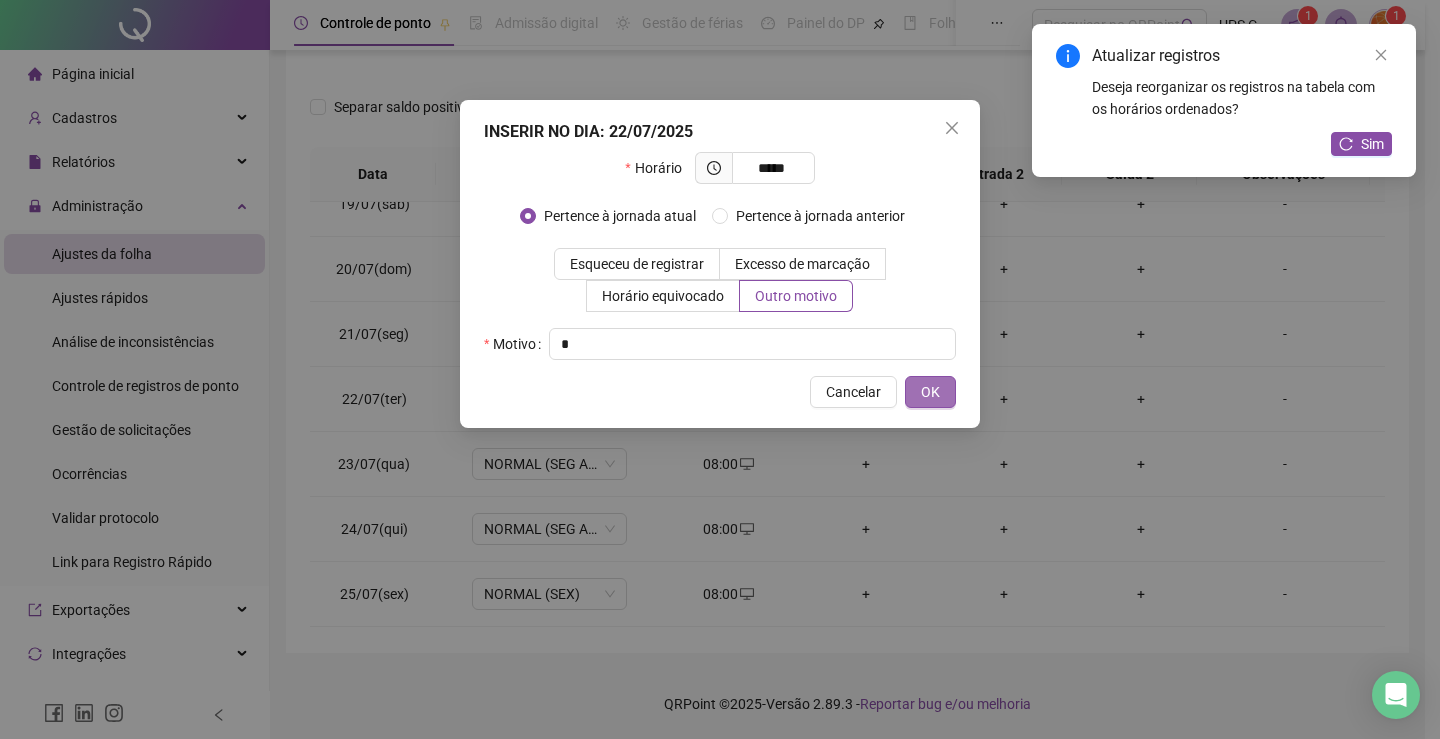 click on "OK" at bounding box center [930, 392] 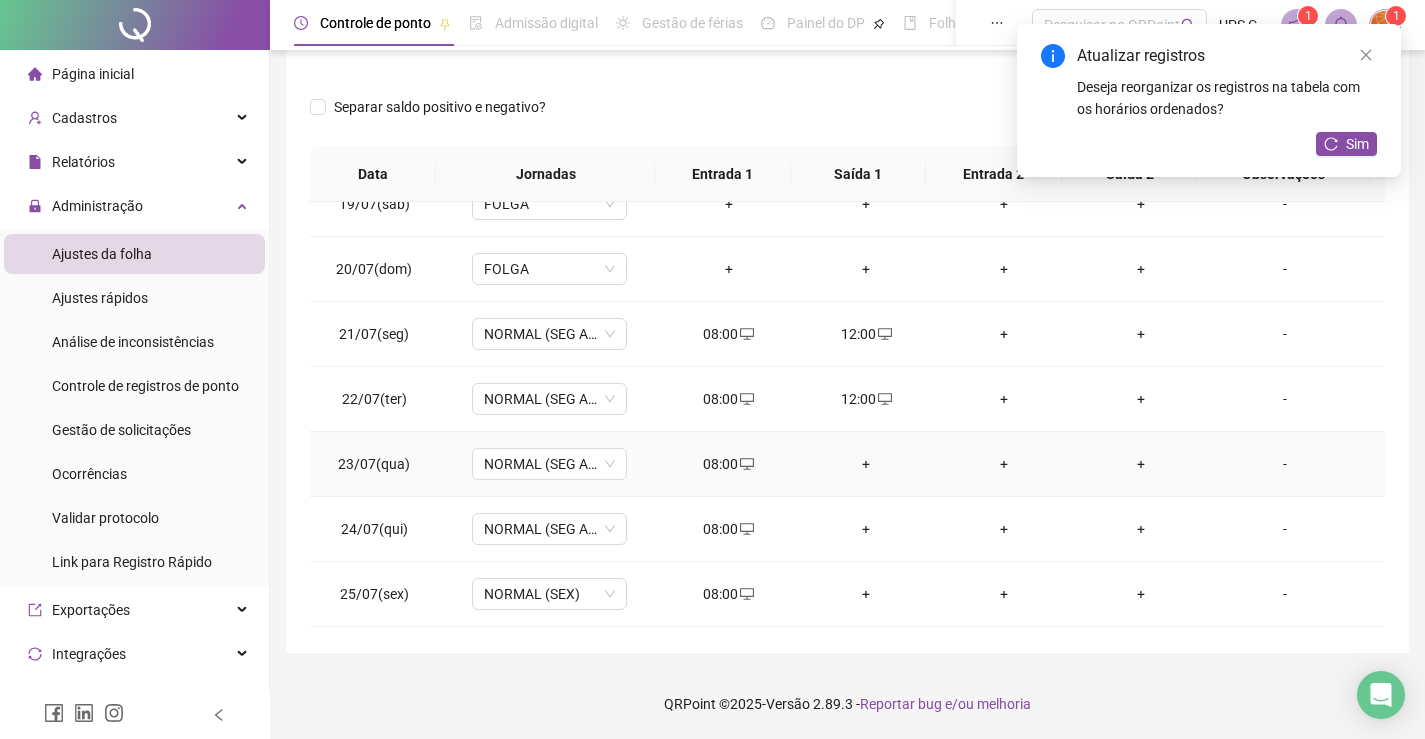 click on "+" at bounding box center (866, 464) 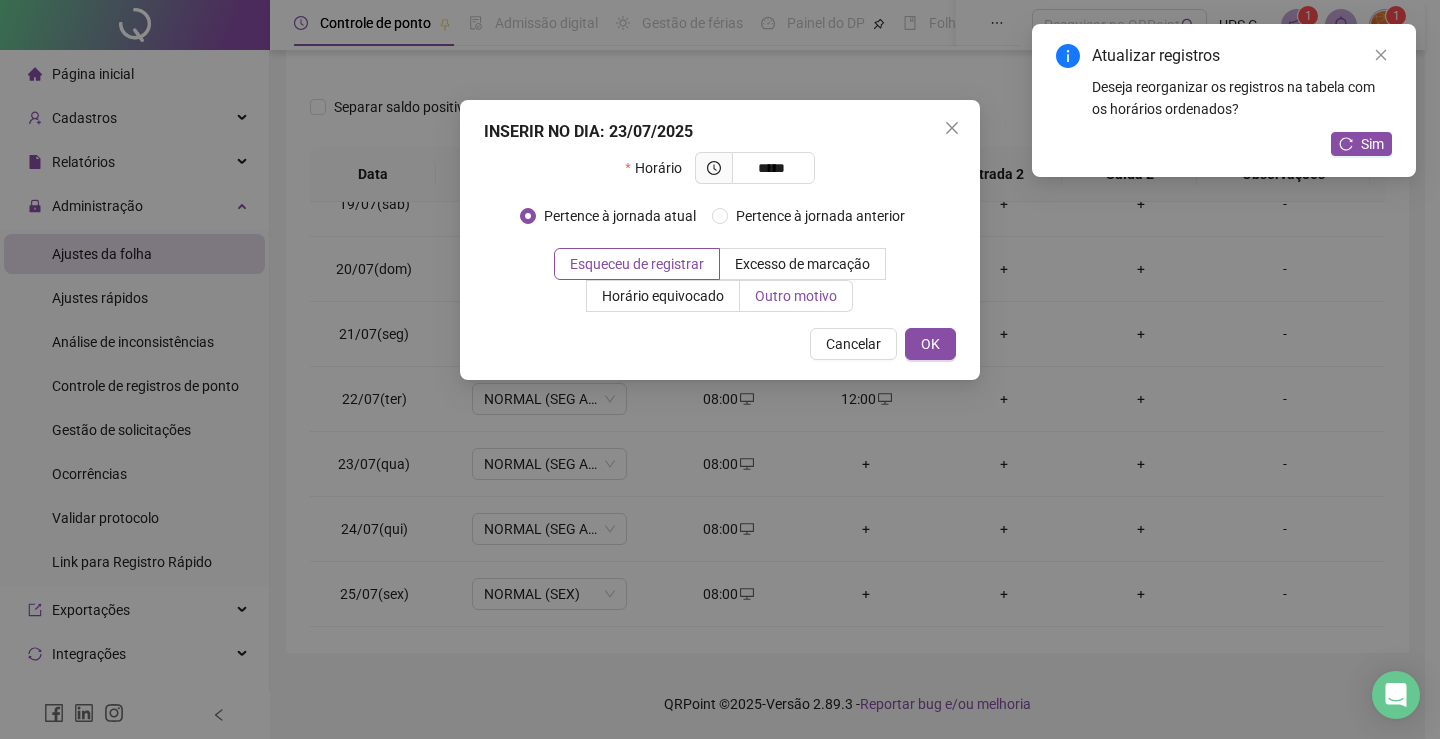 type on "*****" 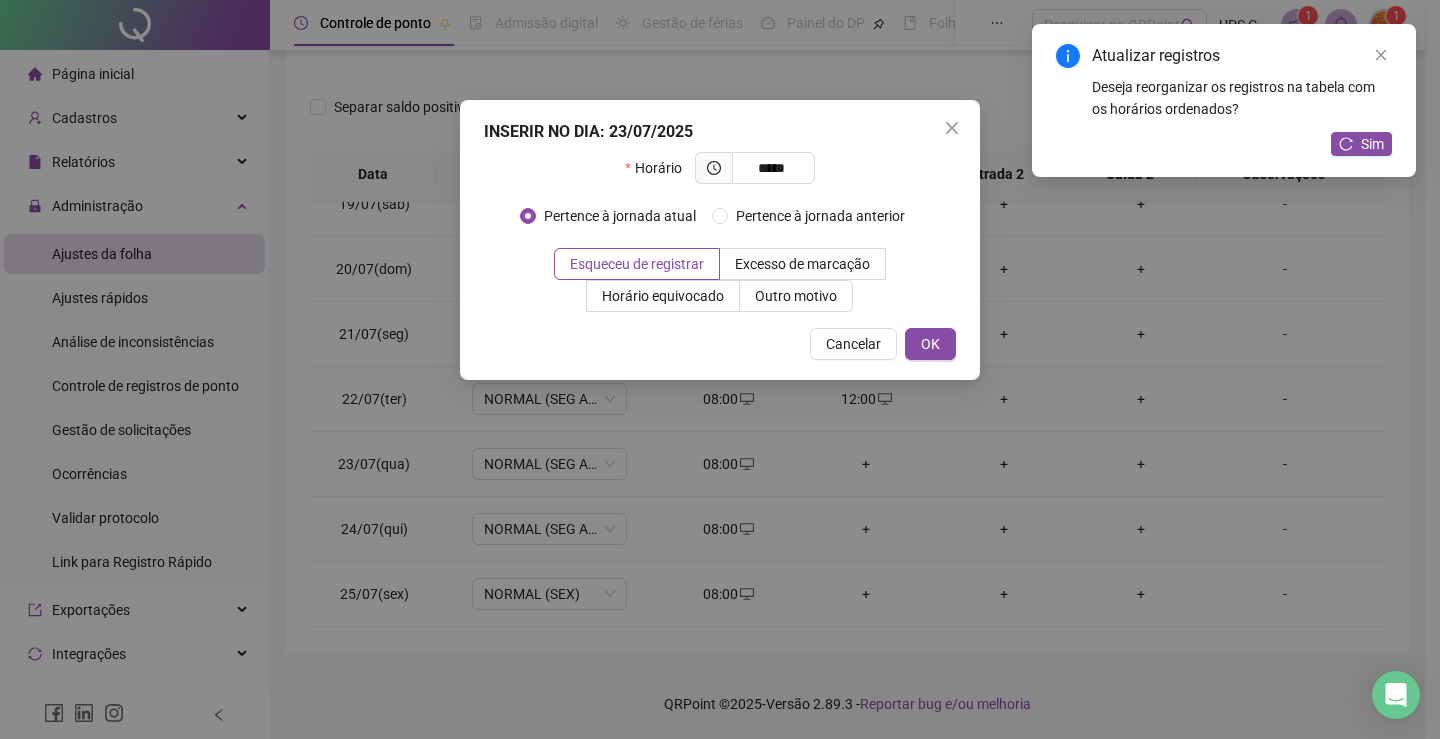 drag, startPoint x: 772, startPoint y: 295, endPoint x: 775, endPoint y: 334, distance: 39.115215 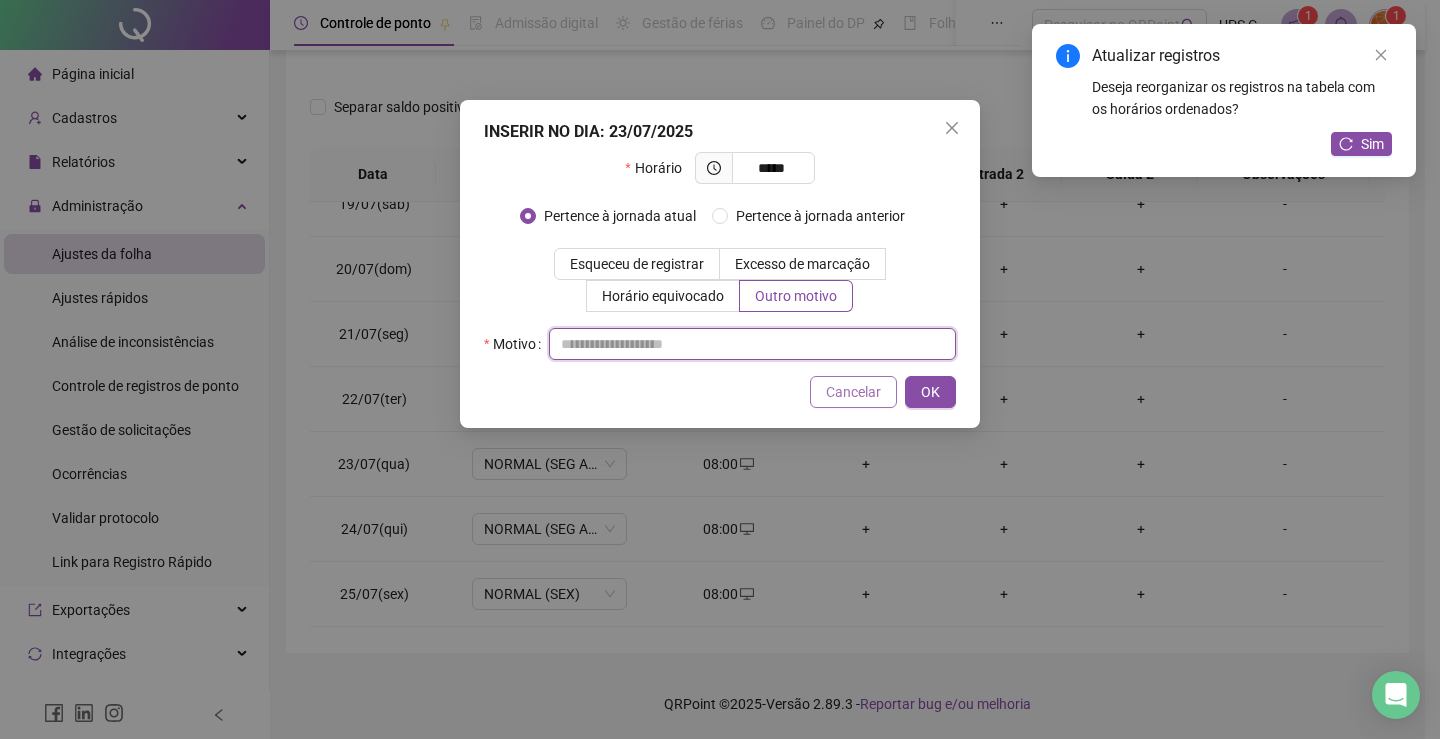 drag, startPoint x: 775, startPoint y: 341, endPoint x: 833, endPoint y: 378, distance: 68.7968 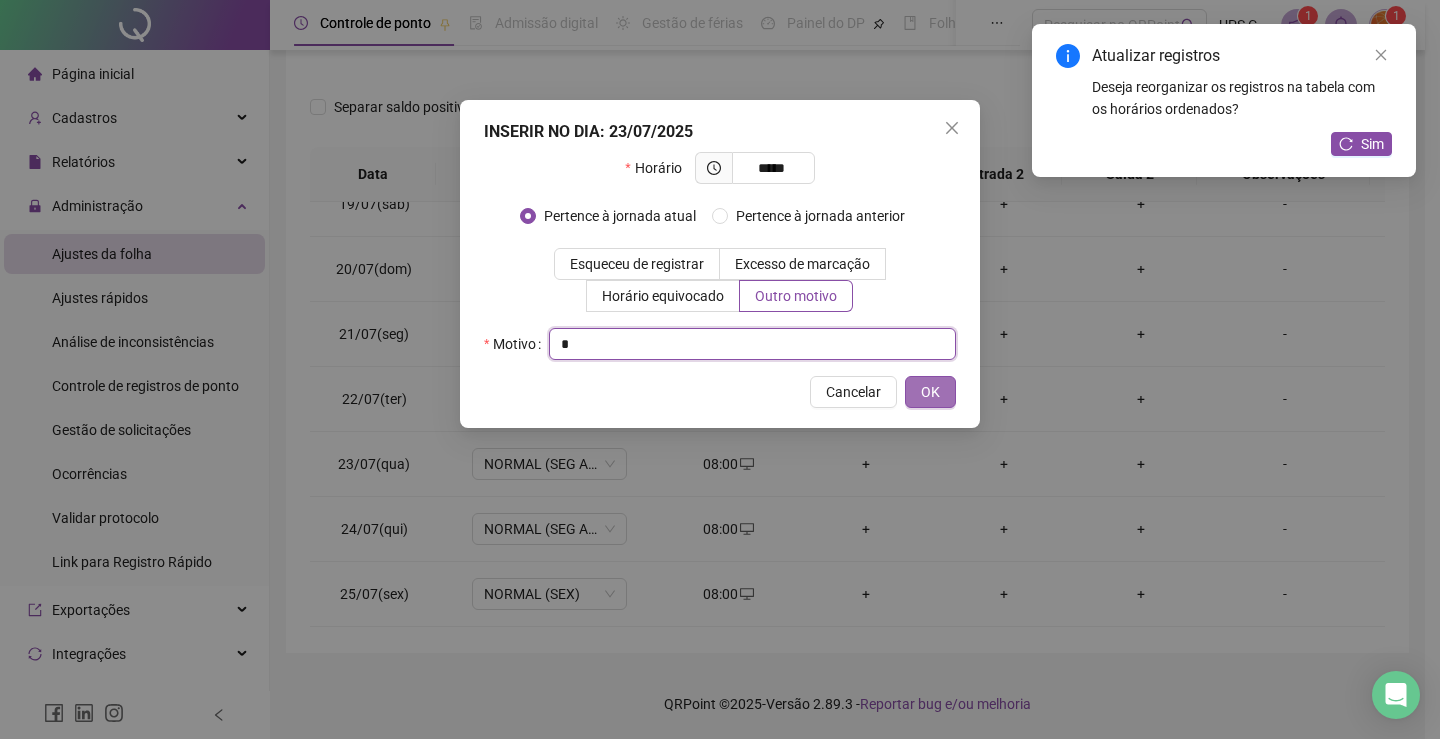 type on "*" 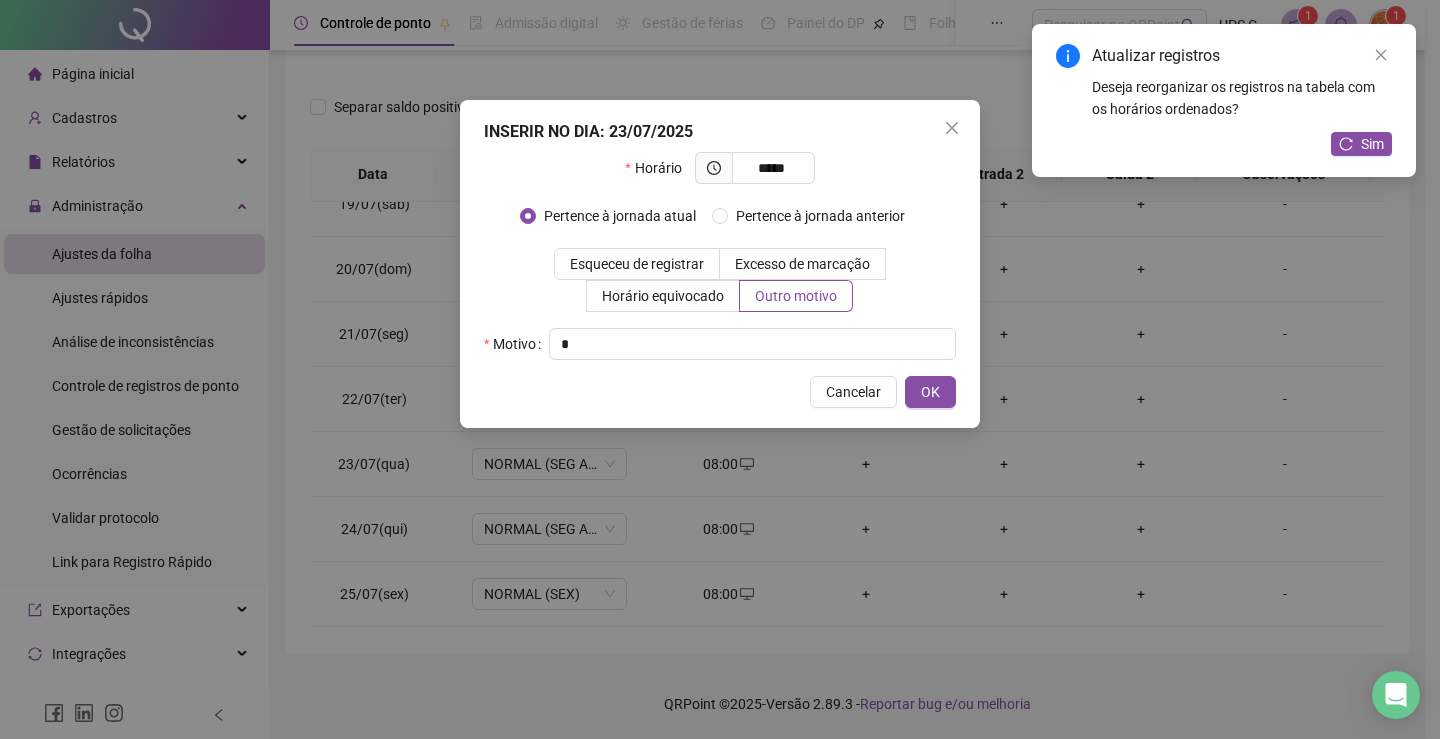 drag, startPoint x: 919, startPoint y: 385, endPoint x: 870, endPoint y: 508, distance: 132.40091 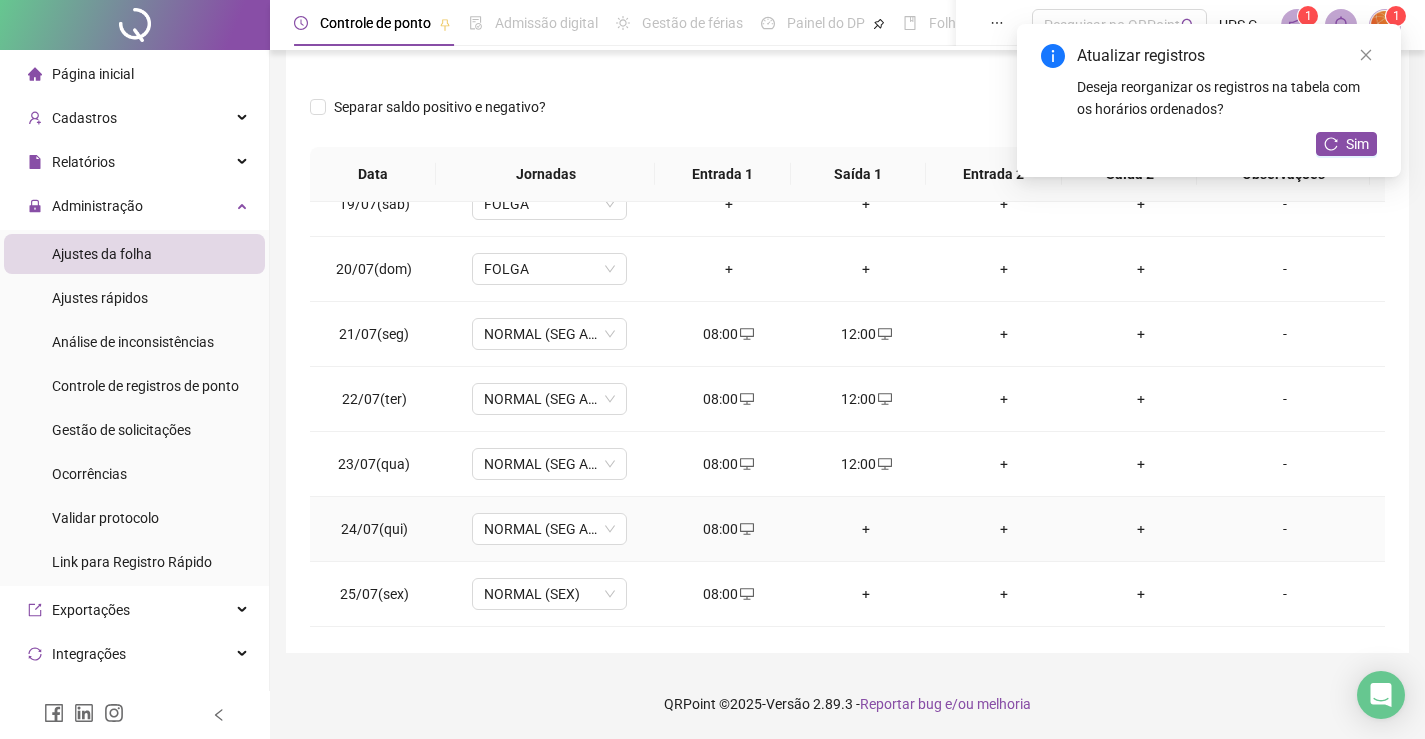 click on "+" at bounding box center [866, 529] 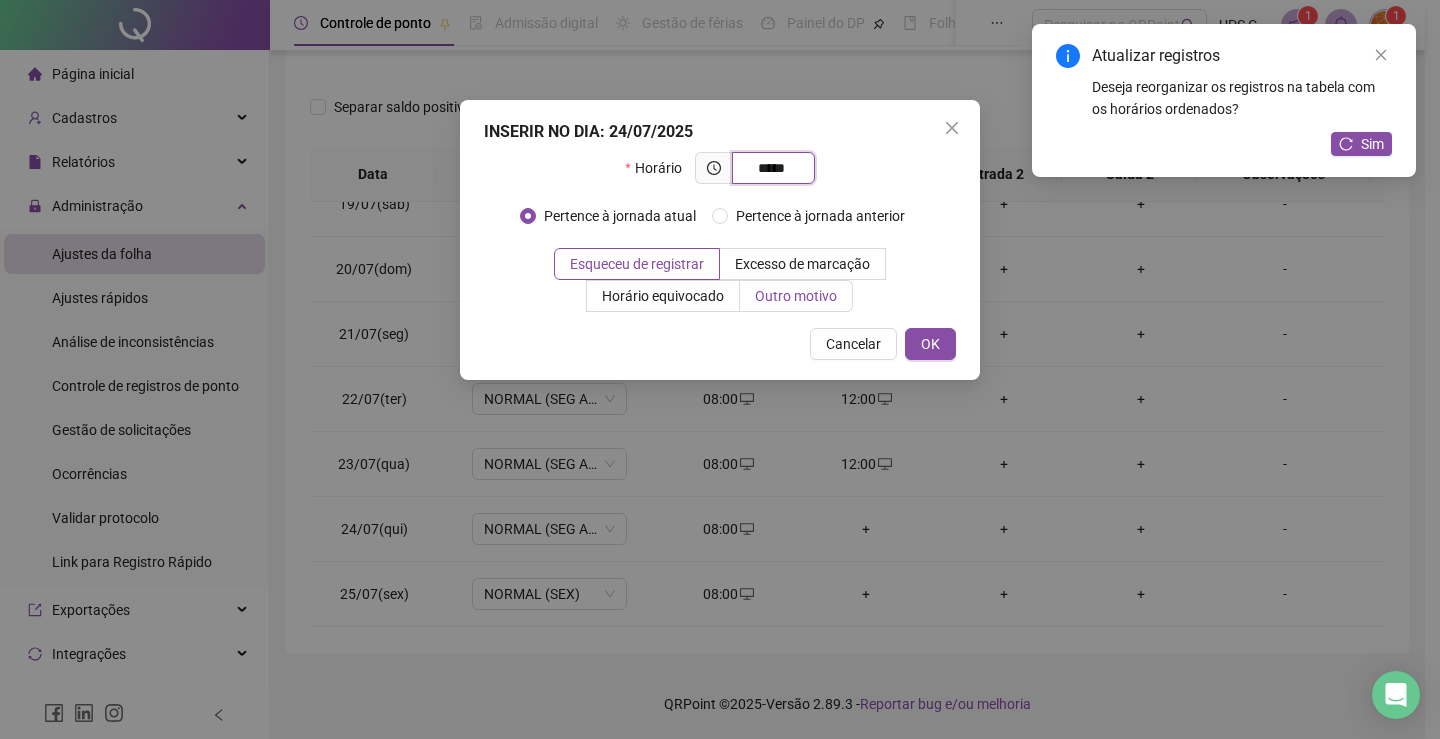 type on "*****" 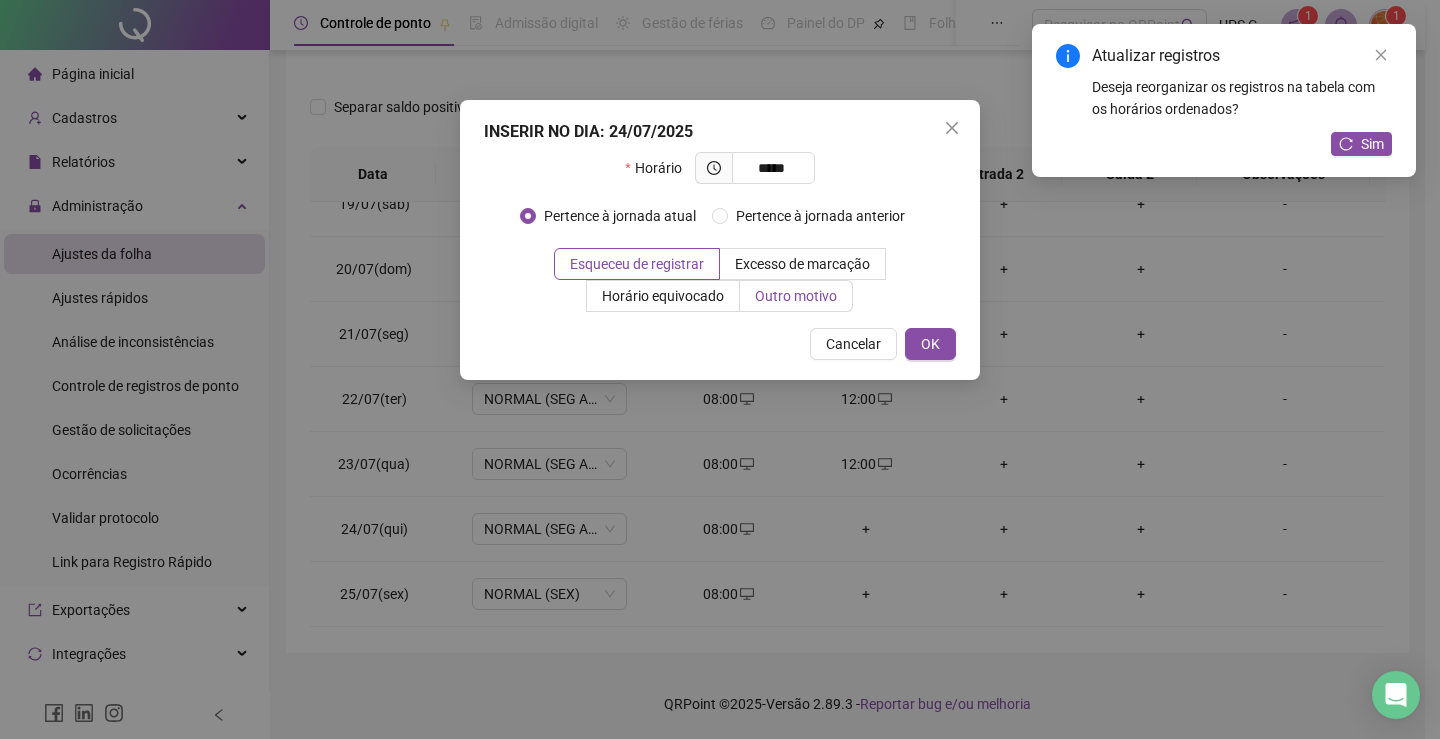 click on "Outro motivo" at bounding box center [796, 296] 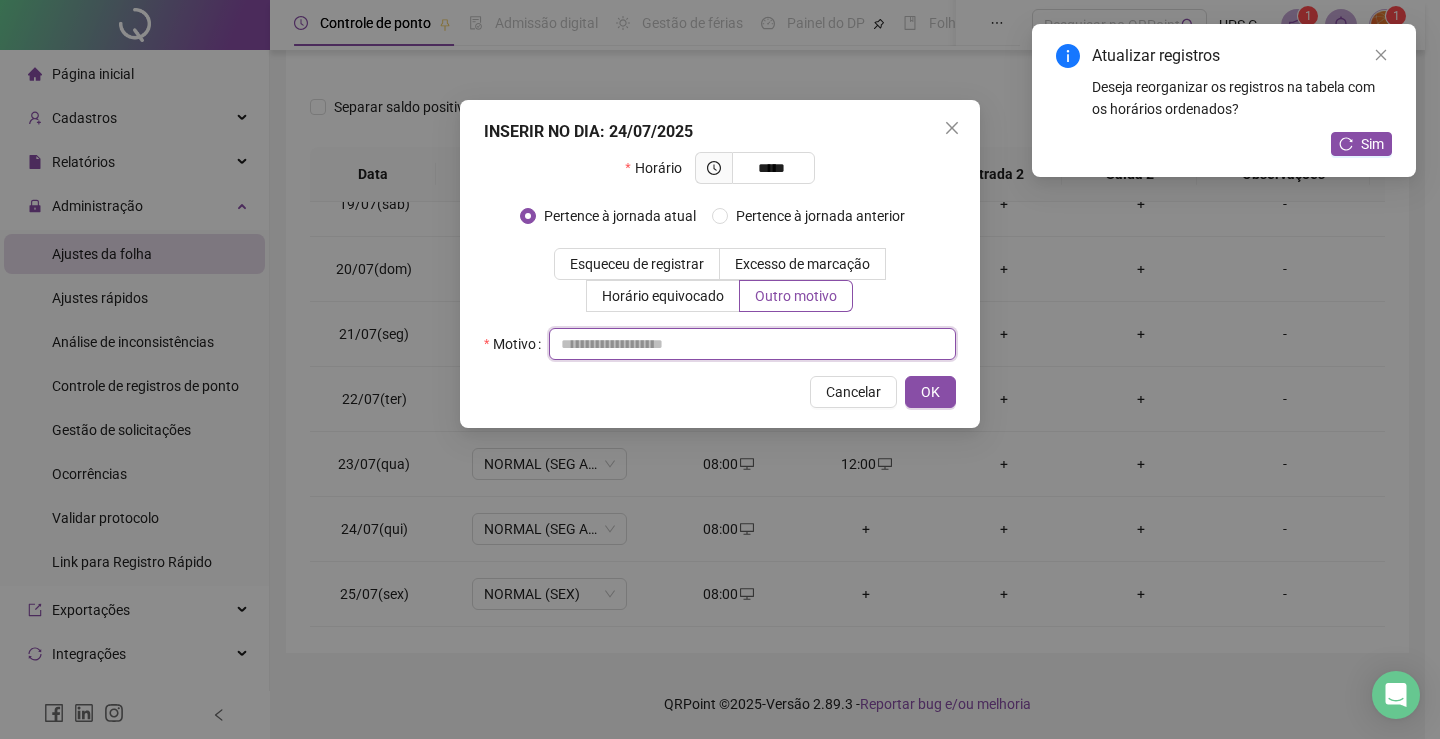 click at bounding box center [752, 344] 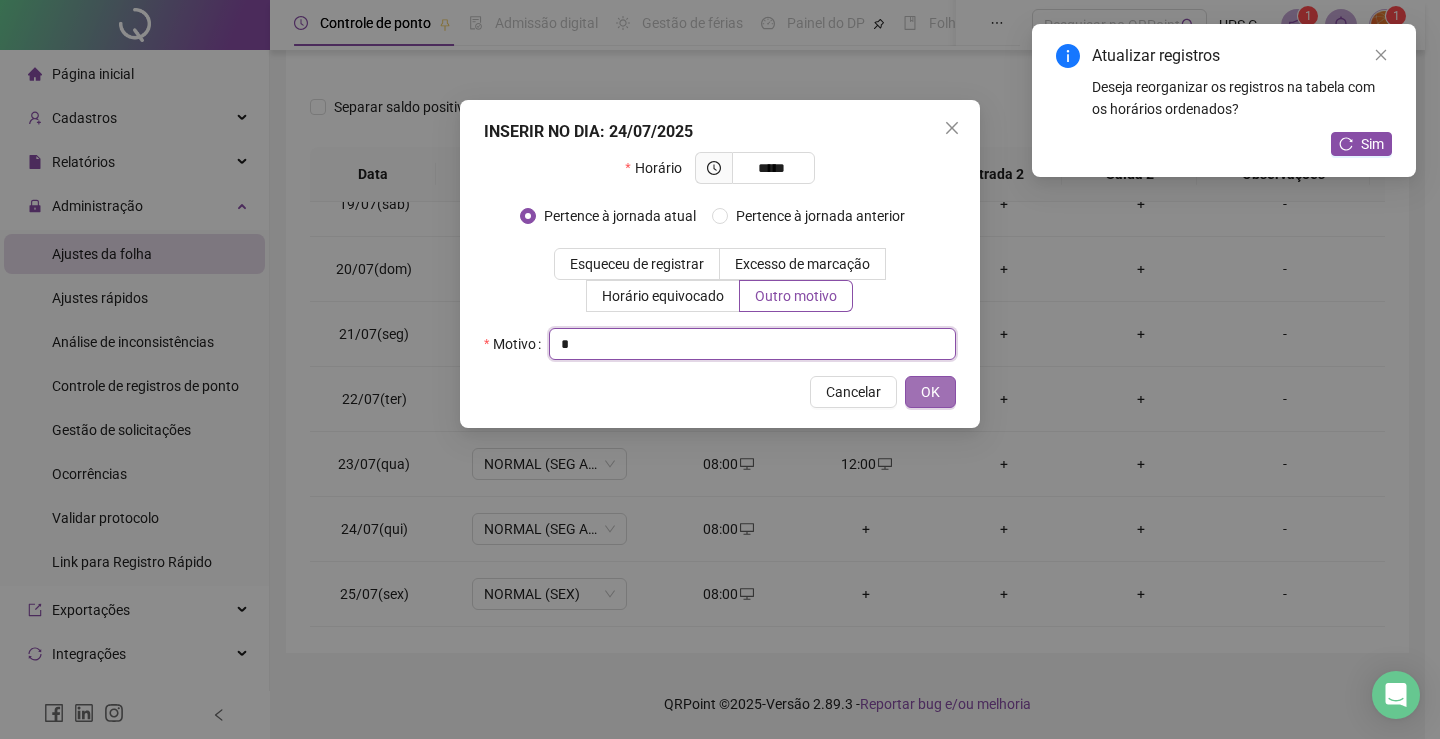 type on "*" 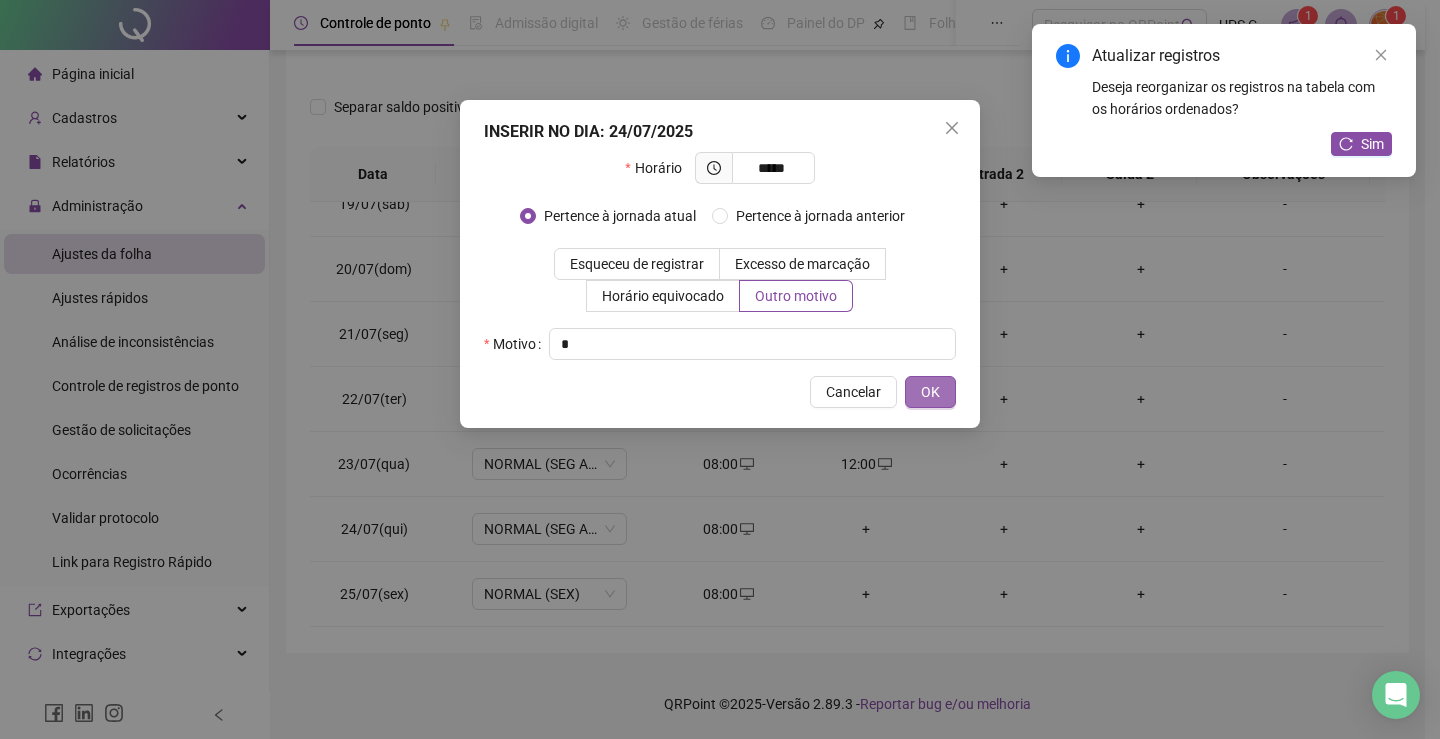 click on "OK" at bounding box center [930, 392] 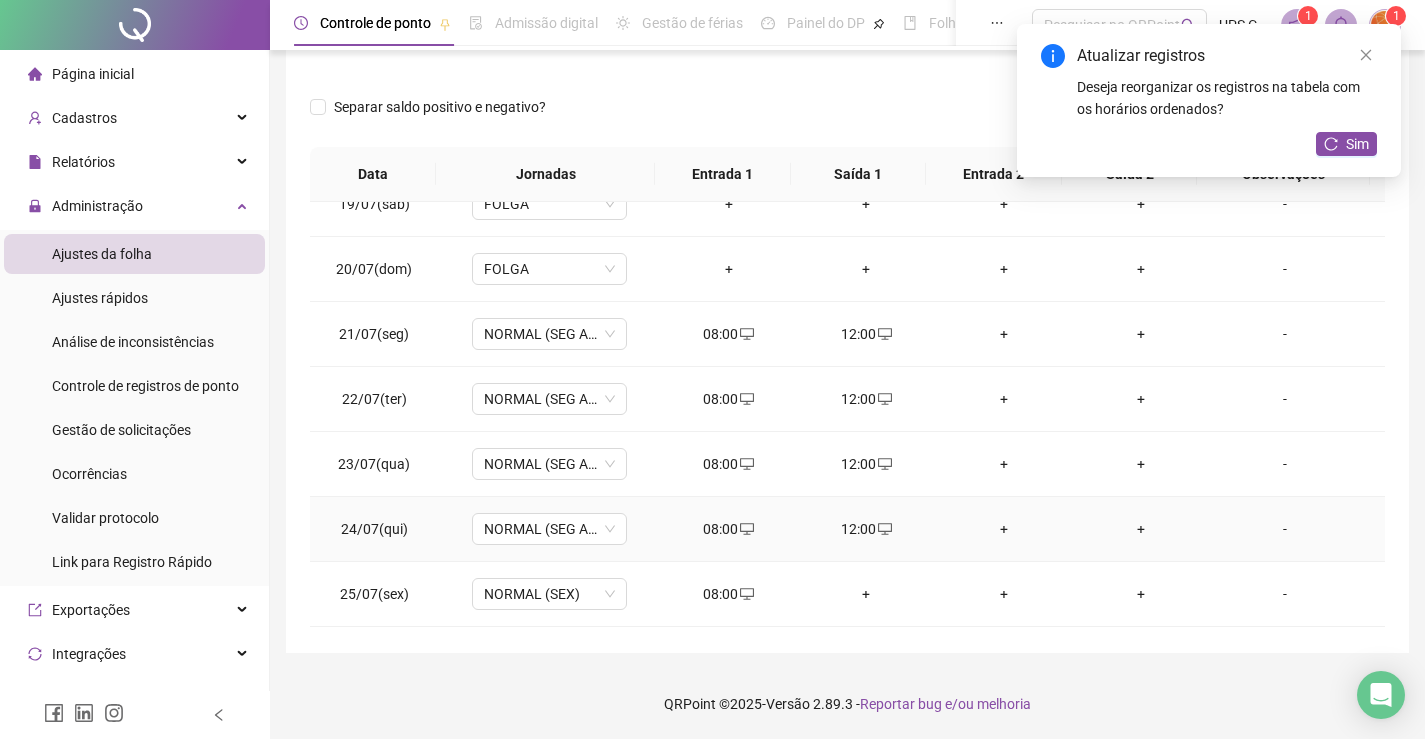 scroll, scrollTop: 1300, scrollLeft: 0, axis: vertical 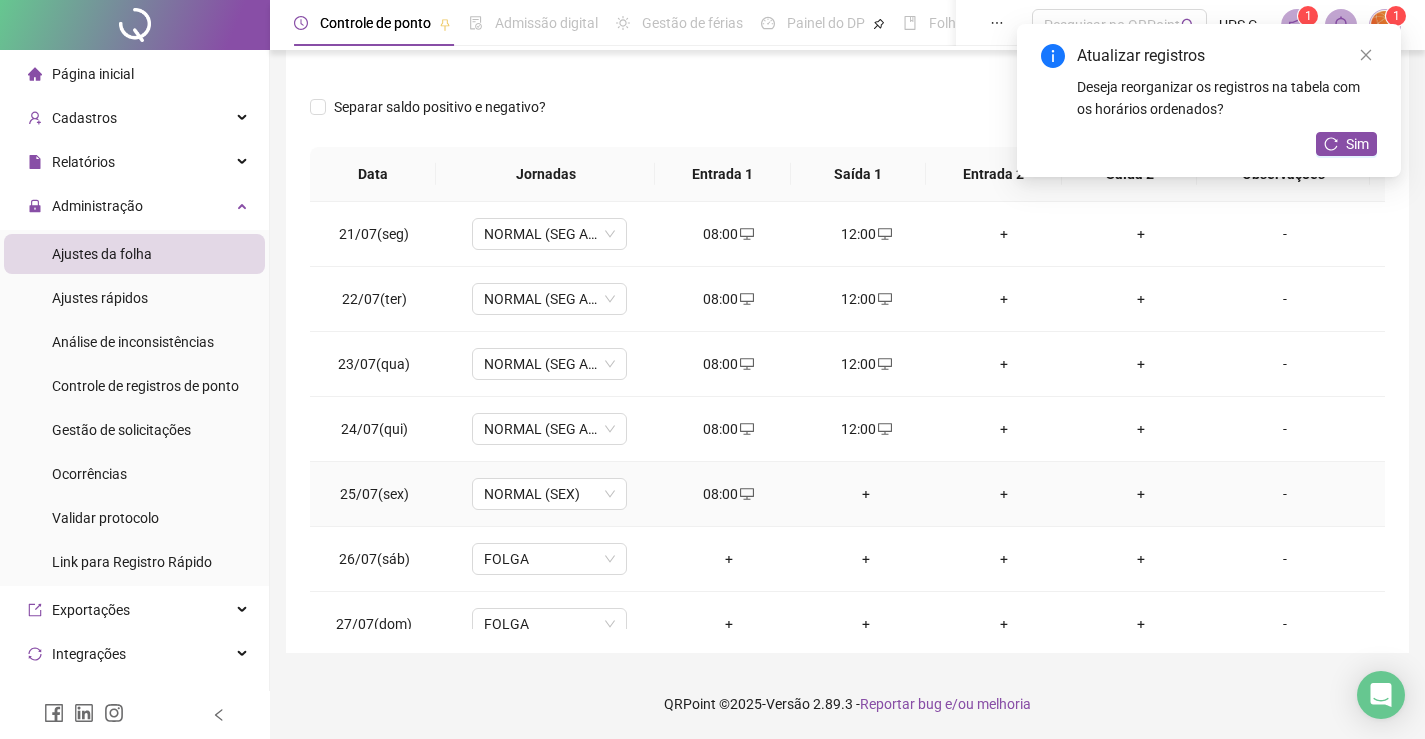 click on "+" at bounding box center (866, 494) 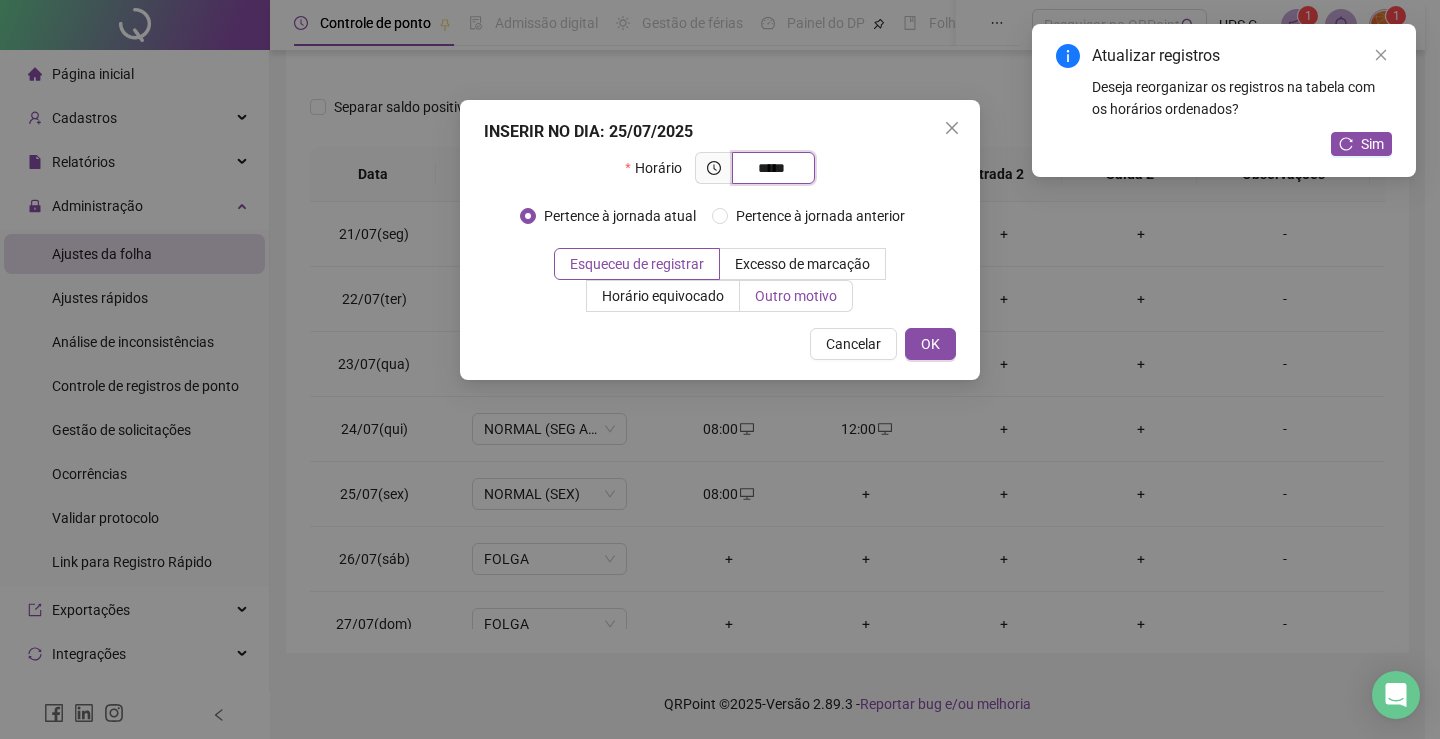 type on "*****" 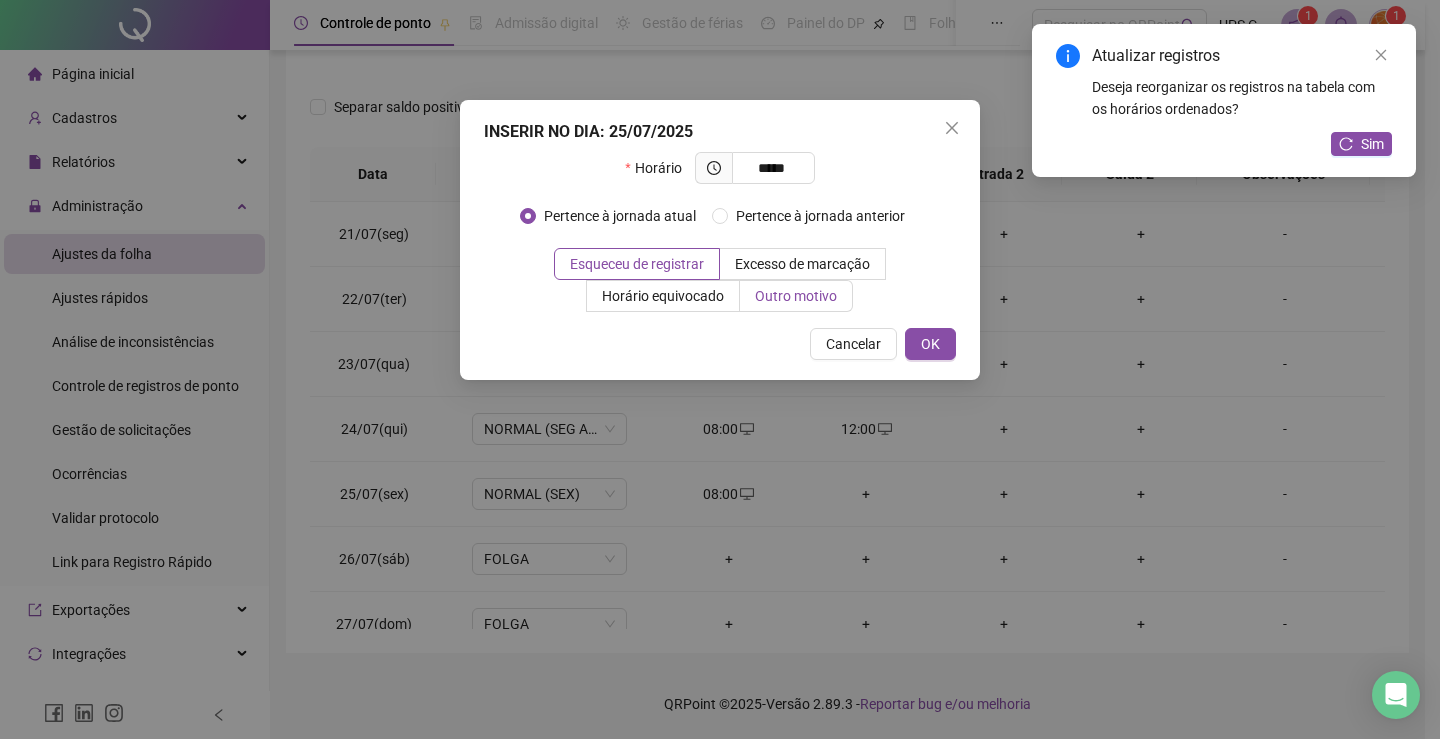 click on "Outro motivo" at bounding box center [796, 296] 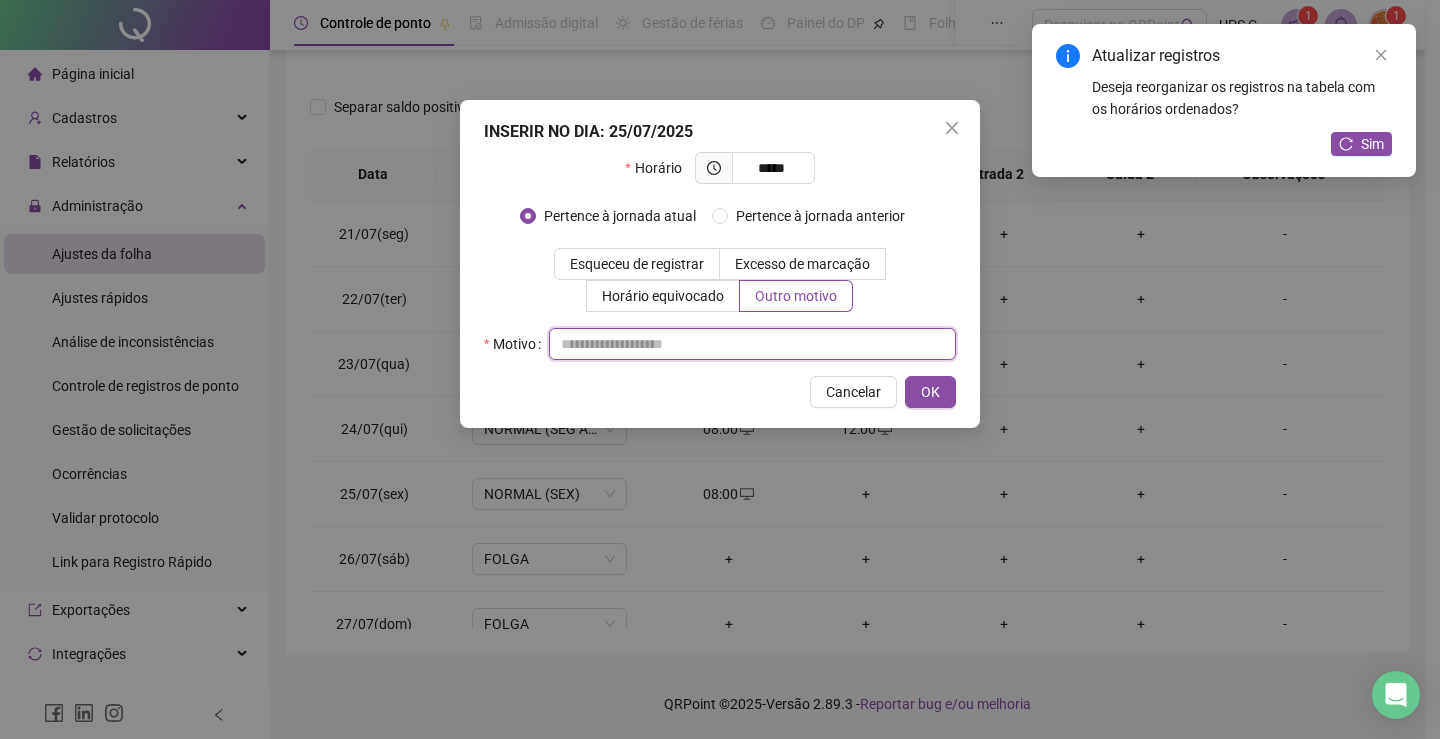 click at bounding box center [752, 344] 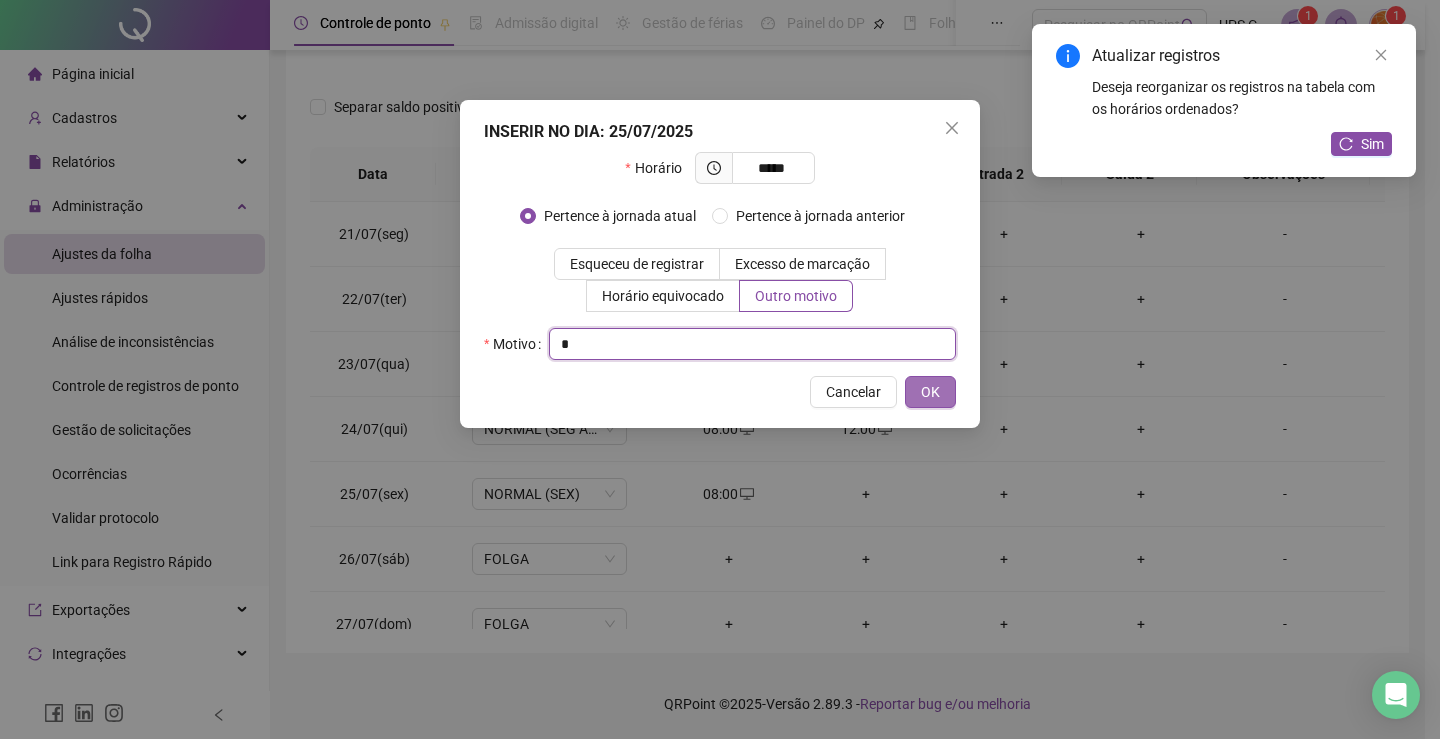 type on "*" 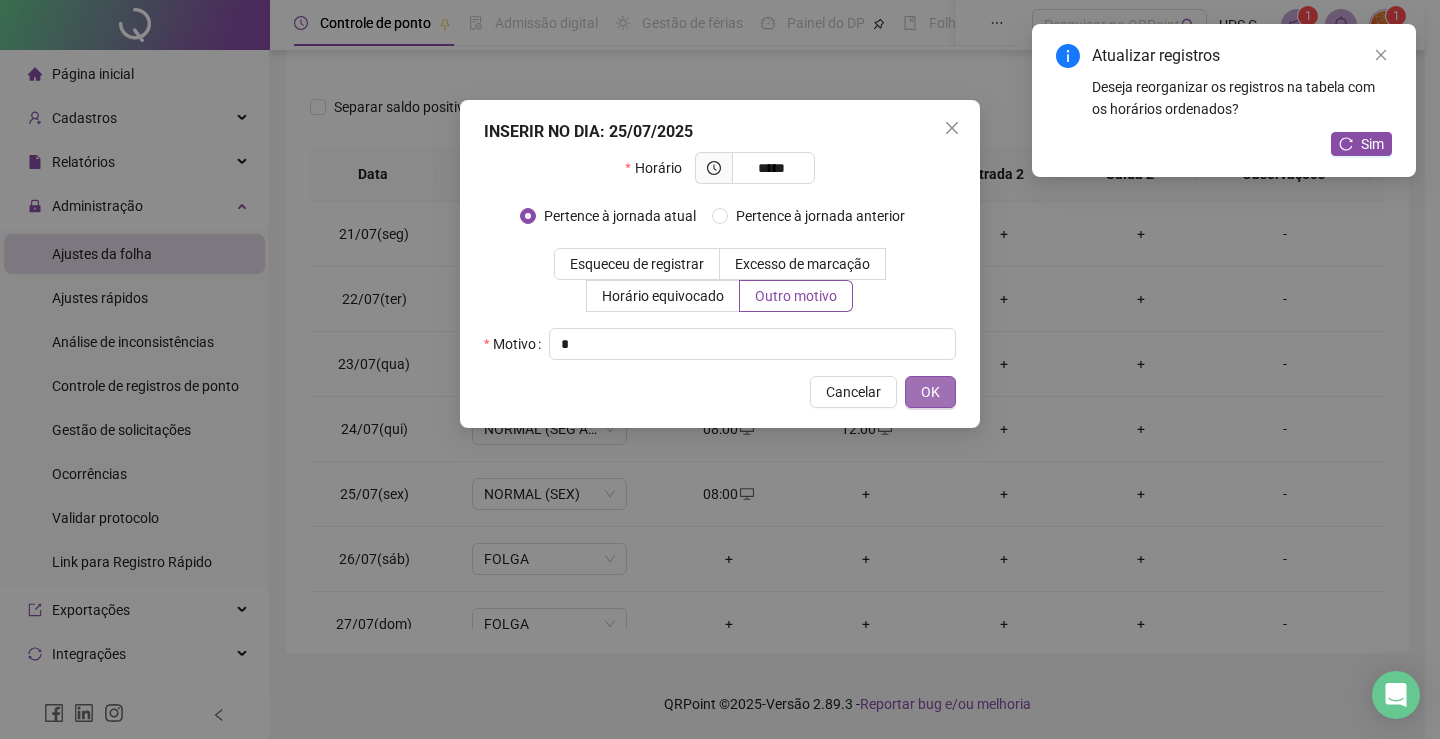 click on "OK" at bounding box center (930, 392) 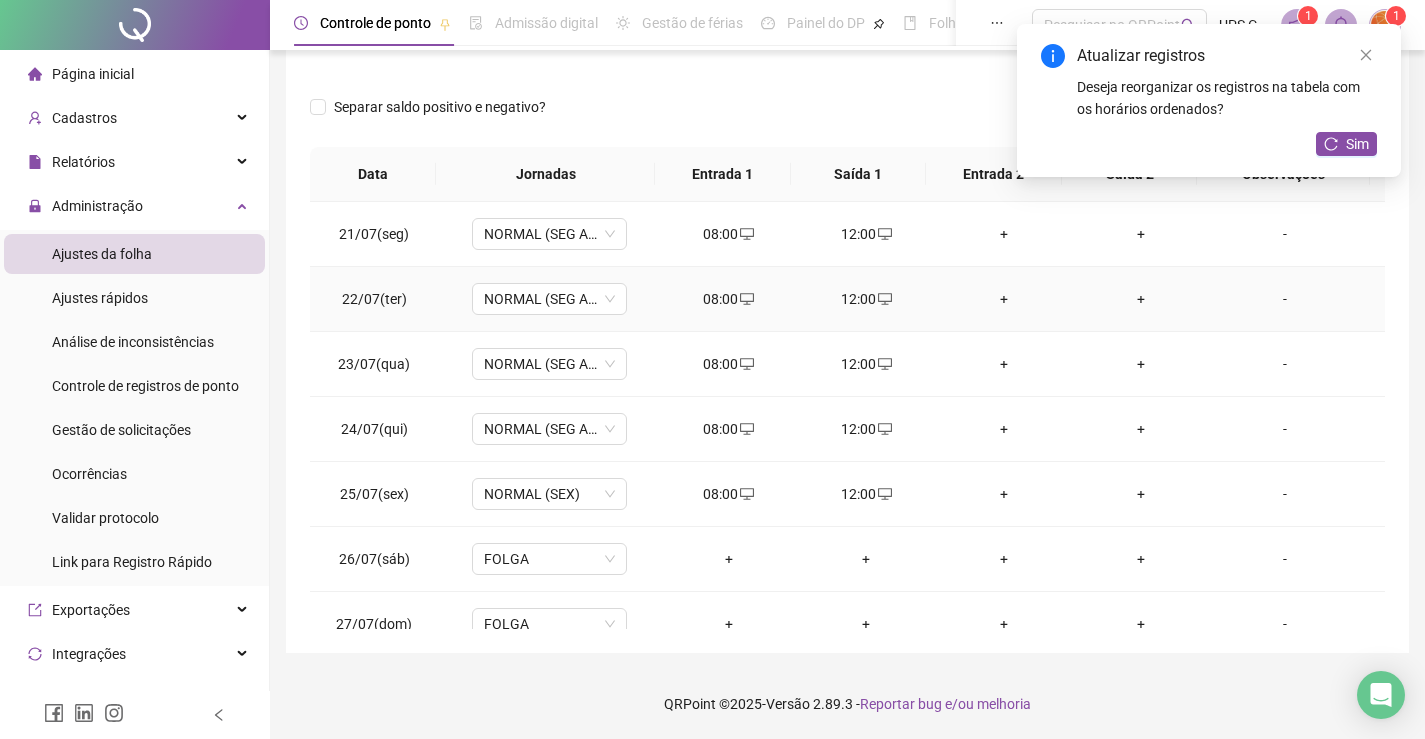 scroll, scrollTop: 1200, scrollLeft: 0, axis: vertical 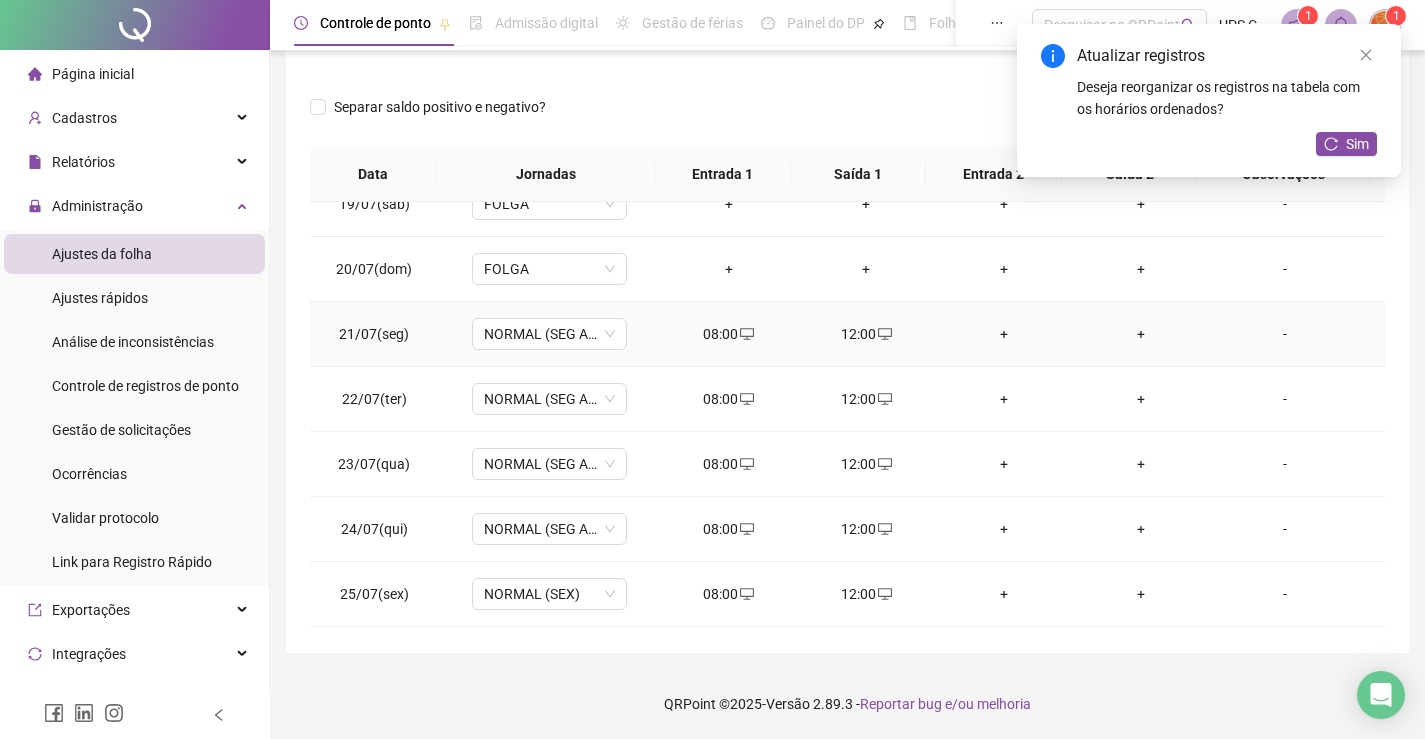click on "+" at bounding box center (1004, 334) 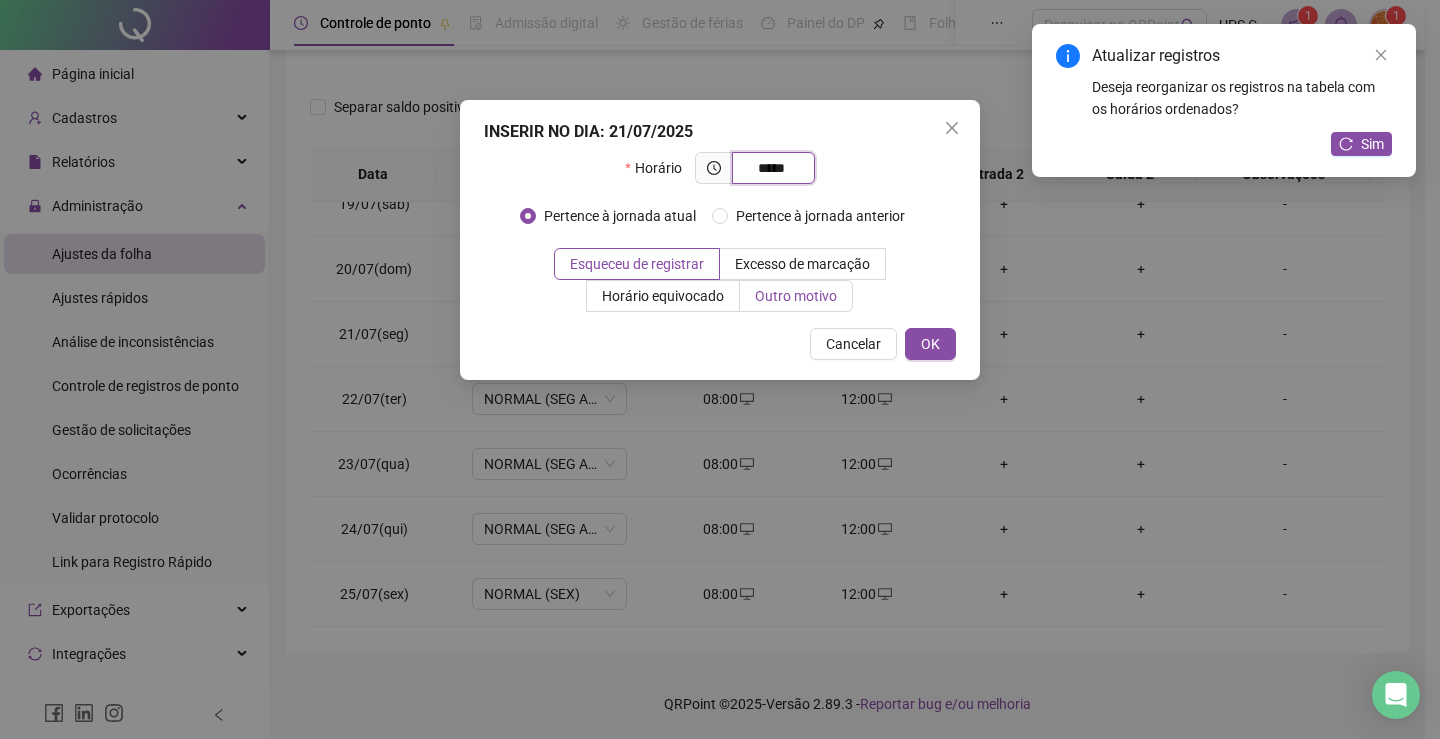 type on "*****" 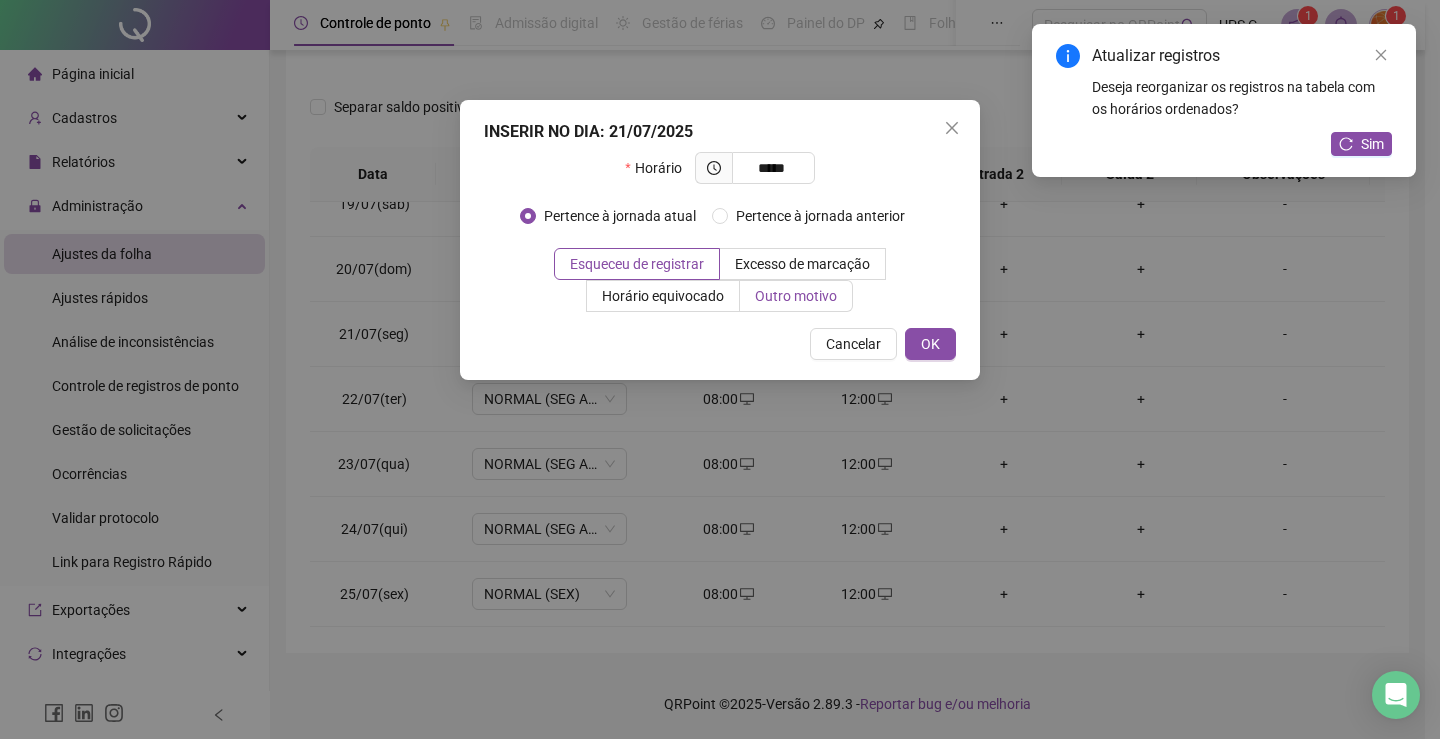 click on "Outro motivo" at bounding box center [796, 296] 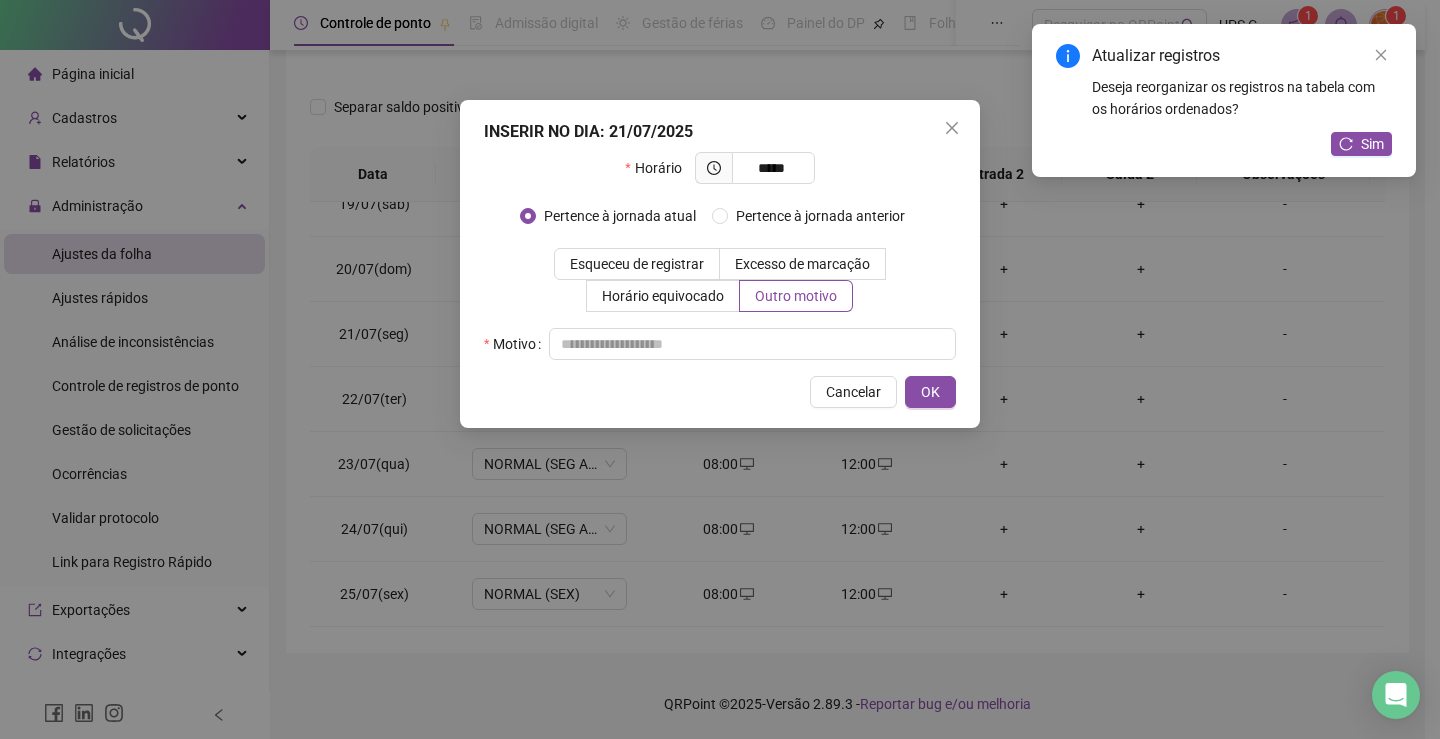 click on "Horário ***** Pertence à jornada atual Pertence à jornada anterior Esqueceu de registrar Excesso de marcação Horário equivocado Outro motivo Motivo" at bounding box center [720, 256] 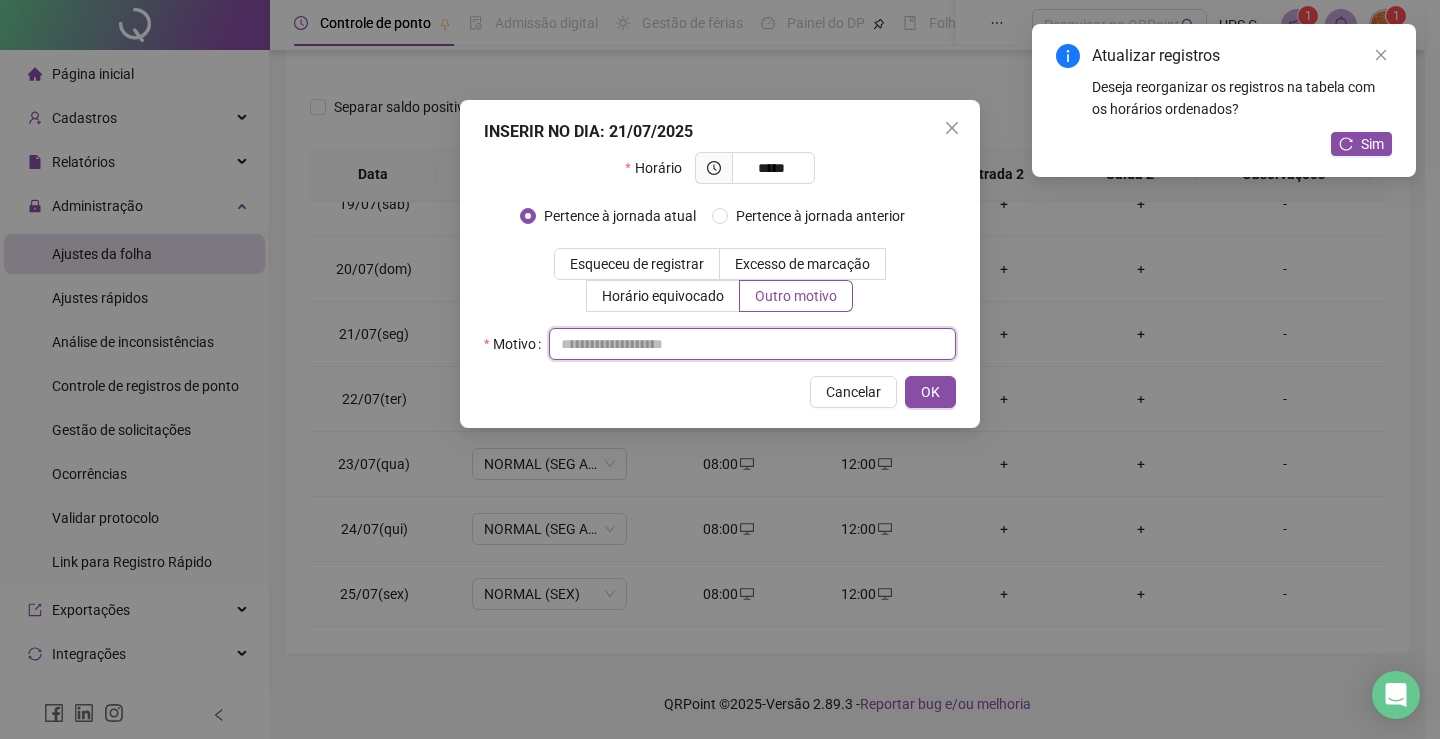 click at bounding box center (752, 344) 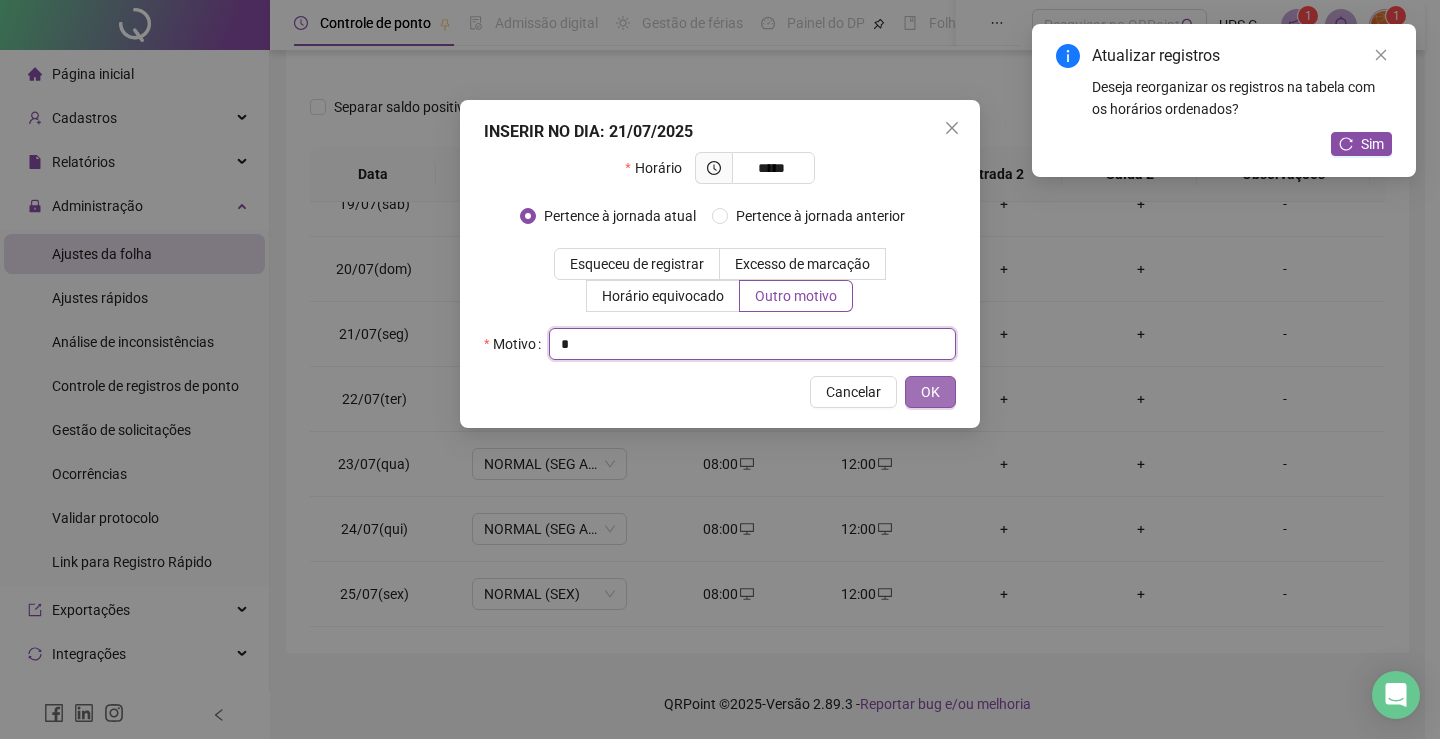 type on "*" 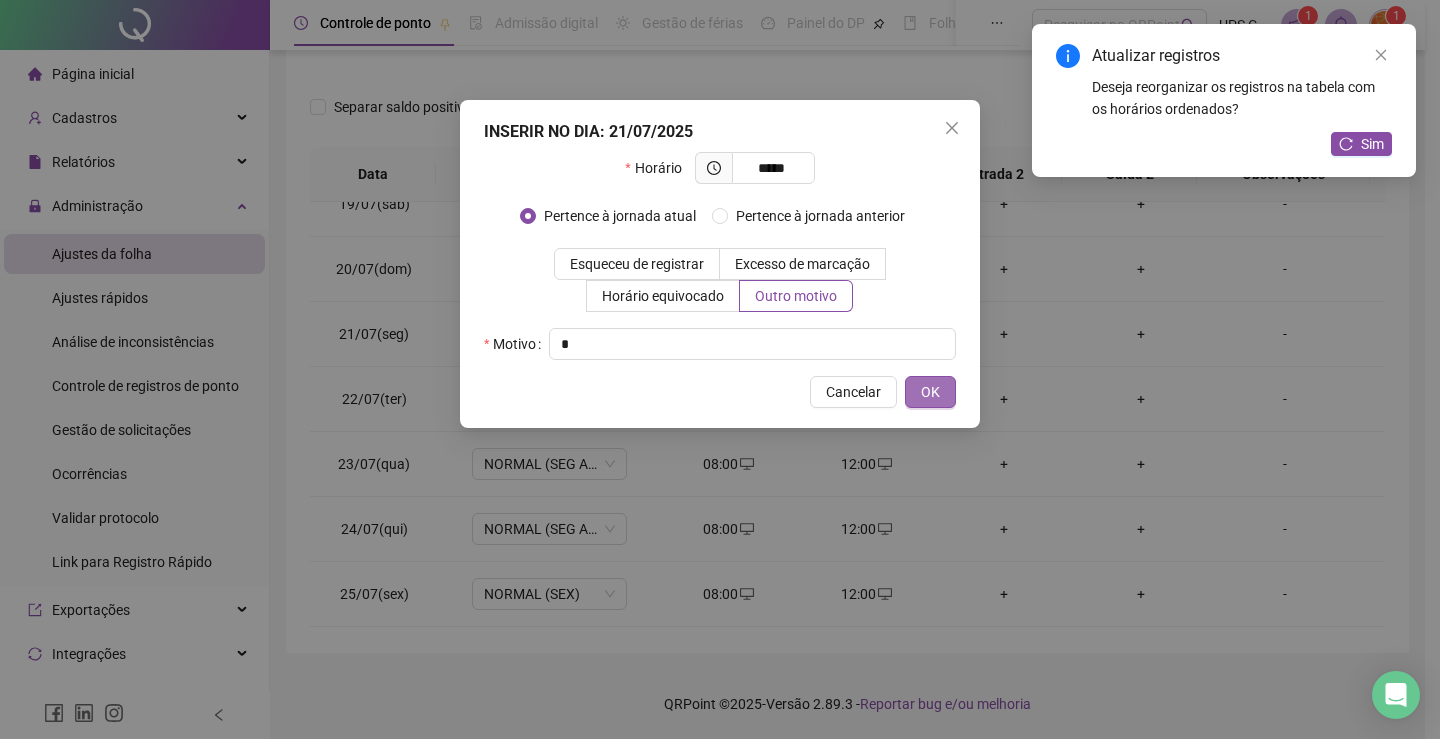 click on "OK" at bounding box center (930, 392) 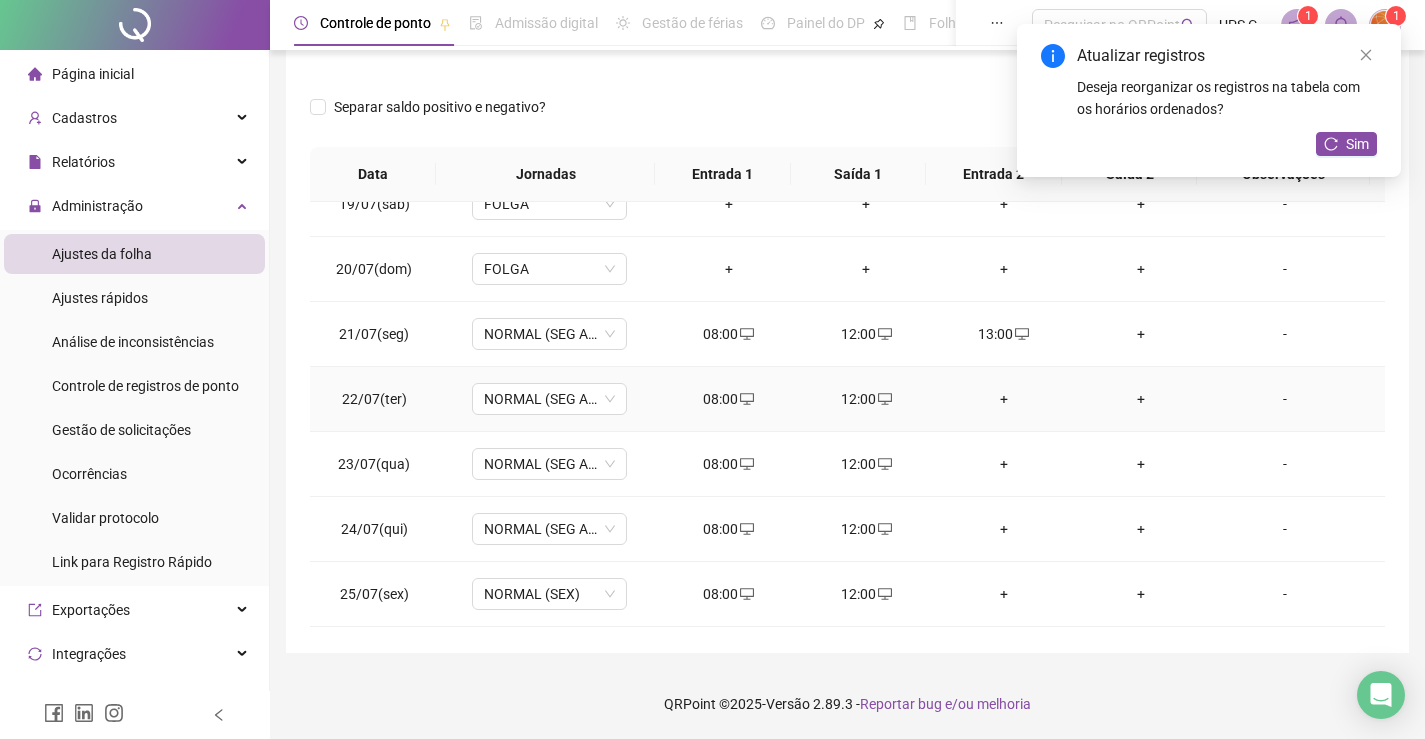 click on "+" at bounding box center [1004, 399] 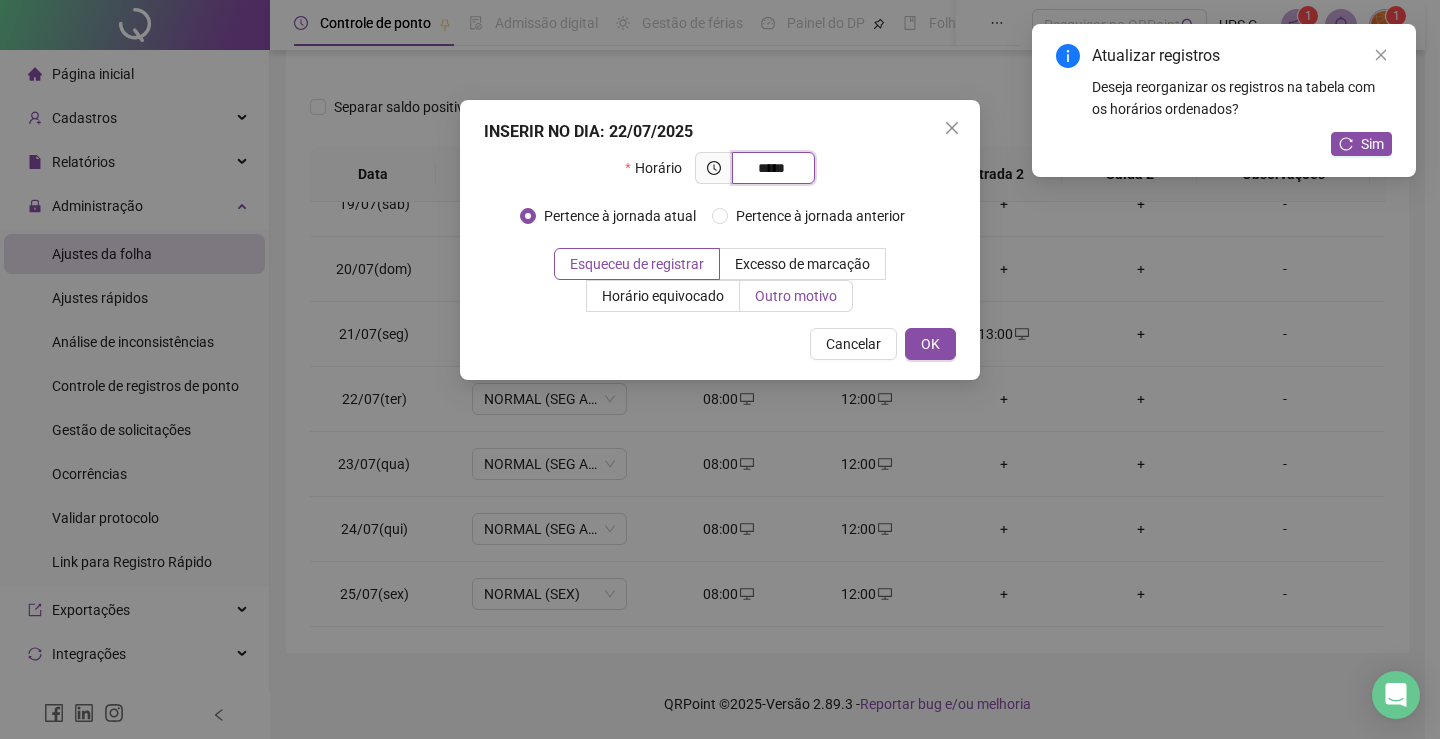 type on "*****" 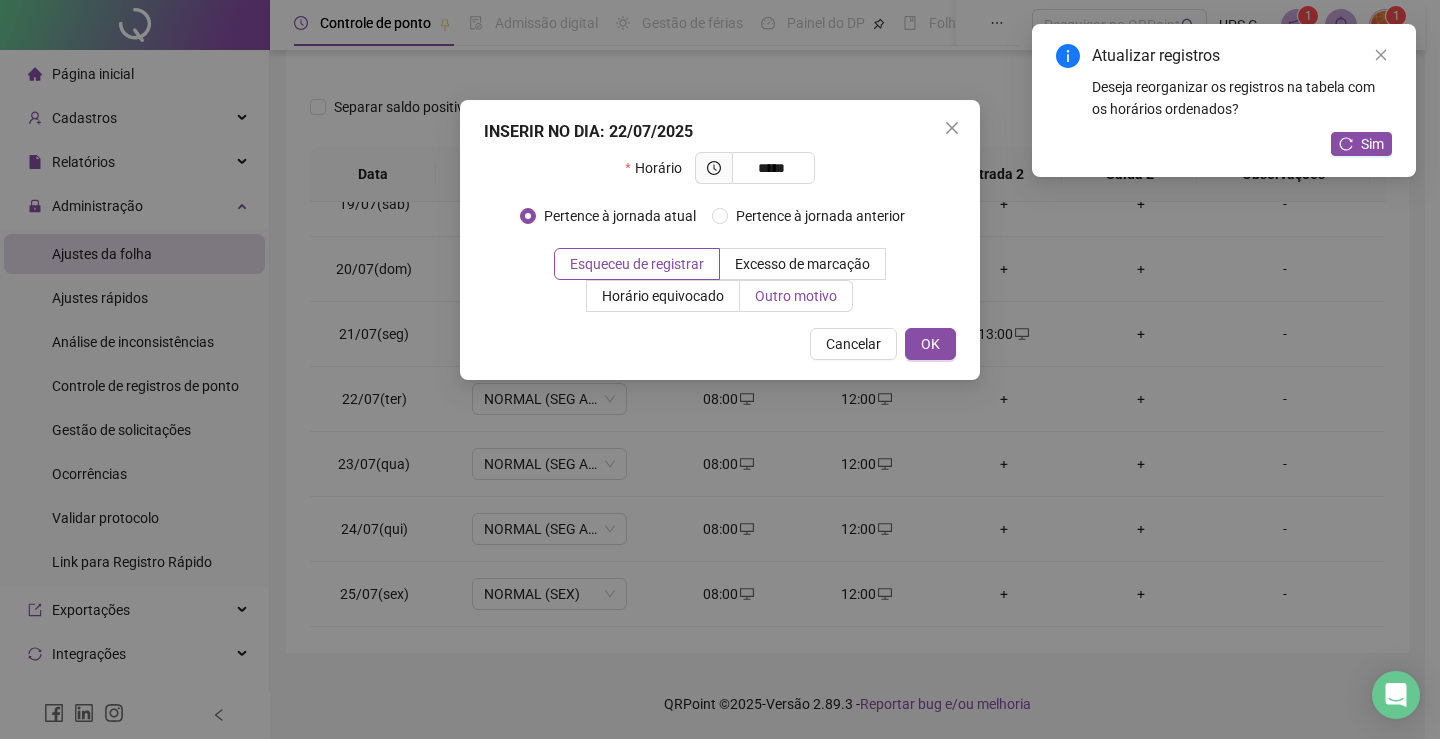 click on "Outro motivo" at bounding box center [796, 296] 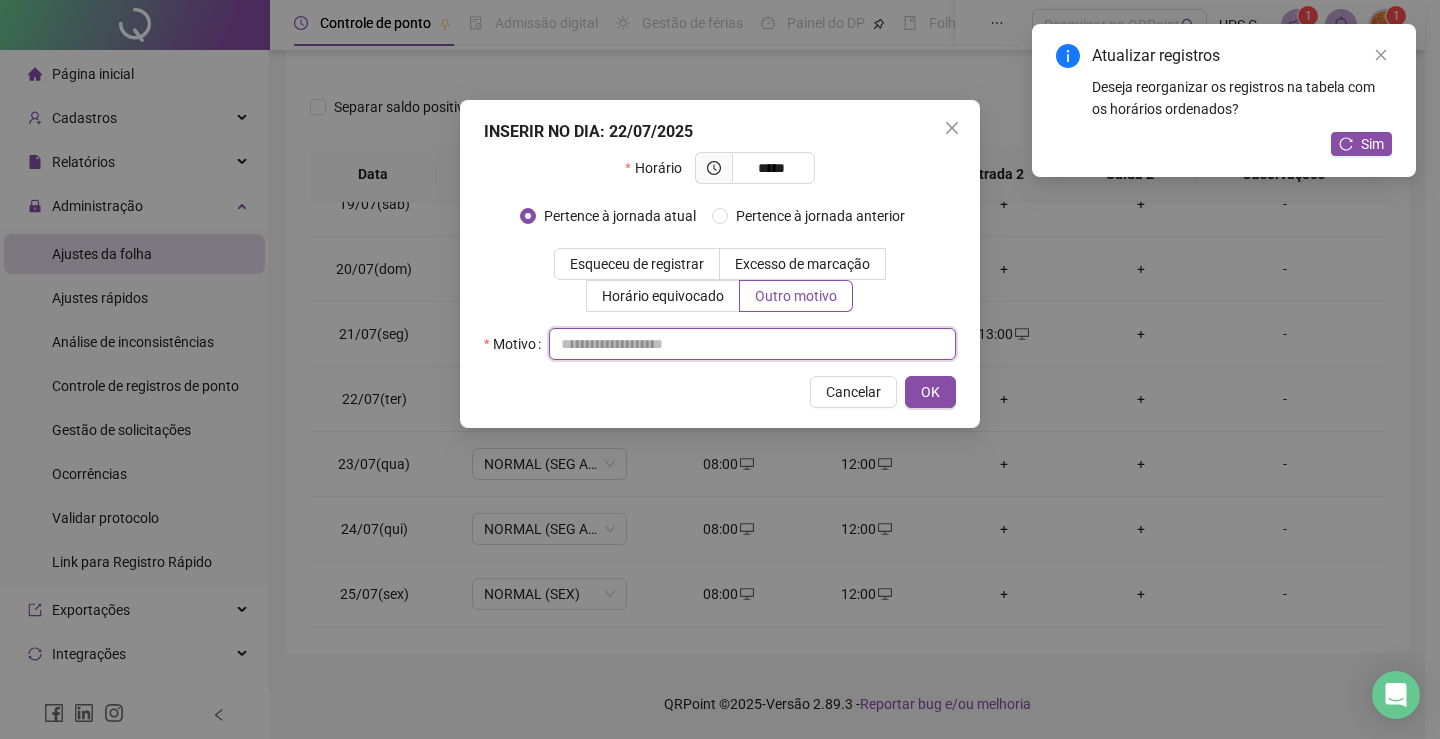click at bounding box center [752, 344] 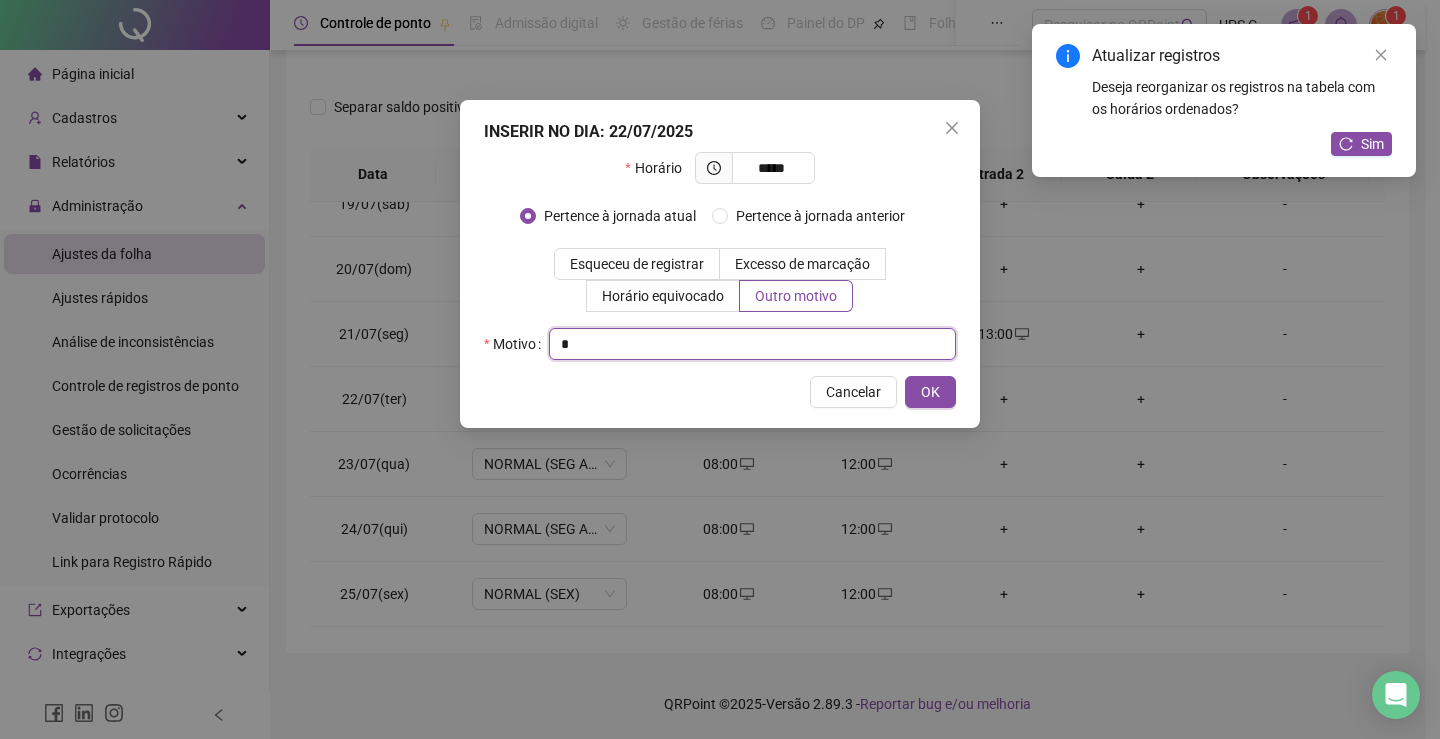 type on "*" 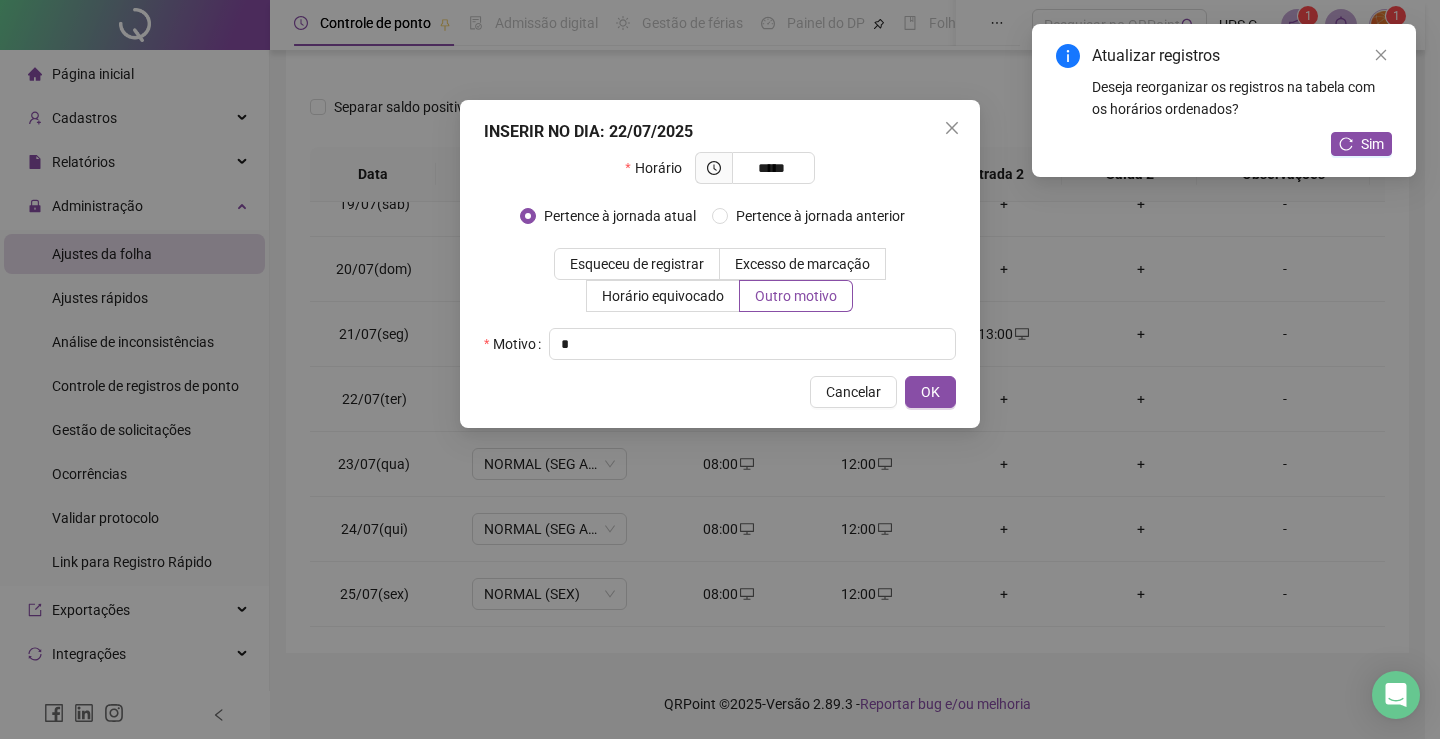 click on "INSERIR NO DIA :   [DATE] Horário ***** Pertence à jornada atual Pertence à jornada anterior Esqueceu de registrar Excesso de marcação Horário equivocado Outro motivo Motivo * Cancelar OK" at bounding box center (720, 264) 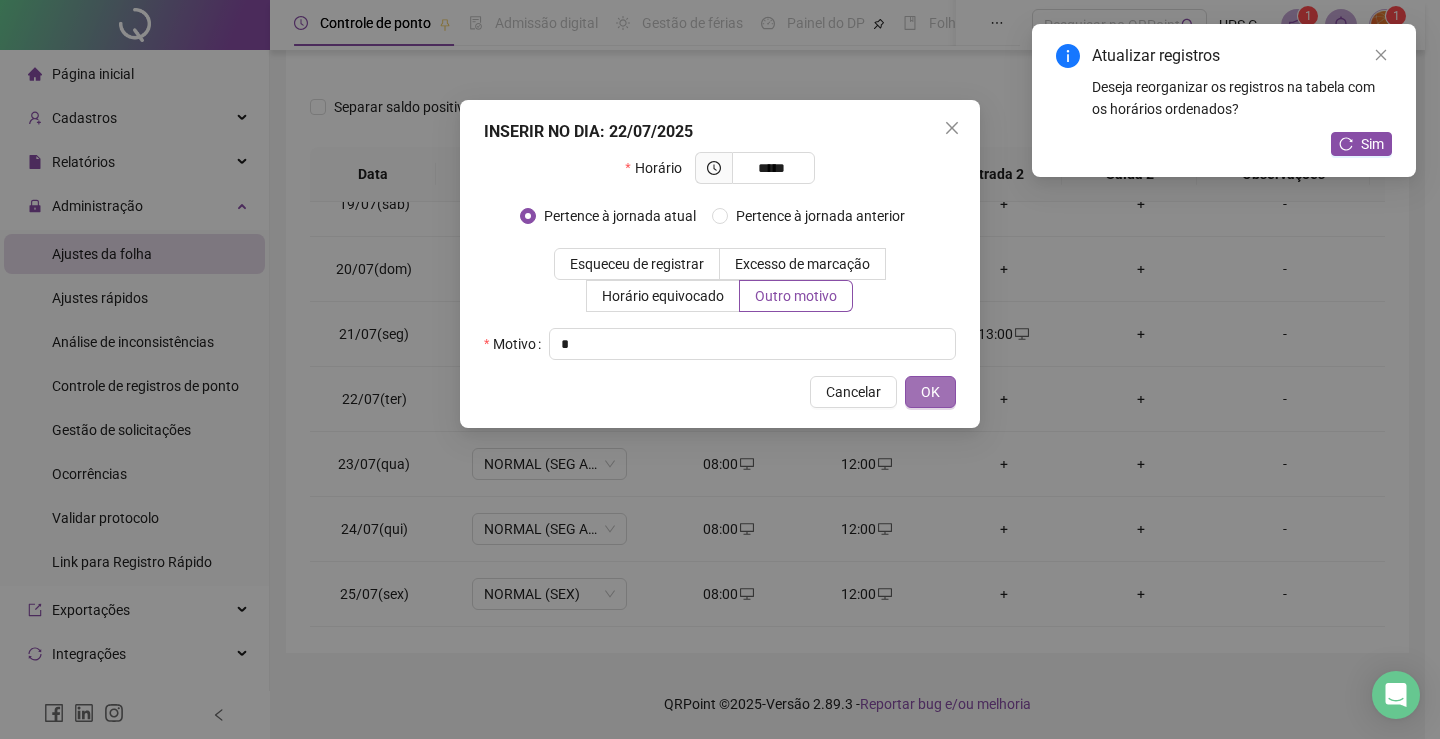 click on "OK" at bounding box center [930, 392] 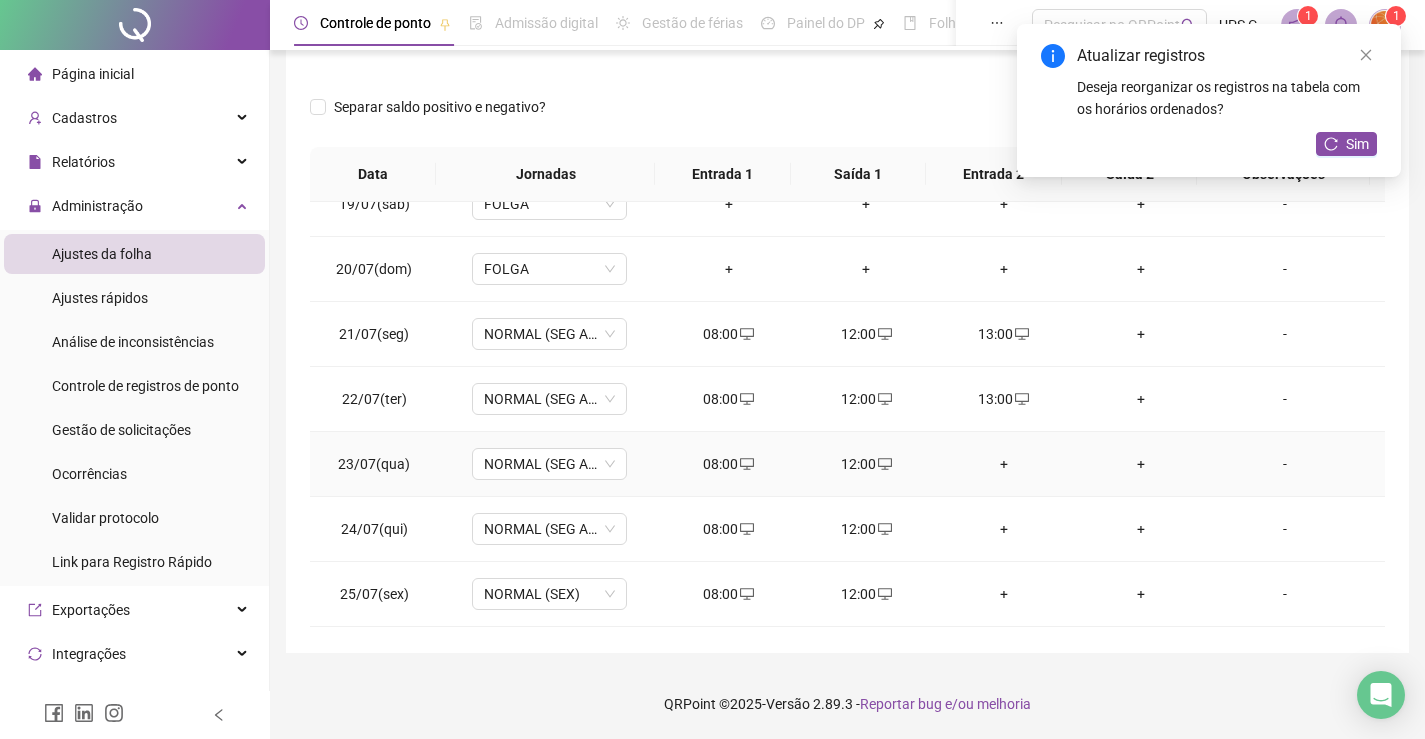 click on "+" at bounding box center (1004, 464) 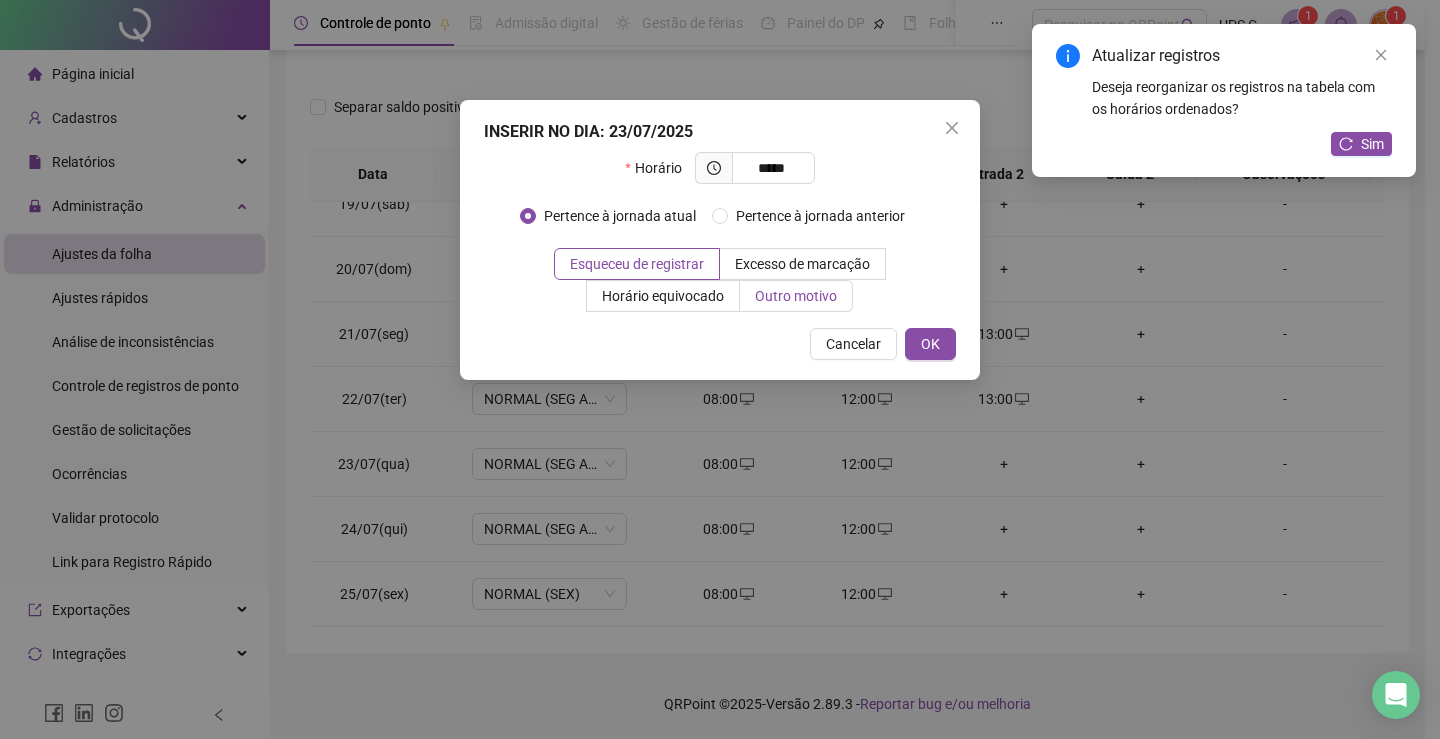 type on "*****" 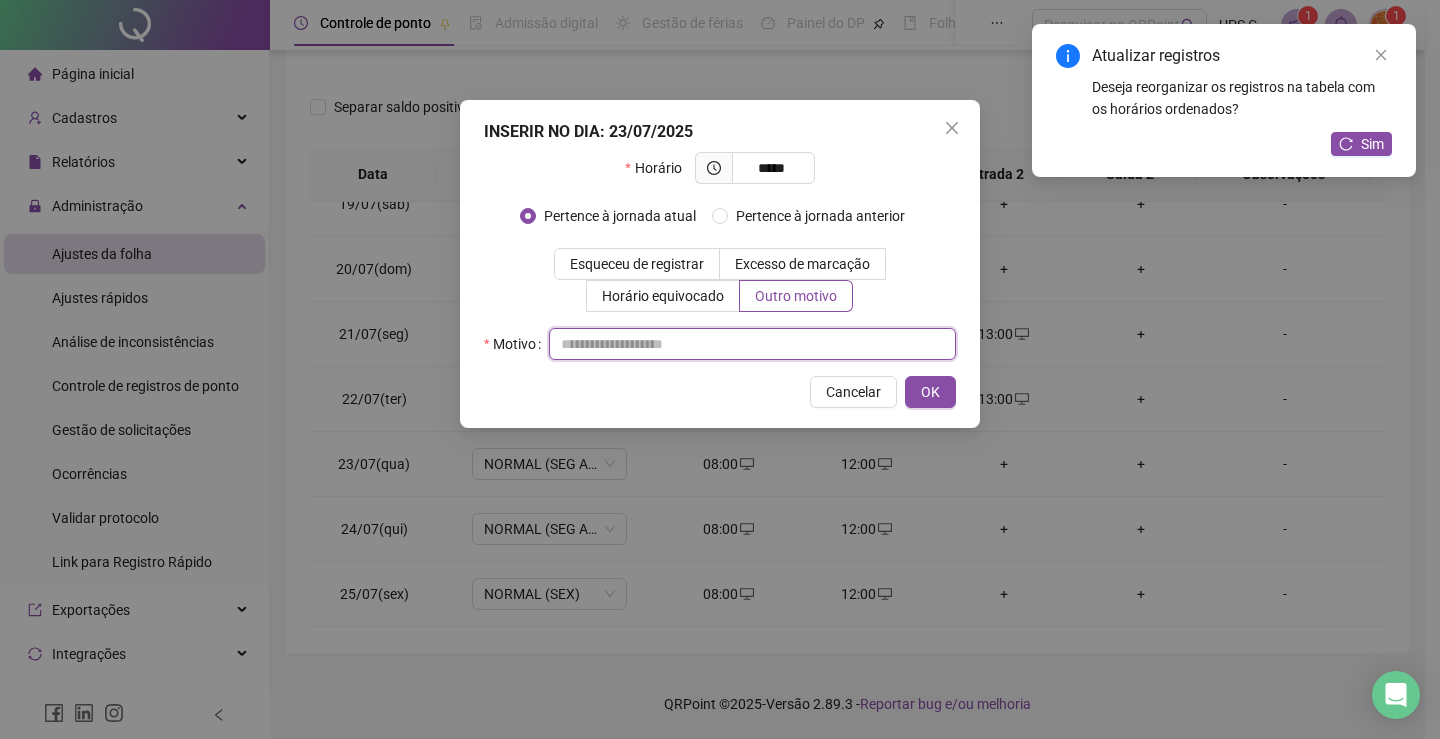 click at bounding box center [752, 344] 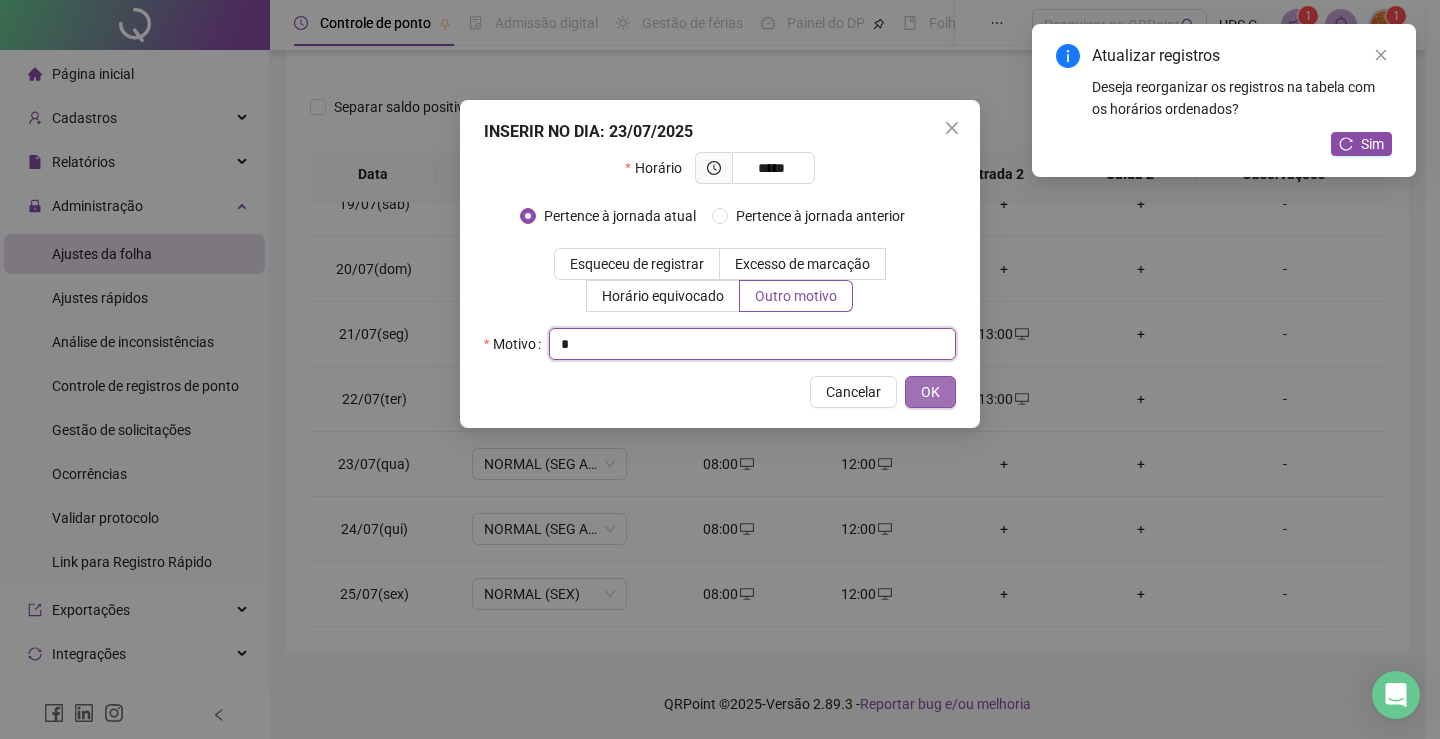type on "*" 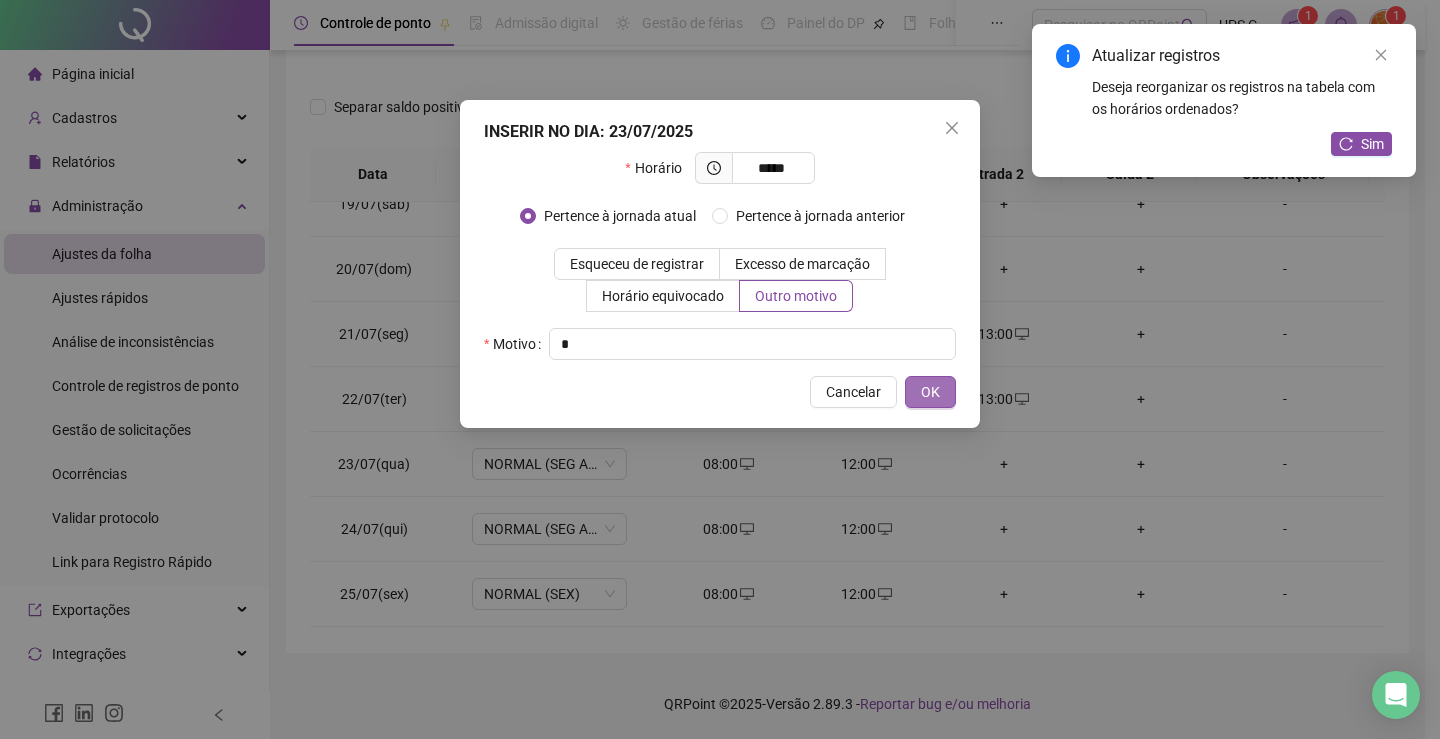 click on "OK" at bounding box center (930, 392) 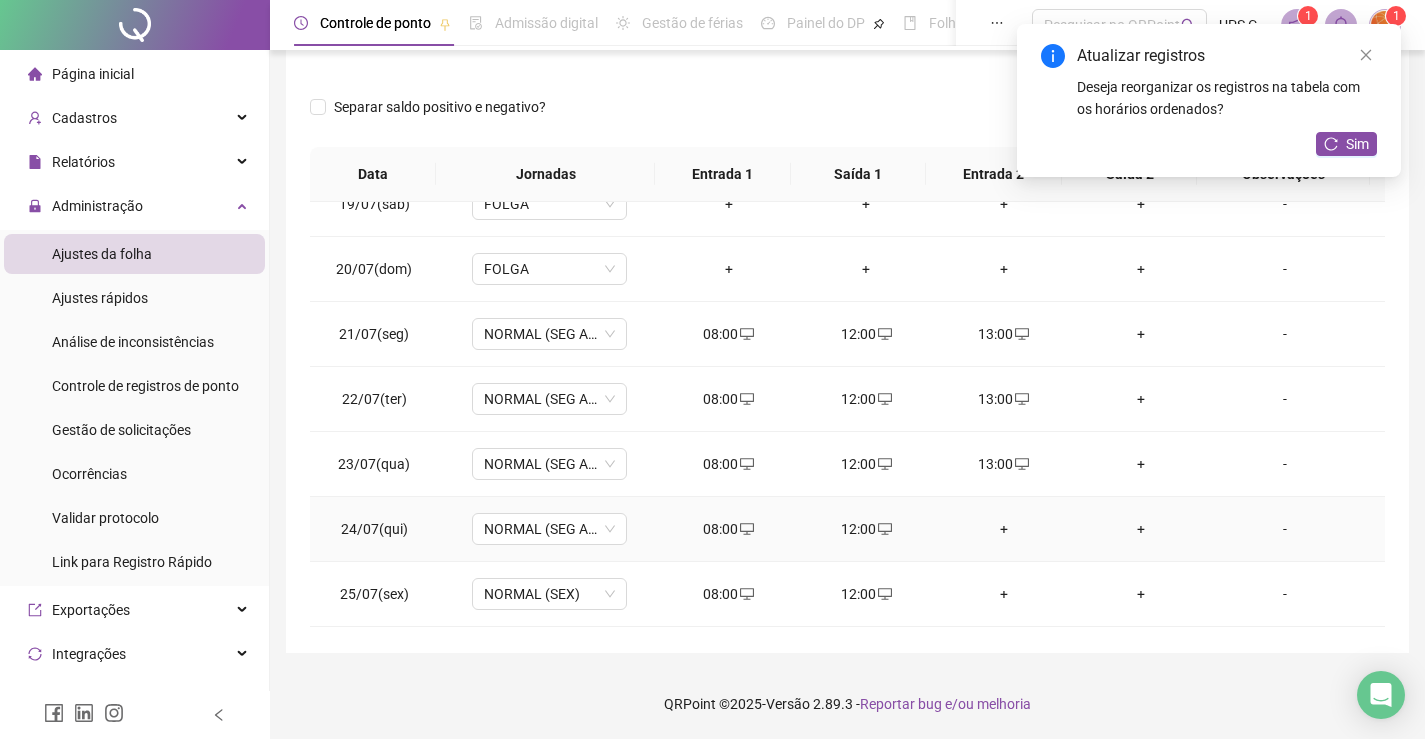 click on "+" at bounding box center [1004, 529] 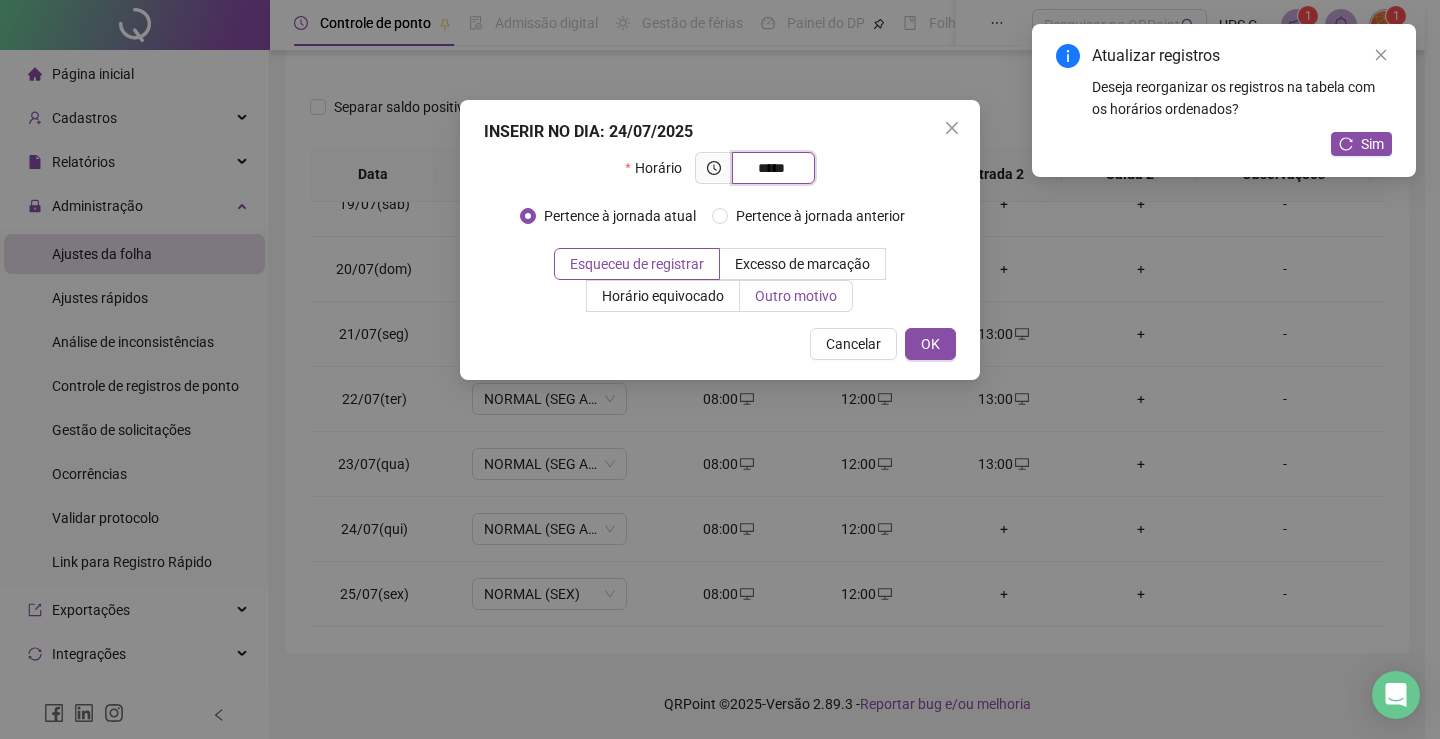 type on "*****" 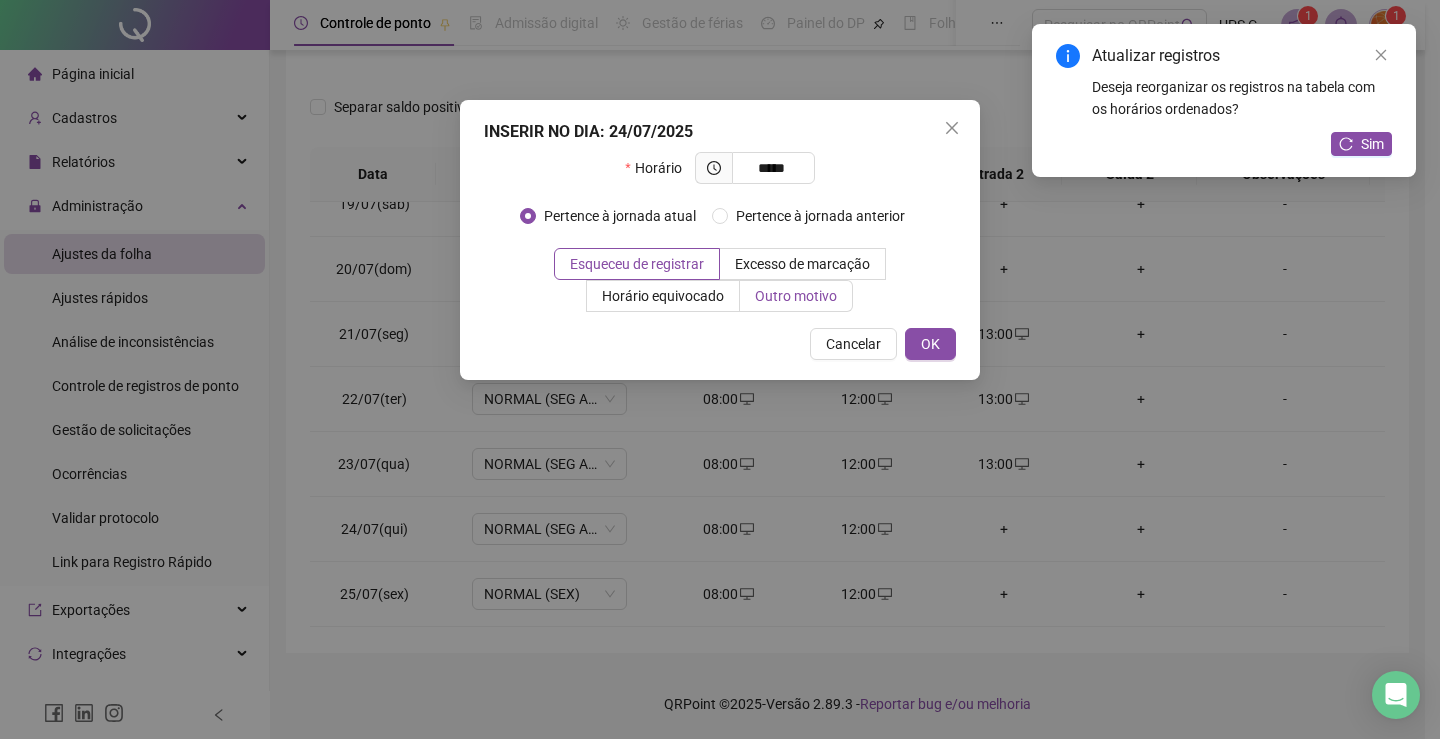 click on "Outro motivo" at bounding box center (796, 296) 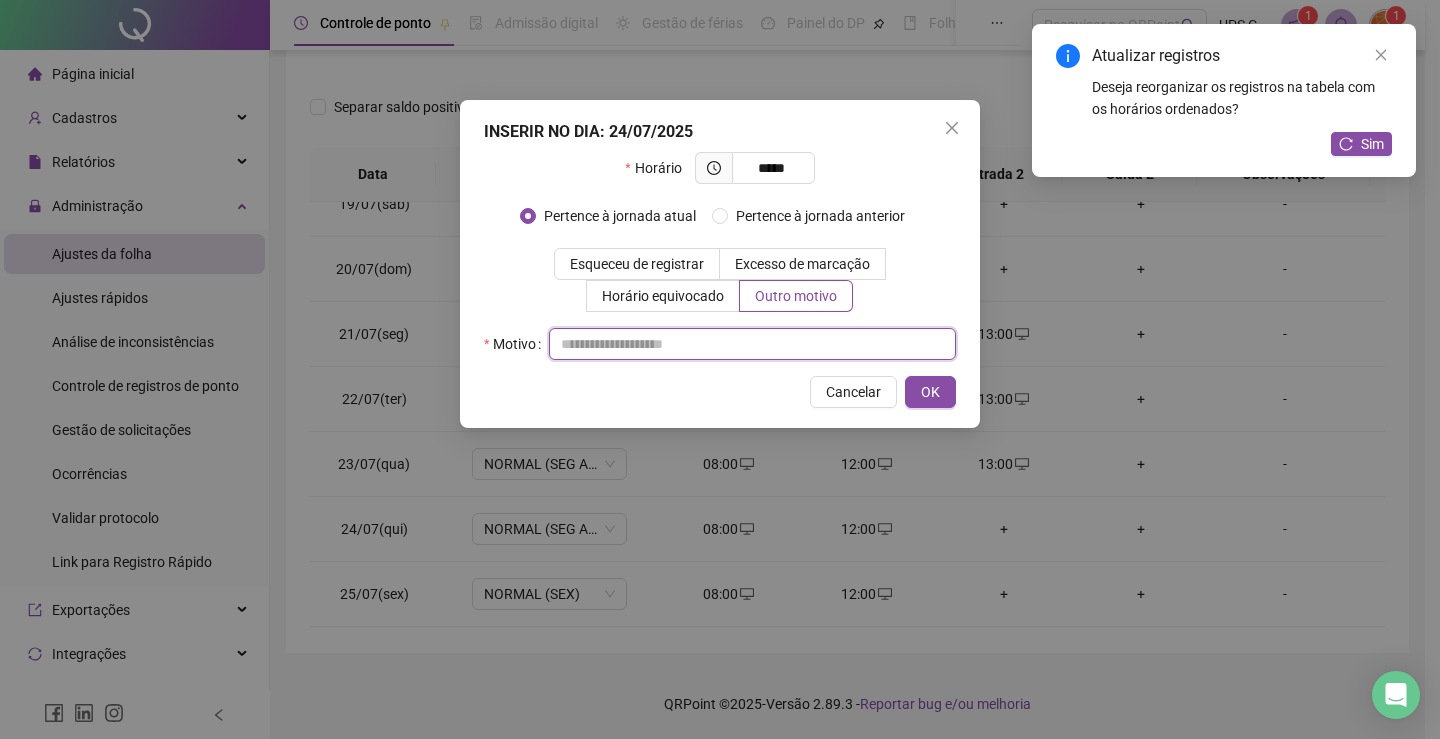 click at bounding box center [752, 344] 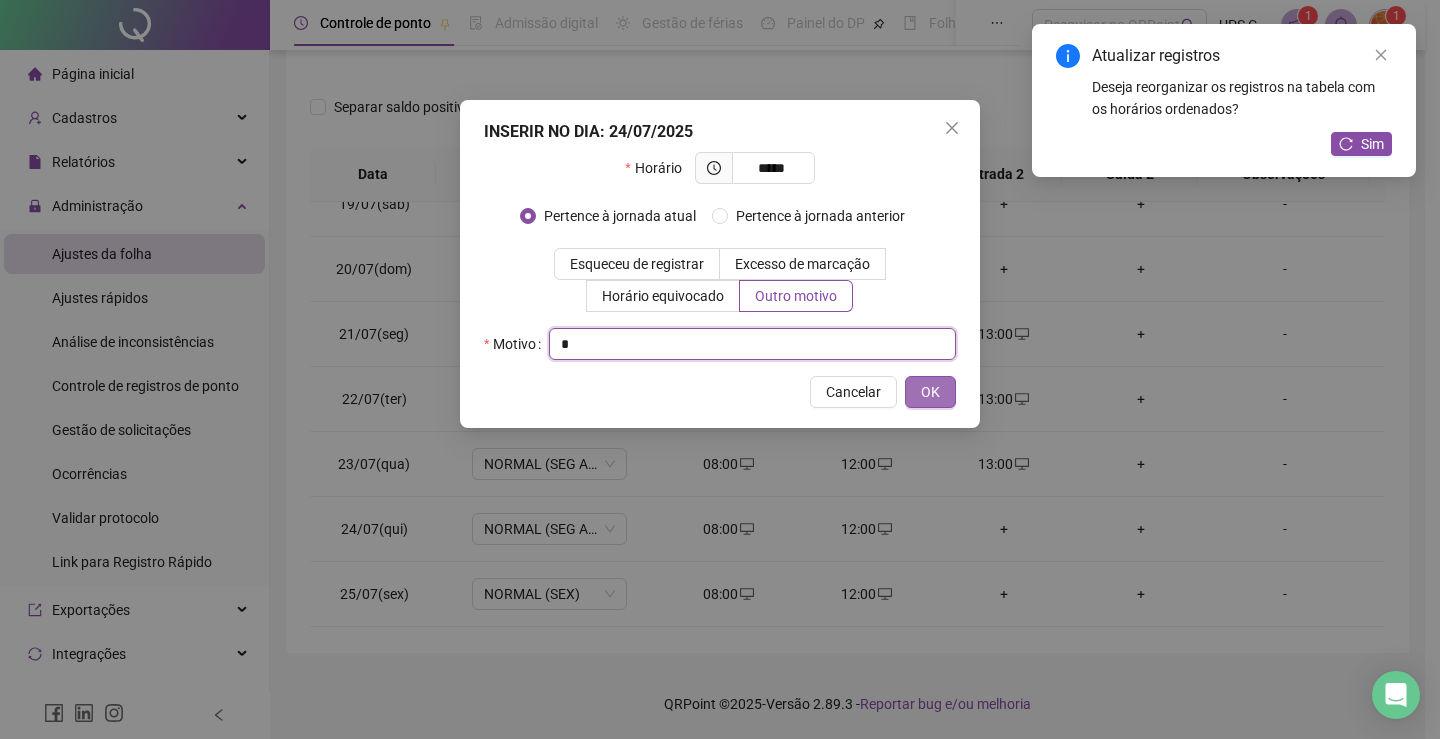 type on "*" 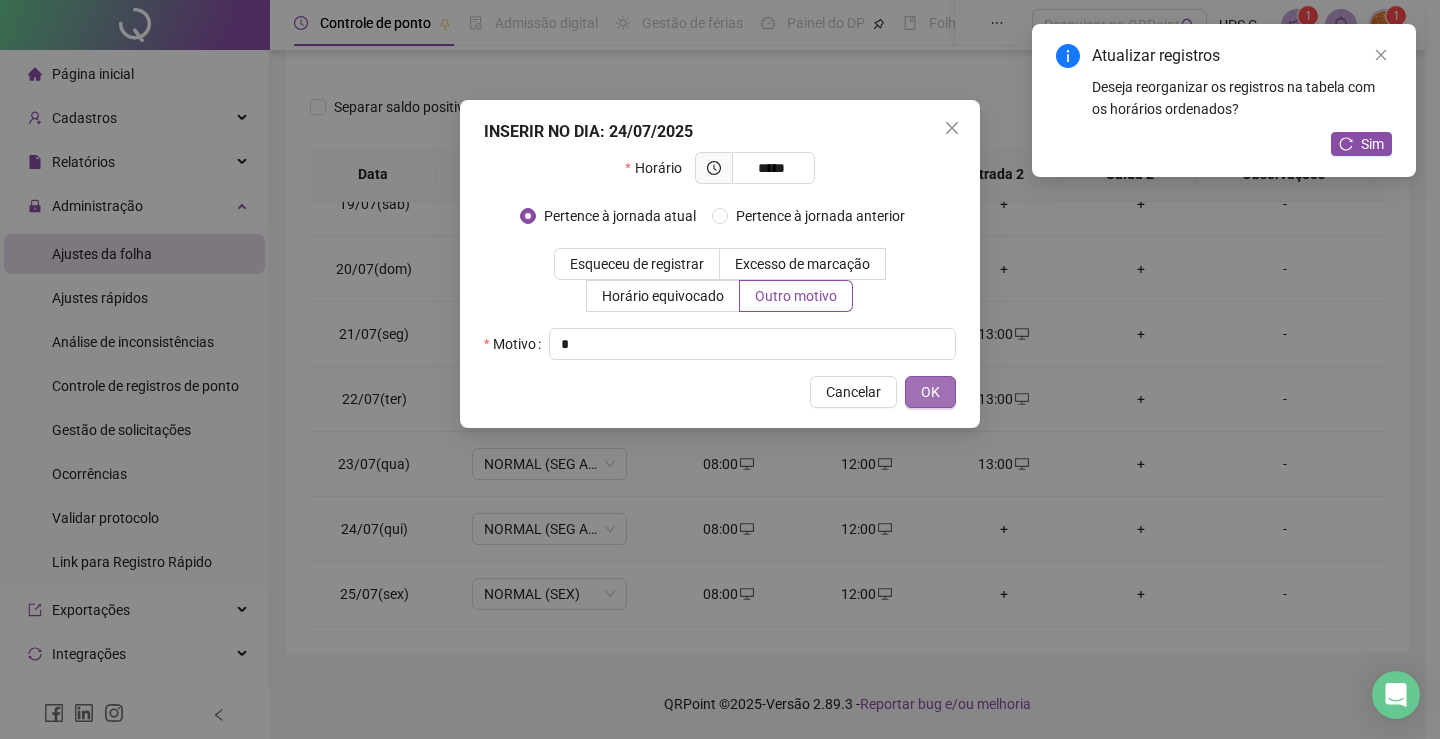 click on "OK" at bounding box center [930, 392] 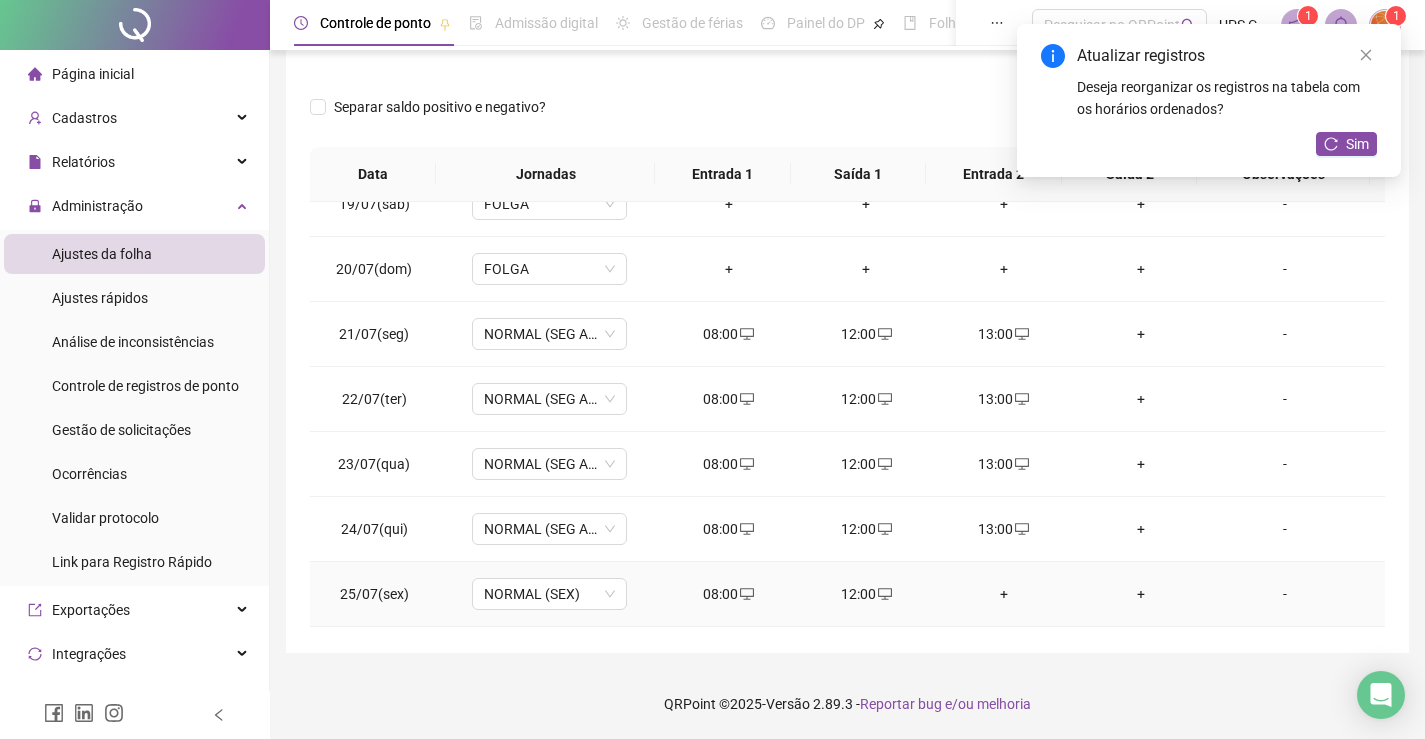 scroll, scrollTop: 1300, scrollLeft: 0, axis: vertical 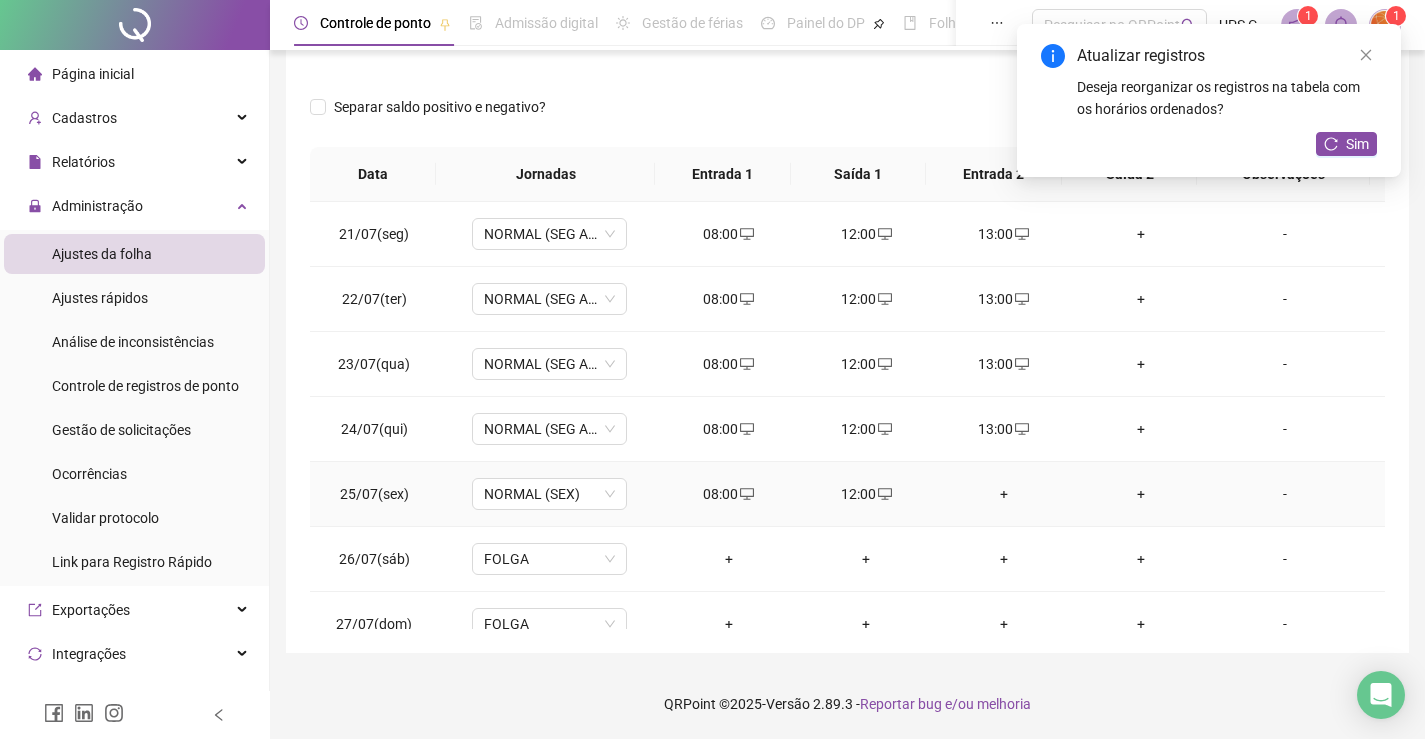 click on "+" at bounding box center [1004, 494] 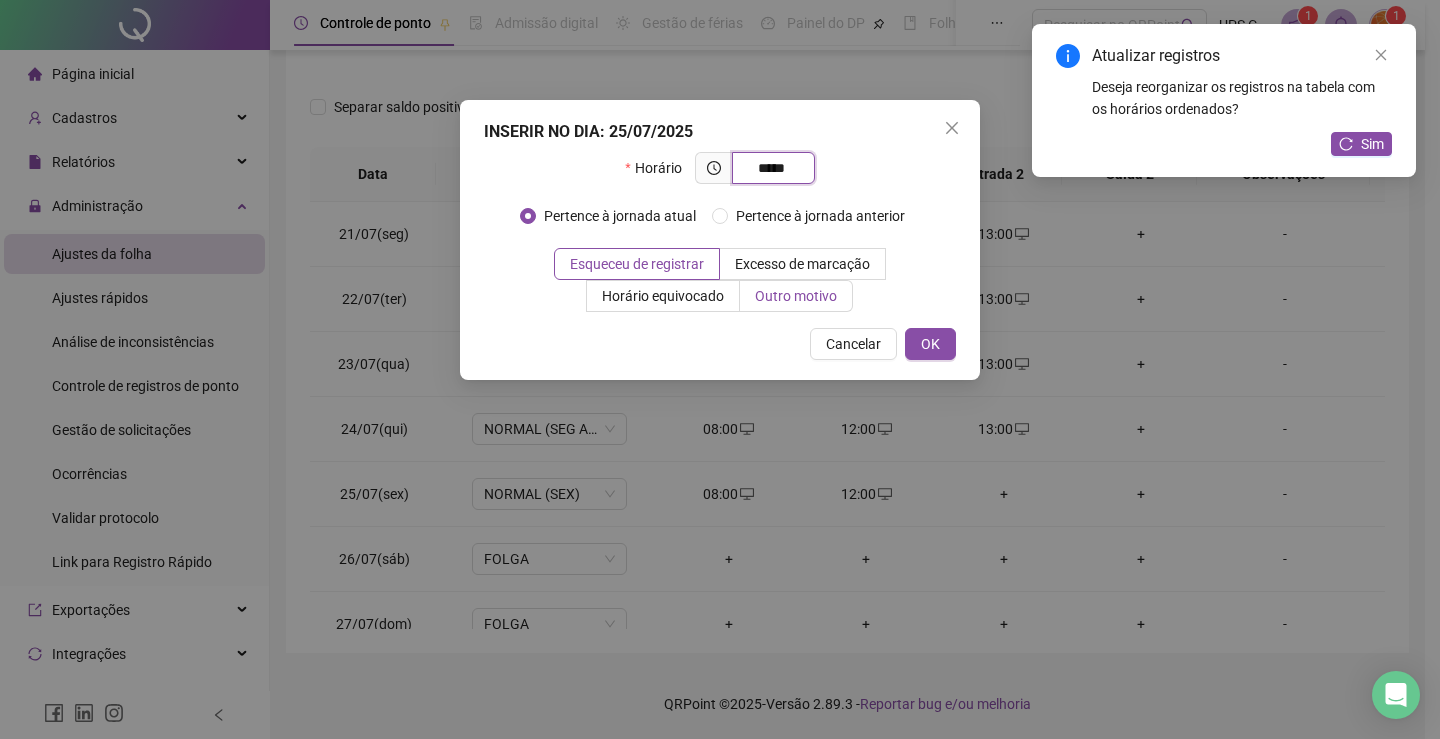 type on "*****" 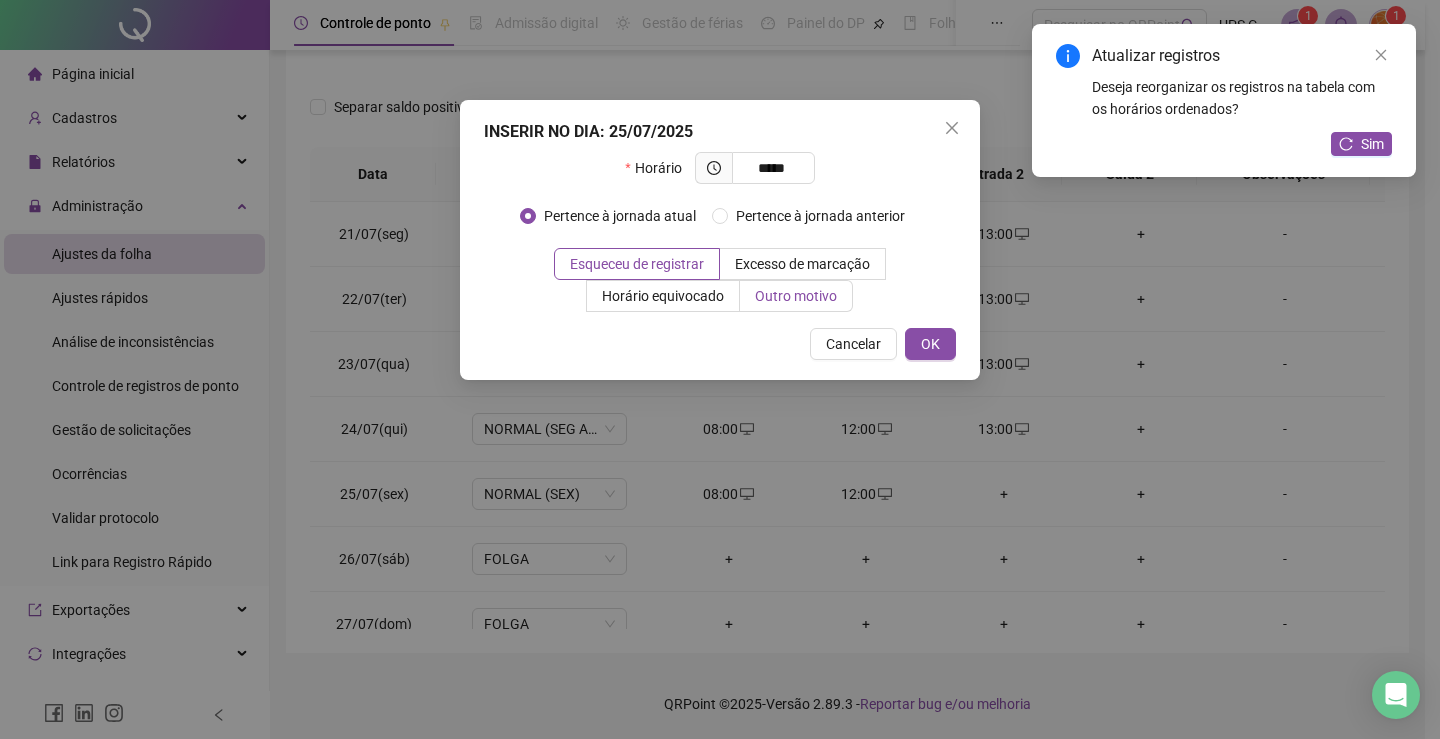 click on "Outro motivo" at bounding box center [796, 296] 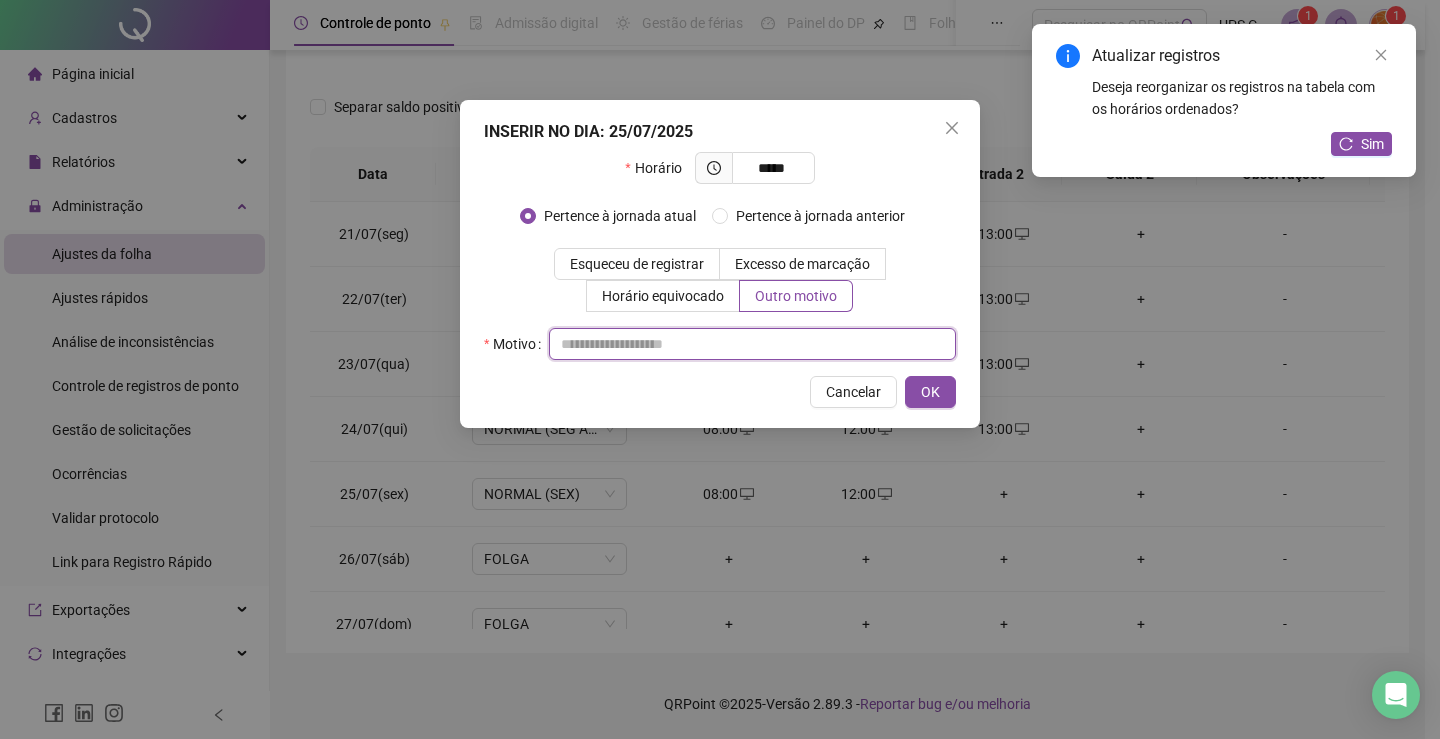 click at bounding box center (752, 344) 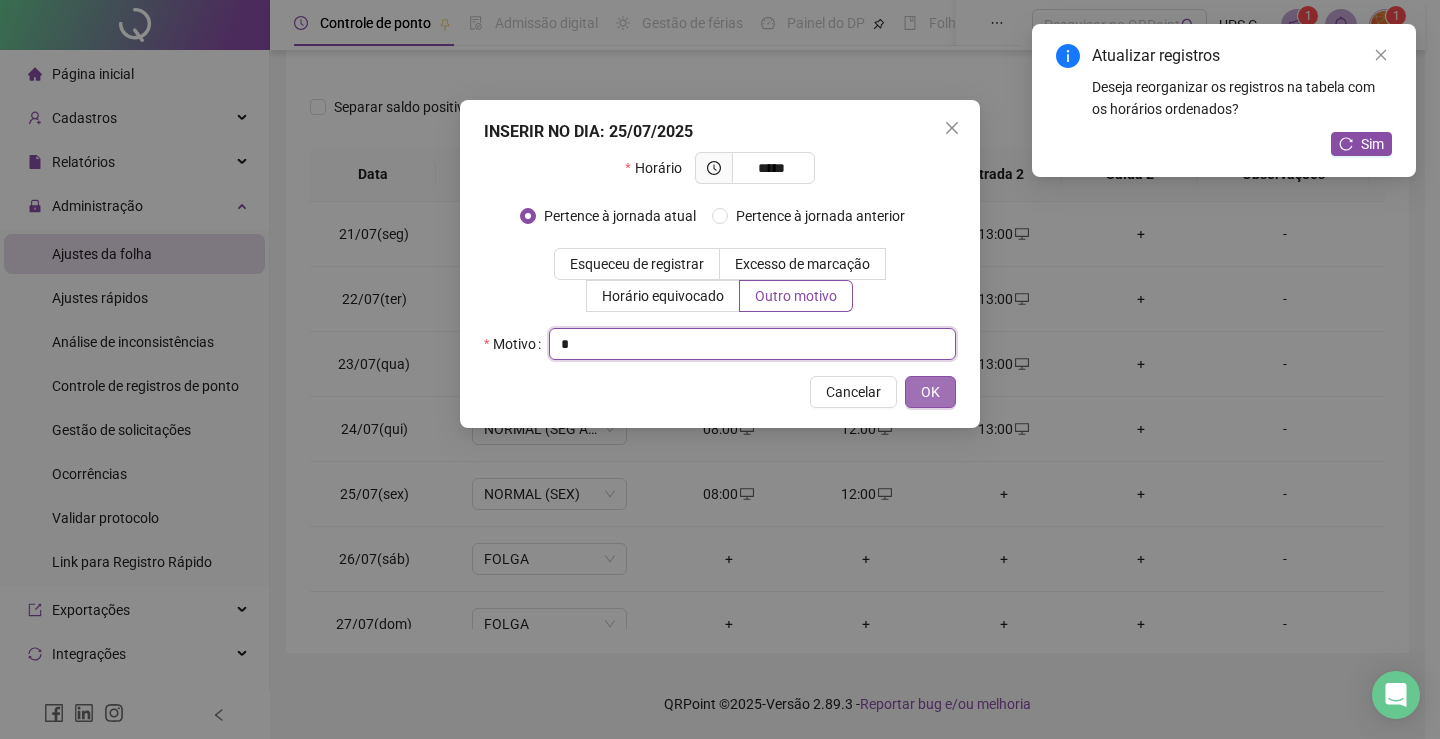 type on "*" 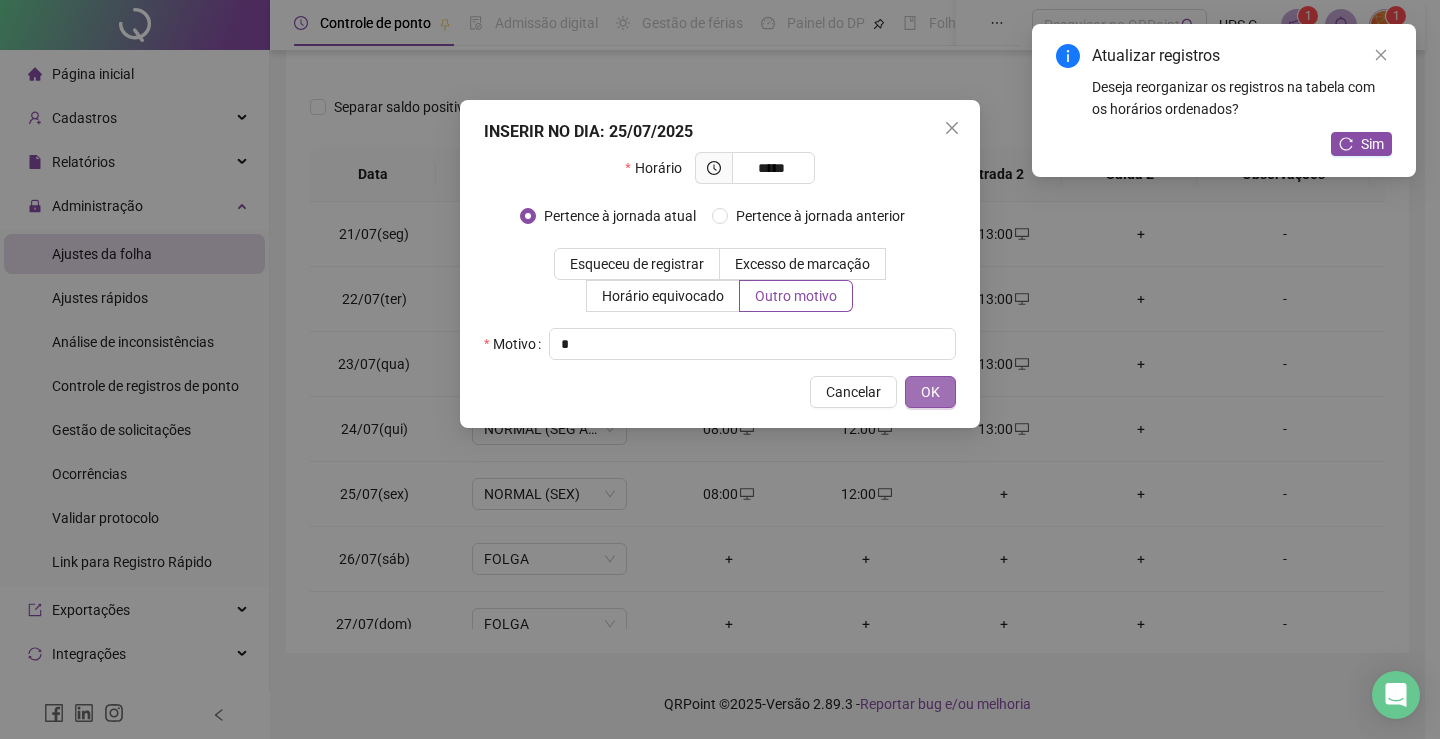 click on "OK" at bounding box center (930, 392) 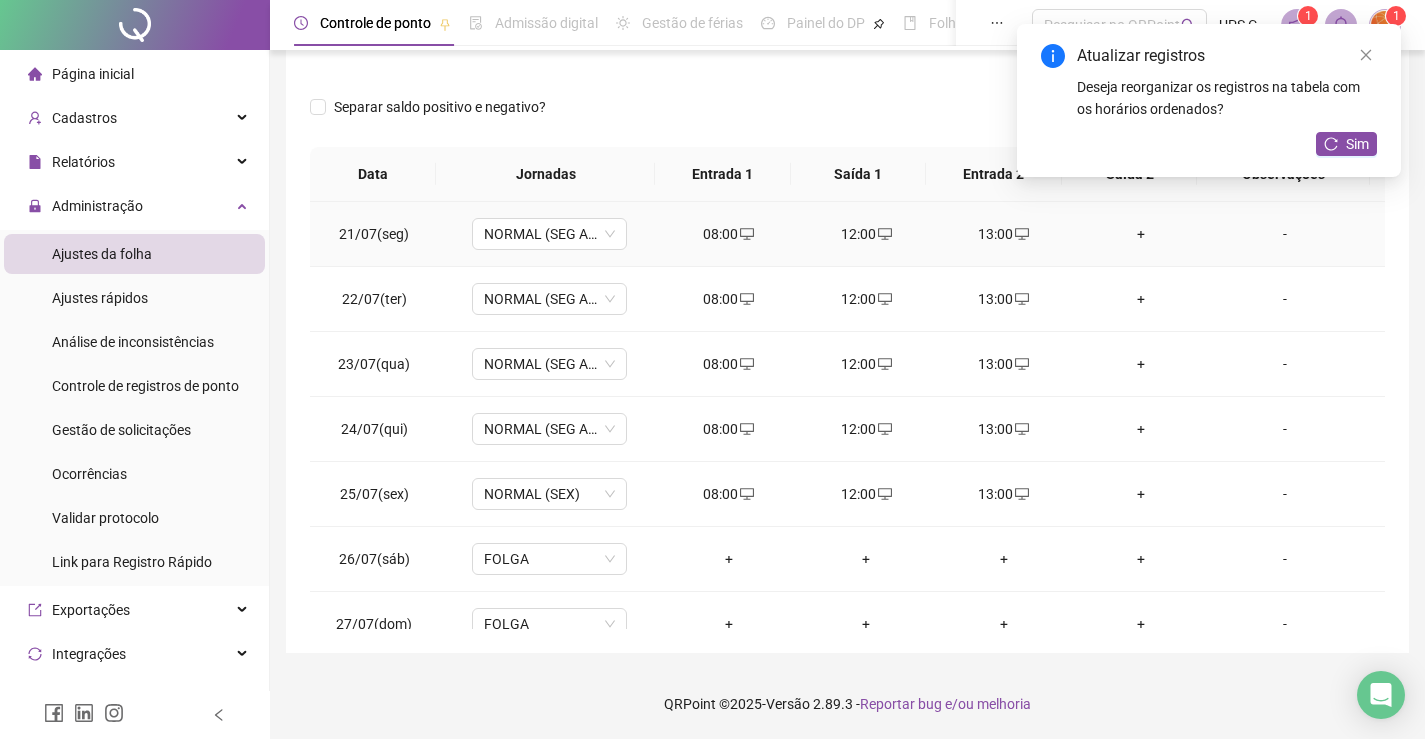 click on "+" at bounding box center [1142, 234] 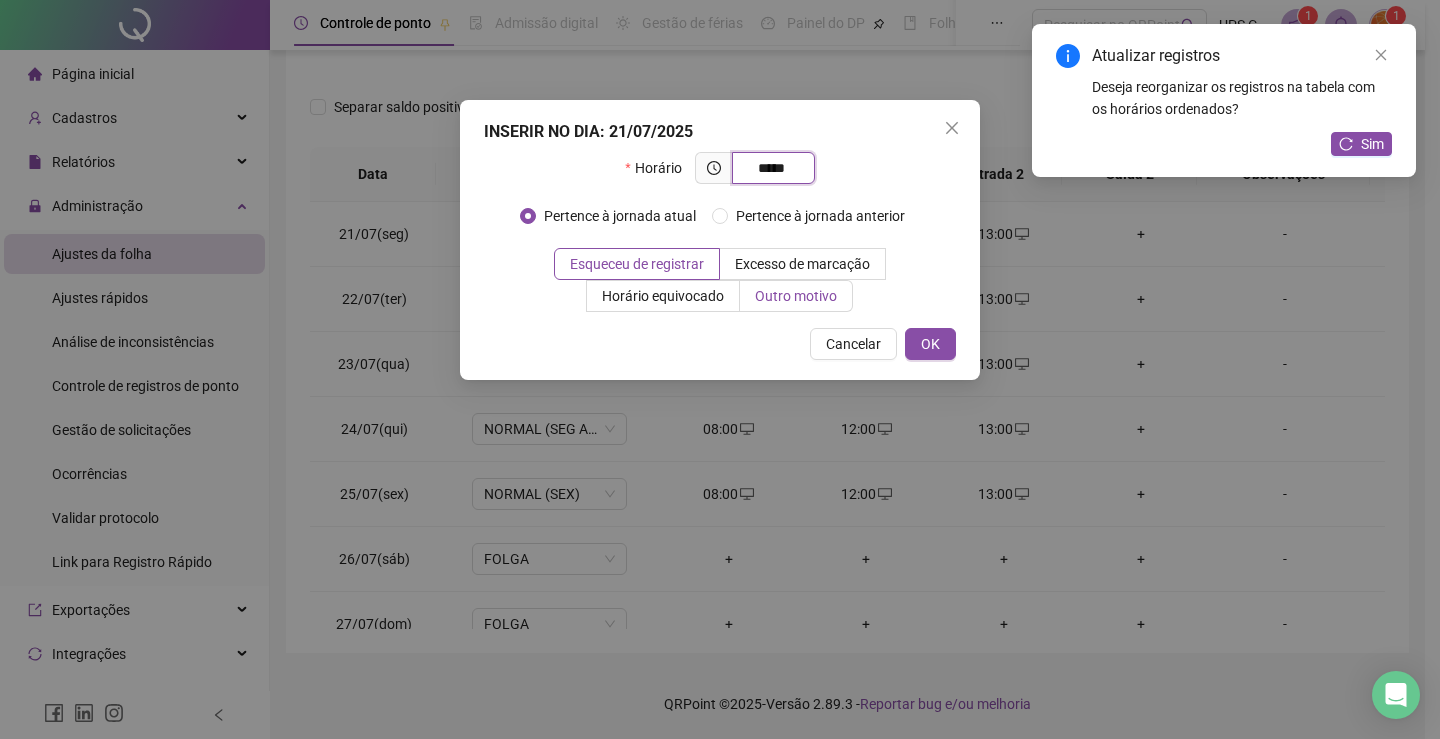 type on "*****" 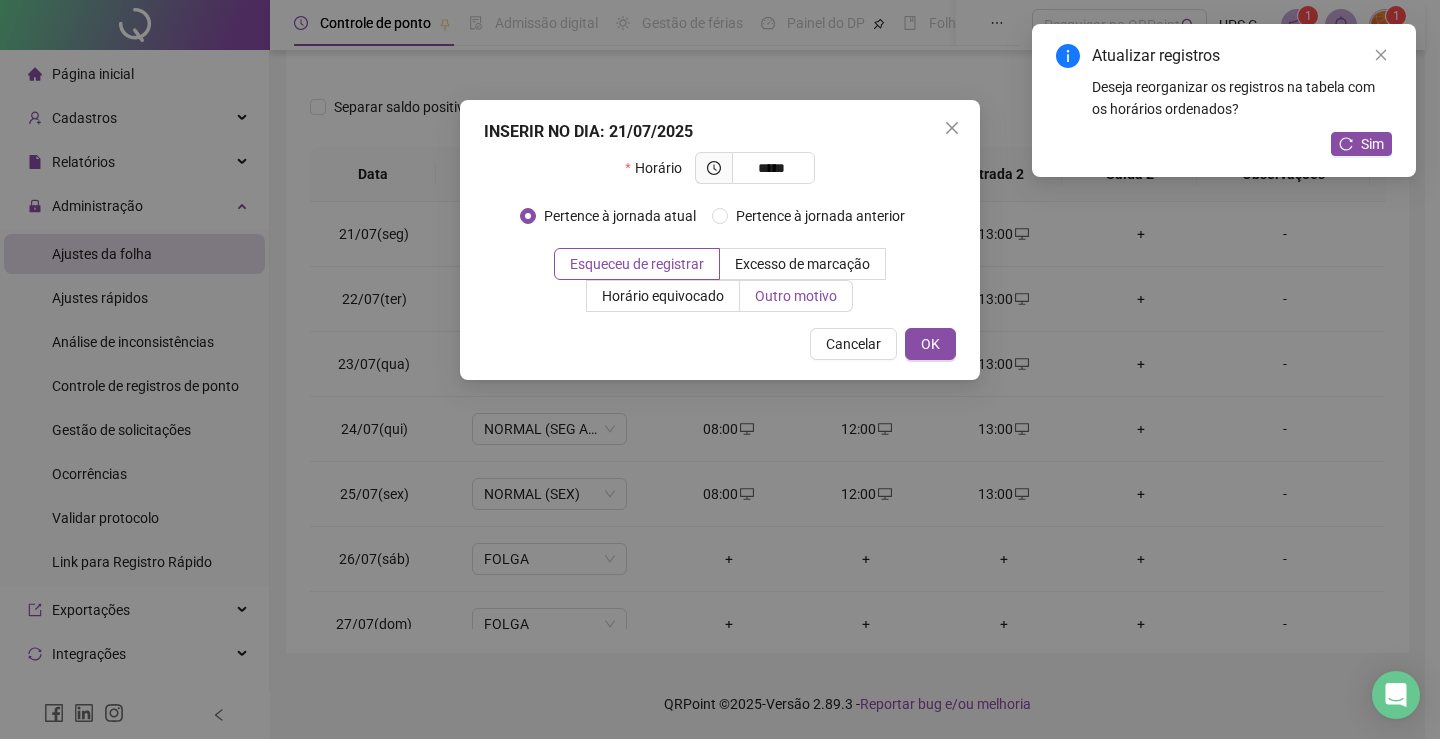 click on "Outro motivo" at bounding box center (796, 296) 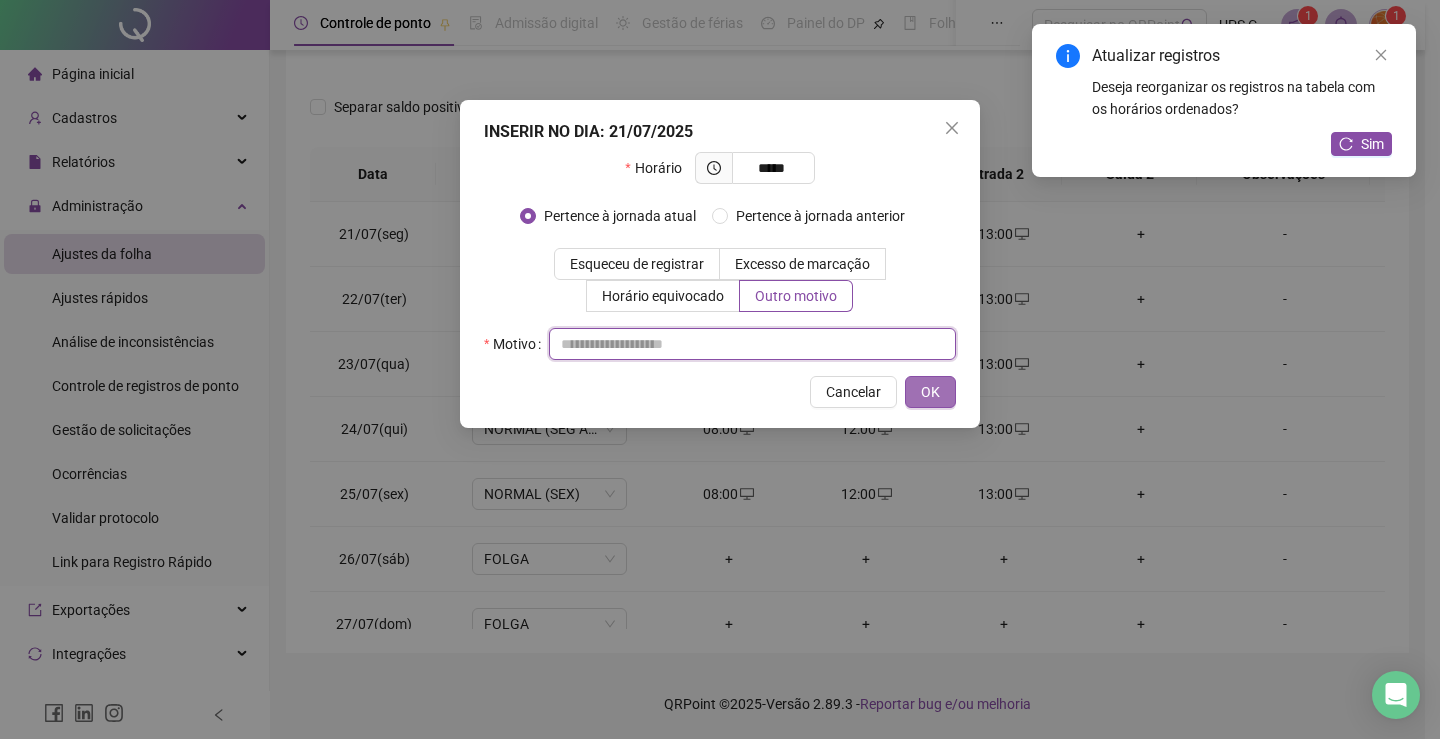 drag, startPoint x: 805, startPoint y: 347, endPoint x: 920, endPoint y: 382, distance: 120.20815 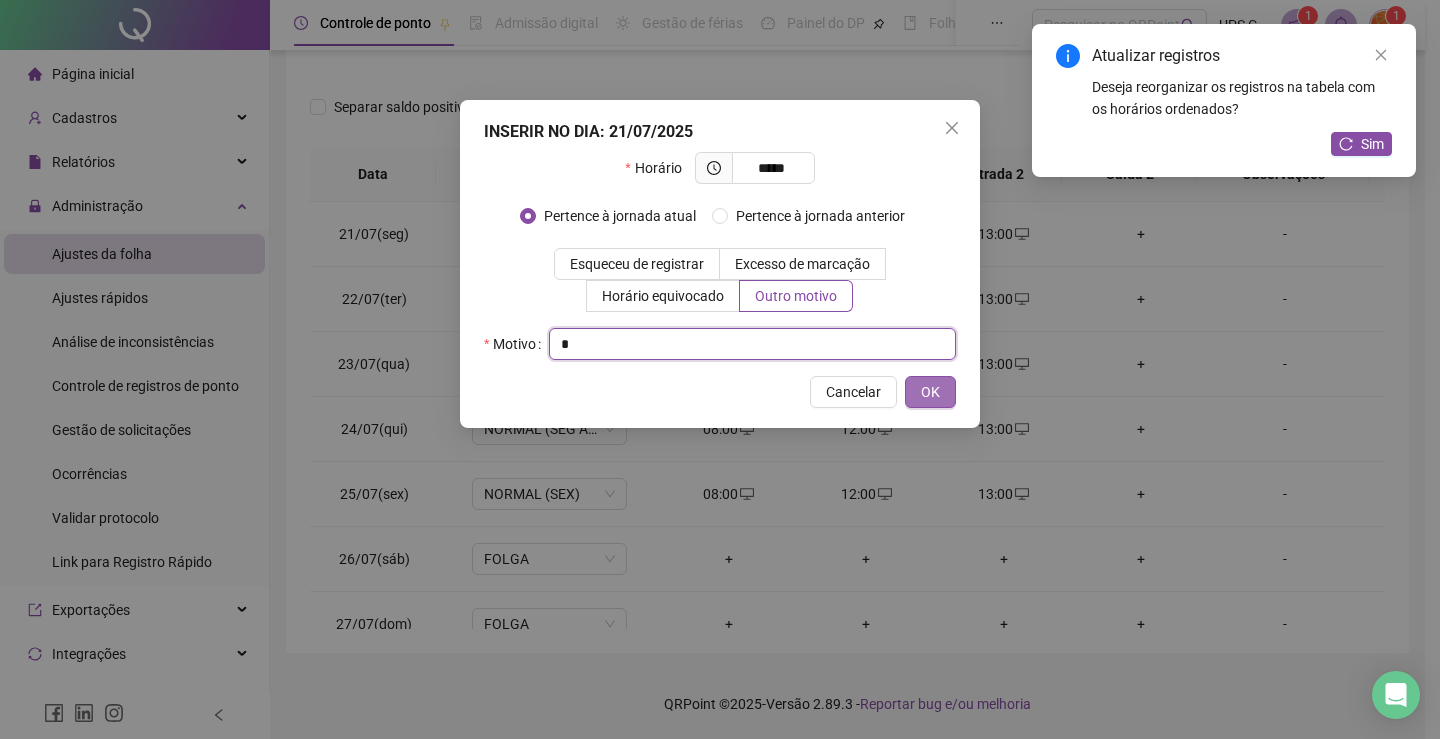type on "*" 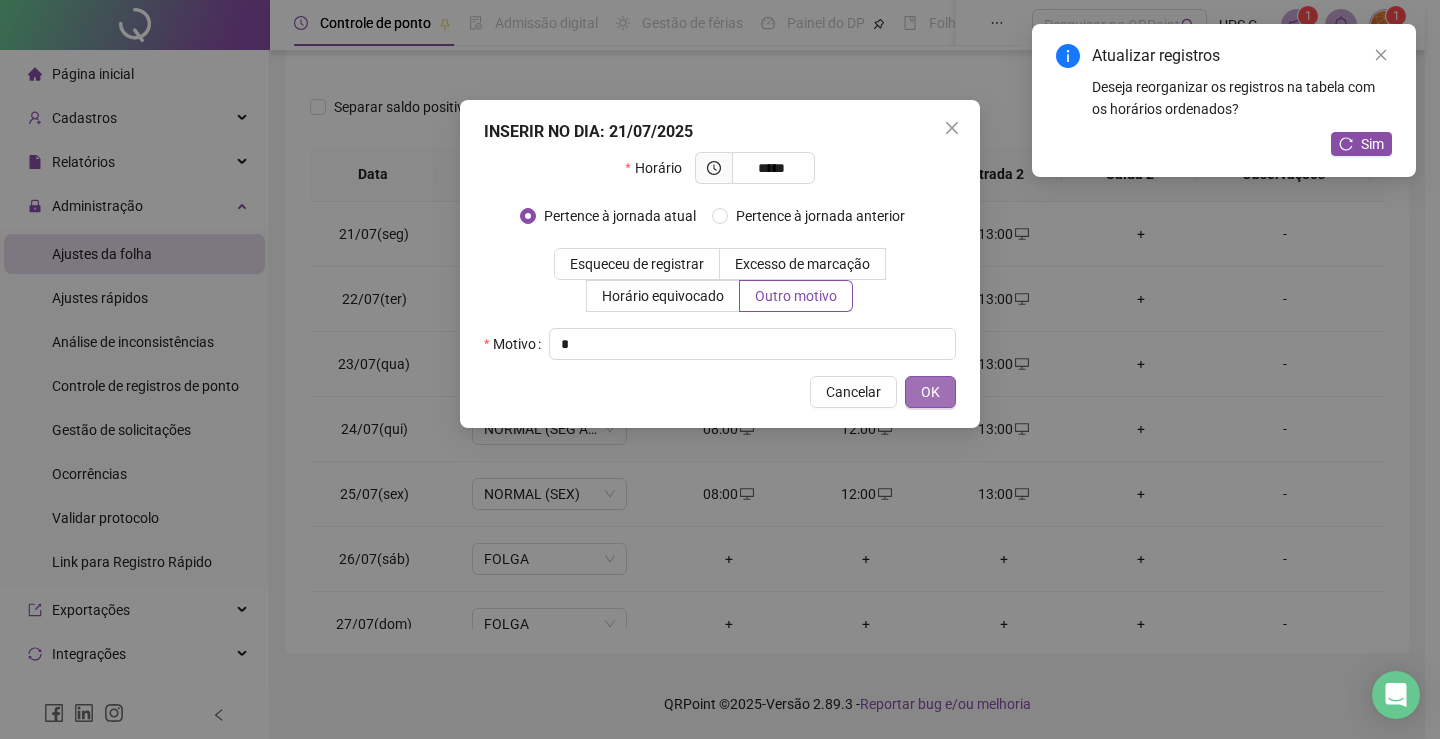 click on "OK" at bounding box center [930, 392] 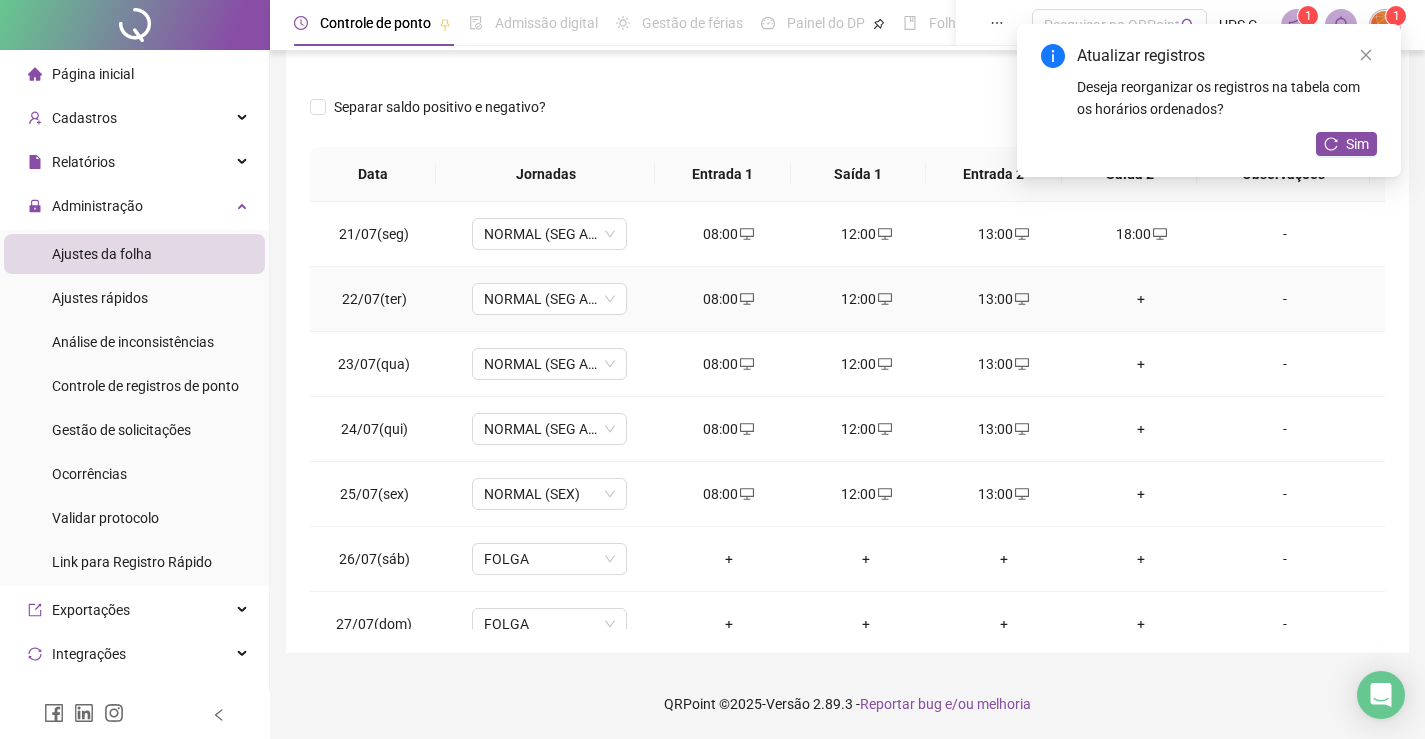 click on "+" at bounding box center (1142, 299) 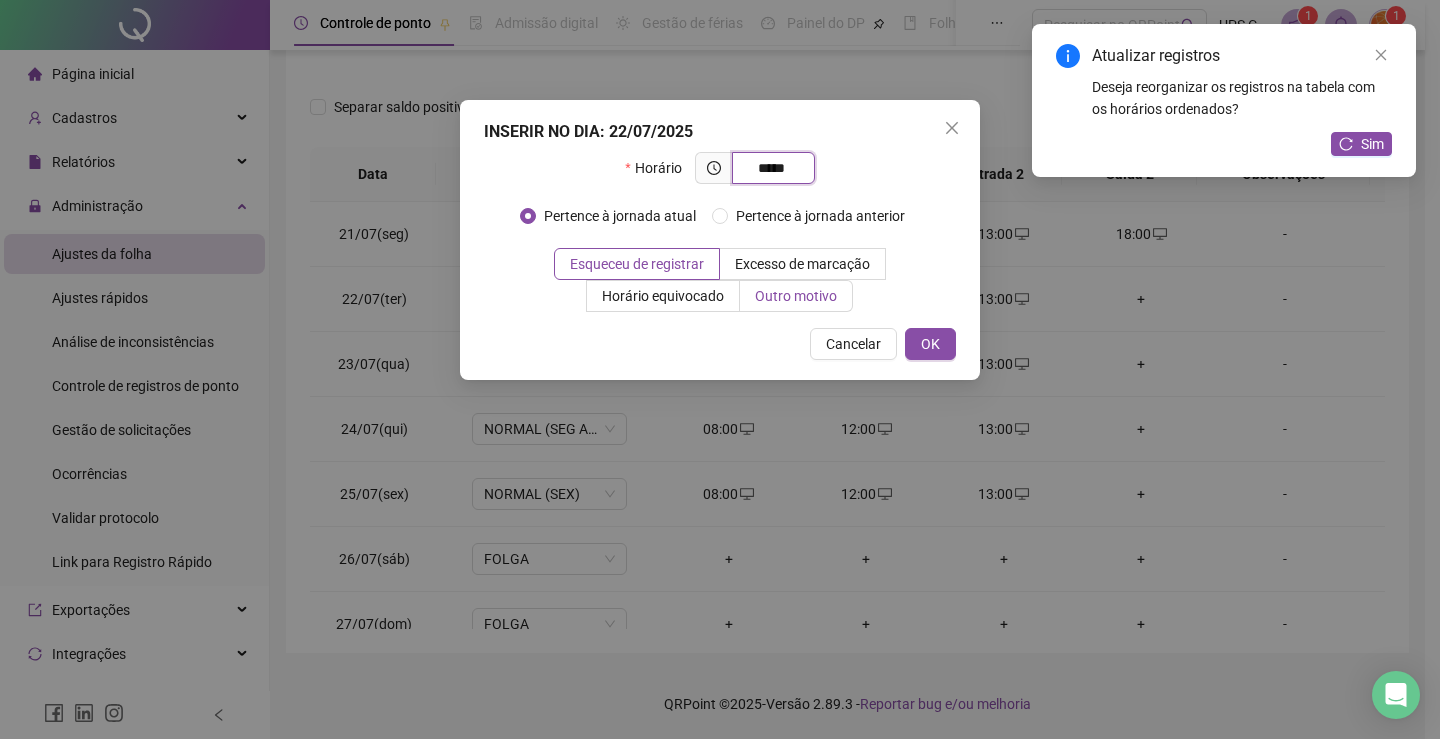 type on "*****" 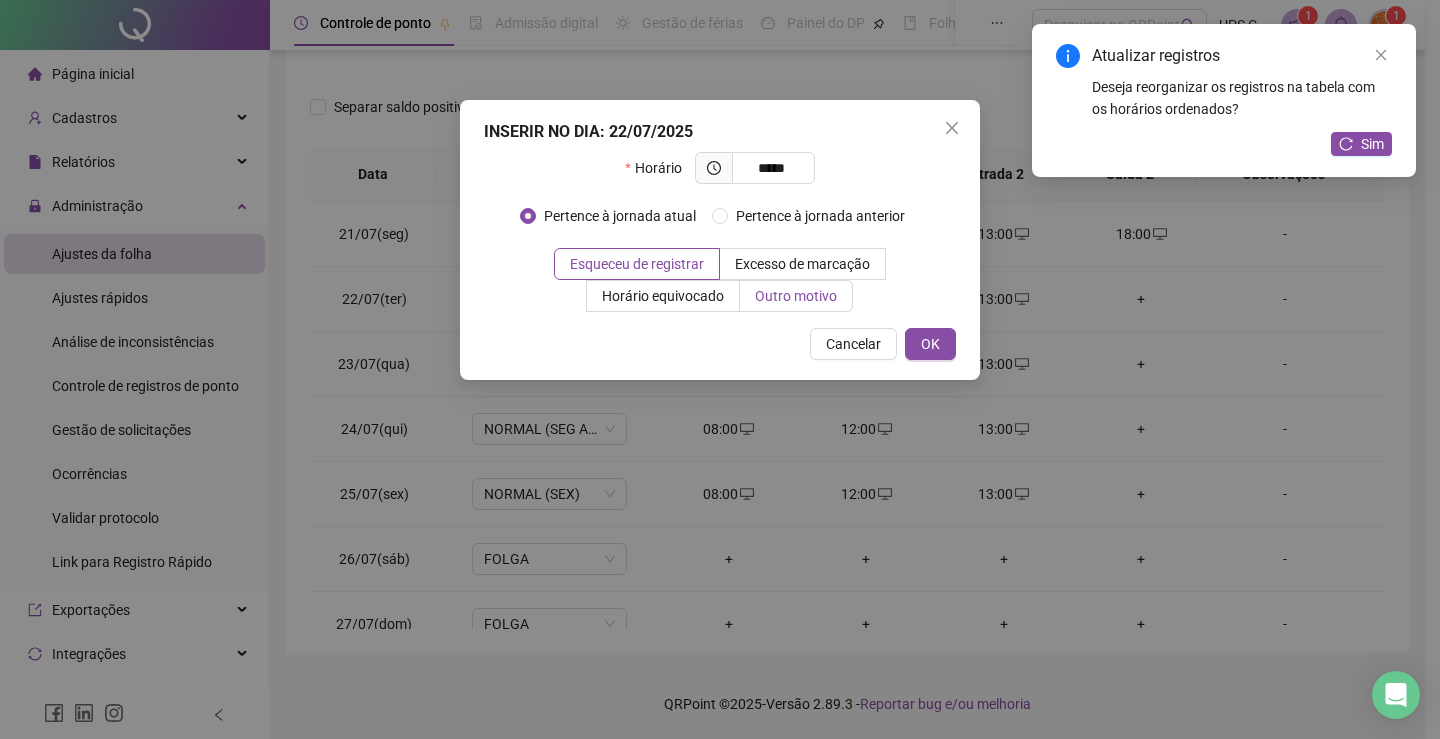 click on "Outro motivo" at bounding box center [796, 296] 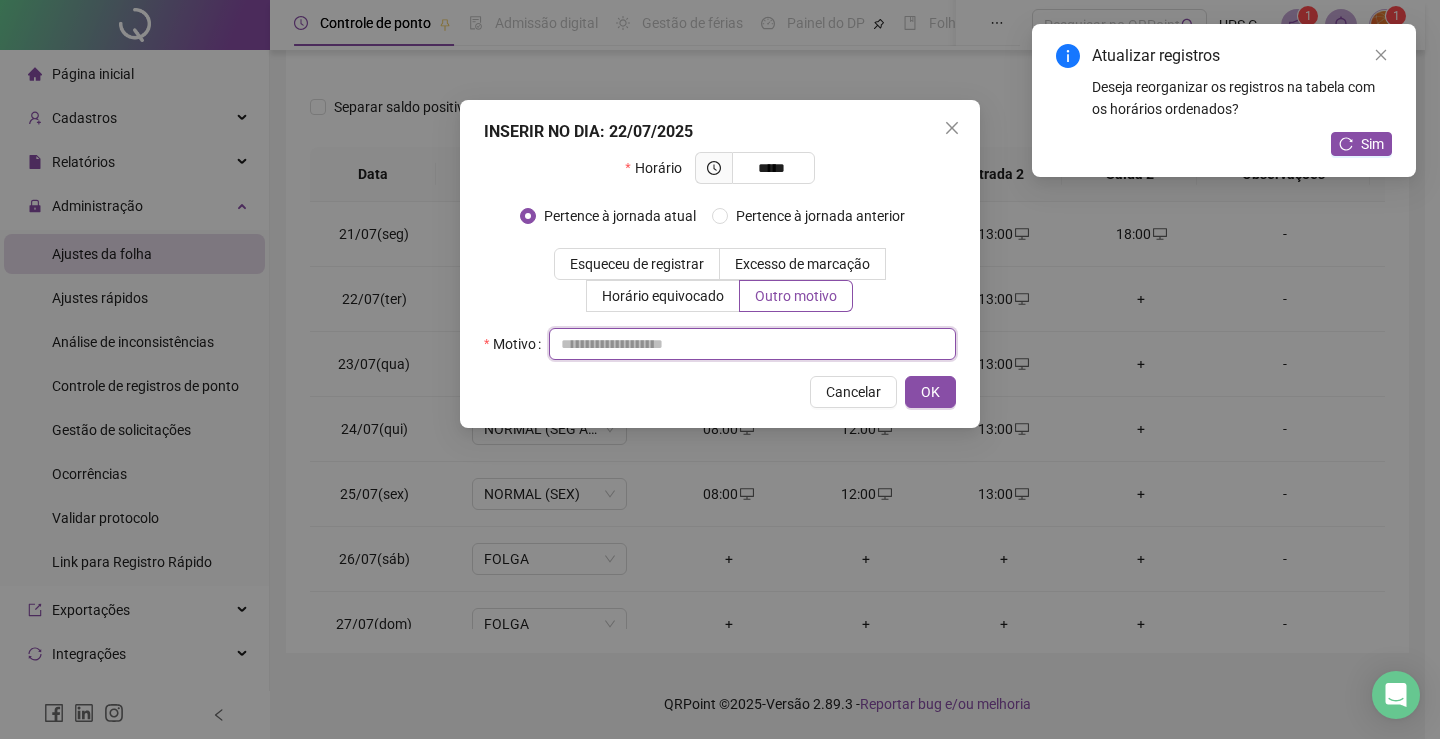 drag, startPoint x: 843, startPoint y: 335, endPoint x: 851, endPoint y: 342, distance: 10.630146 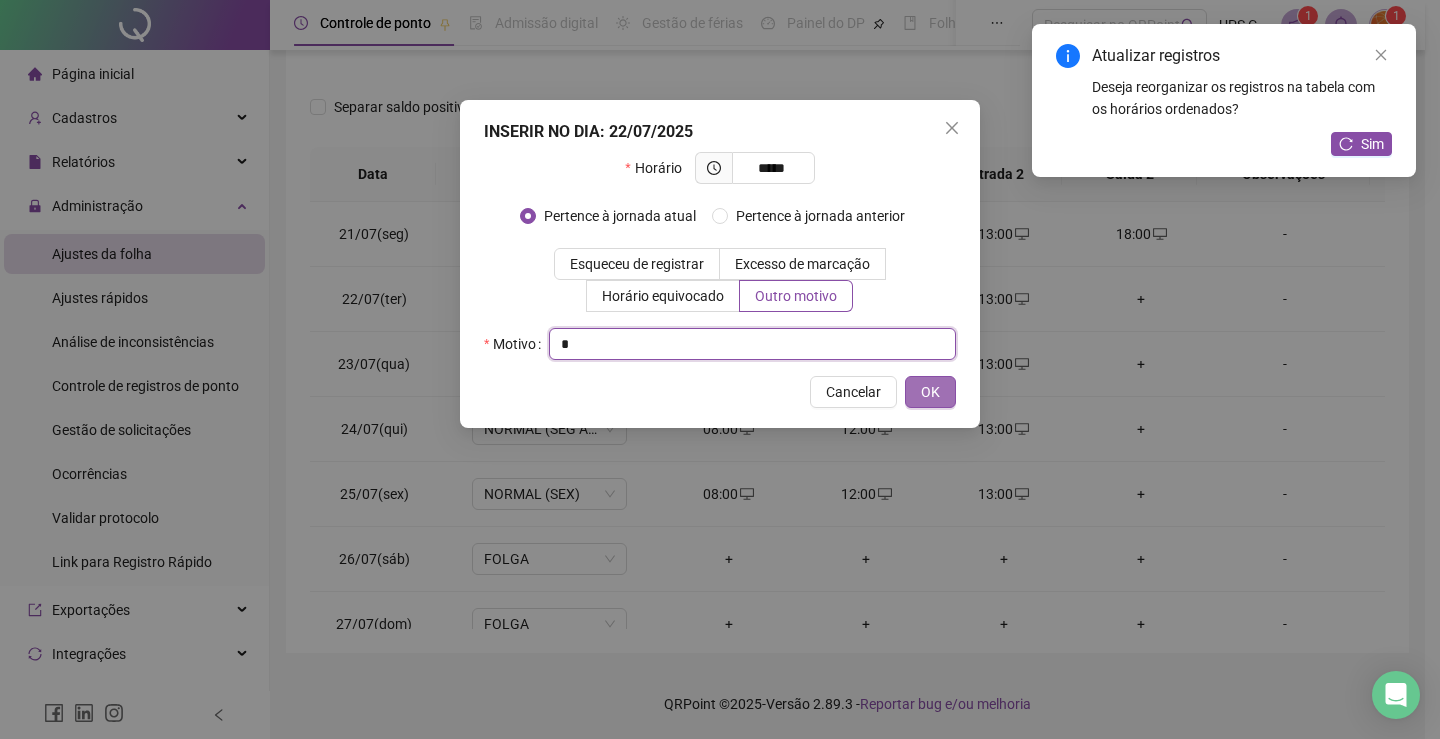 type on "*" 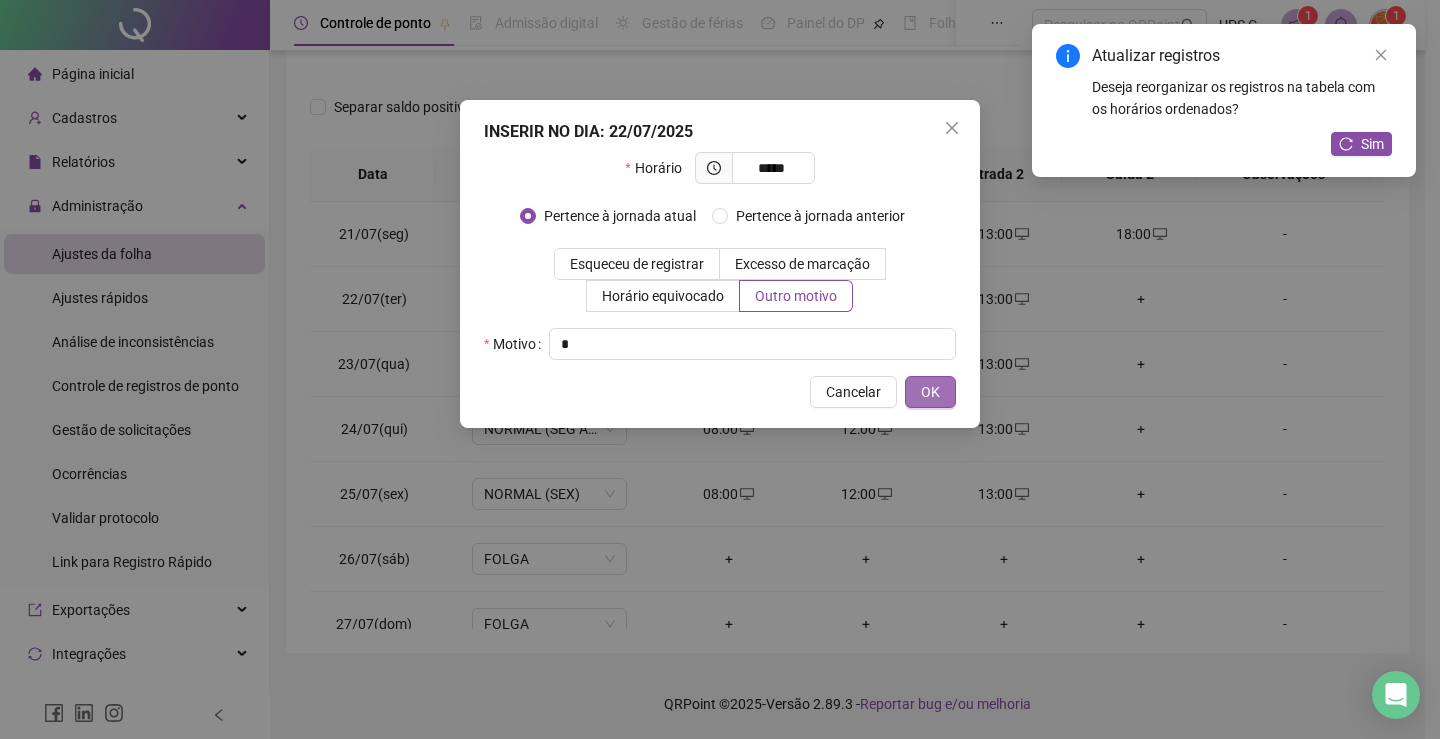 click on "OK" at bounding box center (930, 392) 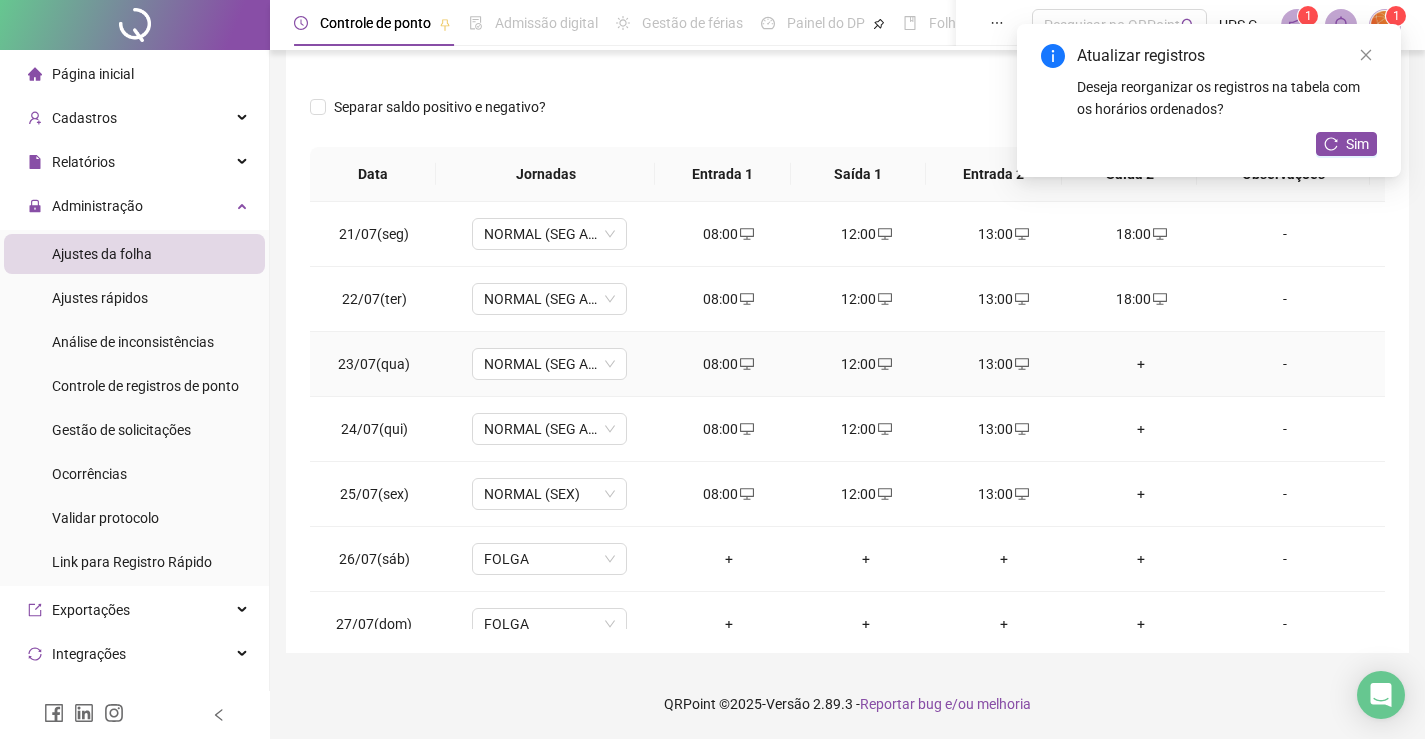 click on "+" at bounding box center (1142, 364) 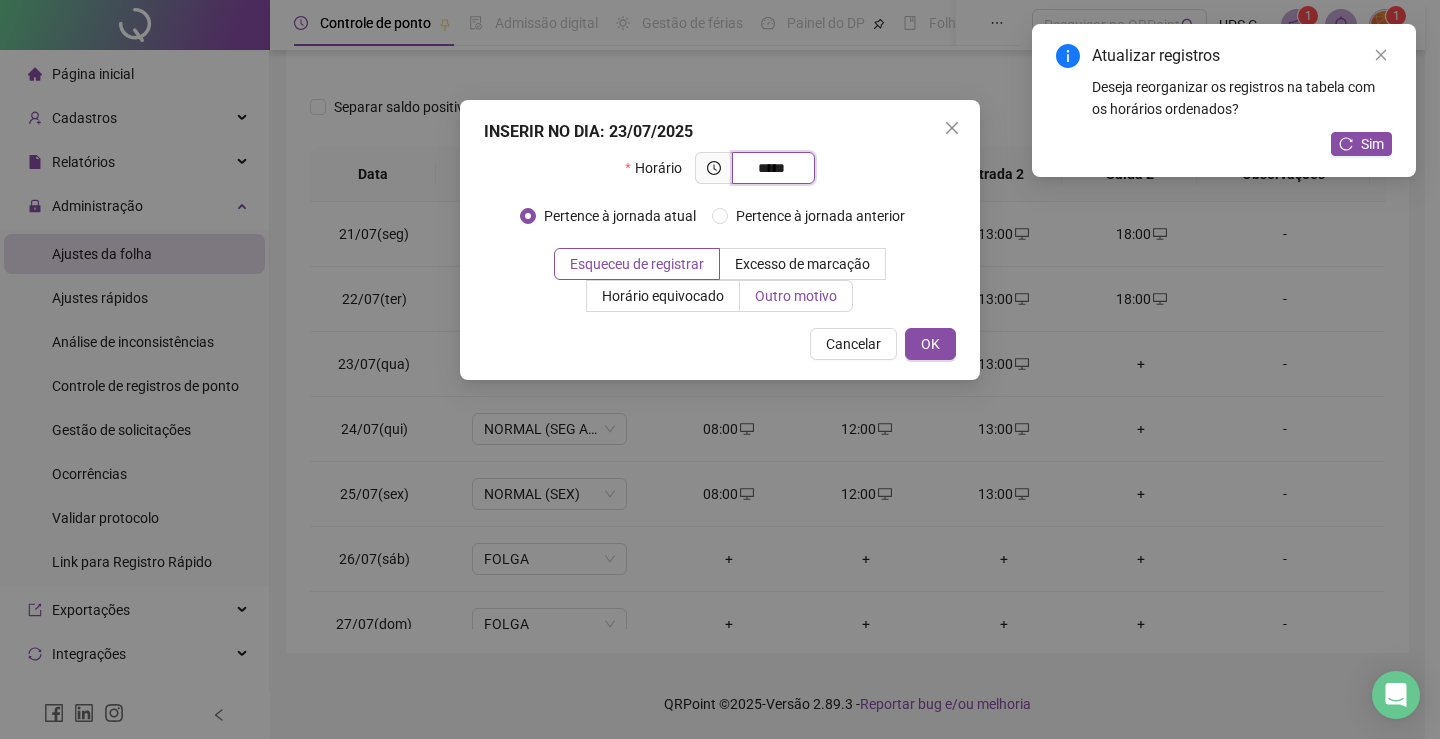 type on "*****" 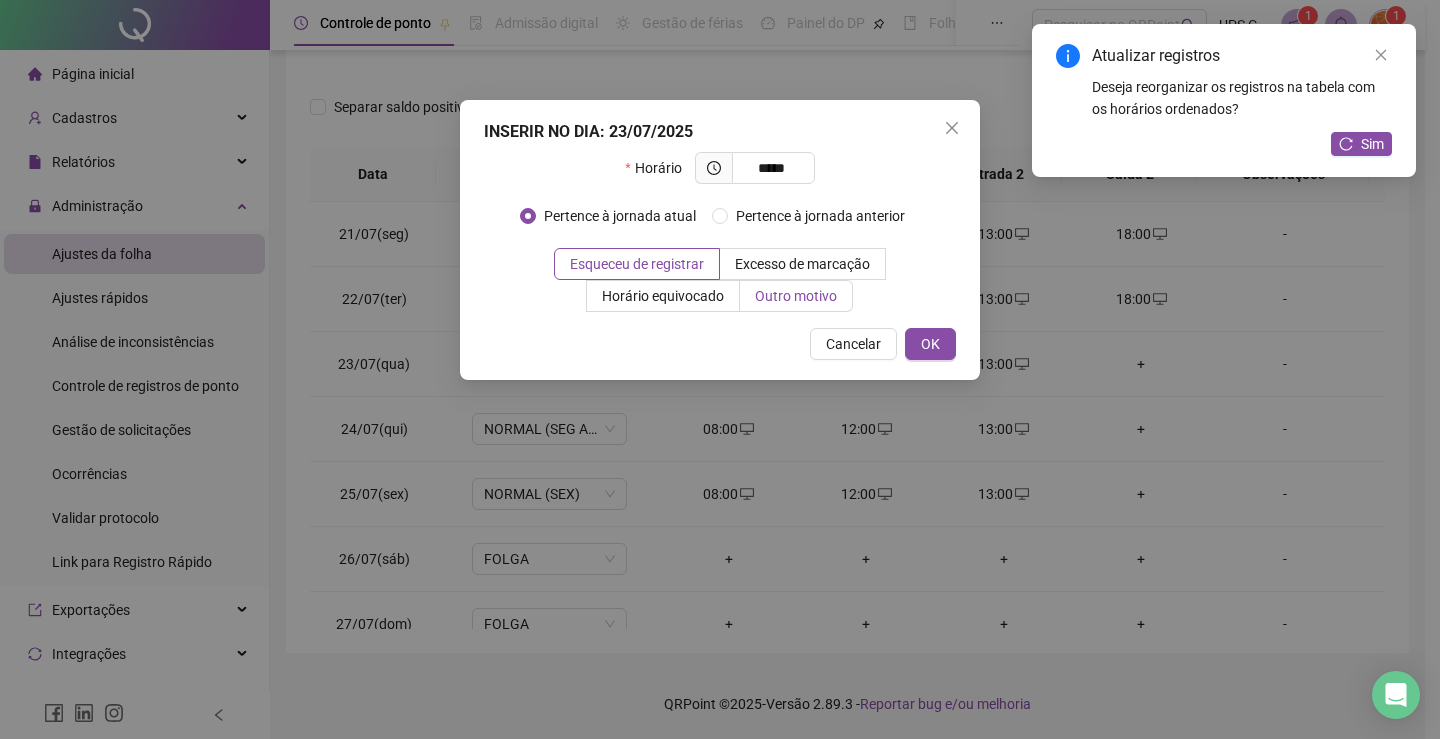 click on "Outro motivo" at bounding box center [796, 296] 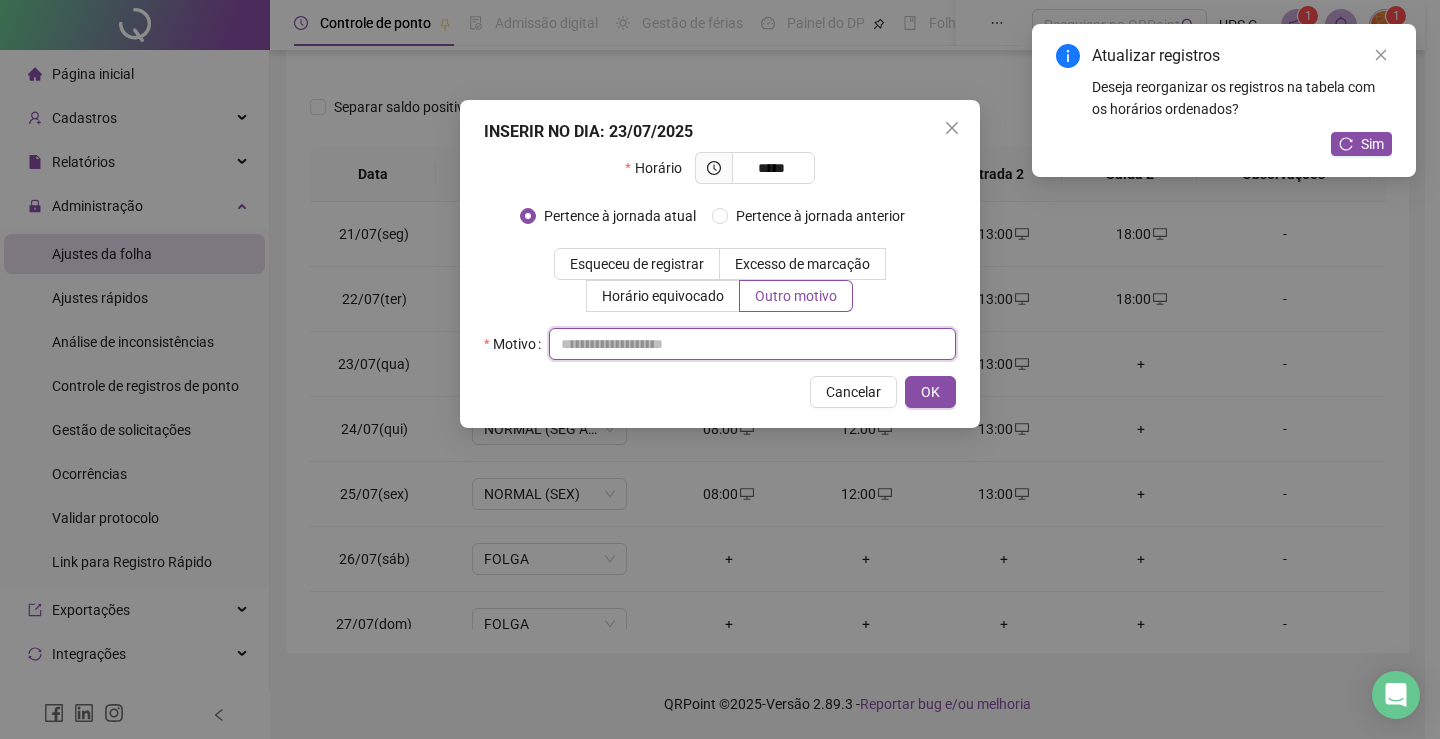 click at bounding box center (752, 344) 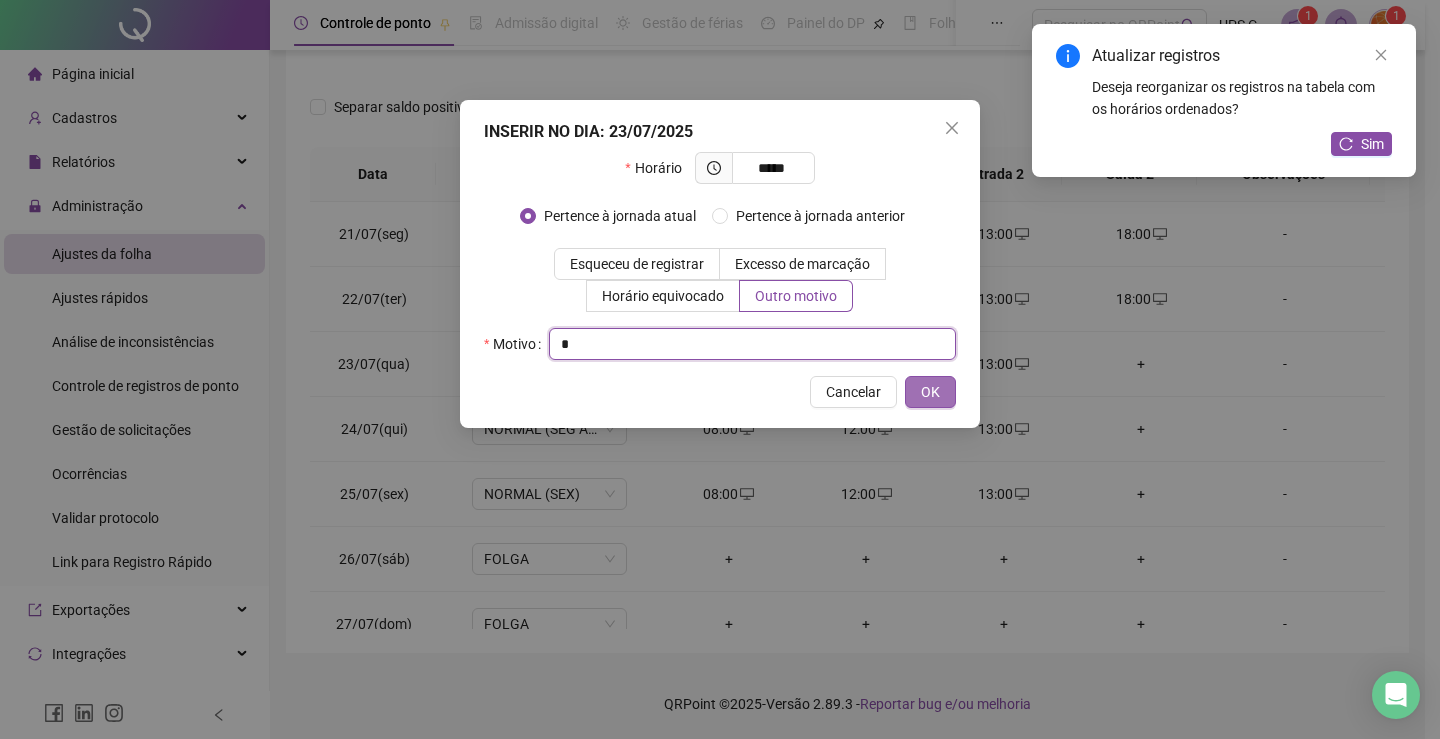 type on "*" 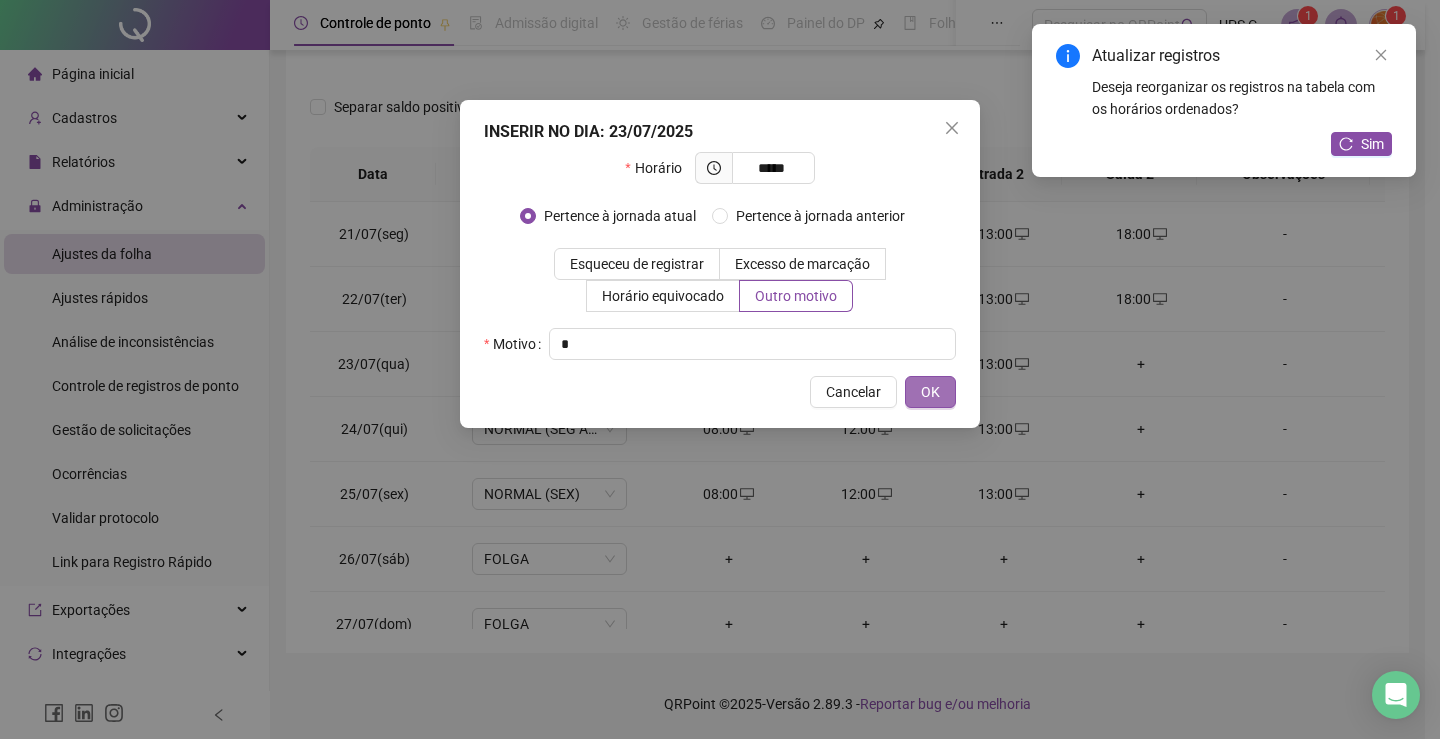 click on "OK" at bounding box center [930, 392] 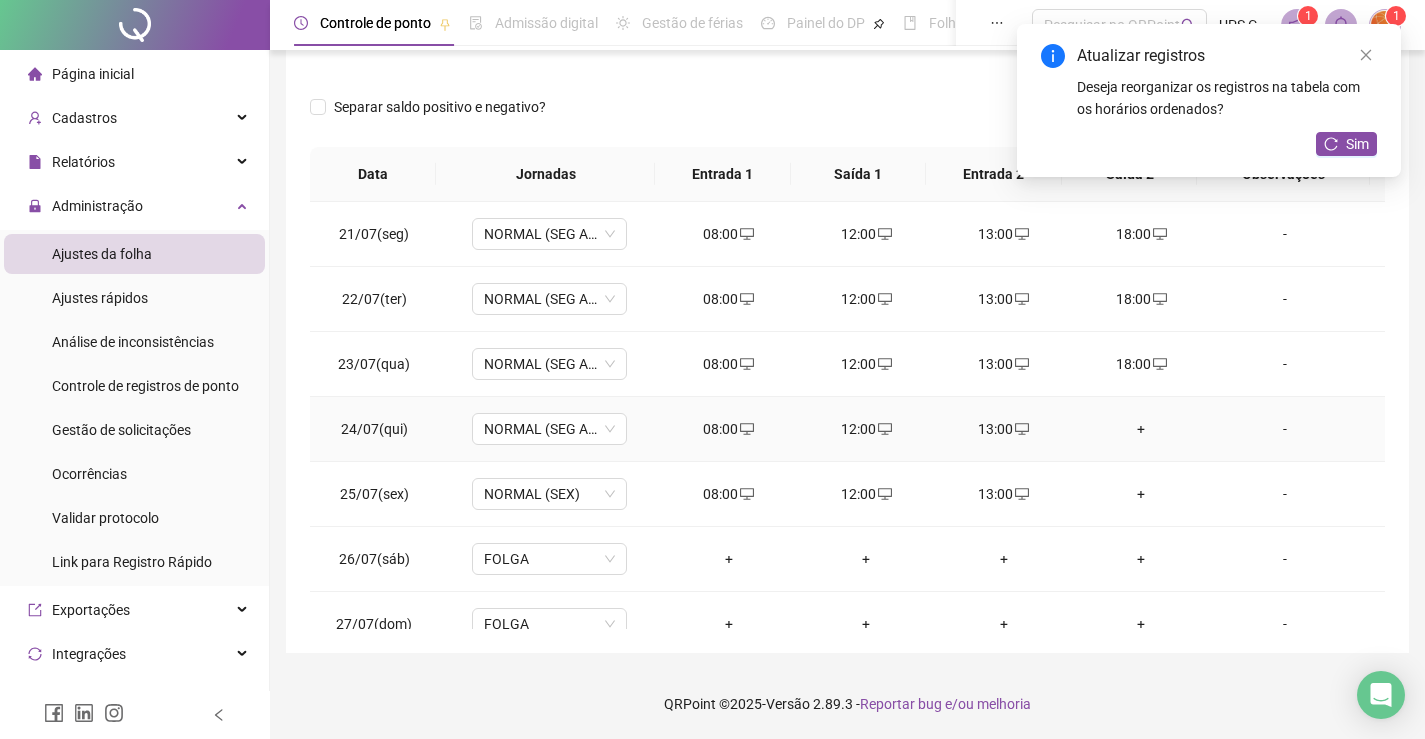 click on "+" at bounding box center (1142, 429) 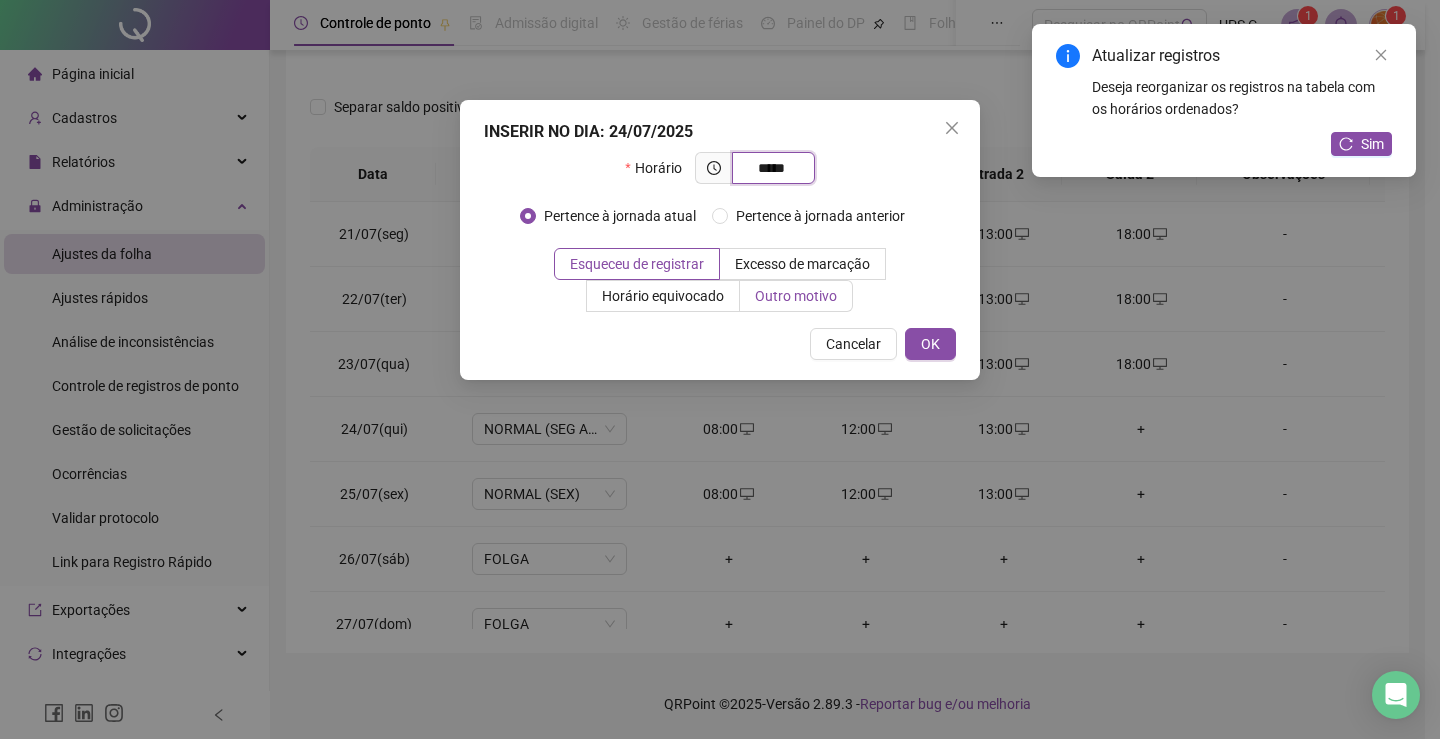 type on "*****" 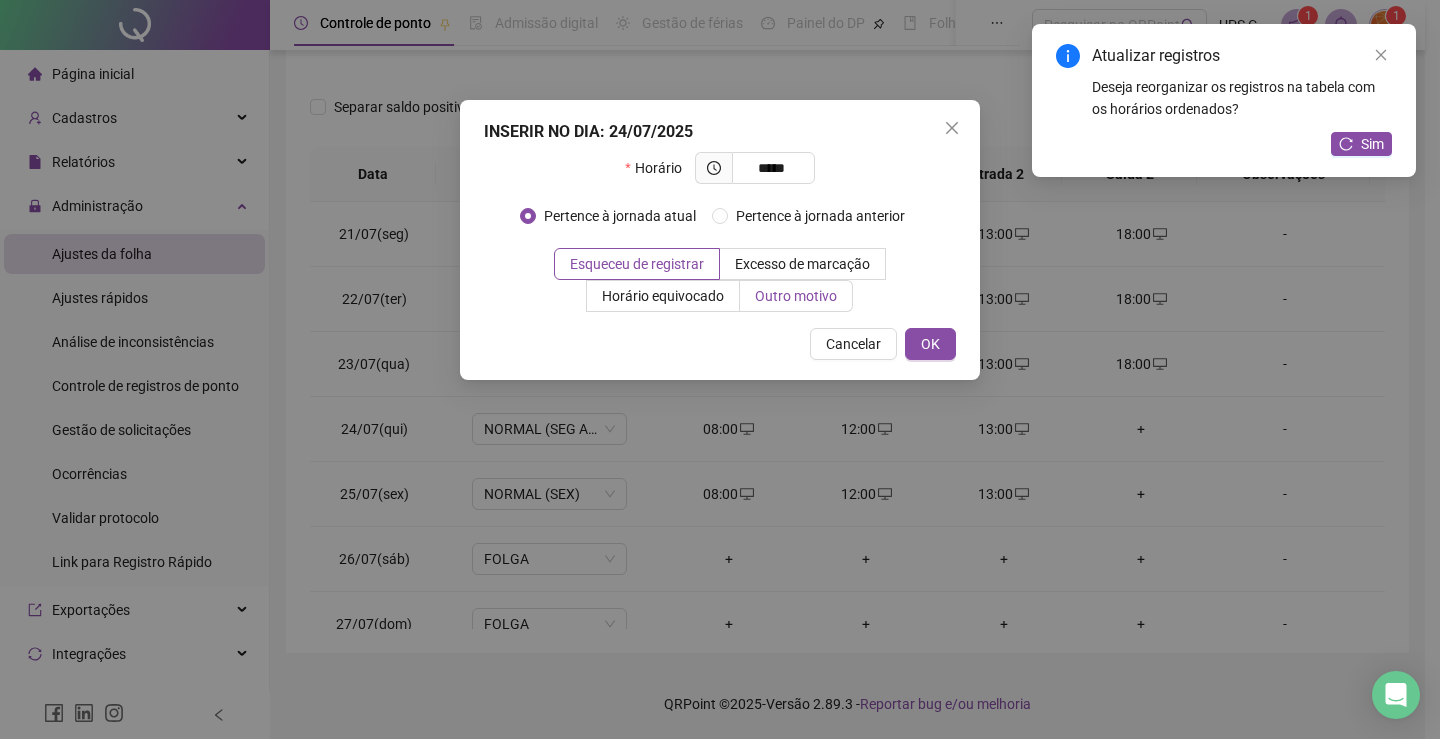 click on "Outro motivo" at bounding box center (796, 296) 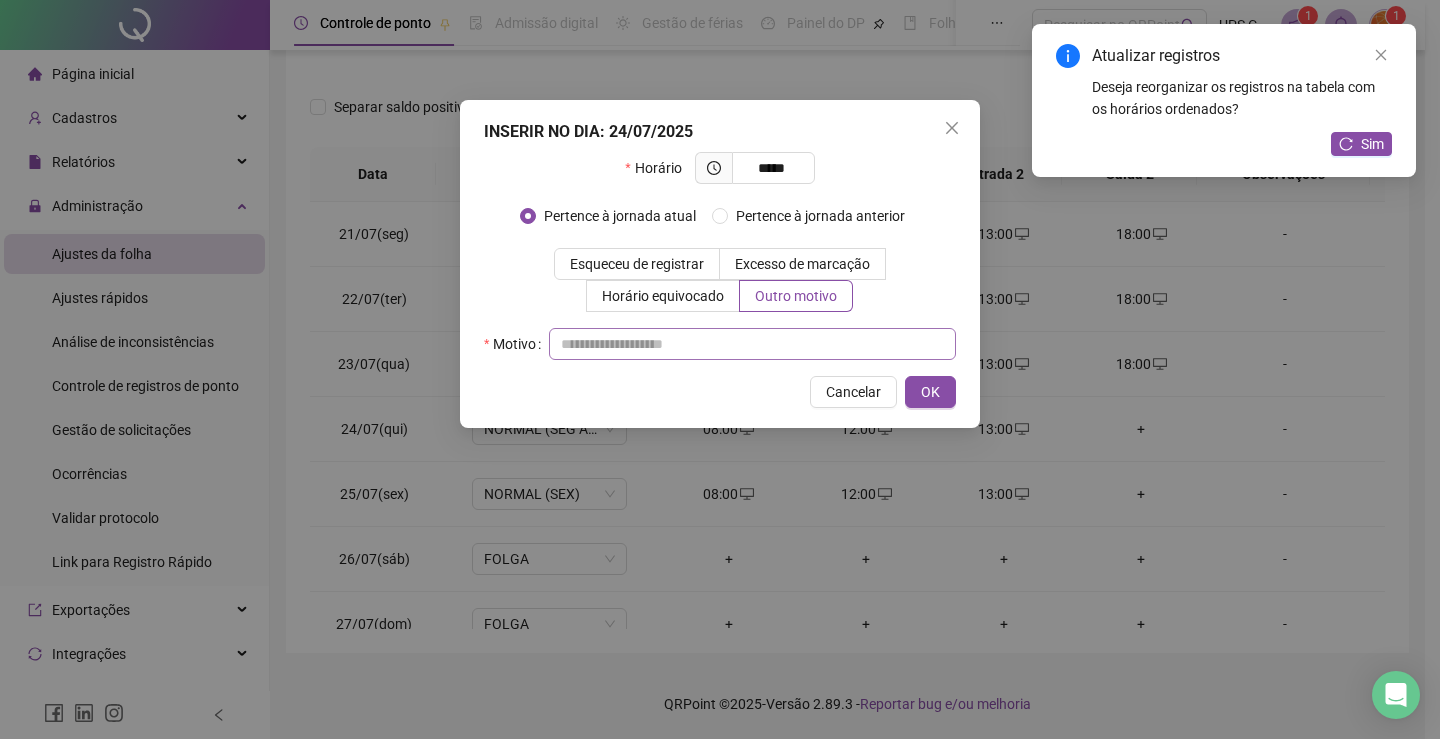 drag, startPoint x: 791, startPoint y: 325, endPoint x: 795, endPoint y: 339, distance: 14.56022 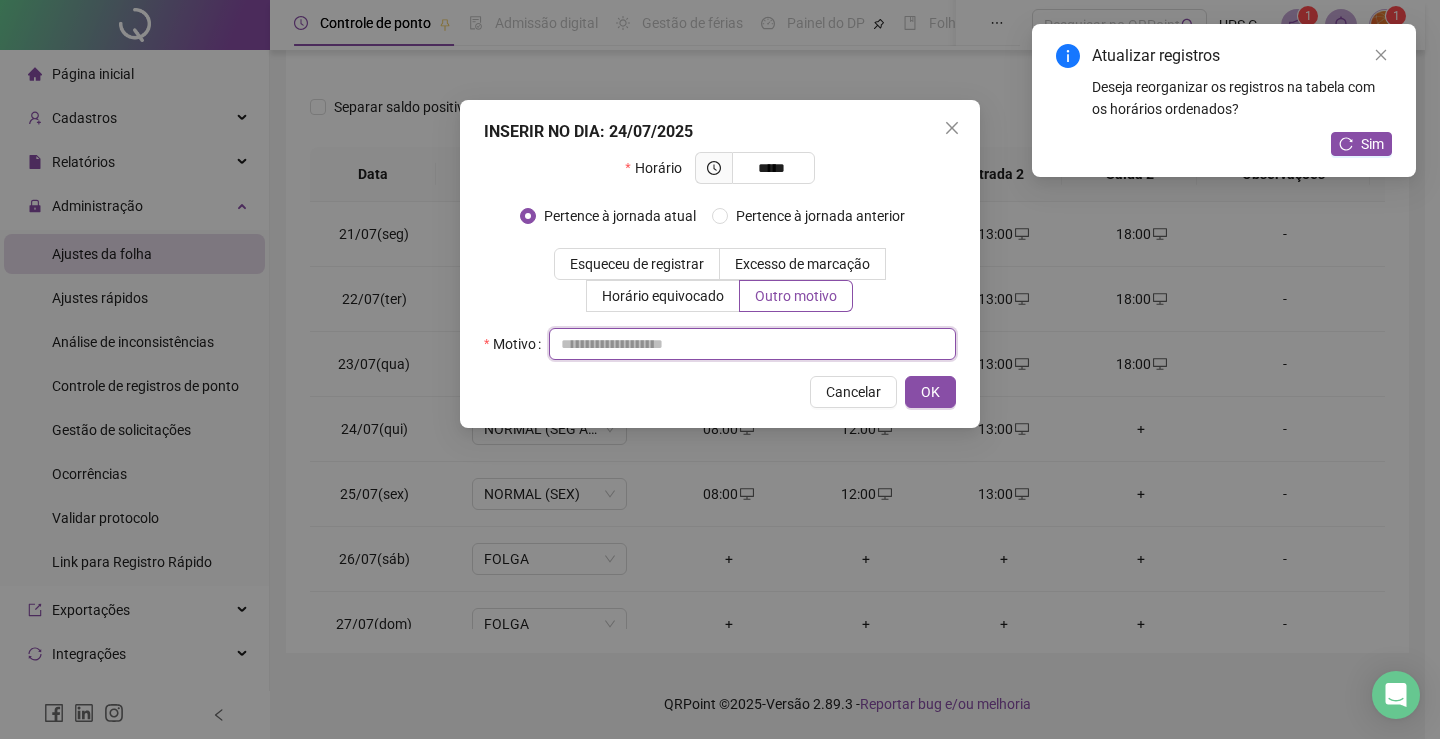click at bounding box center (752, 344) 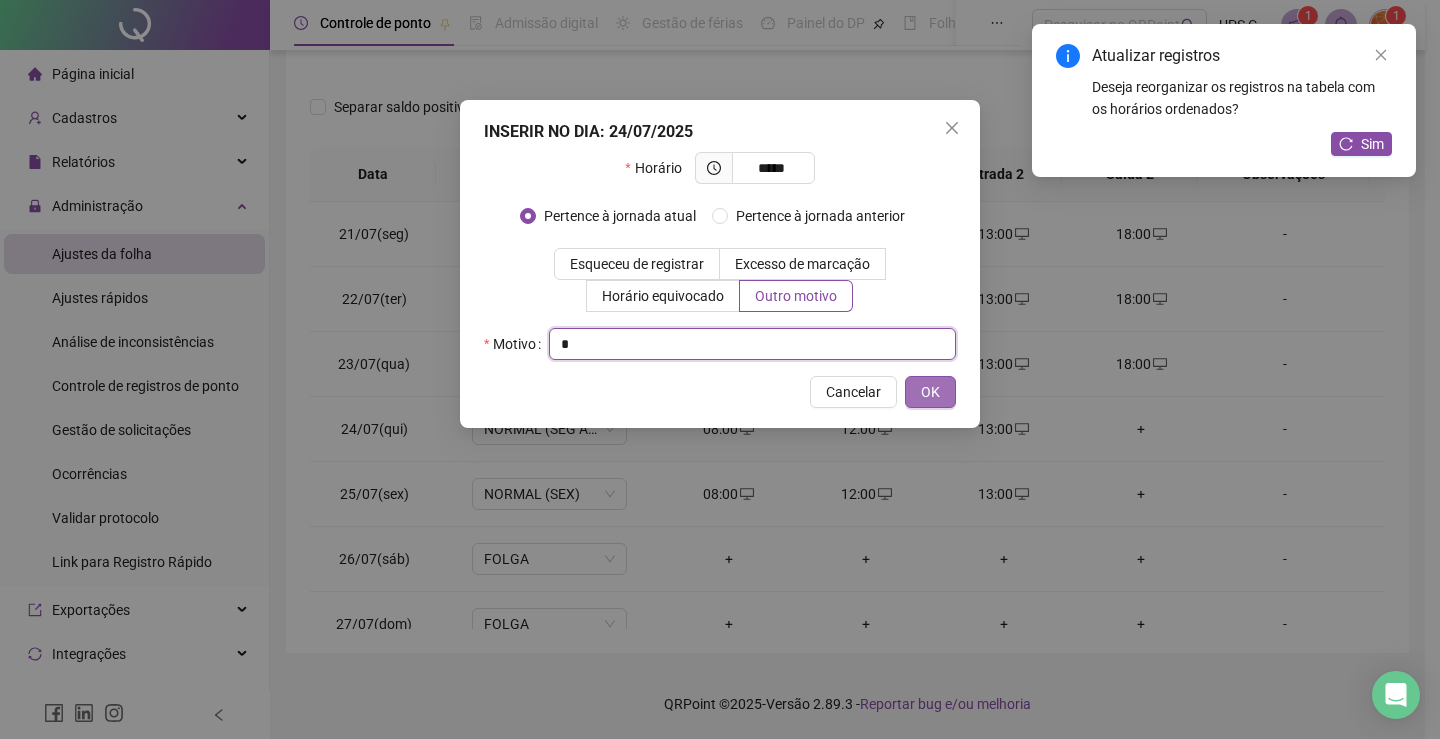 type on "*" 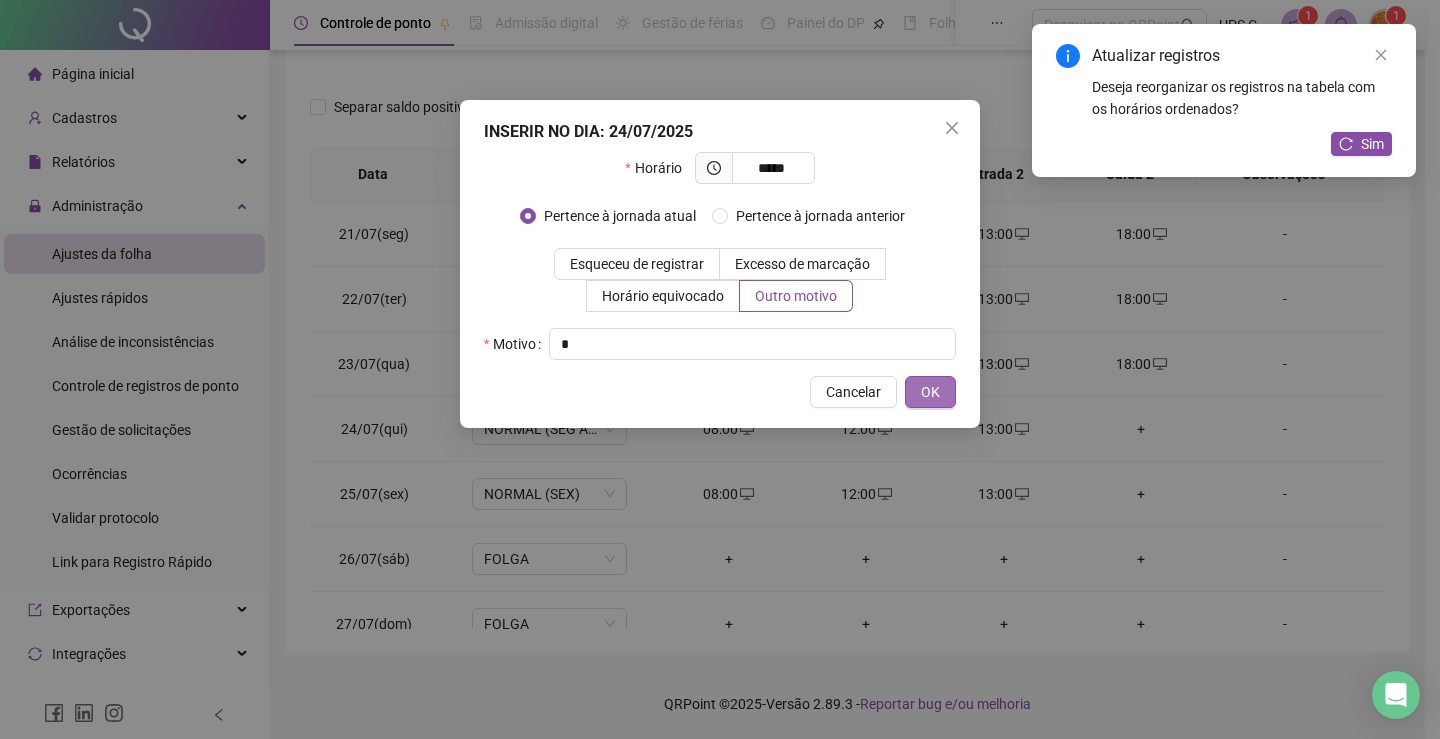 click on "OK" at bounding box center [930, 392] 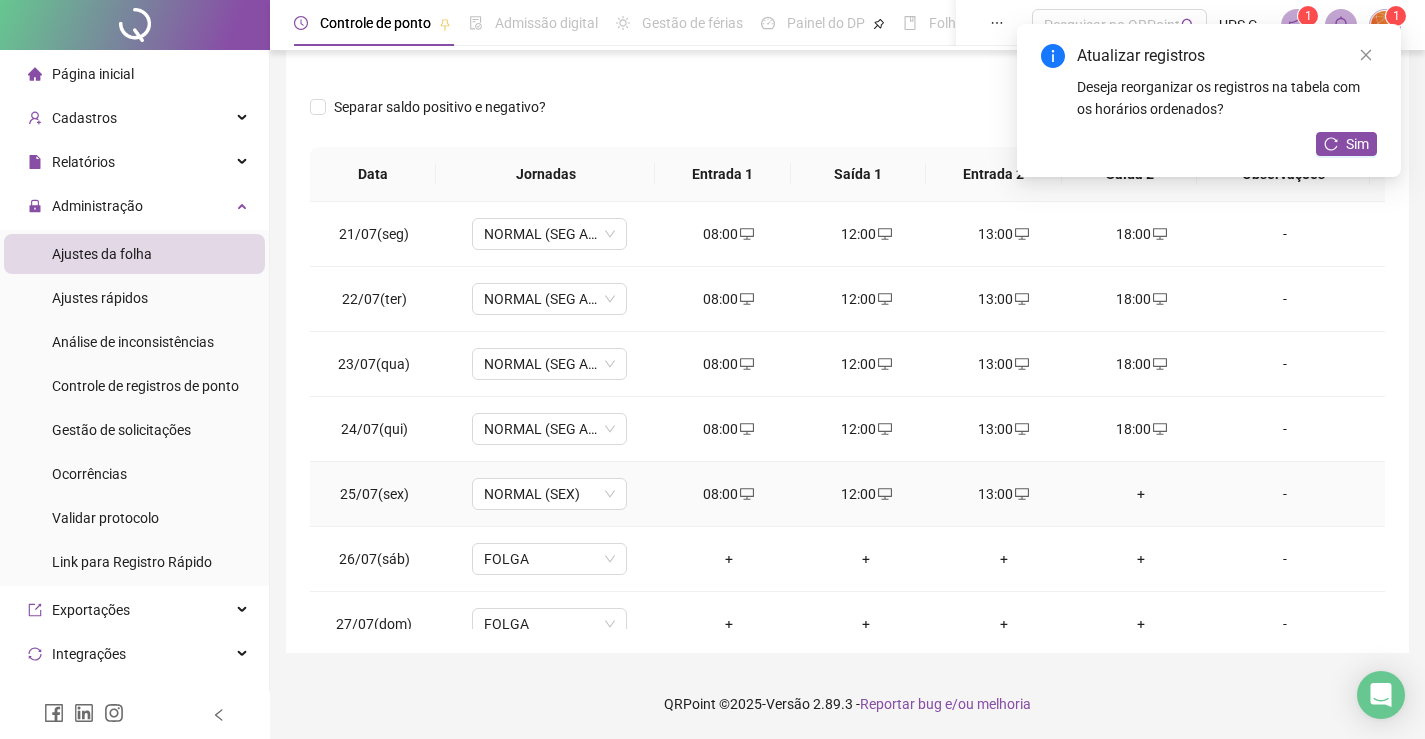 click on "+" at bounding box center (1142, 494) 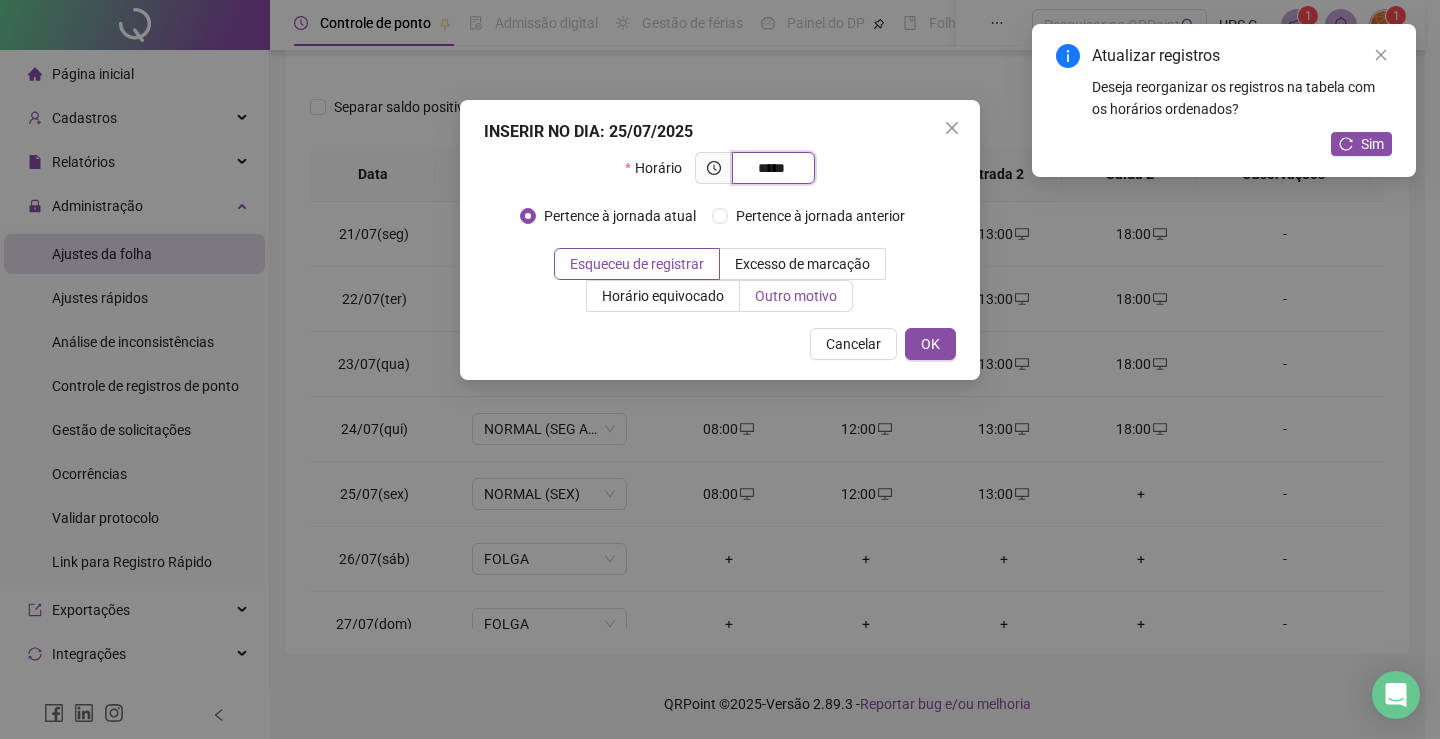 type on "*****" 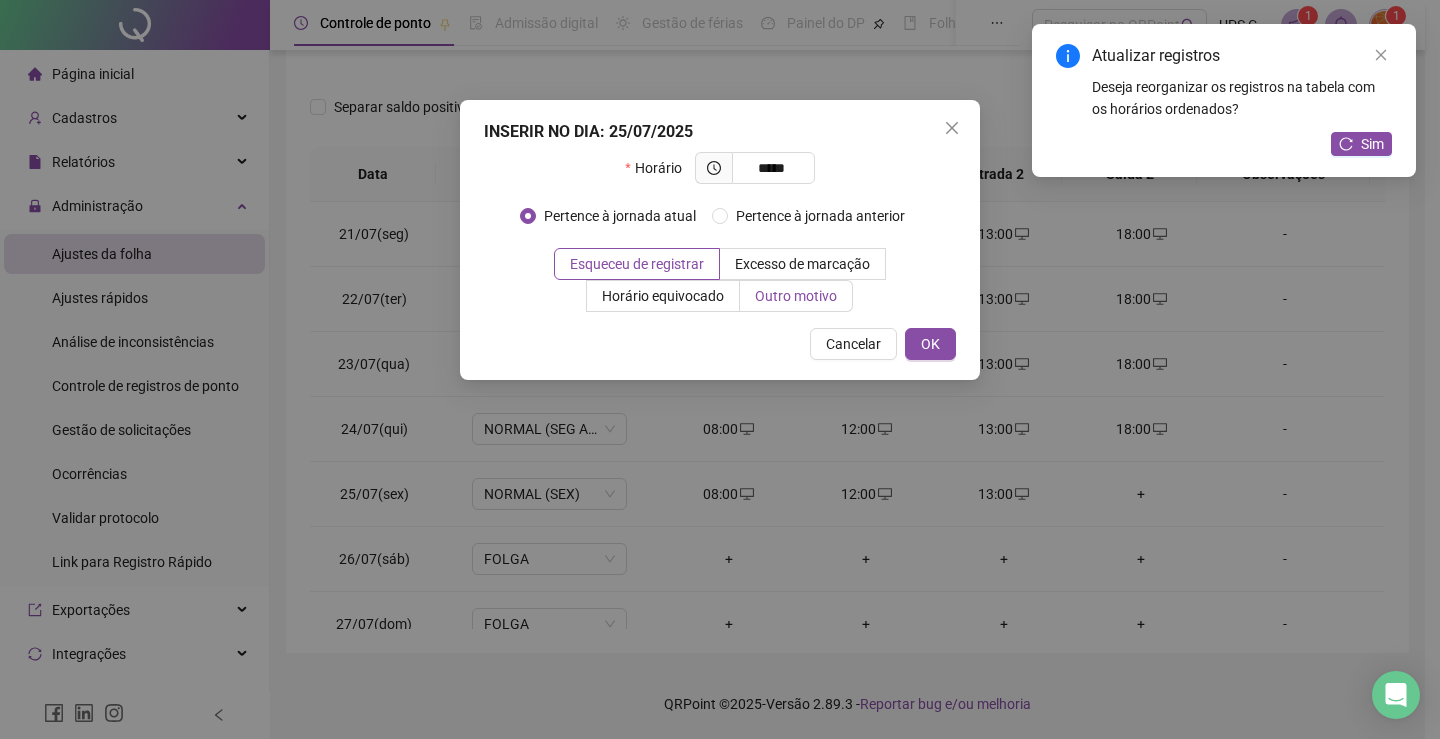 click on "Outro motivo" at bounding box center [796, 296] 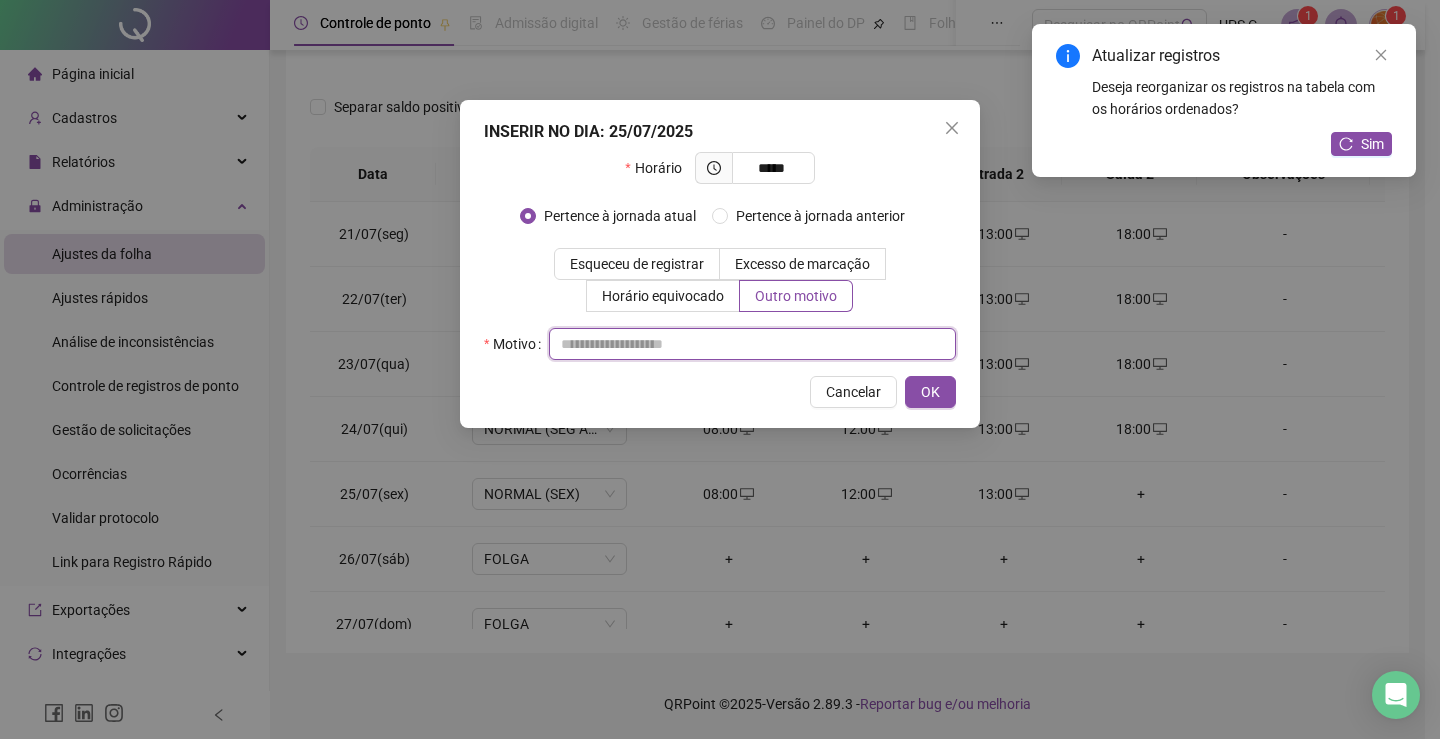 click at bounding box center [752, 344] 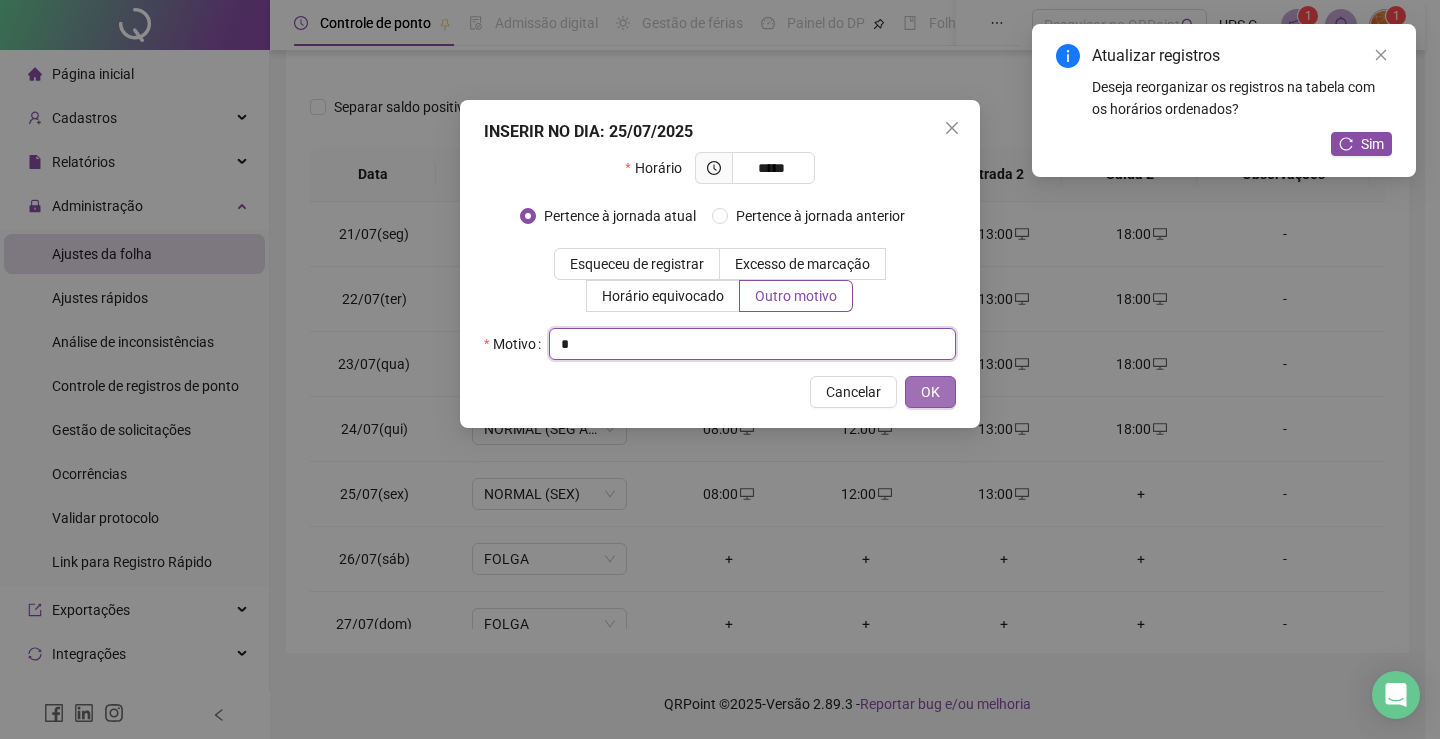 type on "*" 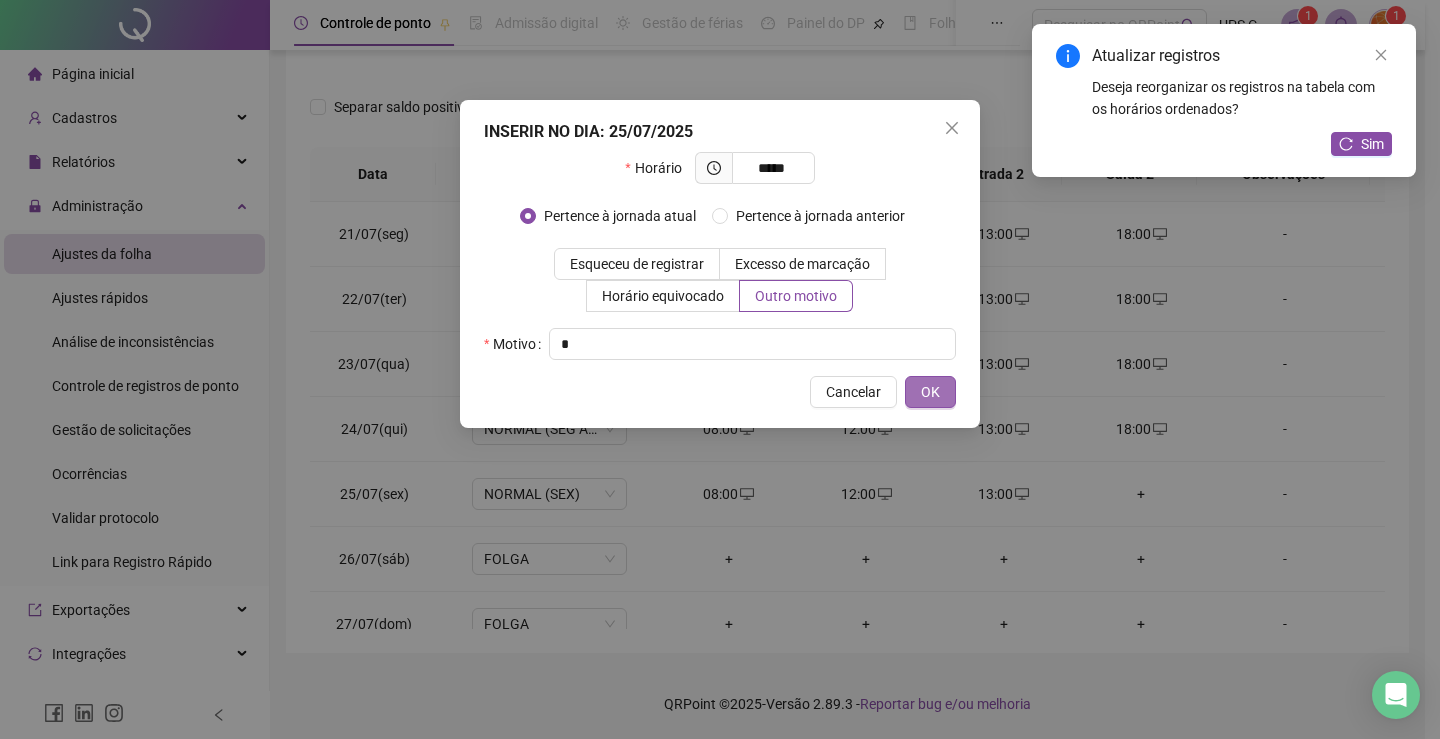 click on "OK" at bounding box center [930, 392] 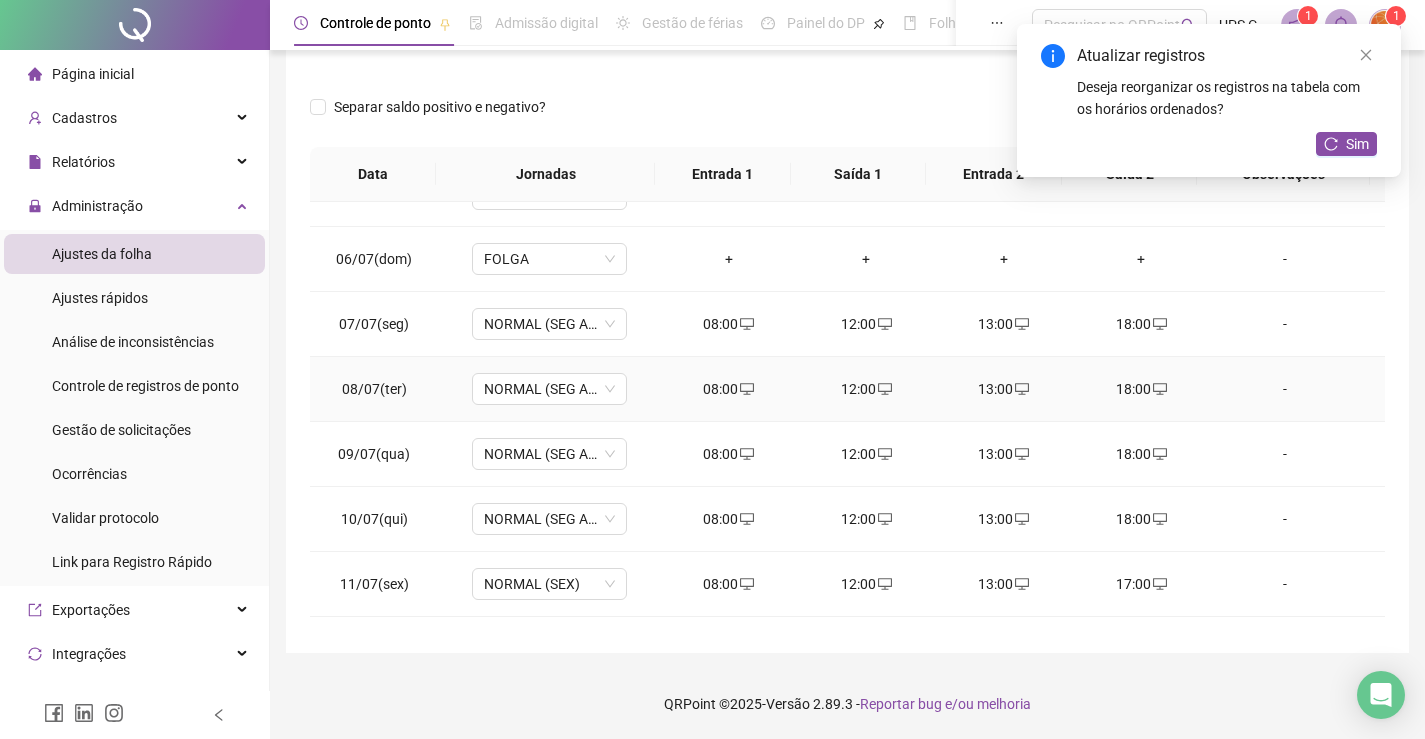 scroll, scrollTop: 0, scrollLeft: 0, axis: both 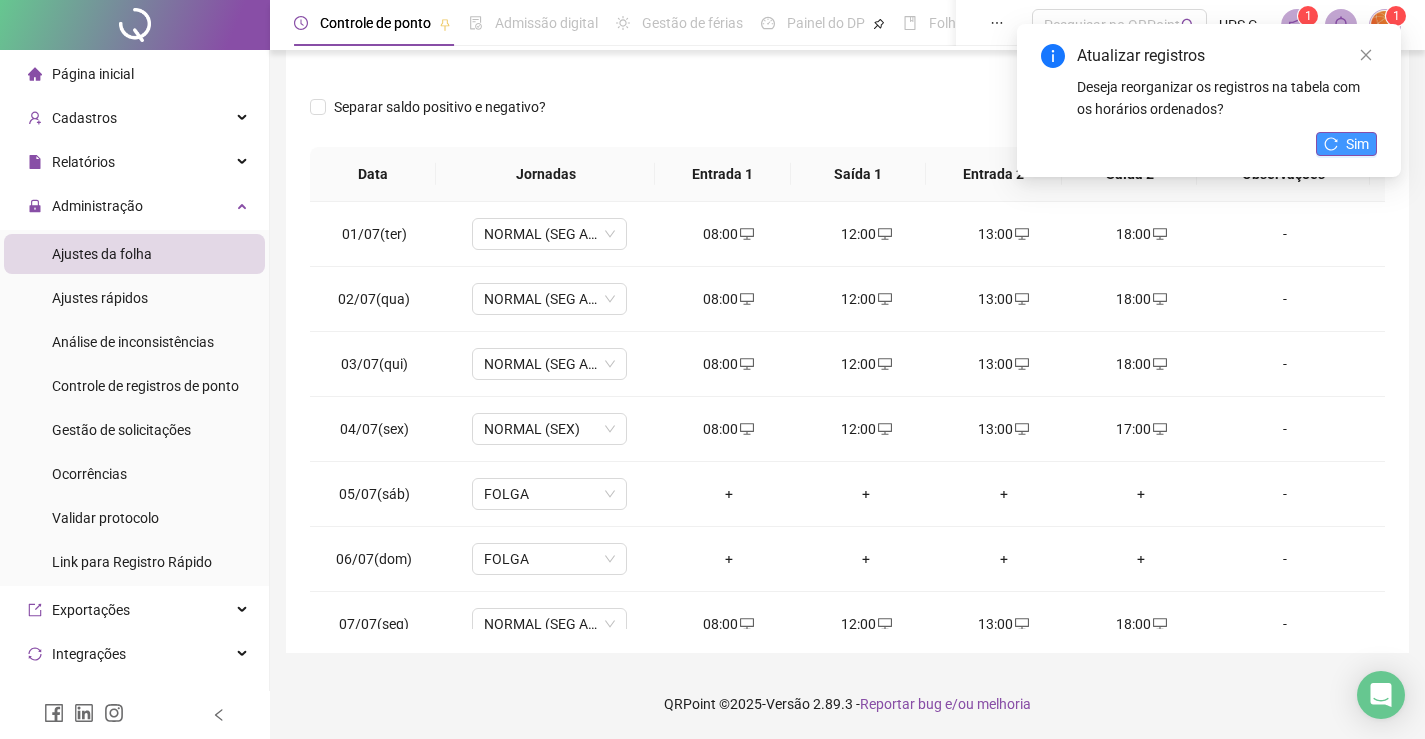 click on "Atualizar registros Deseja reorganizar os registros na tabela com os horários ordenados? Sim" at bounding box center (1209, 100) 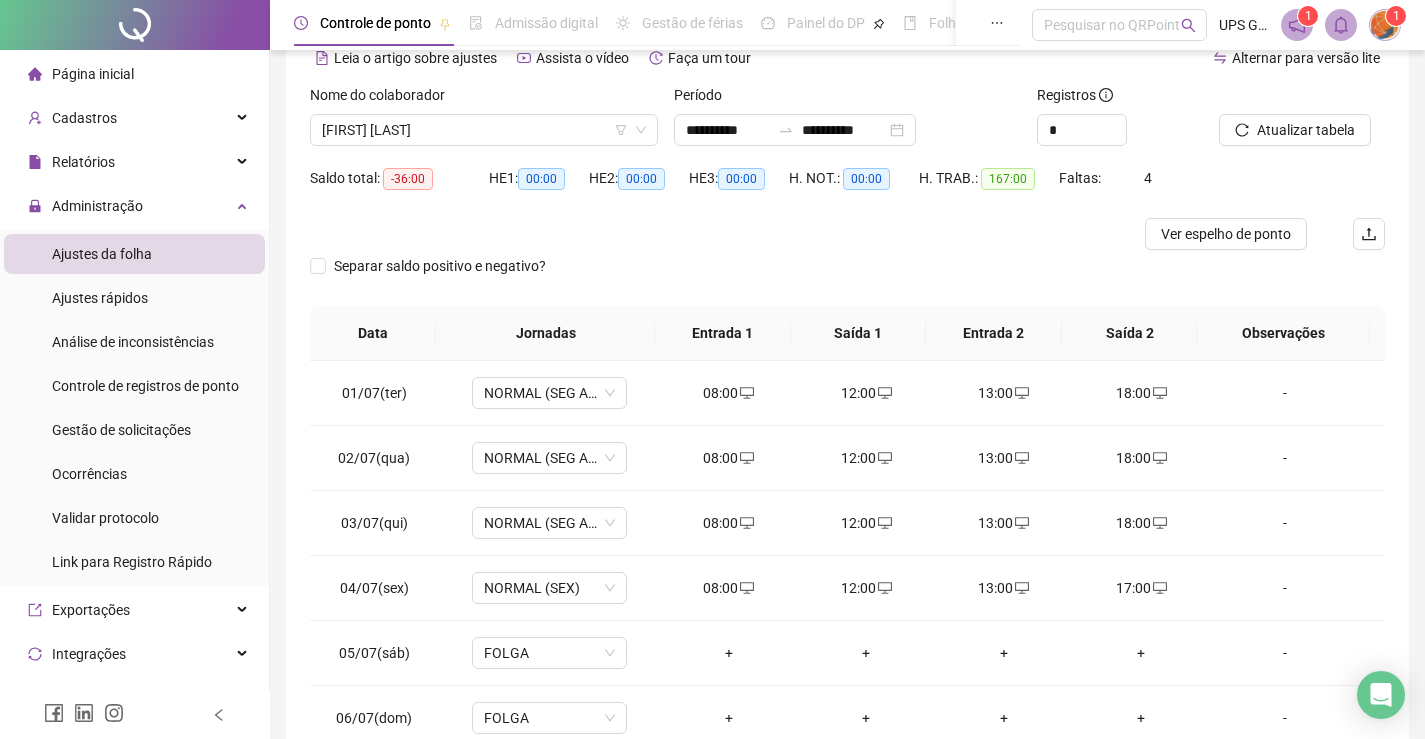 scroll, scrollTop: 259, scrollLeft: 0, axis: vertical 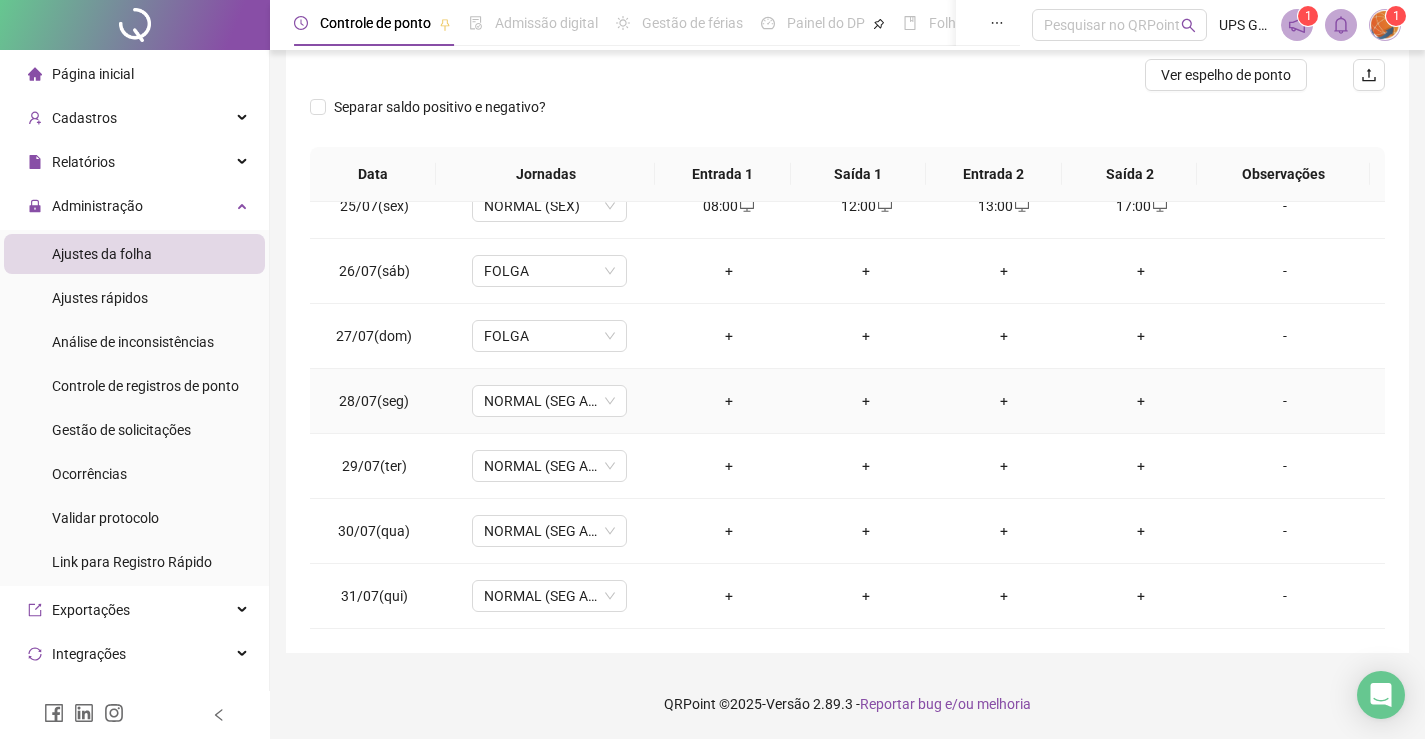 click on "+" at bounding box center (729, 401) 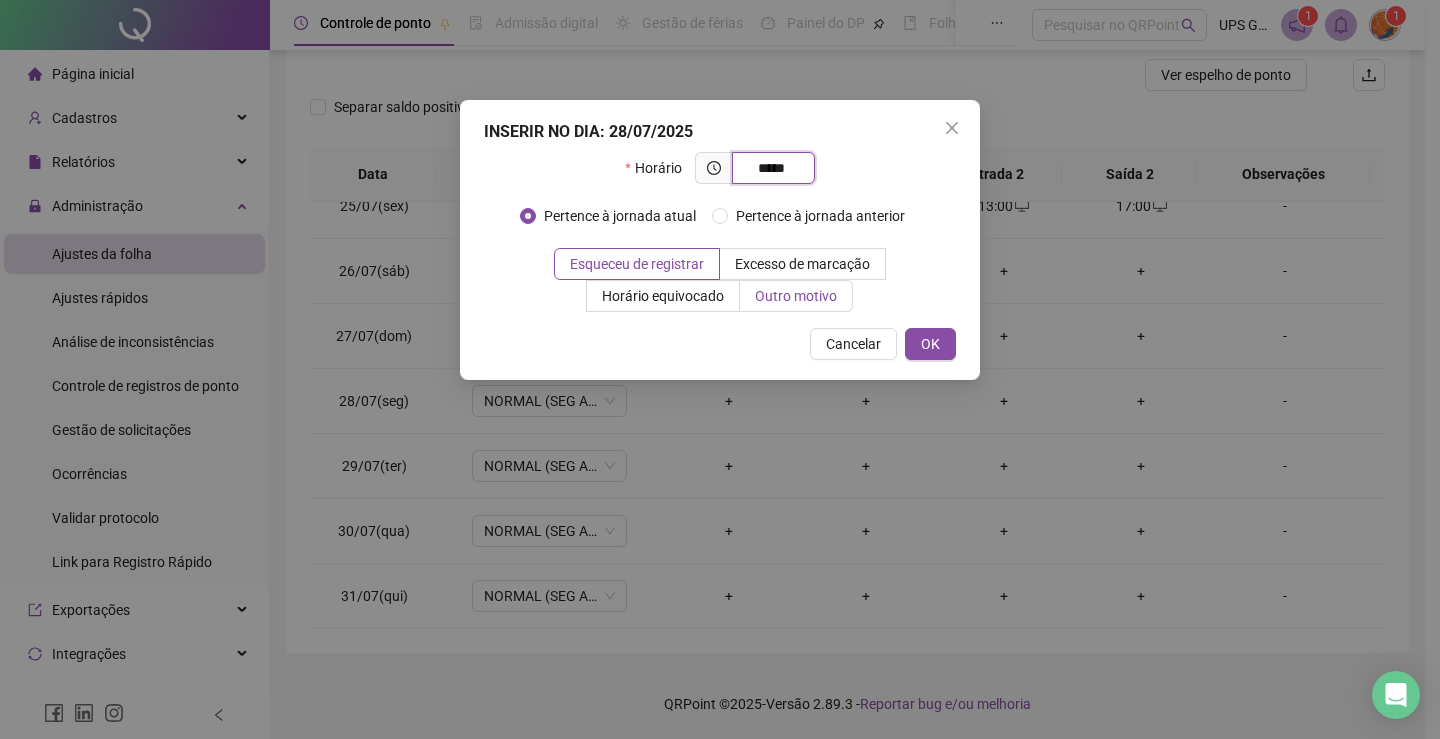 type on "*****" 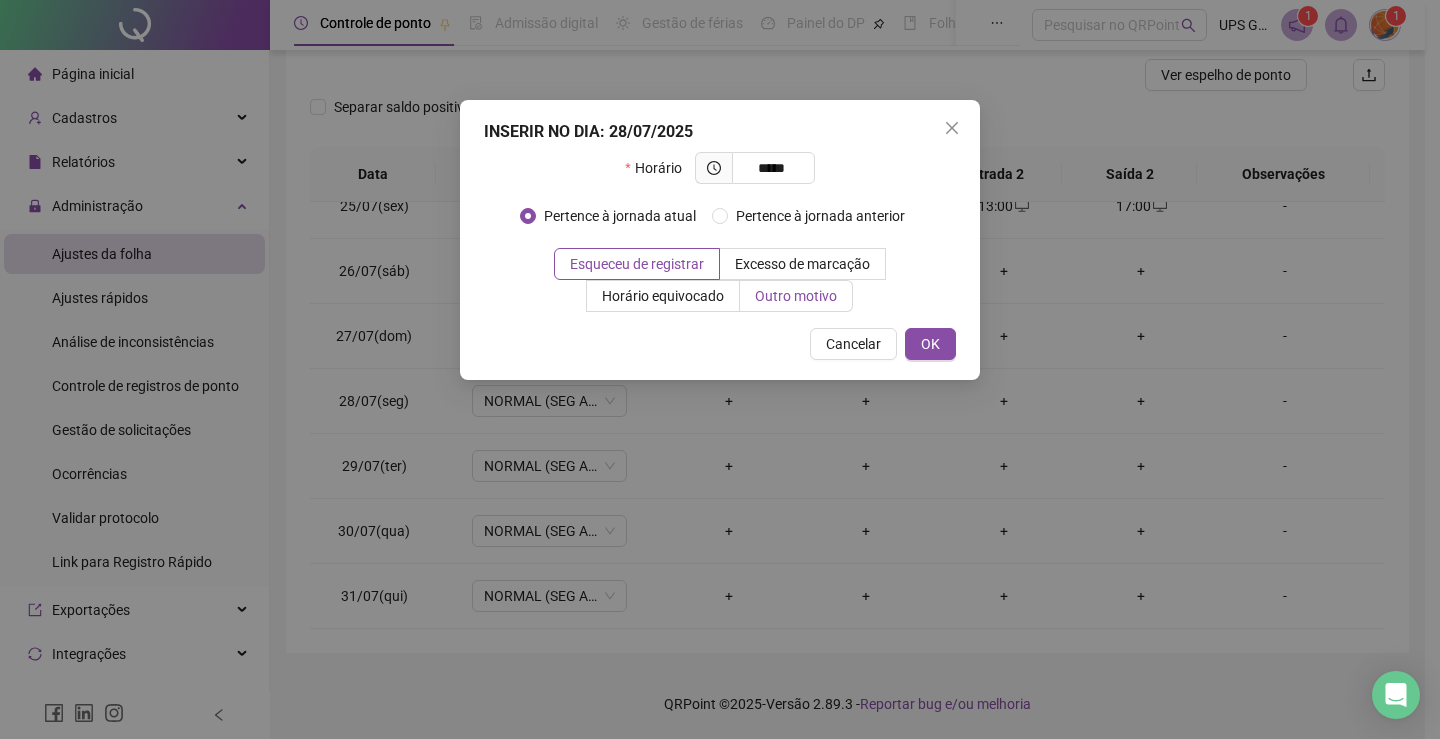 click on "Outro motivo" at bounding box center (796, 296) 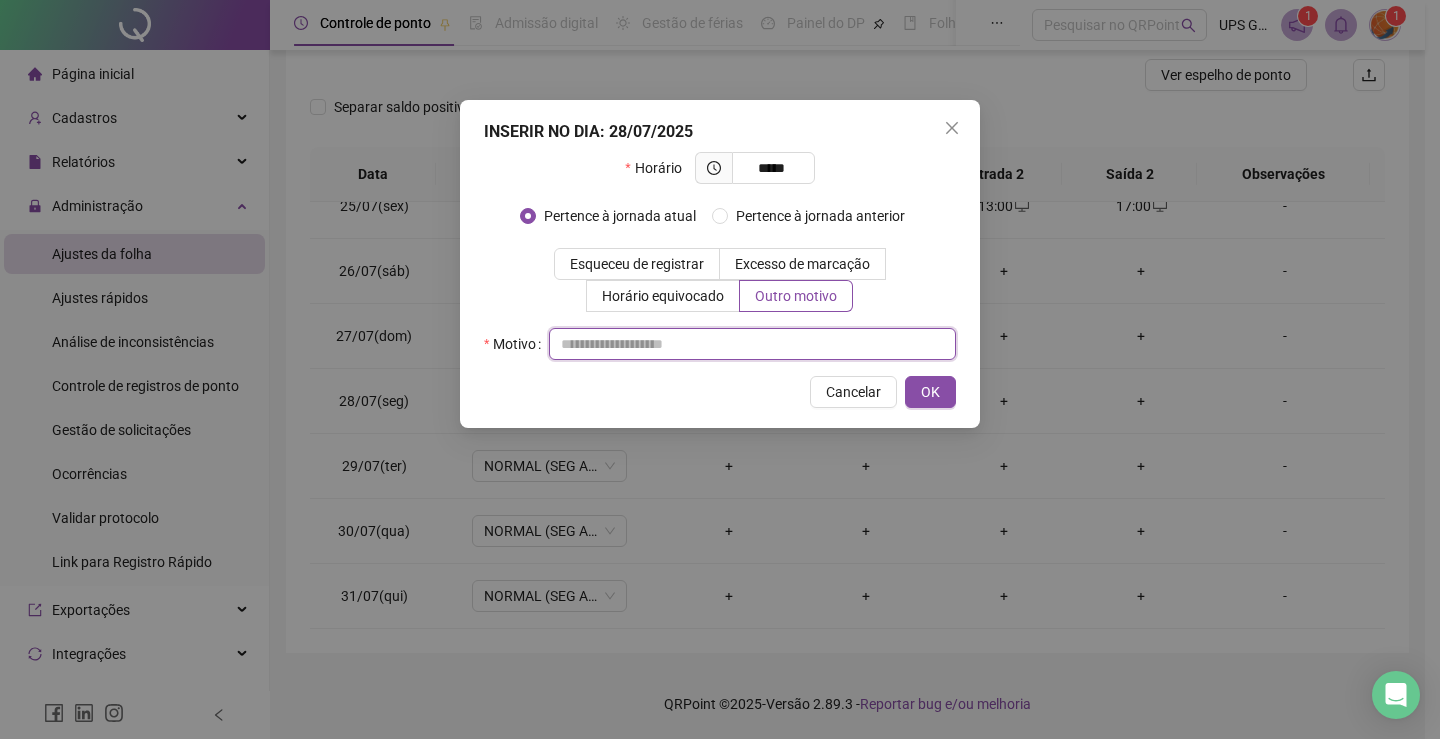 click at bounding box center (752, 344) 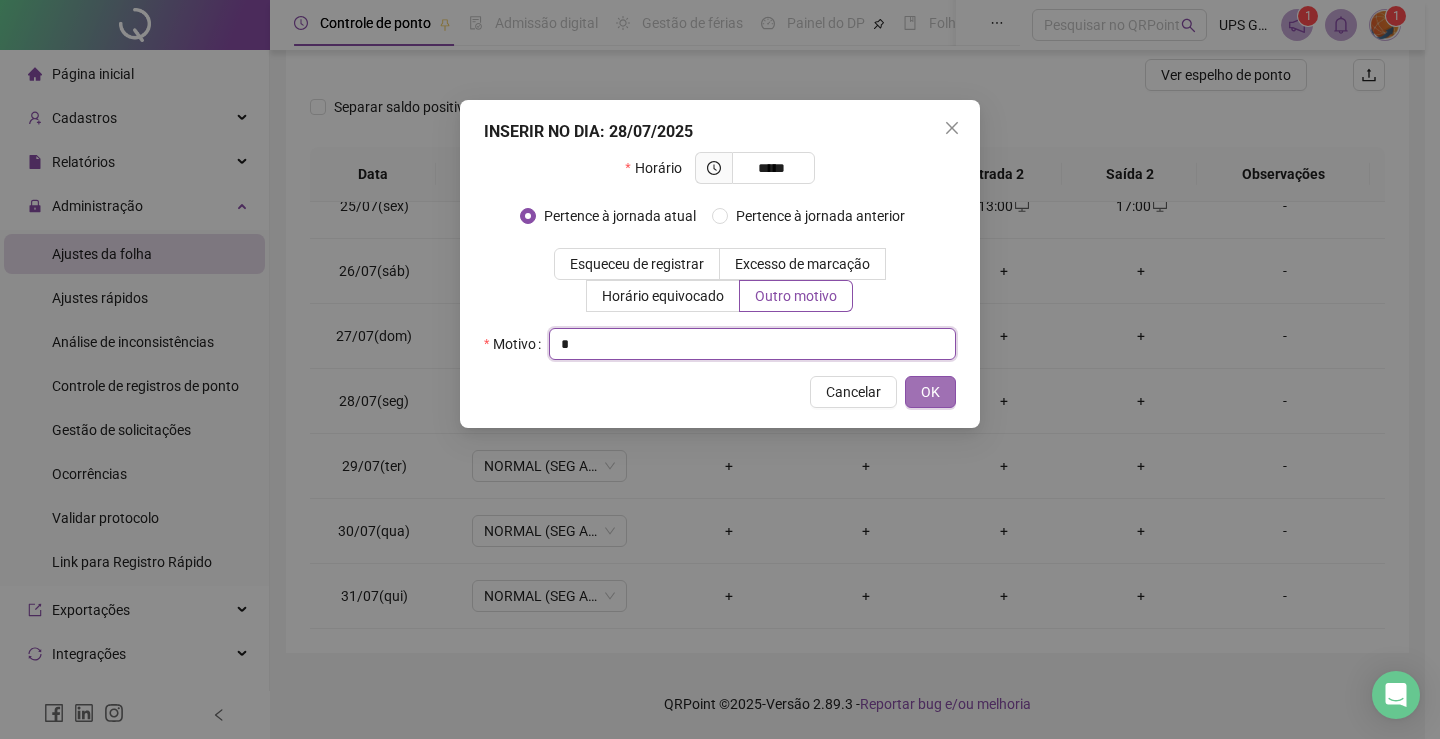 type on "*" 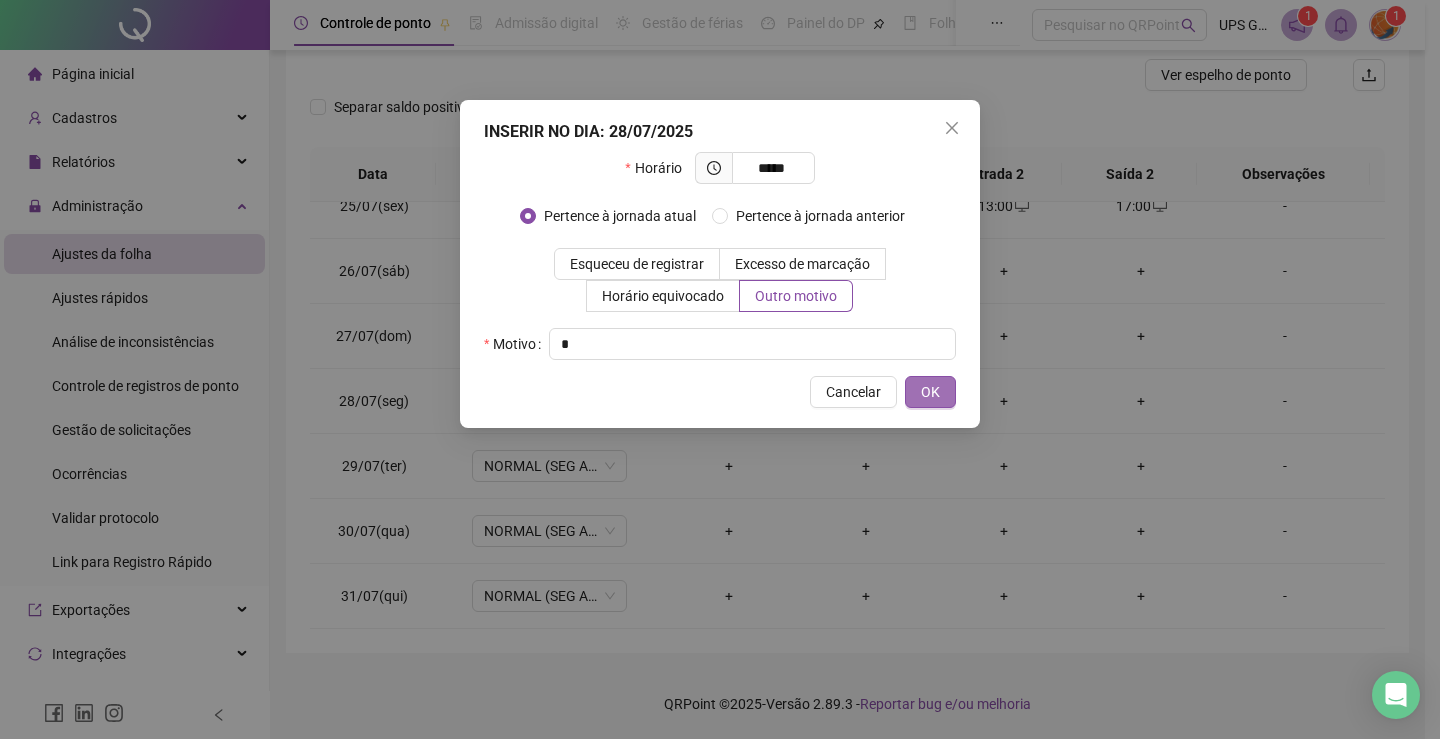 click on "OK" at bounding box center (930, 392) 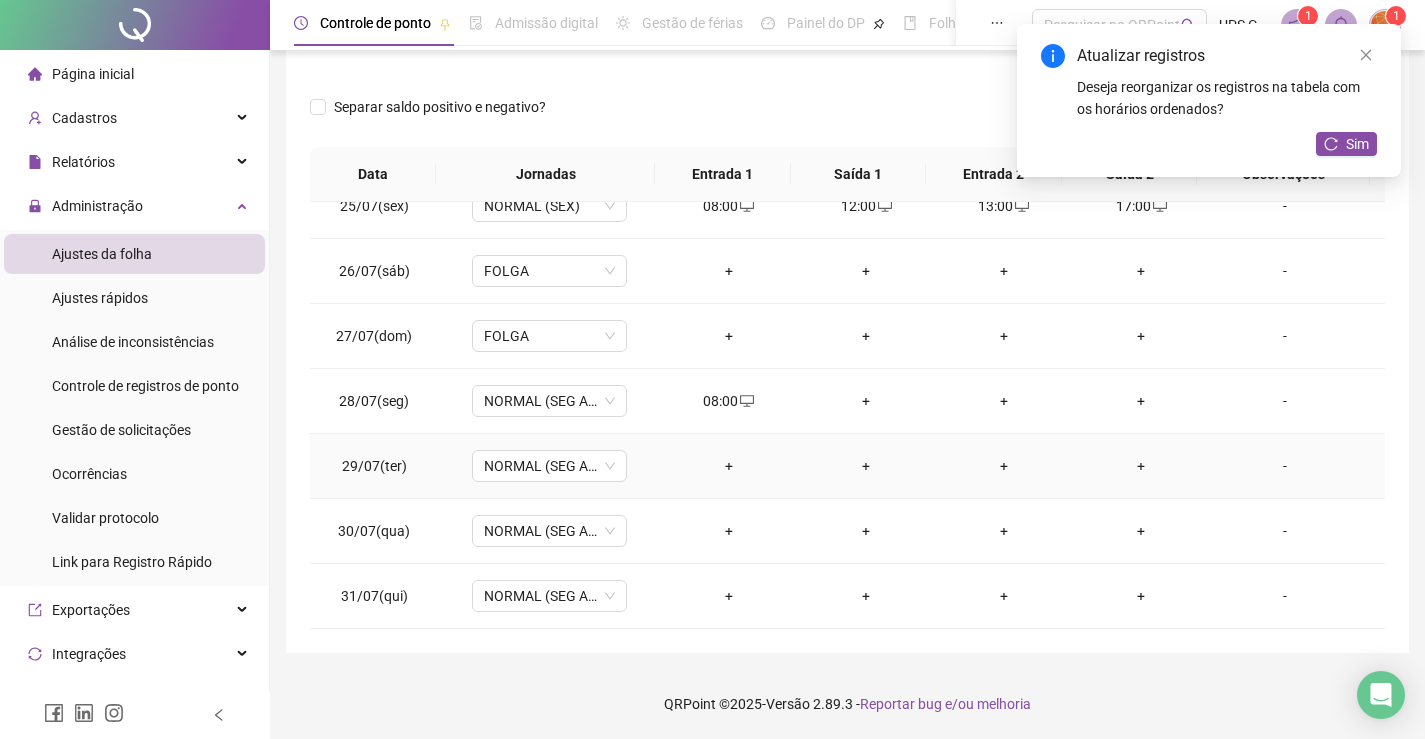 click on "+" at bounding box center [729, 466] 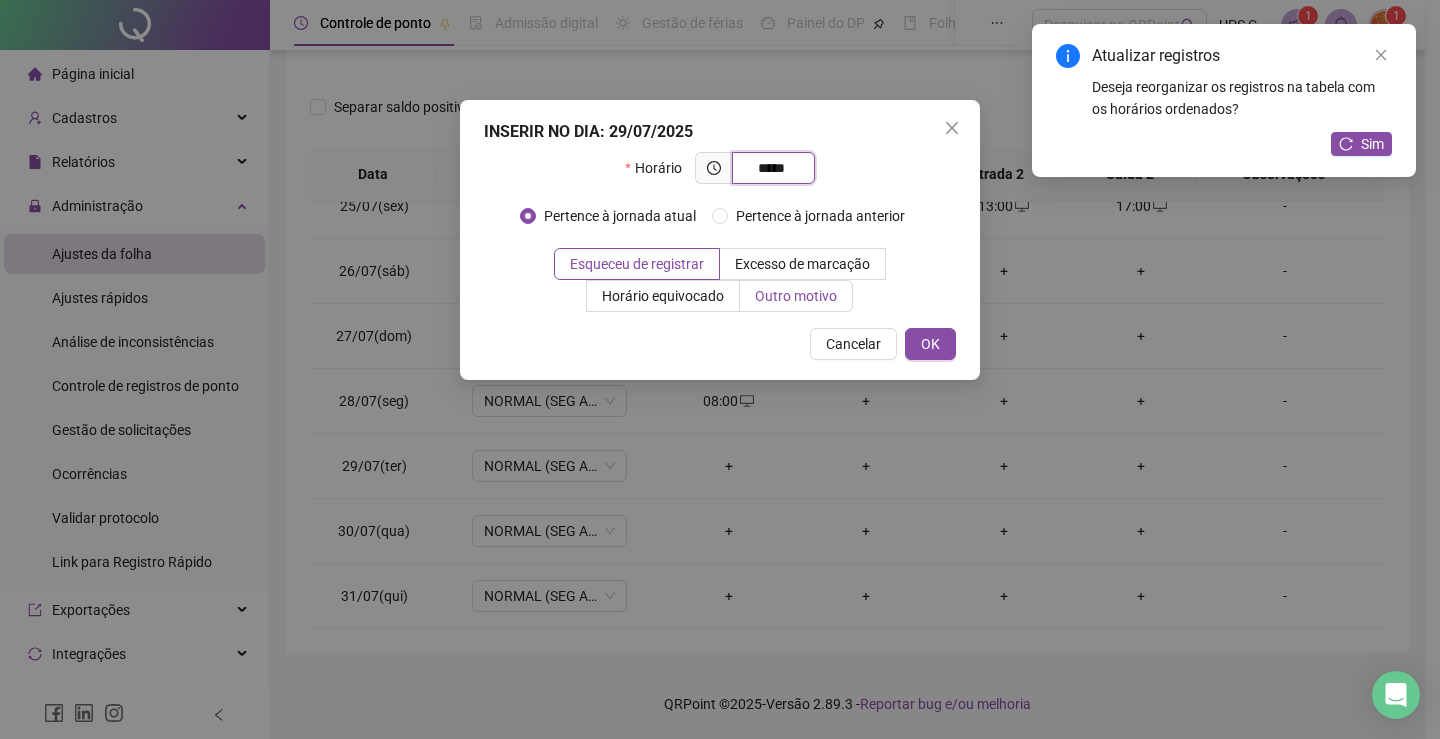 type on "*****" 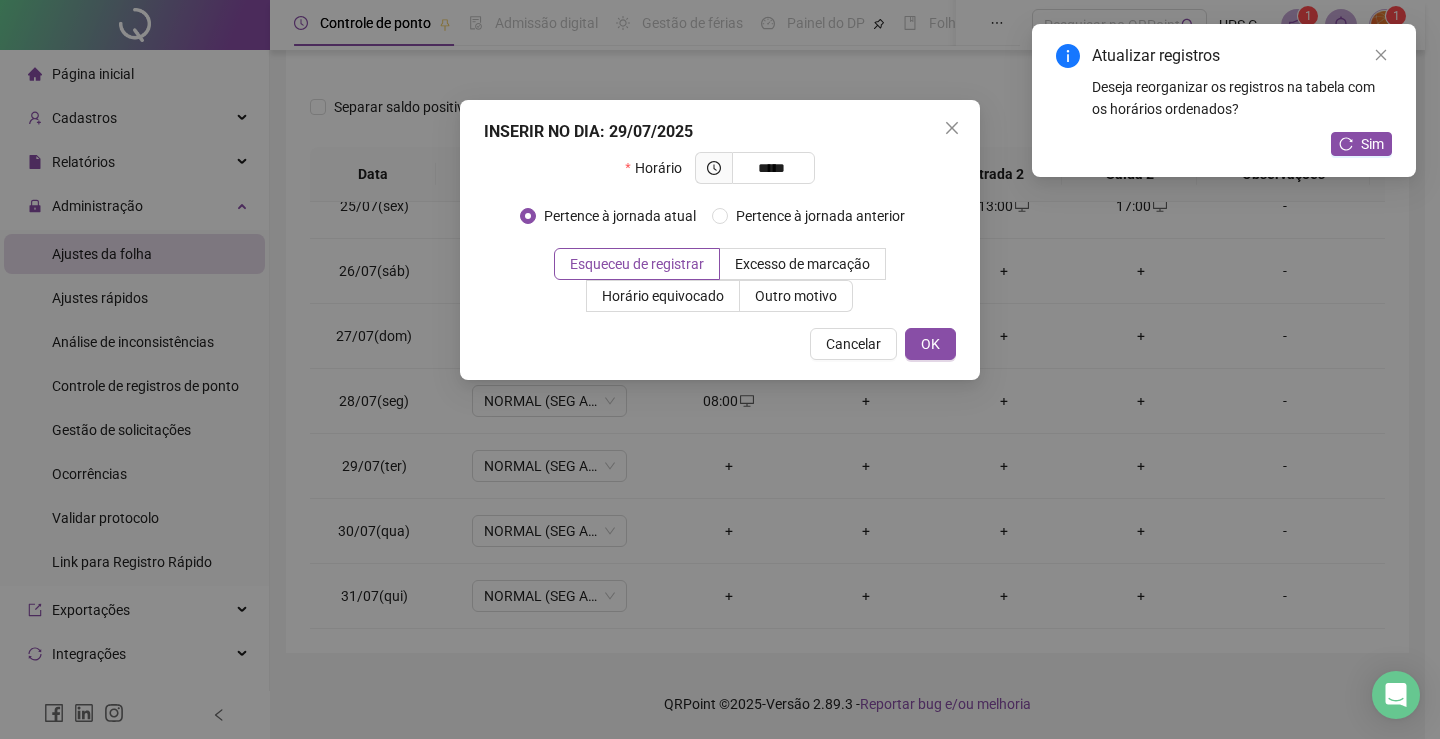 drag, startPoint x: 819, startPoint y: 299, endPoint x: 829, endPoint y: 319, distance: 22.36068 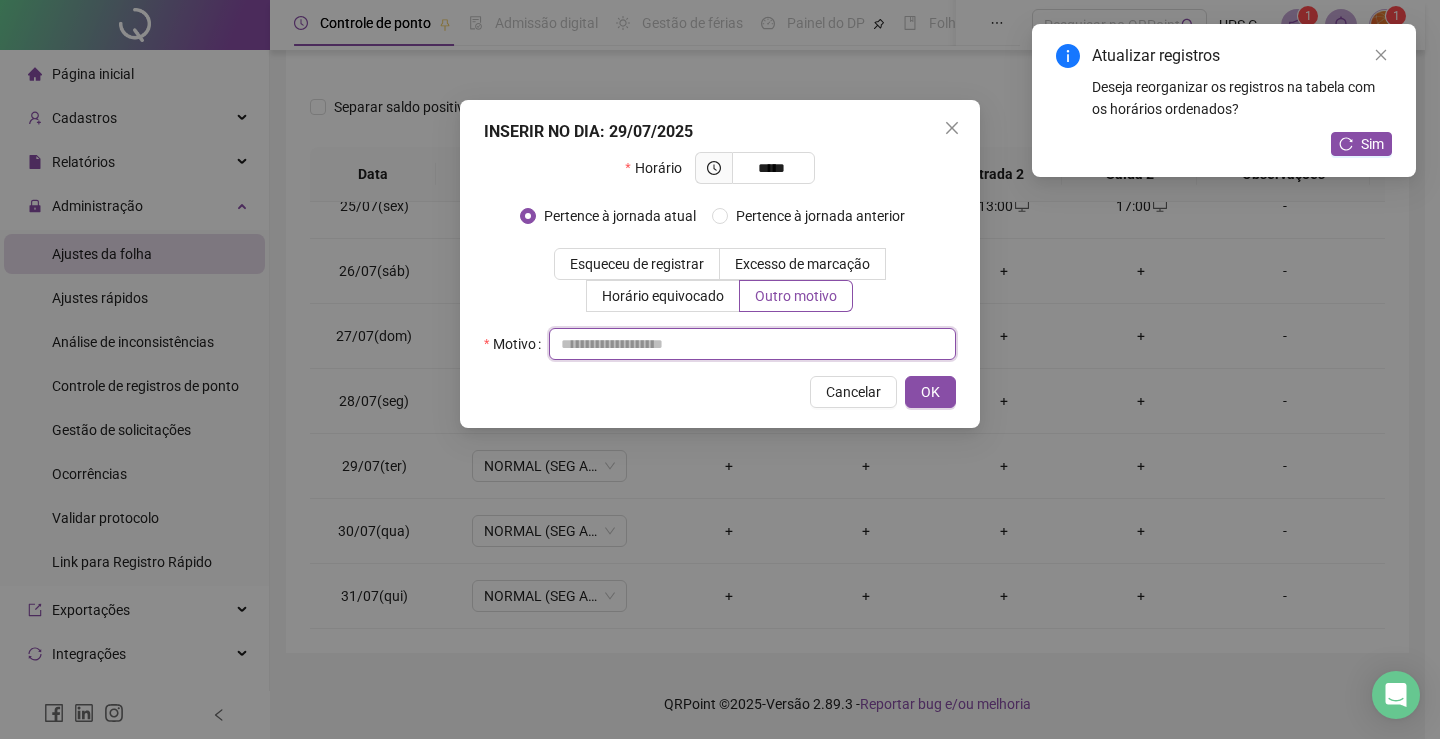 click at bounding box center (752, 344) 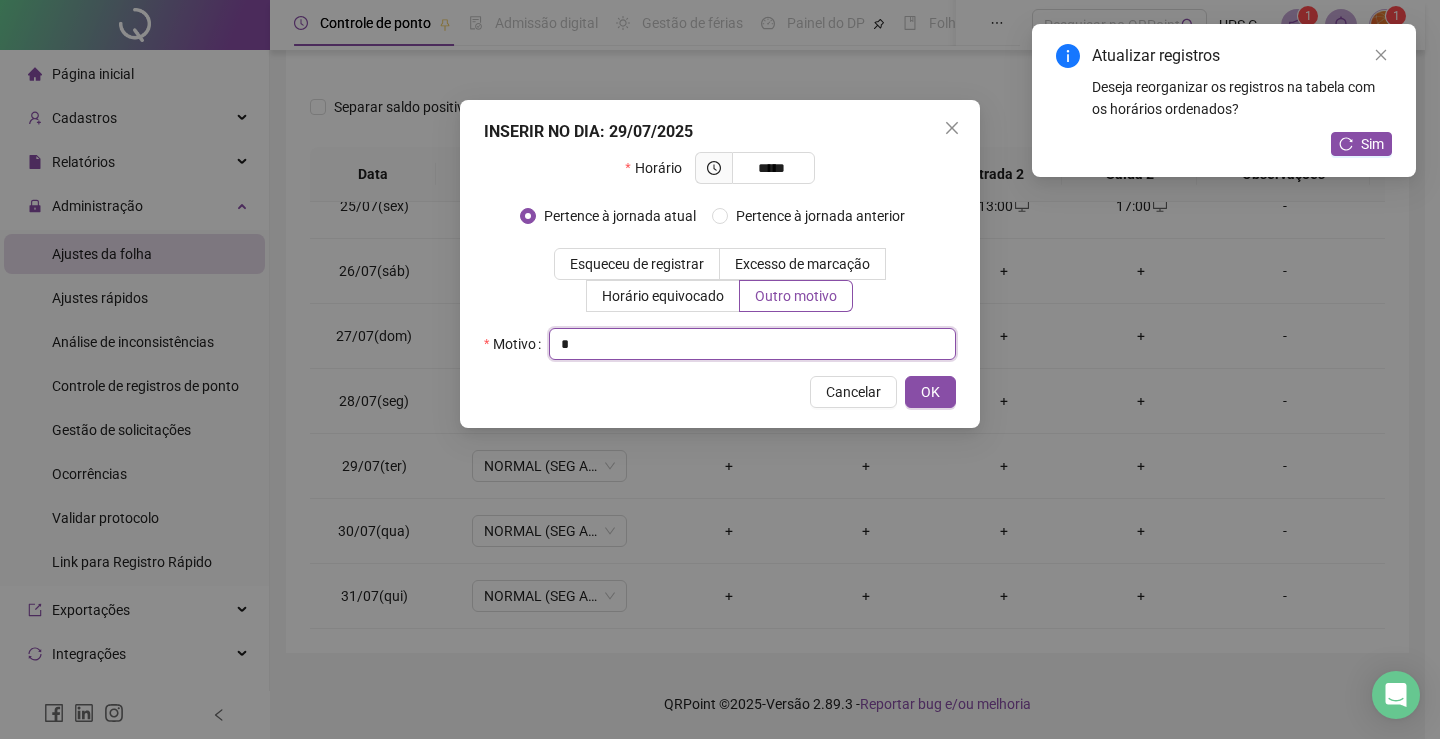 type on "*" 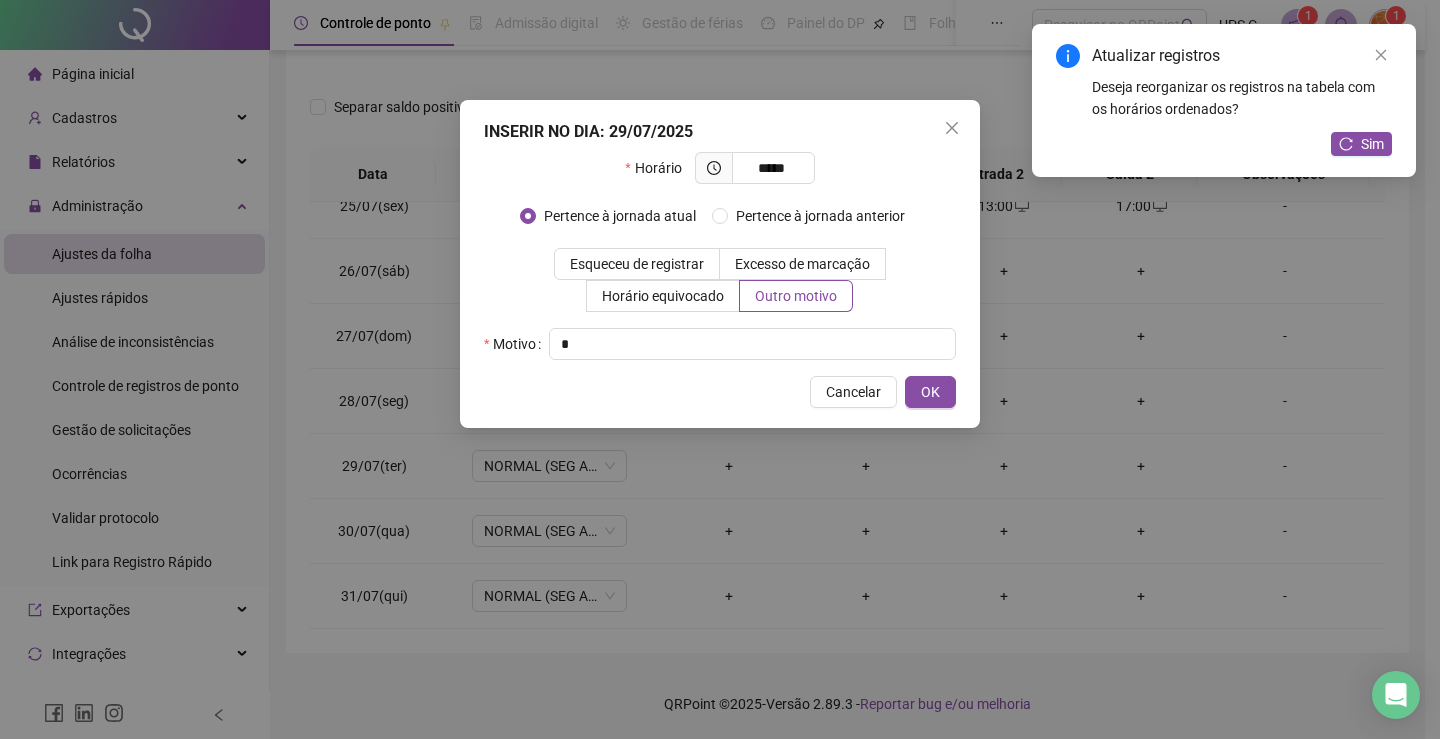 click on "OK" at bounding box center (930, 392) 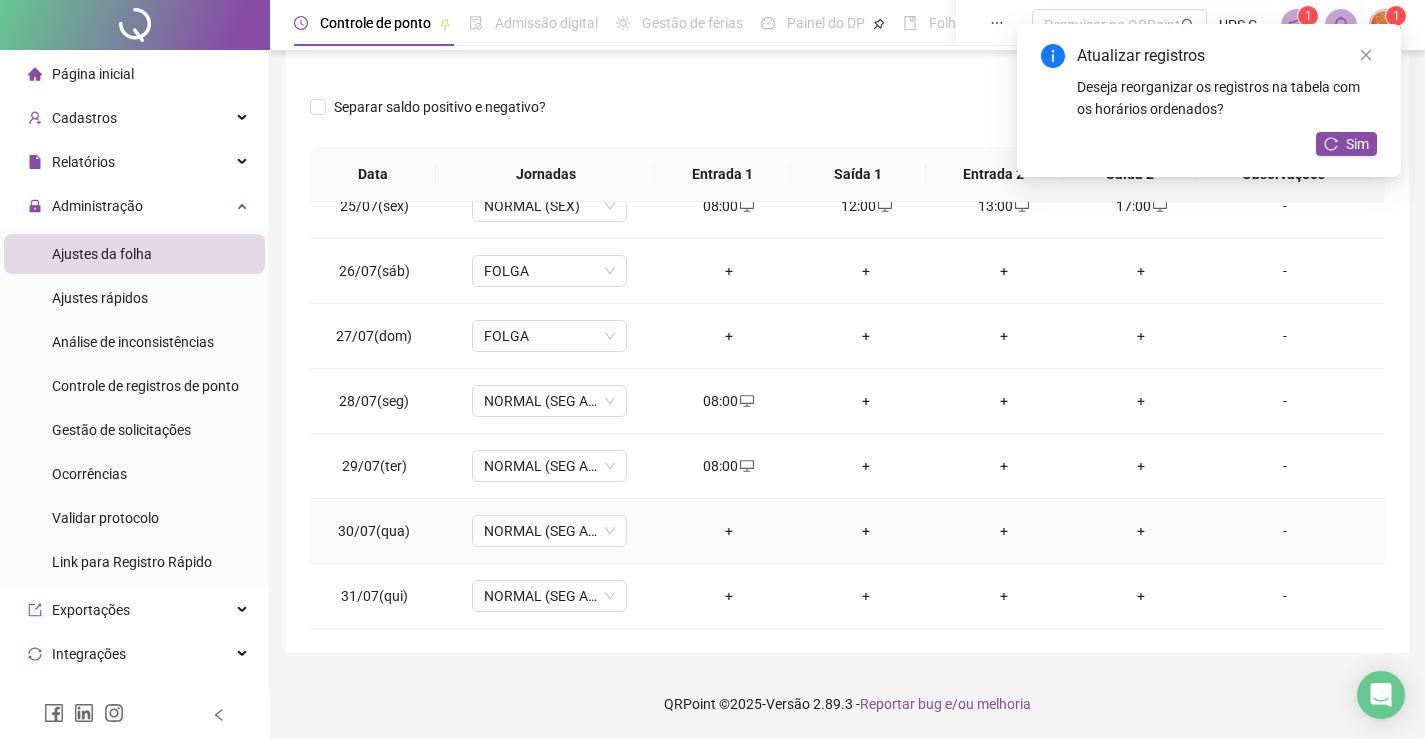 click on "+" at bounding box center (729, 531) 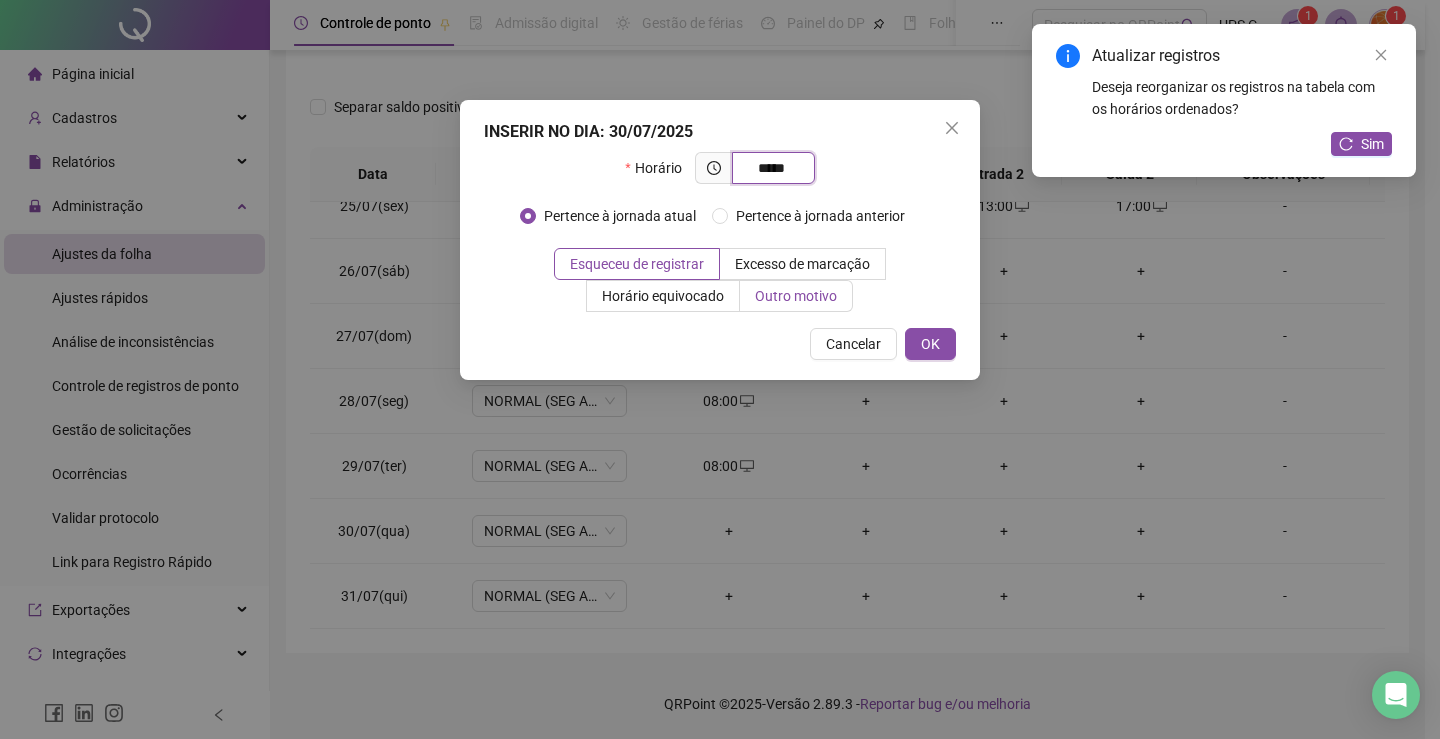 type on "*****" 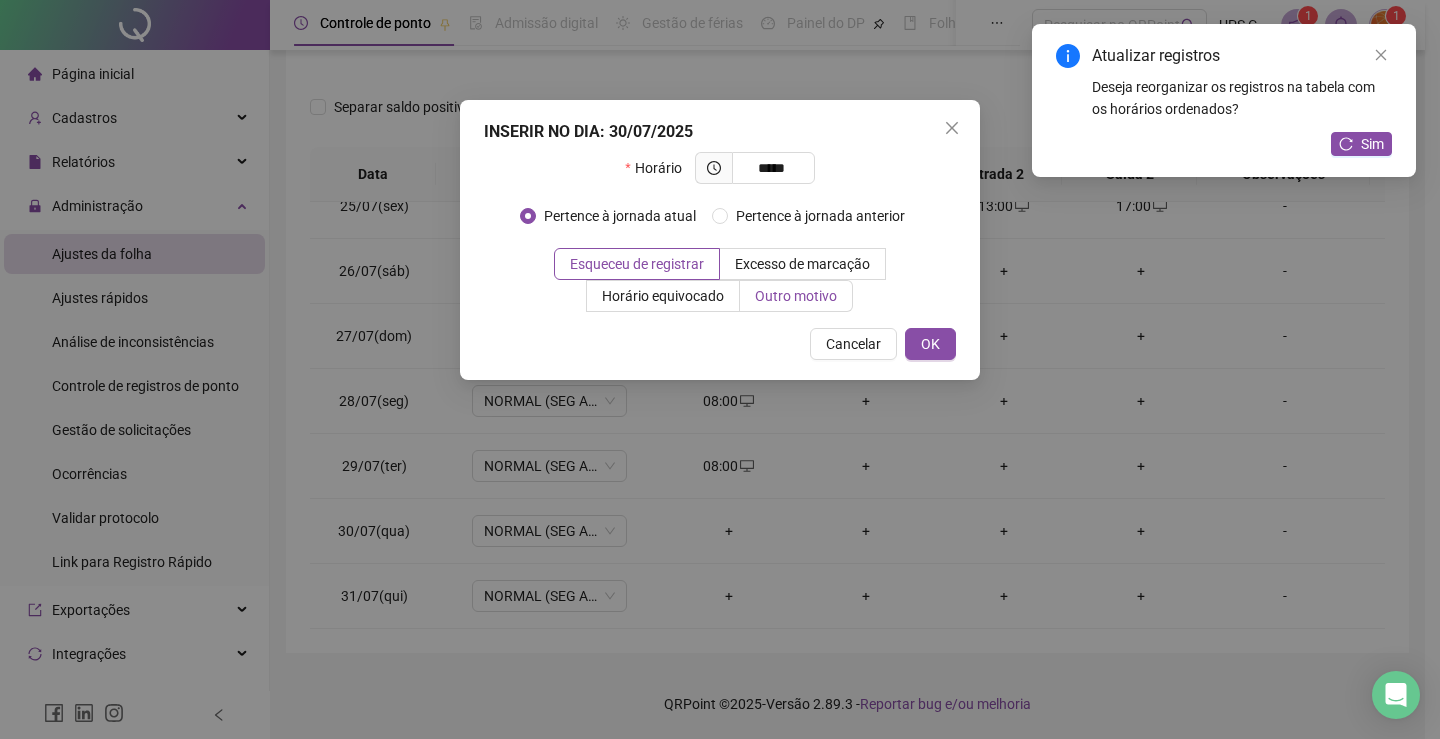 drag, startPoint x: 753, startPoint y: 292, endPoint x: 780, endPoint y: 341, distance: 55.946404 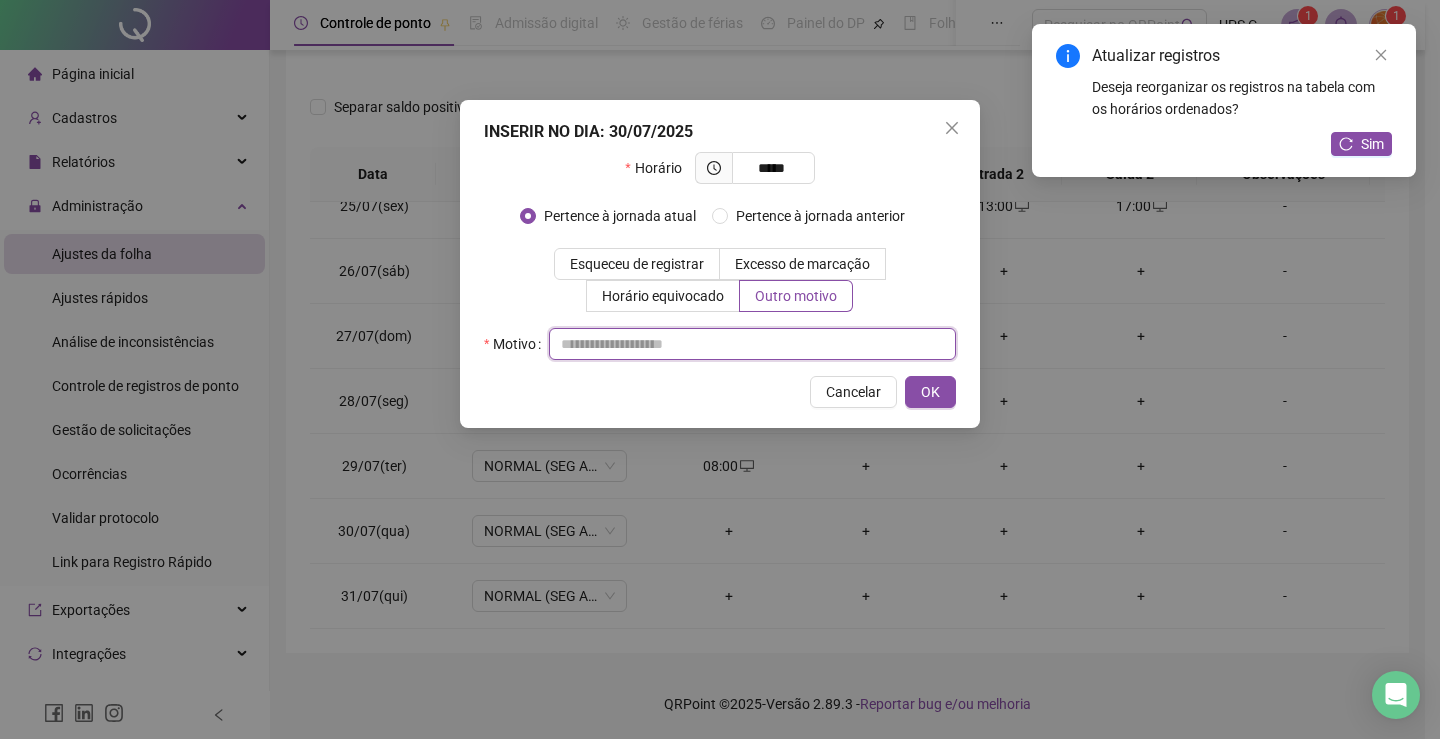 click at bounding box center (752, 344) 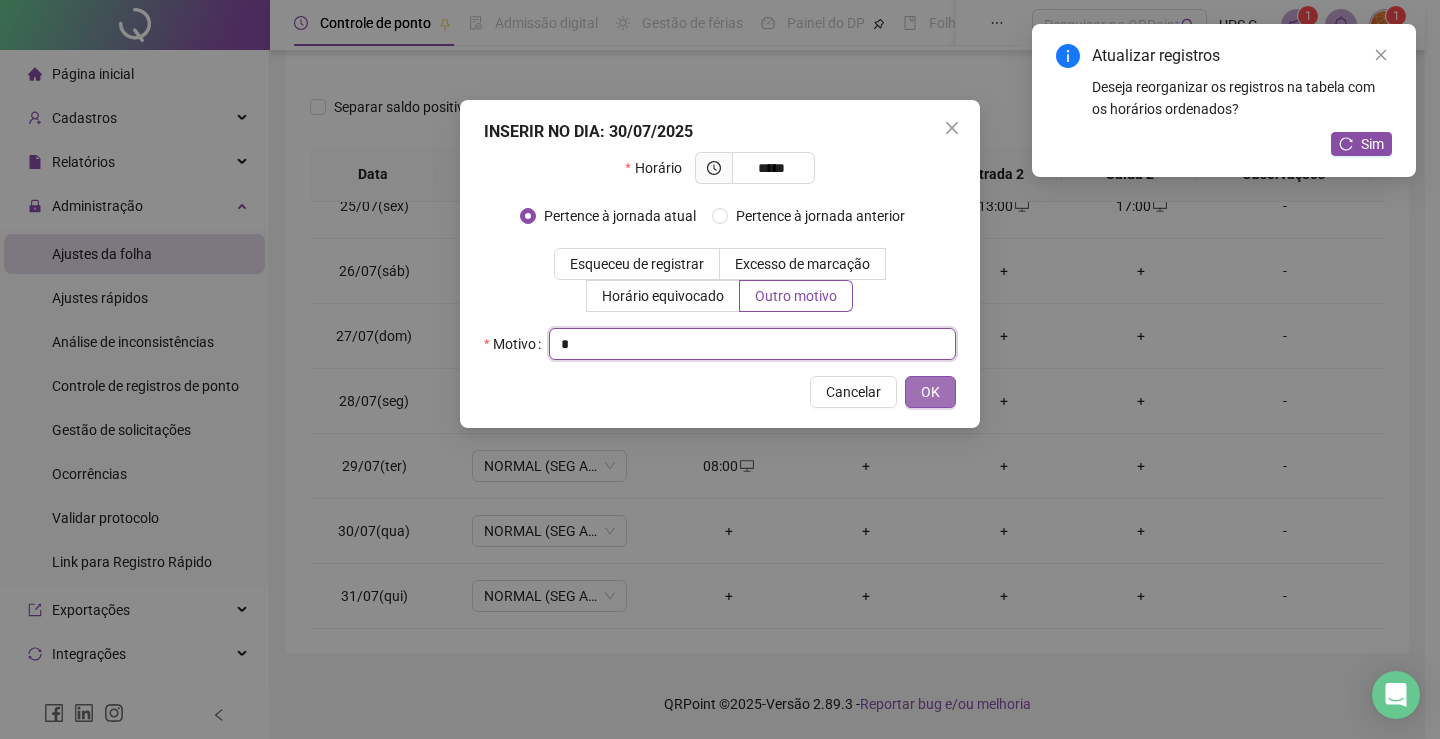 type on "*" 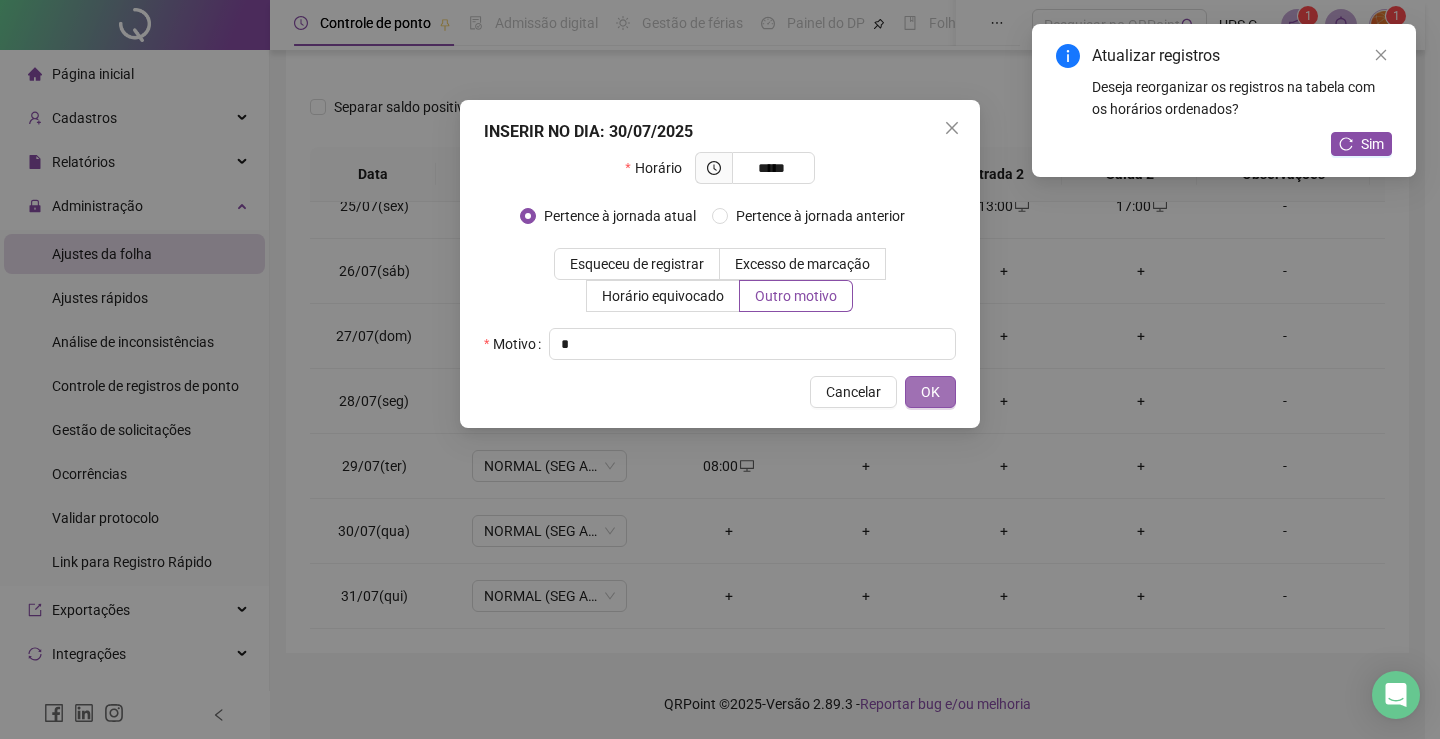 click on "OK" at bounding box center (930, 392) 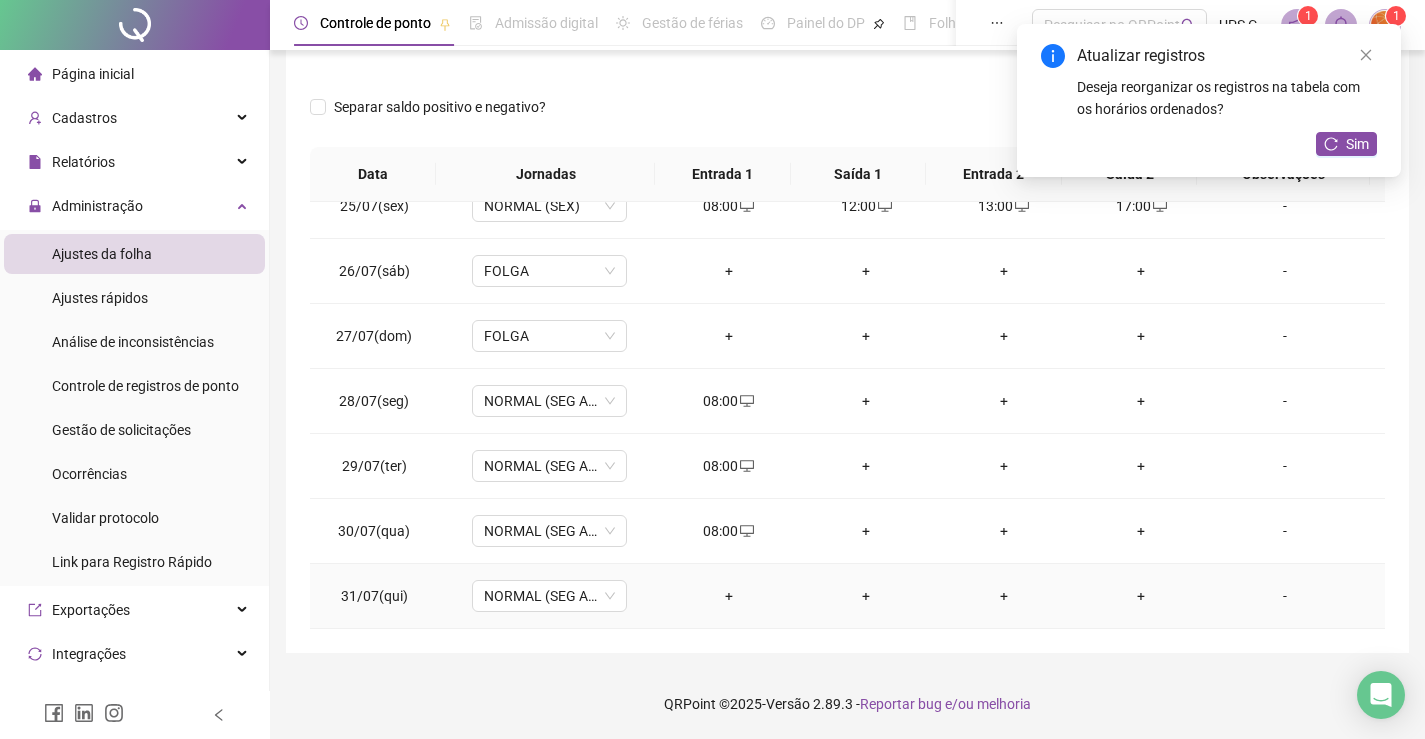 click on "+" at bounding box center [729, 596] 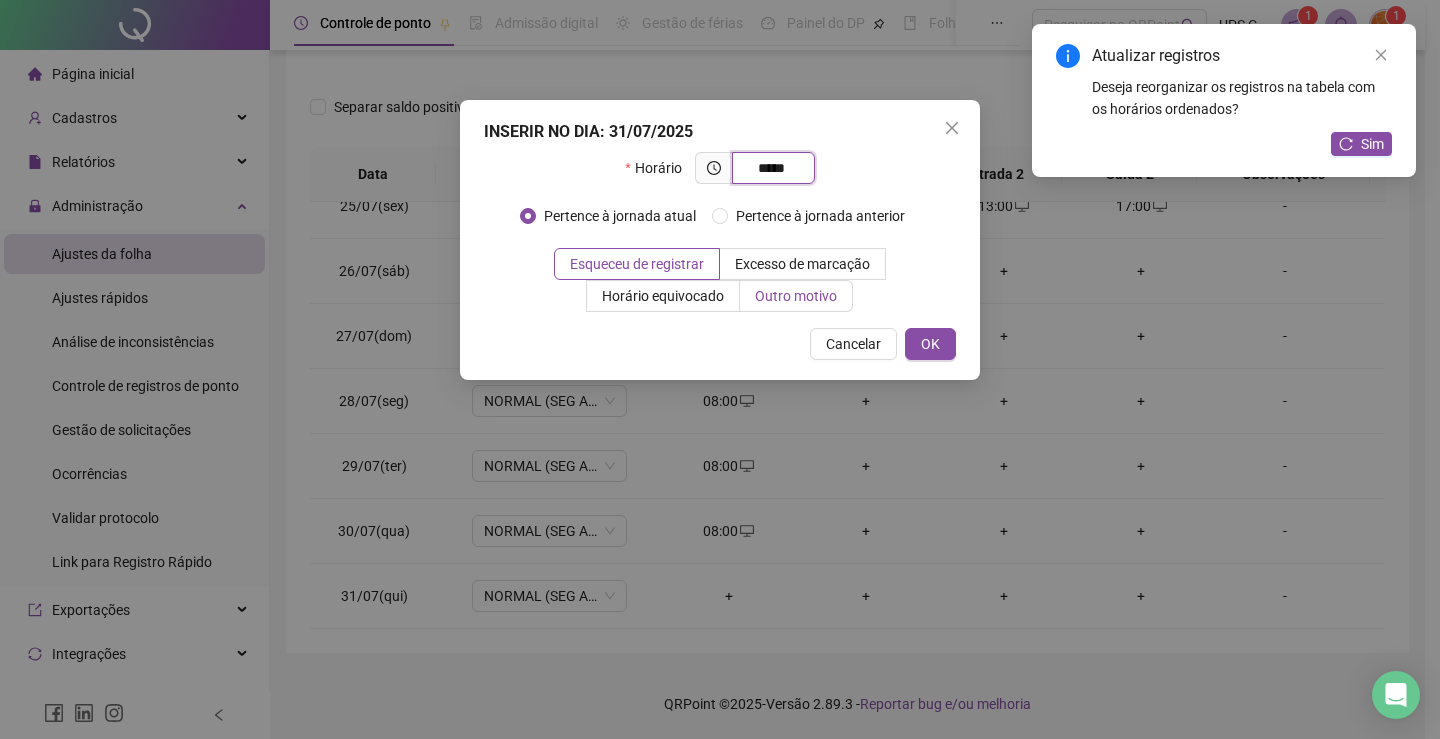 type on "*****" 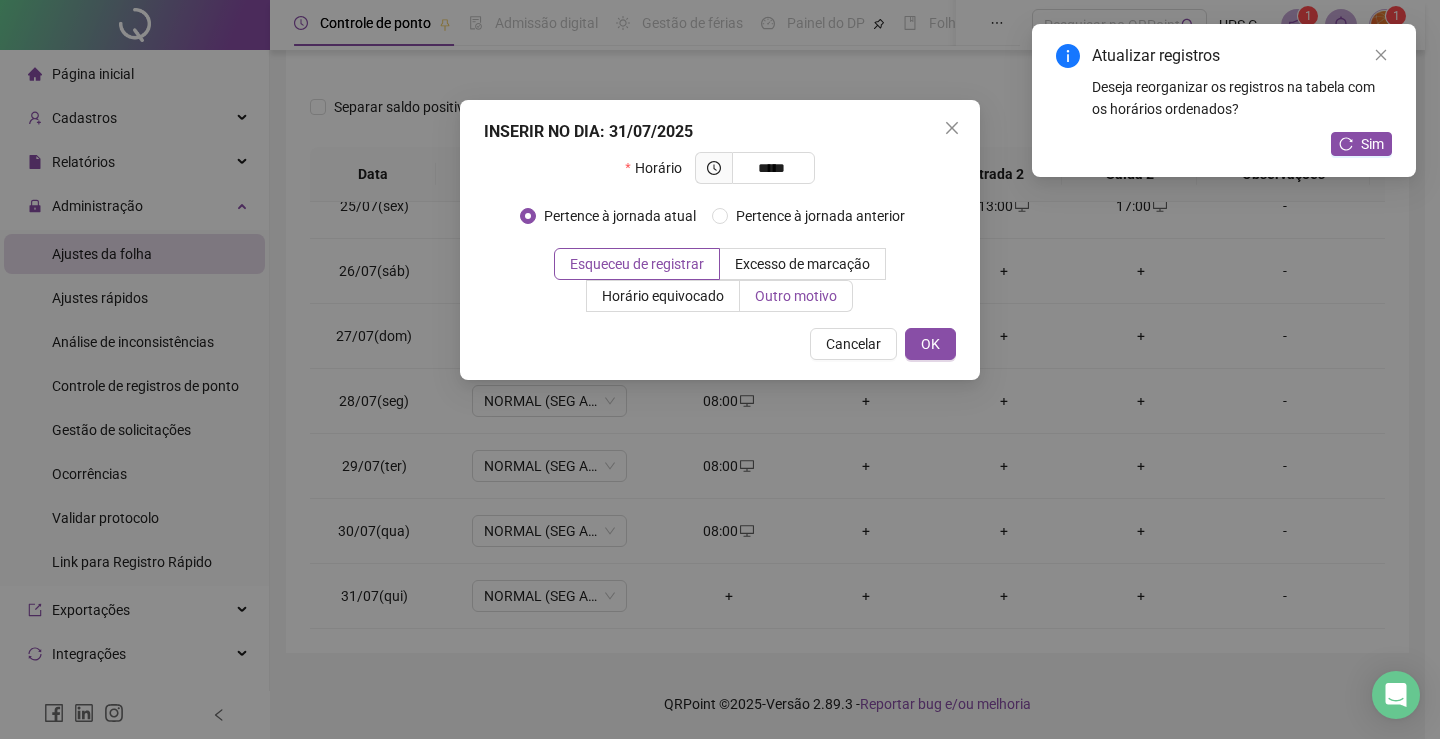 drag, startPoint x: 788, startPoint y: 302, endPoint x: 788, endPoint y: 348, distance: 46 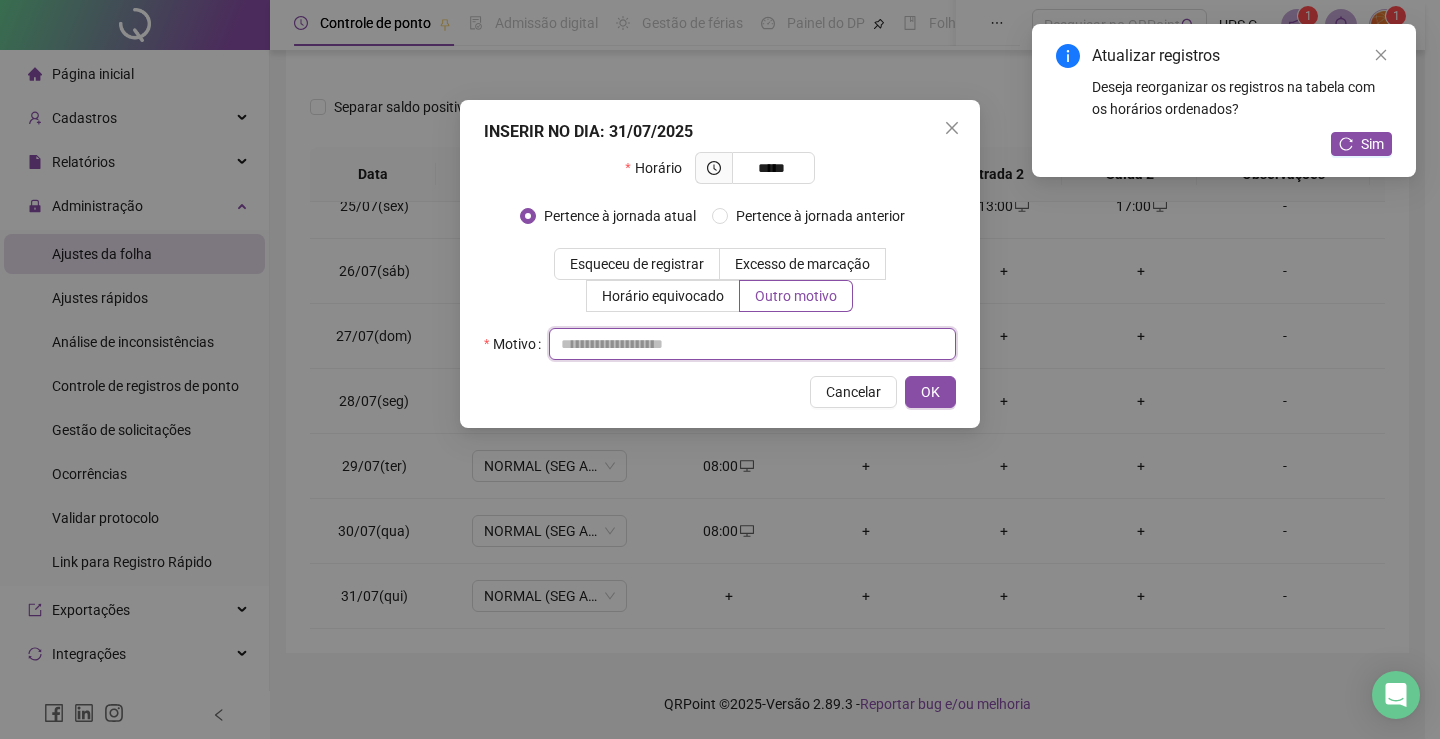 click at bounding box center (752, 344) 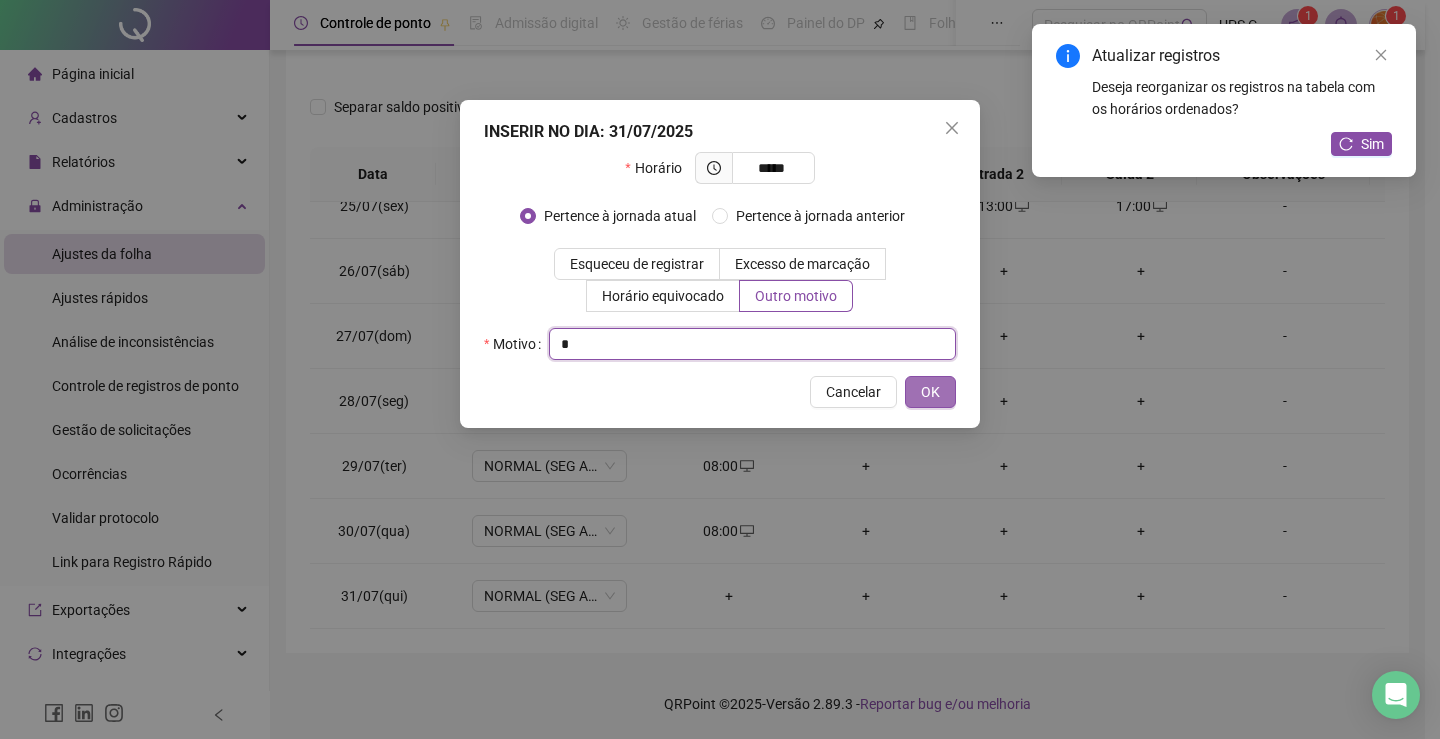 type on "*" 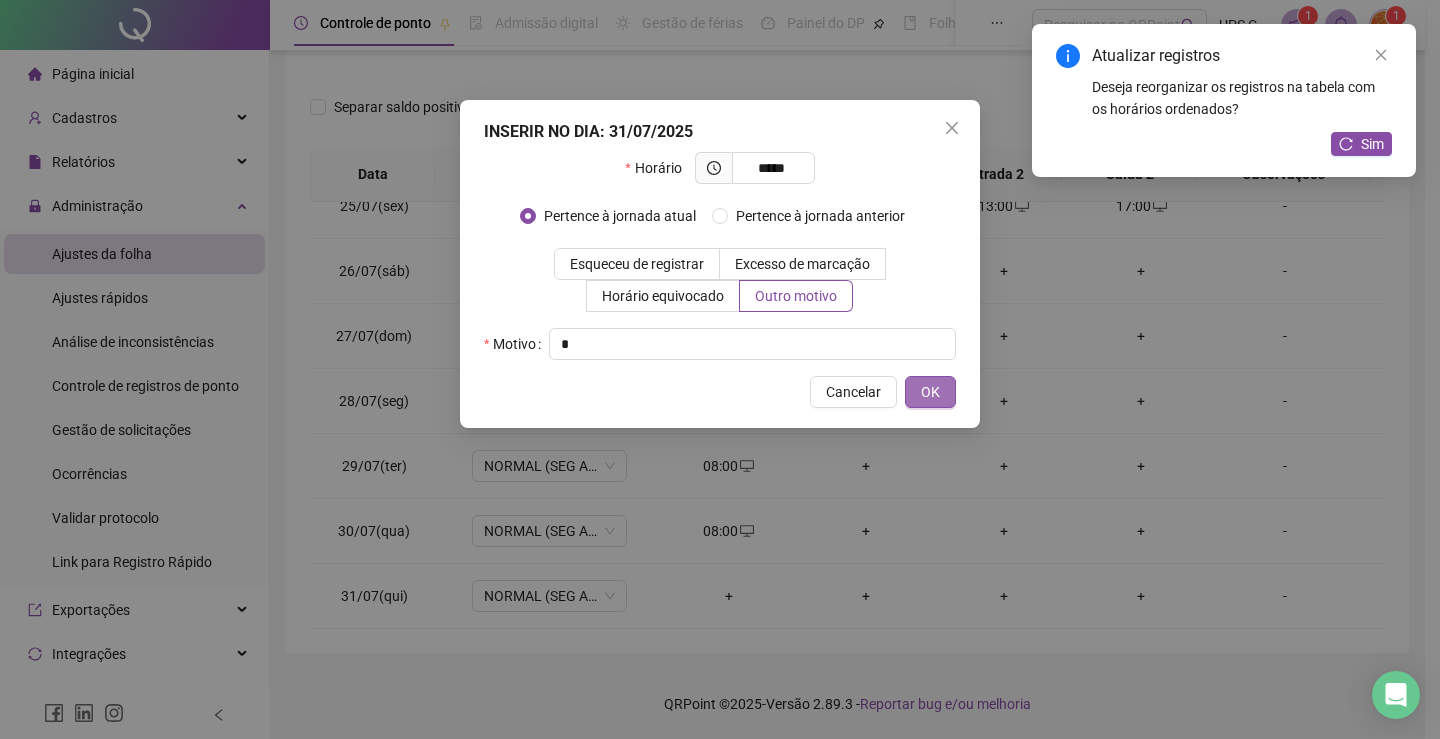 click on "OK" at bounding box center (930, 392) 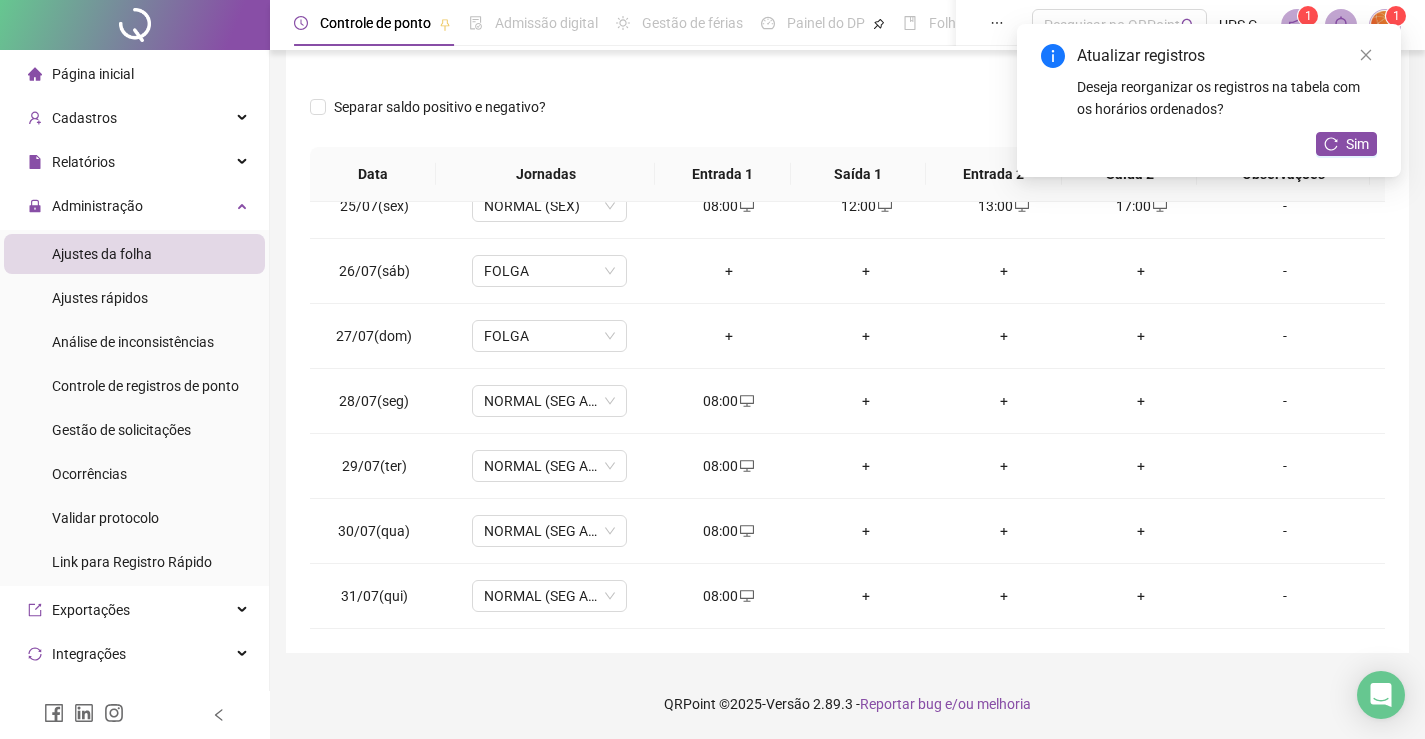 click on "+" at bounding box center (866, 401) 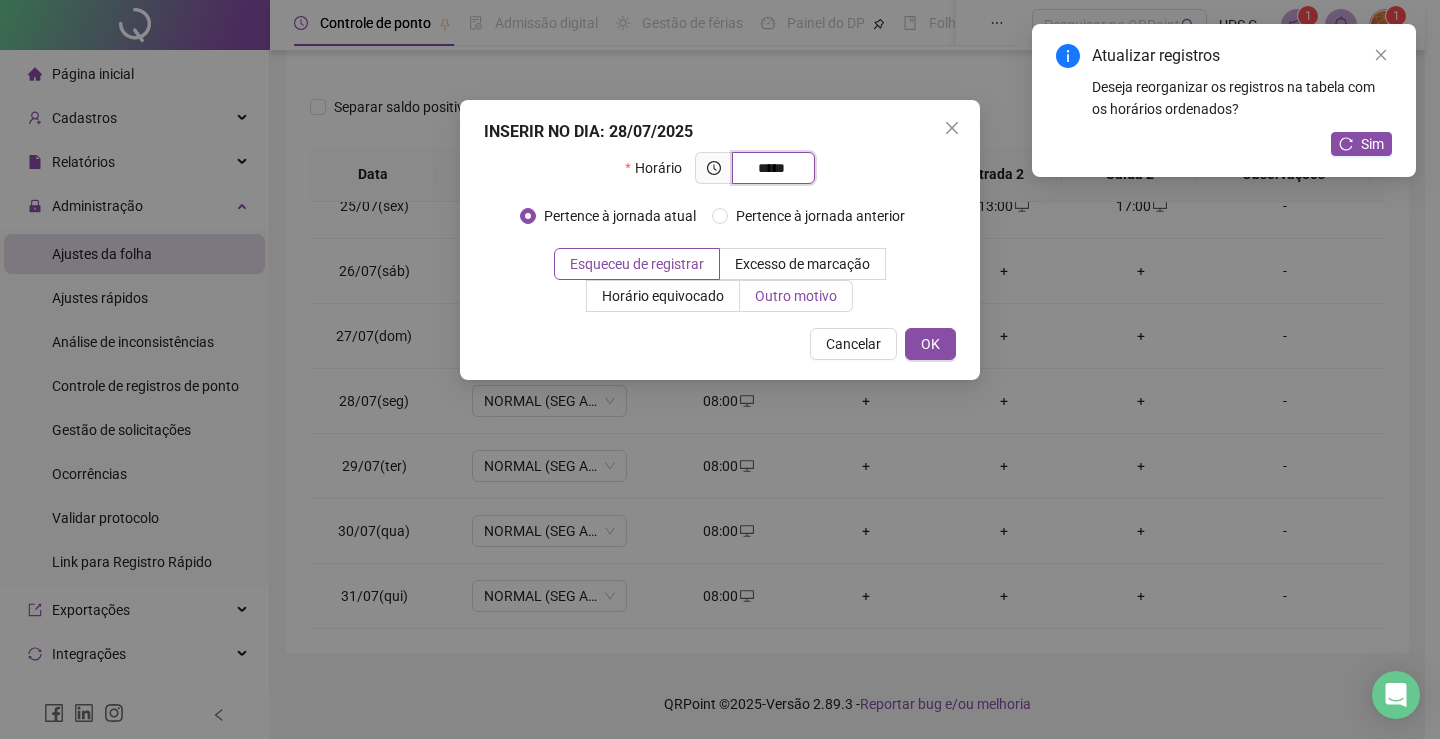 type on "*****" 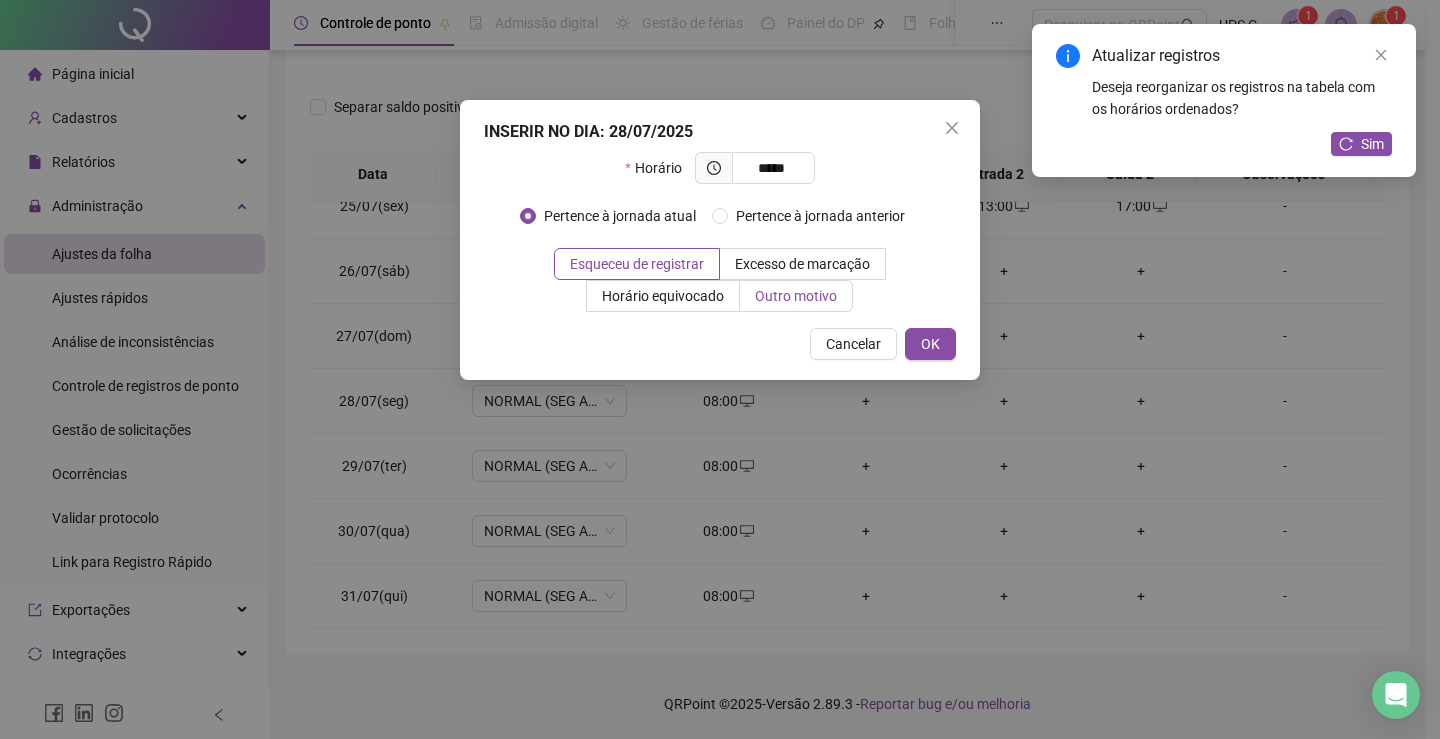 click on "Outro motivo" at bounding box center (796, 296) 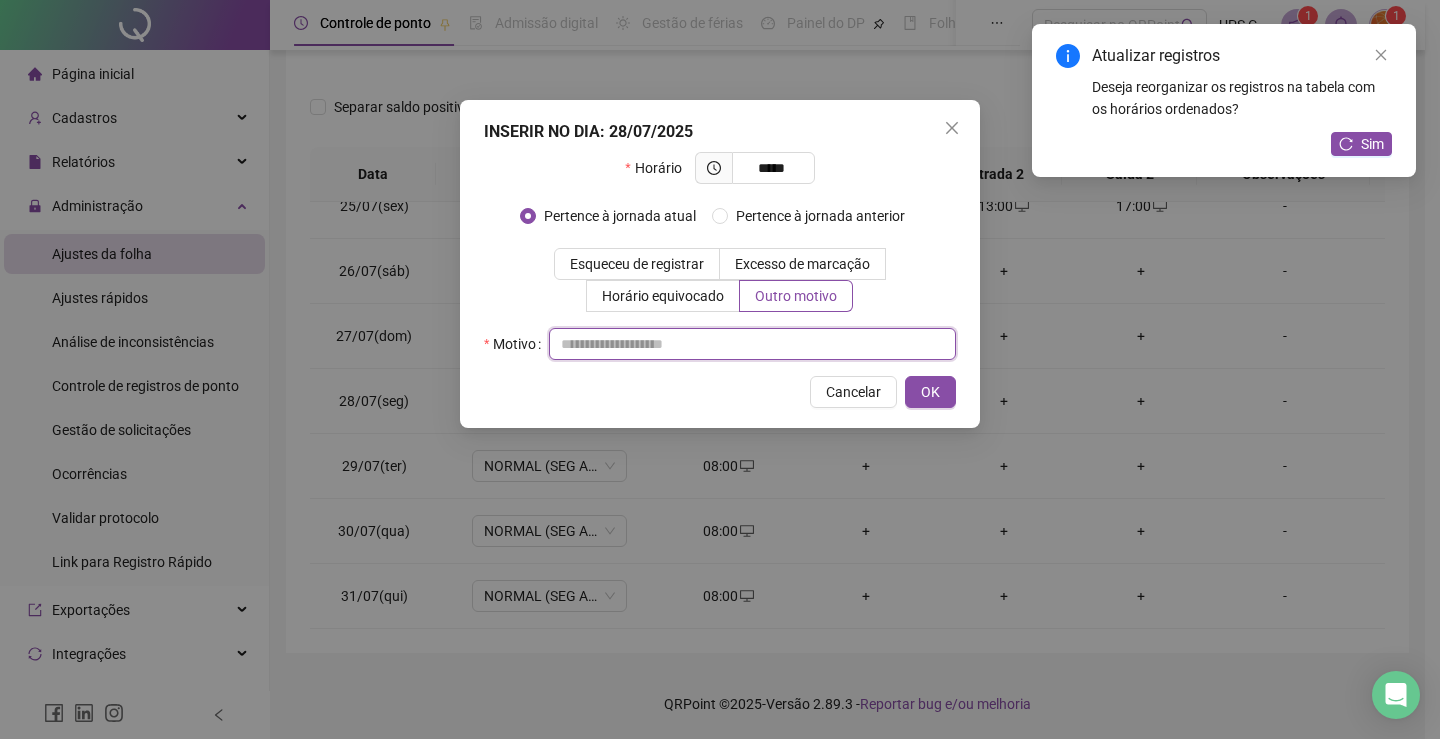 click at bounding box center [752, 344] 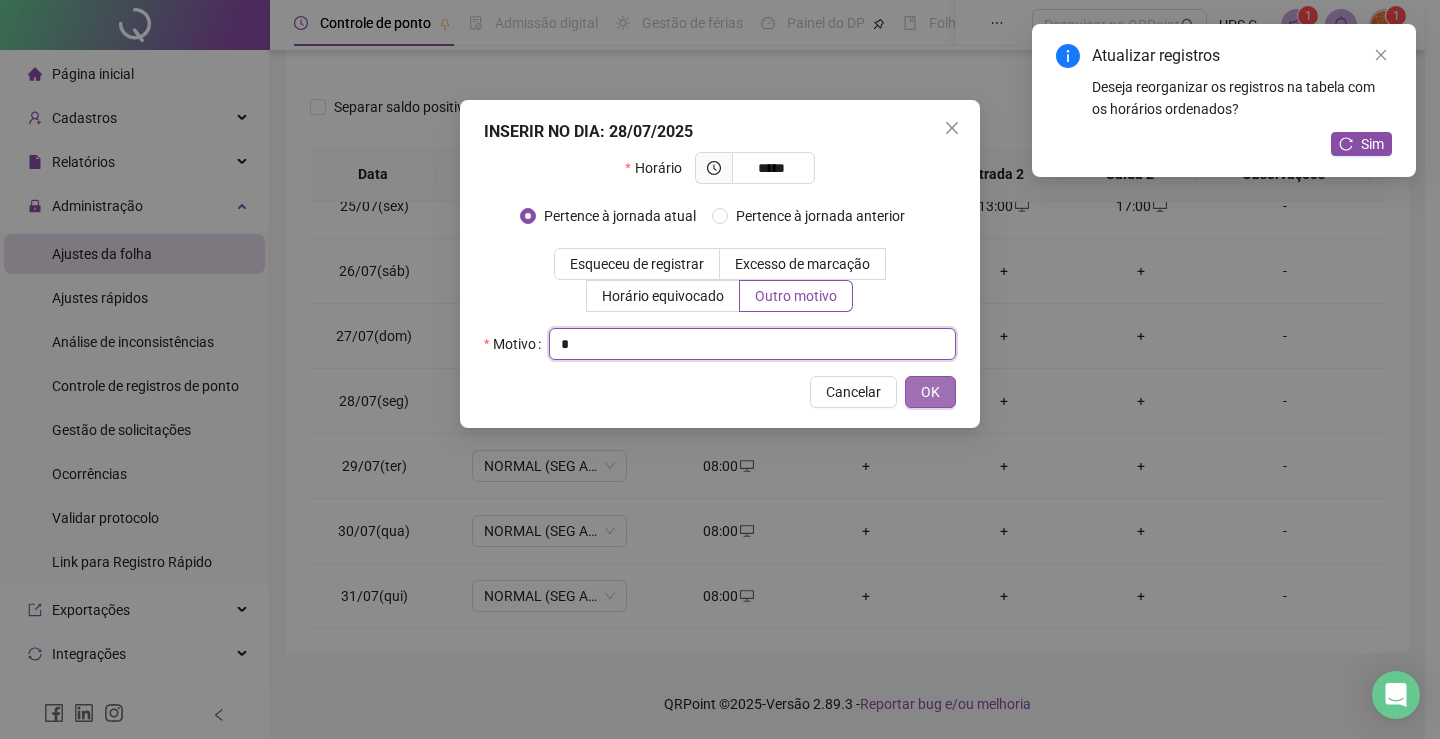 type on "*" 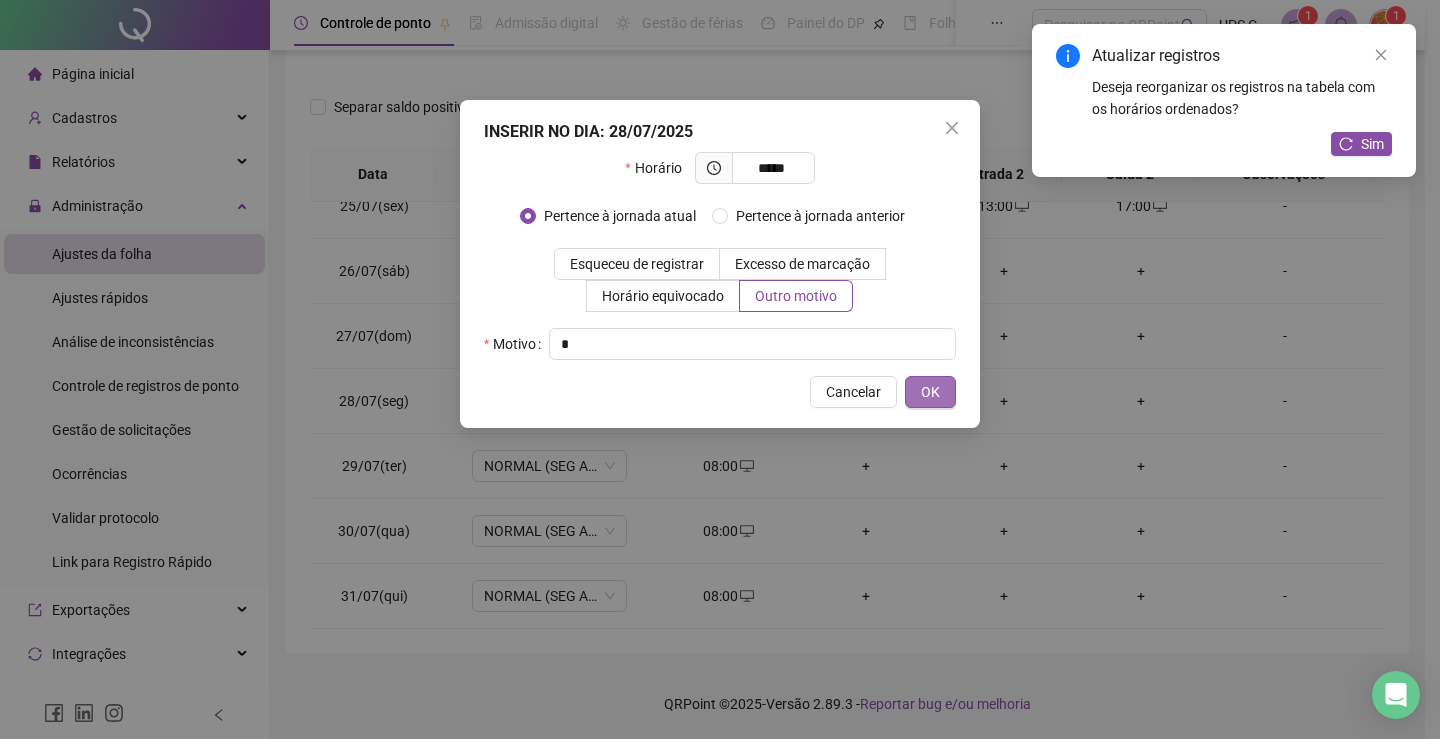 click on "OK" at bounding box center (930, 392) 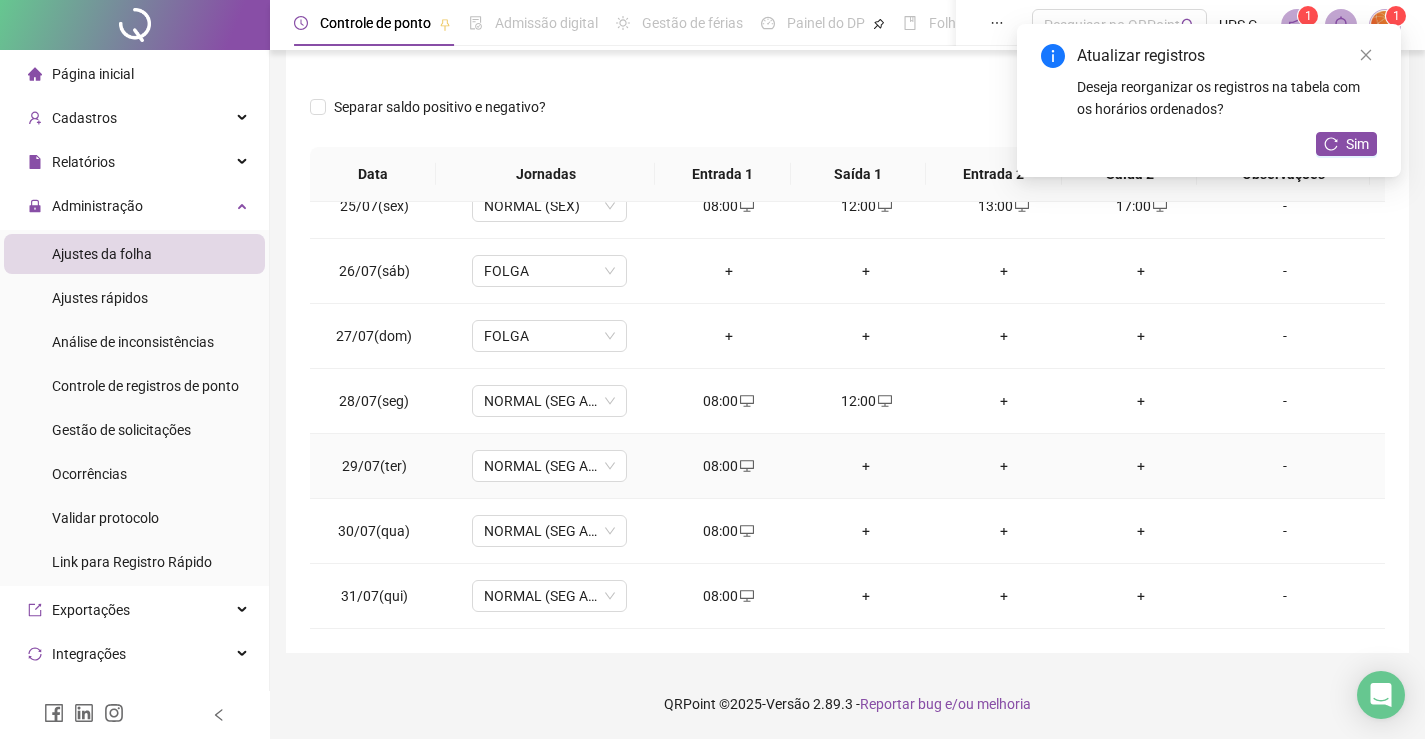 click on "+" at bounding box center (866, 466) 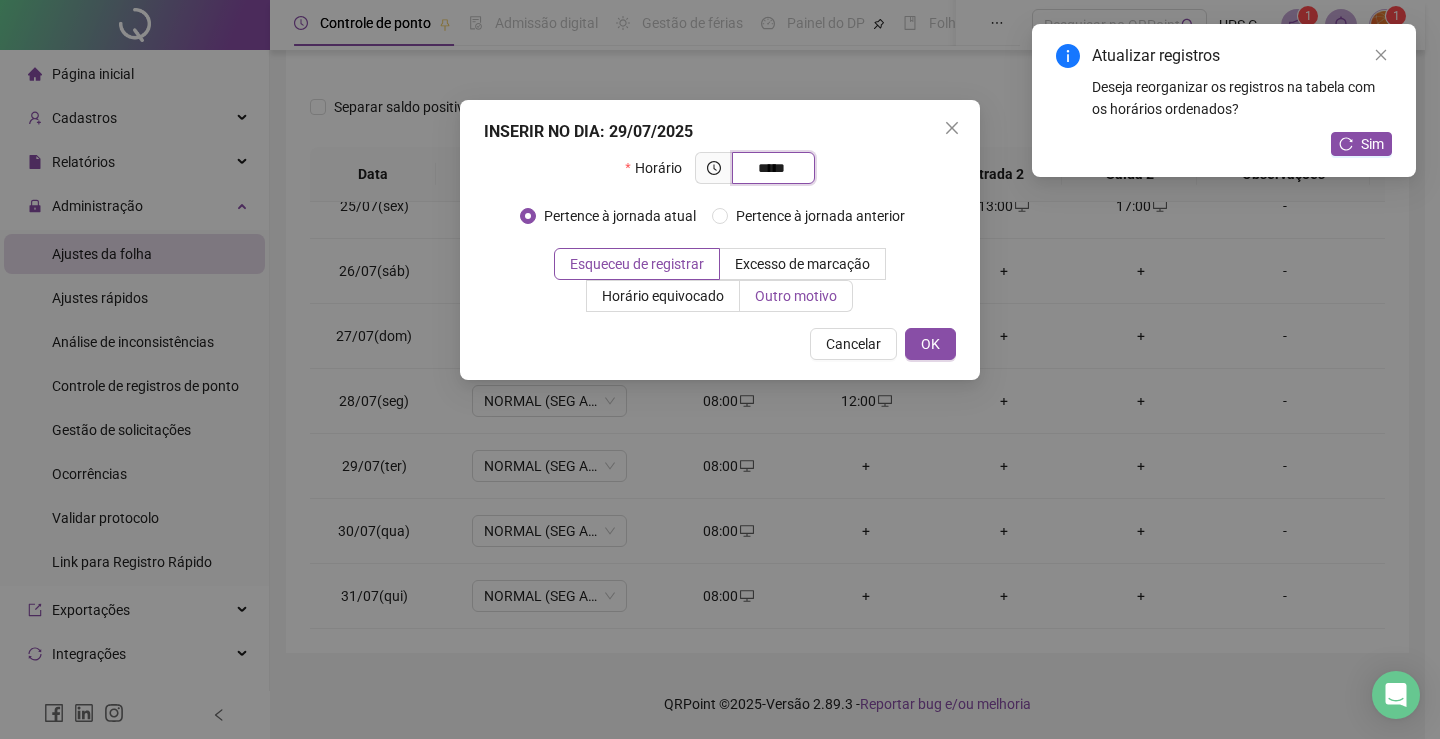 type on "*****" 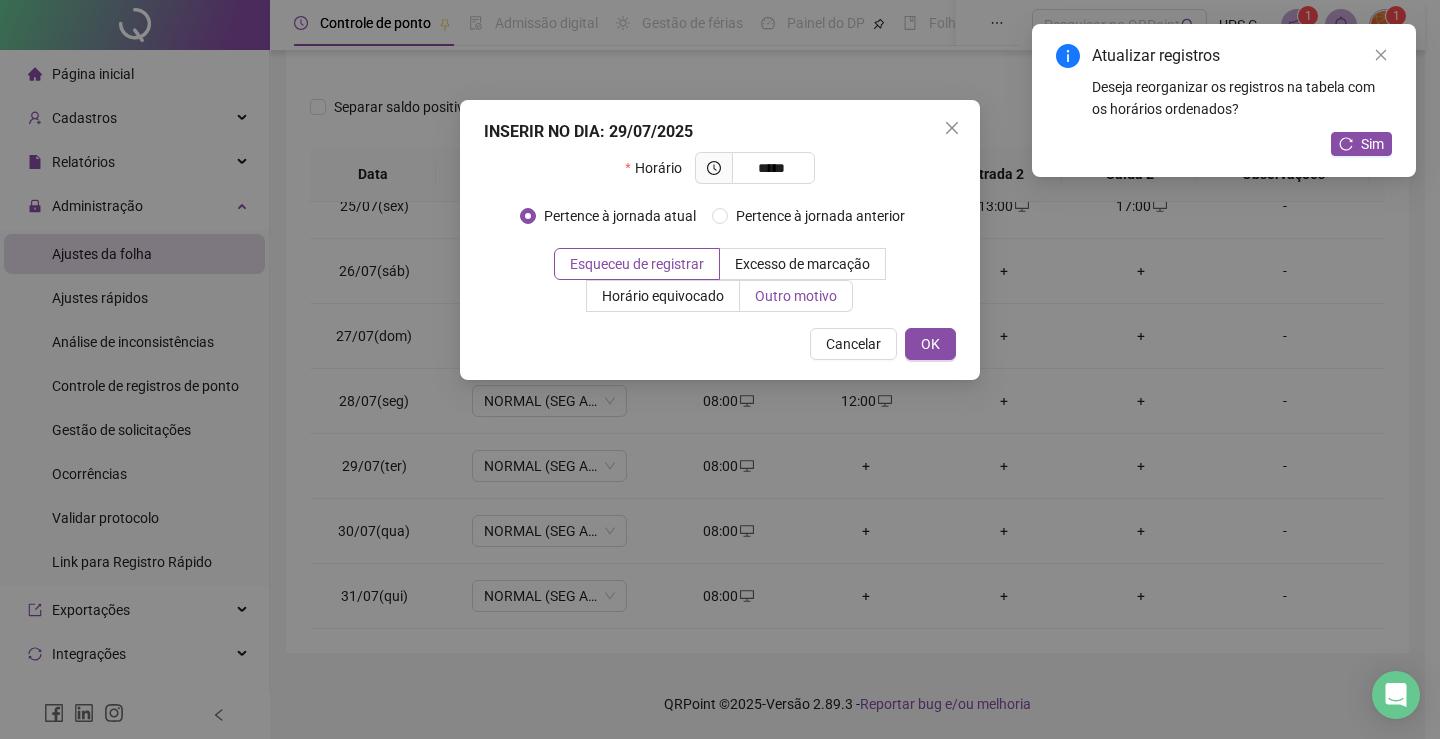 click on "Outro motivo" at bounding box center (796, 296) 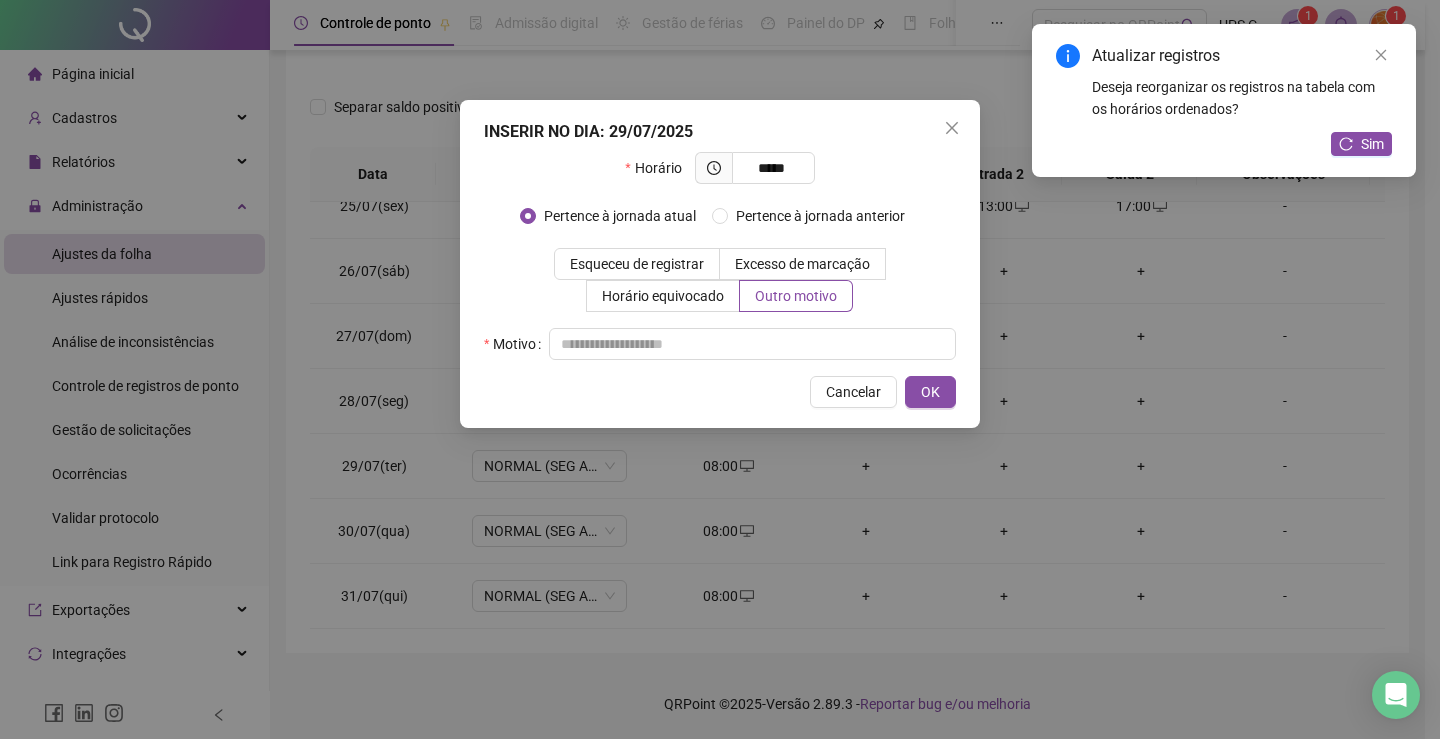 click on "INSERIR NO DIA :   29/07/2025 Horário ***** Pertence à jornada atual Pertence à jornada anterior Esqueceu de registrar Excesso de marcação Horário equivocado Outro motivo Motivo Cancelar OK" at bounding box center (720, 264) 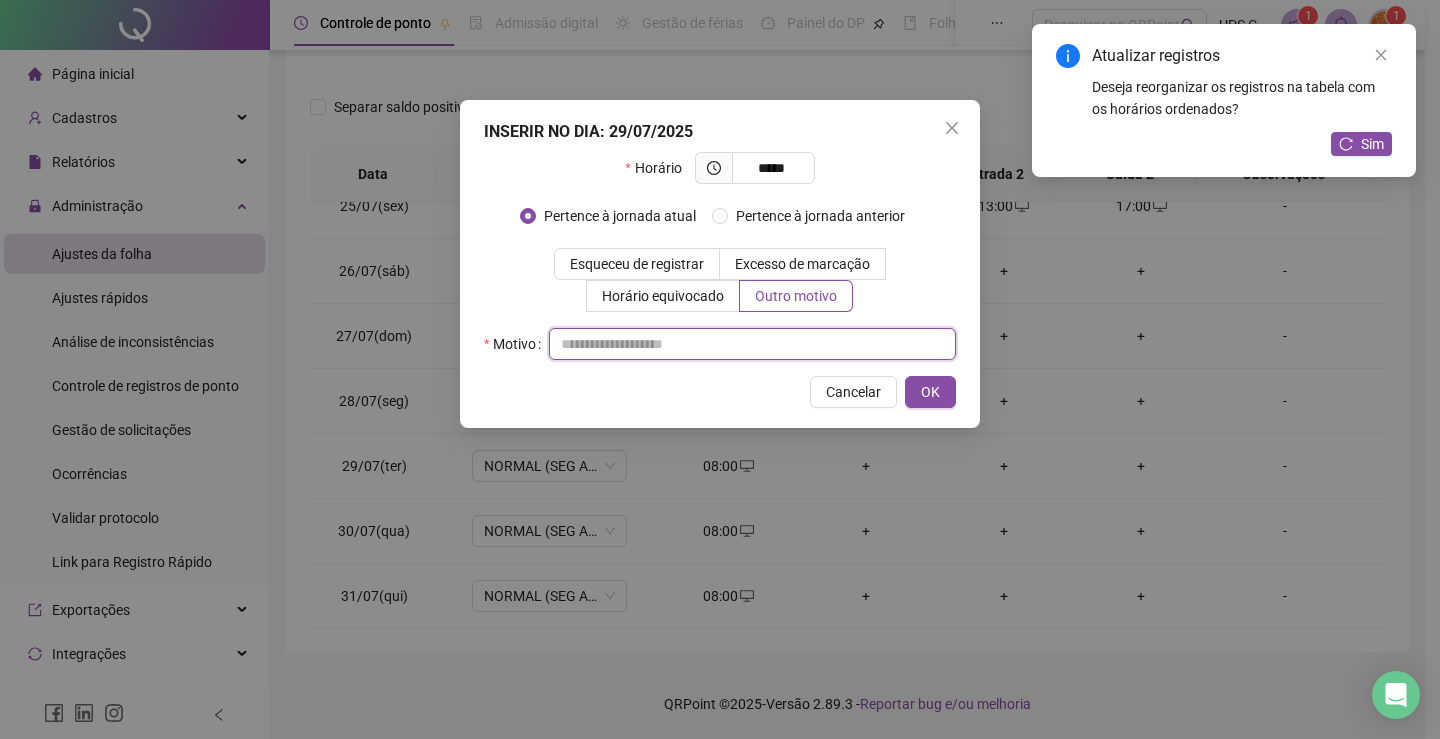 click at bounding box center [752, 344] 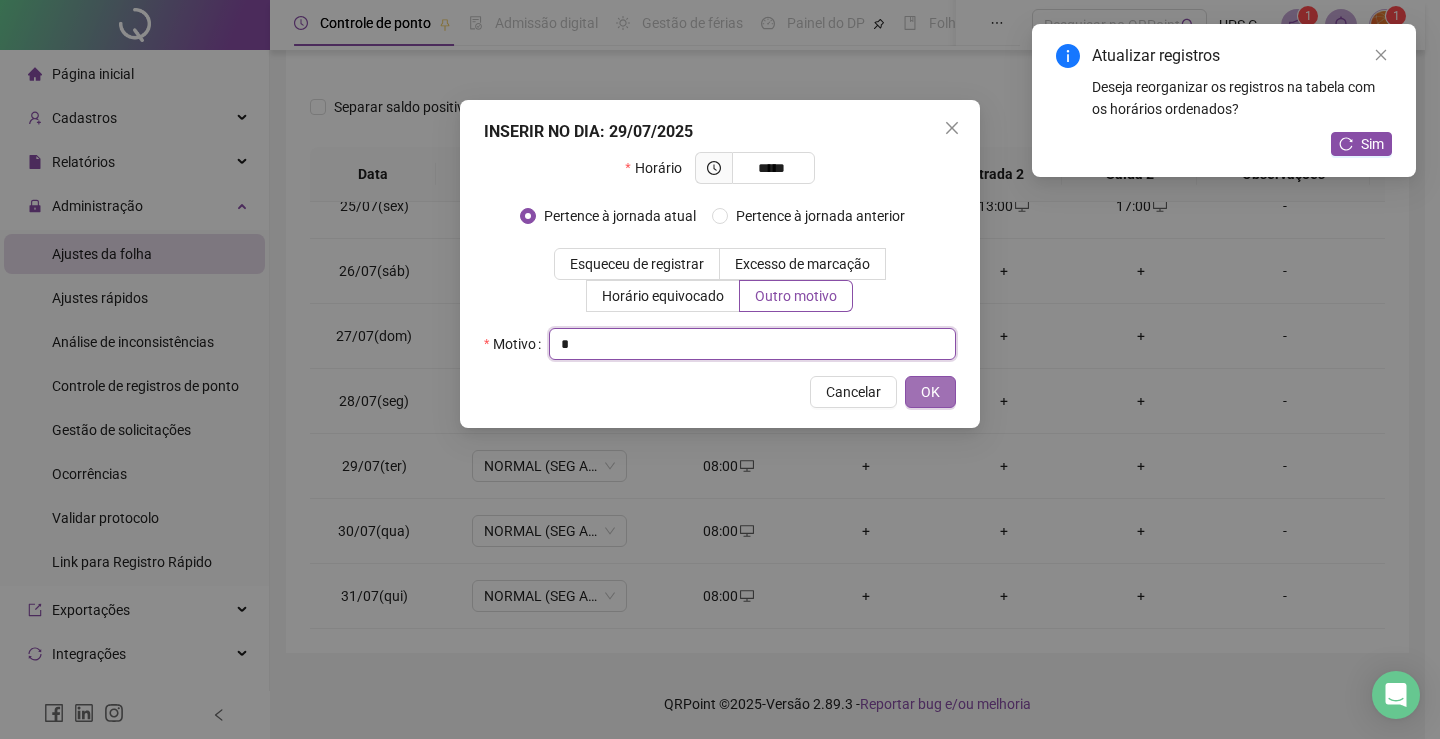 type on "*" 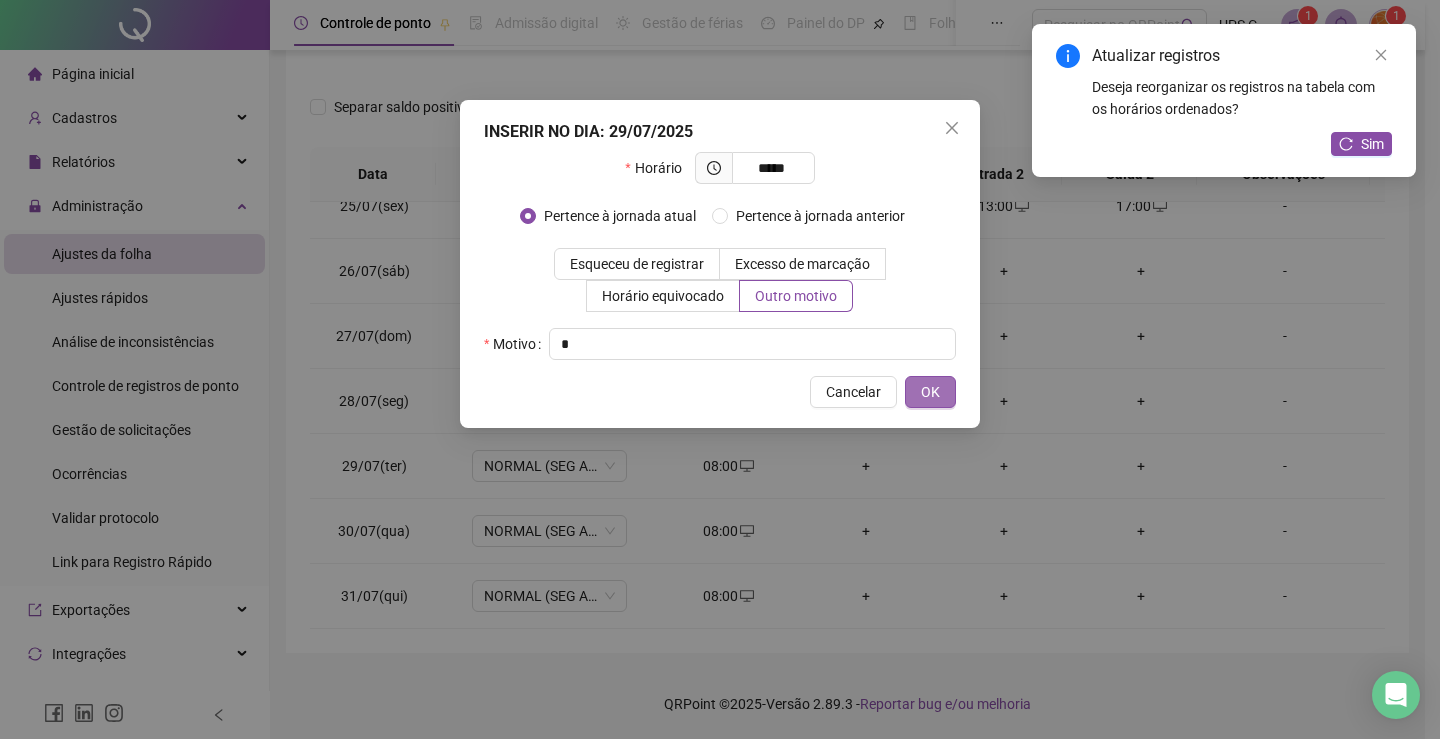 click on "OK" at bounding box center (930, 392) 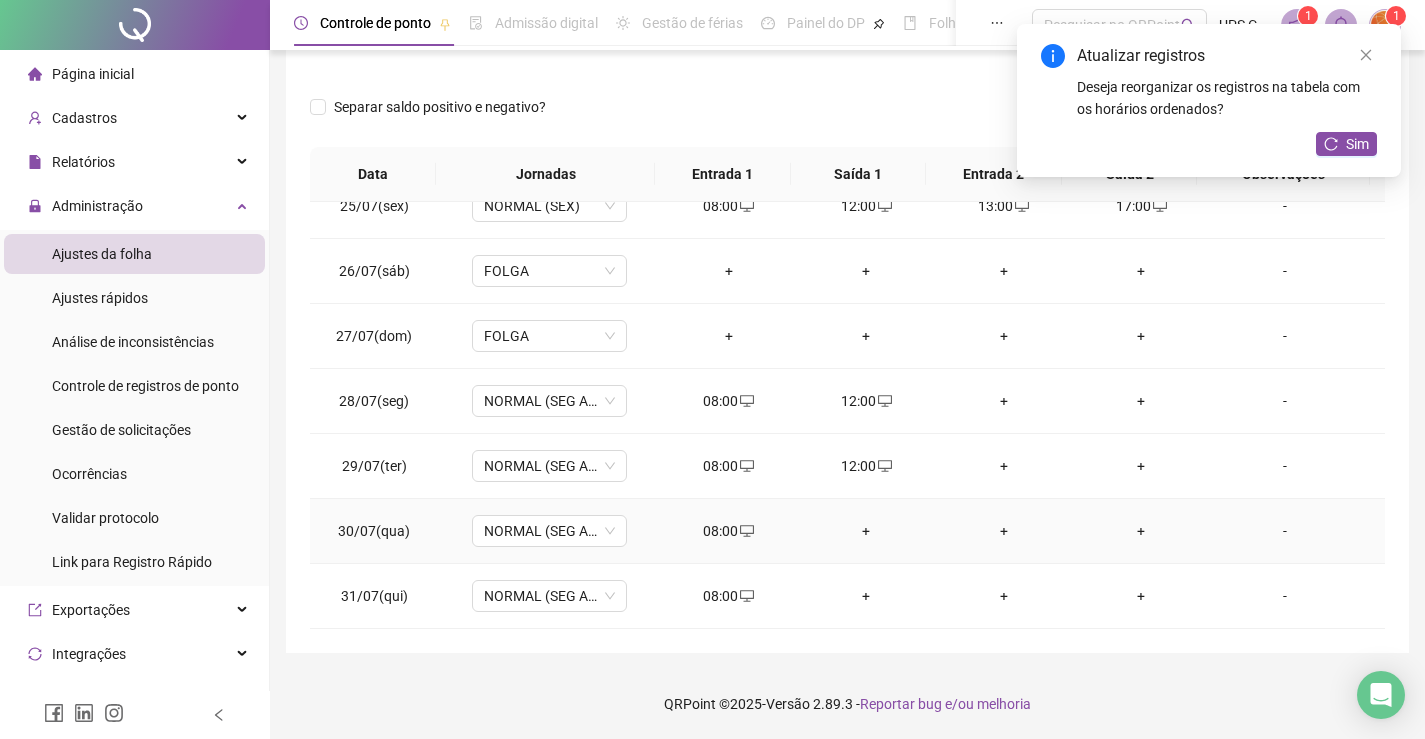 click on "+" at bounding box center (866, 531) 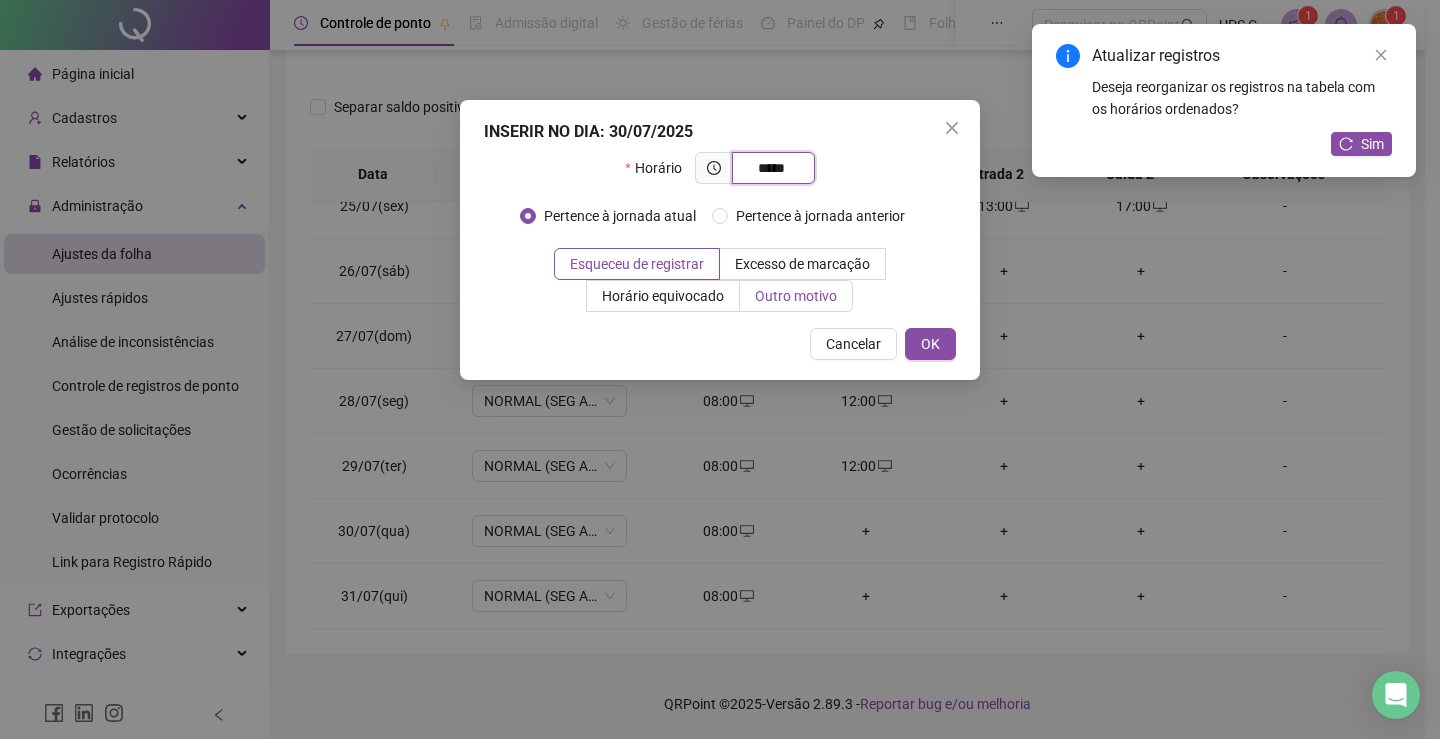 type on "*****" 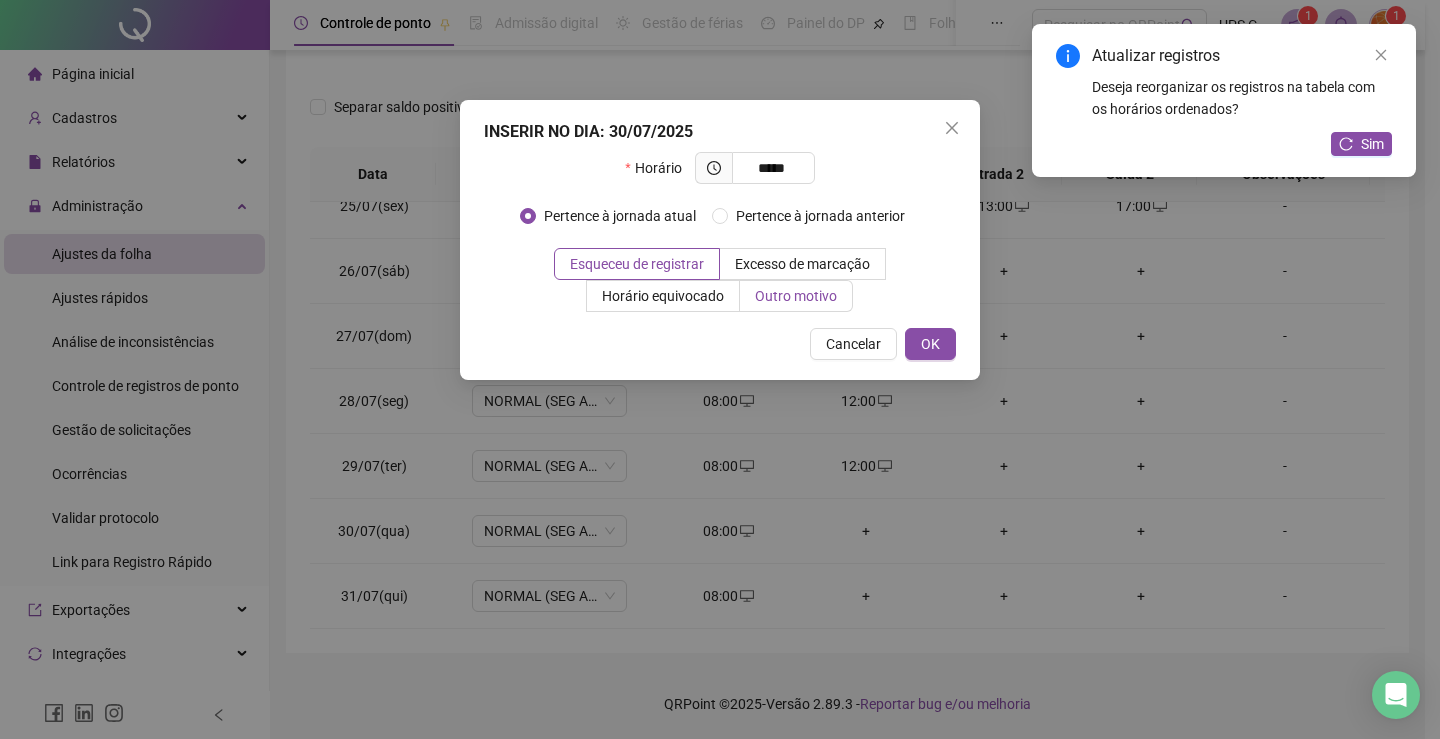click on "Outro motivo" at bounding box center (796, 296) 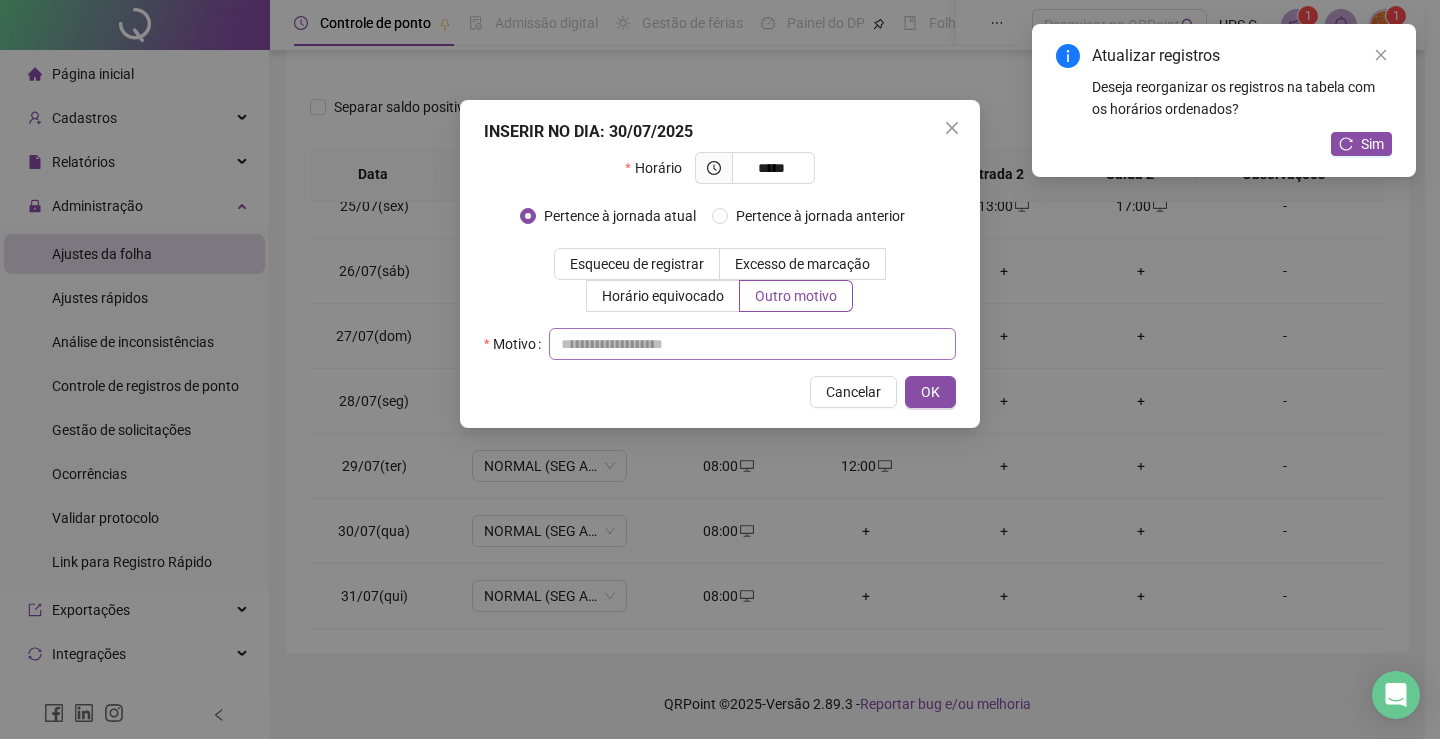 drag, startPoint x: 758, startPoint y: 362, endPoint x: 761, endPoint y: 343, distance: 19.235384 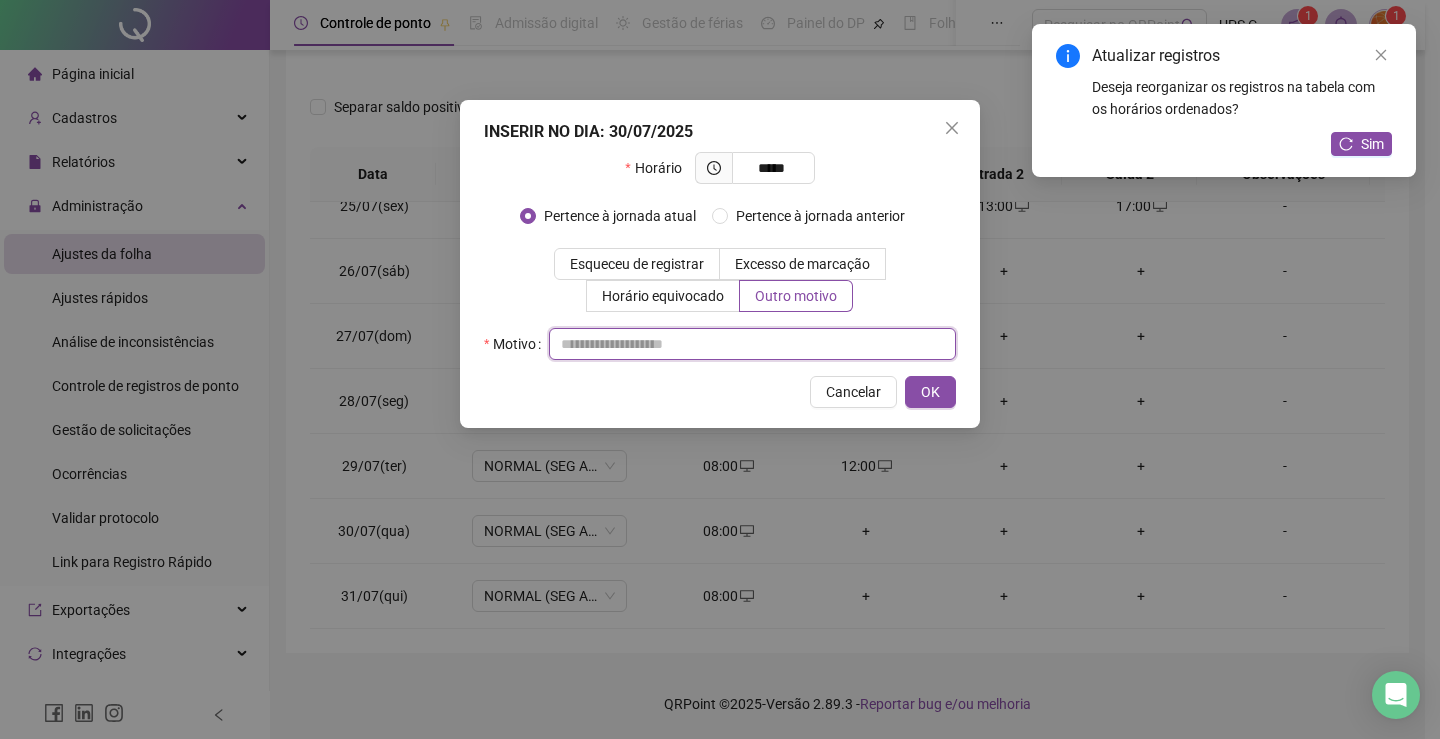 drag, startPoint x: 761, startPoint y: 343, endPoint x: 804, endPoint y: 361, distance: 46.615448 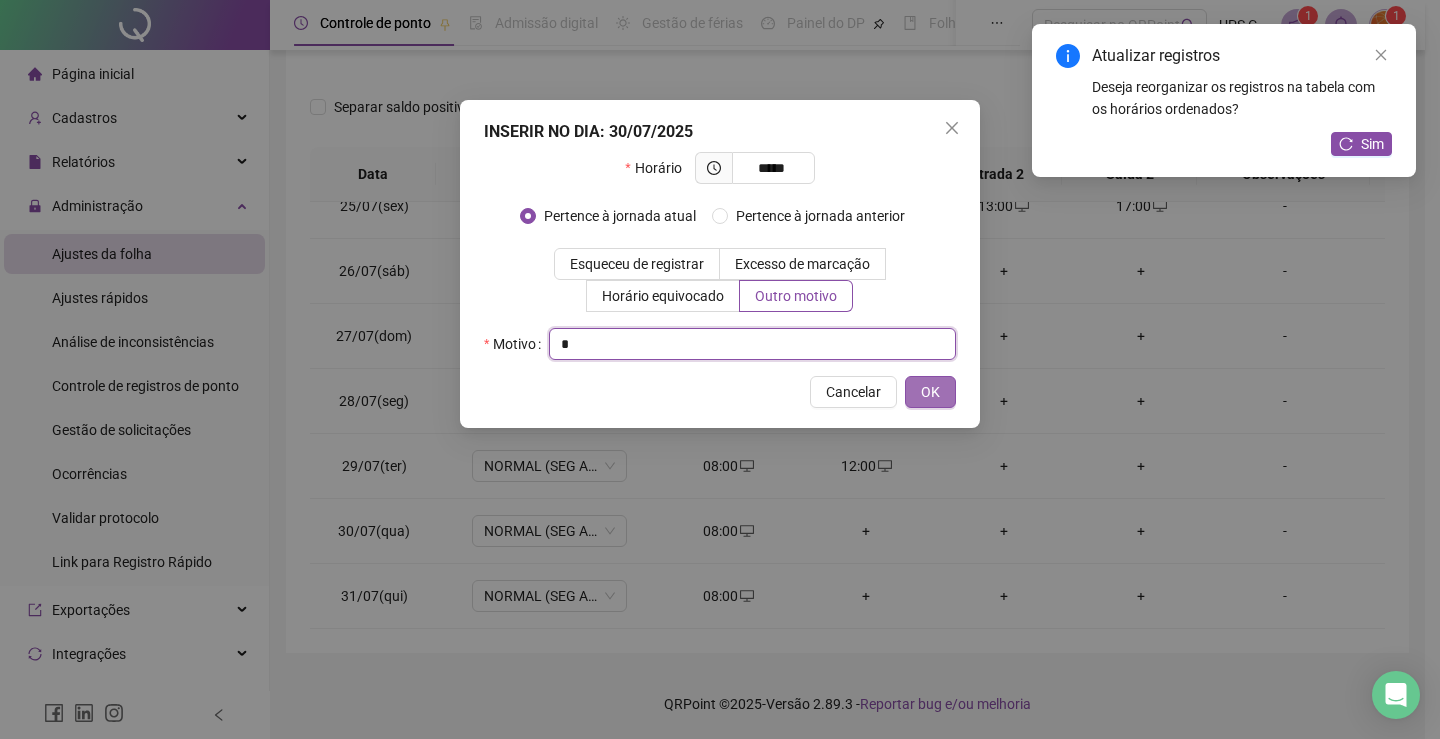 type on "*" 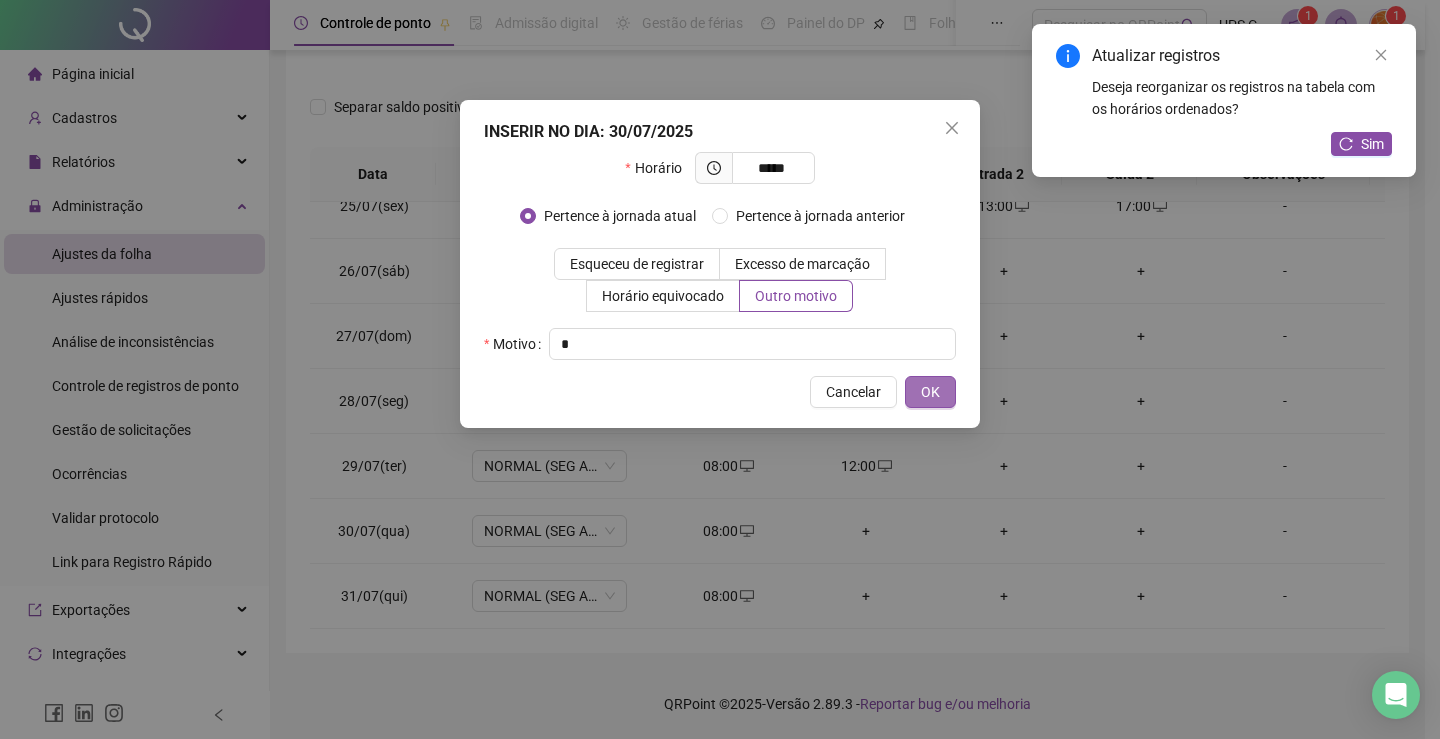 click on "OK" at bounding box center [930, 392] 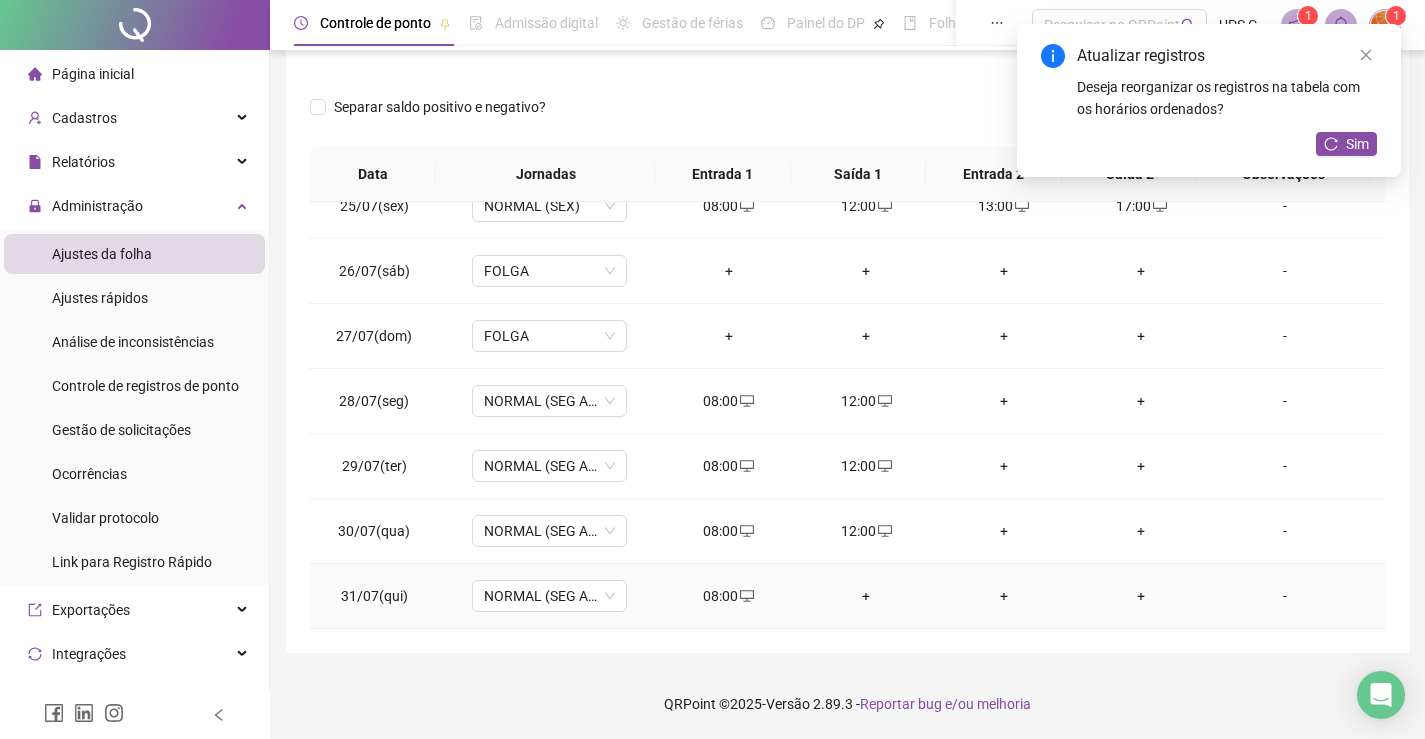 click on "+" at bounding box center [866, 596] 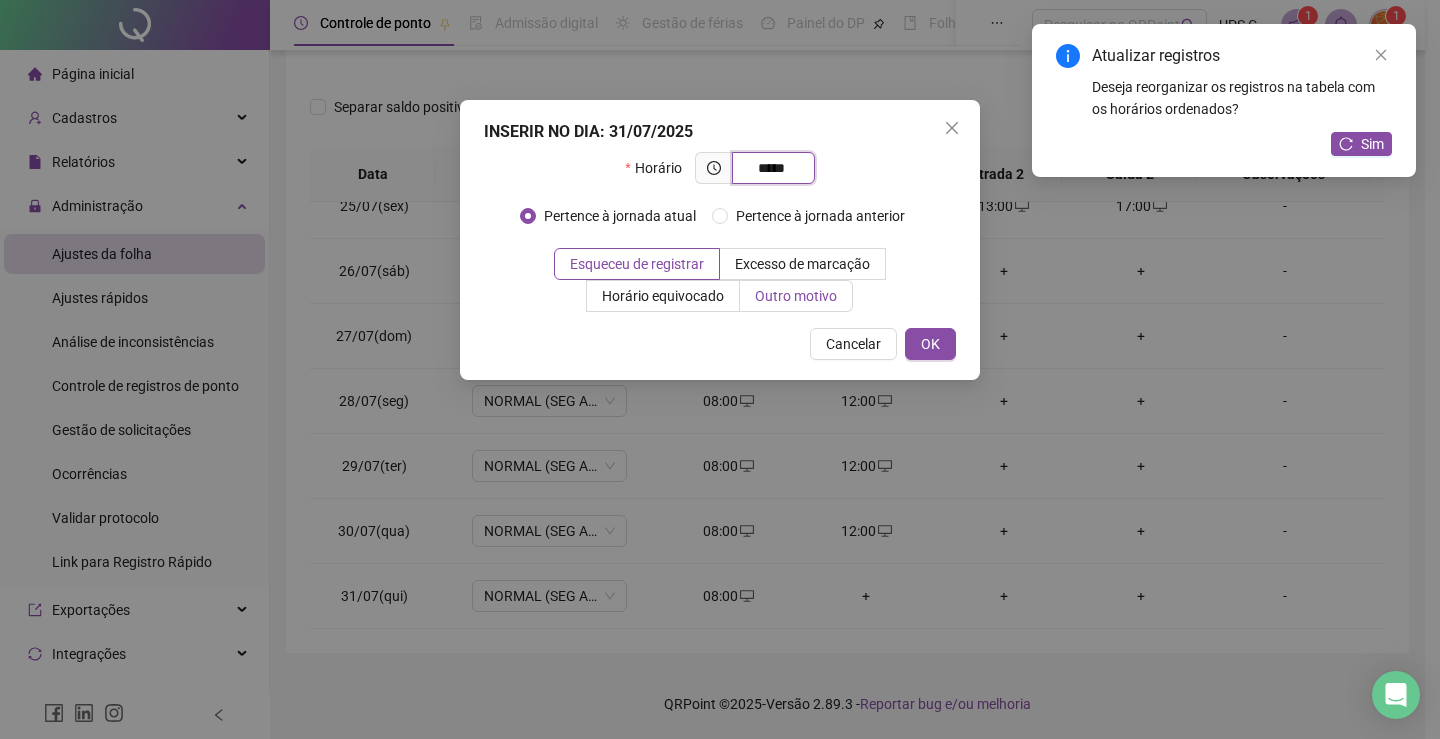 type on "*****" 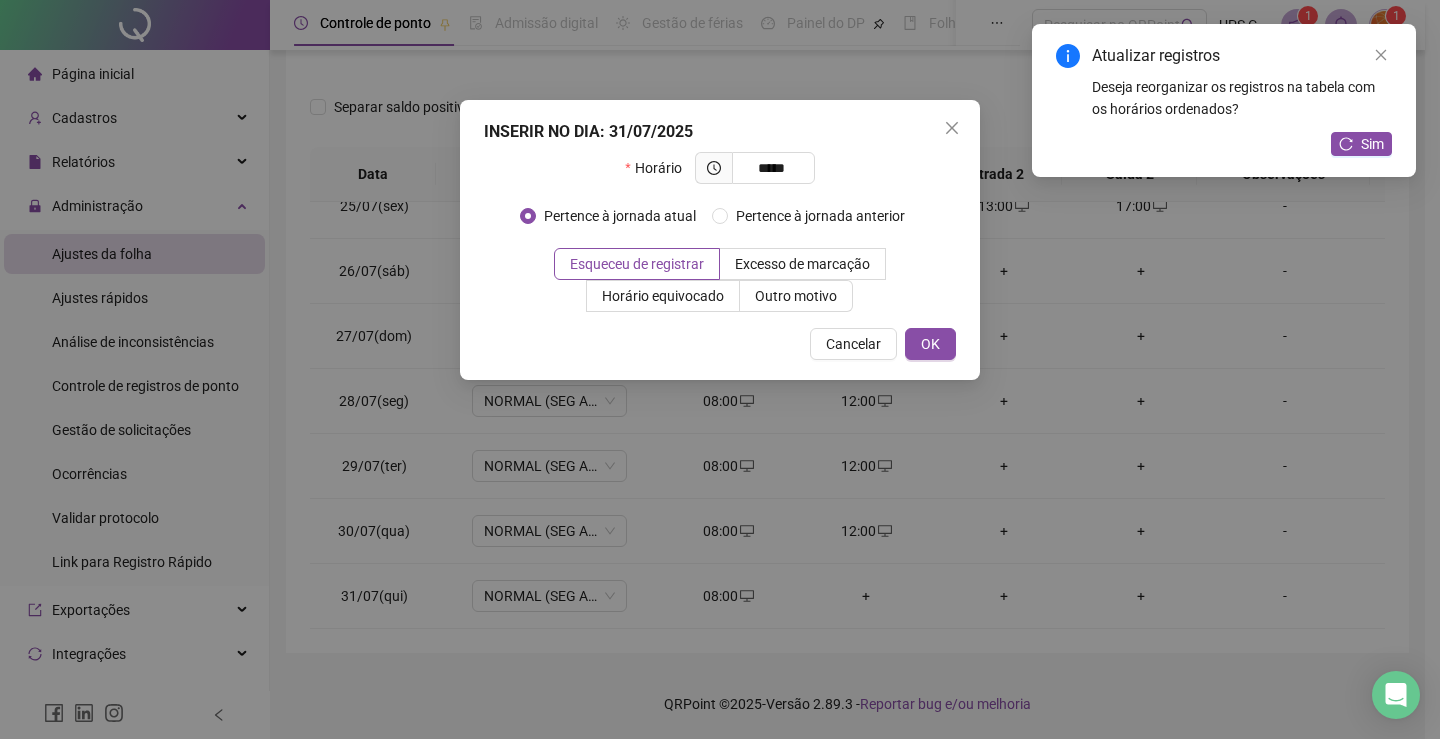 drag, startPoint x: 765, startPoint y: 292, endPoint x: 759, endPoint y: 334, distance: 42.426407 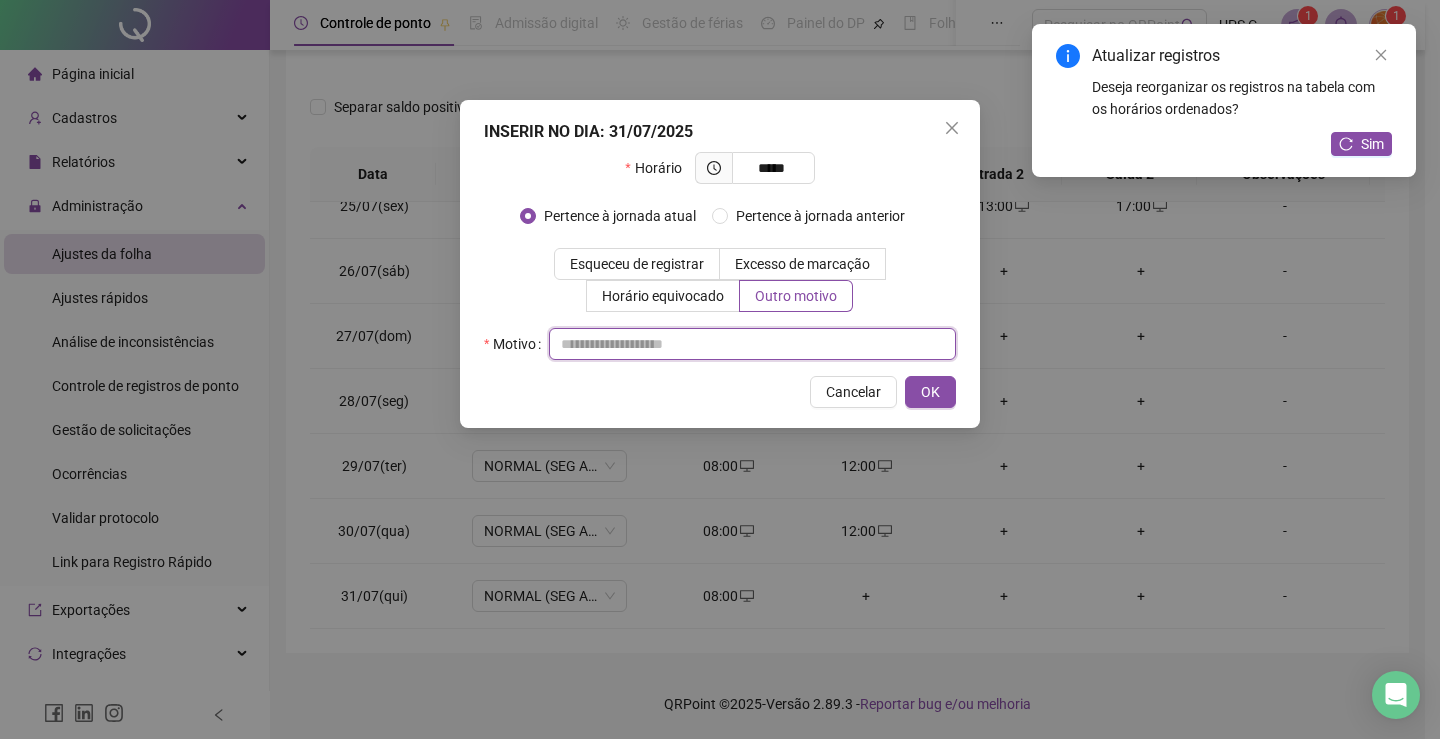 drag, startPoint x: 759, startPoint y: 334, endPoint x: 759, endPoint y: 350, distance: 16 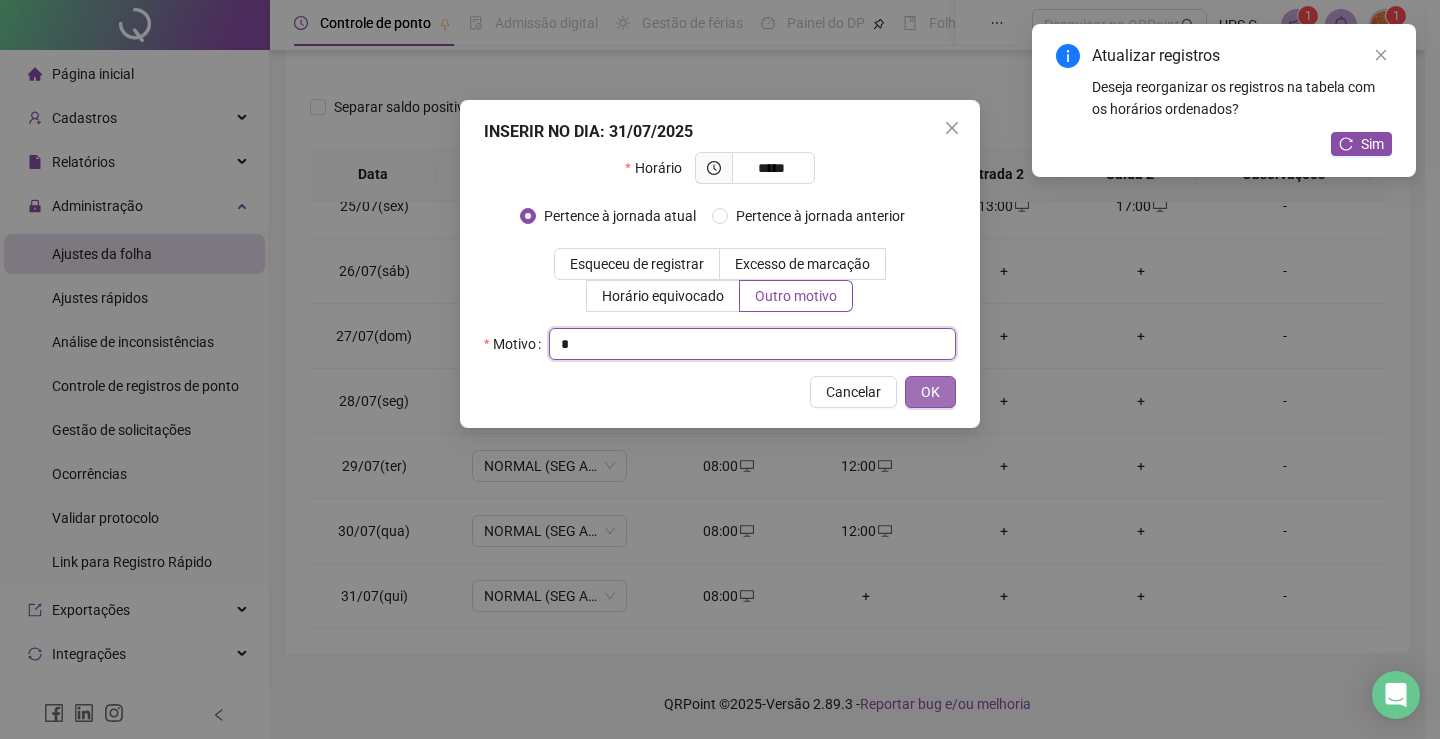 type on "*" 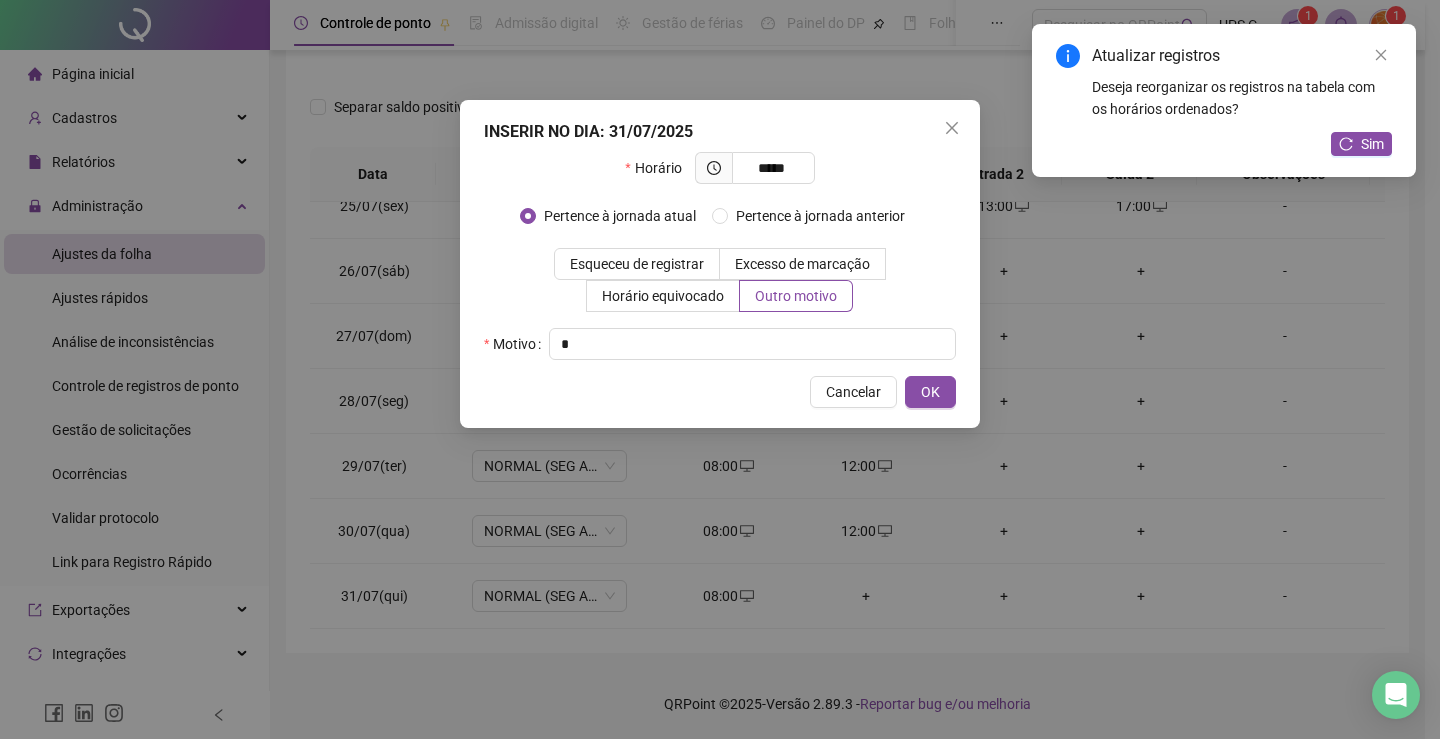 drag, startPoint x: 943, startPoint y: 391, endPoint x: 956, endPoint y: 384, distance: 14.764823 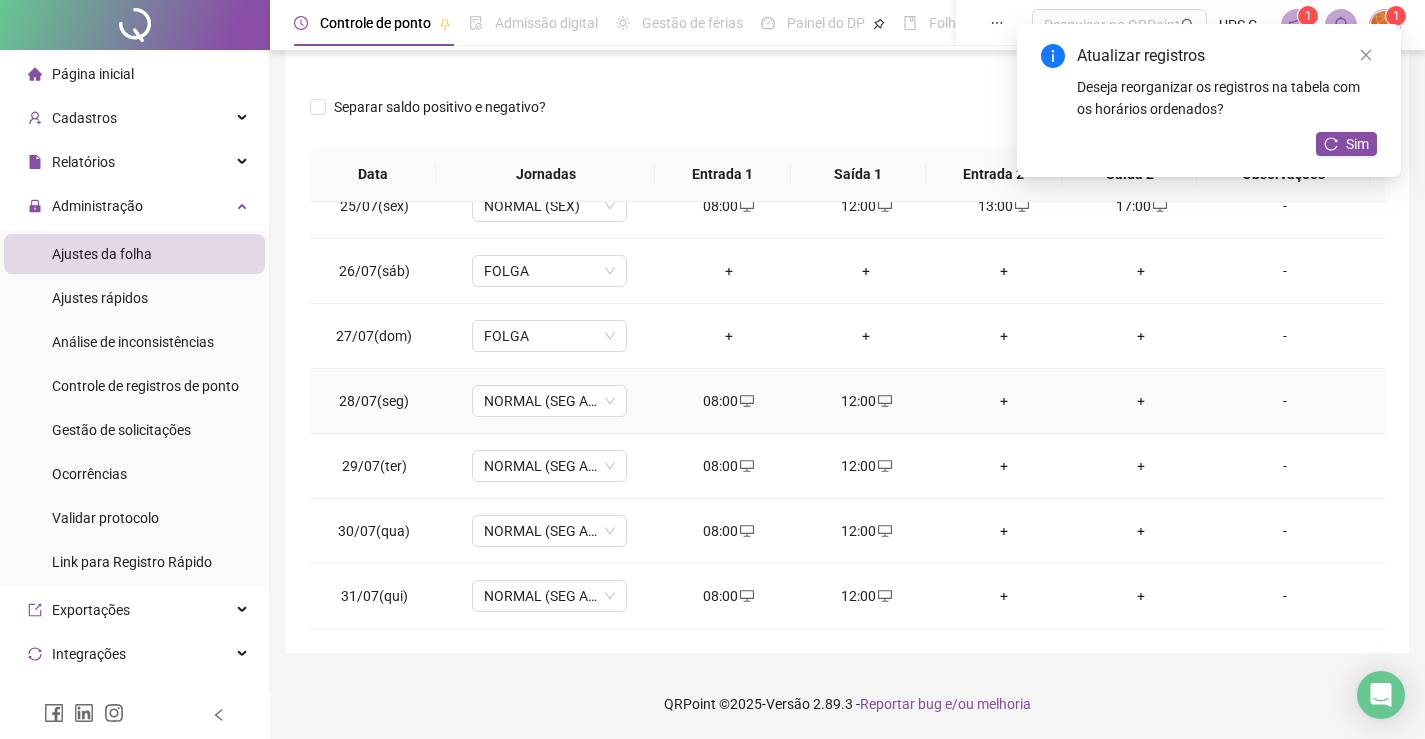 click on "+" at bounding box center (1004, 401) 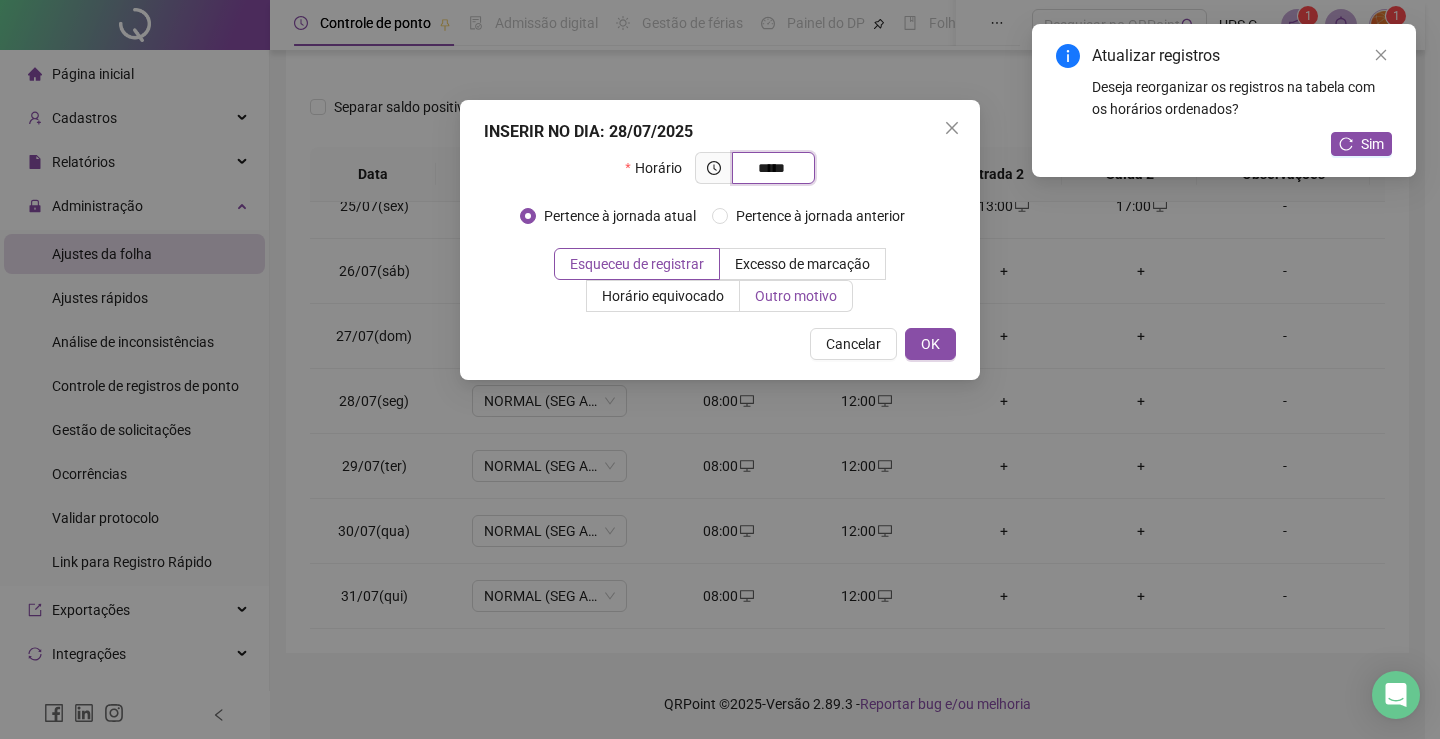 type on "*****" 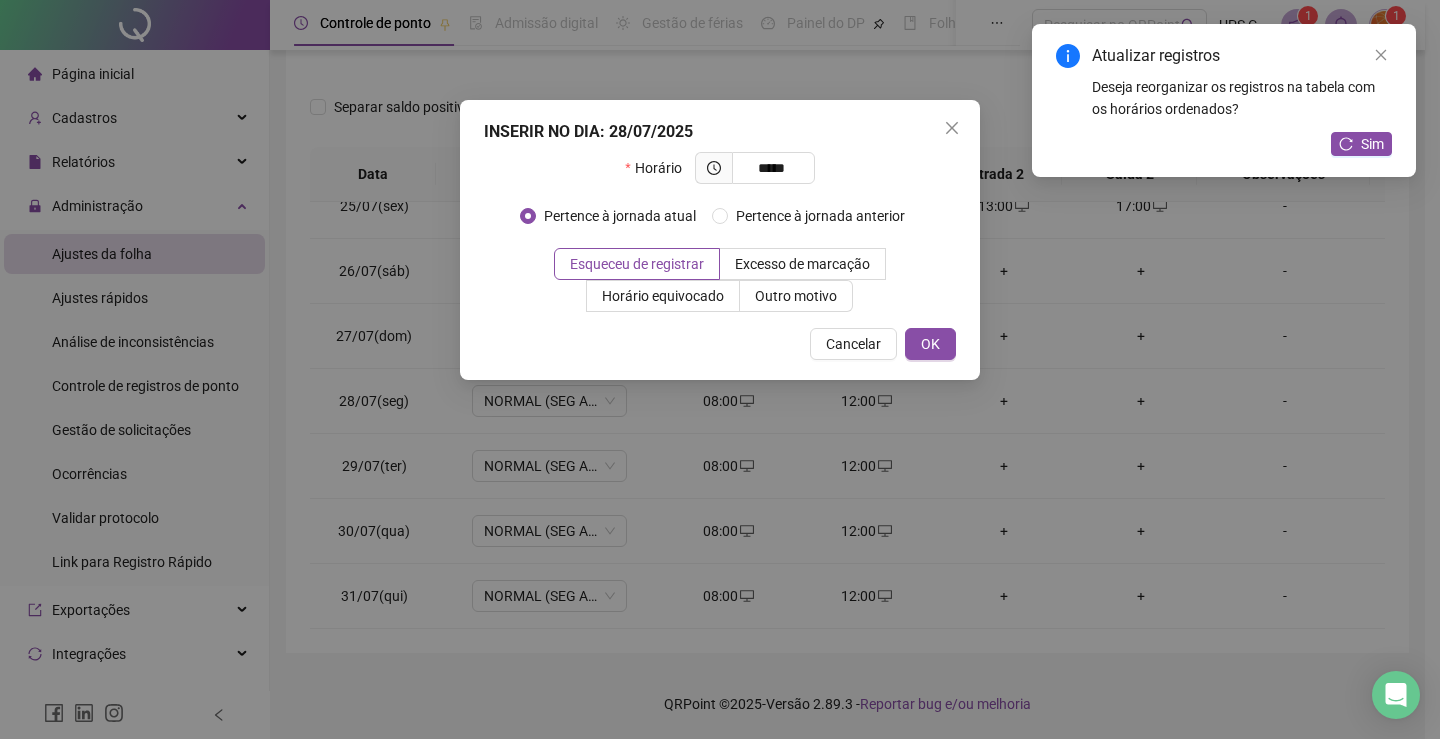 drag, startPoint x: 766, startPoint y: 295, endPoint x: 744, endPoint y: 354, distance: 62.968246 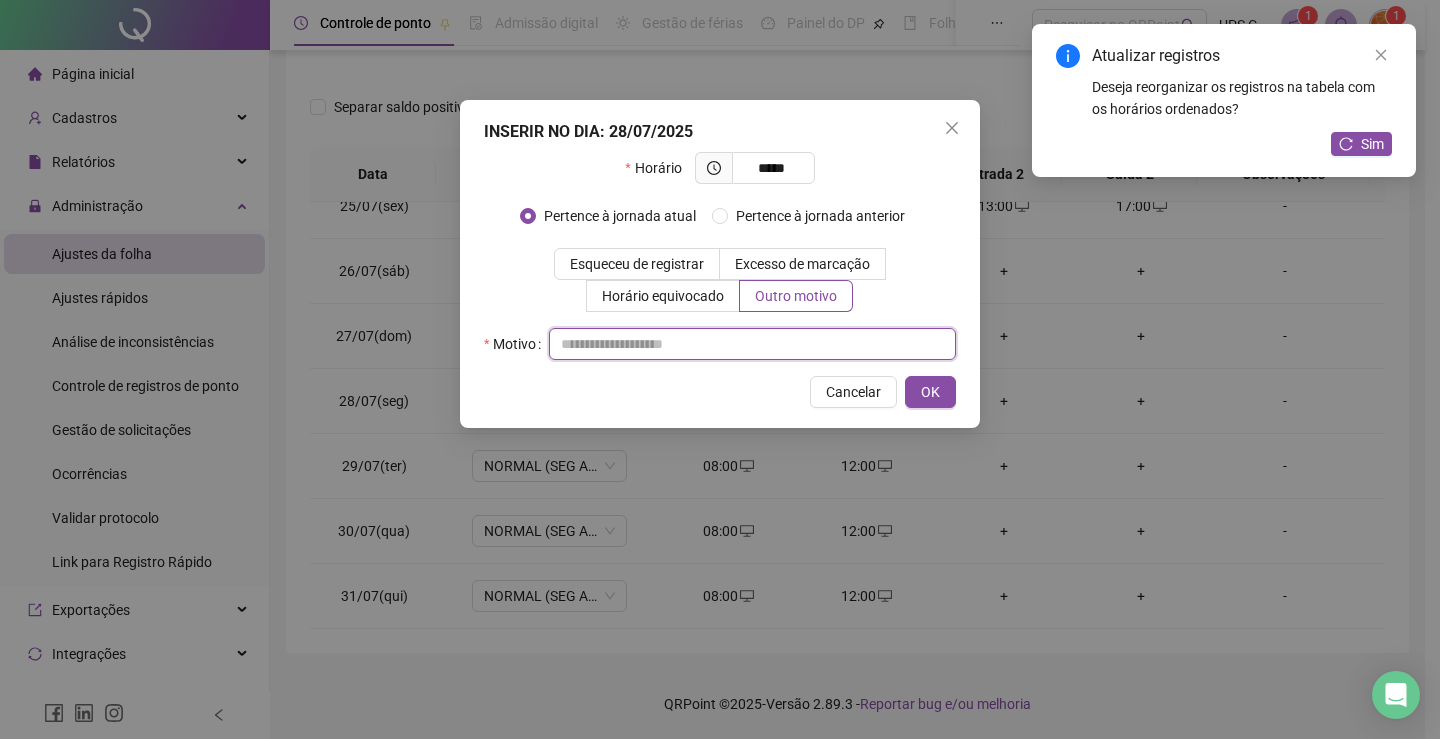 click at bounding box center (752, 344) 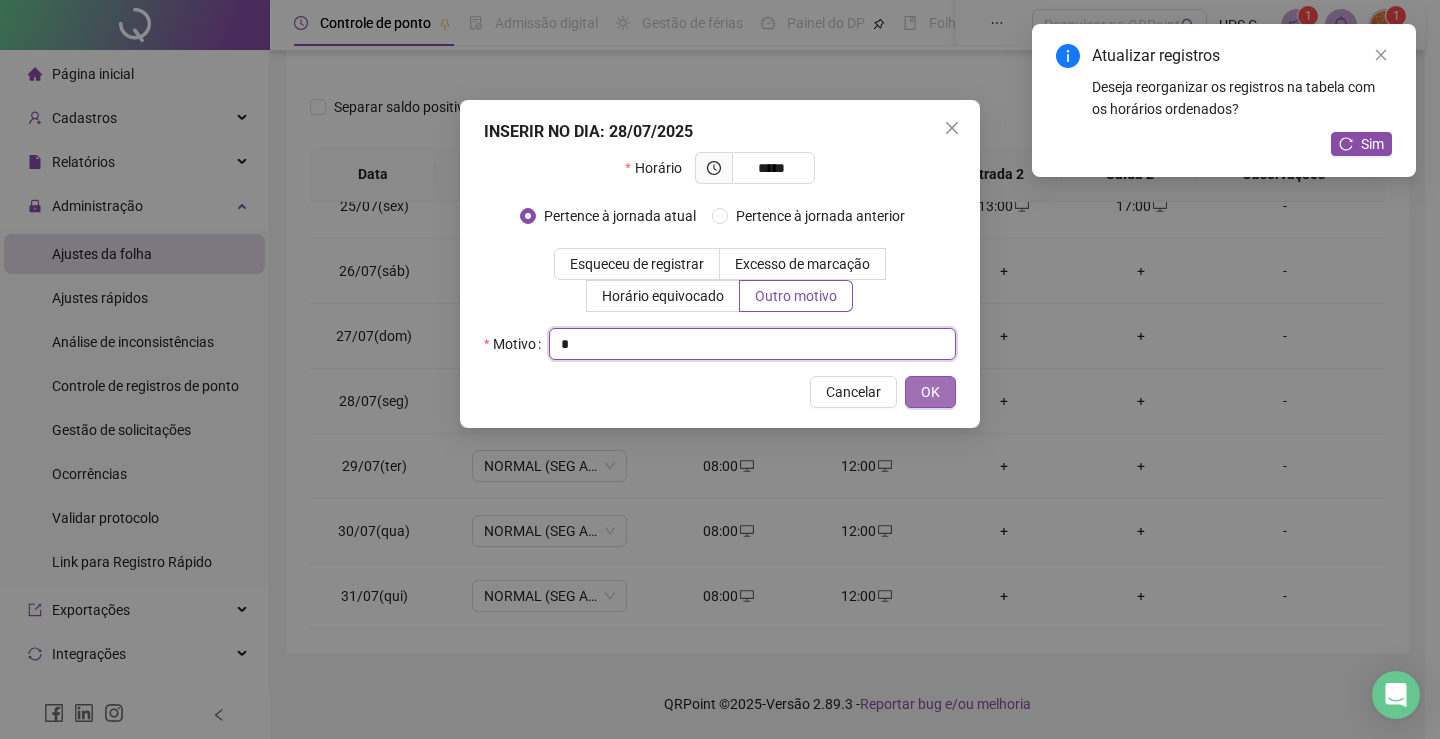 type on "*" 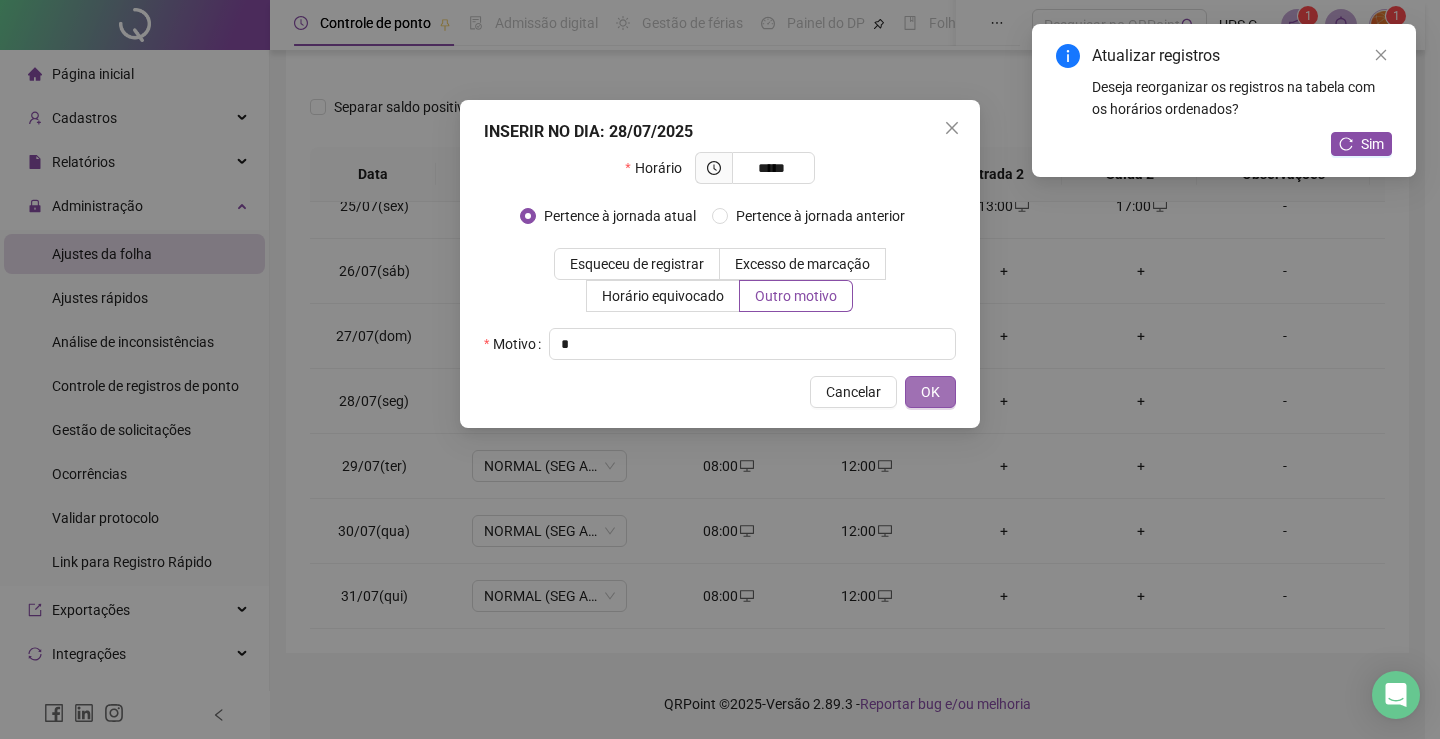 click on "OK" at bounding box center (930, 392) 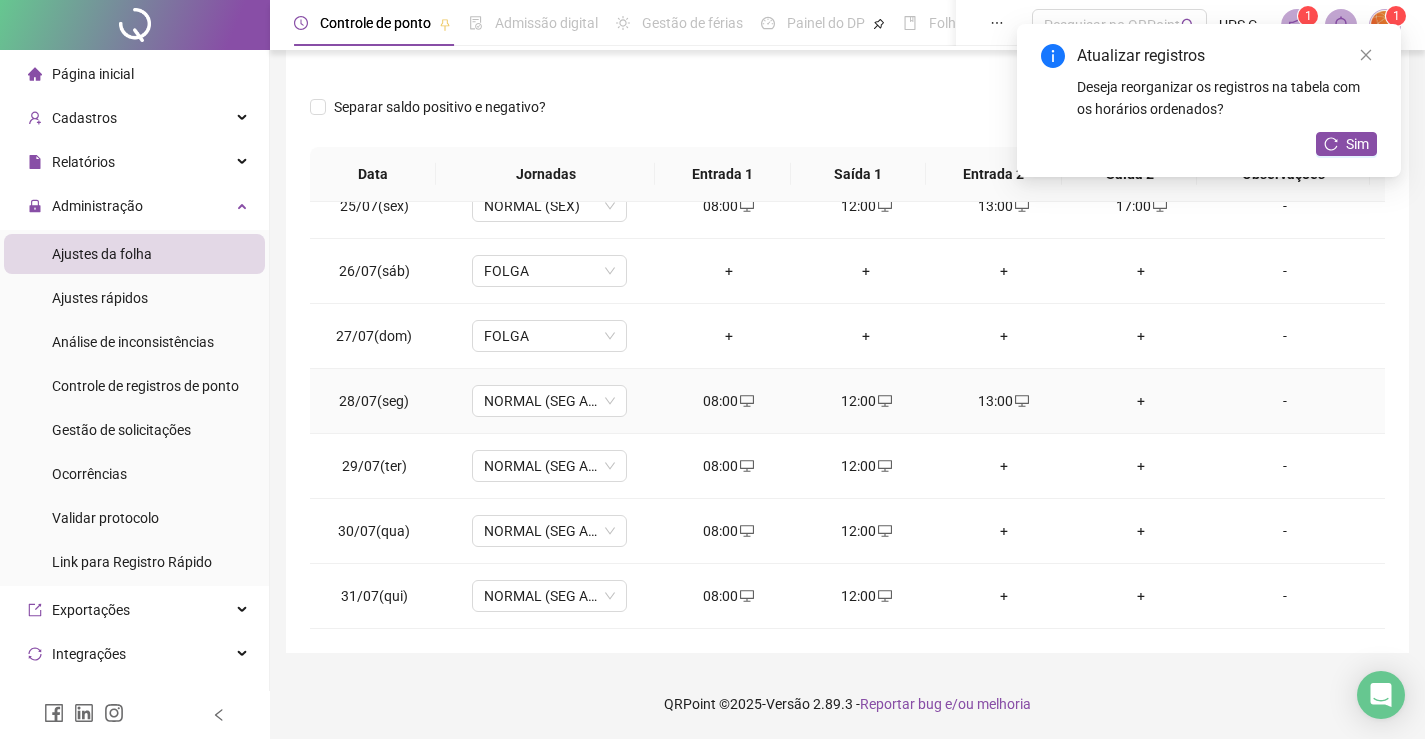 click on "+" at bounding box center [1142, 401] 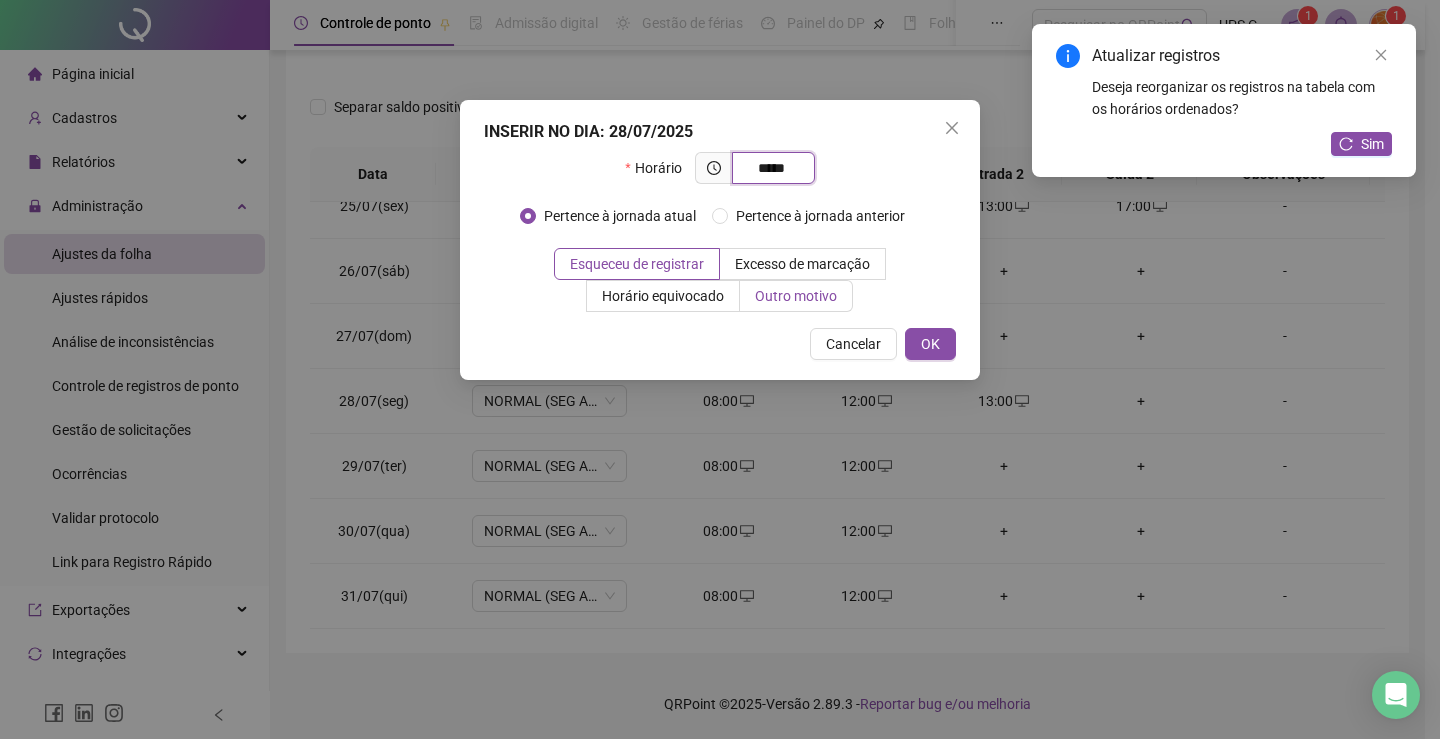 type on "*****" 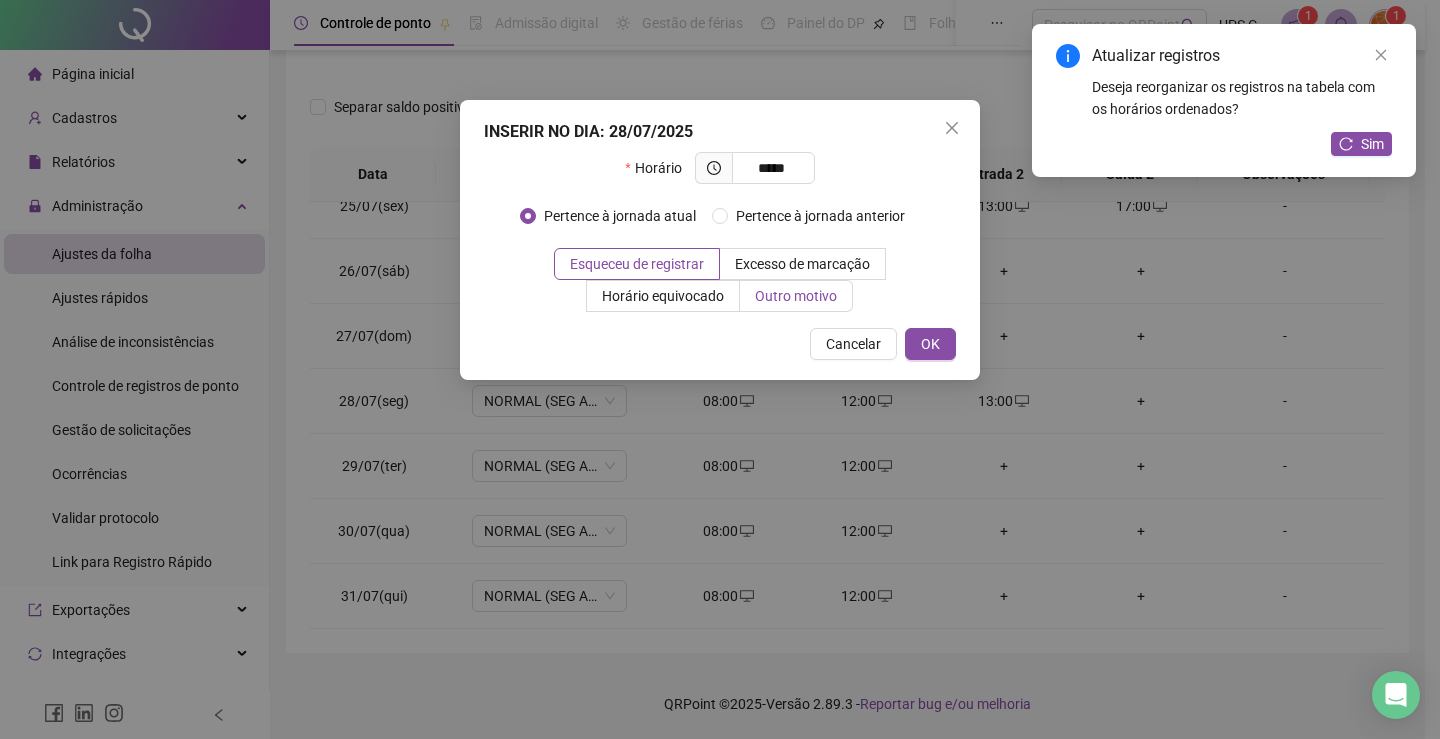 click on "Outro motivo" at bounding box center [796, 296] 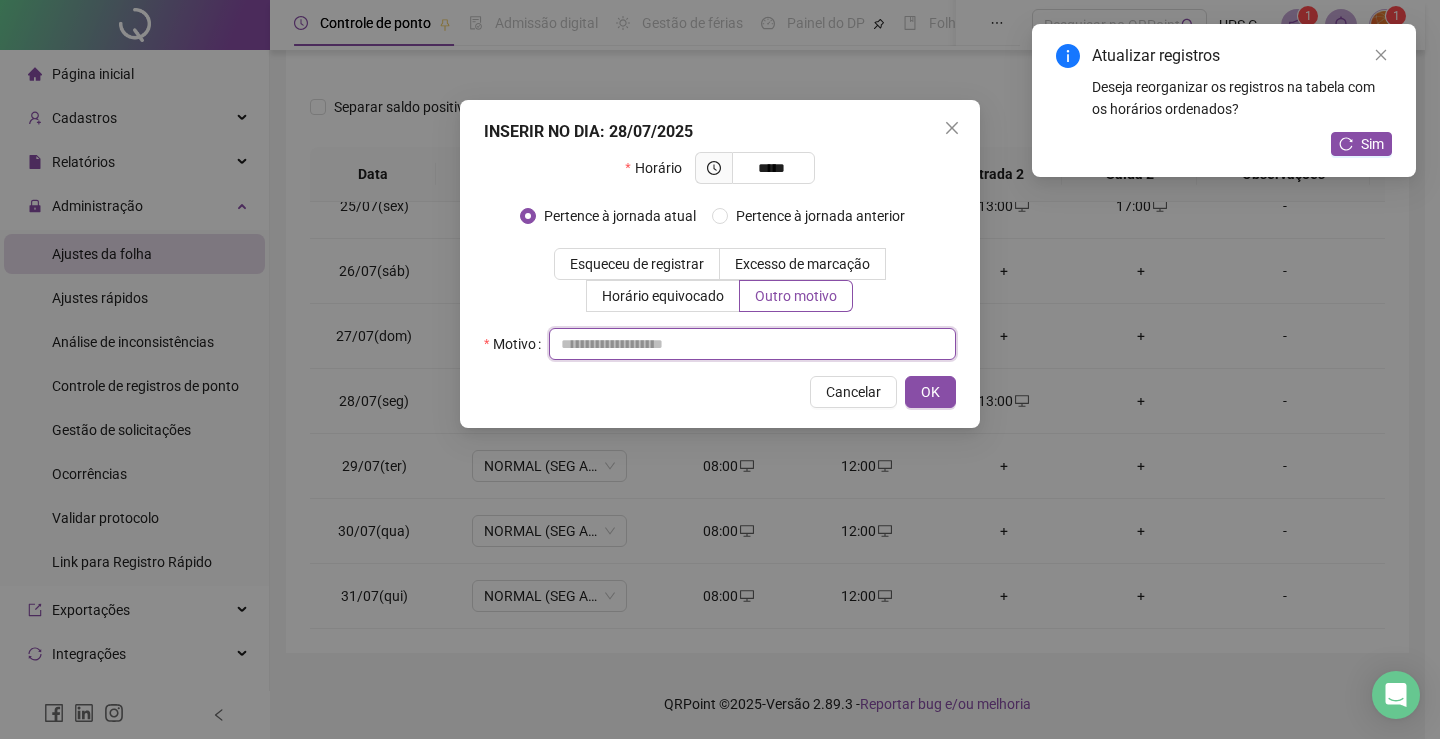 click at bounding box center (752, 344) 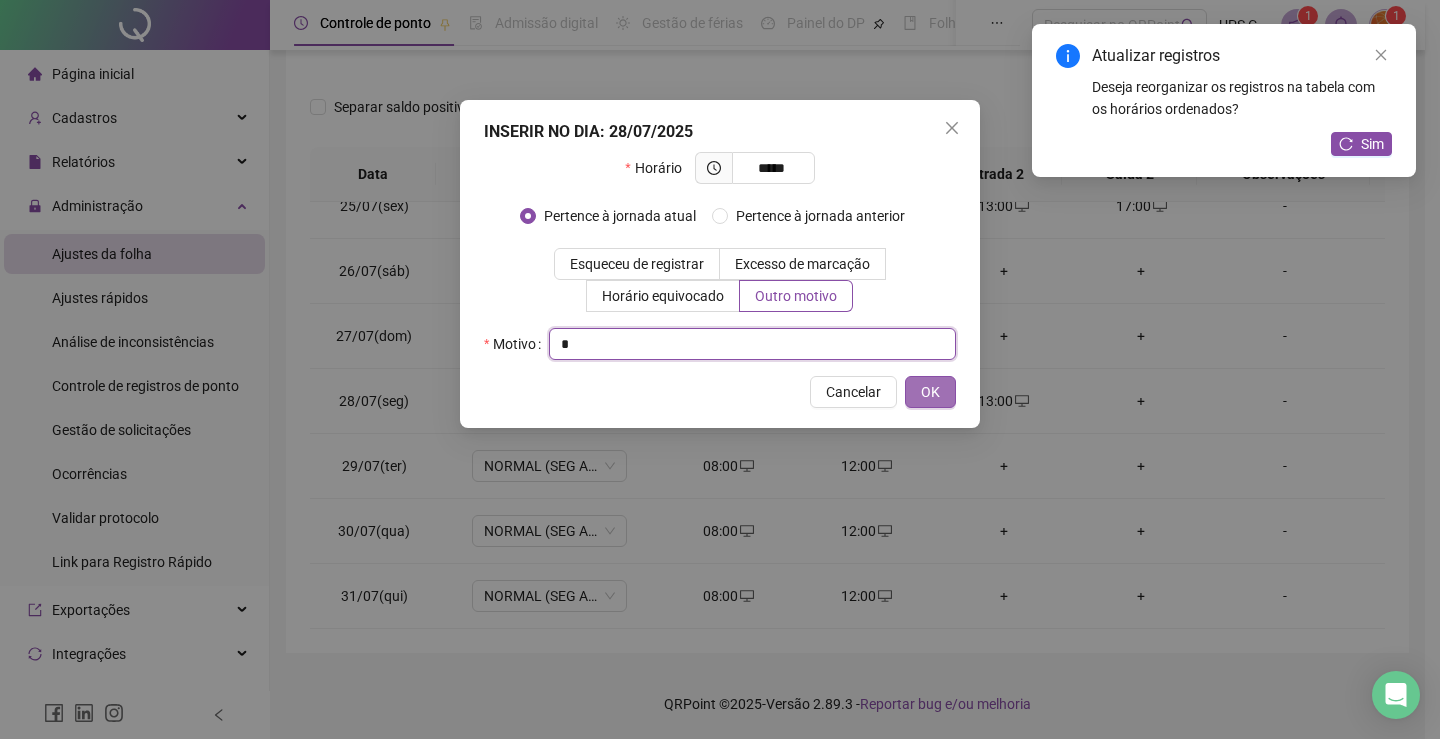 type on "*" 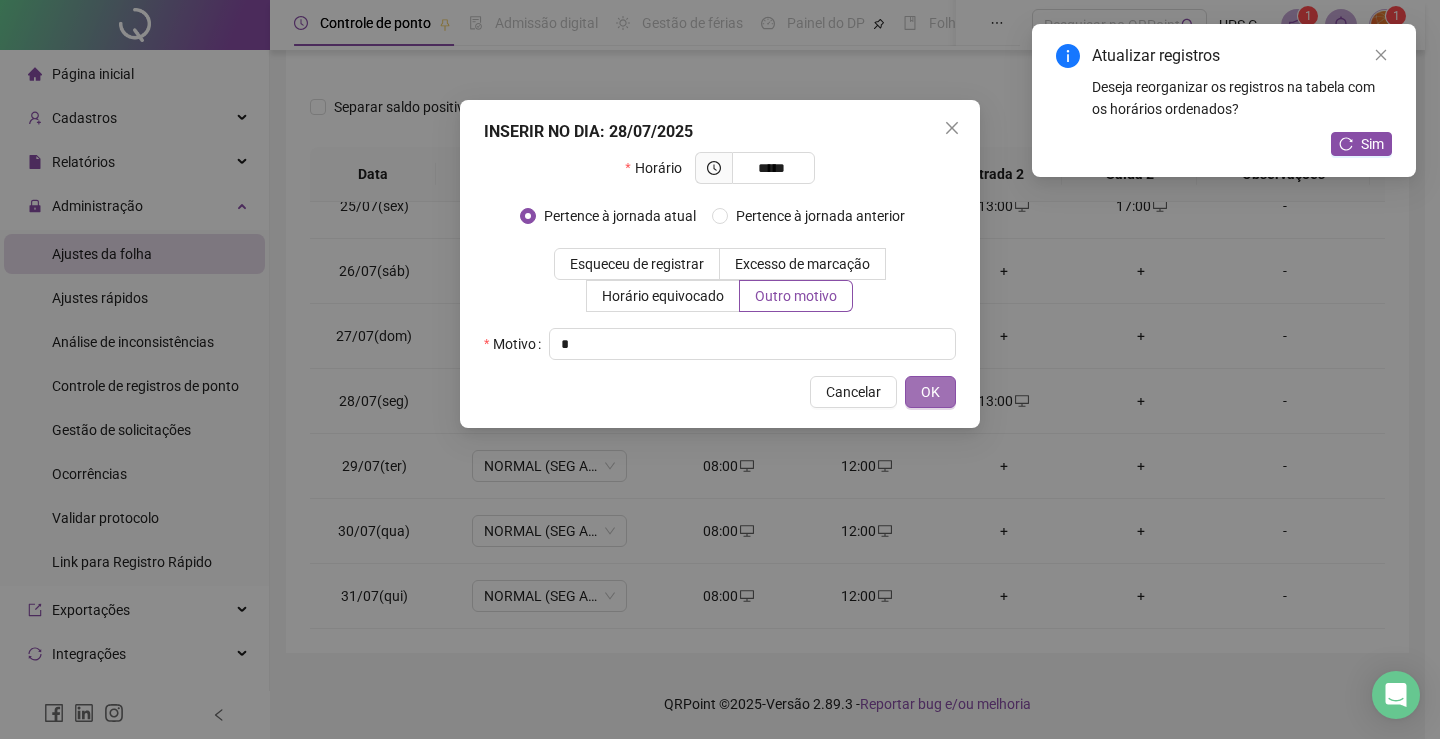 click on "OK" at bounding box center (930, 392) 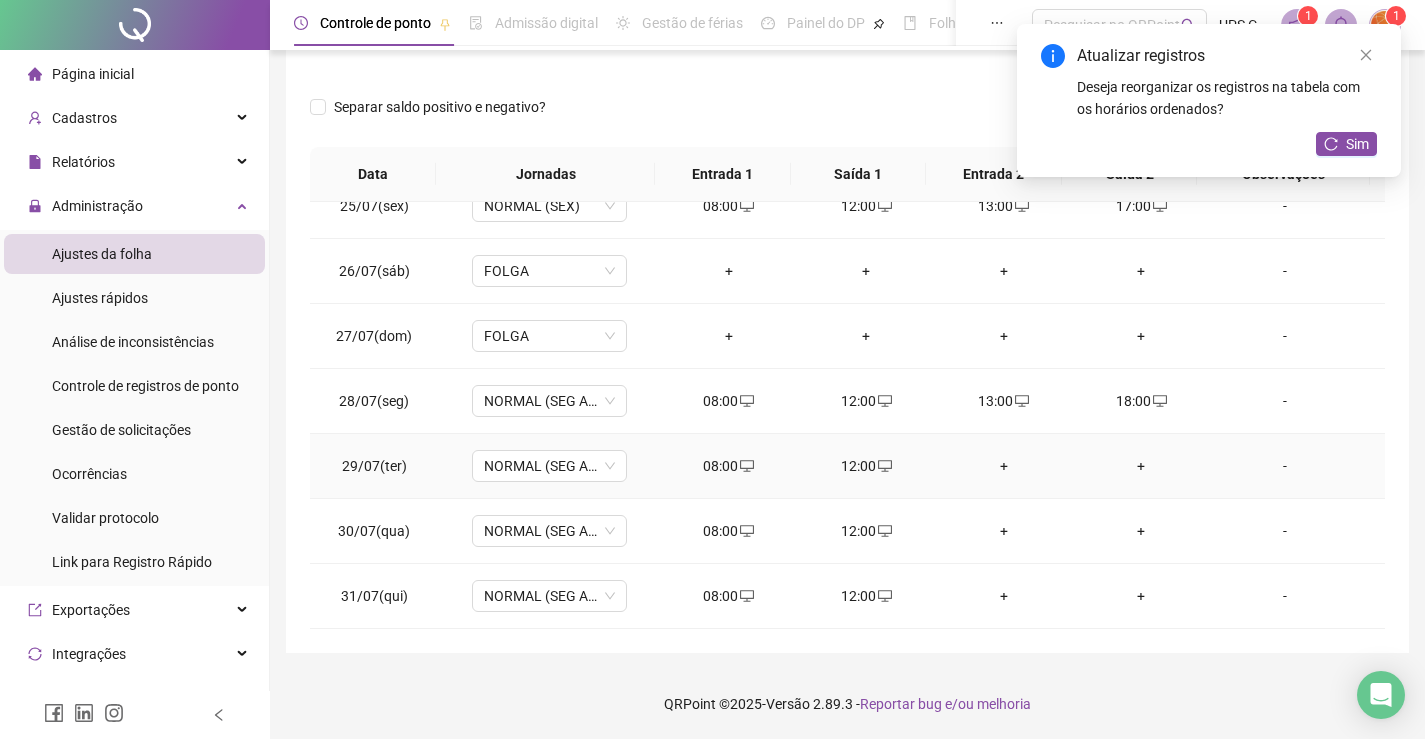 click on "+" at bounding box center [1004, 466] 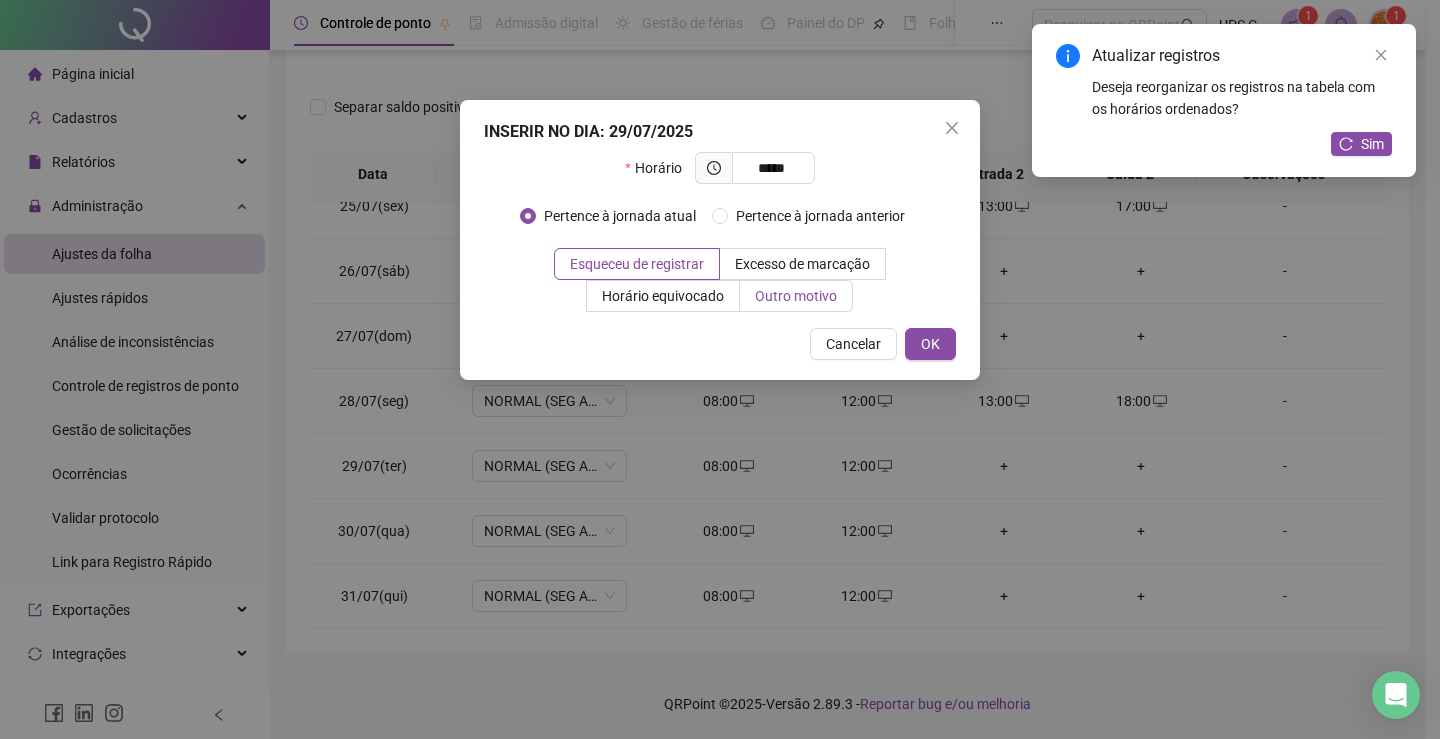 type on "*****" 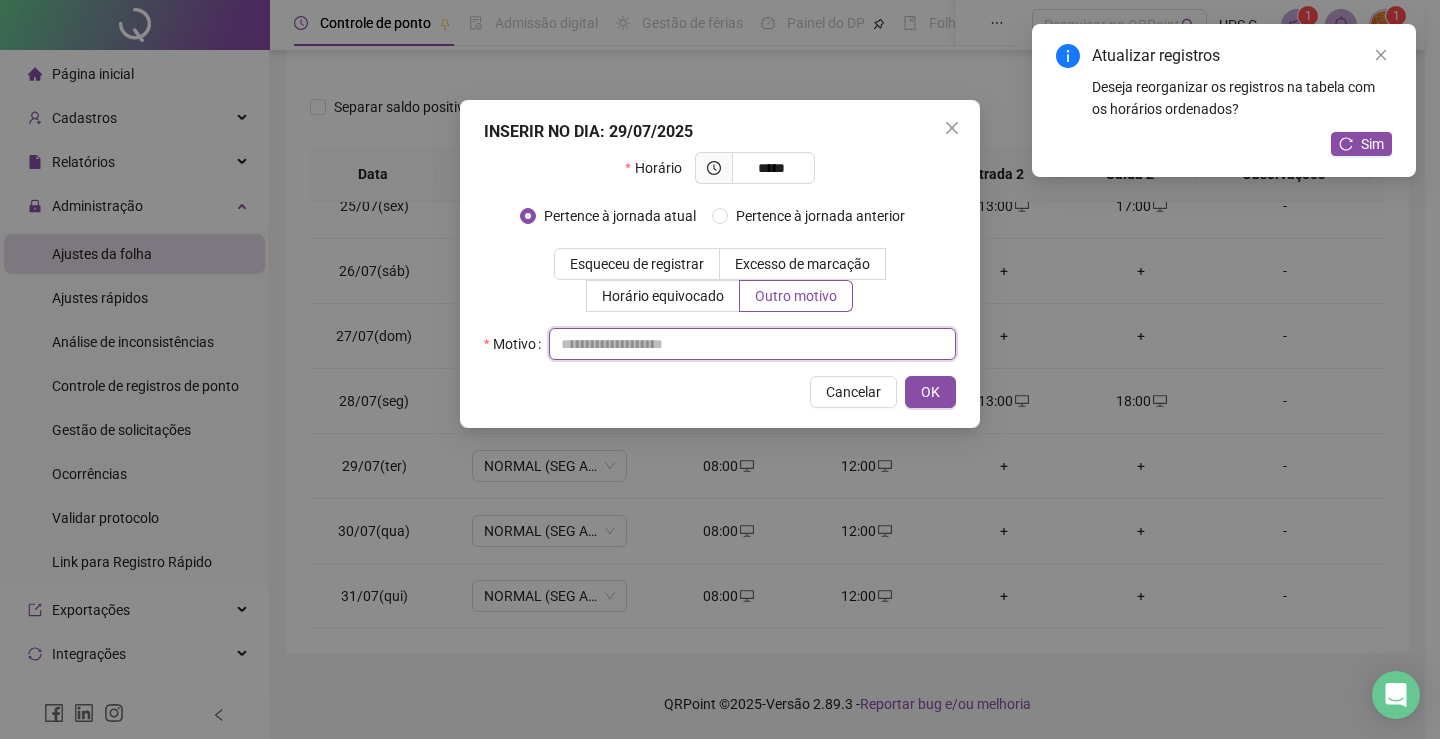 click at bounding box center (752, 344) 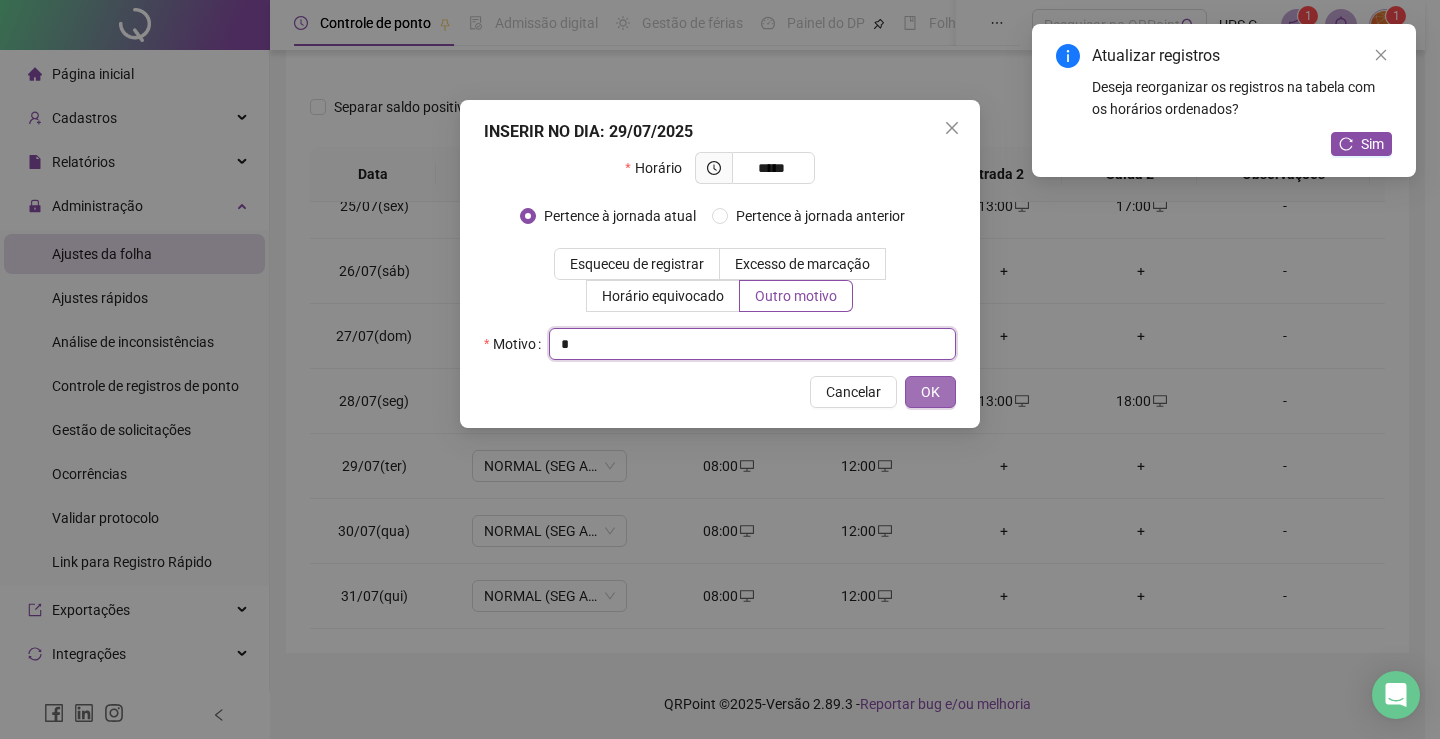 type on "*" 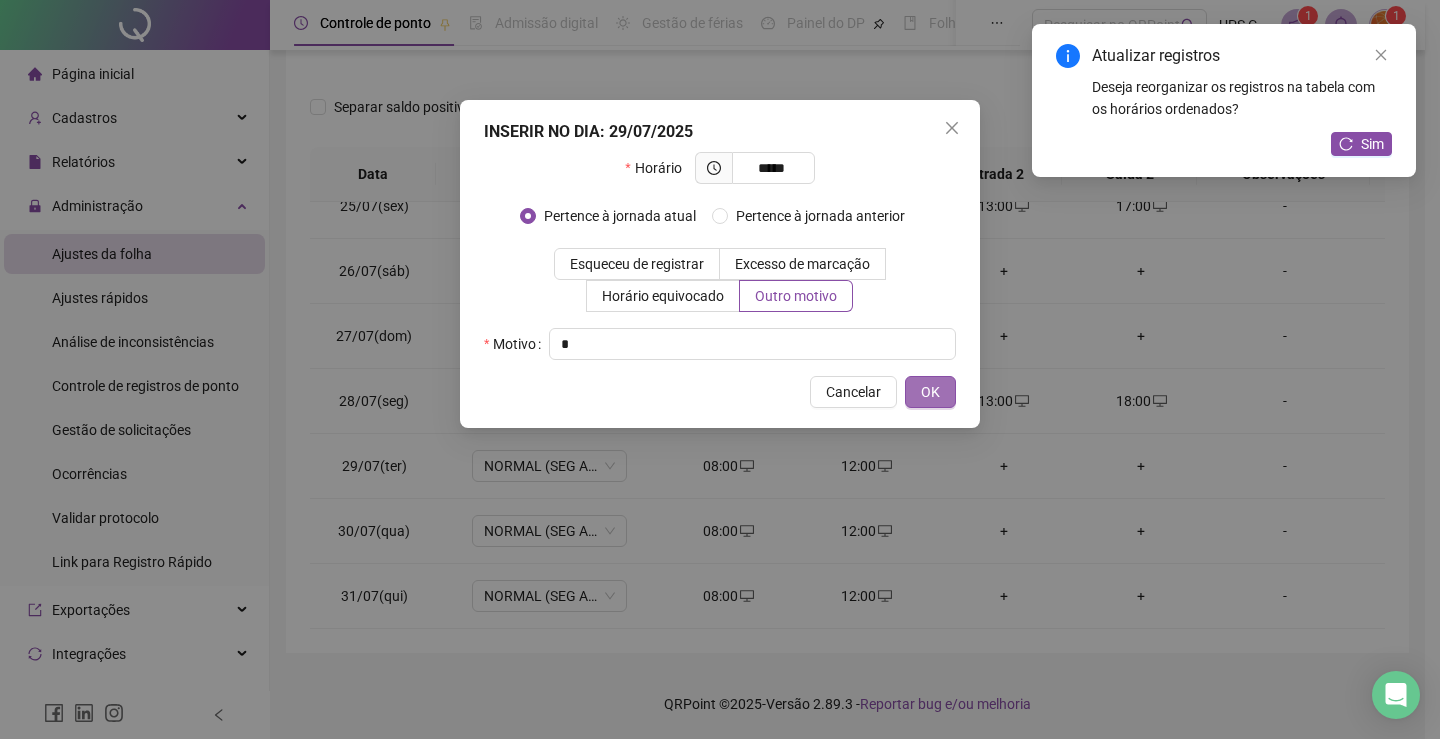click on "OK" at bounding box center [930, 392] 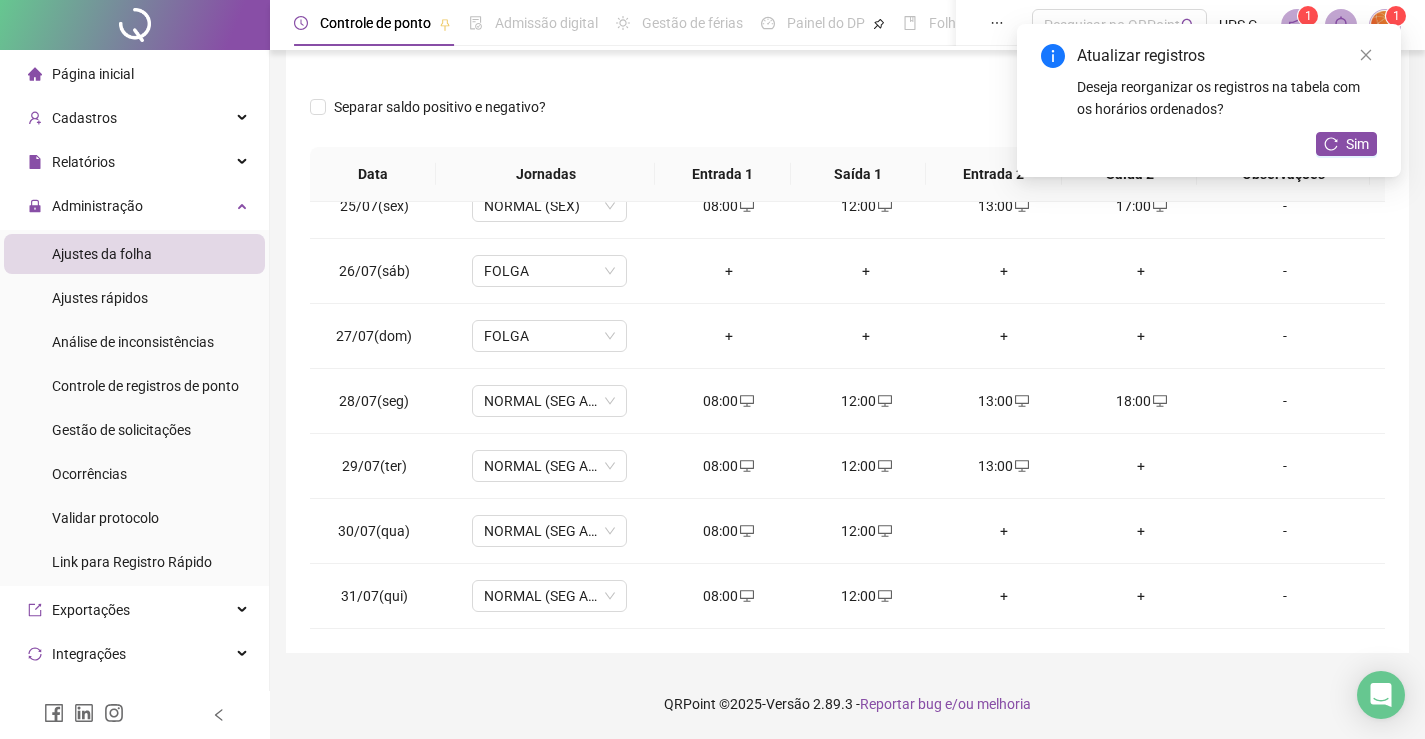 click on "+" at bounding box center [1142, 466] 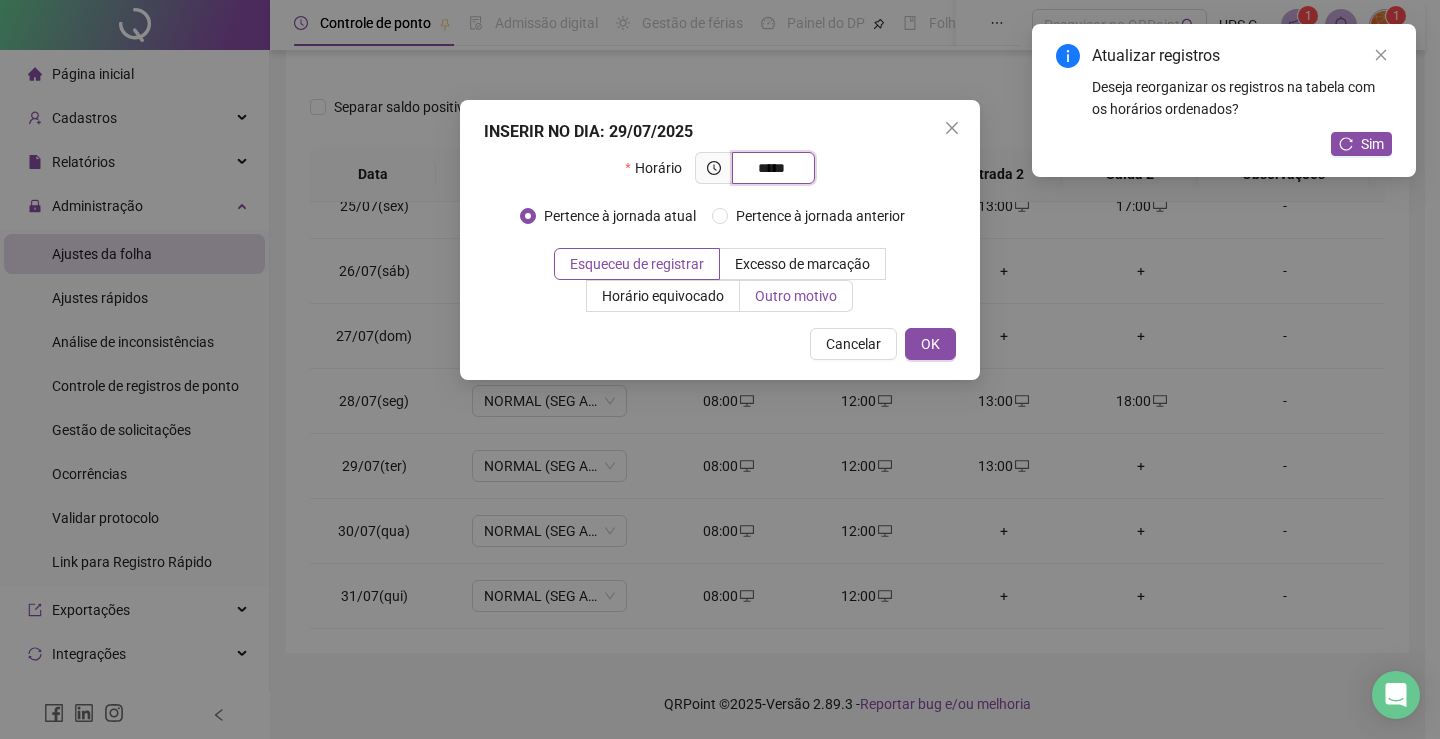 type on "*****" 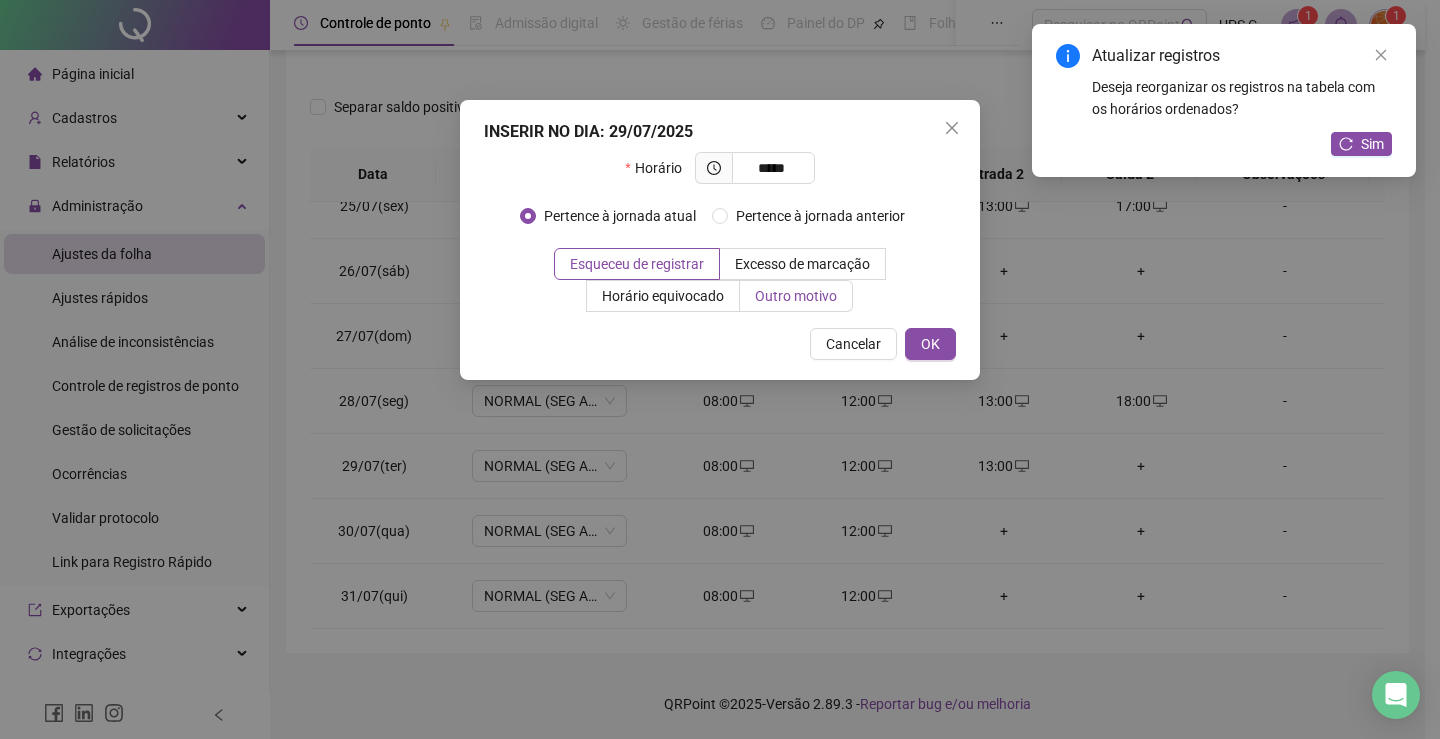 click on "Outro motivo" at bounding box center [796, 296] 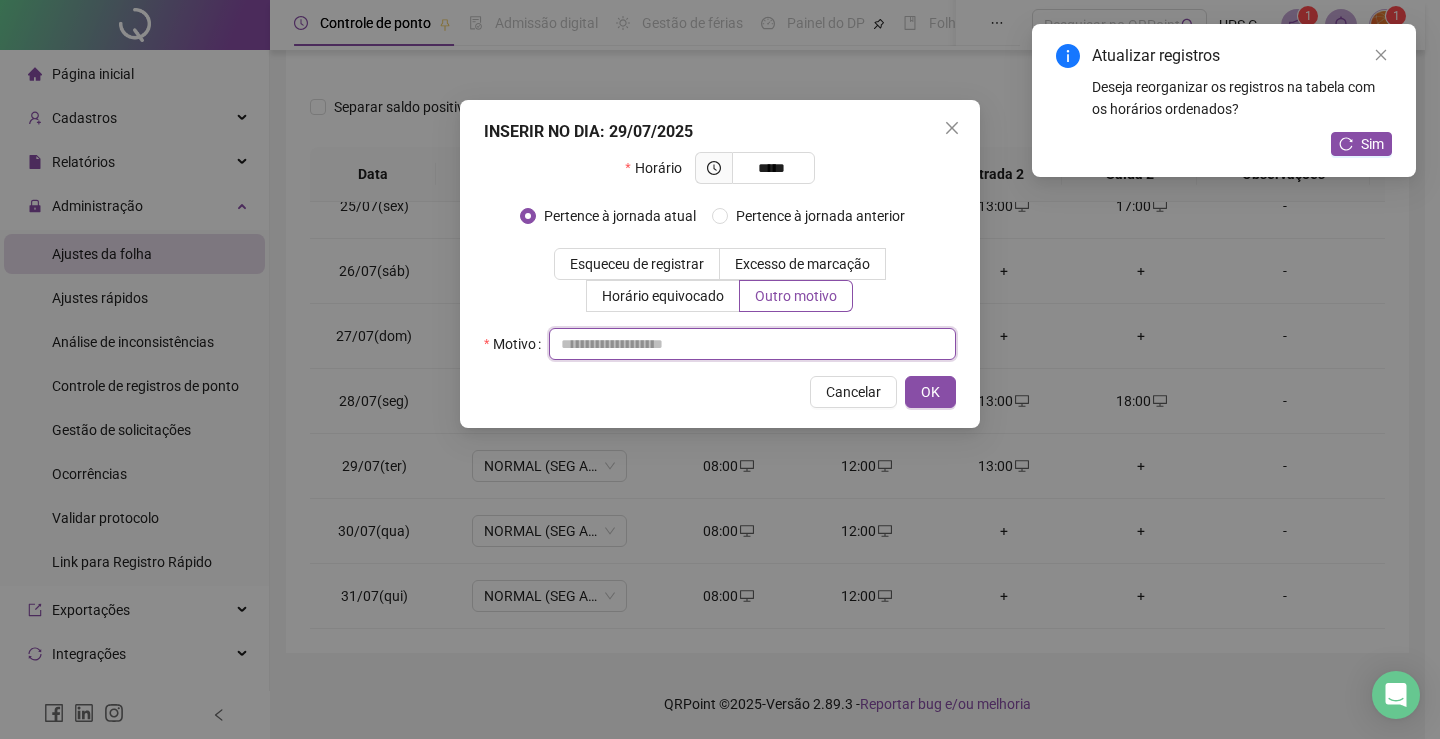 click at bounding box center (752, 344) 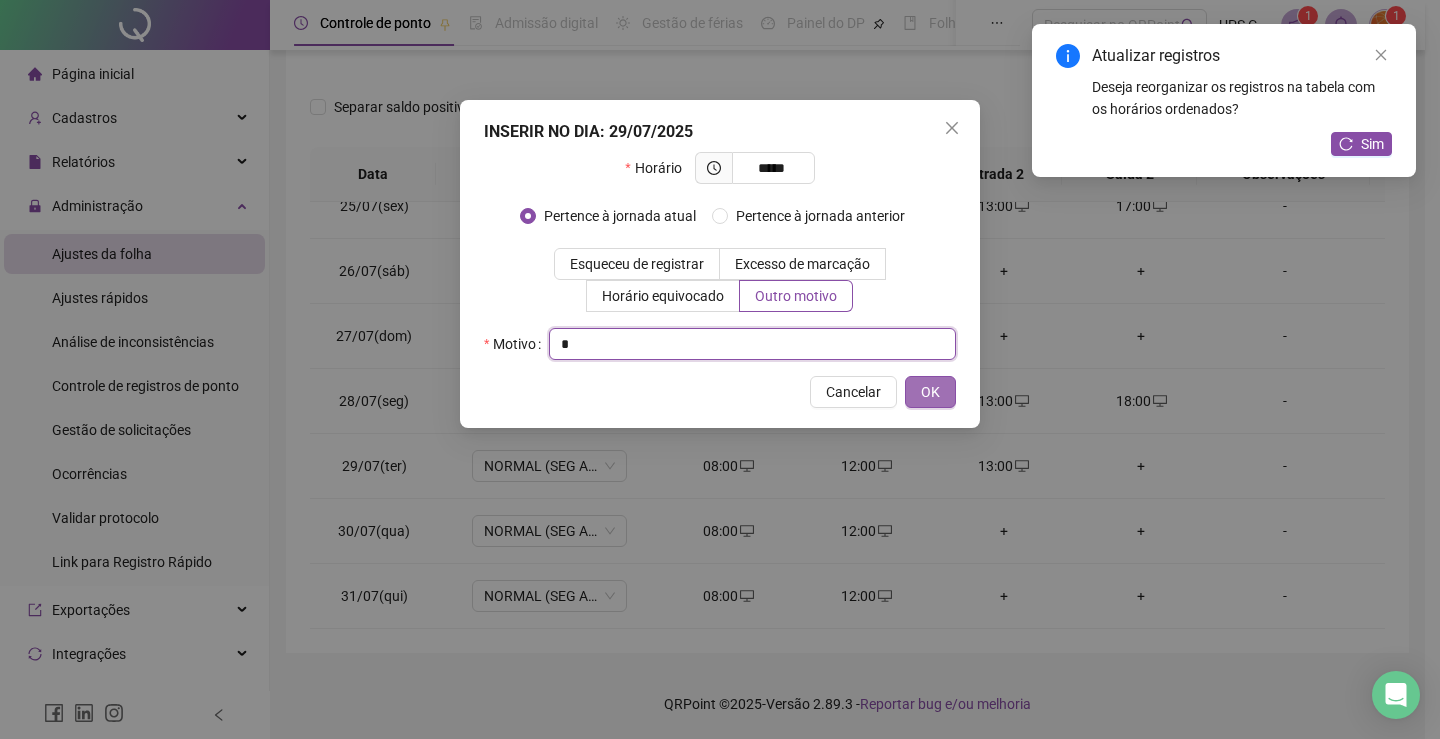 type on "*" 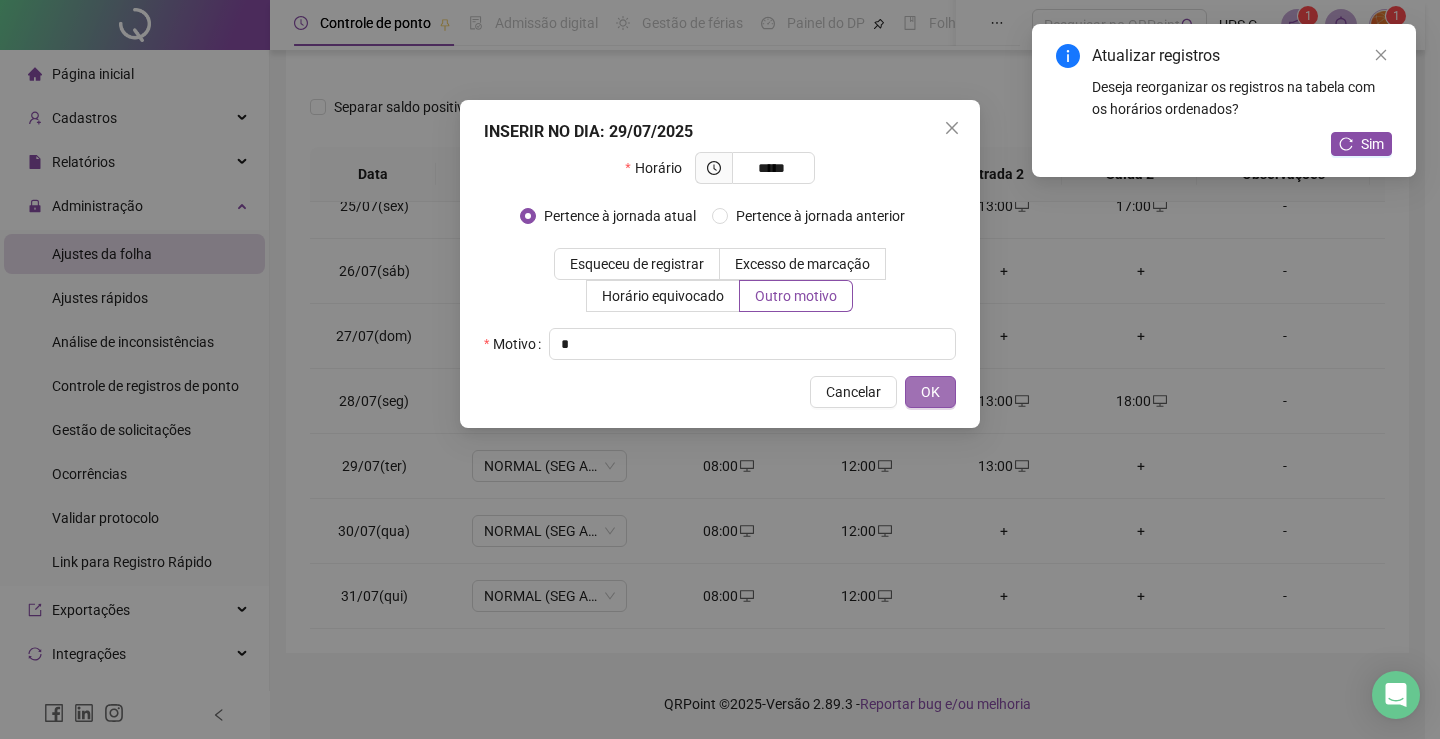 click on "OK" at bounding box center (930, 392) 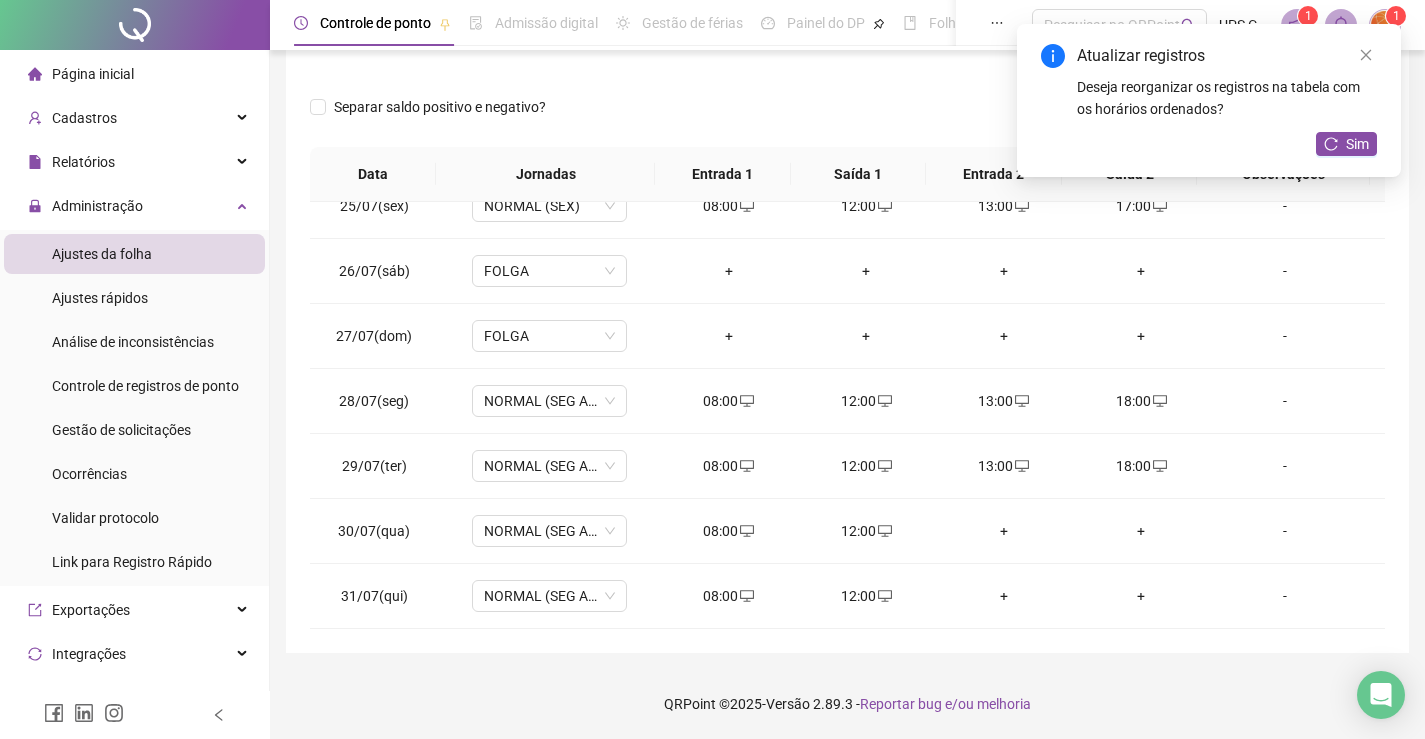 click on "+" at bounding box center [1004, 531] 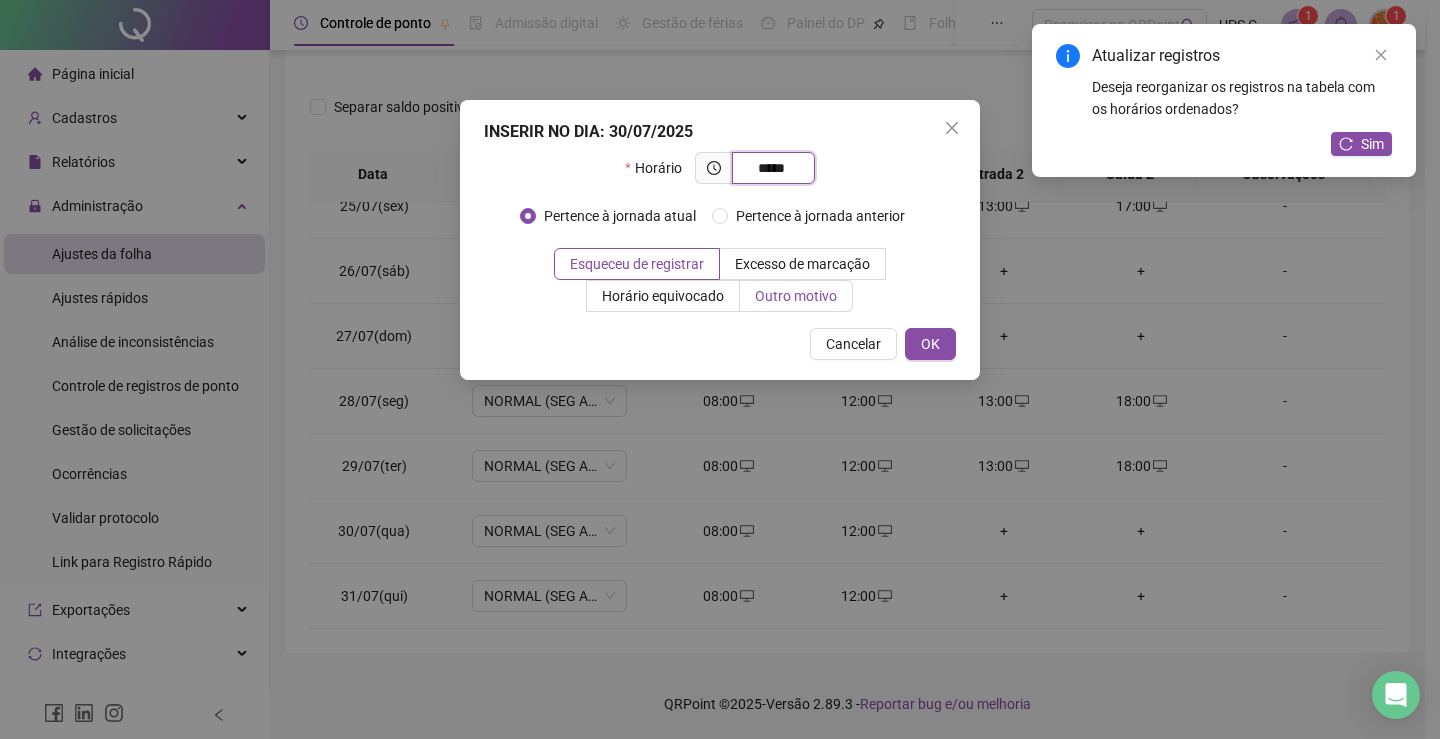 type on "*****" 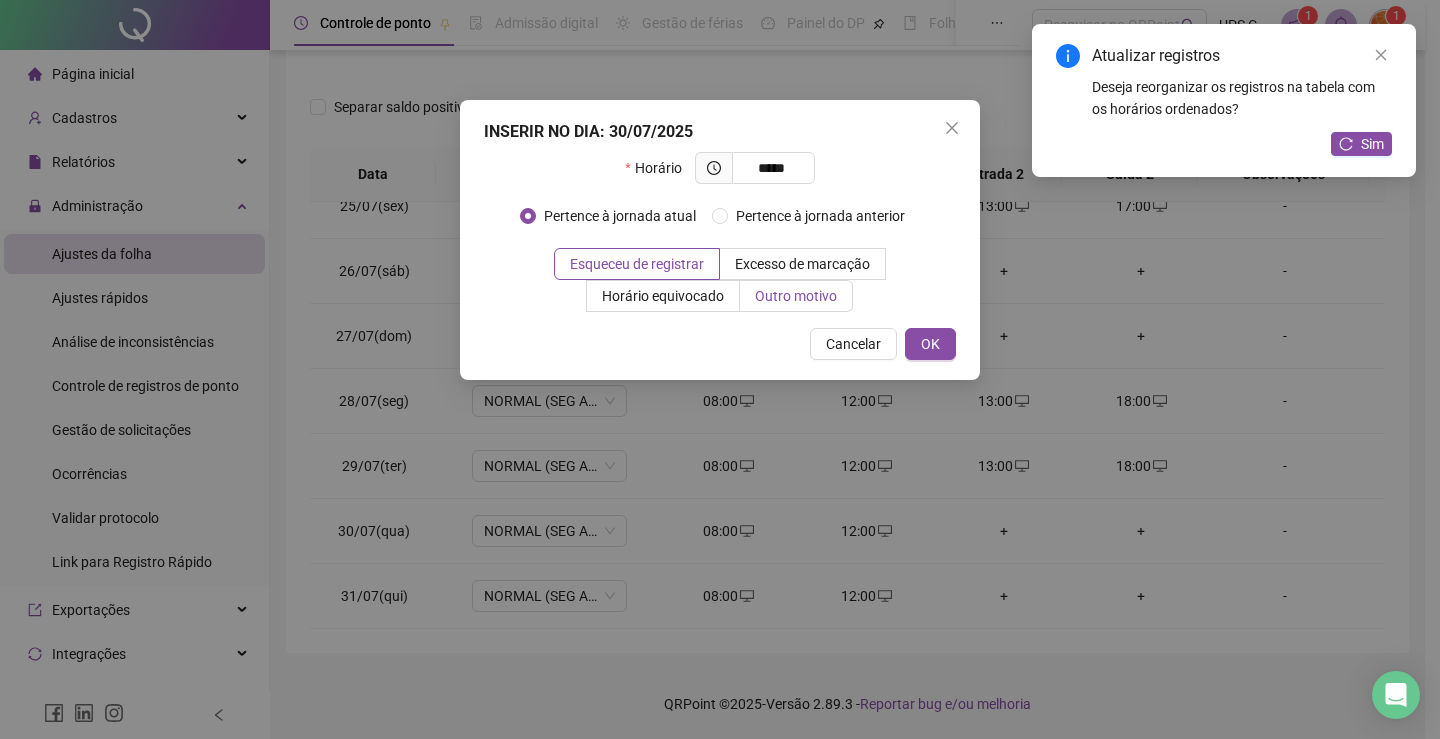 click on "Outro motivo" at bounding box center [796, 296] 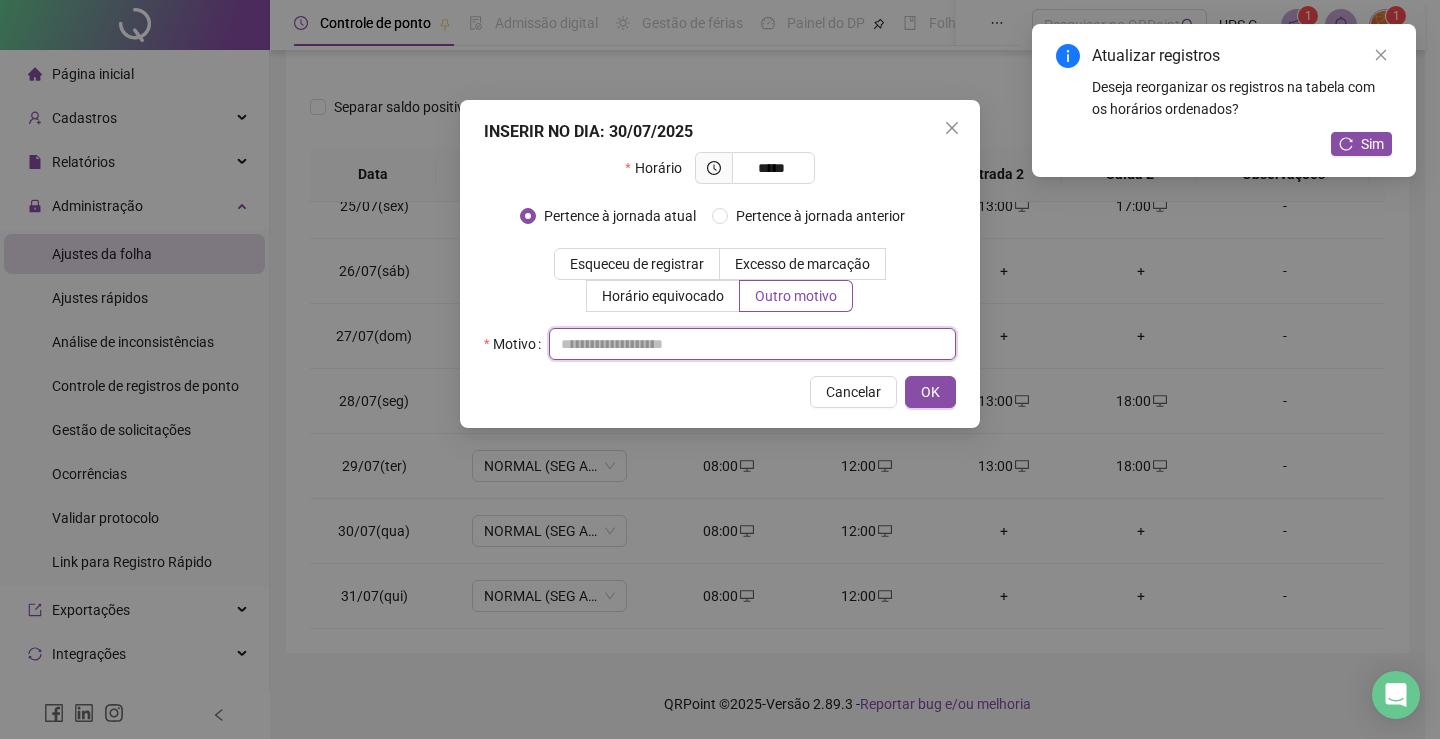 click at bounding box center (752, 344) 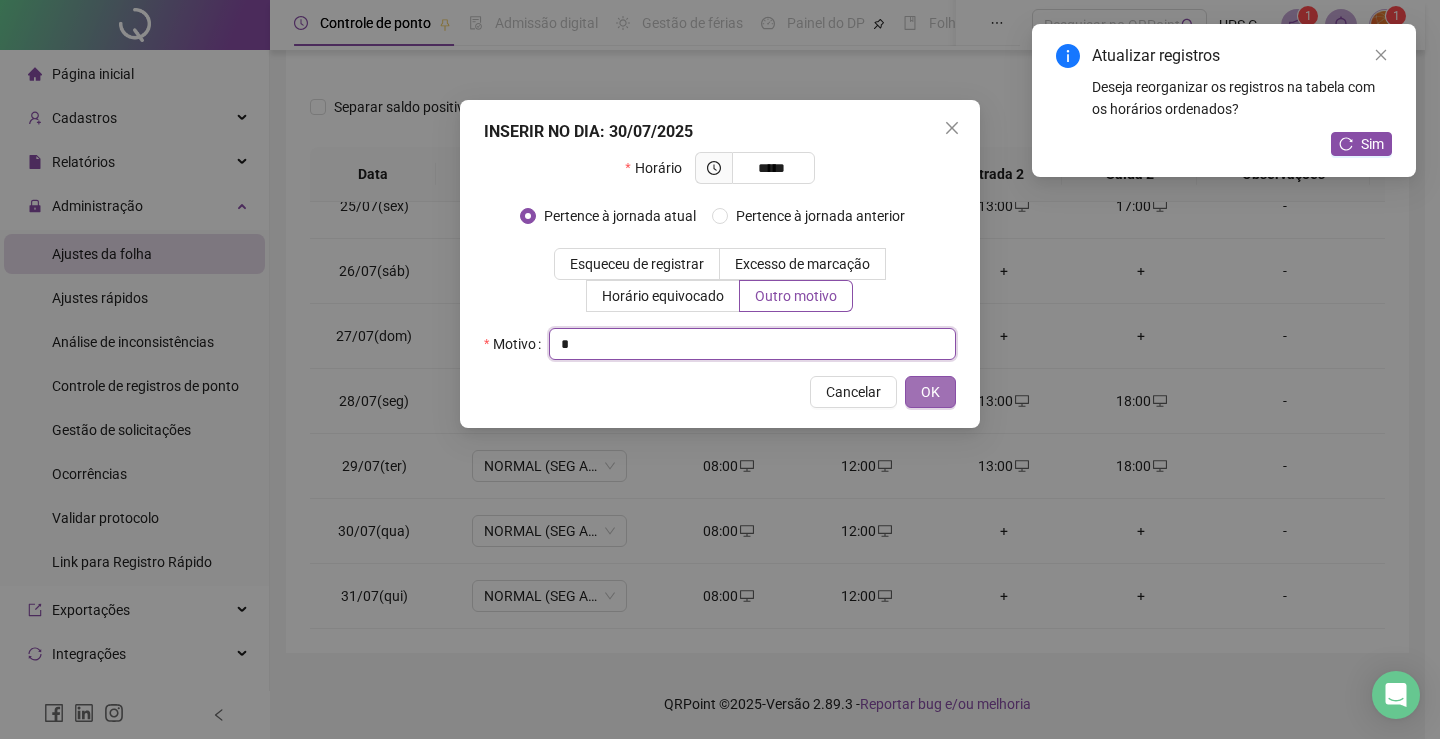 type on "*" 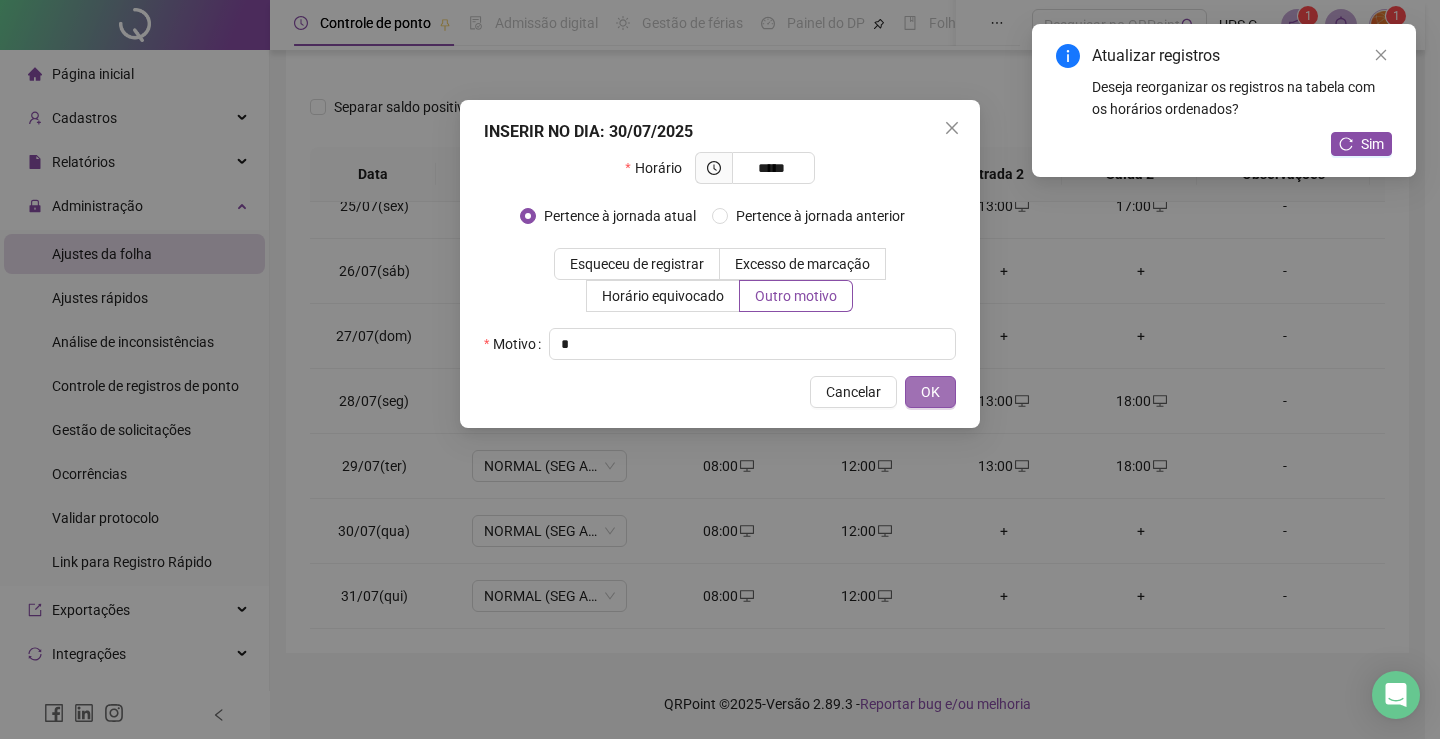 click on "OK" at bounding box center [930, 392] 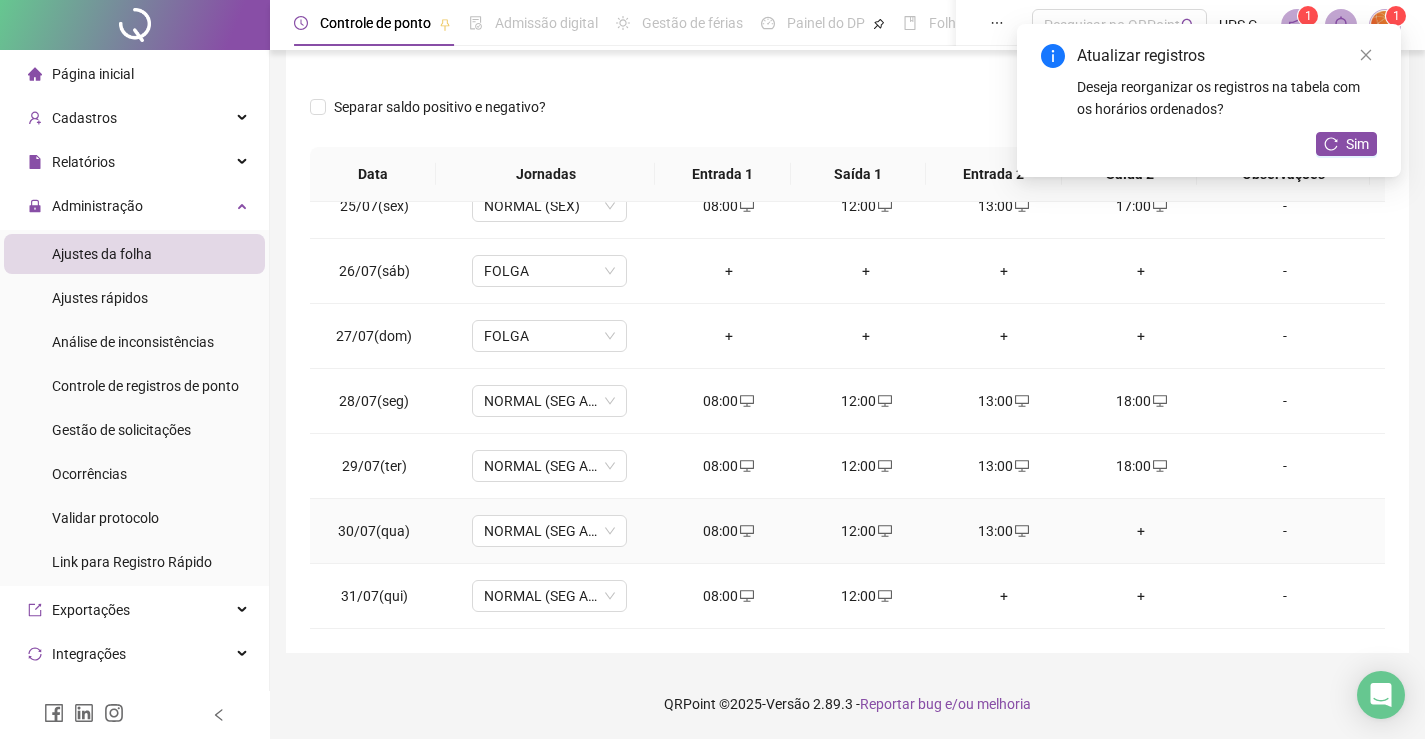 click on "+" at bounding box center [1142, 531] 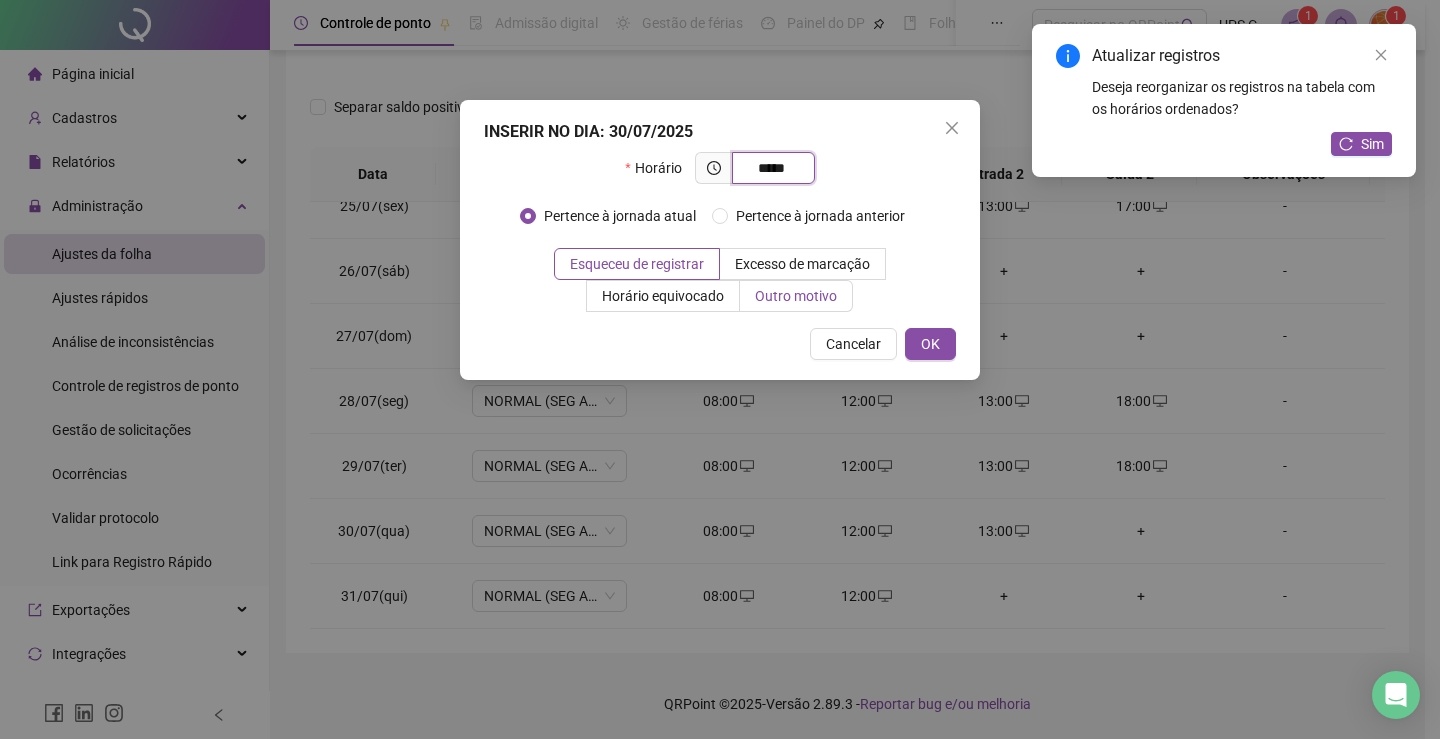 type on "*****" 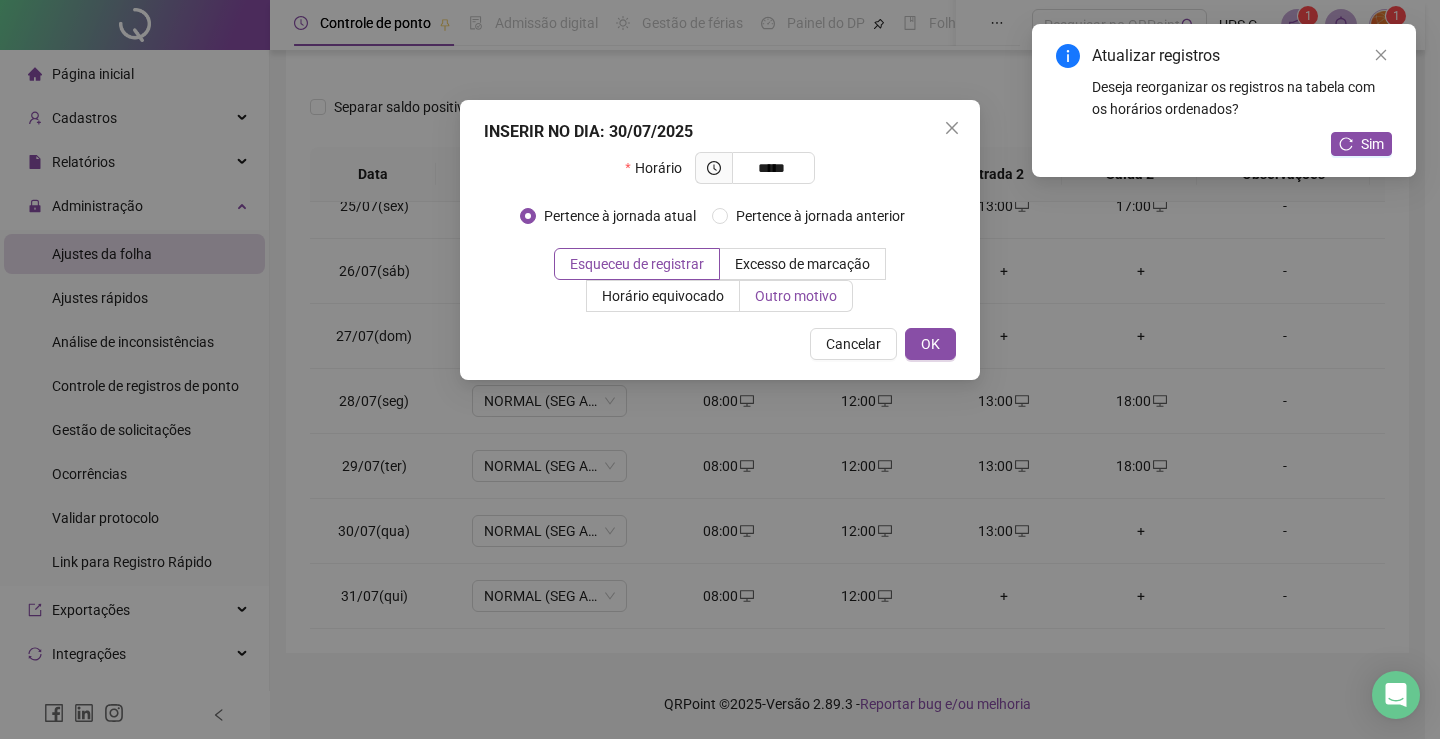 click on "Outro motivo" at bounding box center (796, 296) 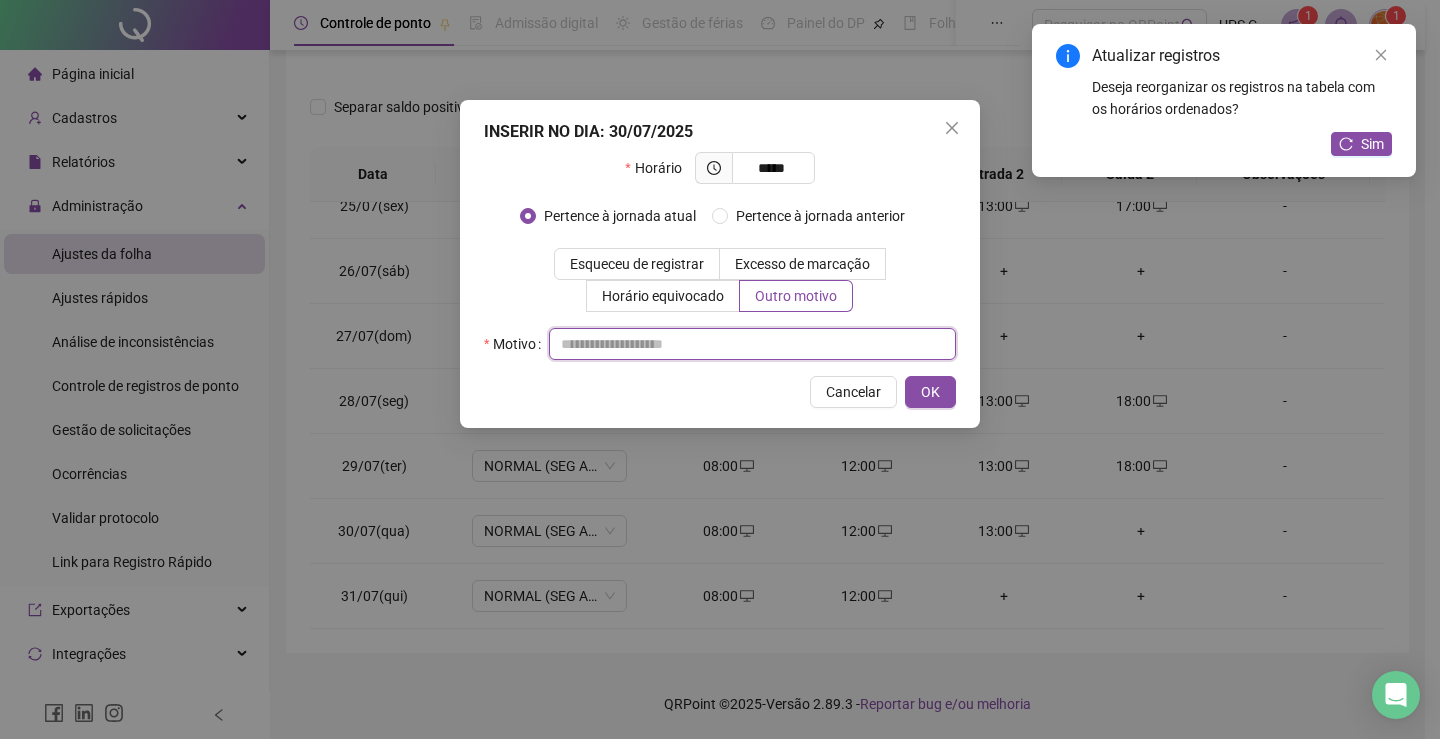click at bounding box center [752, 344] 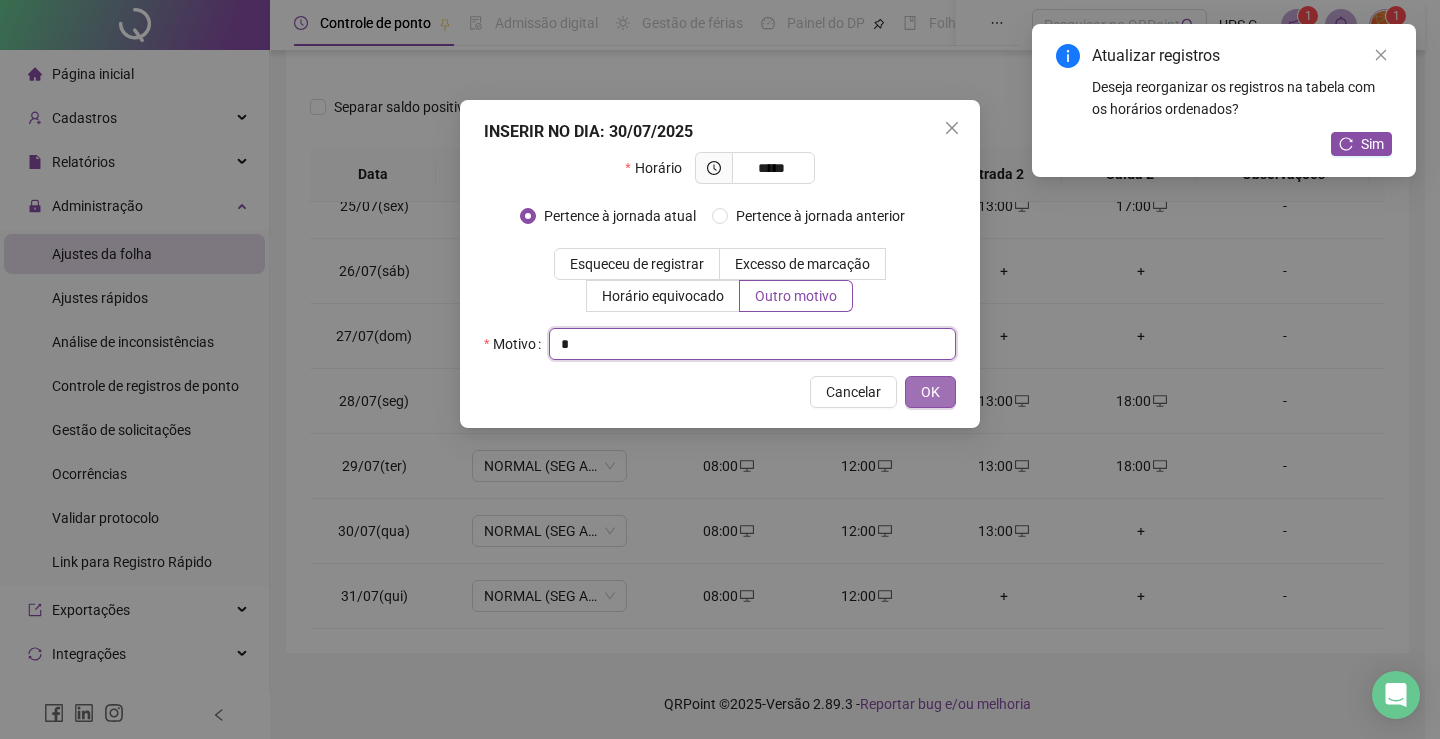 type on "*" 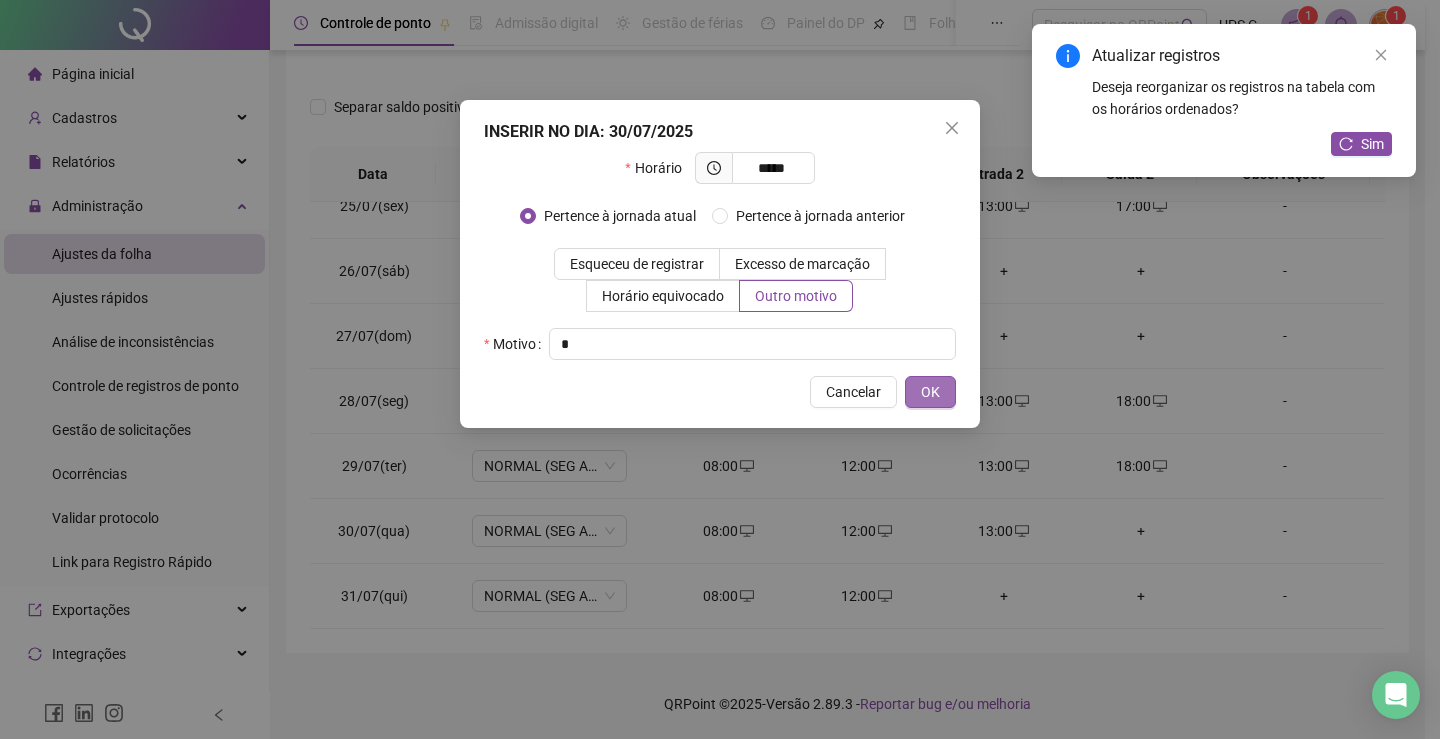 click on "OK" at bounding box center [930, 392] 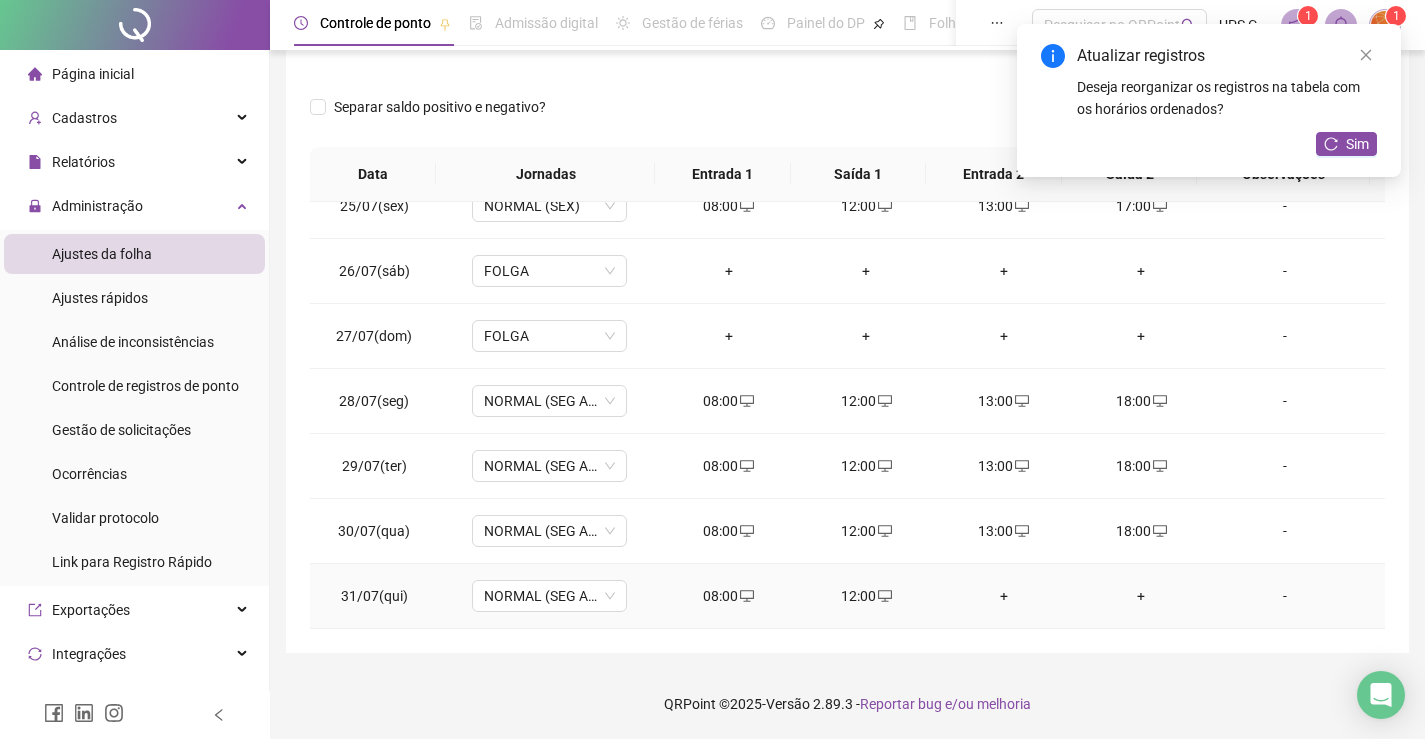 click on "+" at bounding box center (1004, 596) 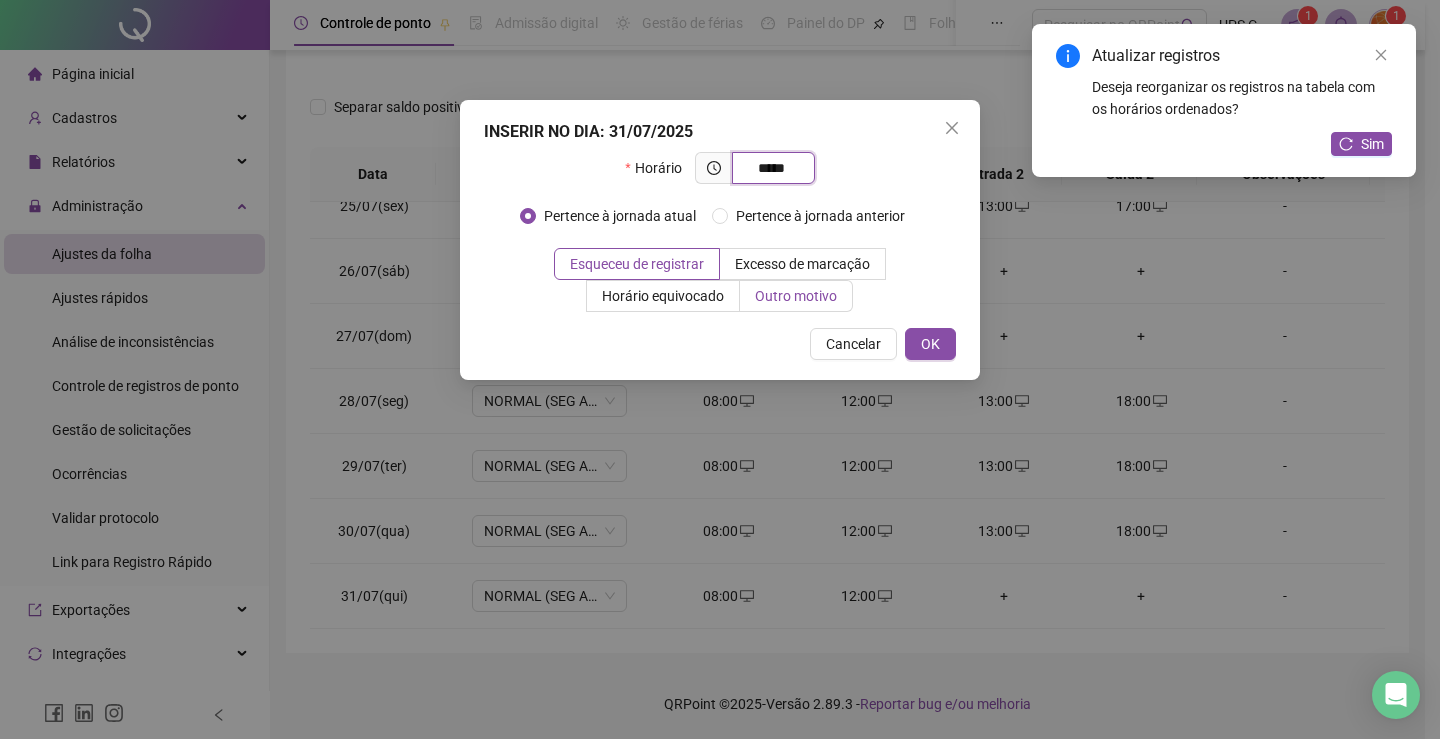 type on "*****" 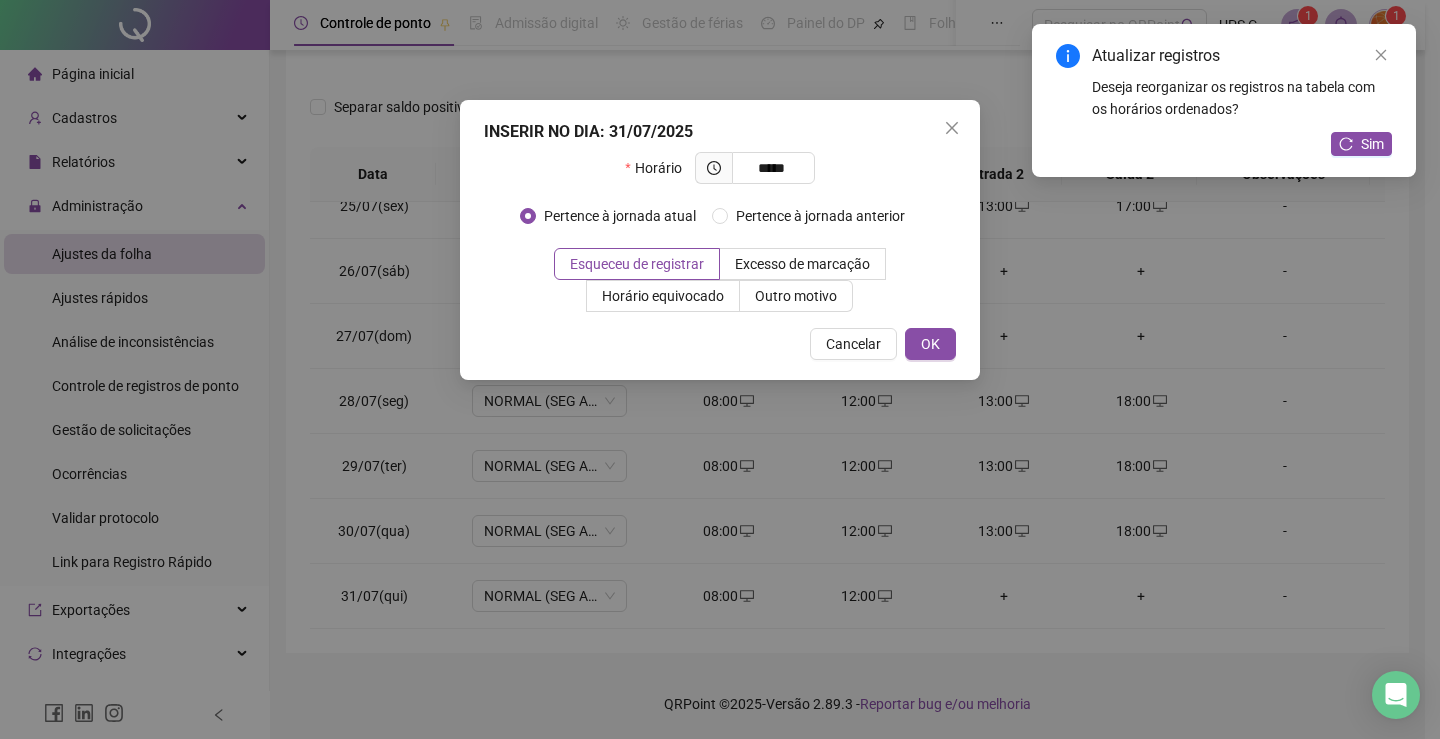 drag, startPoint x: 756, startPoint y: 295, endPoint x: 756, endPoint y: 322, distance: 27 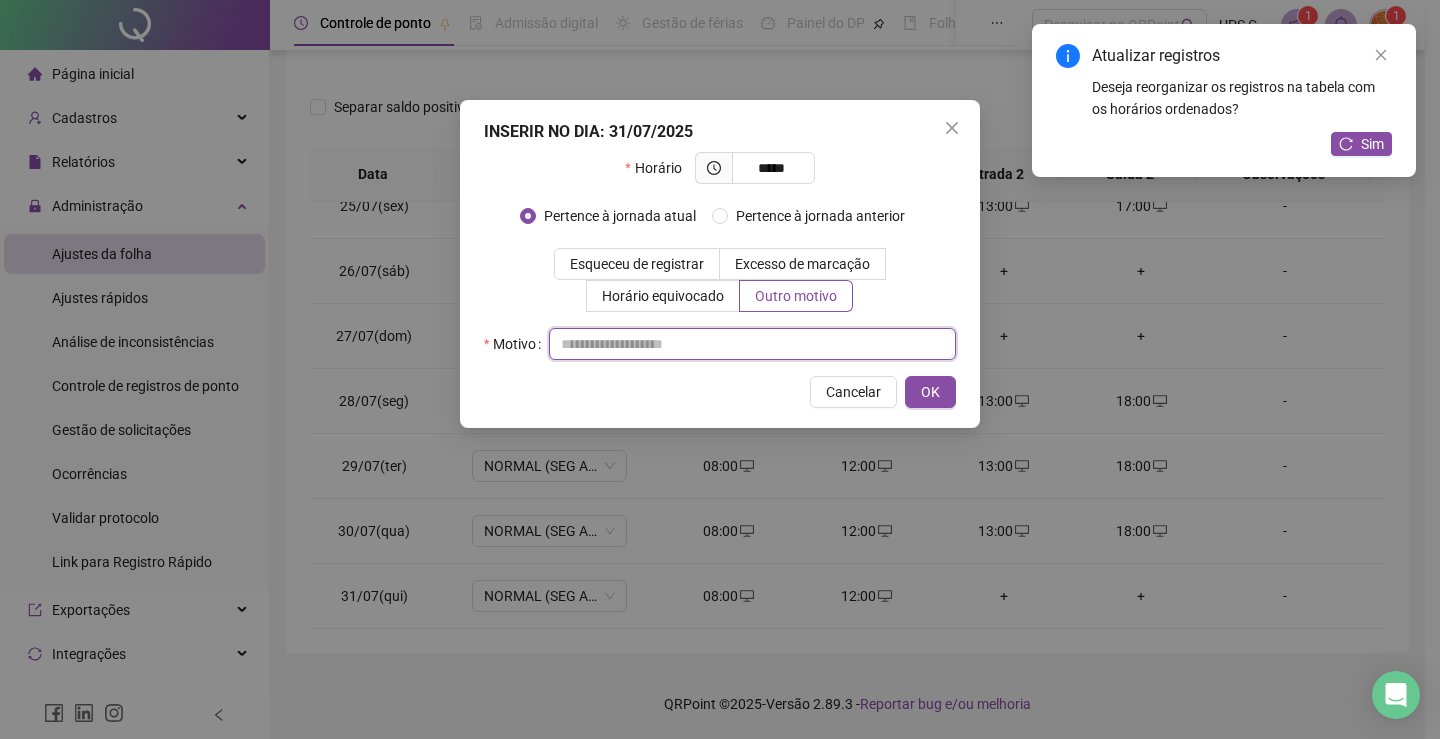 click at bounding box center [752, 344] 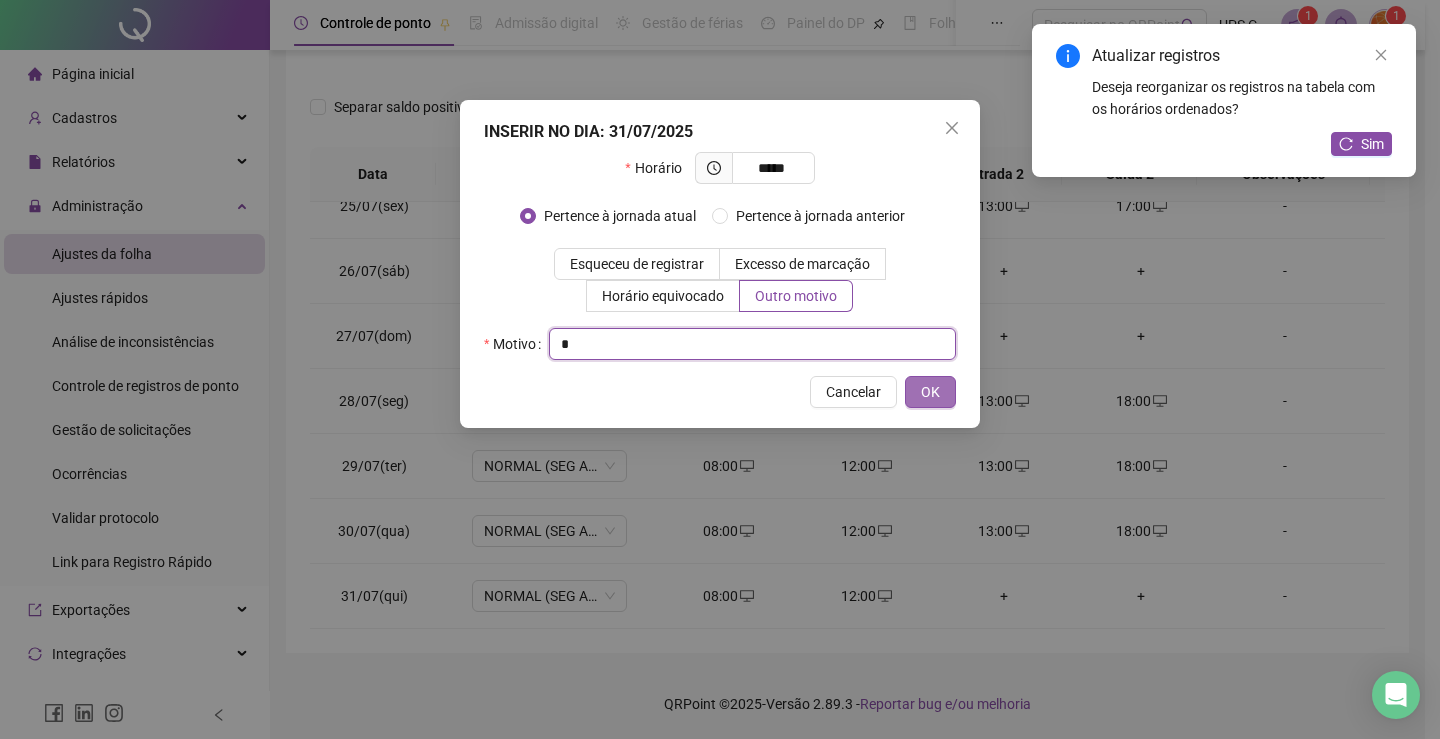 type on "*" 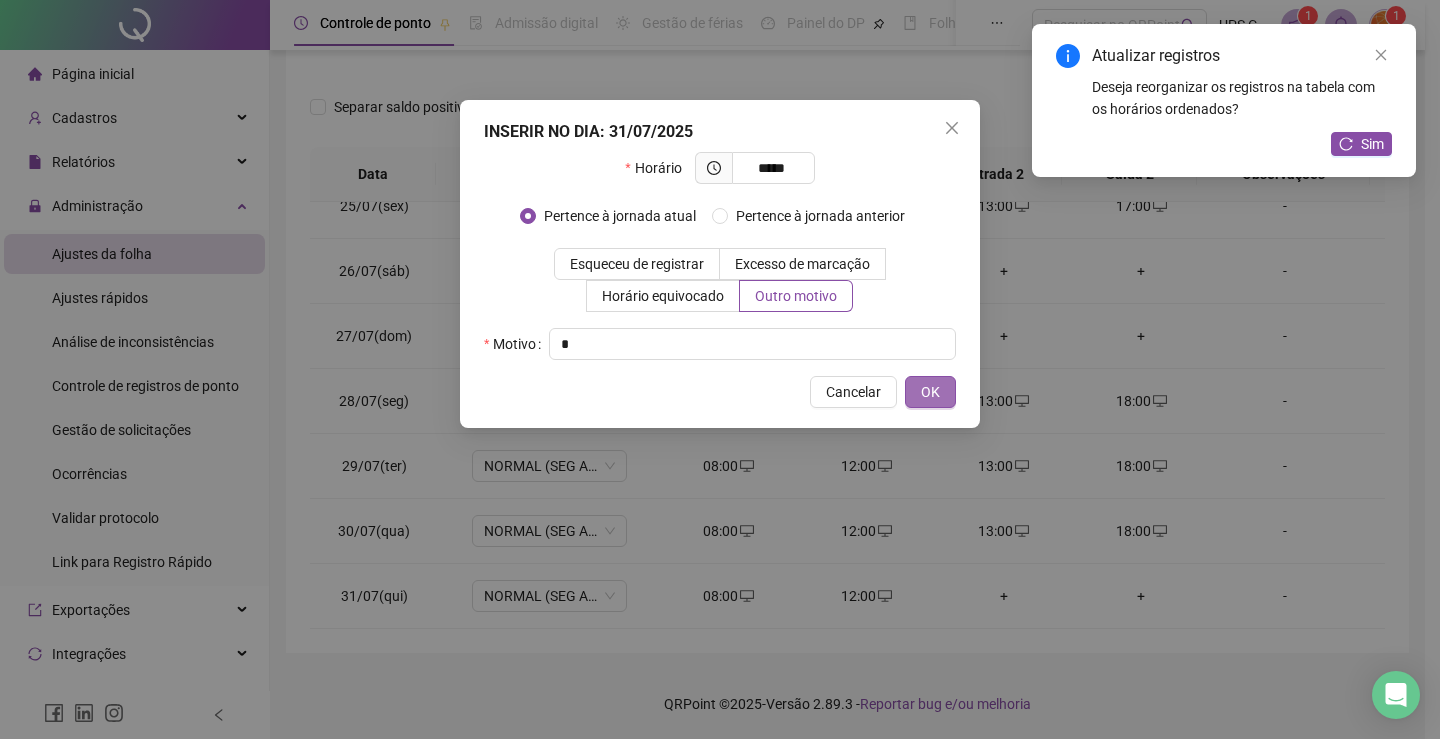 click on "OK" at bounding box center [930, 392] 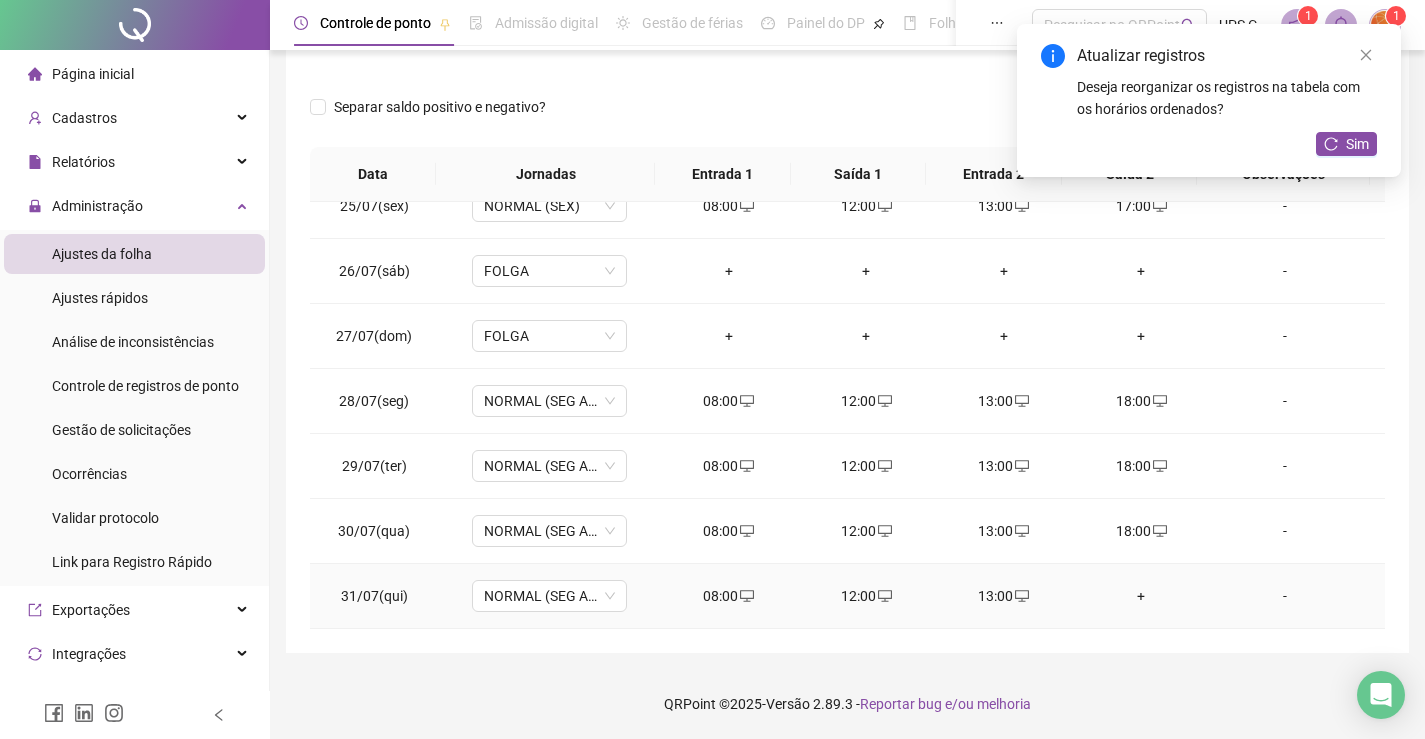 click on "+" at bounding box center [1142, 596] 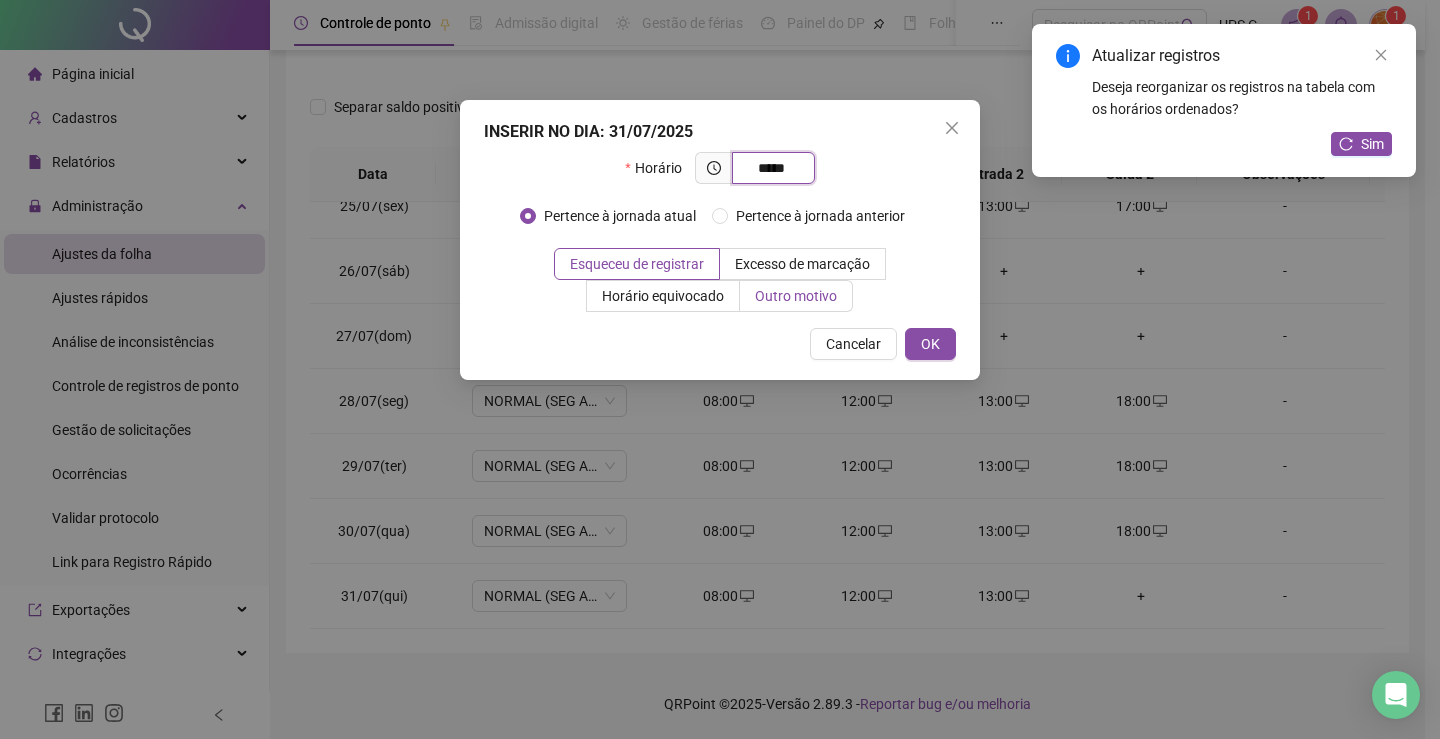 type on "*****" 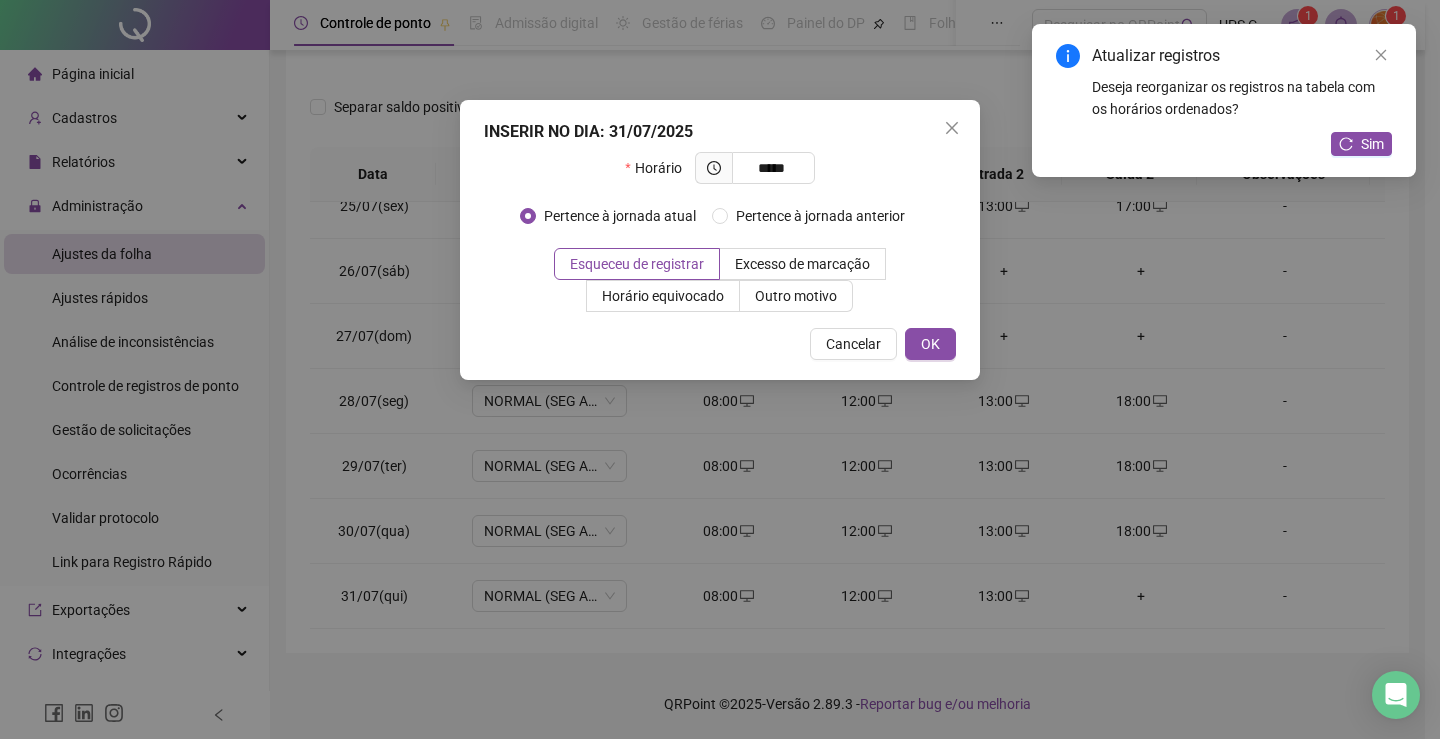 drag, startPoint x: 817, startPoint y: 304, endPoint x: 804, endPoint y: 313, distance: 15.811388 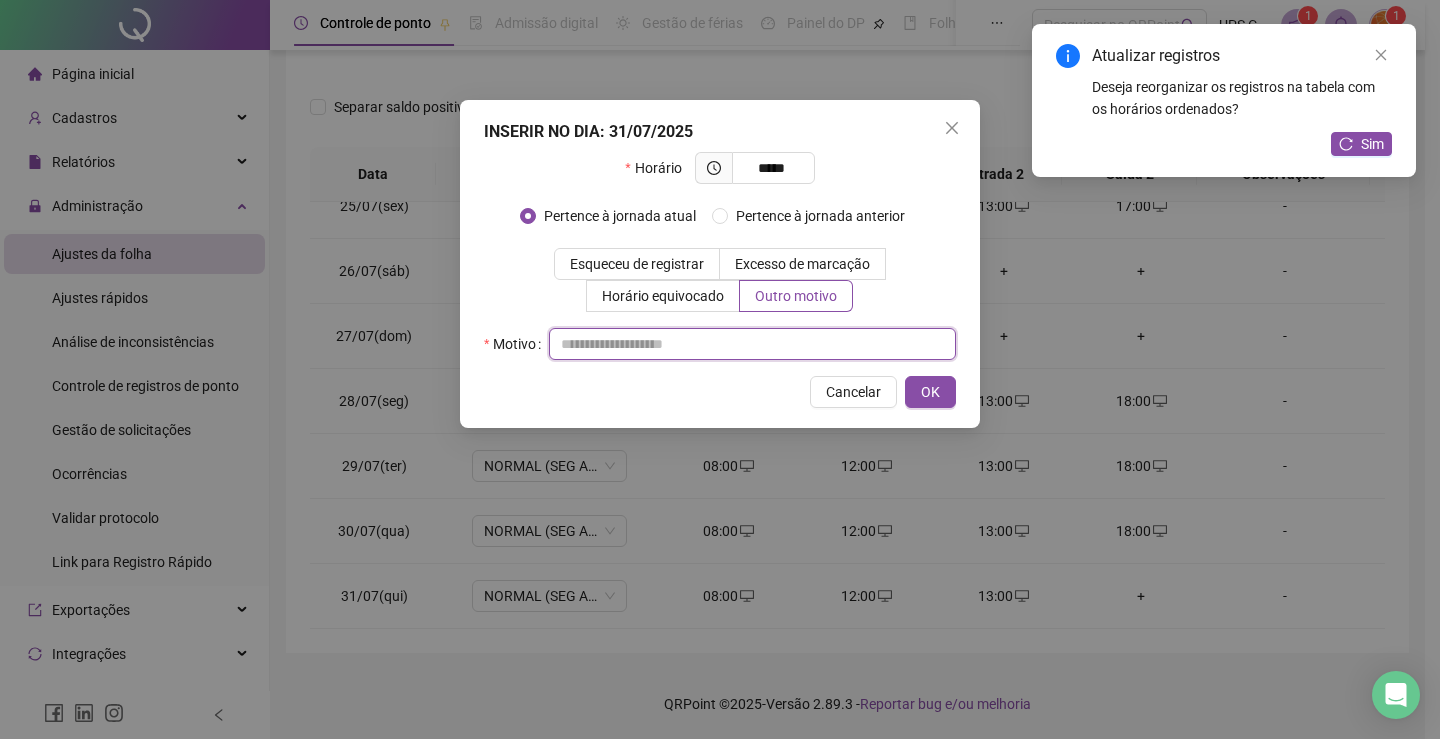 click at bounding box center [752, 344] 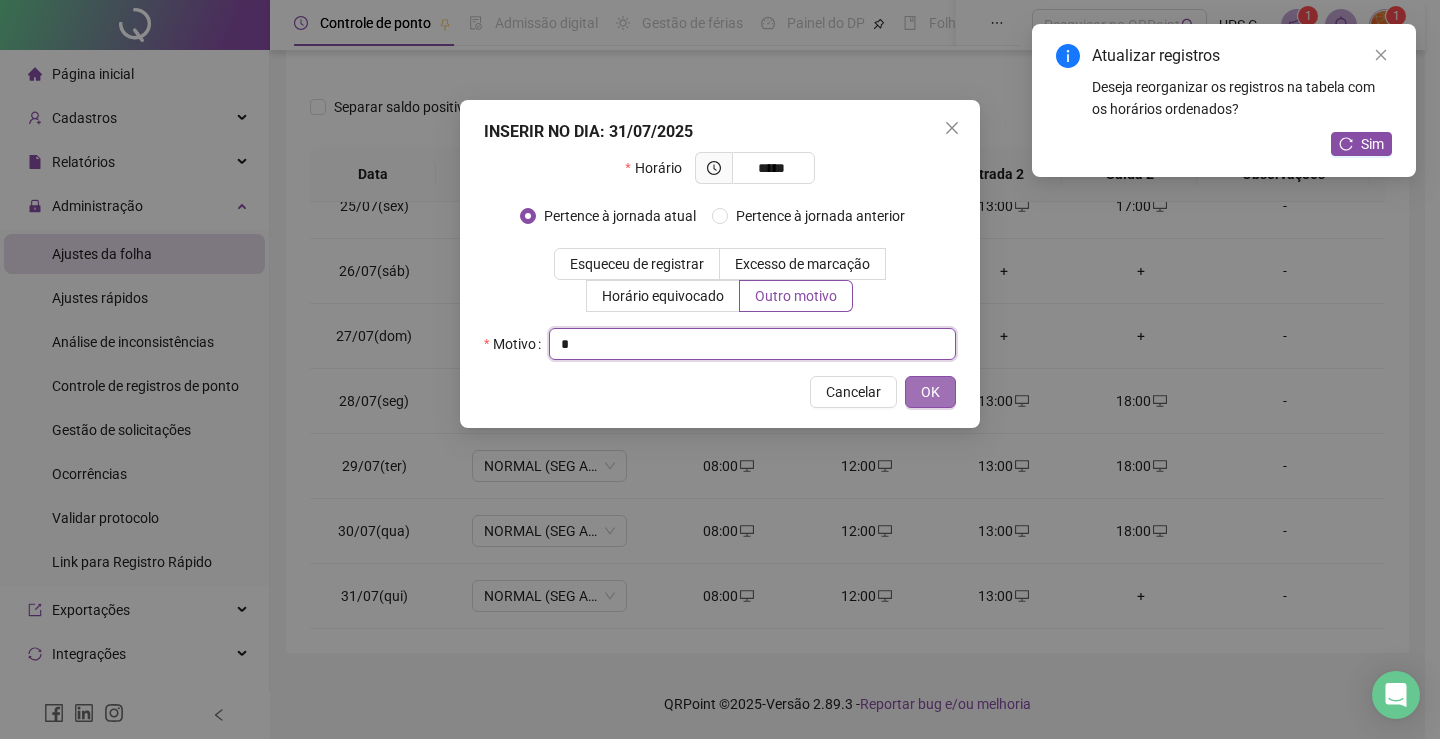 type on "*" 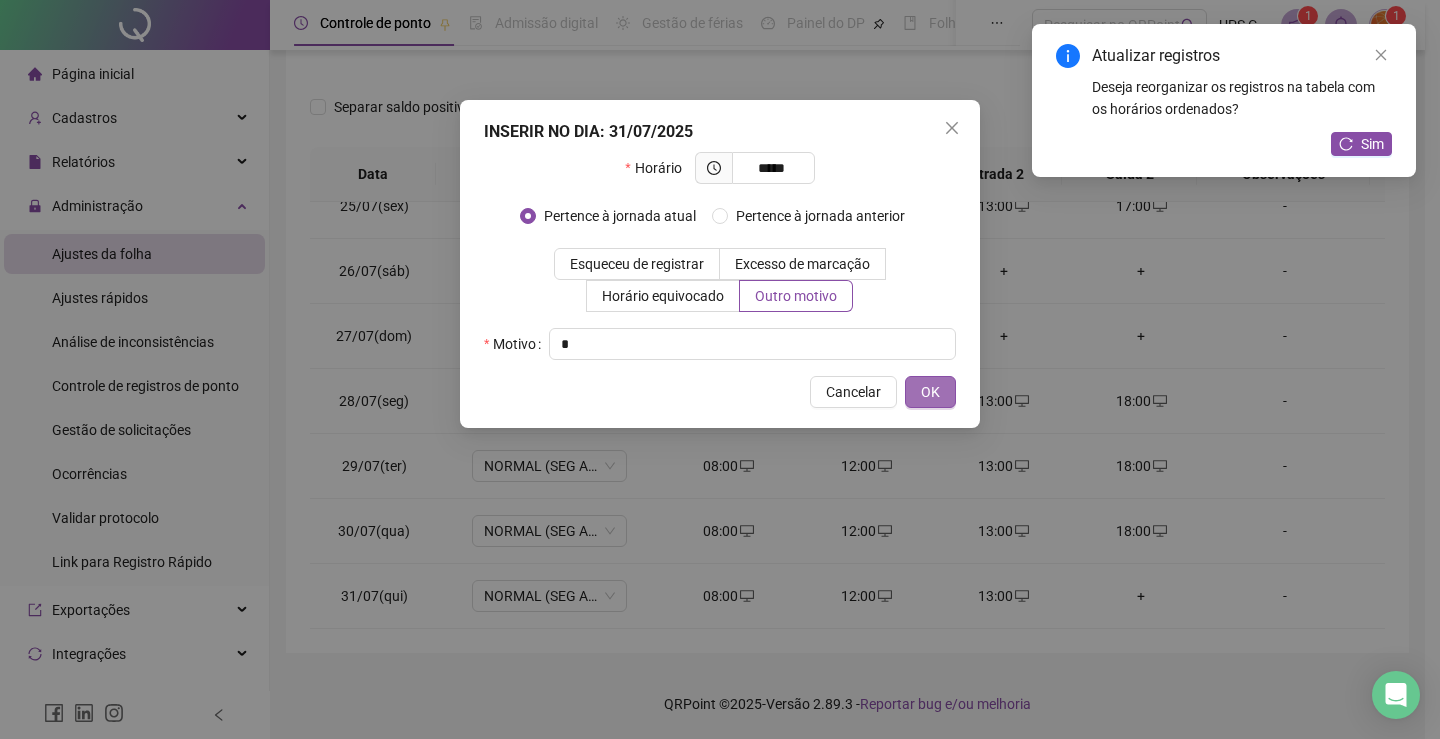 click on "OK" at bounding box center [930, 392] 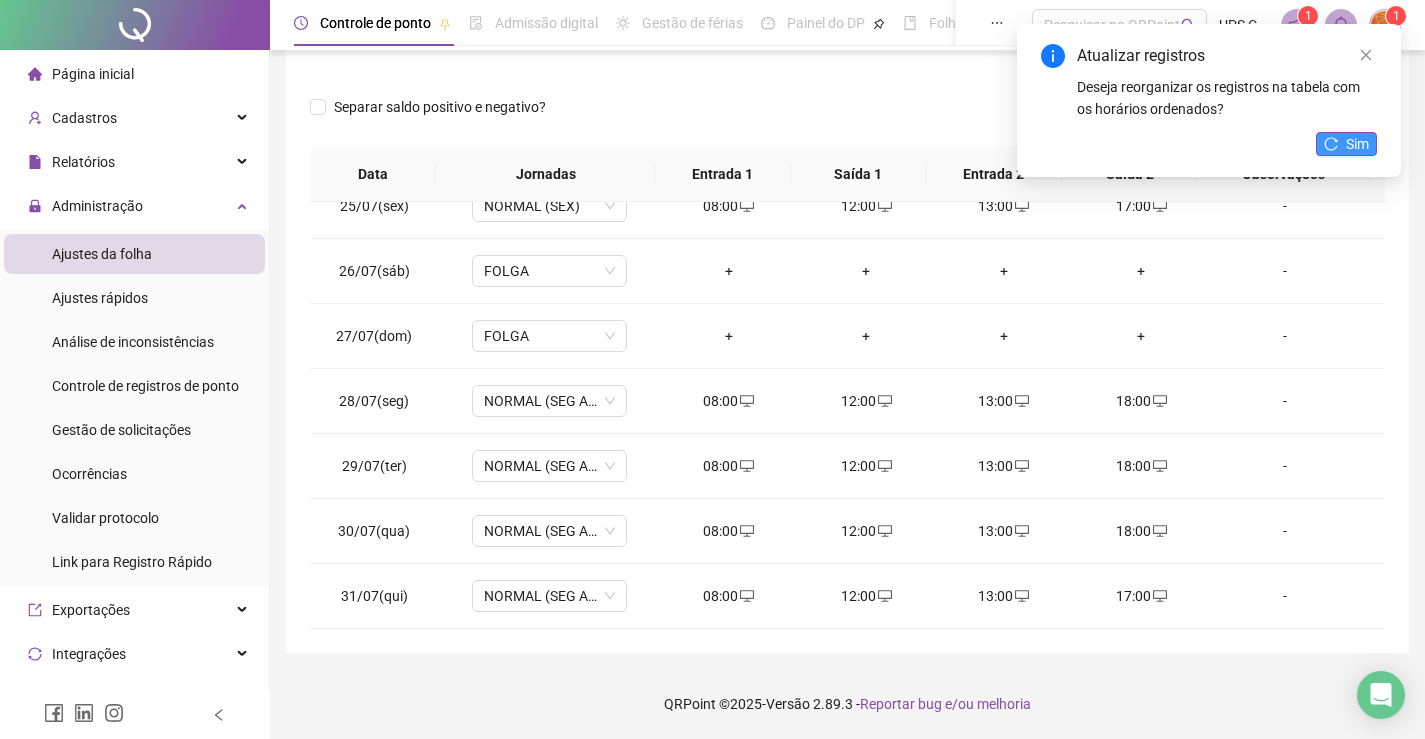 click 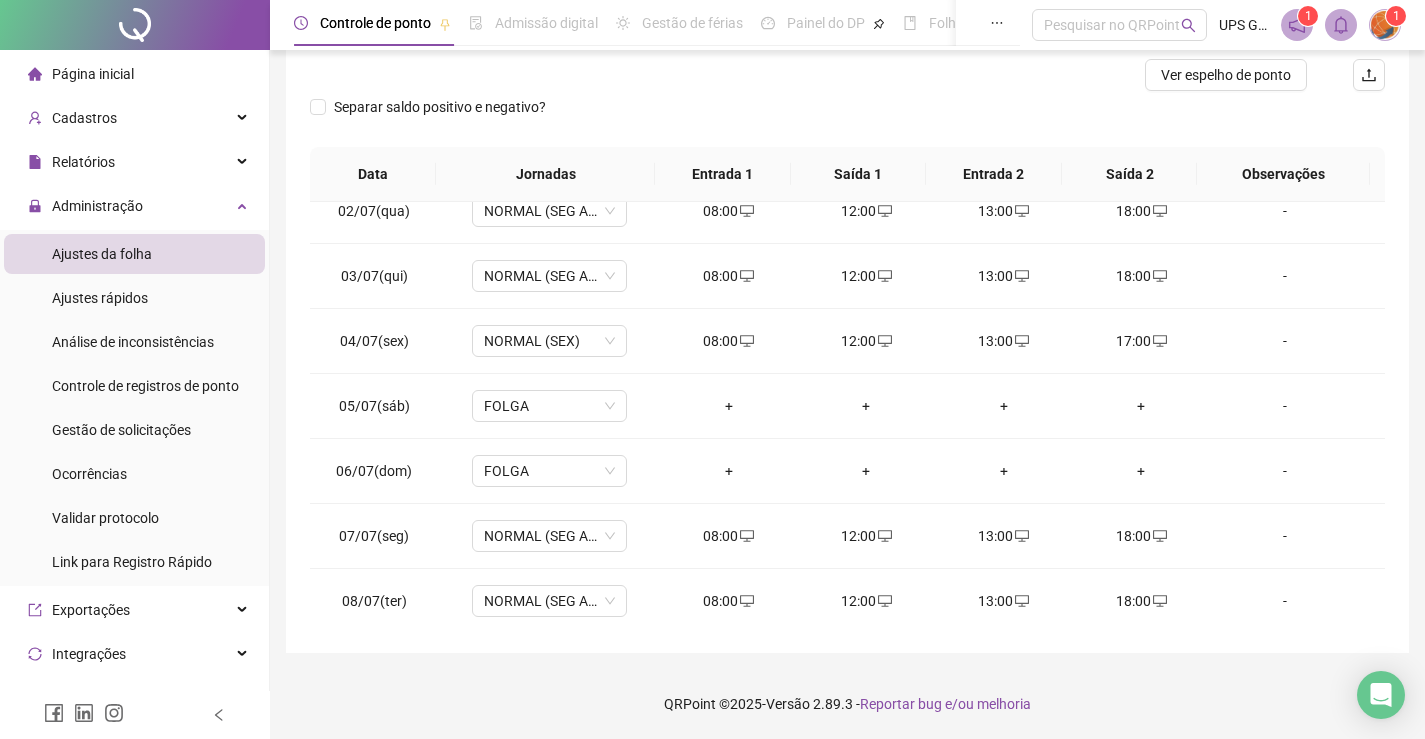 scroll, scrollTop: 0, scrollLeft: 0, axis: both 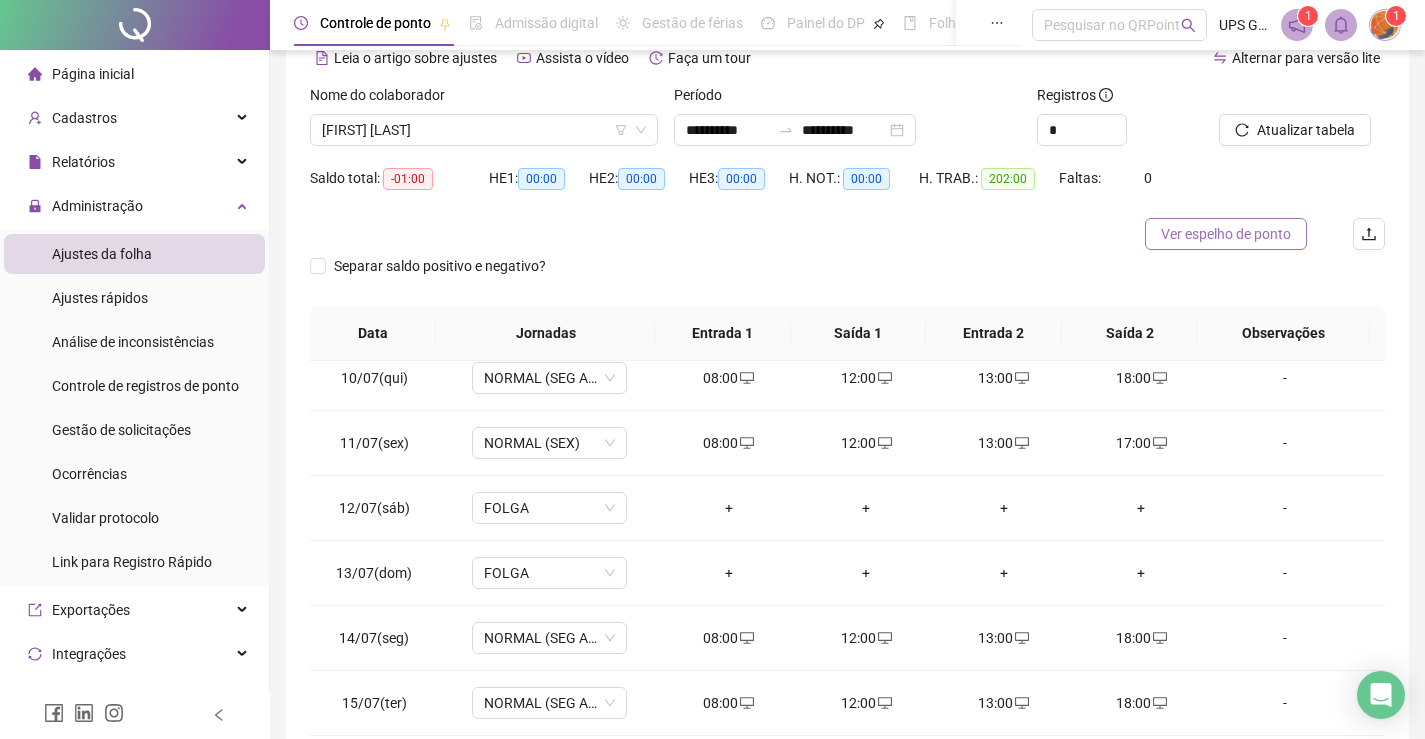 click on "Ver espelho de ponto" at bounding box center [1226, 234] 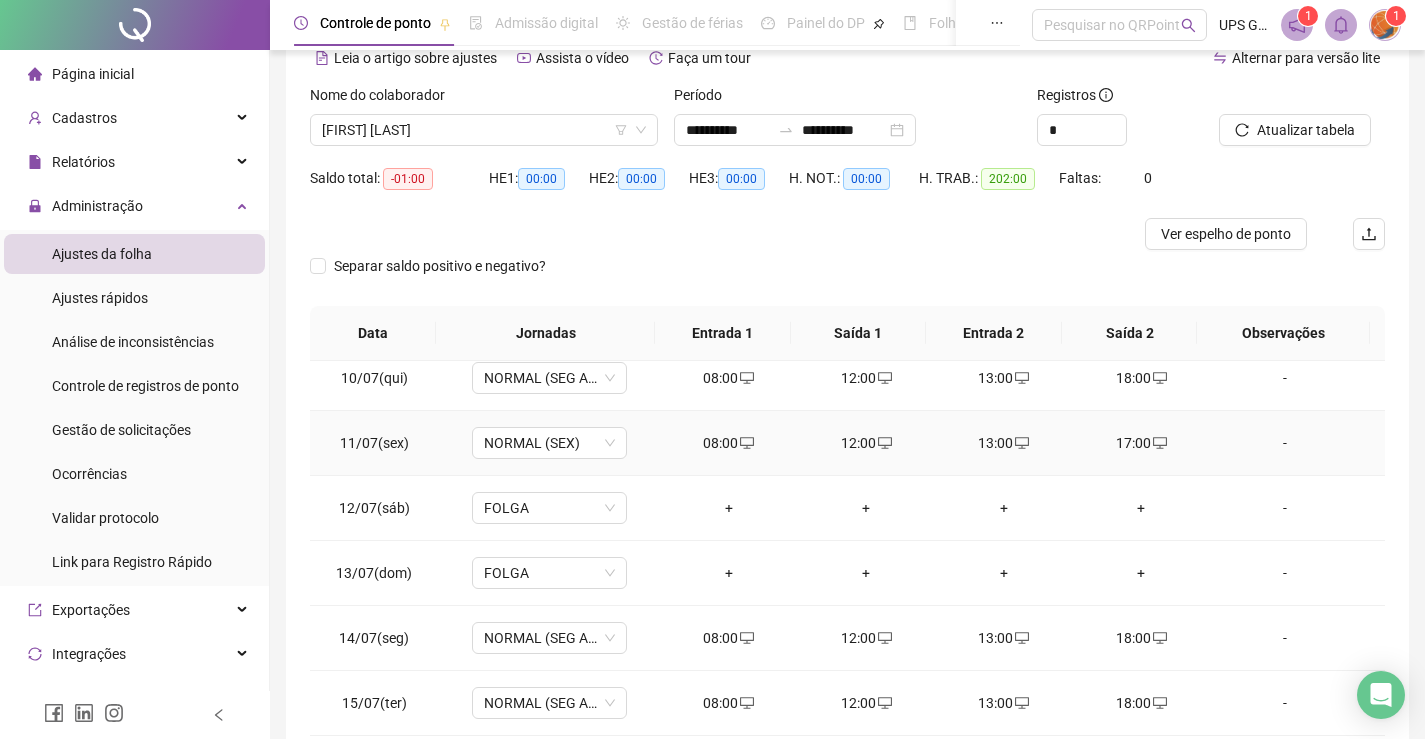 scroll, scrollTop: 259, scrollLeft: 0, axis: vertical 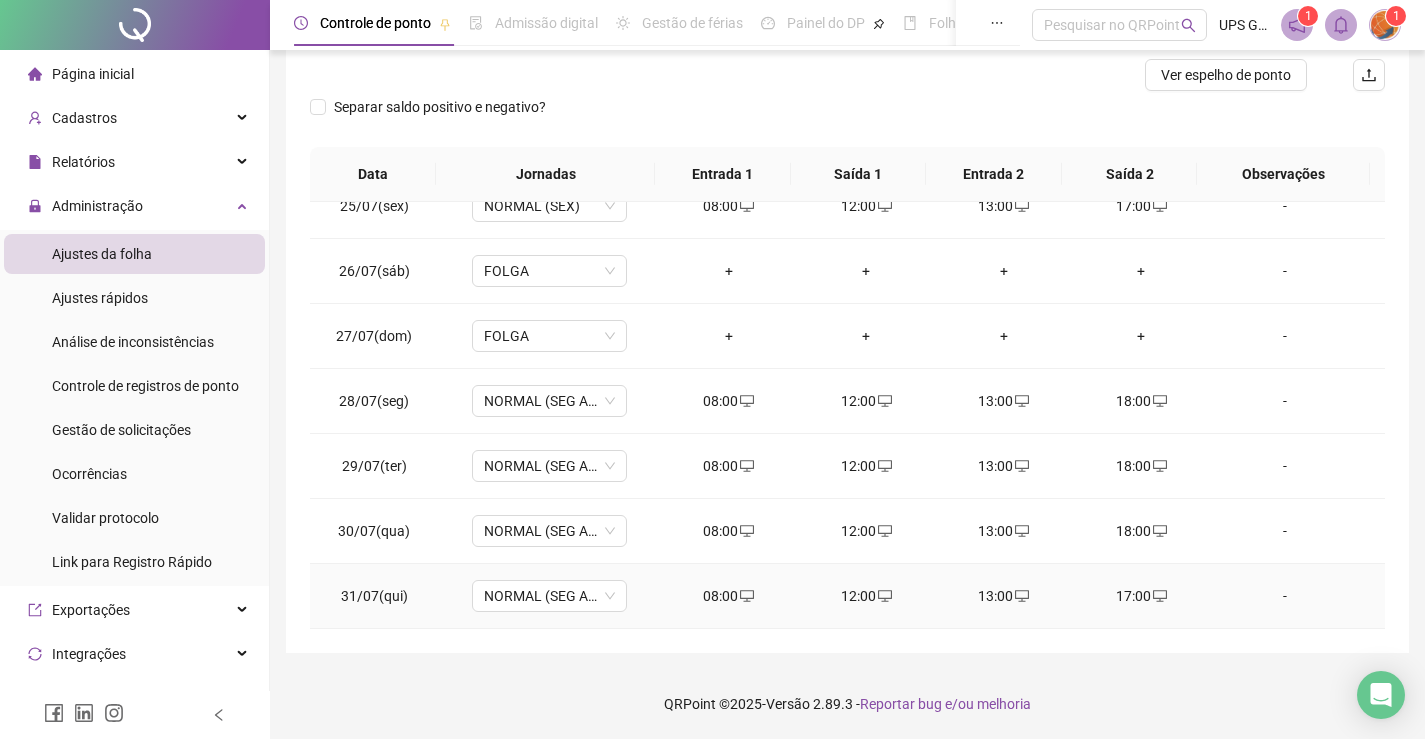 click on "17:00" at bounding box center [1142, 596] 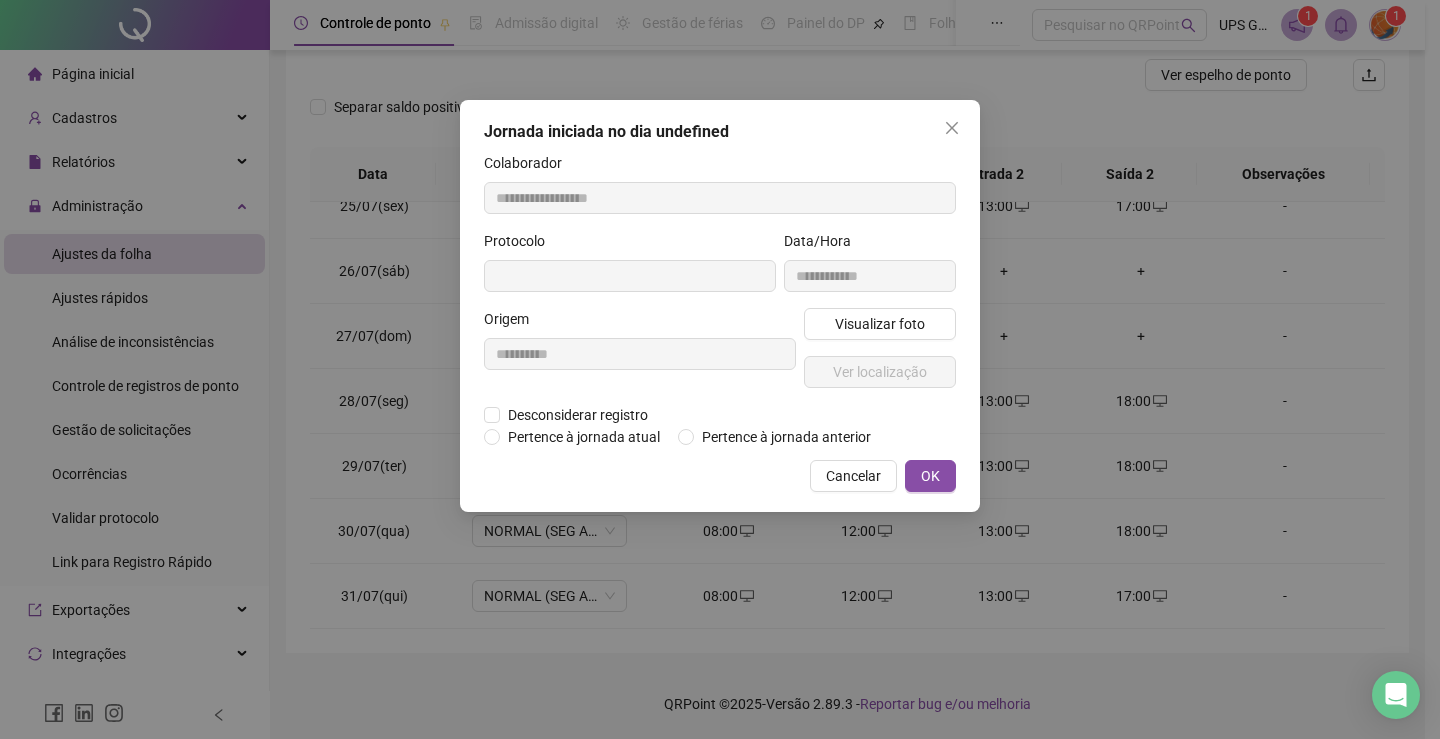 type on "**********" 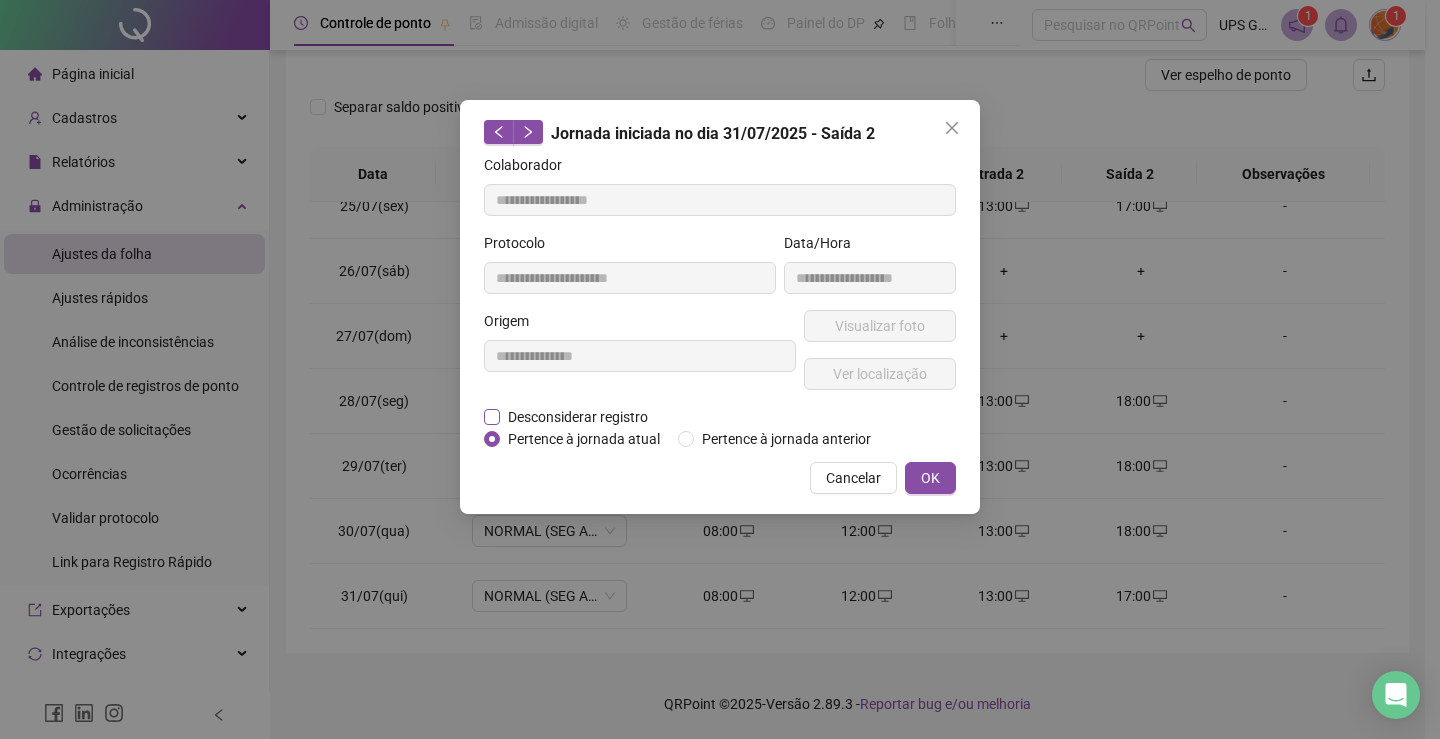 click on "Desconsiderar registro" at bounding box center [578, 417] 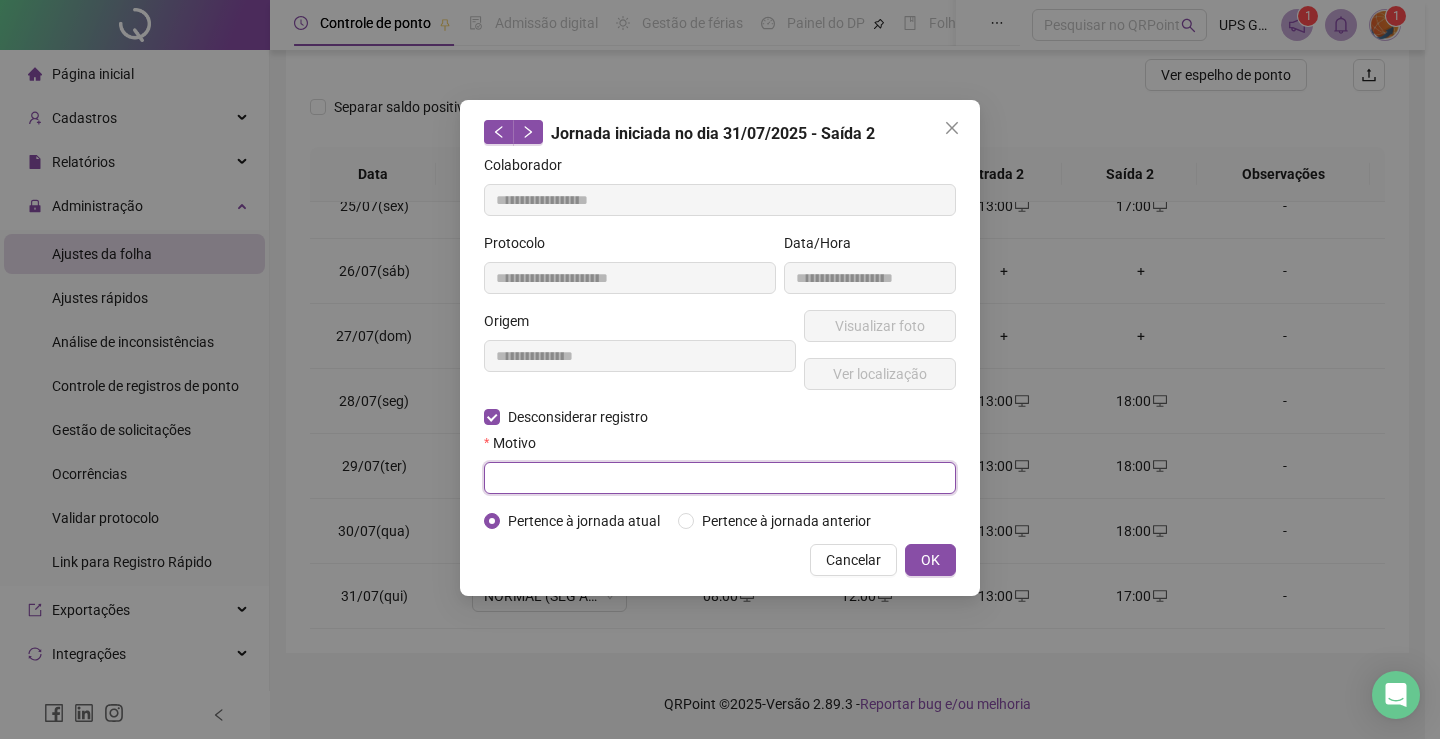 click at bounding box center (720, 478) 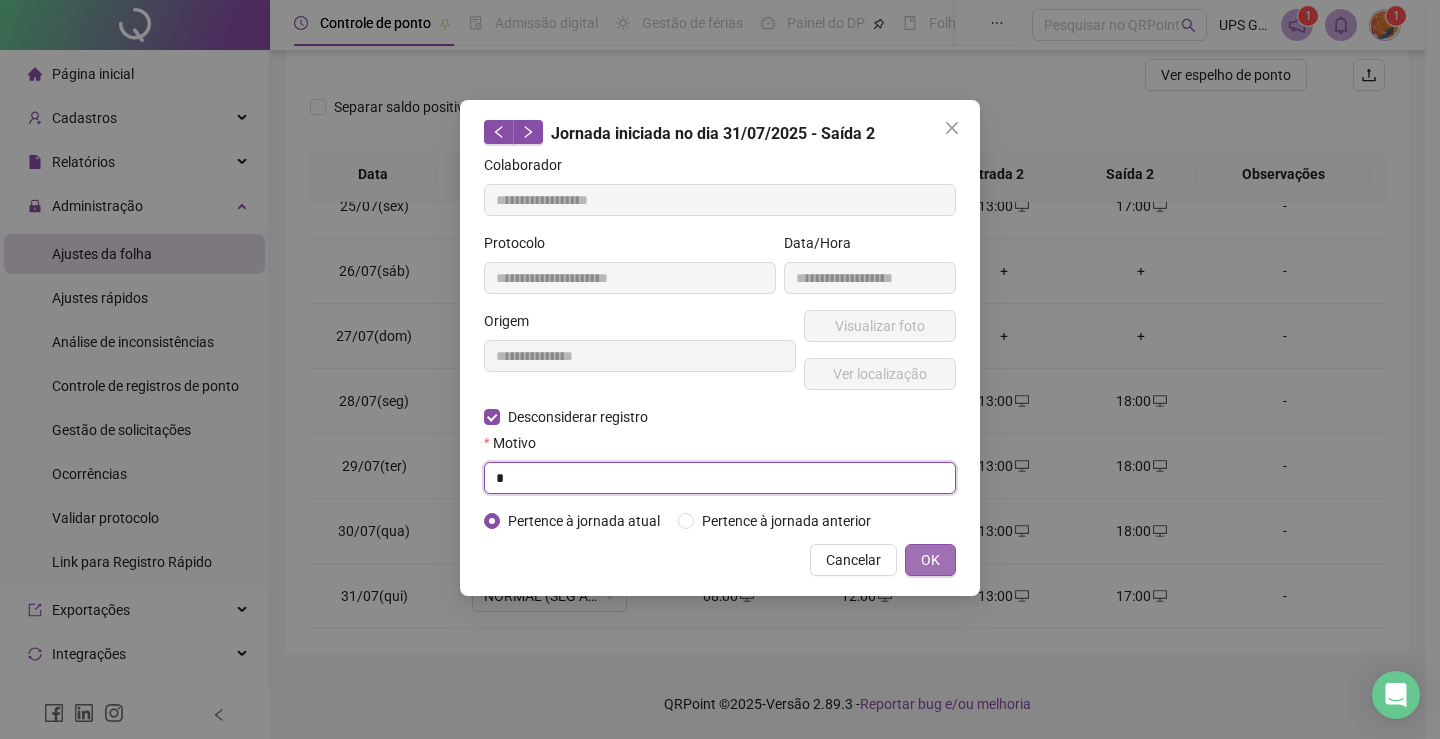 type on "*" 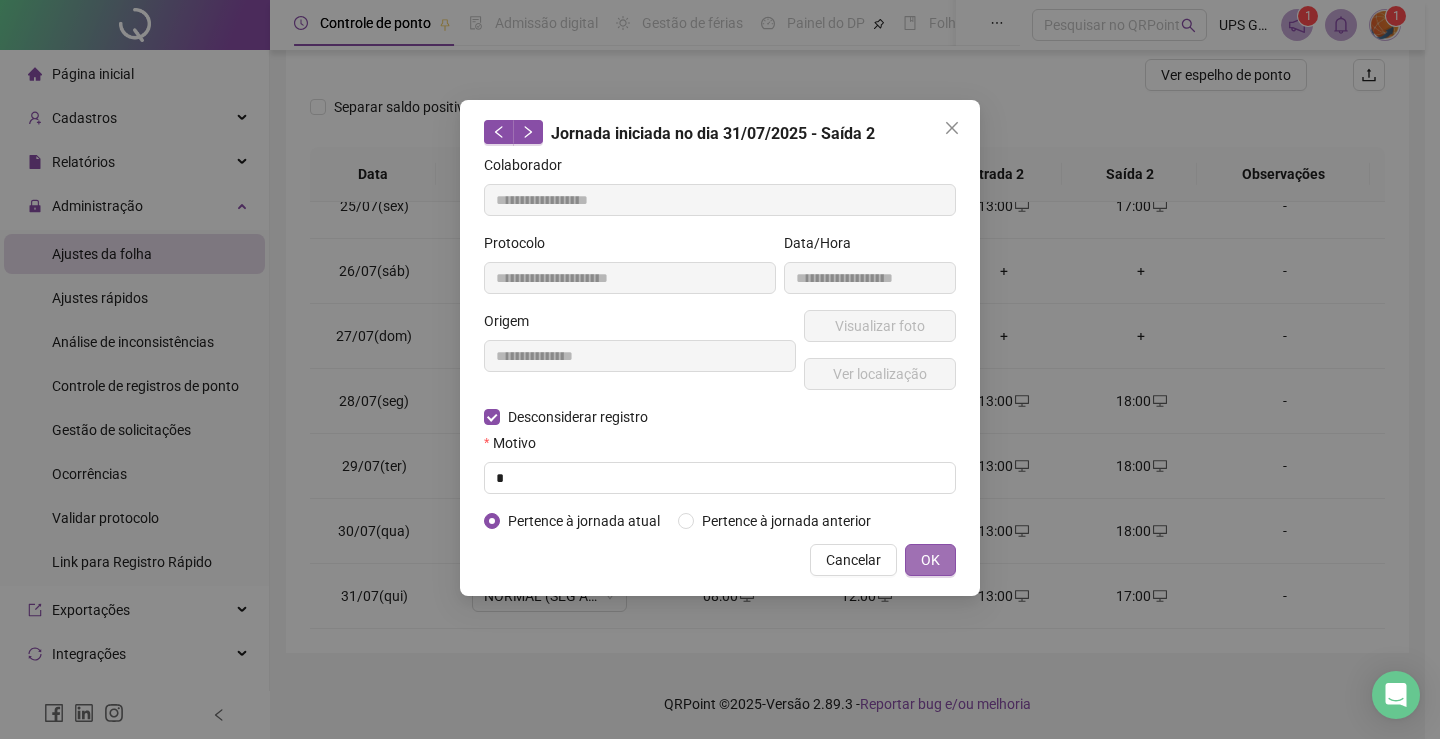 click on "OK" at bounding box center (930, 560) 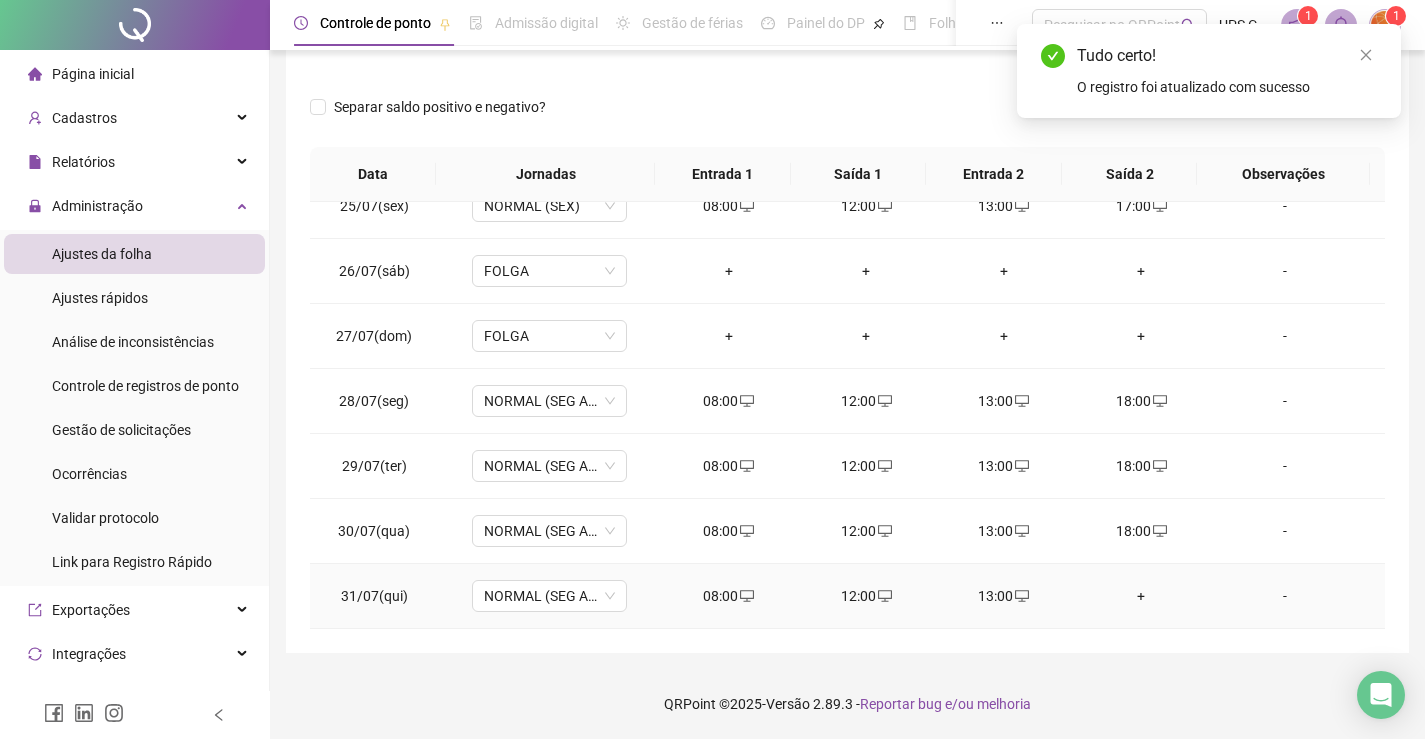 click on "+" at bounding box center [1142, 596] 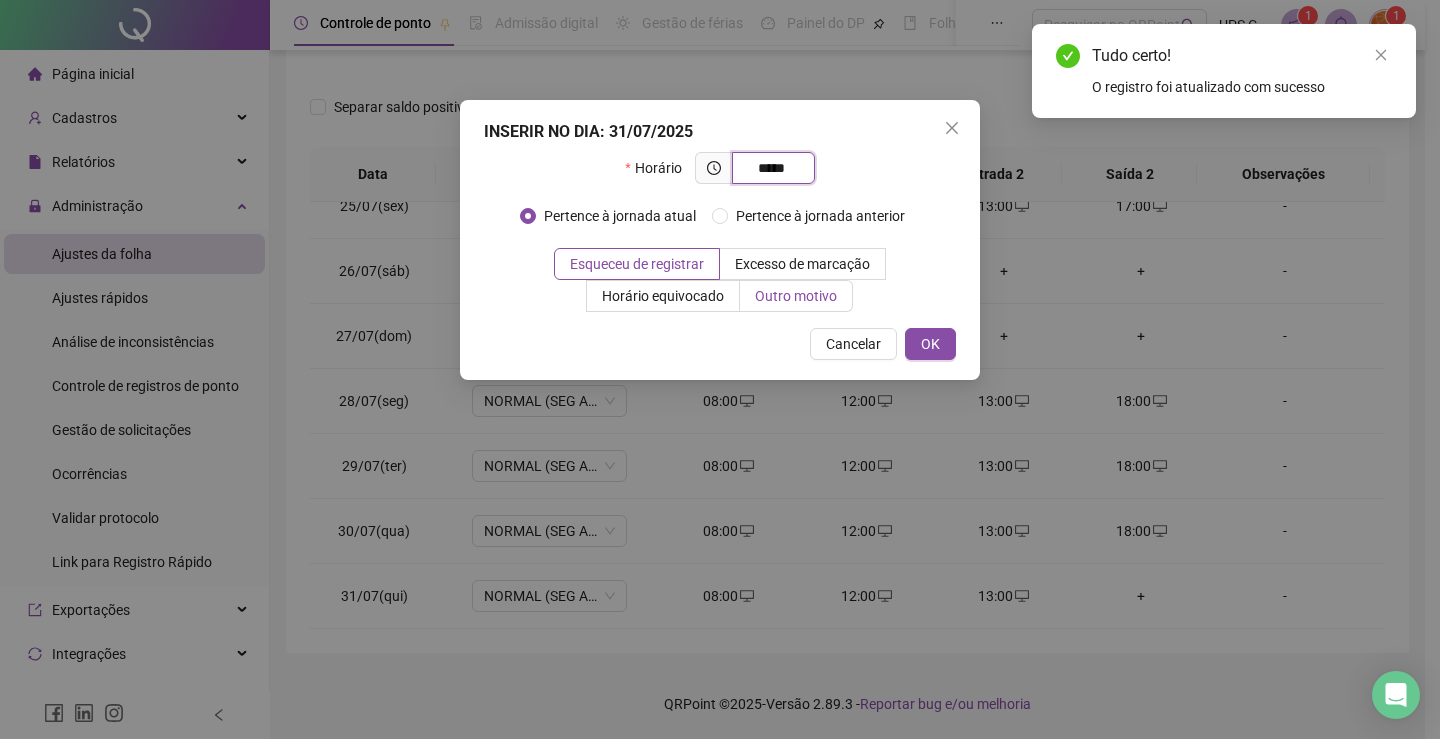 type on "*****" 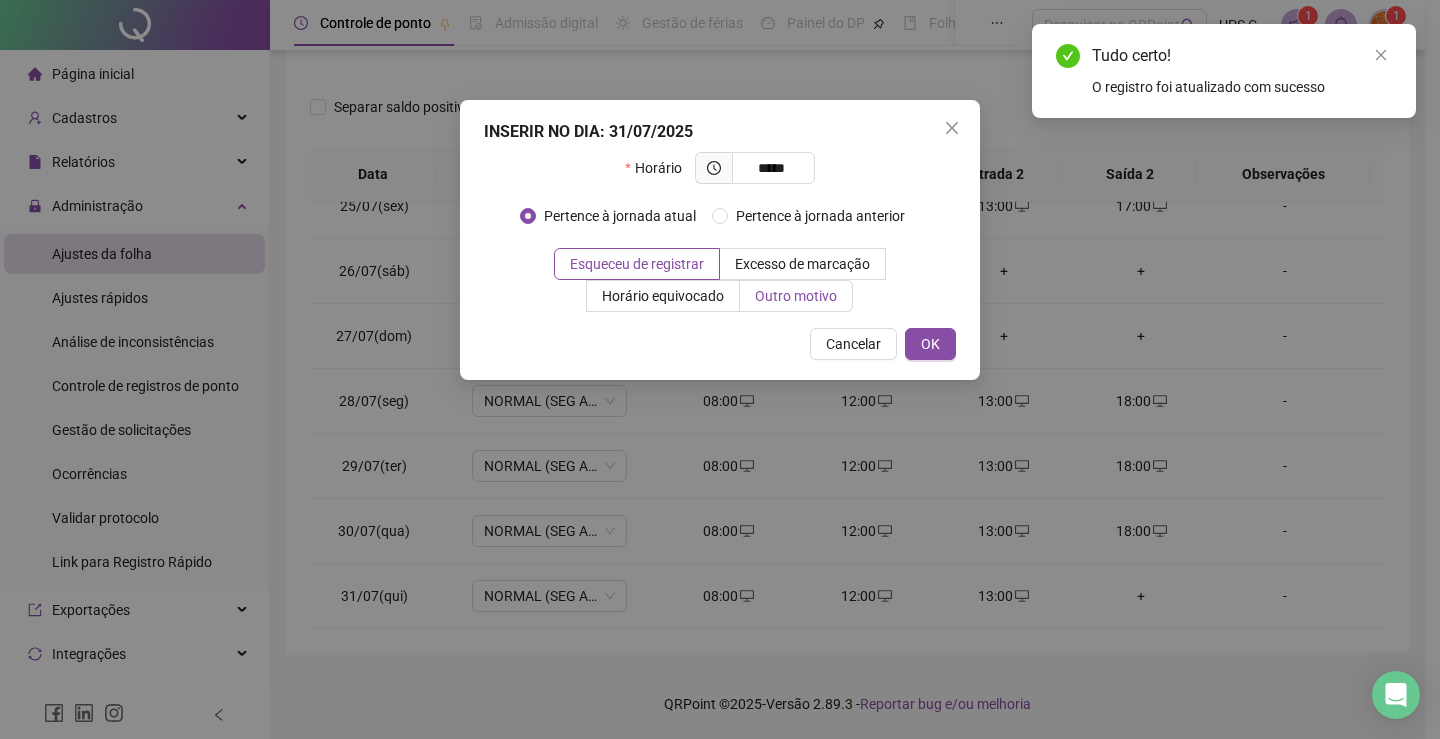 click on "Outro motivo" at bounding box center [796, 296] 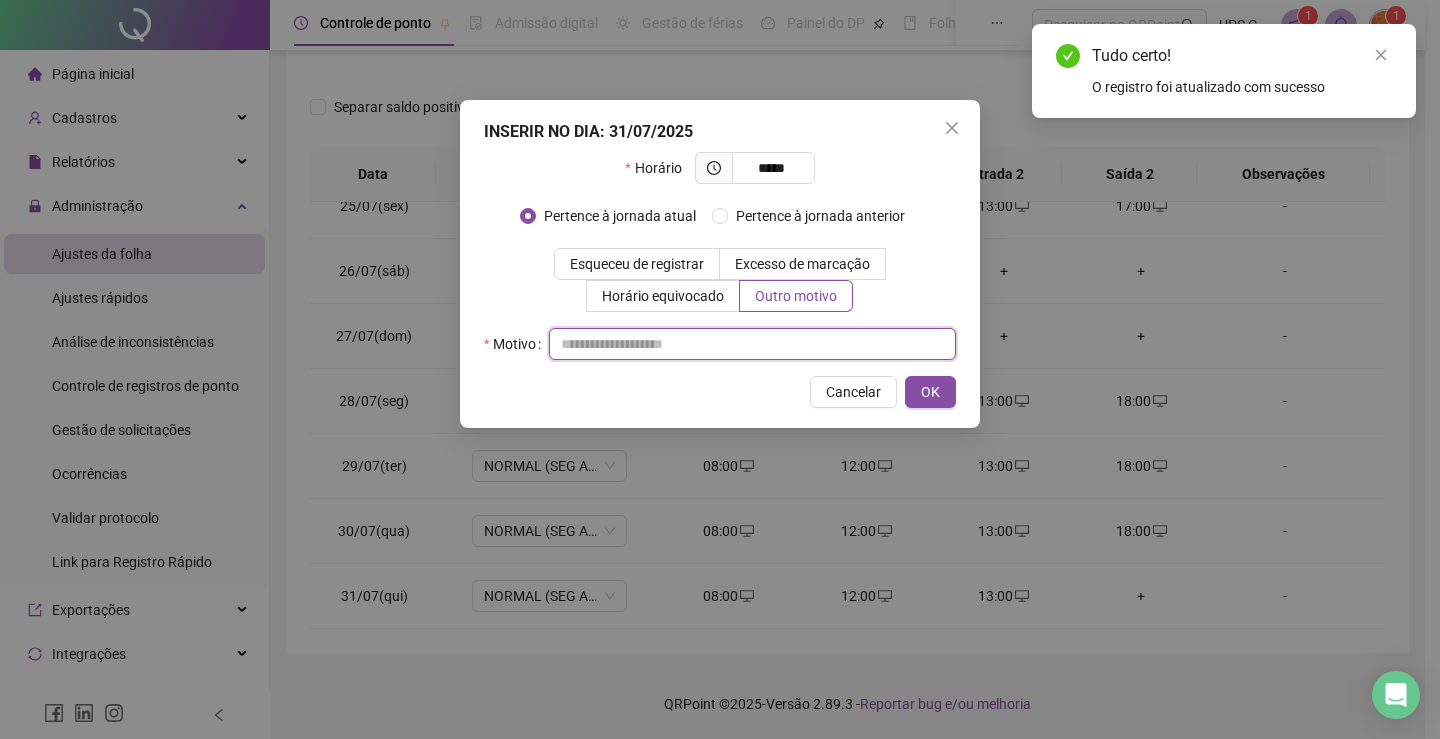 click at bounding box center [752, 344] 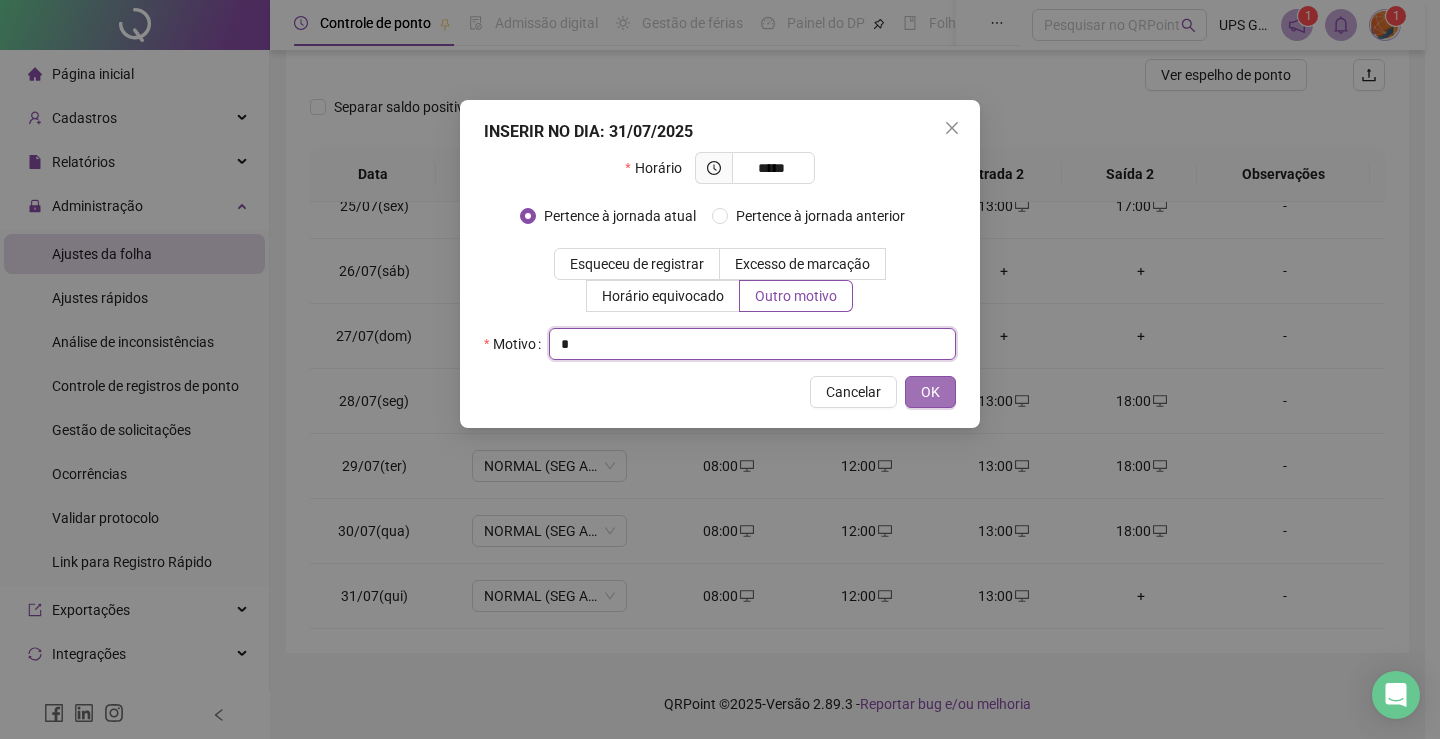 type 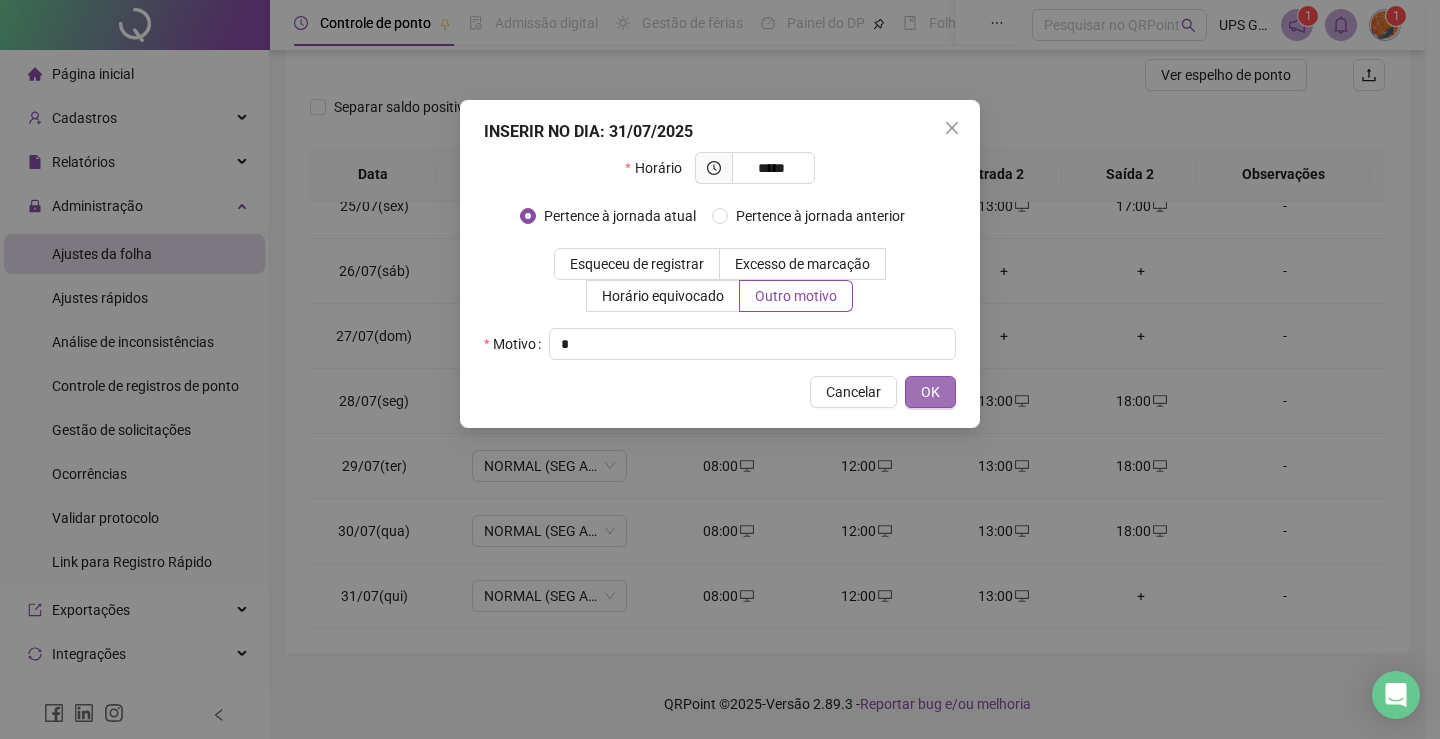 click on "OK" at bounding box center (930, 392) 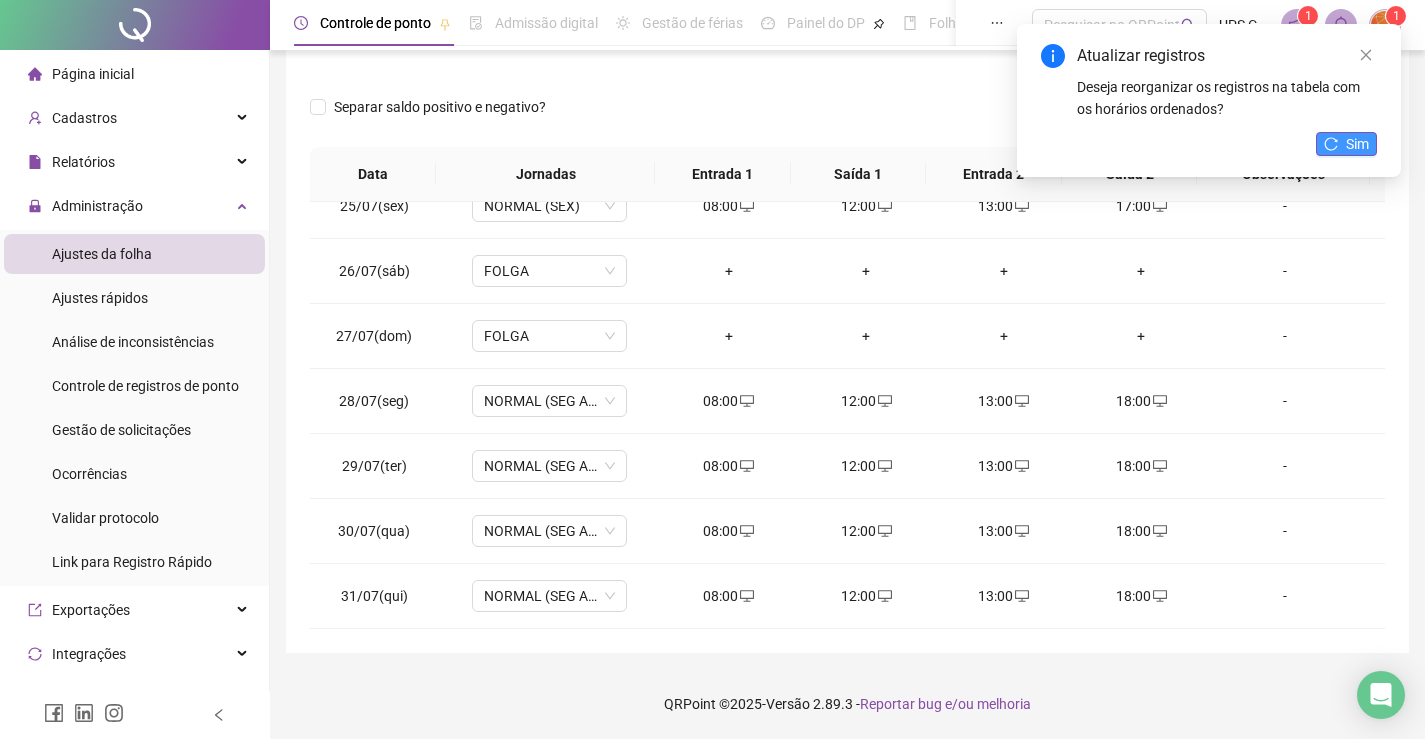 click 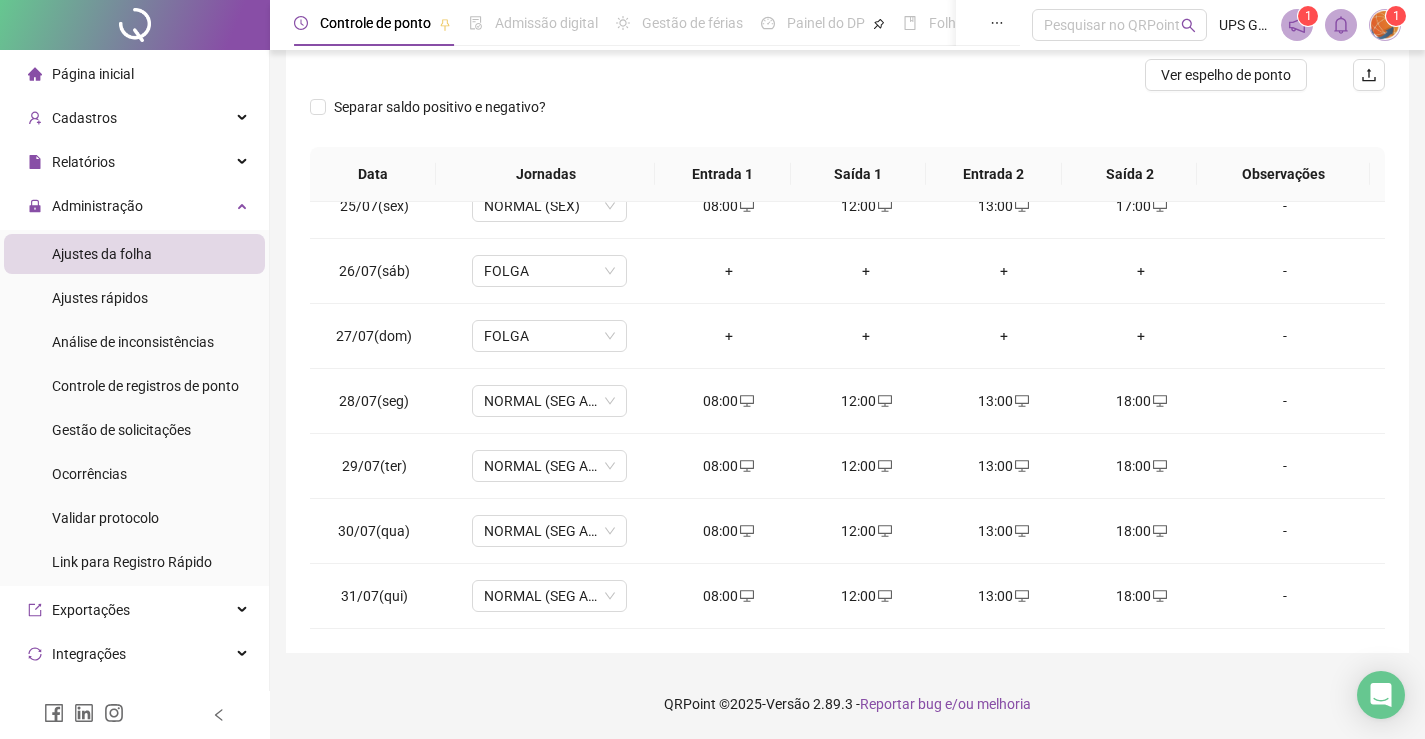 scroll, scrollTop: 0, scrollLeft: 0, axis: both 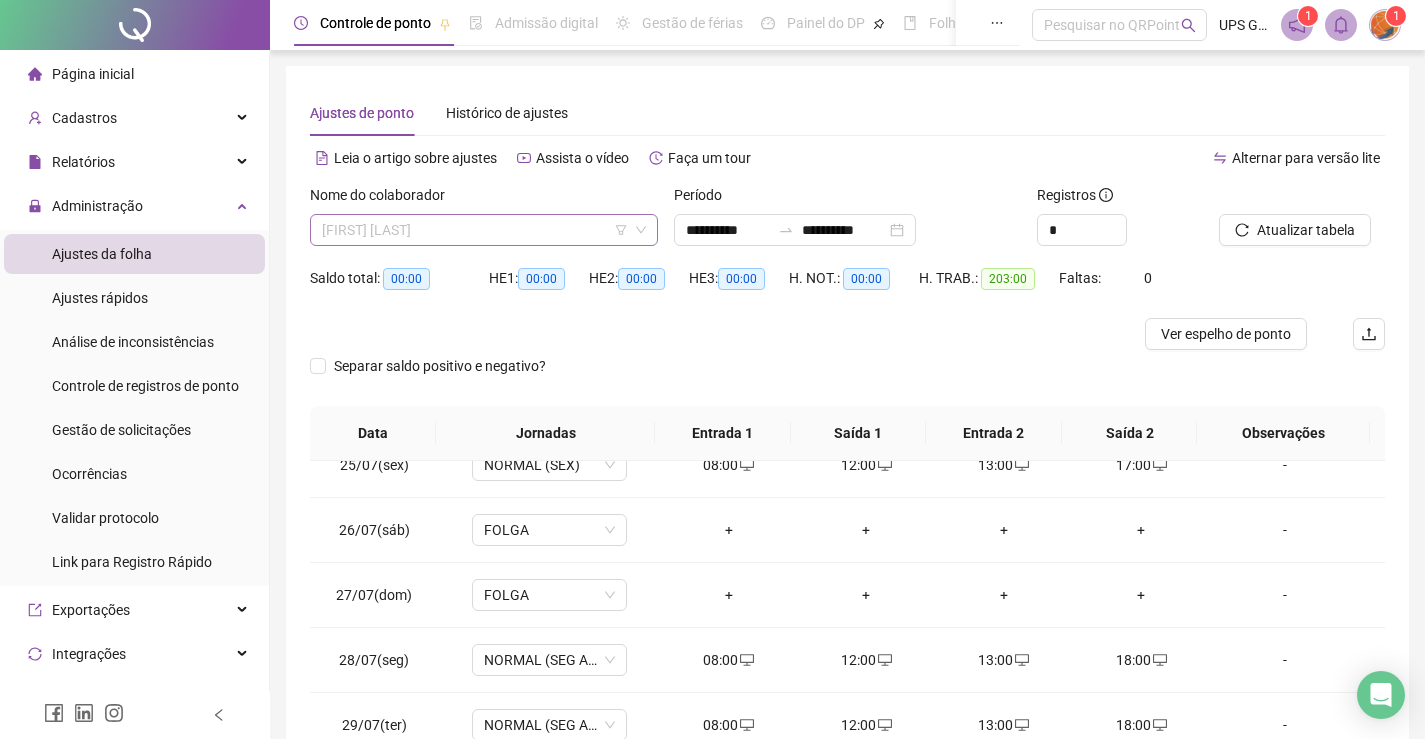 click on "[FIRST] [LAST]" at bounding box center (484, 230) 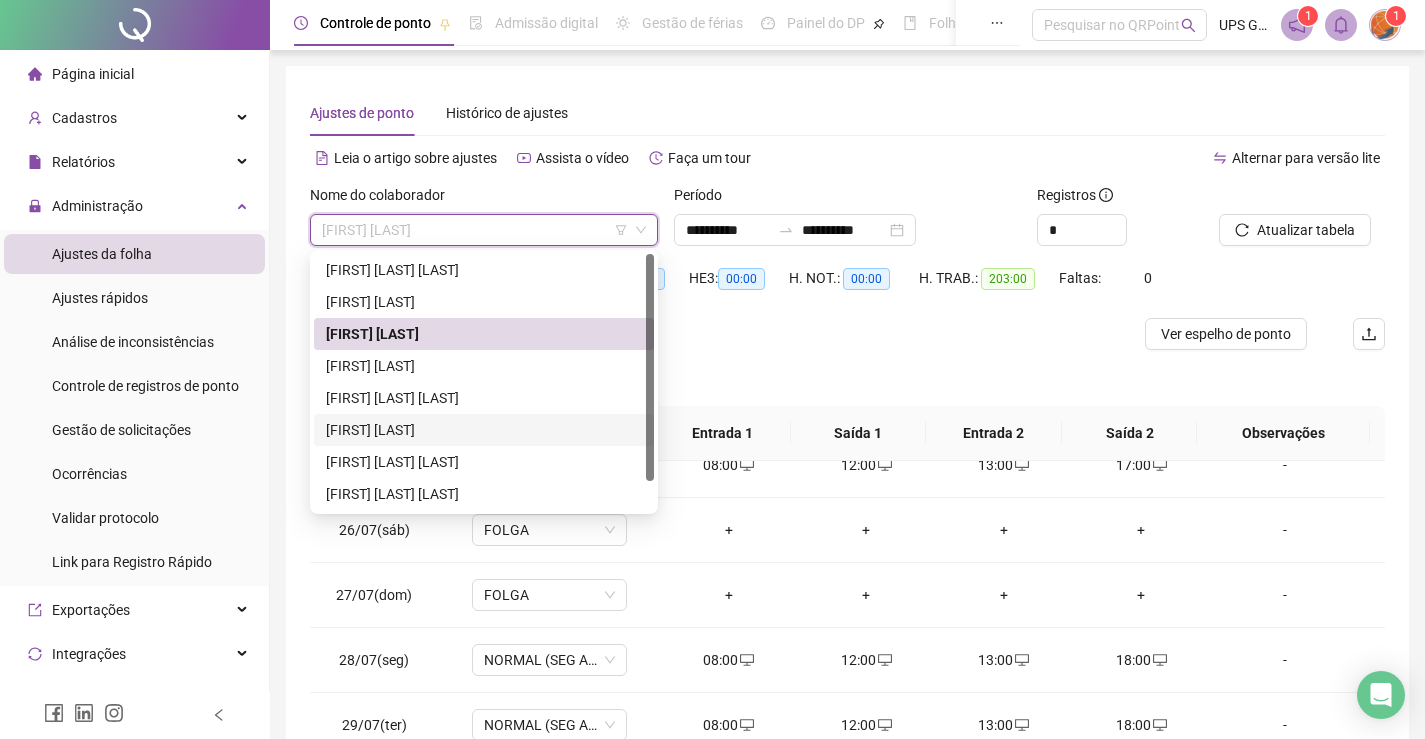 click on "[FIRST] [LAST]" at bounding box center [484, 430] 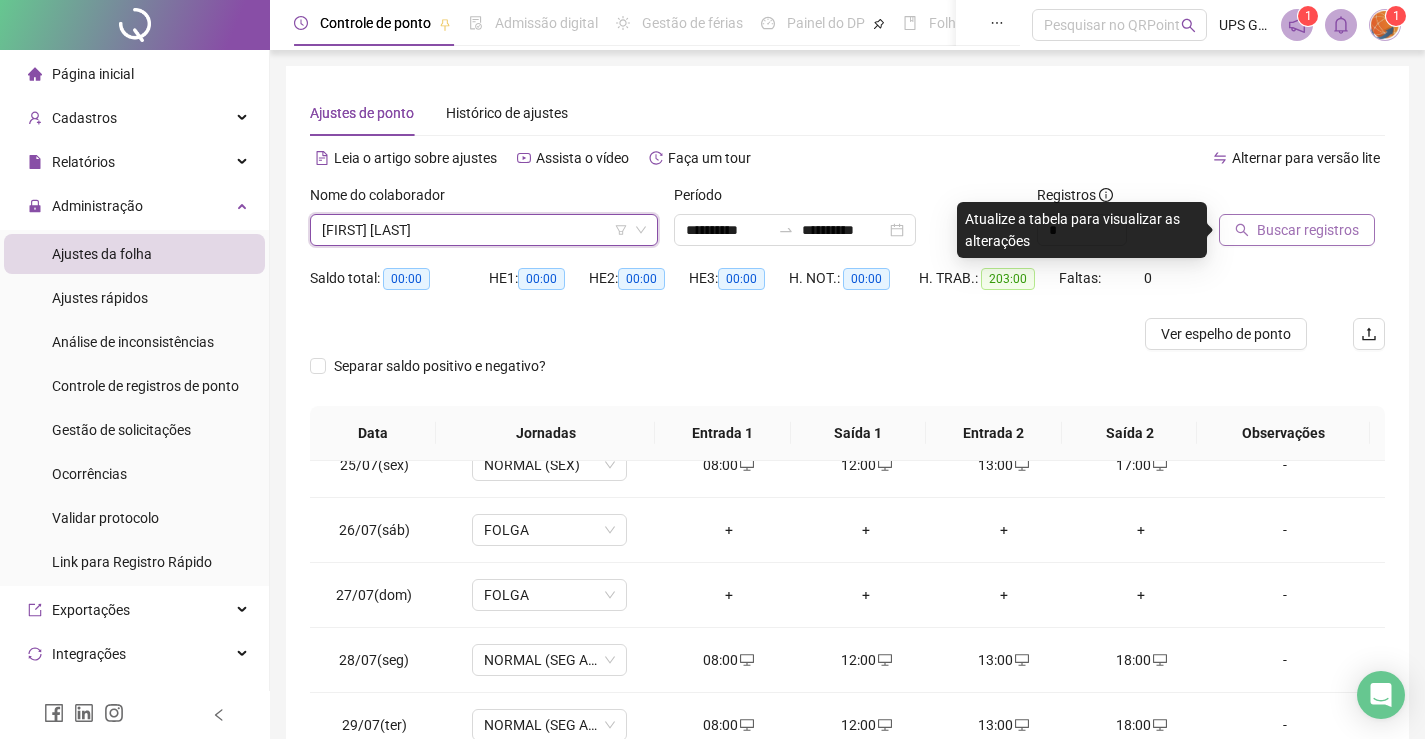 click 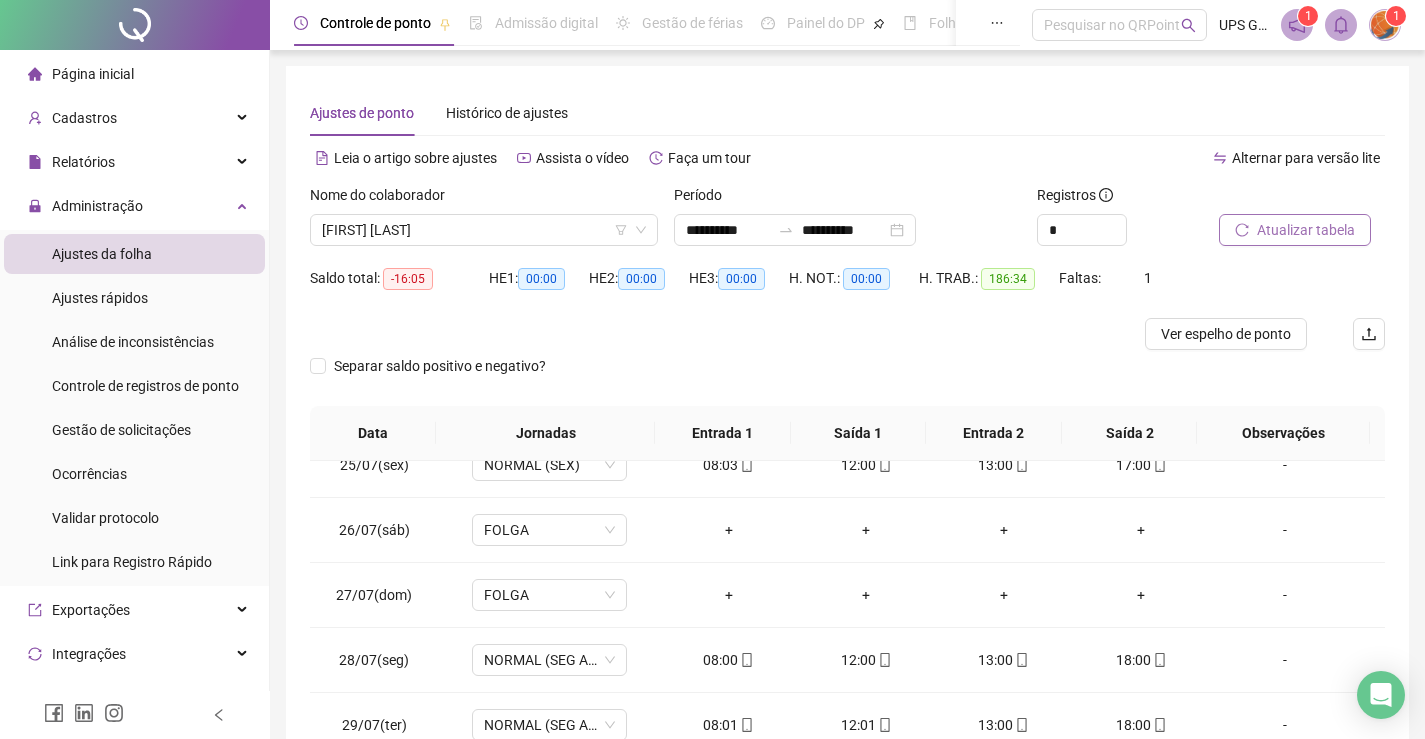 drag, startPoint x: 1213, startPoint y: 336, endPoint x: 1104, endPoint y: 126, distance: 236.60304 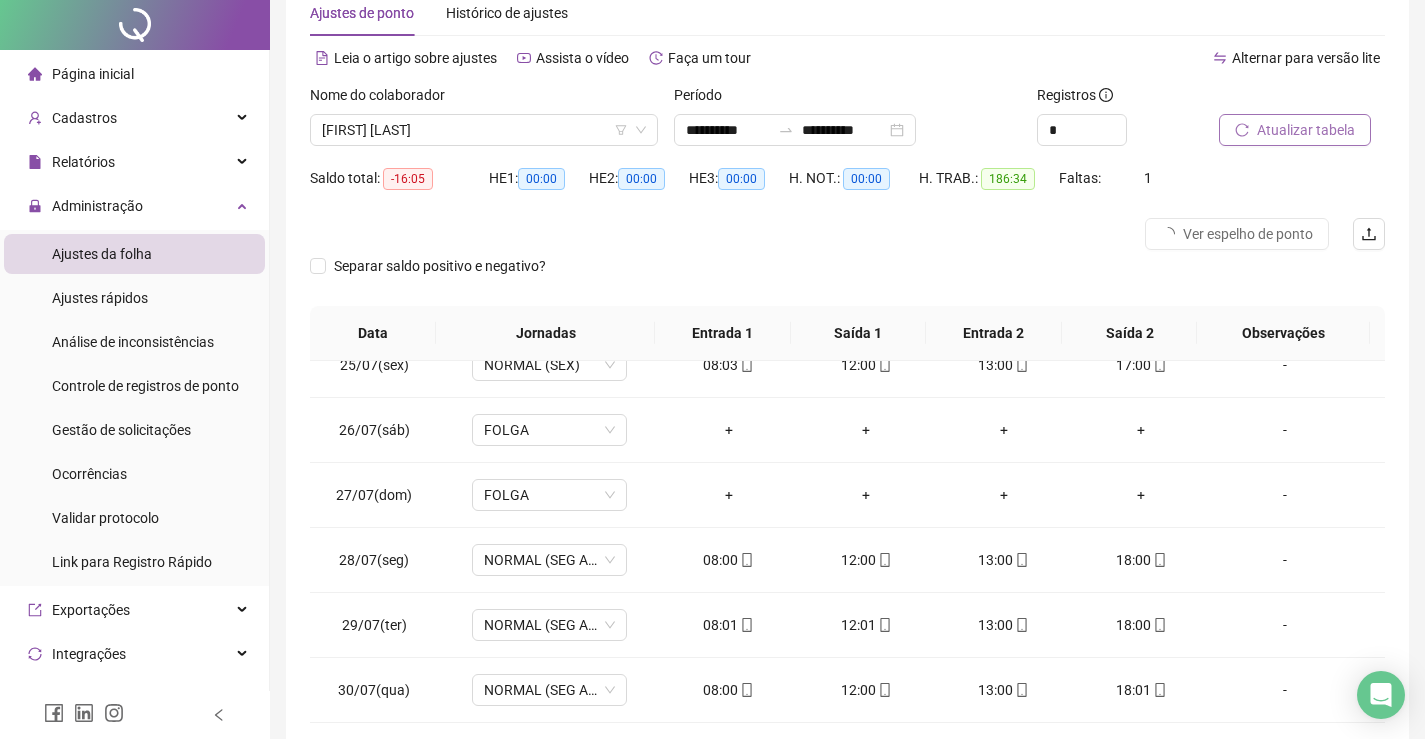 scroll, scrollTop: 0, scrollLeft: 0, axis: both 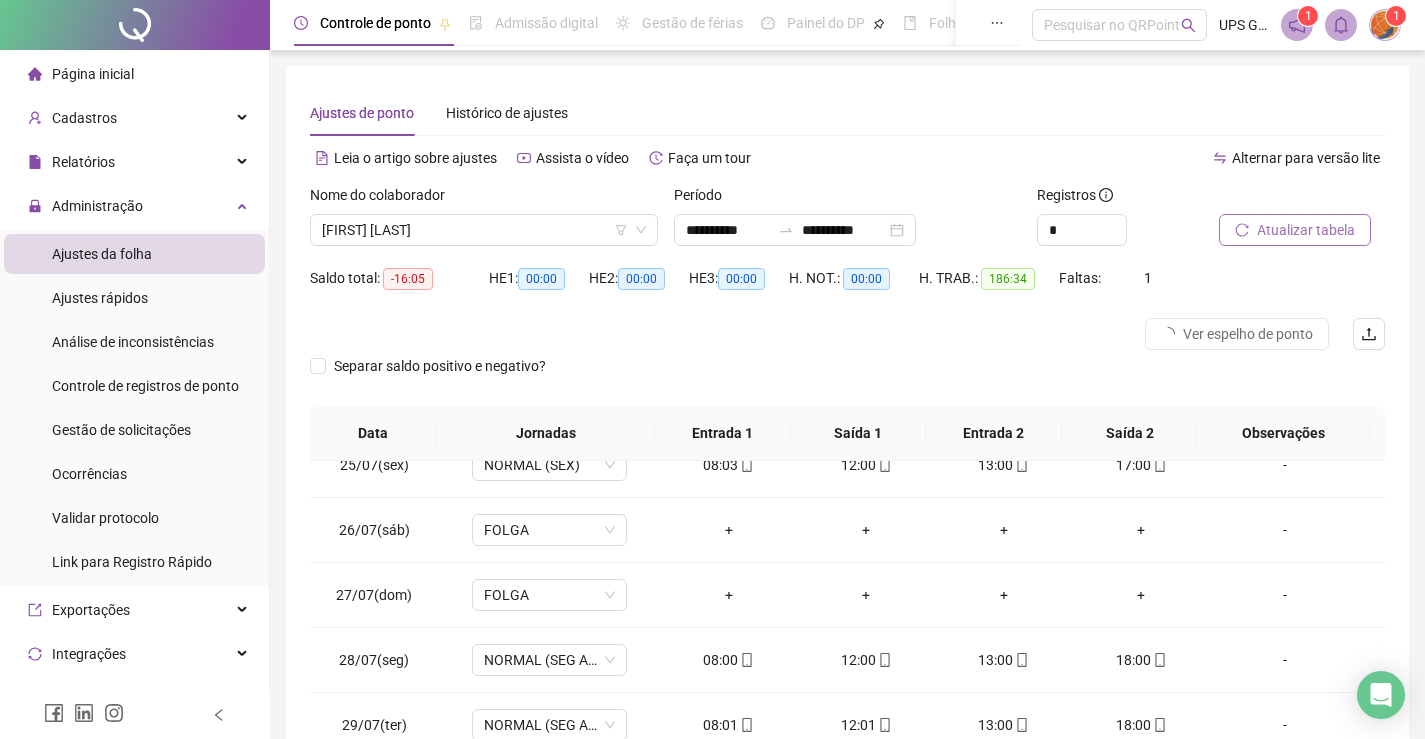 click on "Atualizar tabela" at bounding box center (1306, 230) 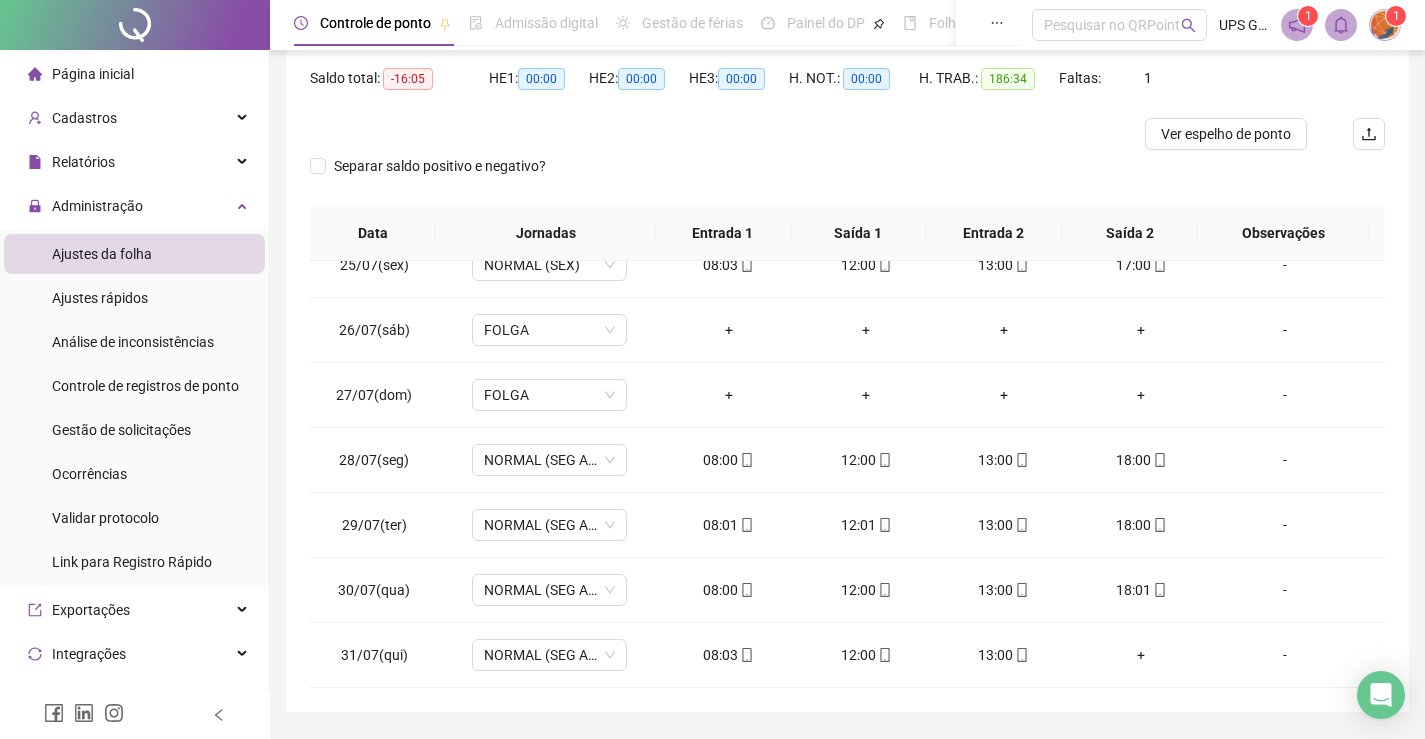 scroll, scrollTop: 259, scrollLeft: 0, axis: vertical 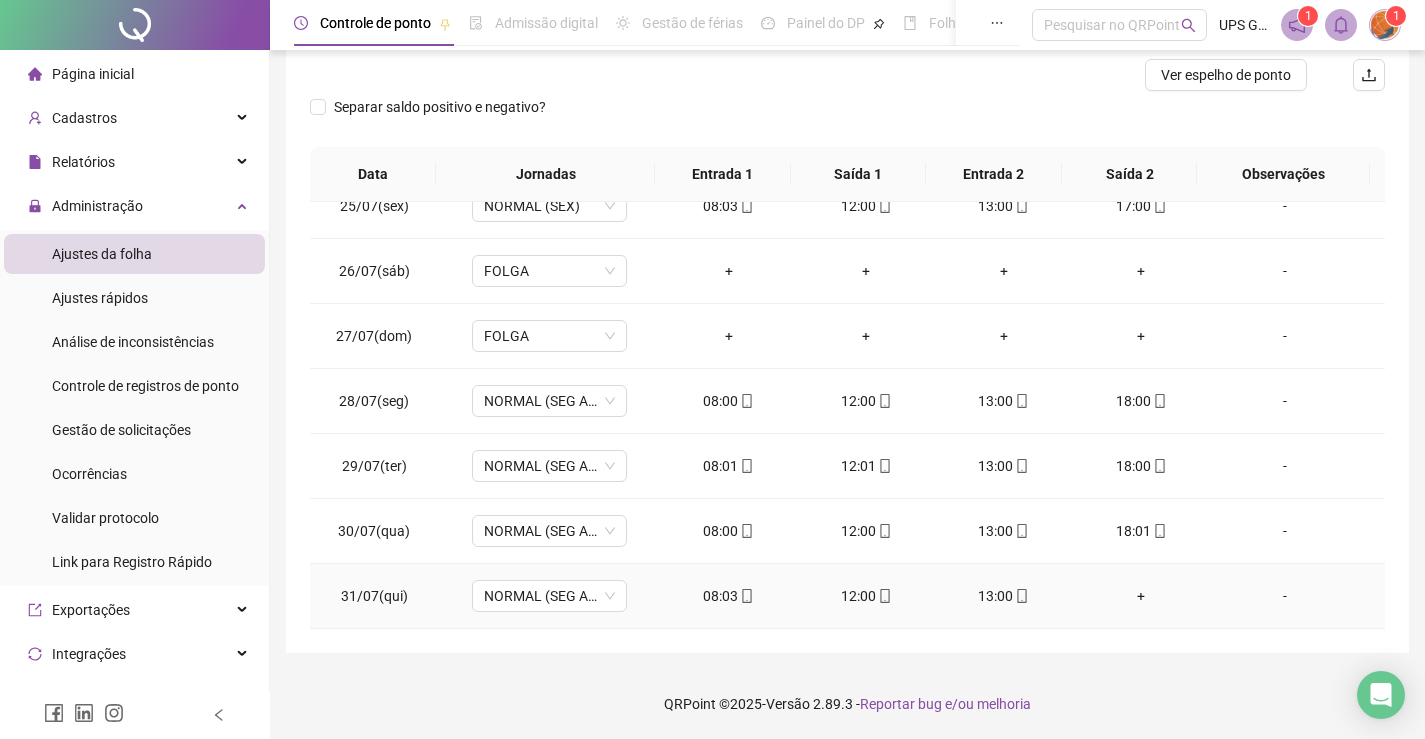 click on "+" at bounding box center (1142, 596) 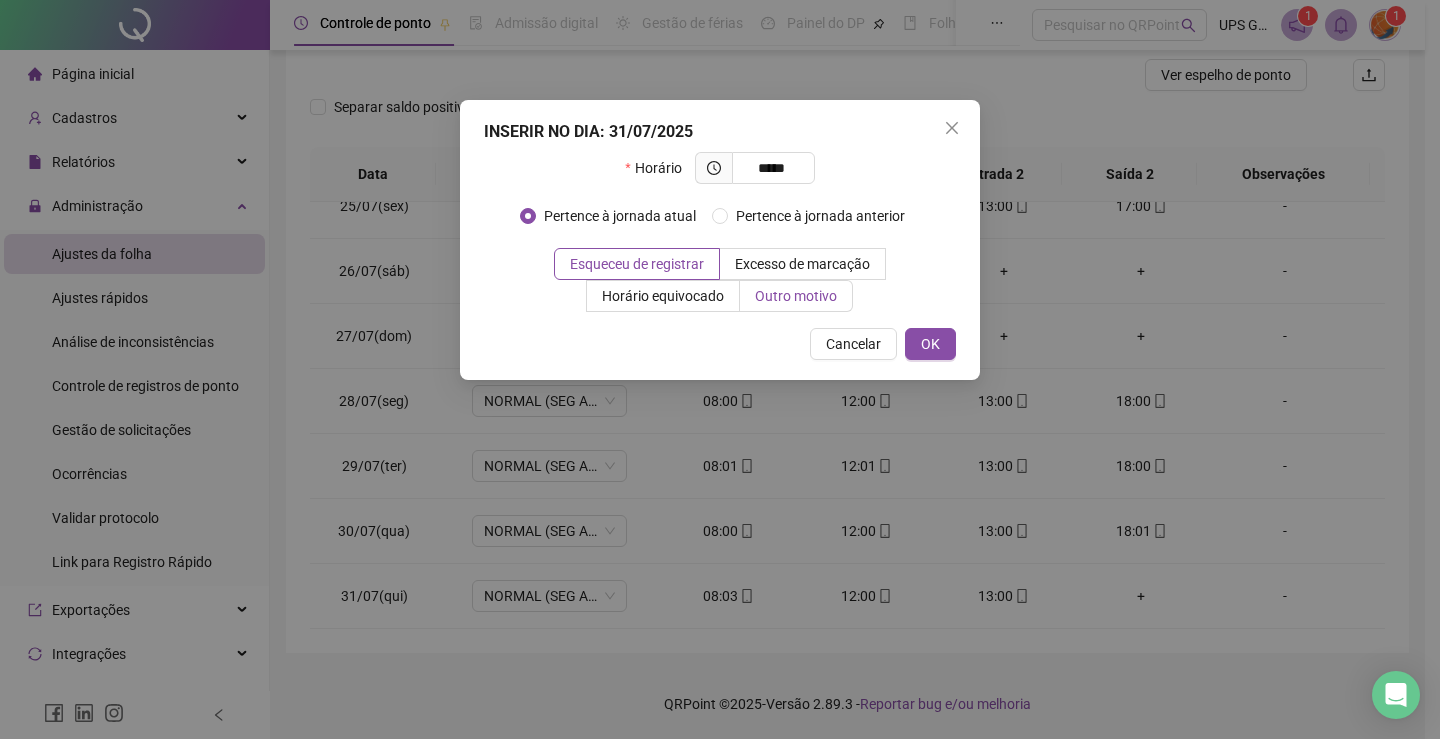 click on "Outro motivo" at bounding box center [796, 296] 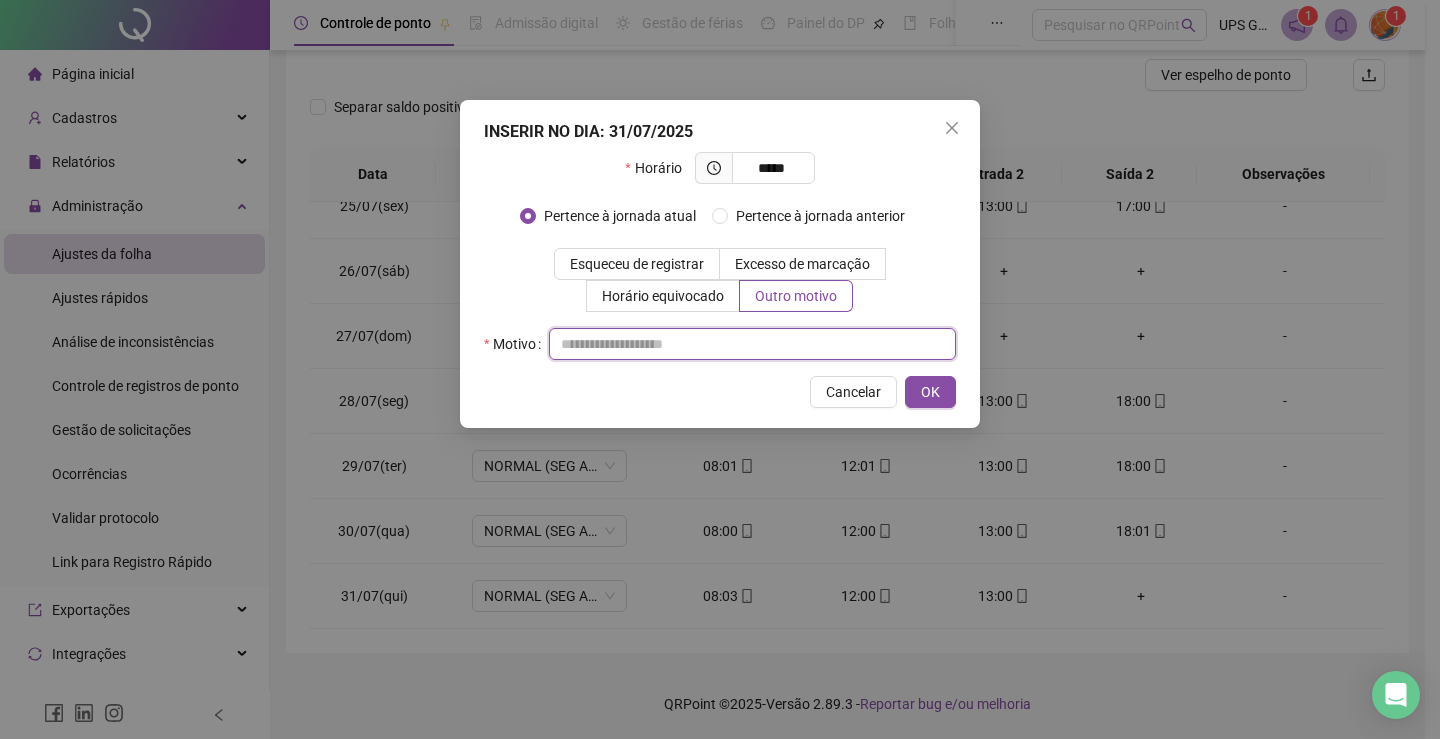 click at bounding box center (752, 344) 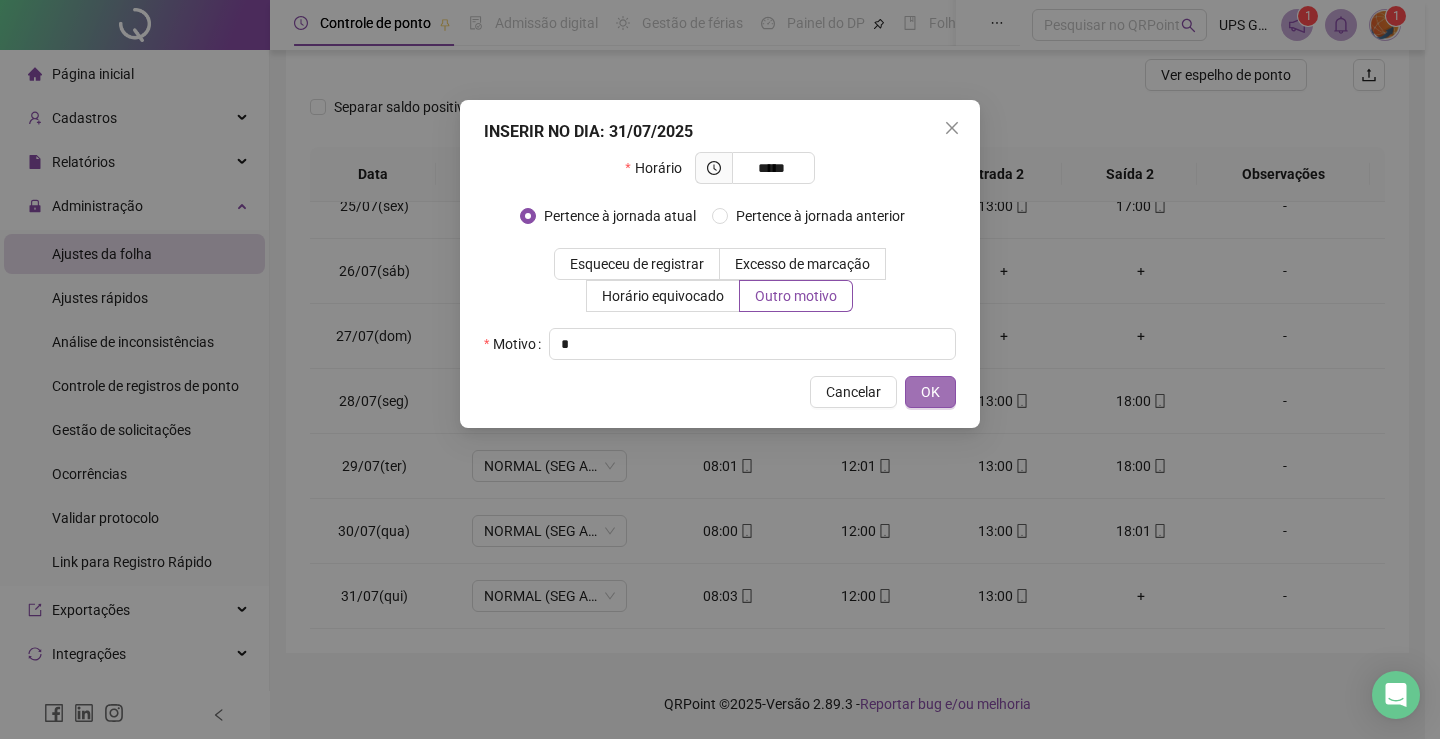 click on "OK" at bounding box center [930, 392] 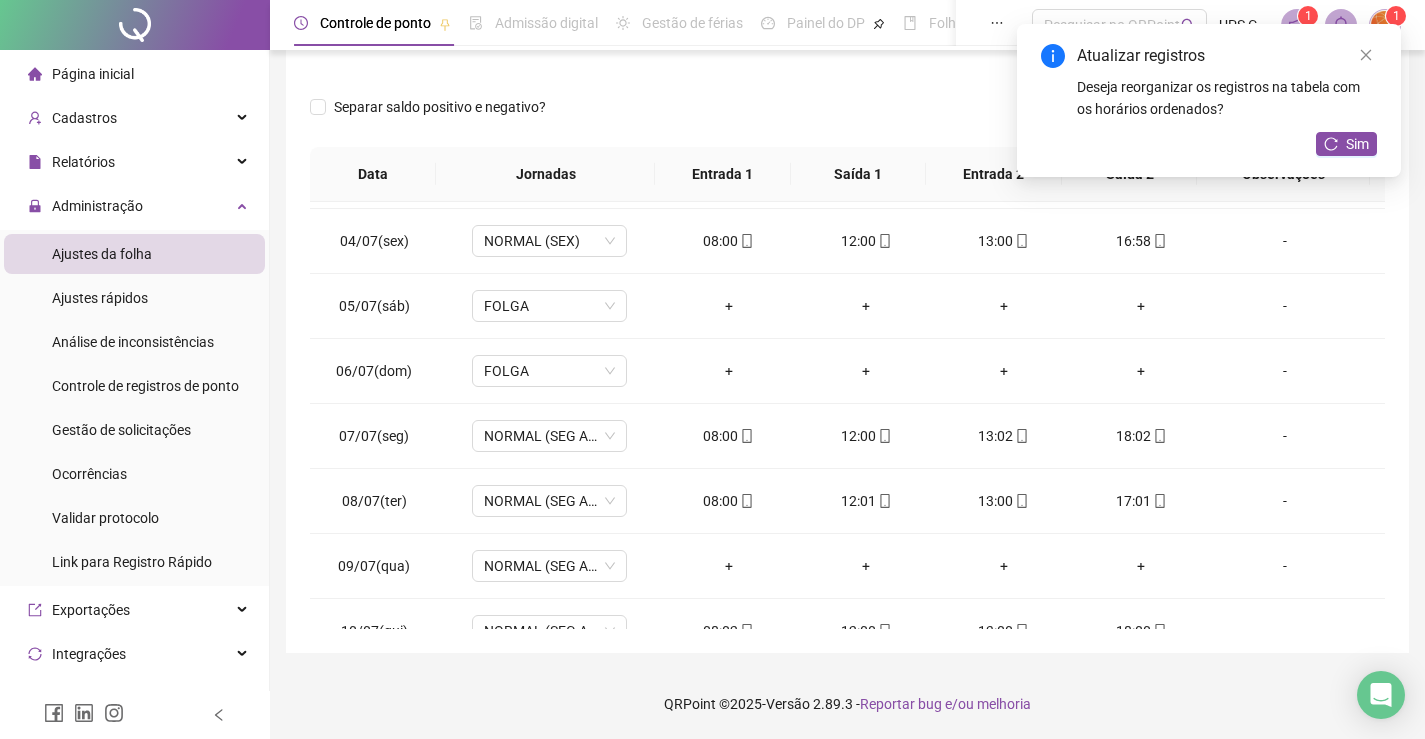 scroll, scrollTop: 0, scrollLeft: 0, axis: both 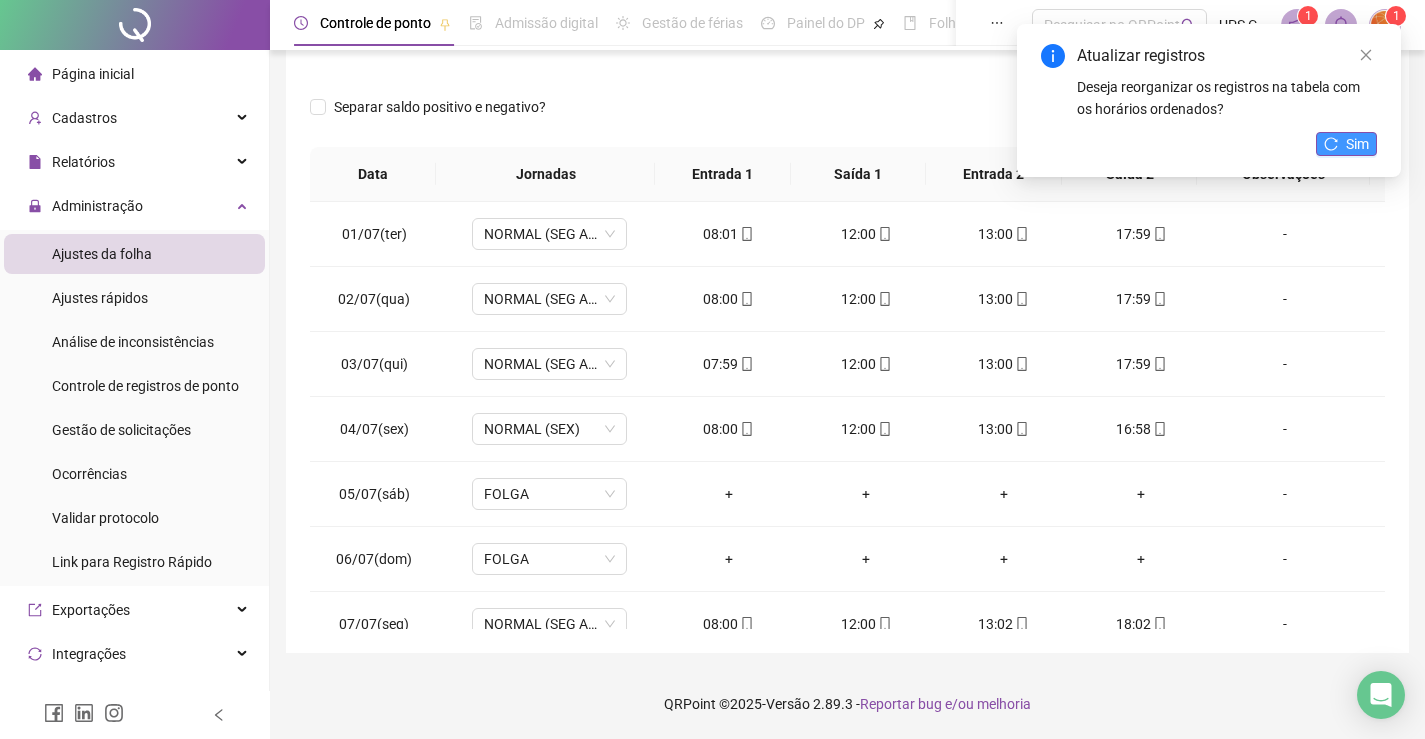 click on "Sim" at bounding box center (1346, 144) 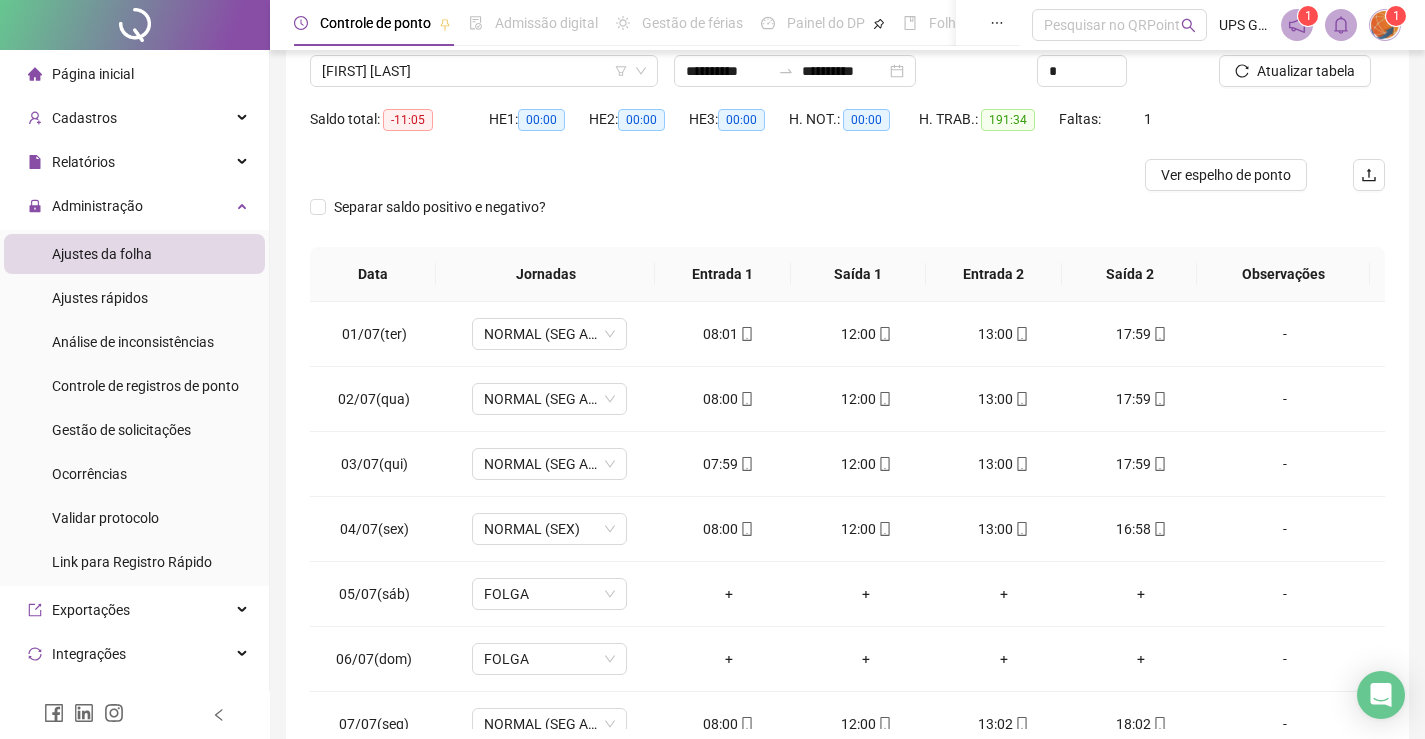scroll, scrollTop: 59, scrollLeft: 0, axis: vertical 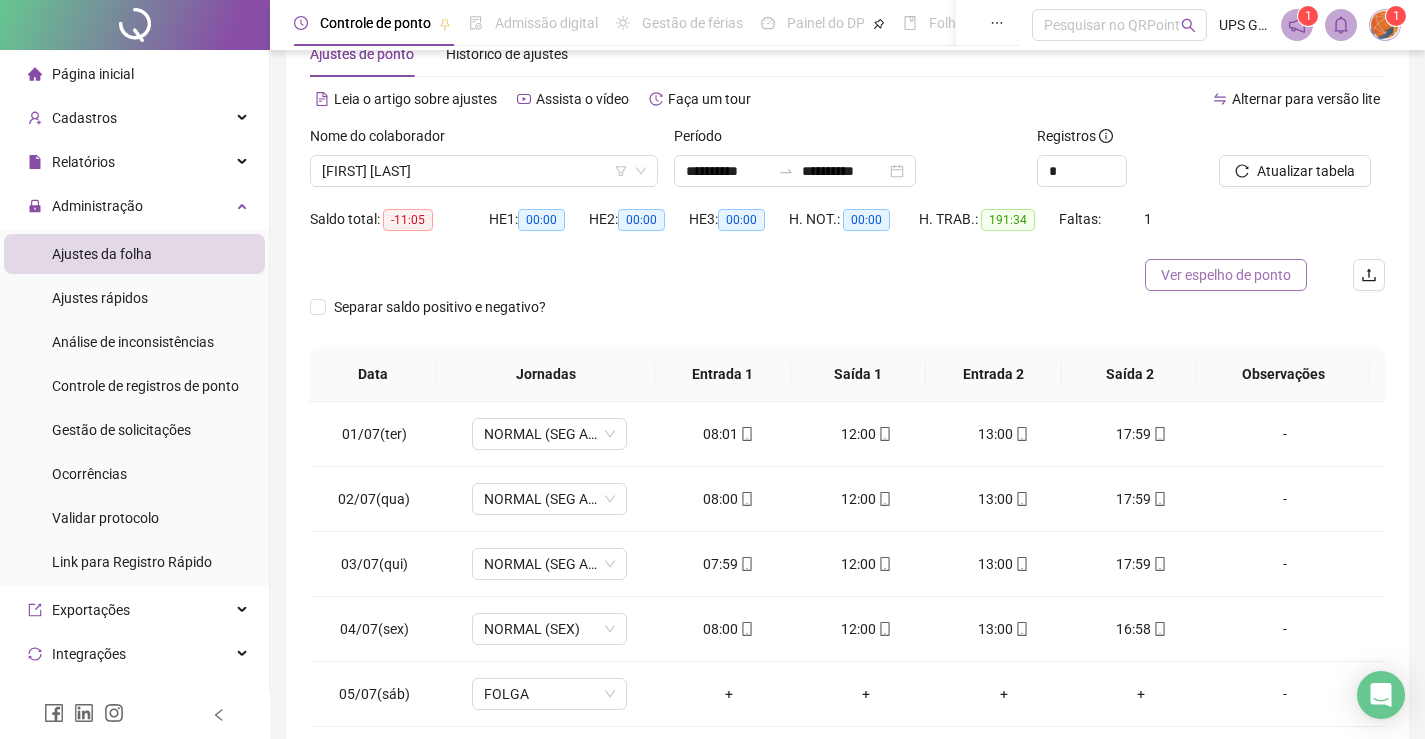 click on "Ver espelho de ponto" at bounding box center (1226, 275) 